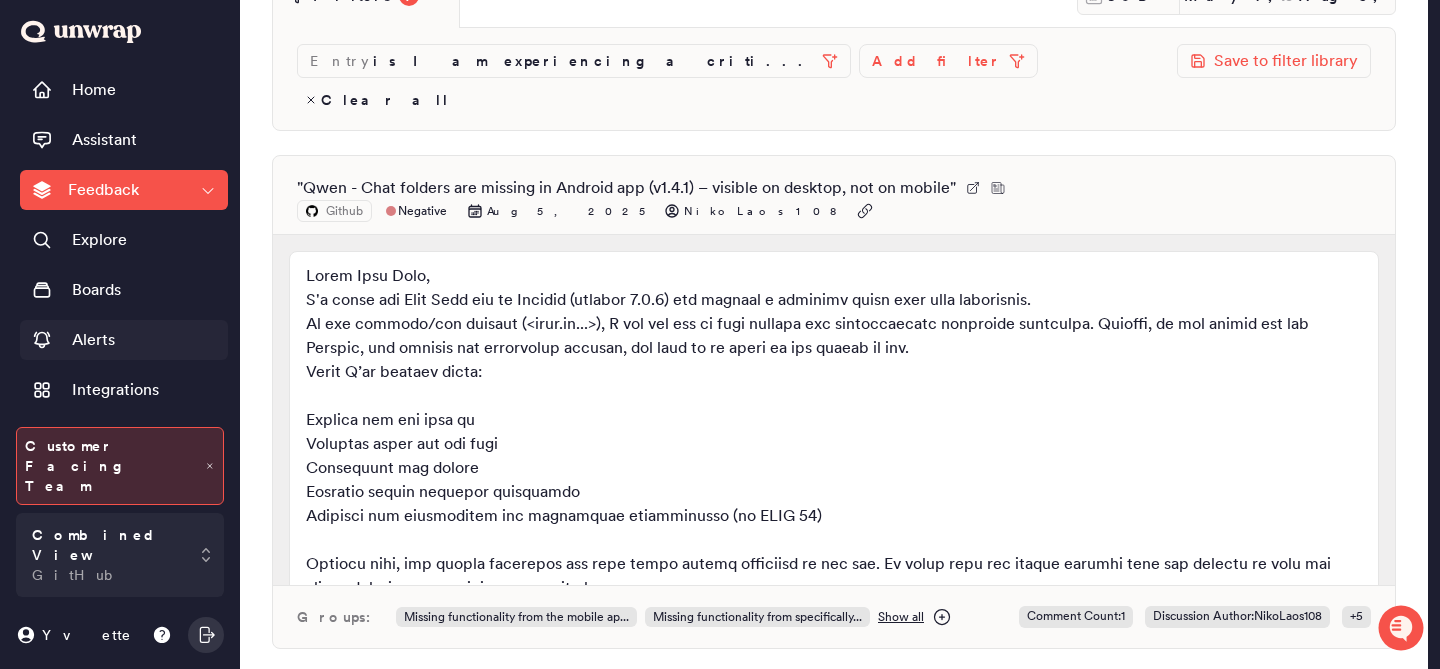 scroll, scrollTop: 0, scrollLeft: 0, axis: both 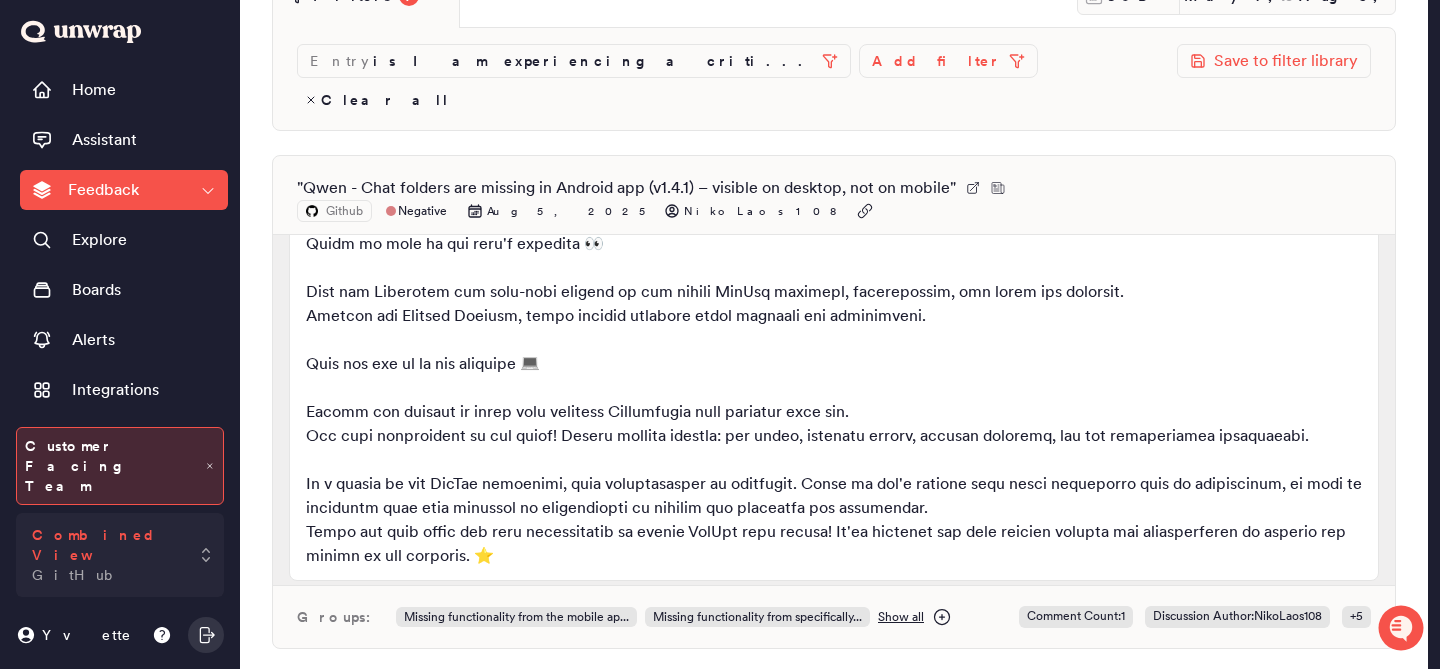 click on "Combined View GitHub" at bounding box center (106, 555) 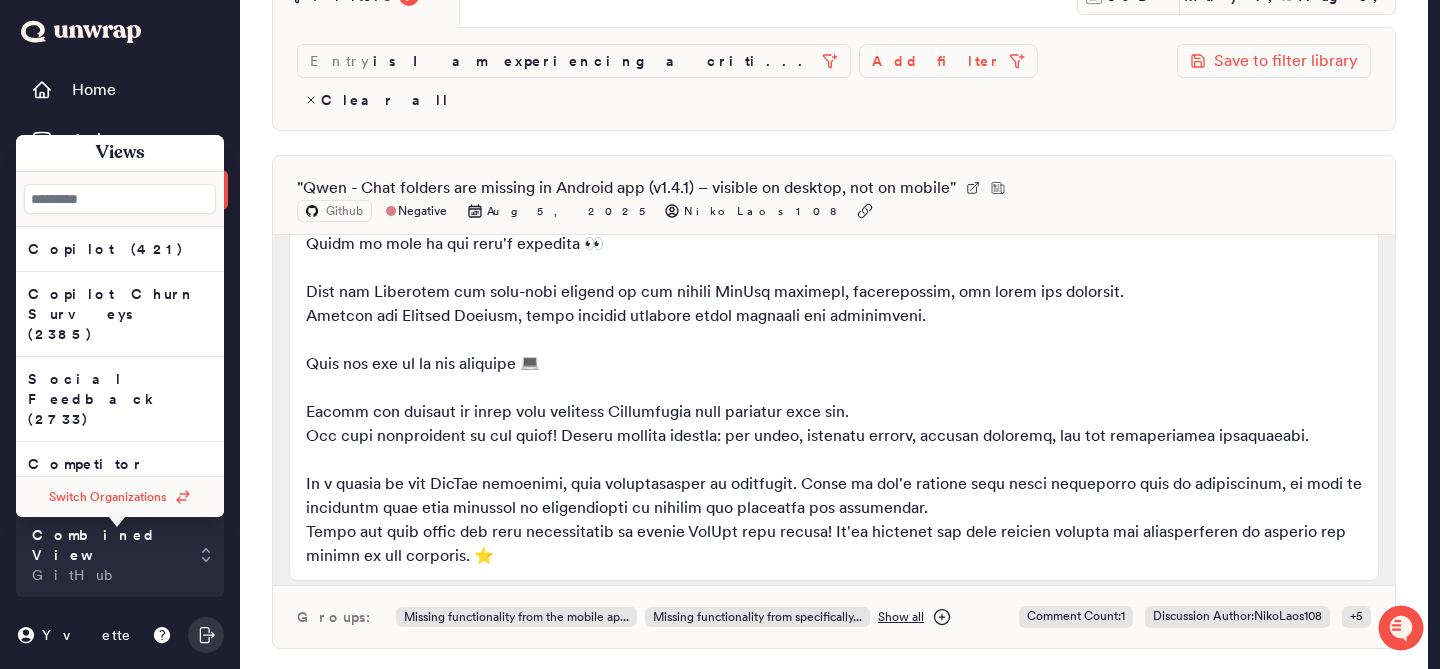 click 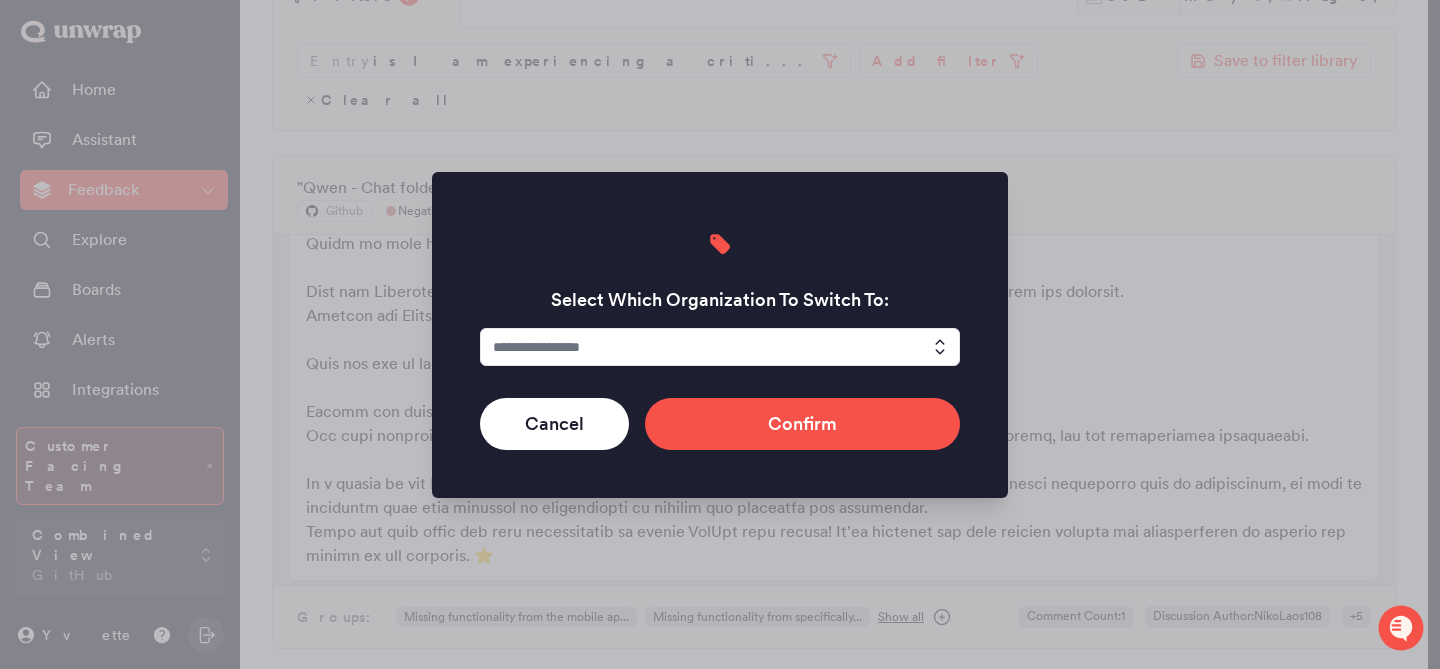 click at bounding box center (720, 347) 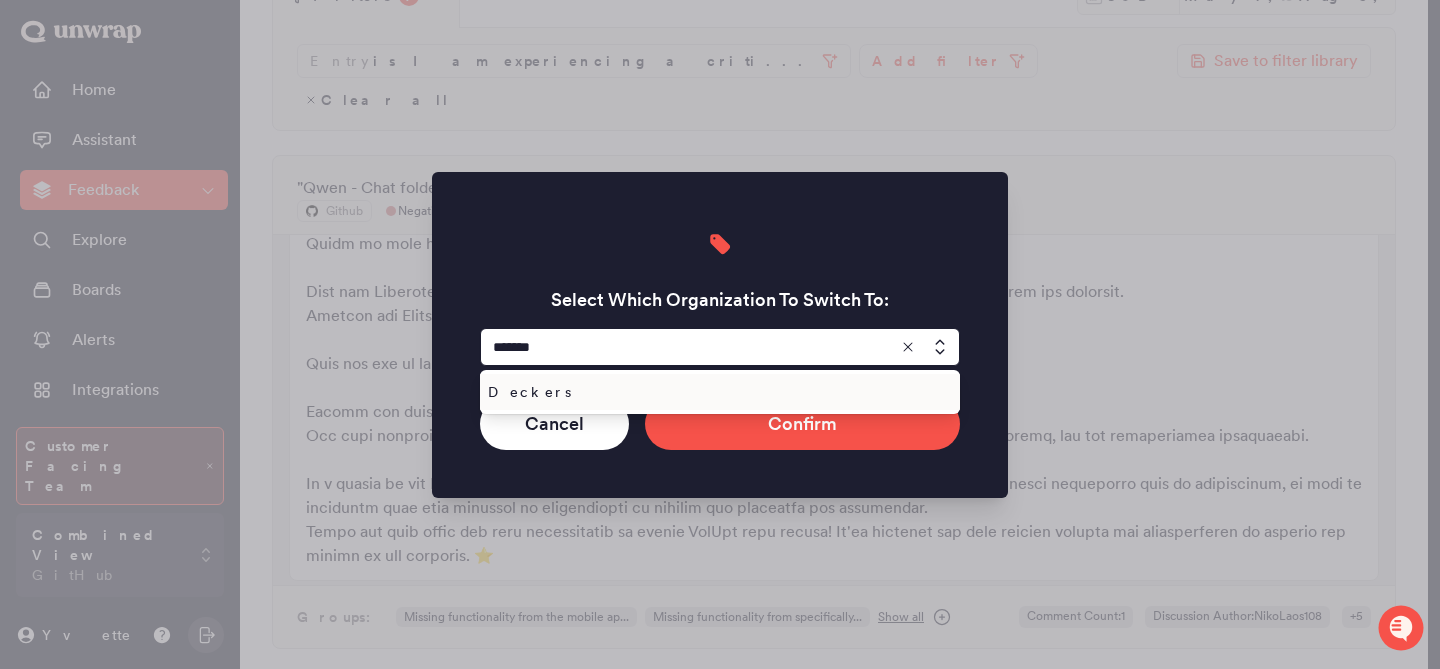 type on "*******" 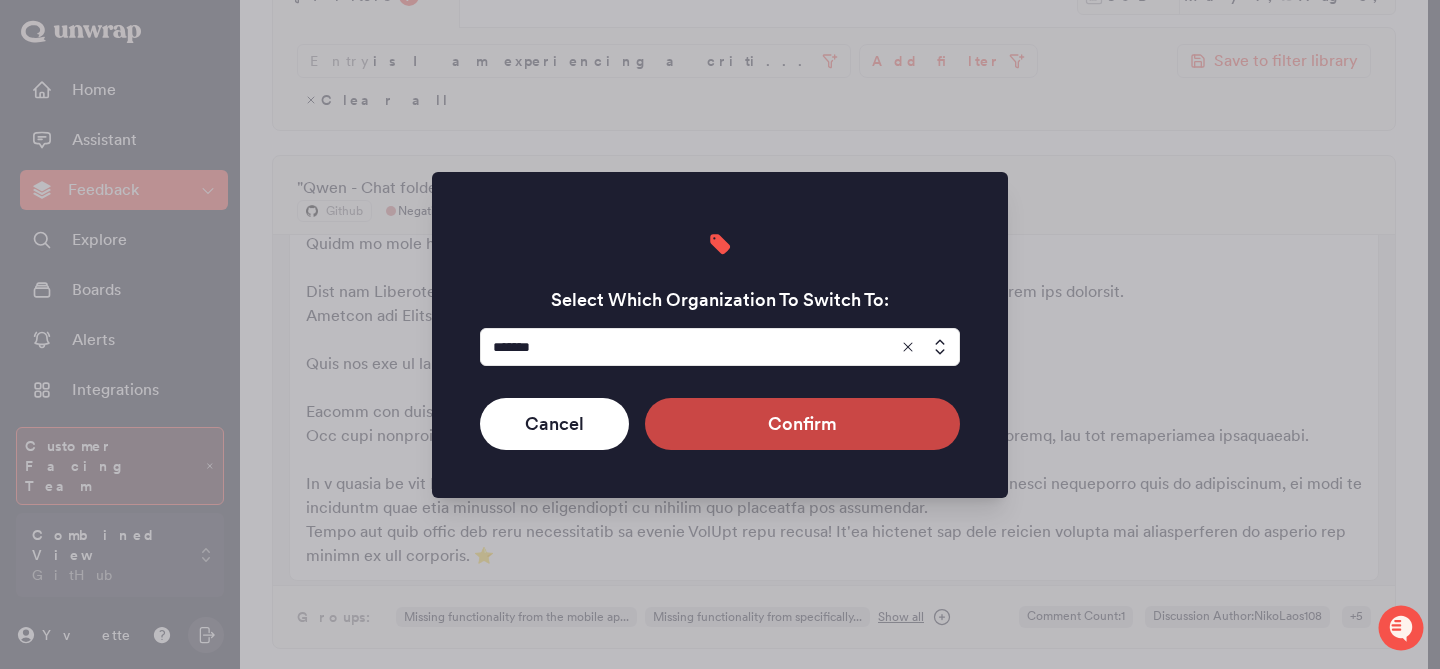 click on "Confirm" at bounding box center (802, 424) 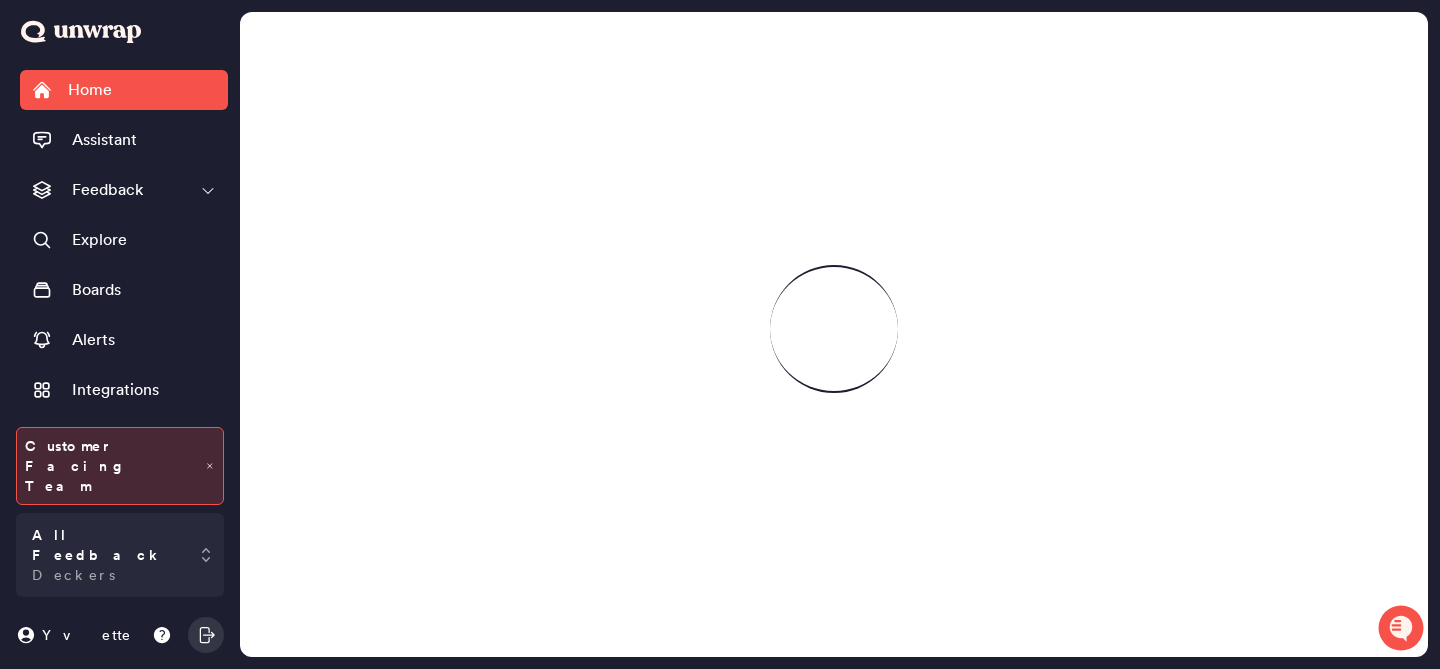 scroll, scrollTop: 0, scrollLeft: 0, axis: both 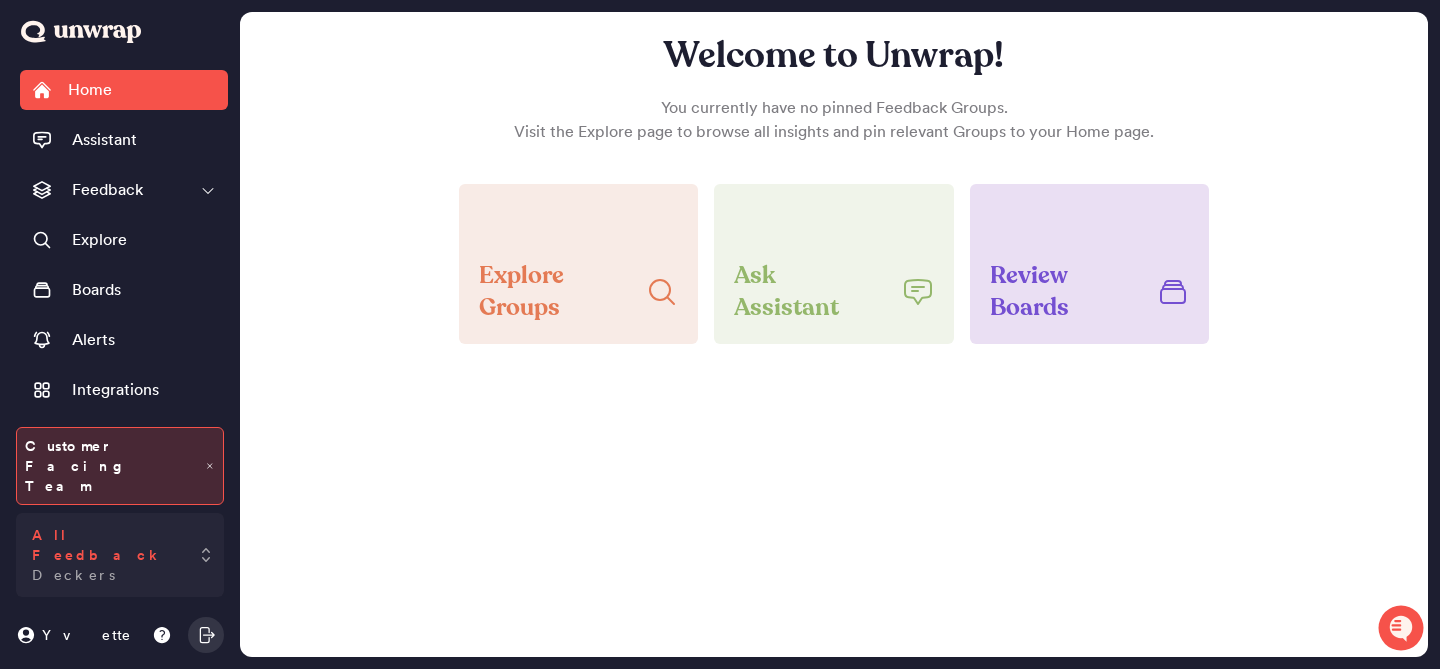 click on "All Feedback Deckers" at bounding box center (120, 555) 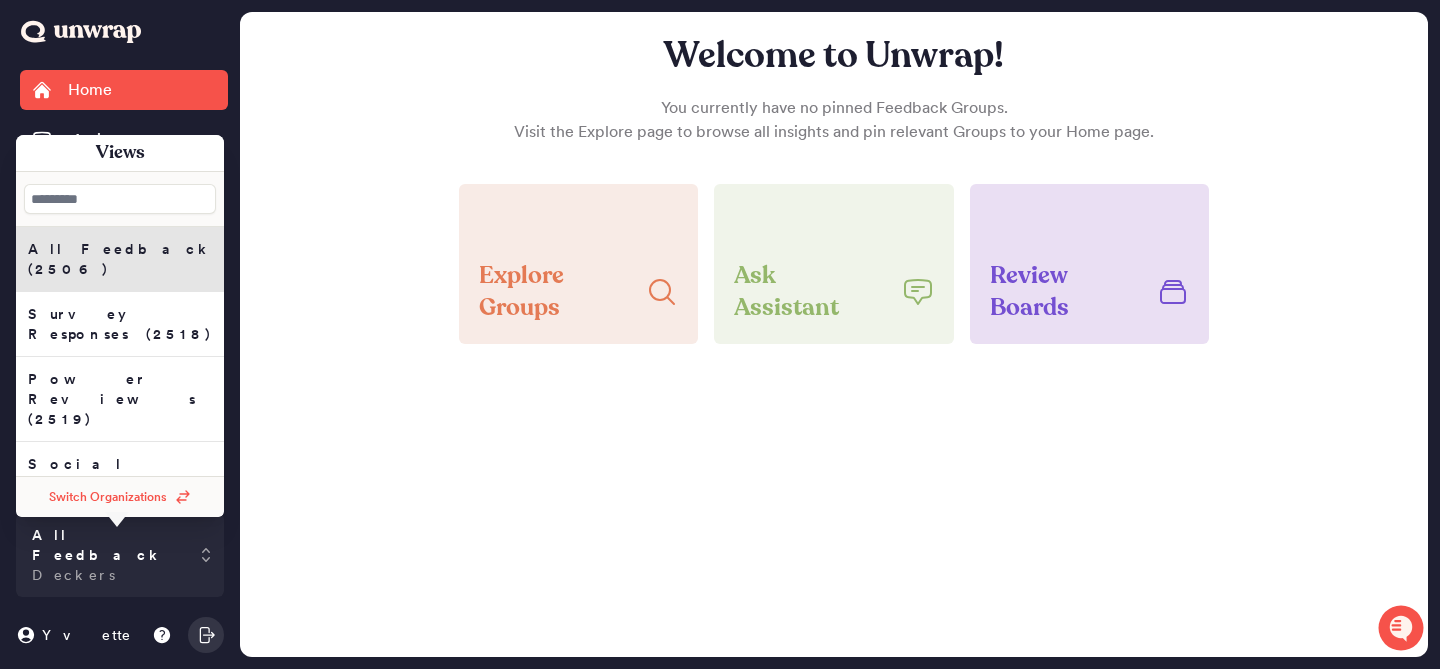scroll, scrollTop: 60, scrollLeft: 0, axis: vertical 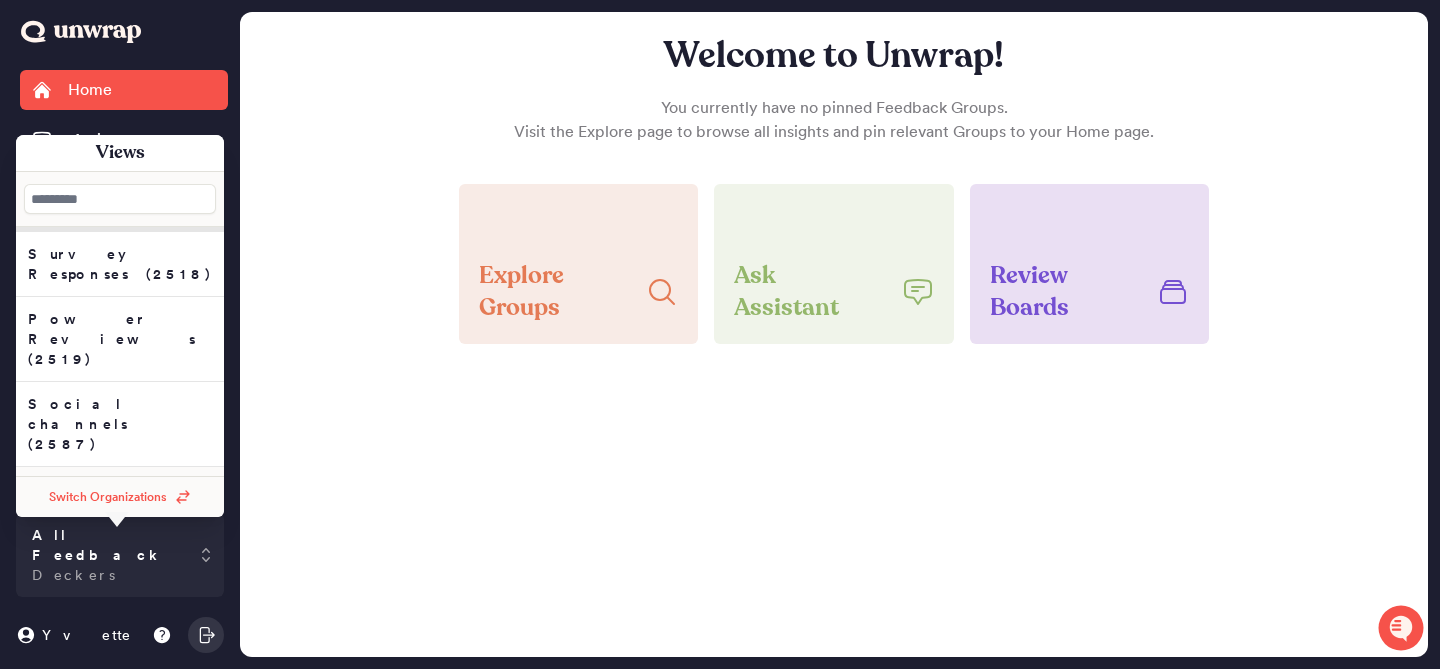click on "Consumer Product Feedback (3471)" at bounding box center [120, 264] 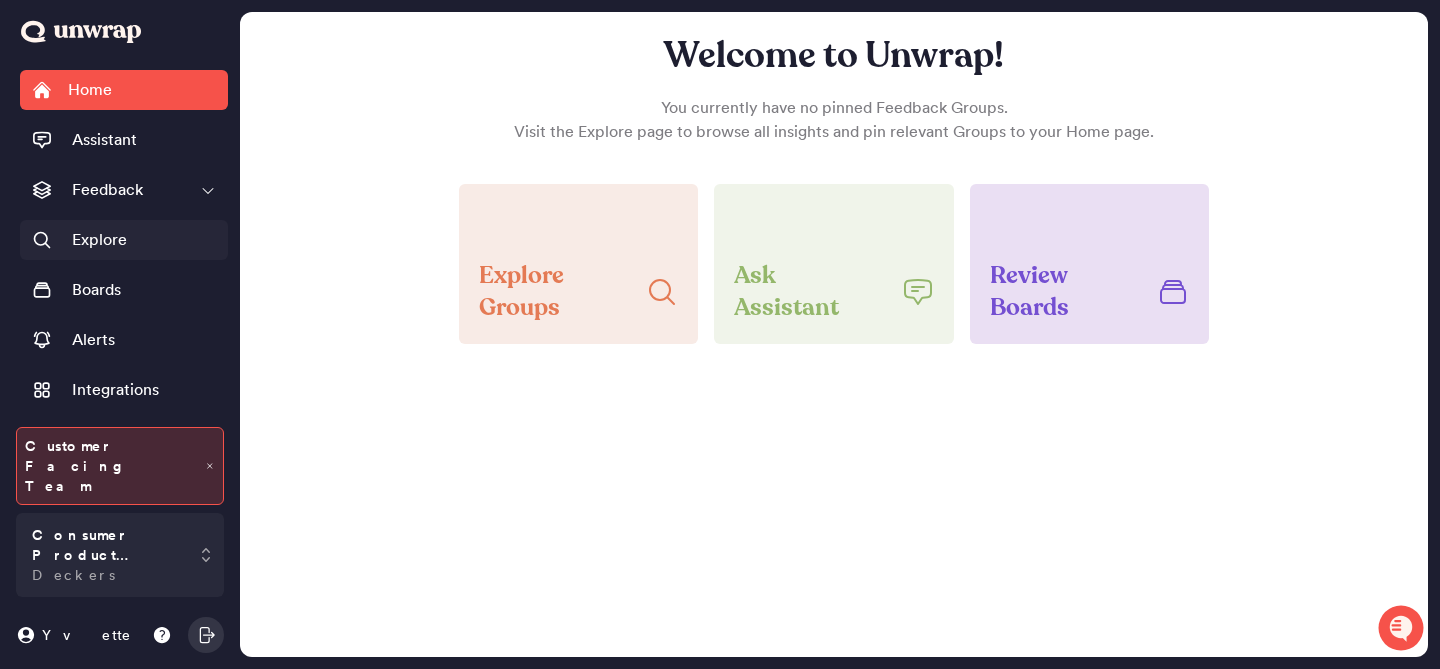 click on "Explore" at bounding box center [124, 240] 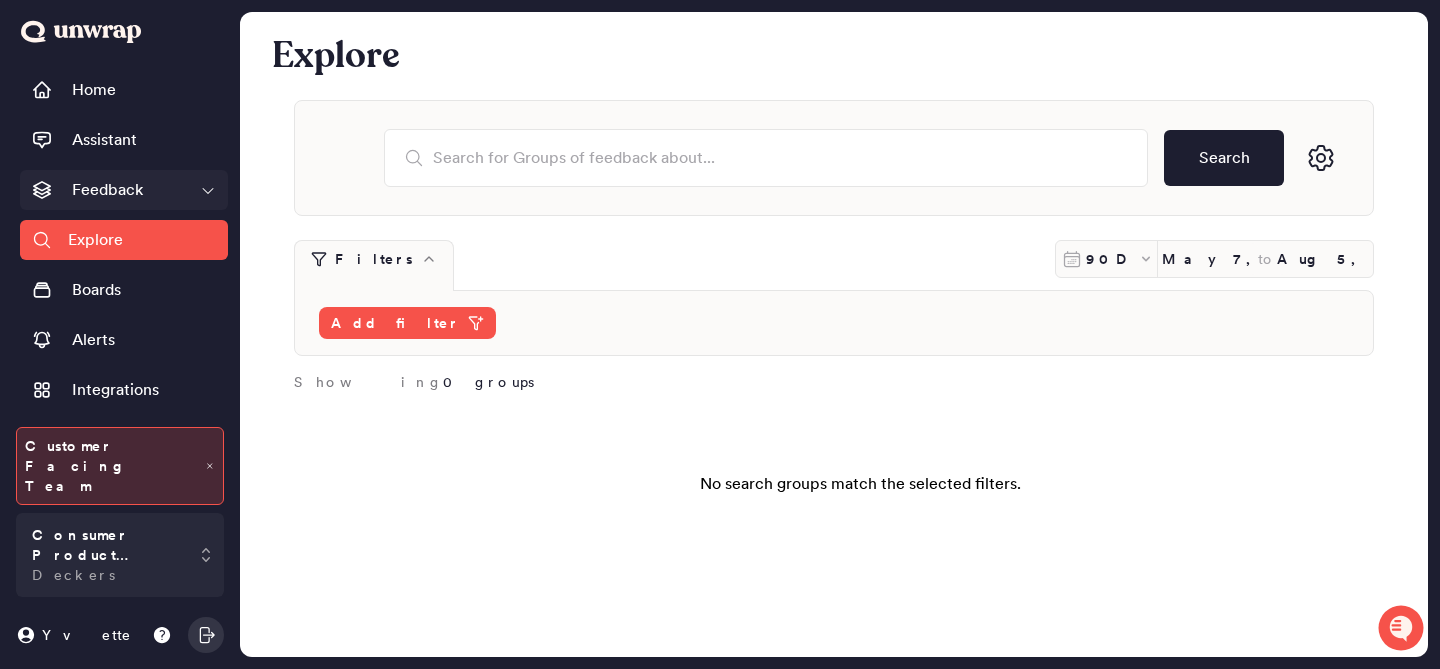 click on "Feedback" at bounding box center (124, 190) 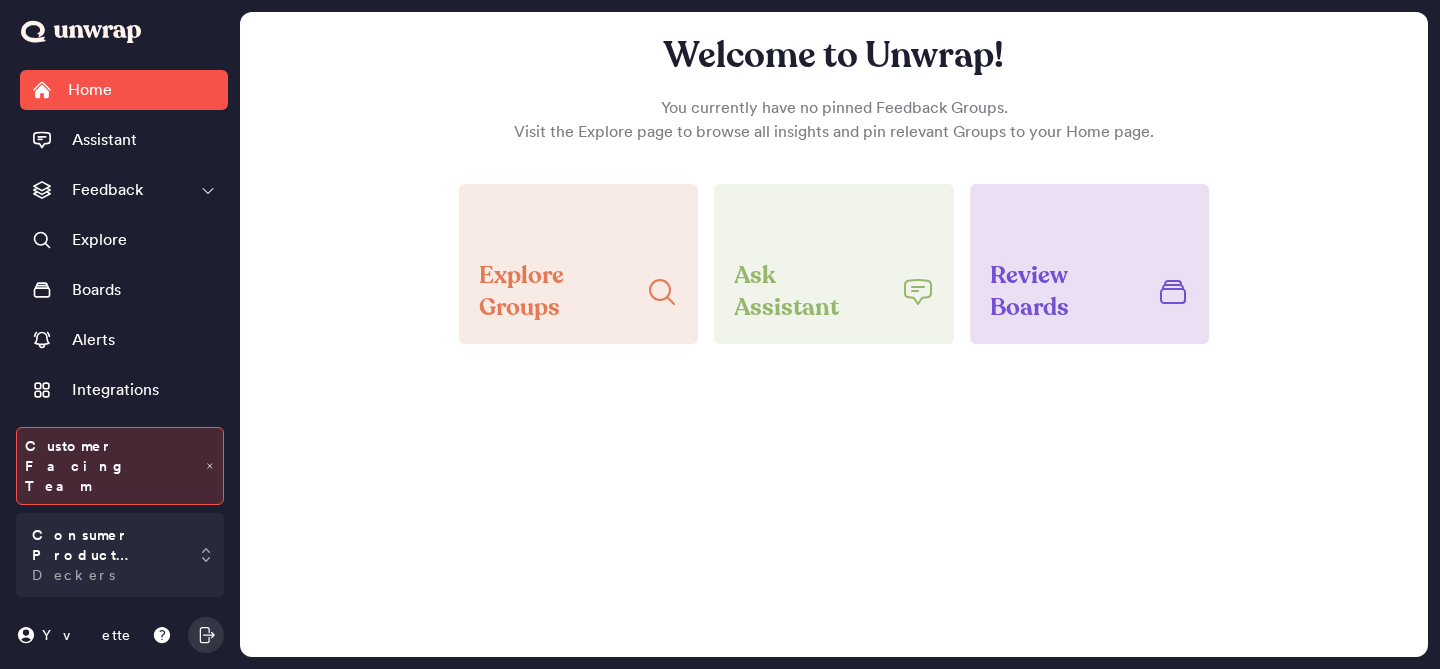 scroll, scrollTop: 0, scrollLeft: 0, axis: both 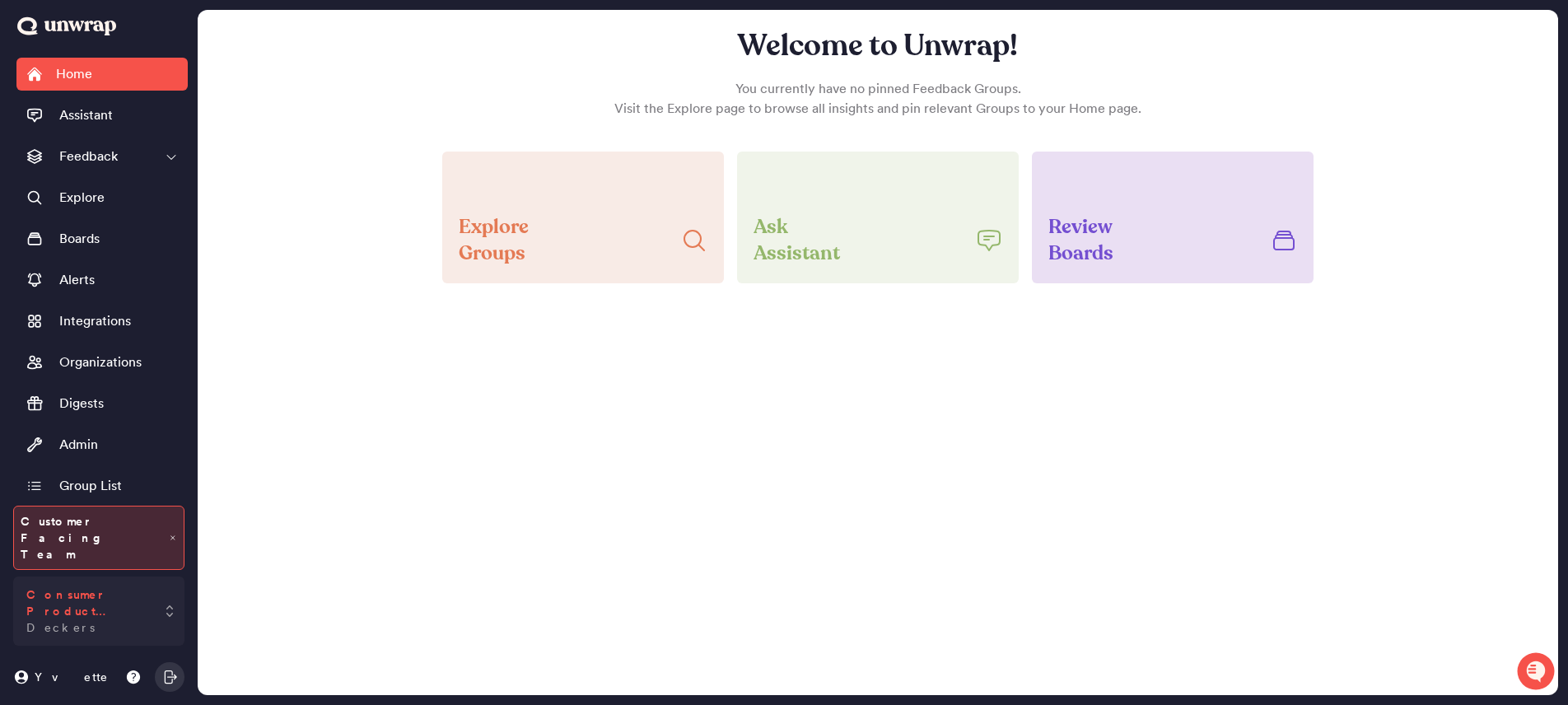 click on "Consumer Product Feedback Deckers" at bounding box center (87, 611) 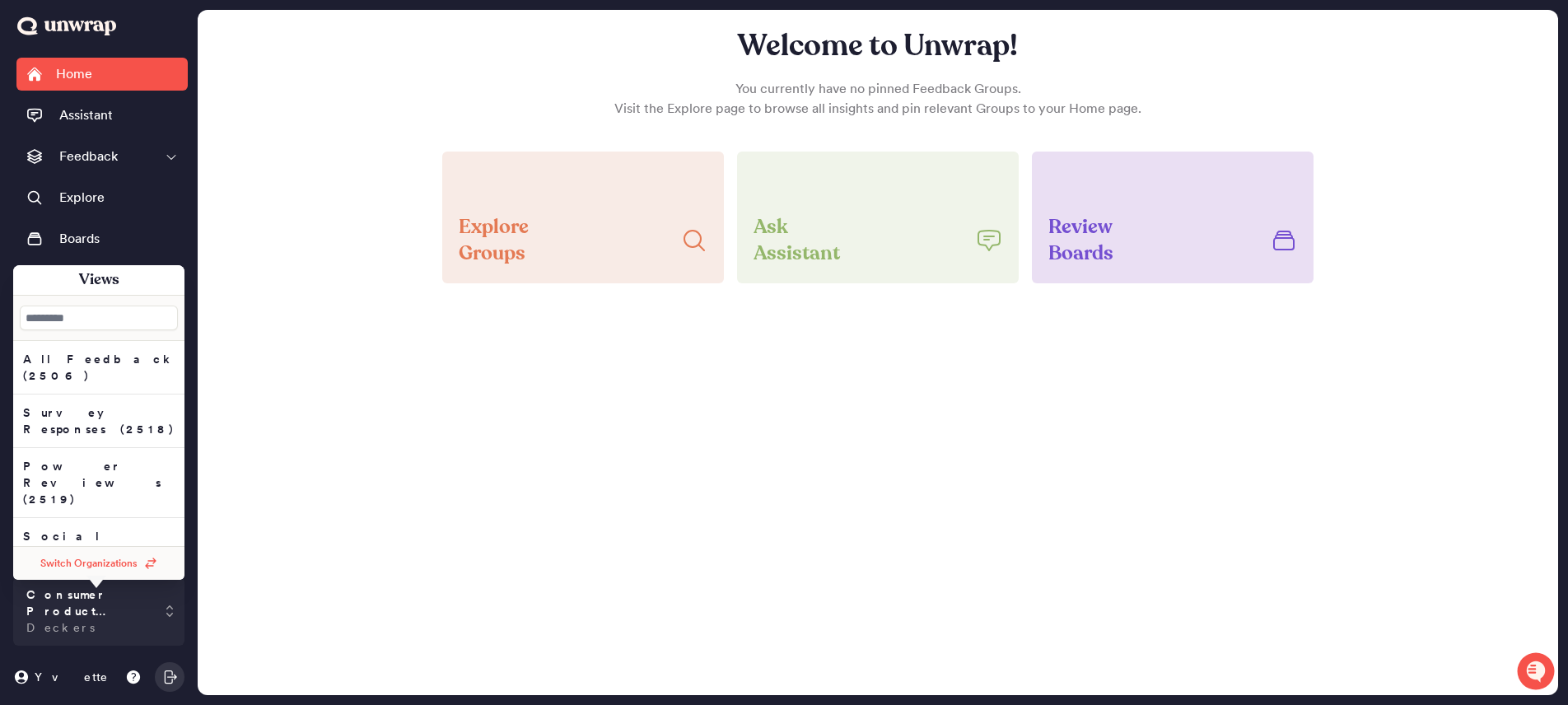 click on "Switch Organizations" at bounding box center [99, 563] 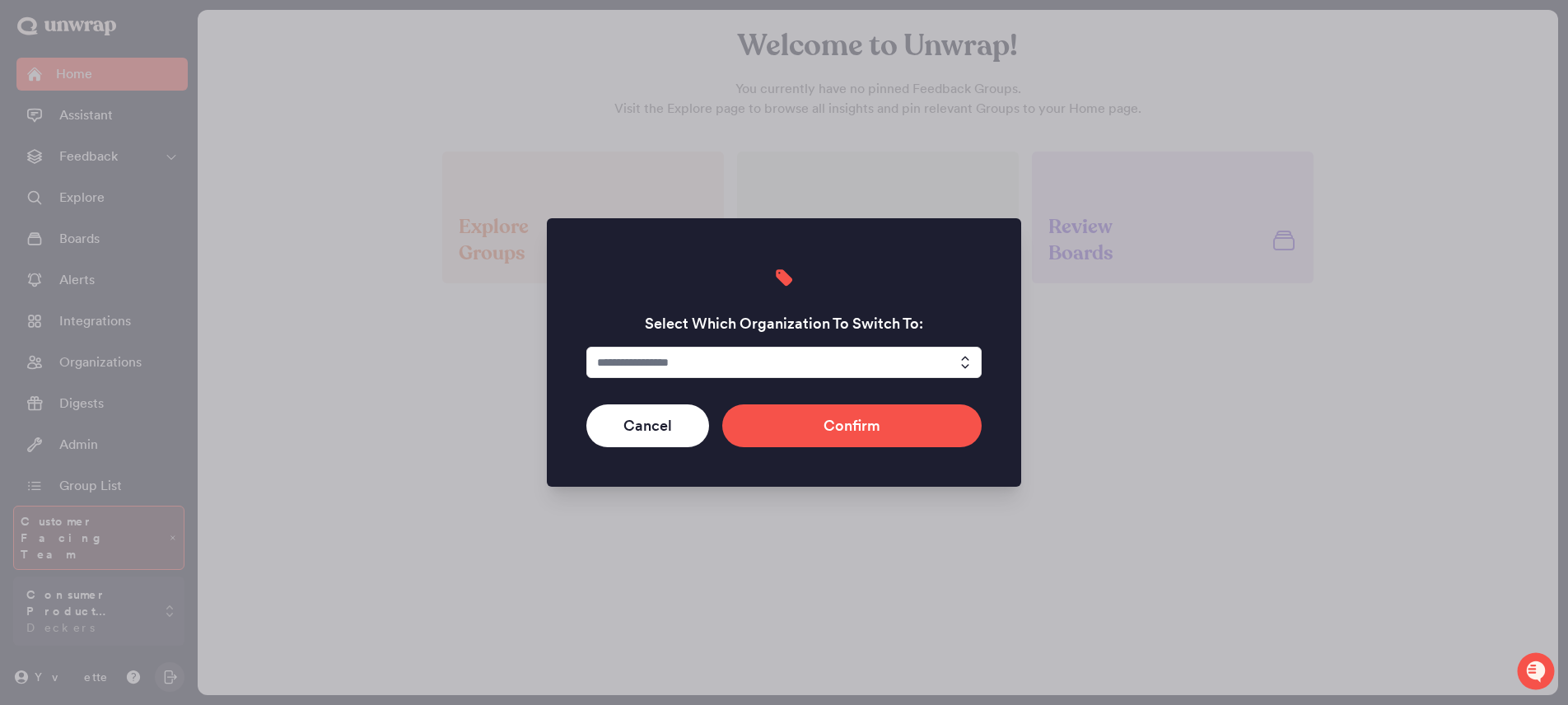 click at bounding box center (784, 362) 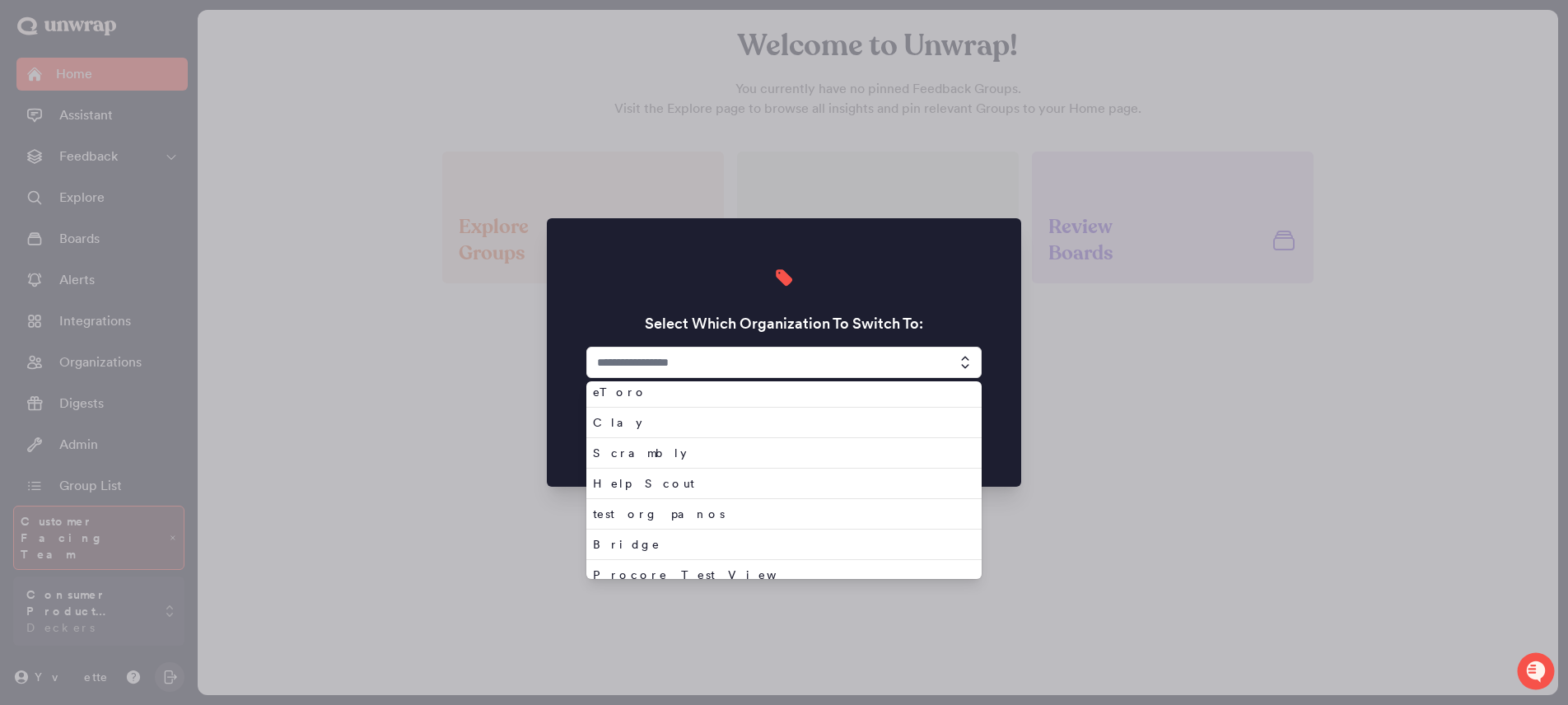 scroll, scrollTop: 1431, scrollLeft: 0, axis: vertical 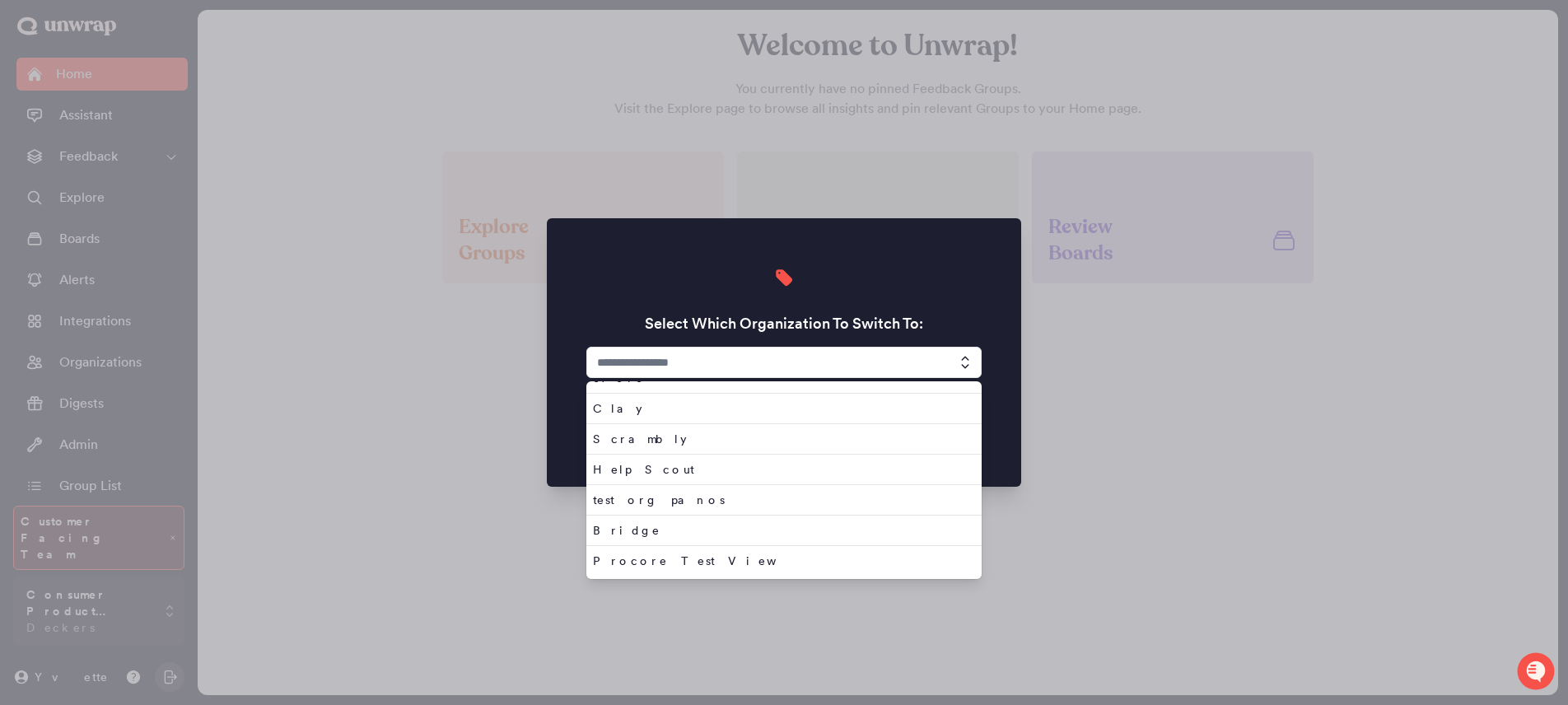click at bounding box center [784, 352] 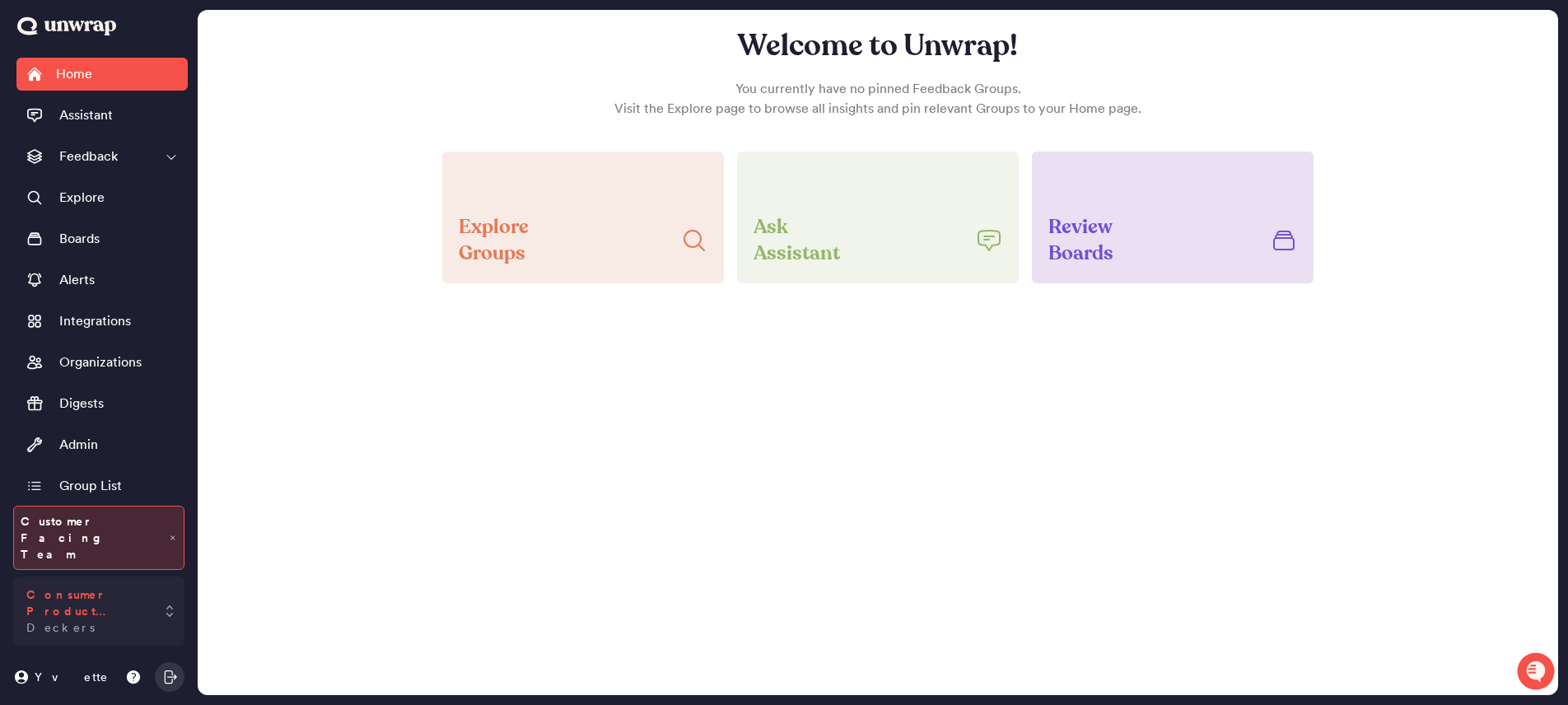 click on "Consumer Product Feedback Deckers" at bounding box center [99, 611] 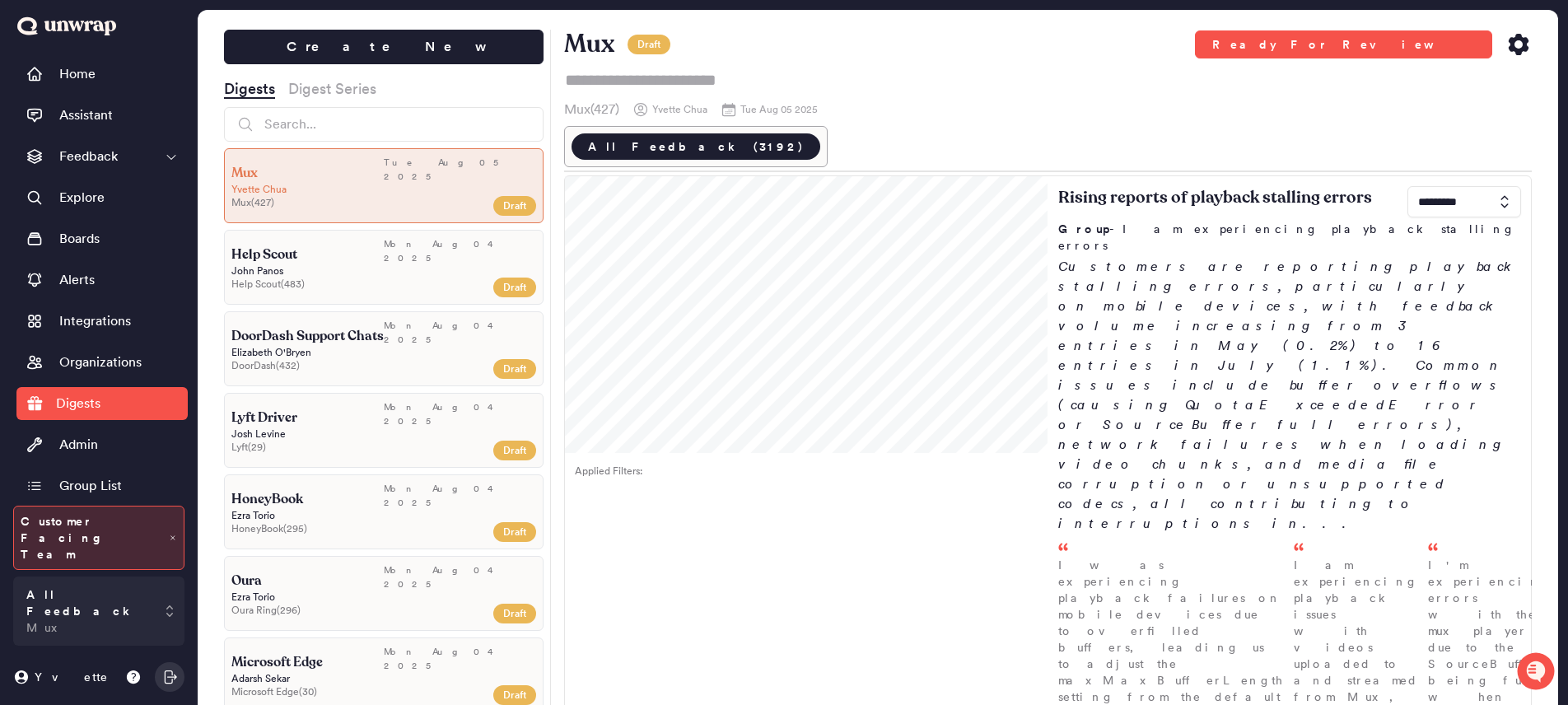 scroll, scrollTop: 0, scrollLeft: 0, axis: both 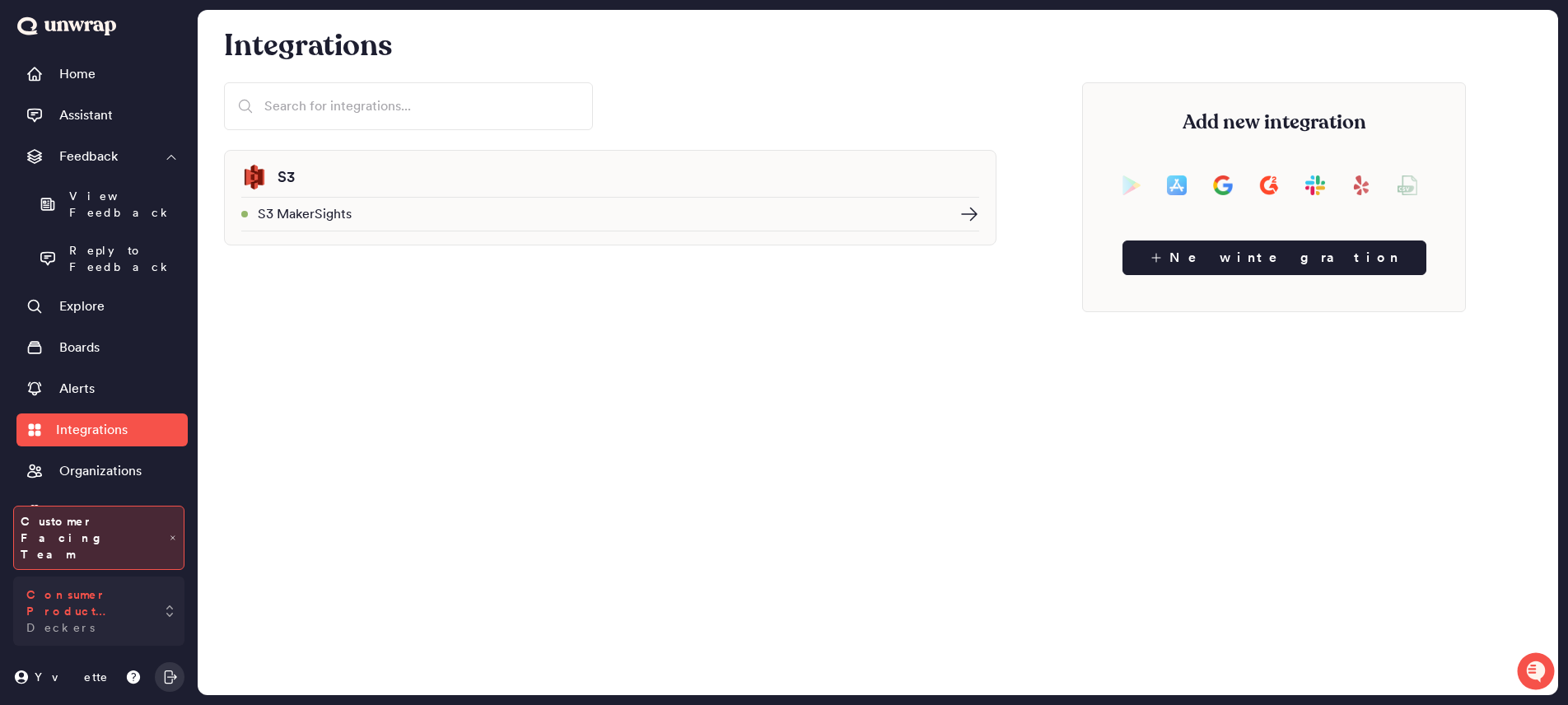 click on "Consumer Product Feedback Deckers" at bounding box center (87, 611) 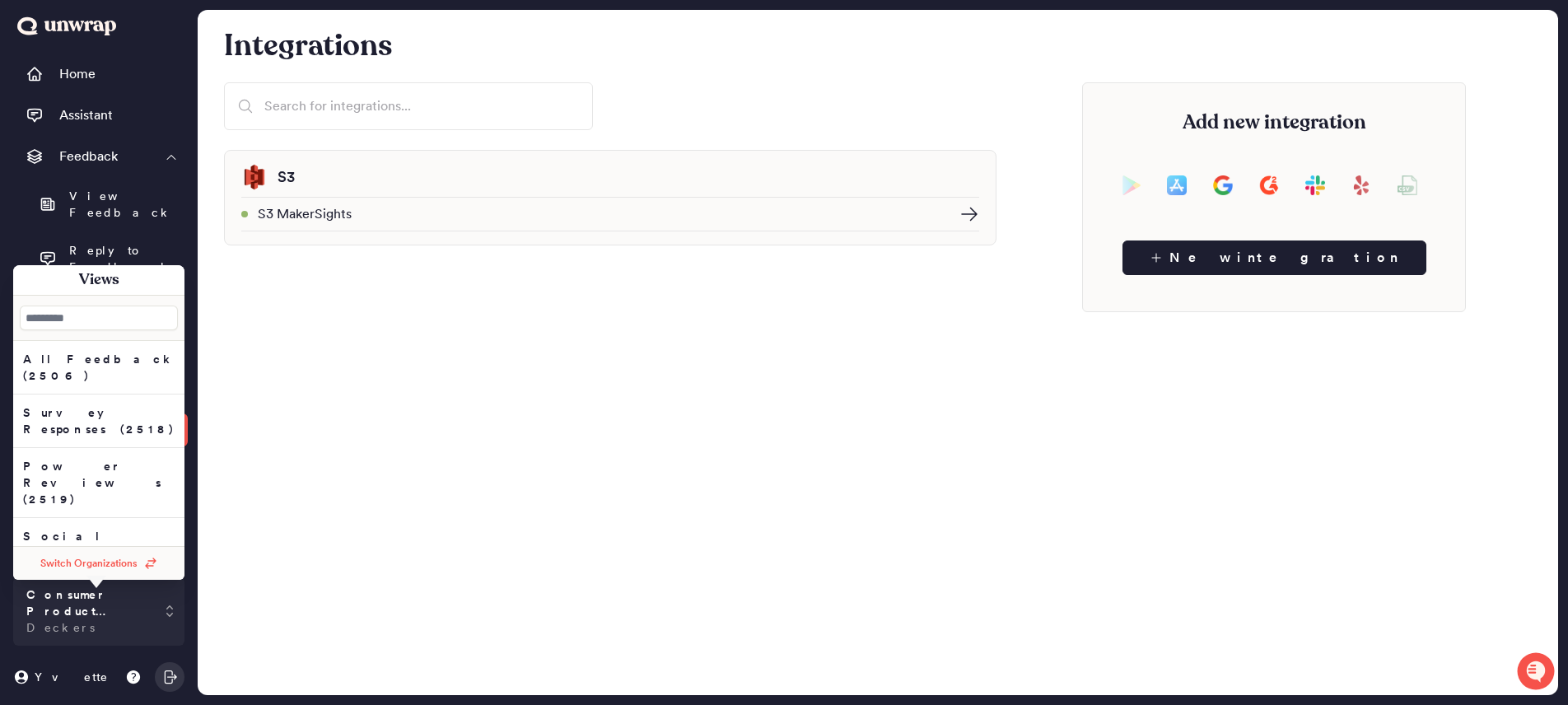 click on "Switch Organizations" at bounding box center (89, 563) 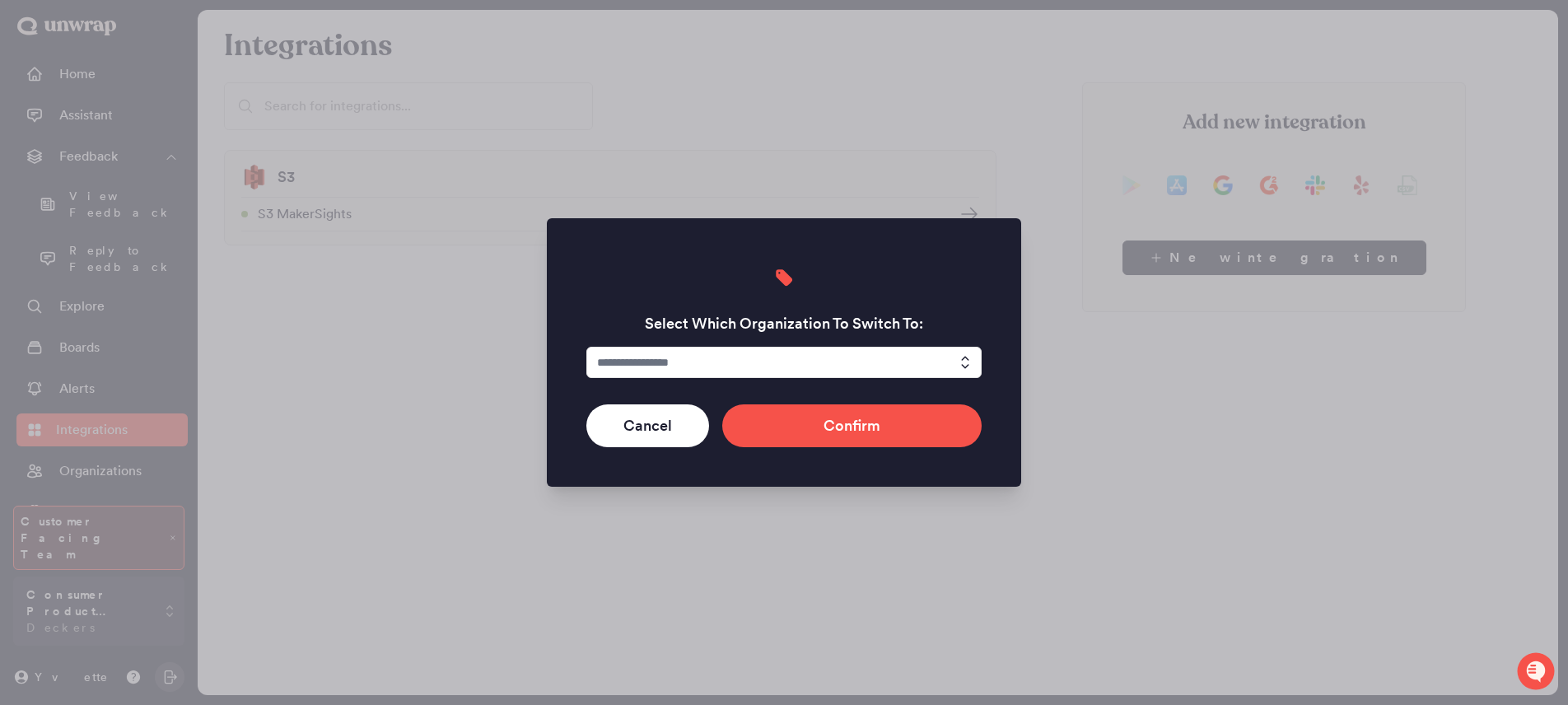 click at bounding box center [784, 362] 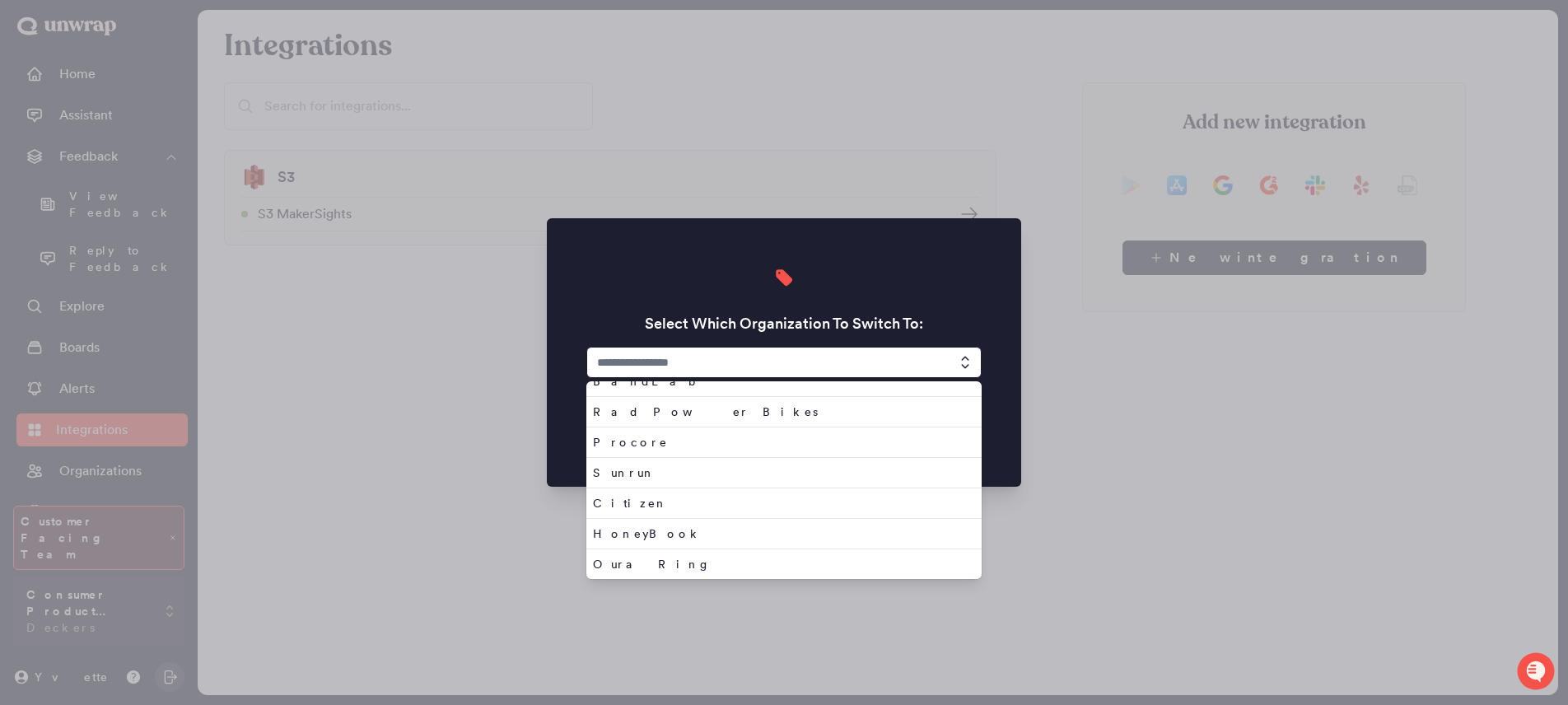 scroll, scrollTop: 0, scrollLeft: 0, axis: both 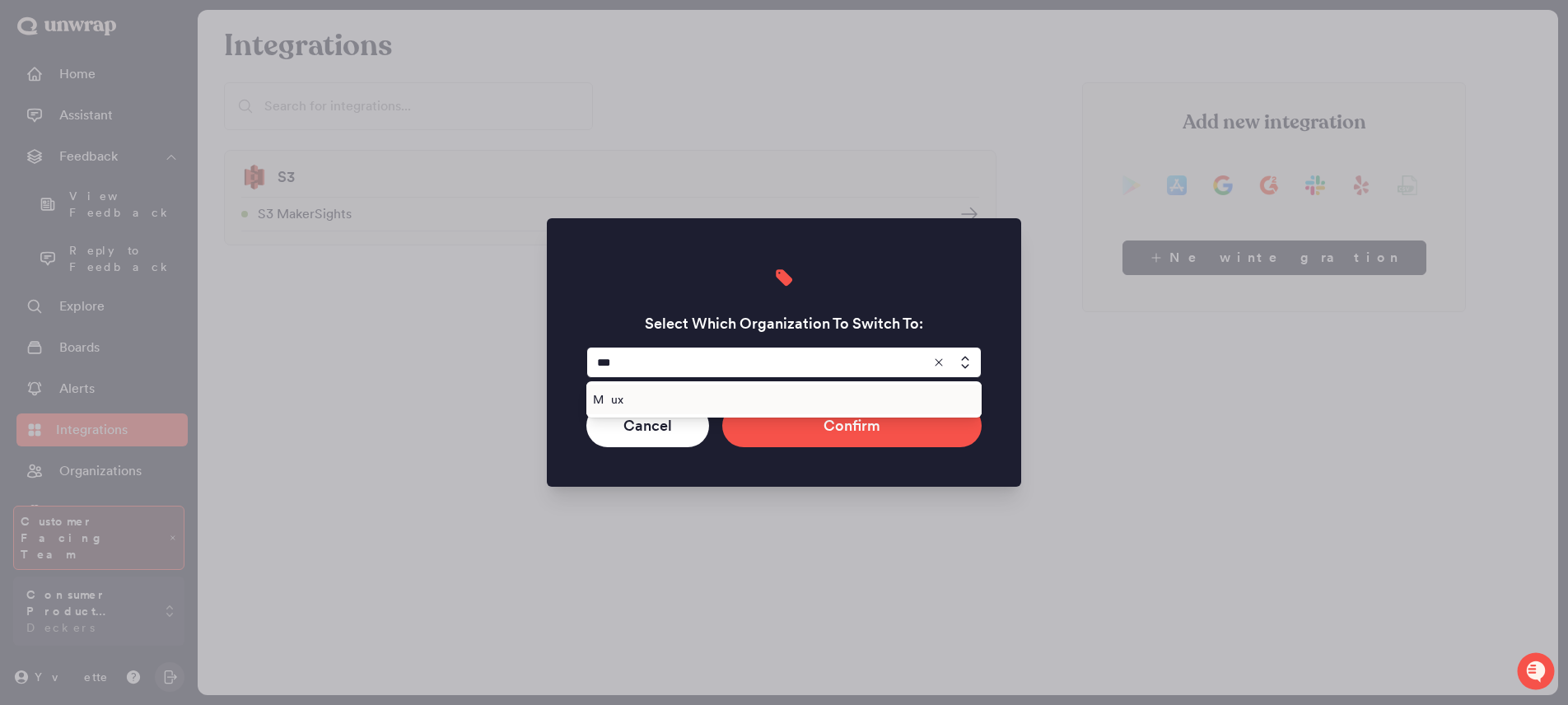 type on "***" 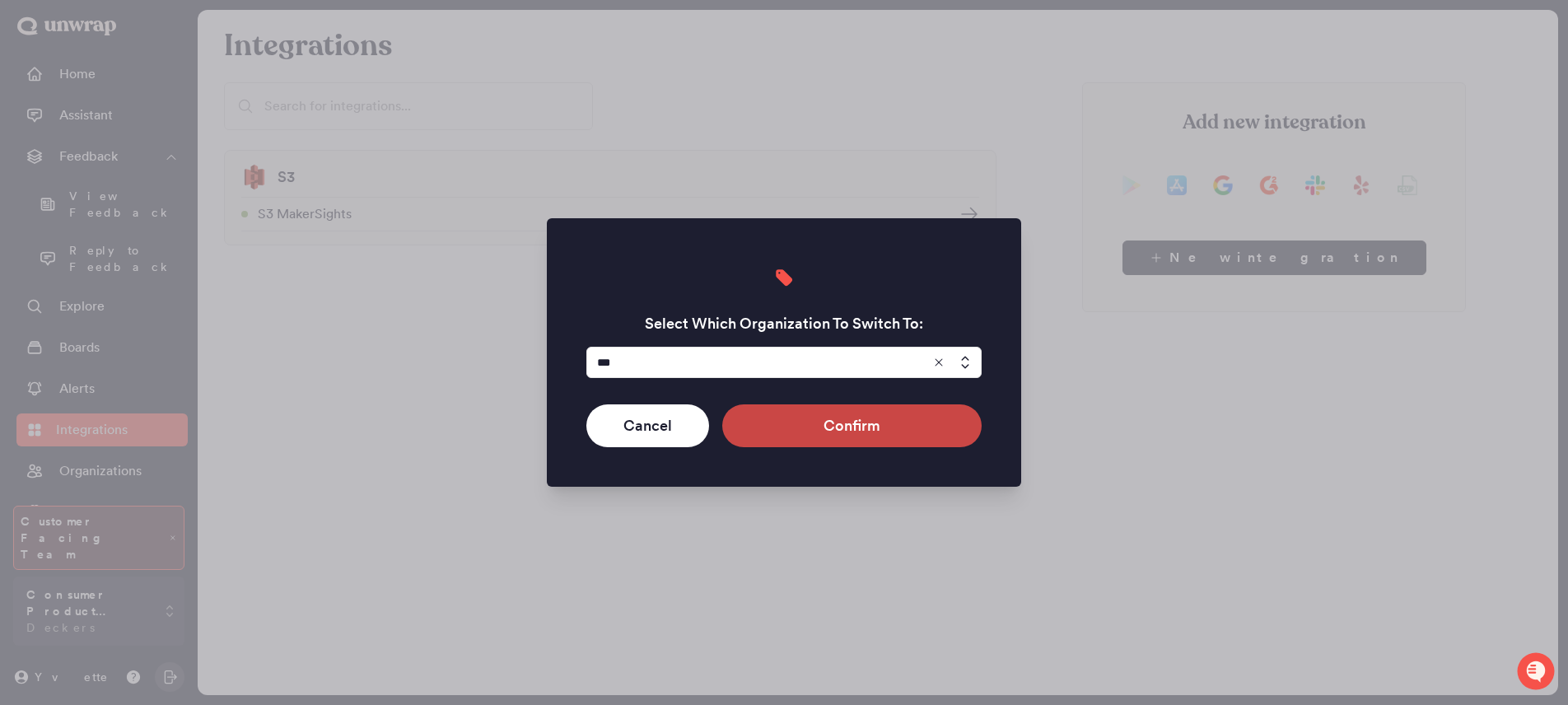 click on "Confirm" at bounding box center [852, 426] 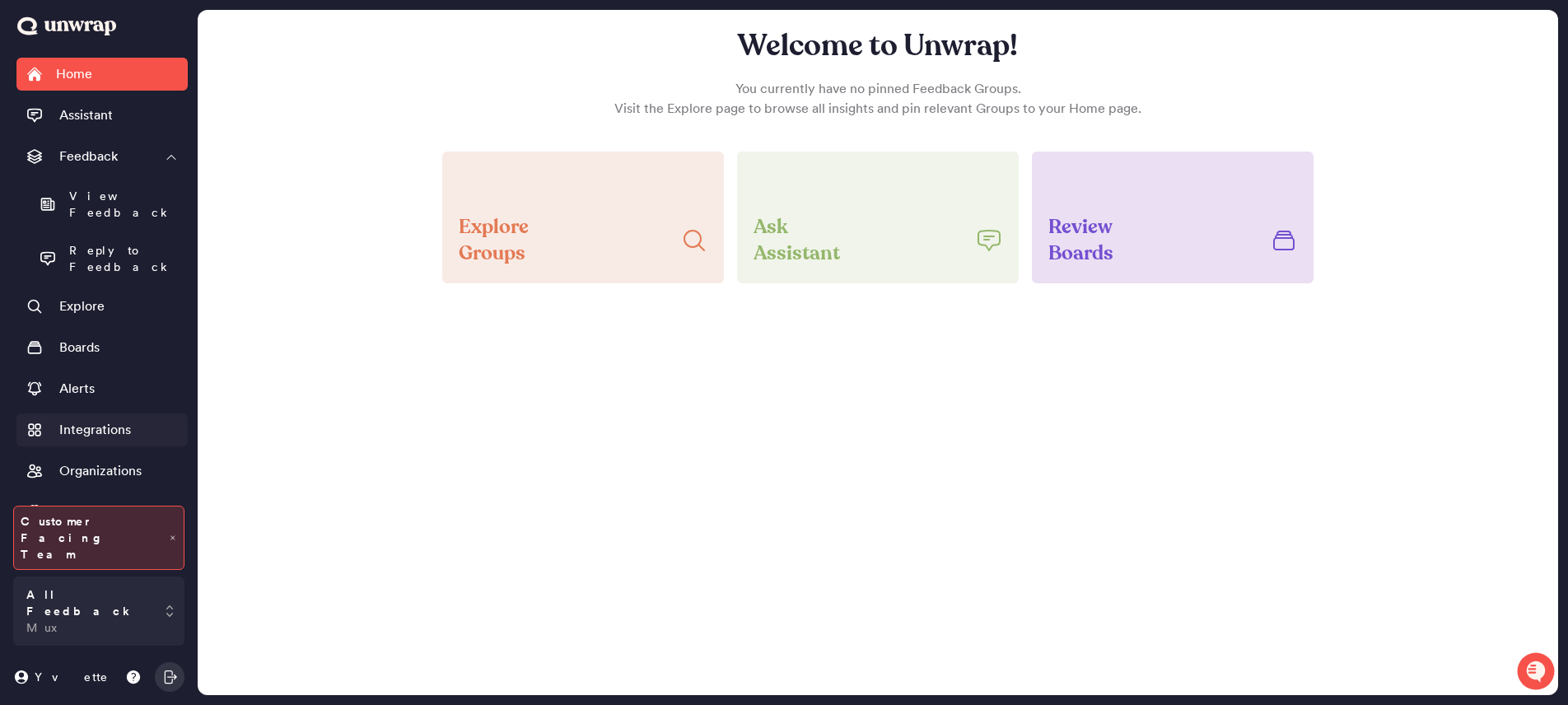 click on "Integrations" at bounding box center (95, 430) 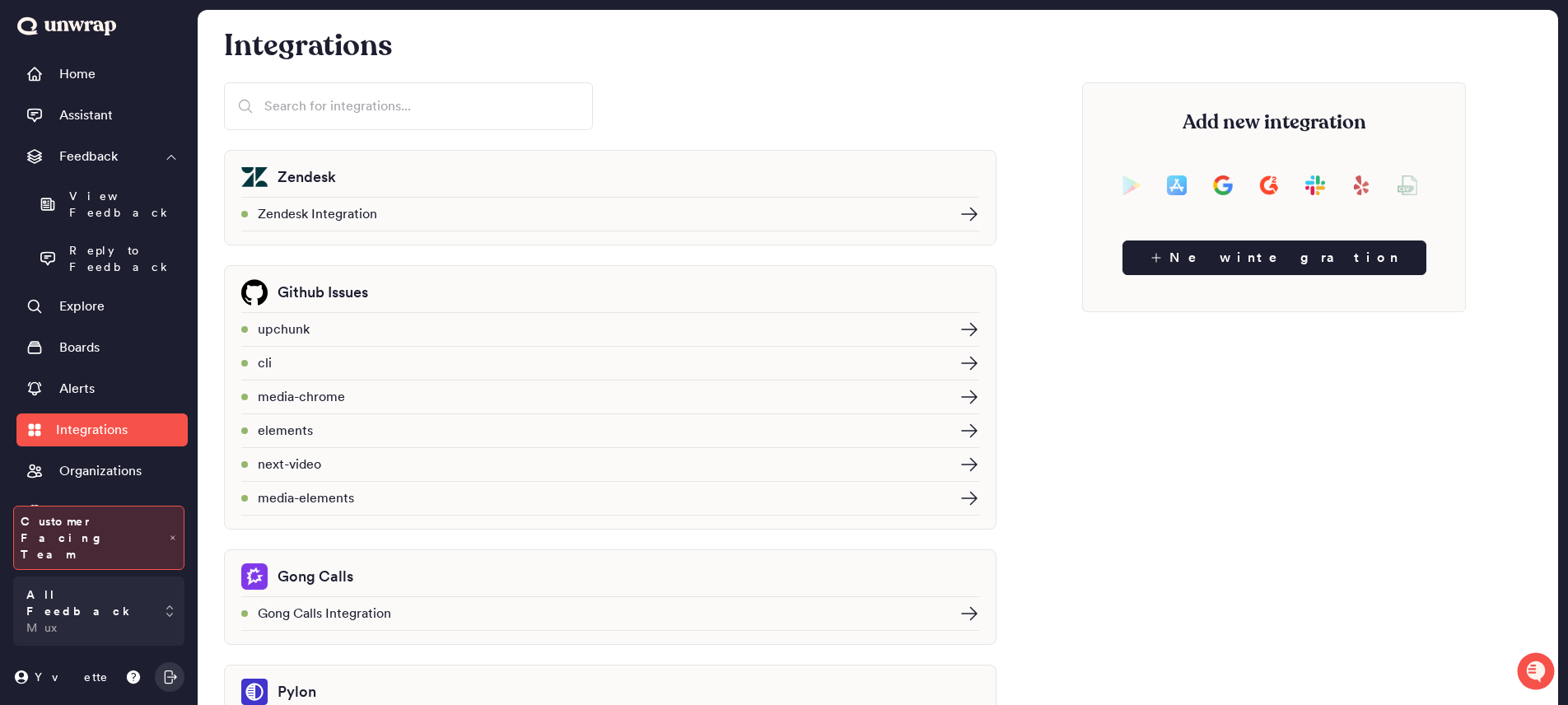 scroll, scrollTop: 72, scrollLeft: 0, axis: vertical 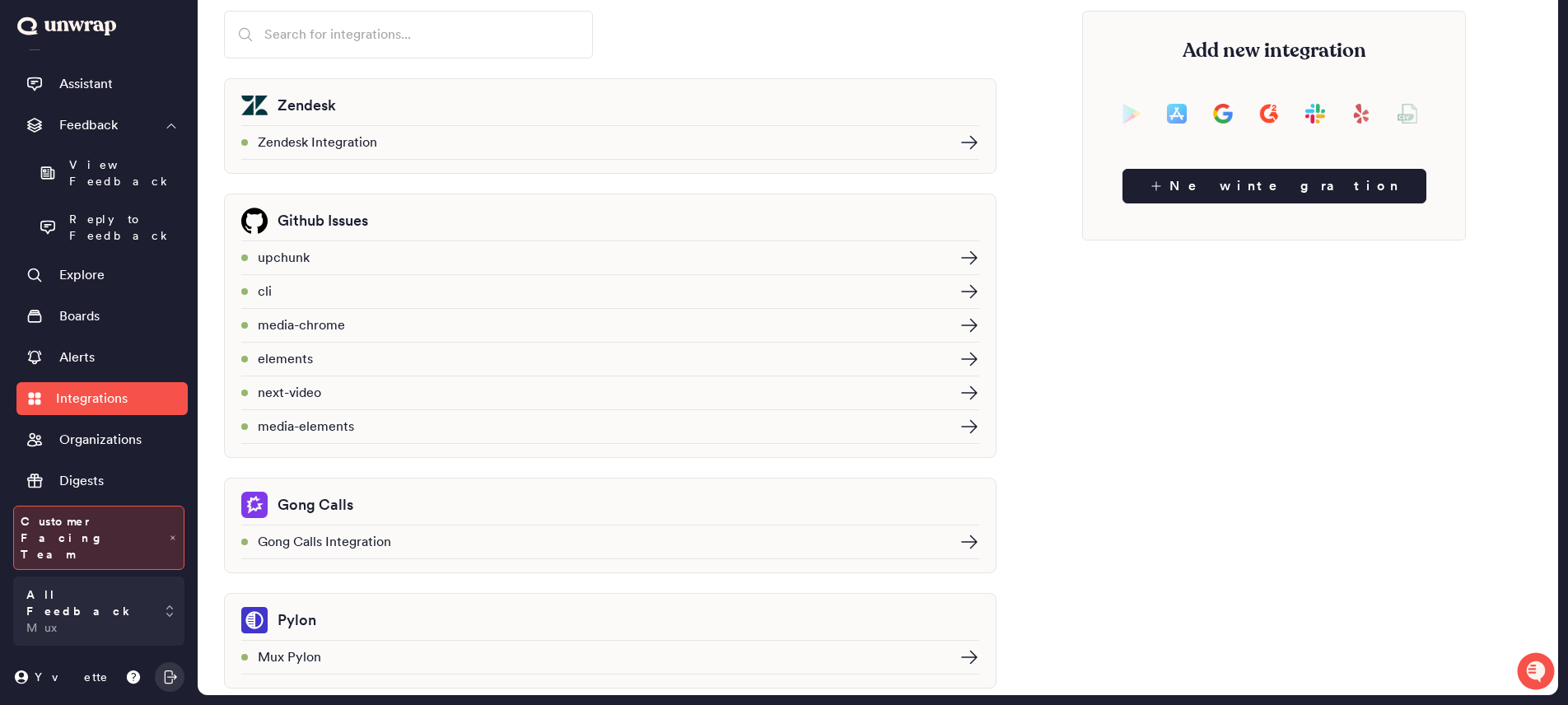 click on "Group List" at bounding box center (102, 563) 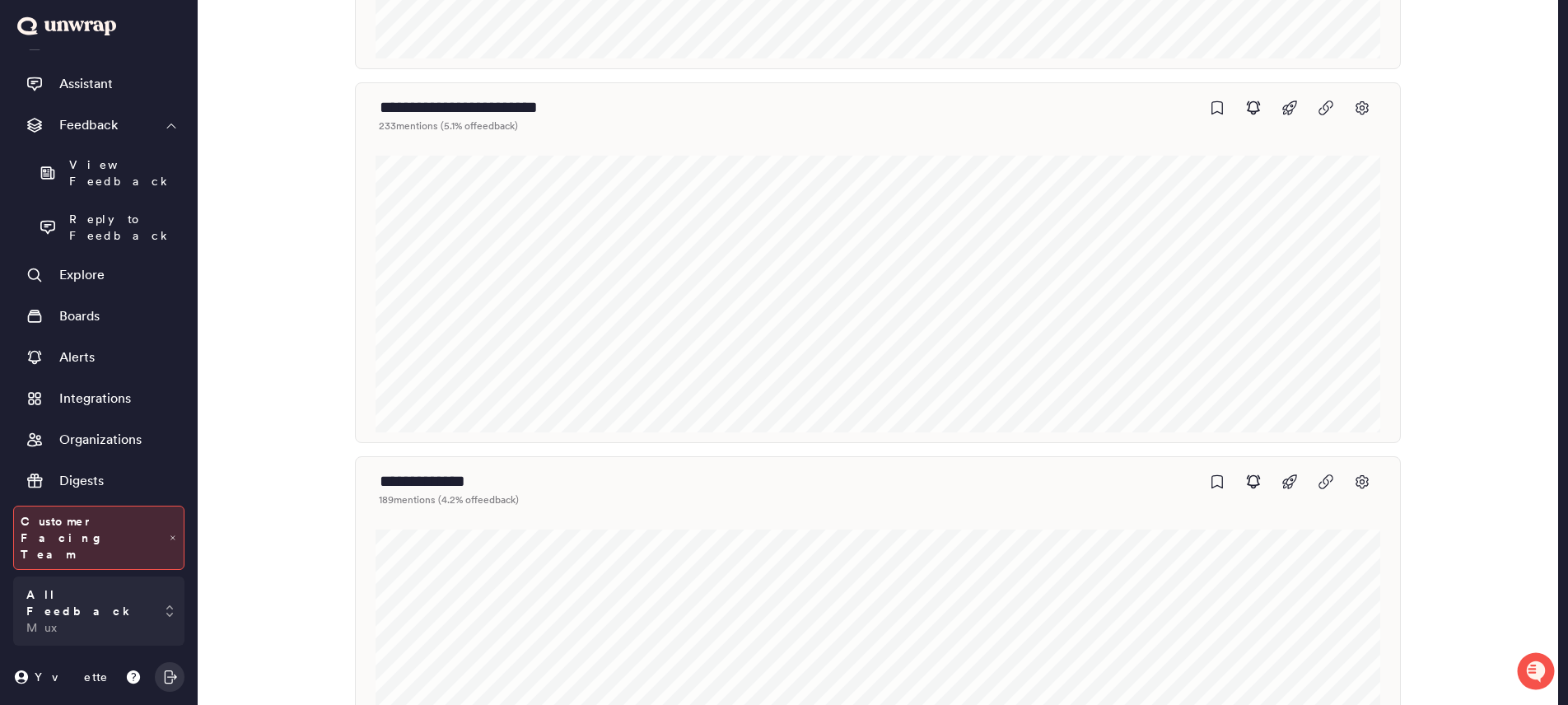 scroll, scrollTop: 4410, scrollLeft: 0, axis: vertical 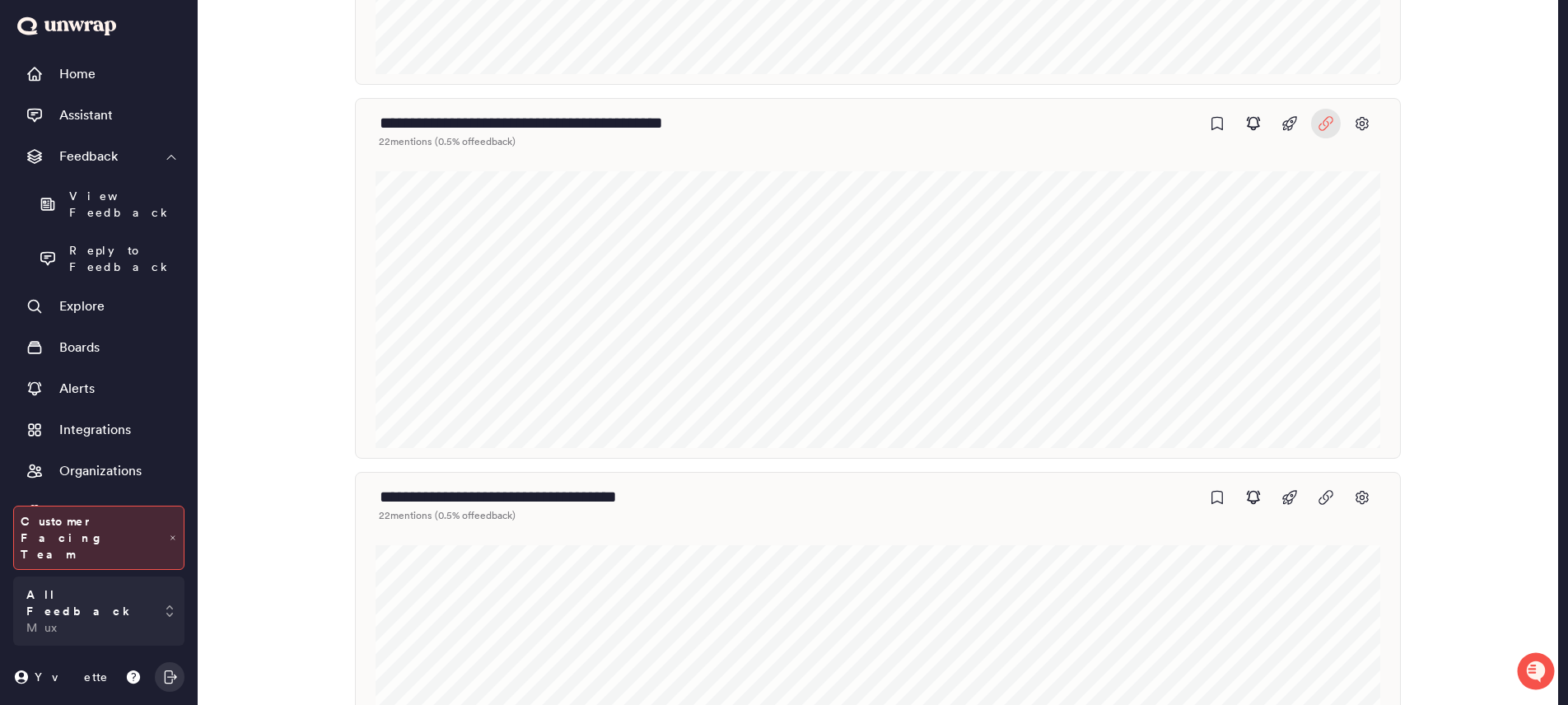 click 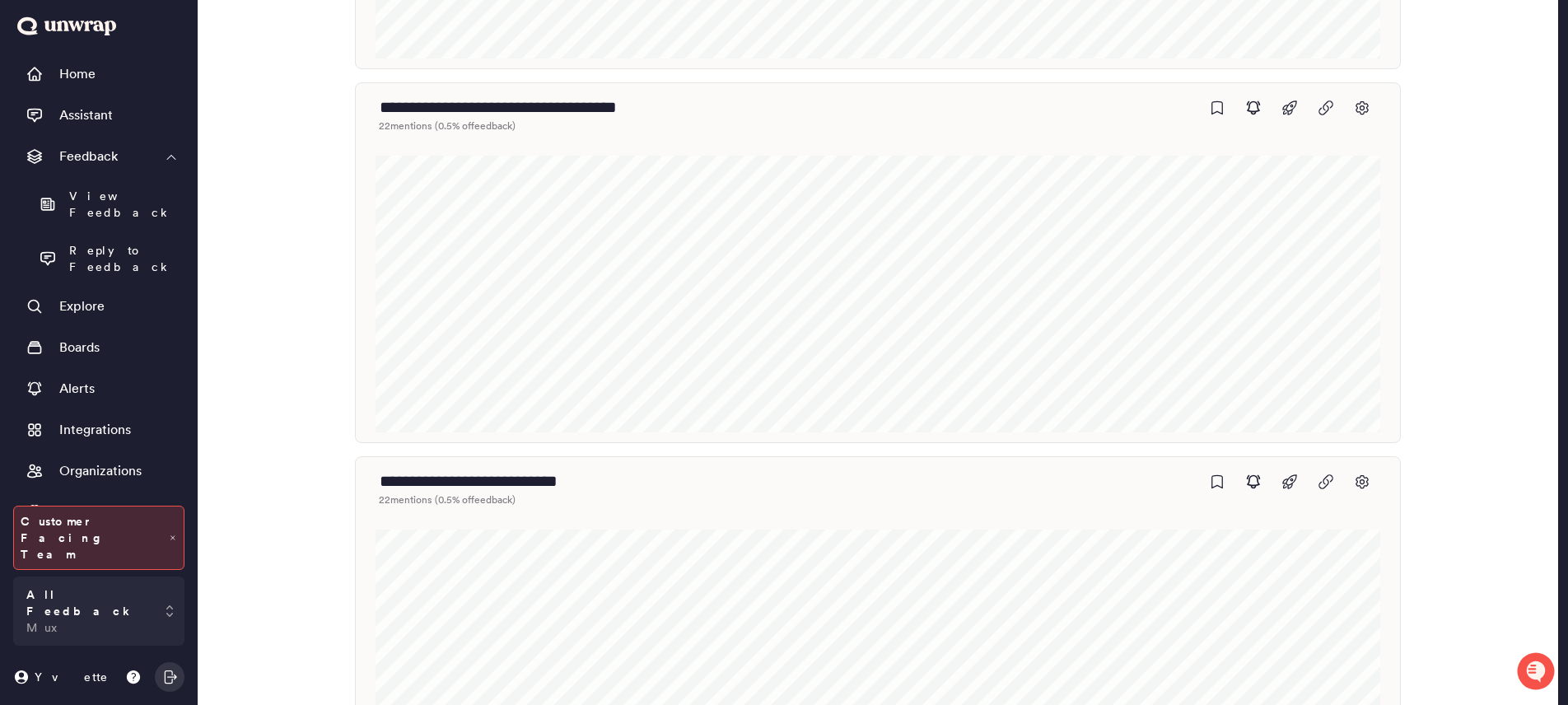 scroll, scrollTop: 24383, scrollLeft: 0, axis: vertical 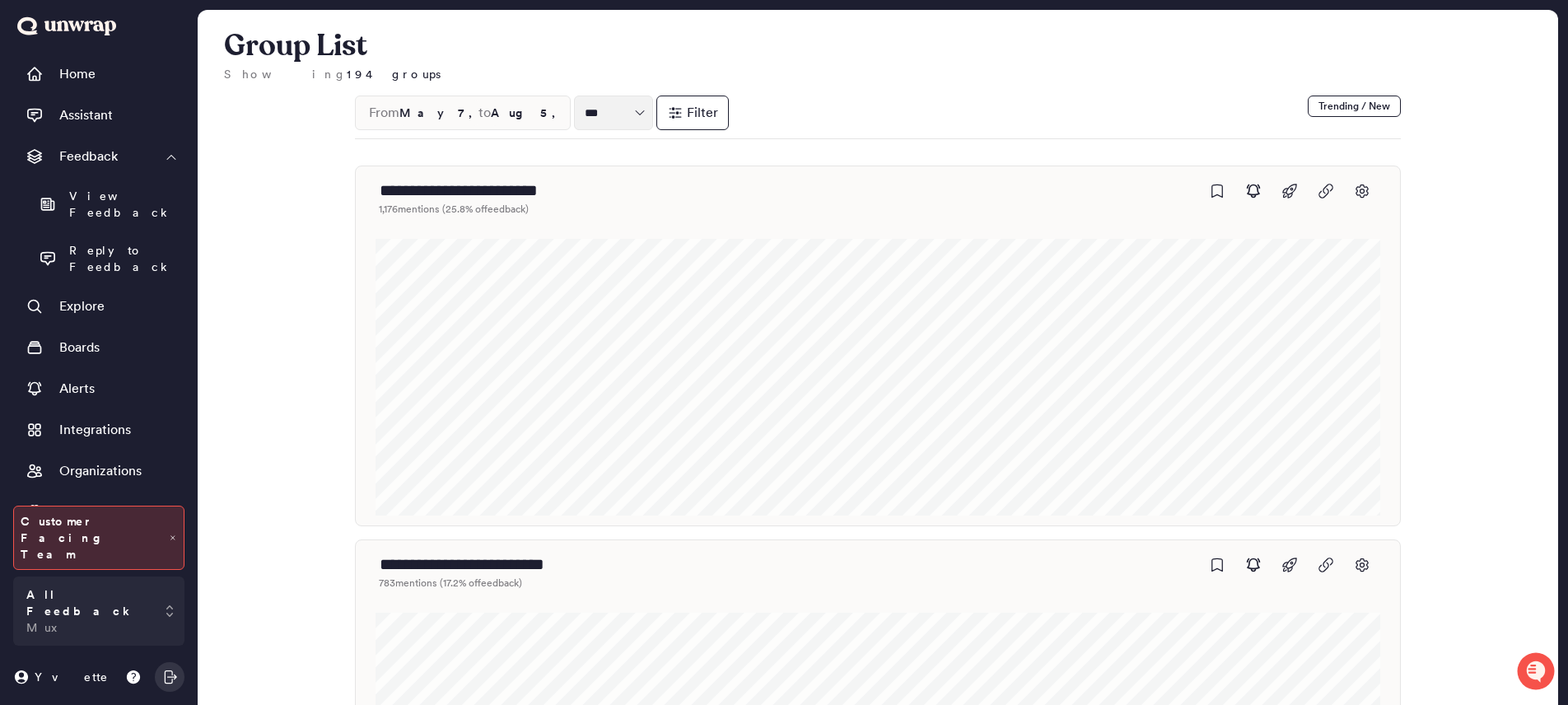 click 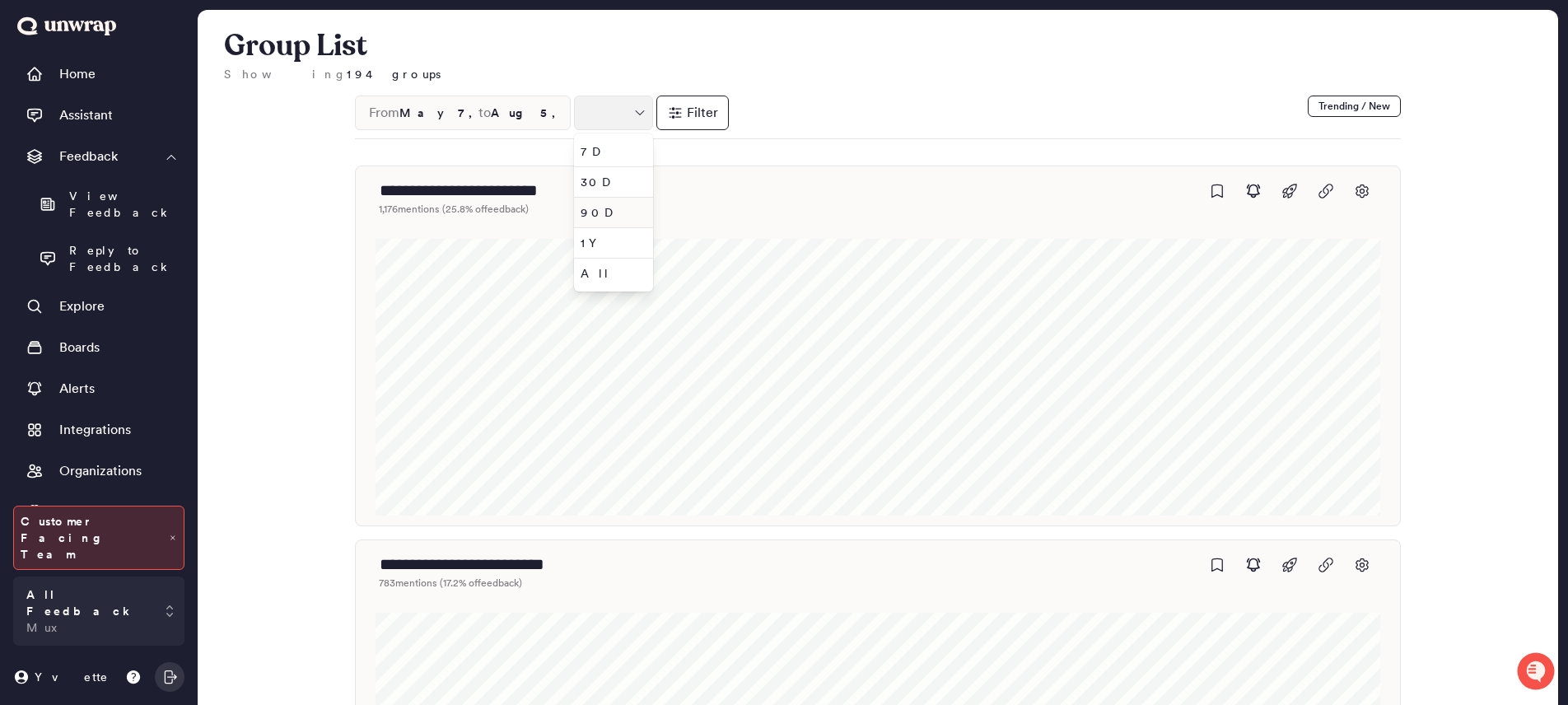 type on "***" 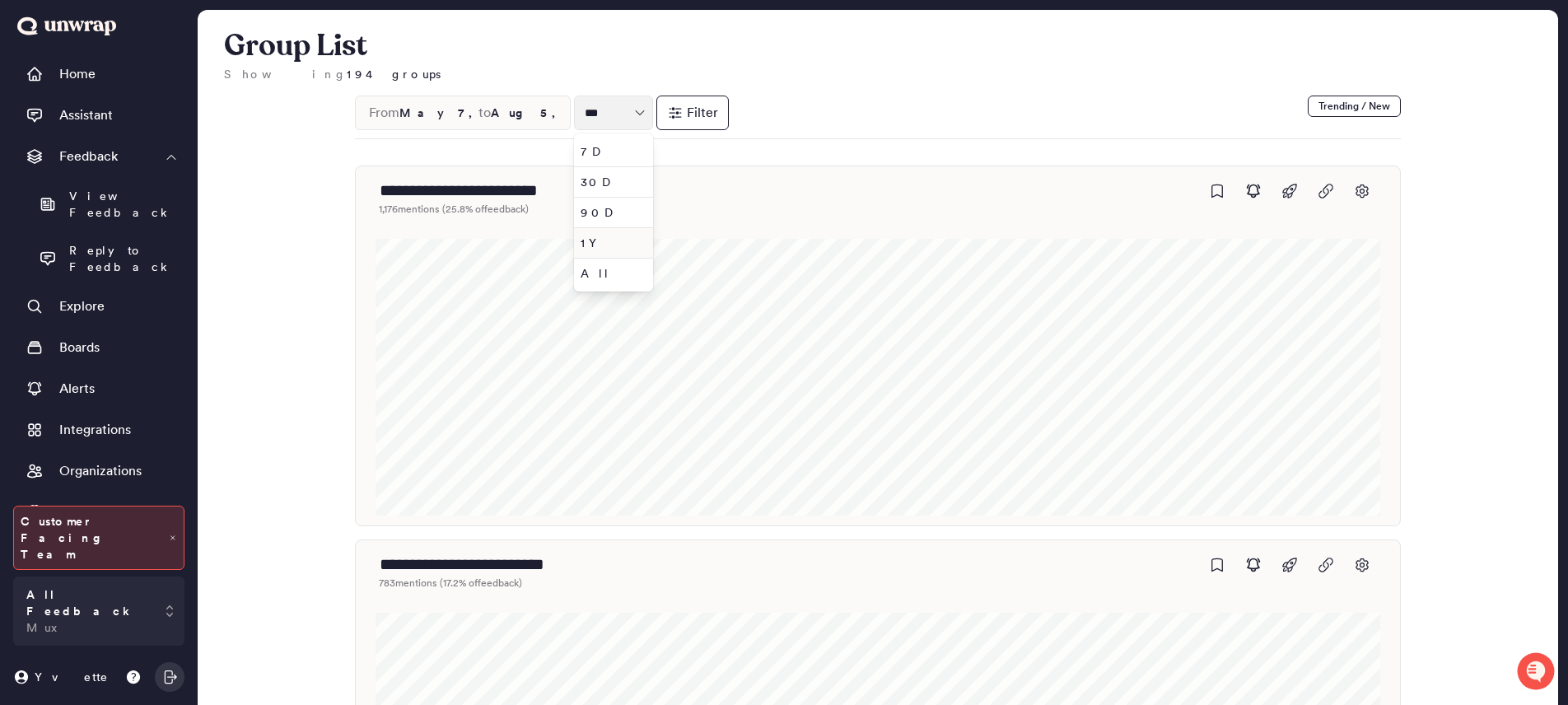click on "1Y" at bounding box center [610, 243] 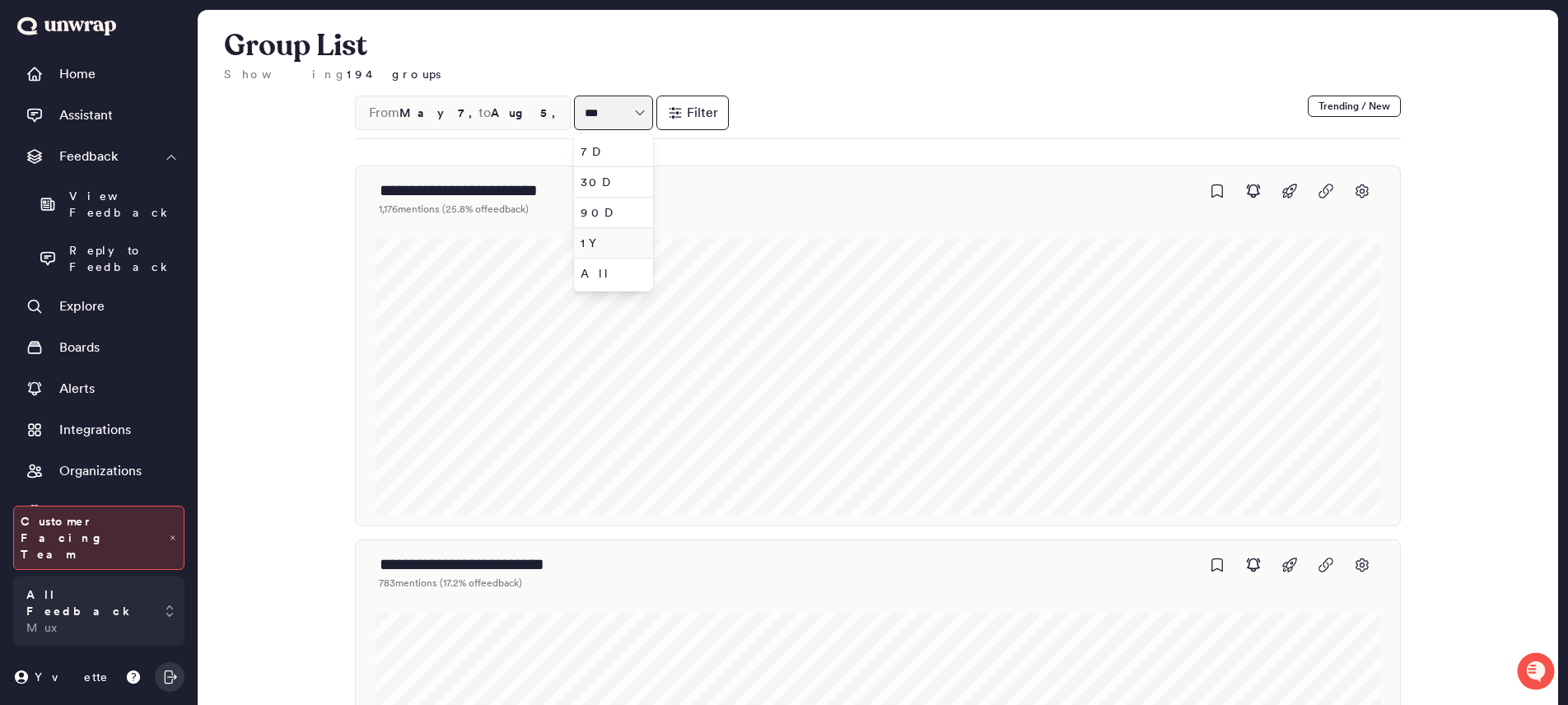 type on "Aug 5, 2024" 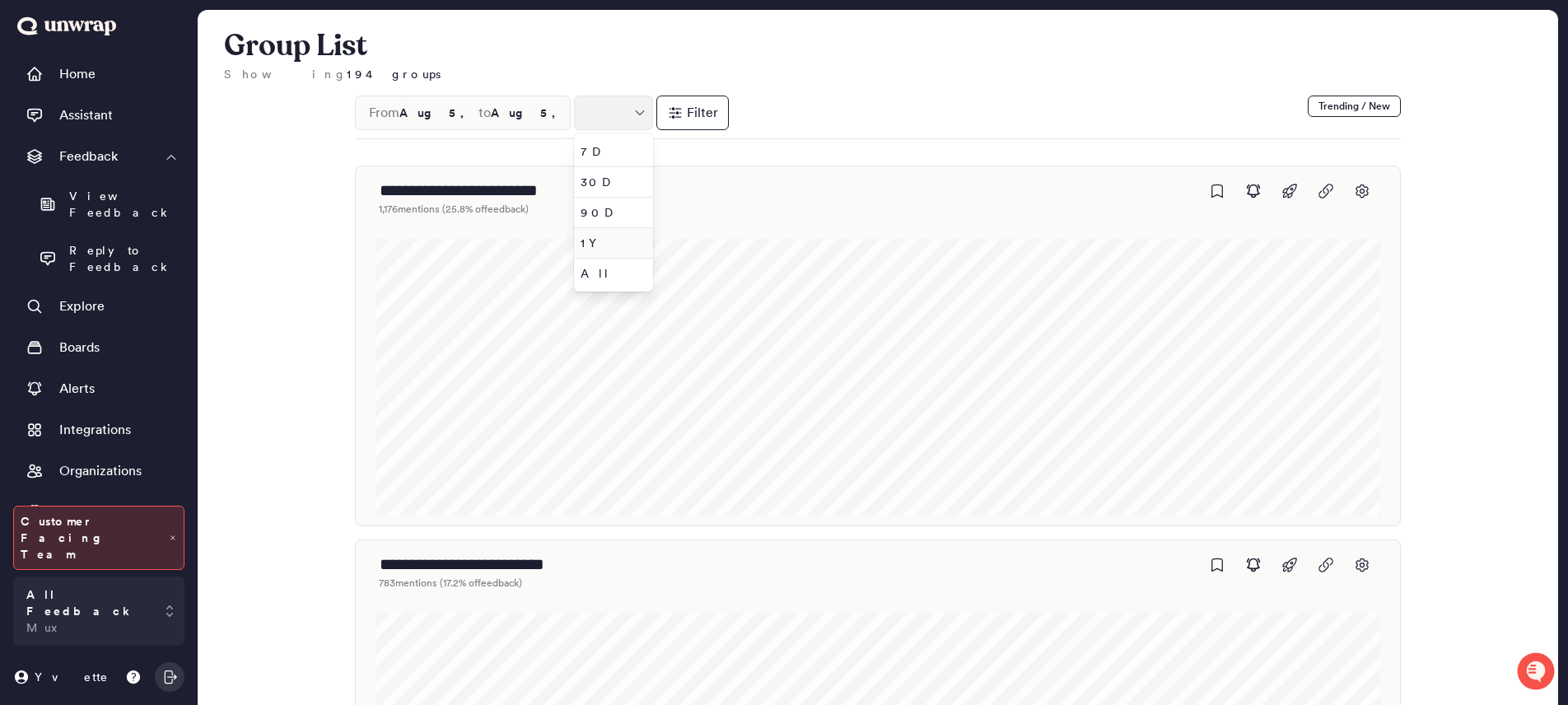 type on "**" 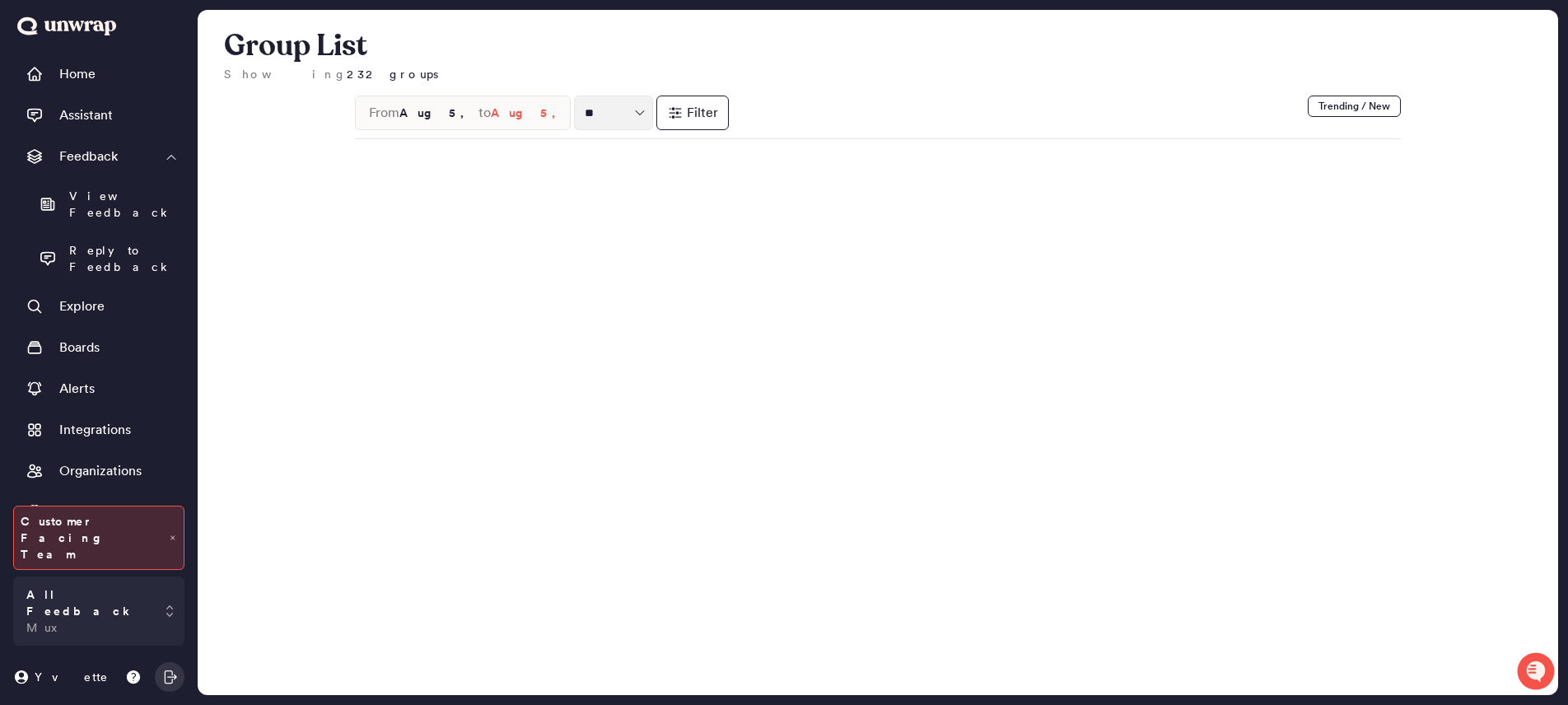 click on "Aug 5, 2025" at bounding box center (439, 113) 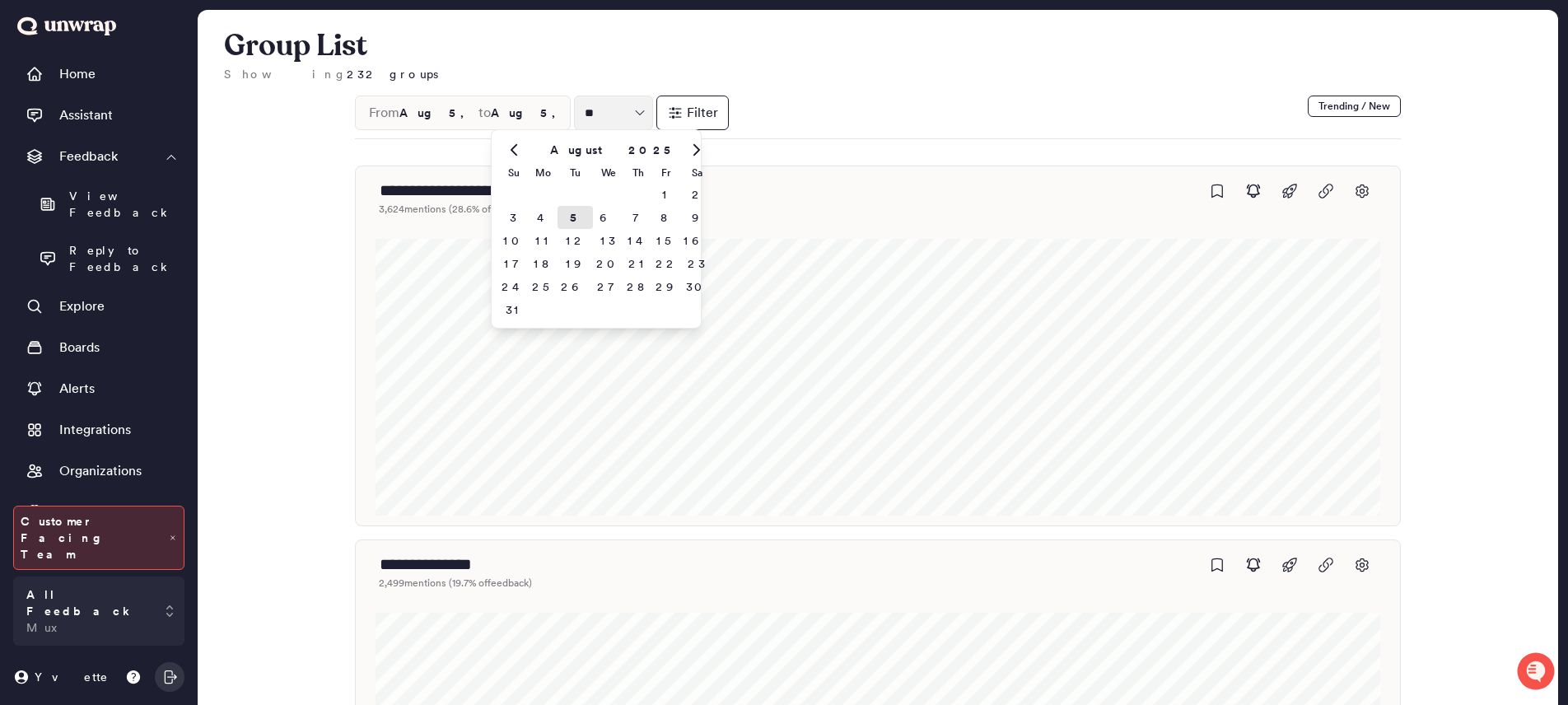 click 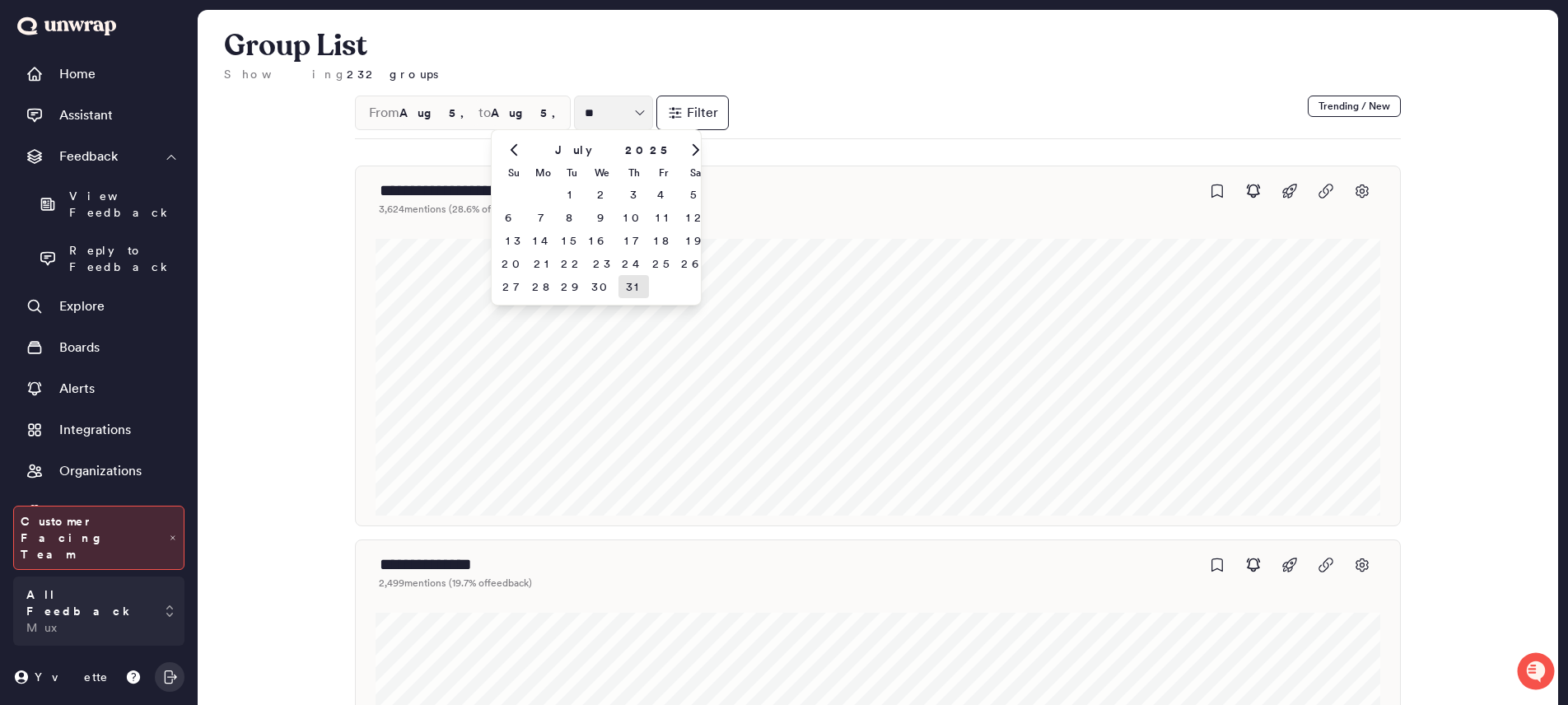 click on "31" at bounding box center [633, 287] 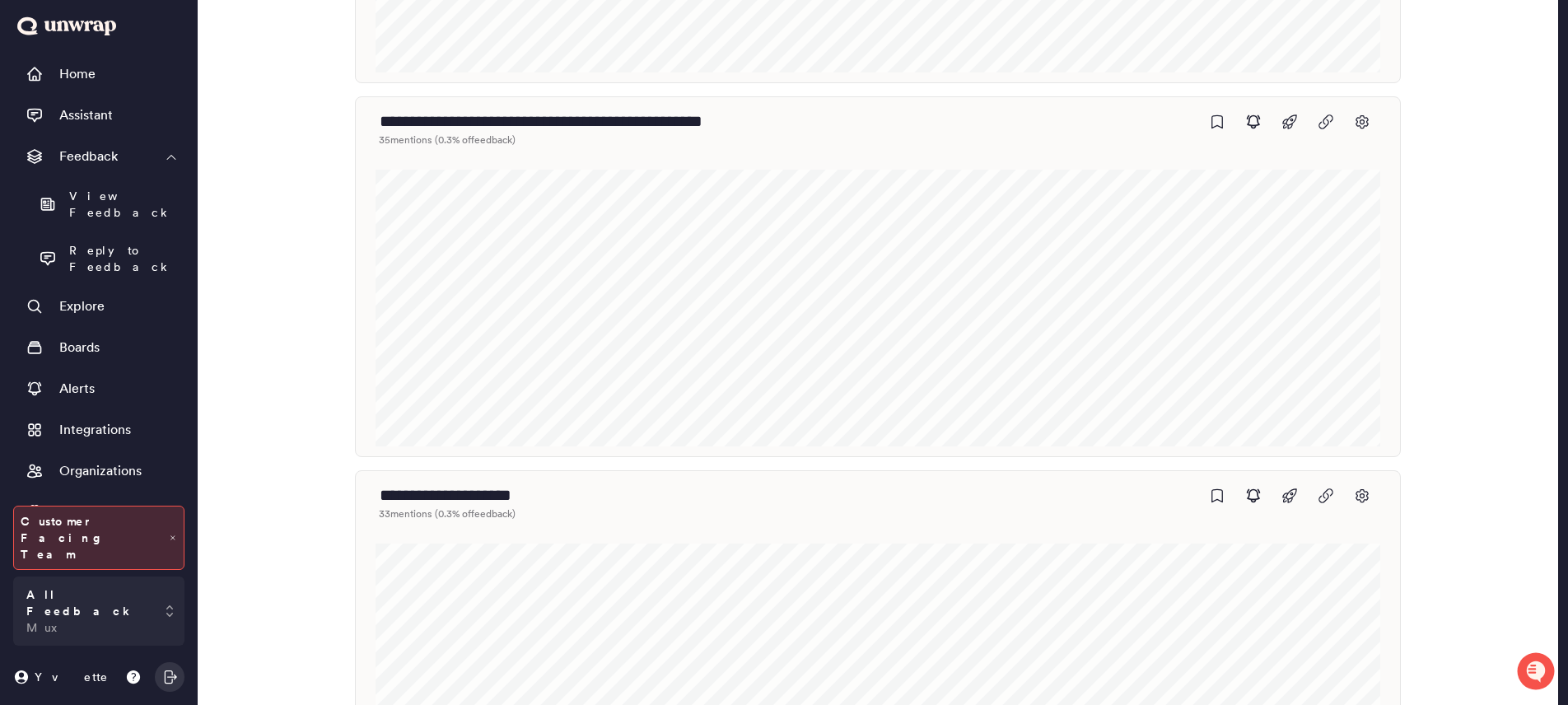 scroll, scrollTop: 41260, scrollLeft: 0, axis: vertical 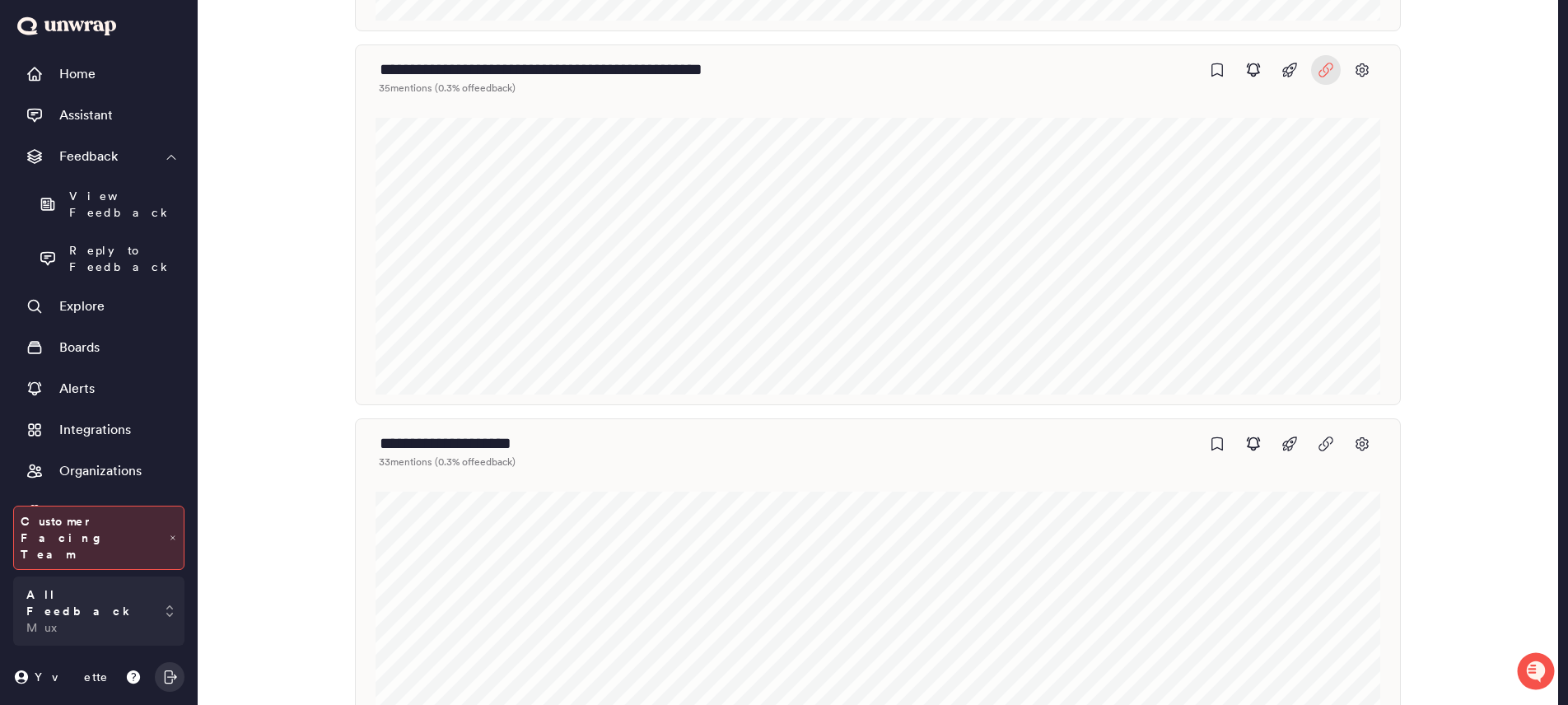 click at bounding box center (1326, -41069) 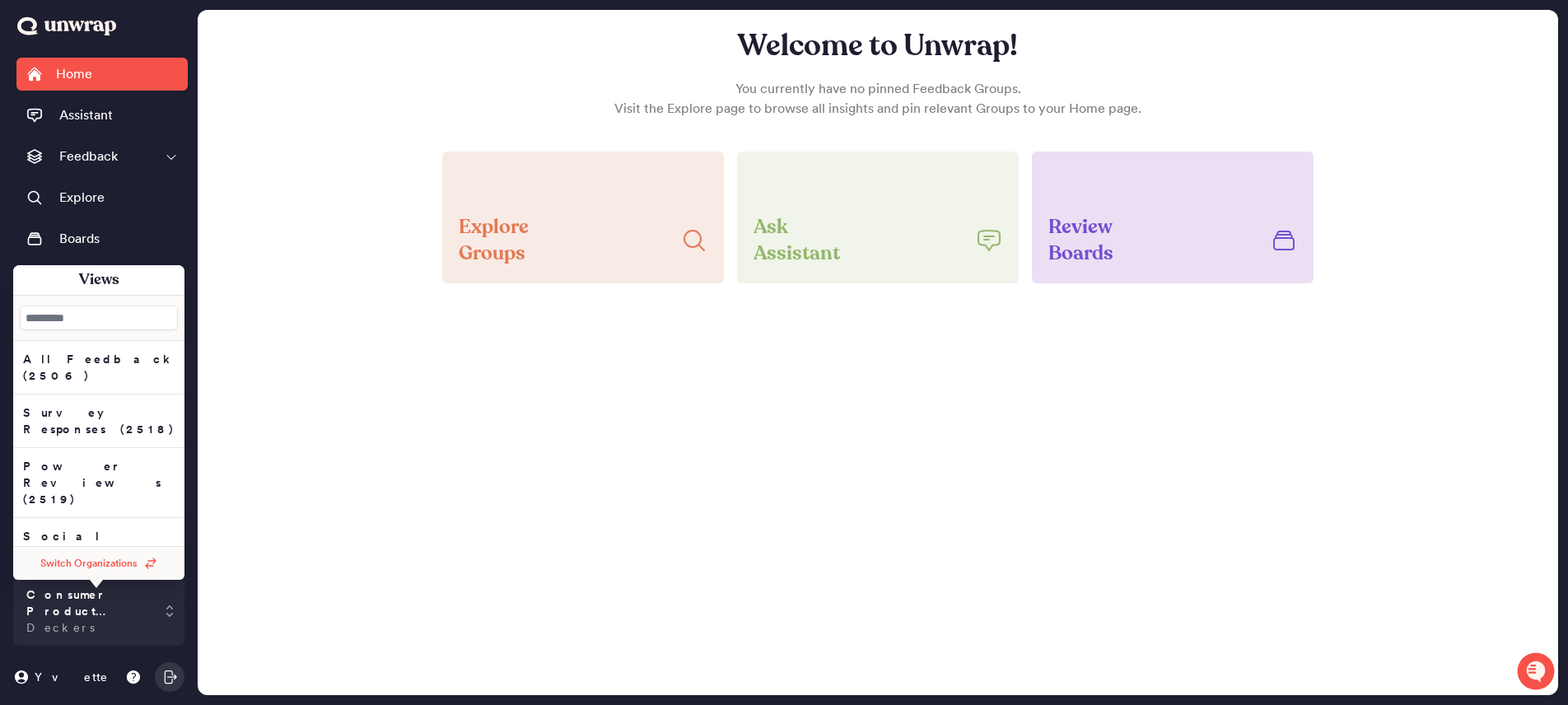 scroll, scrollTop: 0, scrollLeft: 0, axis: both 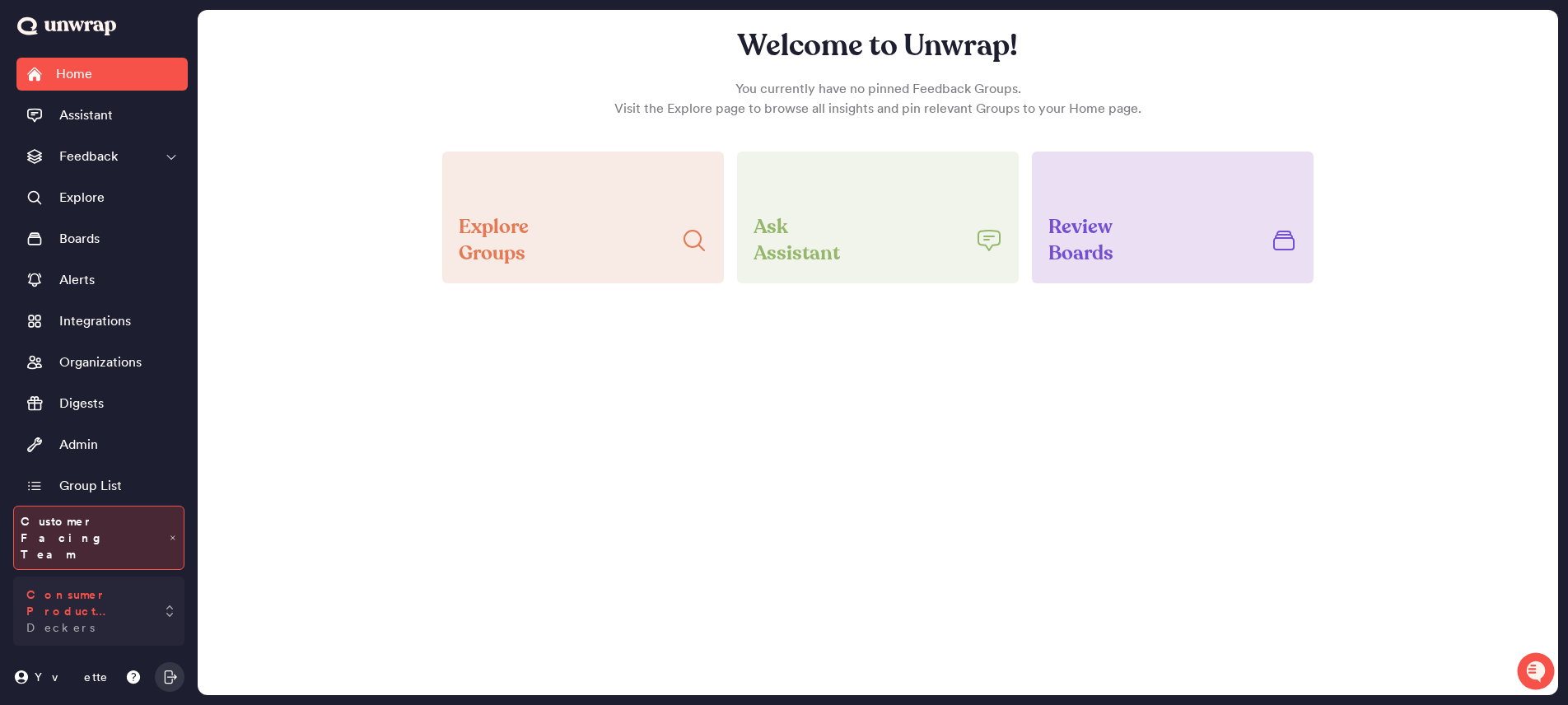 click on "Consumer Product Feedback" at bounding box center (87, 603) 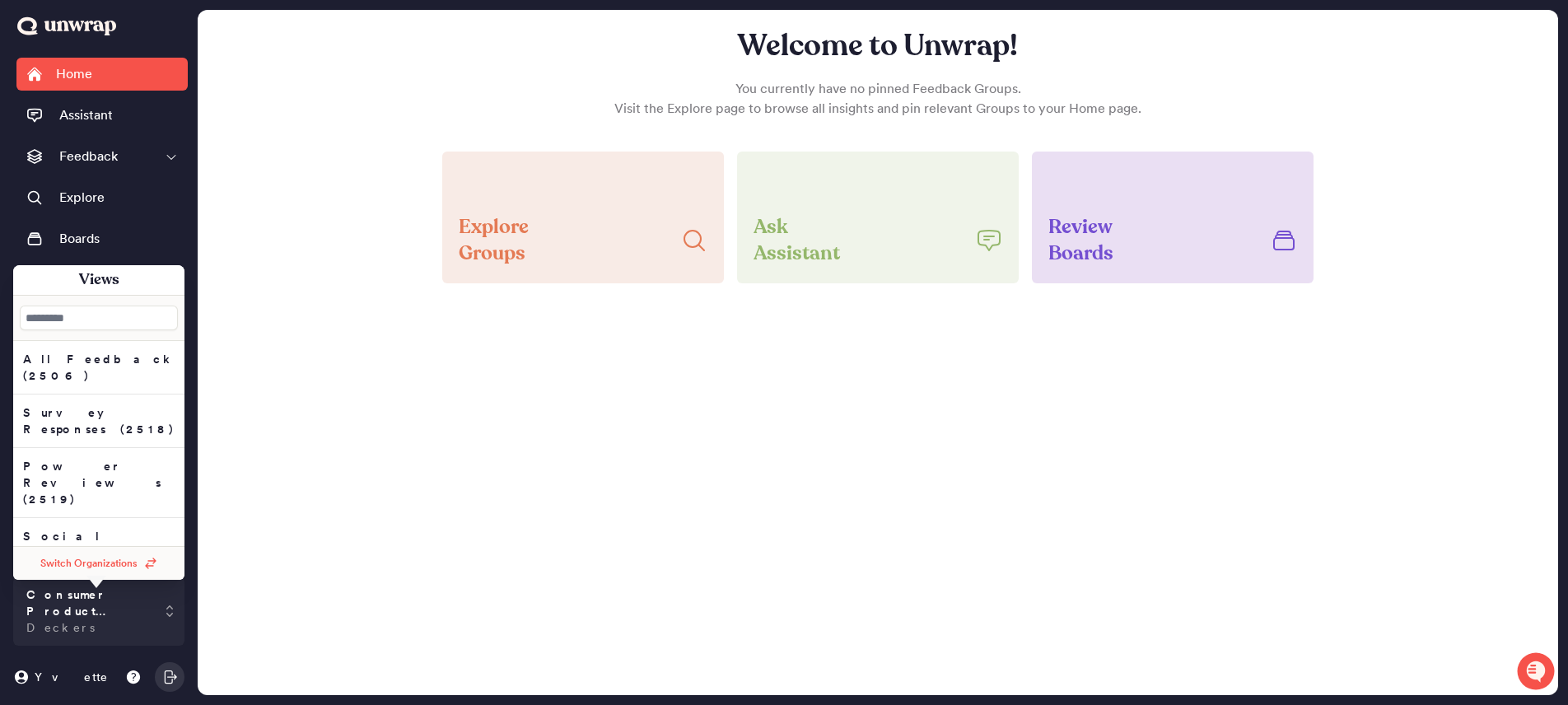 click 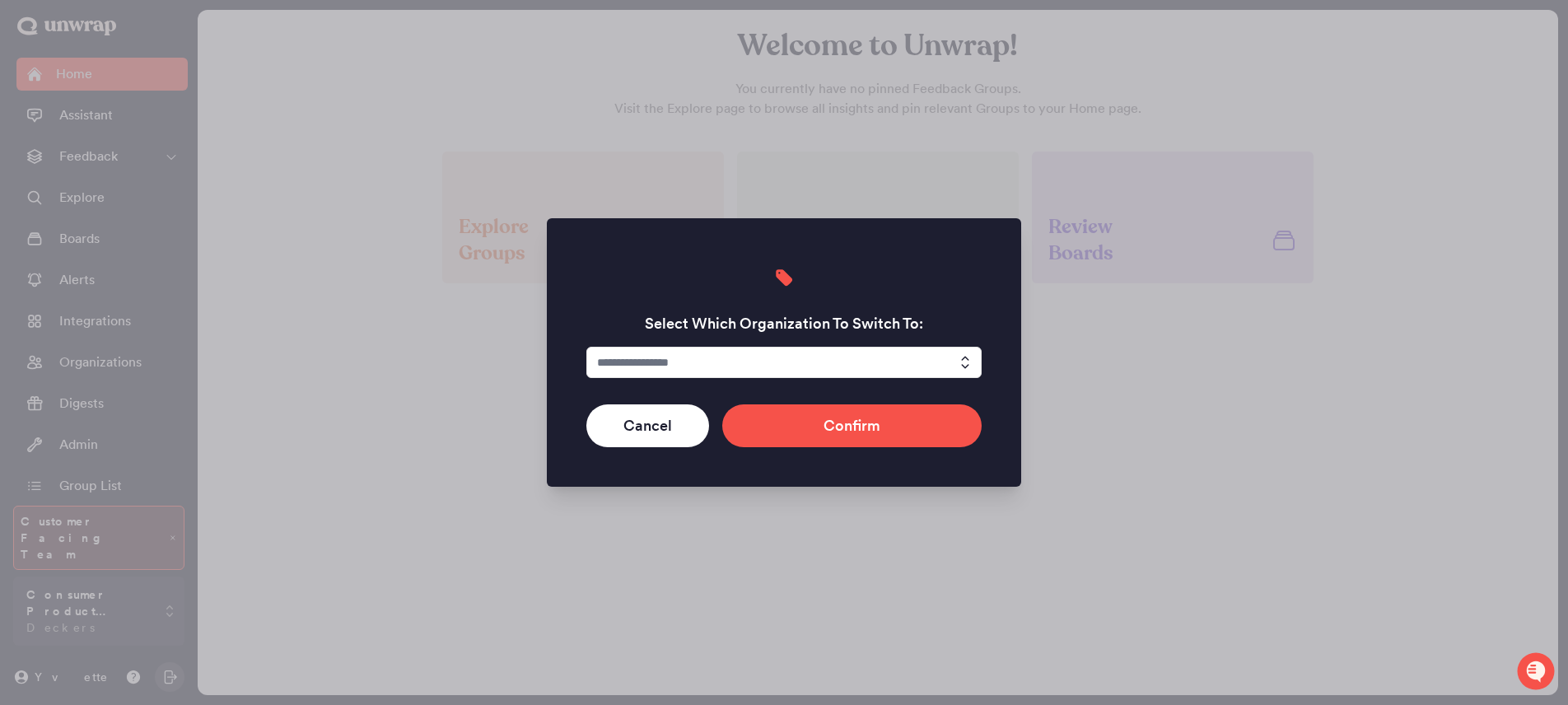 click at bounding box center [784, 362] 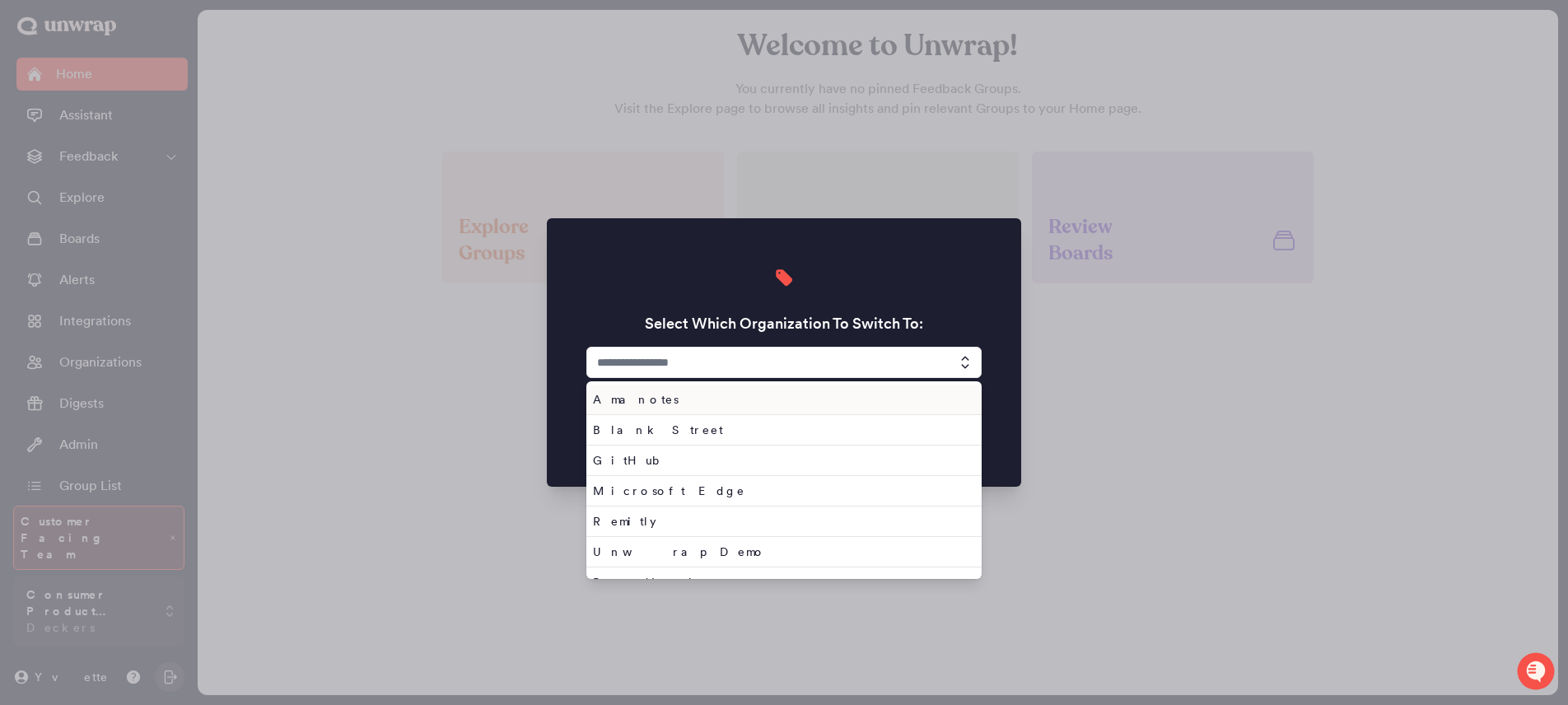 click at bounding box center [784, 362] 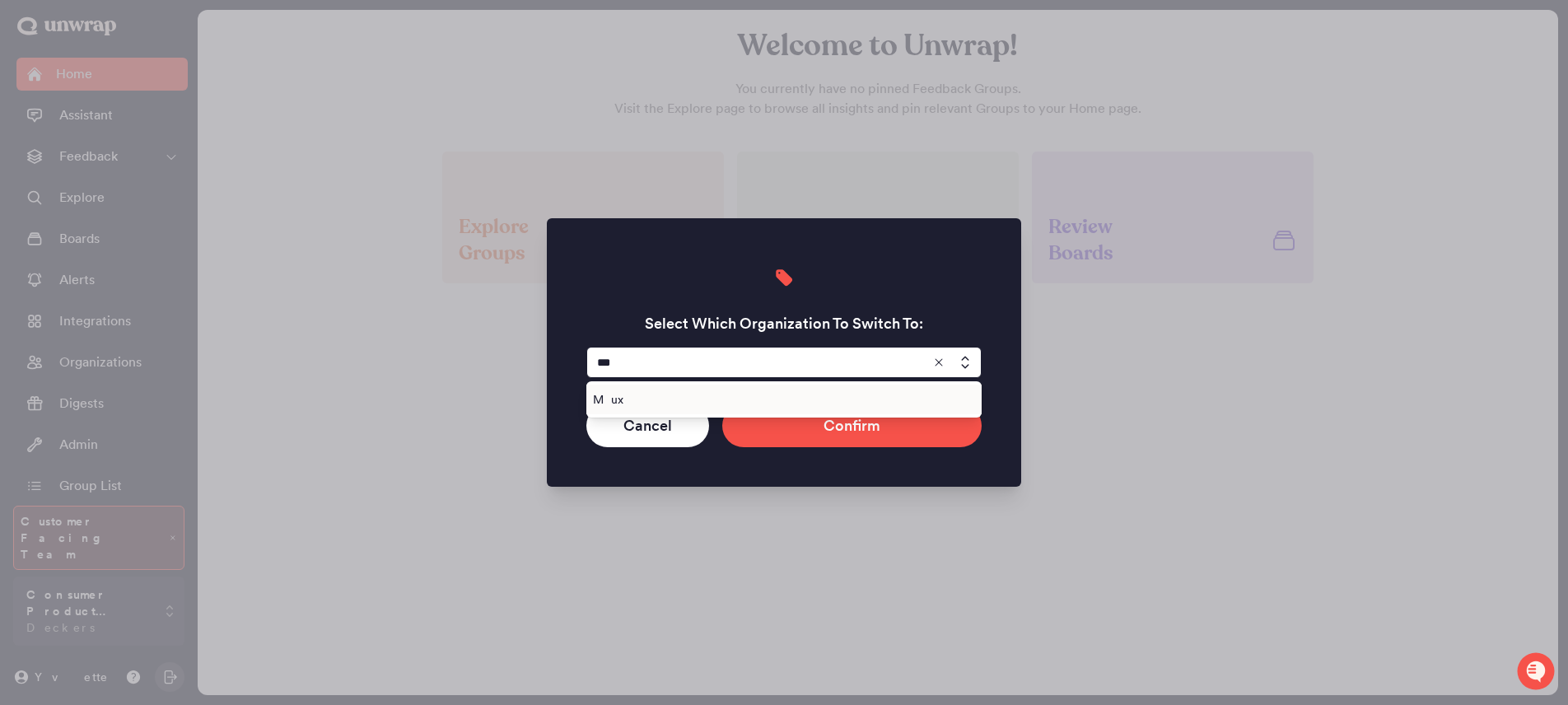 type on "***" 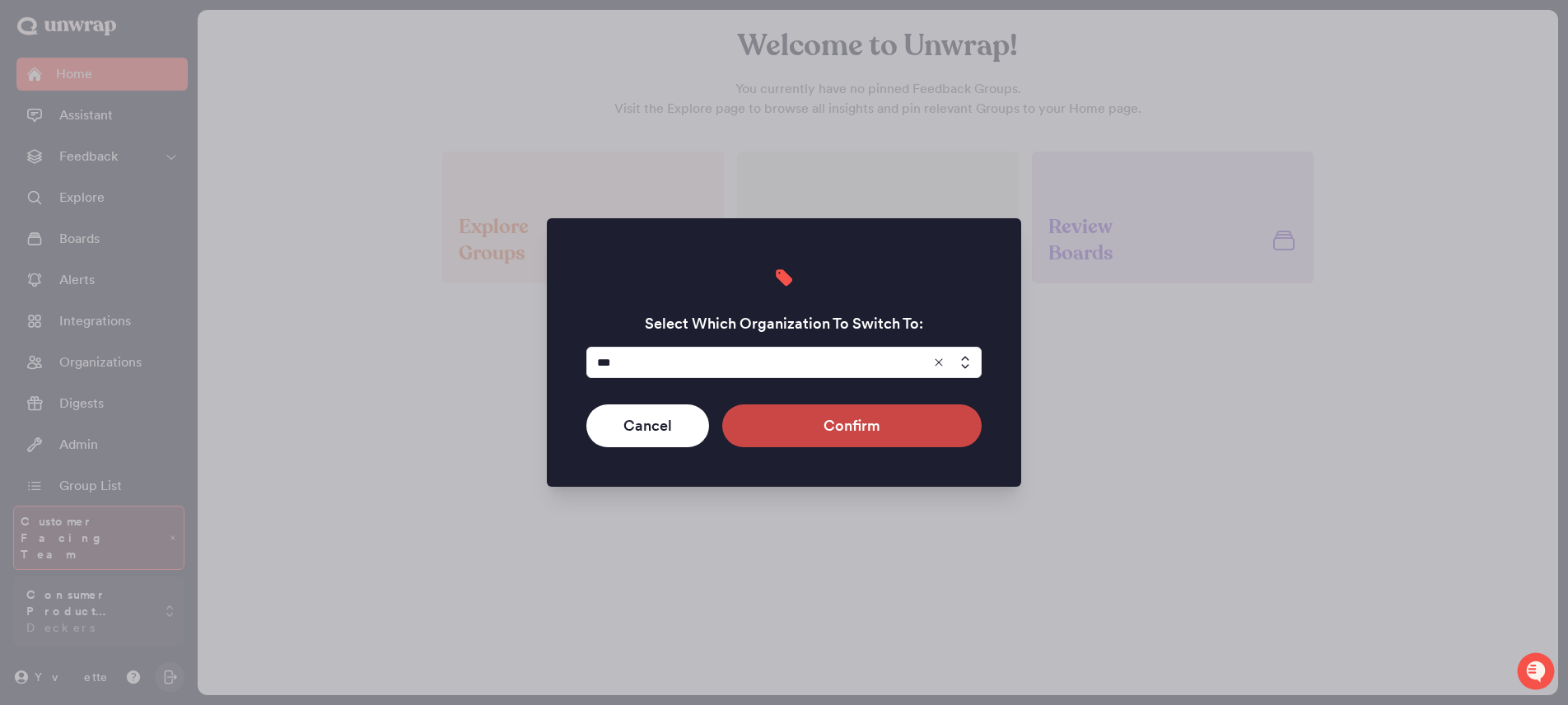click on "Confirm" at bounding box center [852, 426] 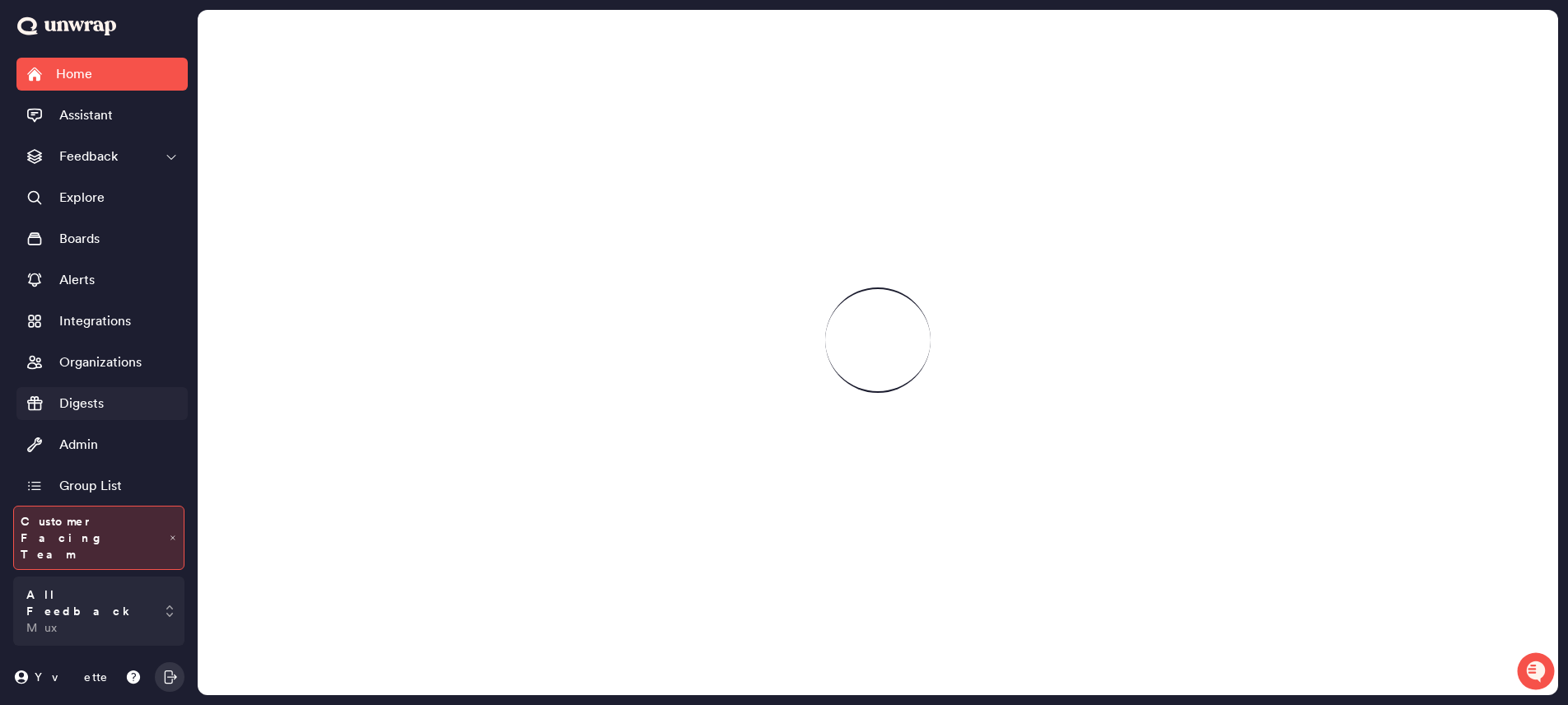 click on "Digests" at bounding box center [102, 404] 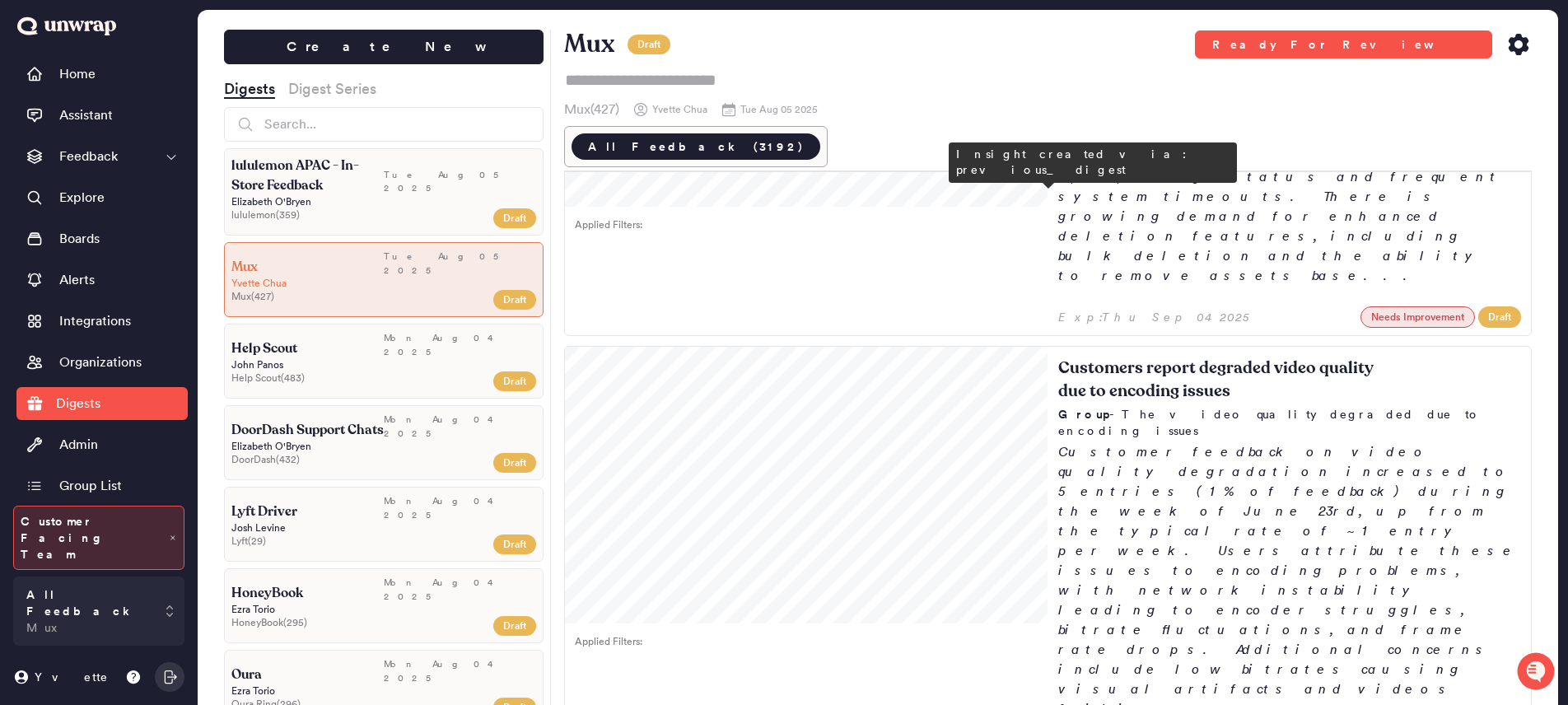 scroll, scrollTop: 1706, scrollLeft: 0, axis: vertical 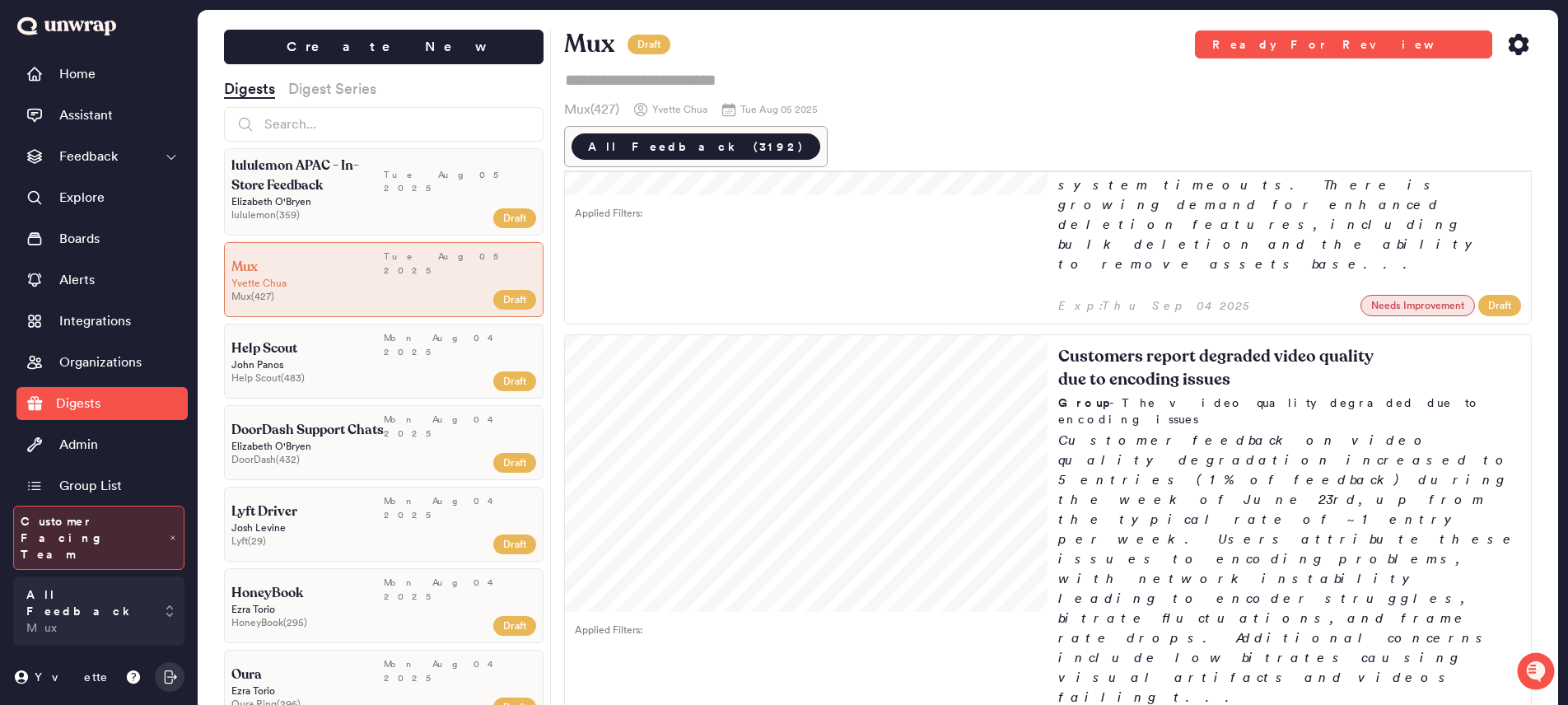 click on "I suggest enabling the ultra-low part-duration feature to reduce our current latency by 1-2 seconds.  -  [MONTH] 03" at bounding box center (1132, 1417) 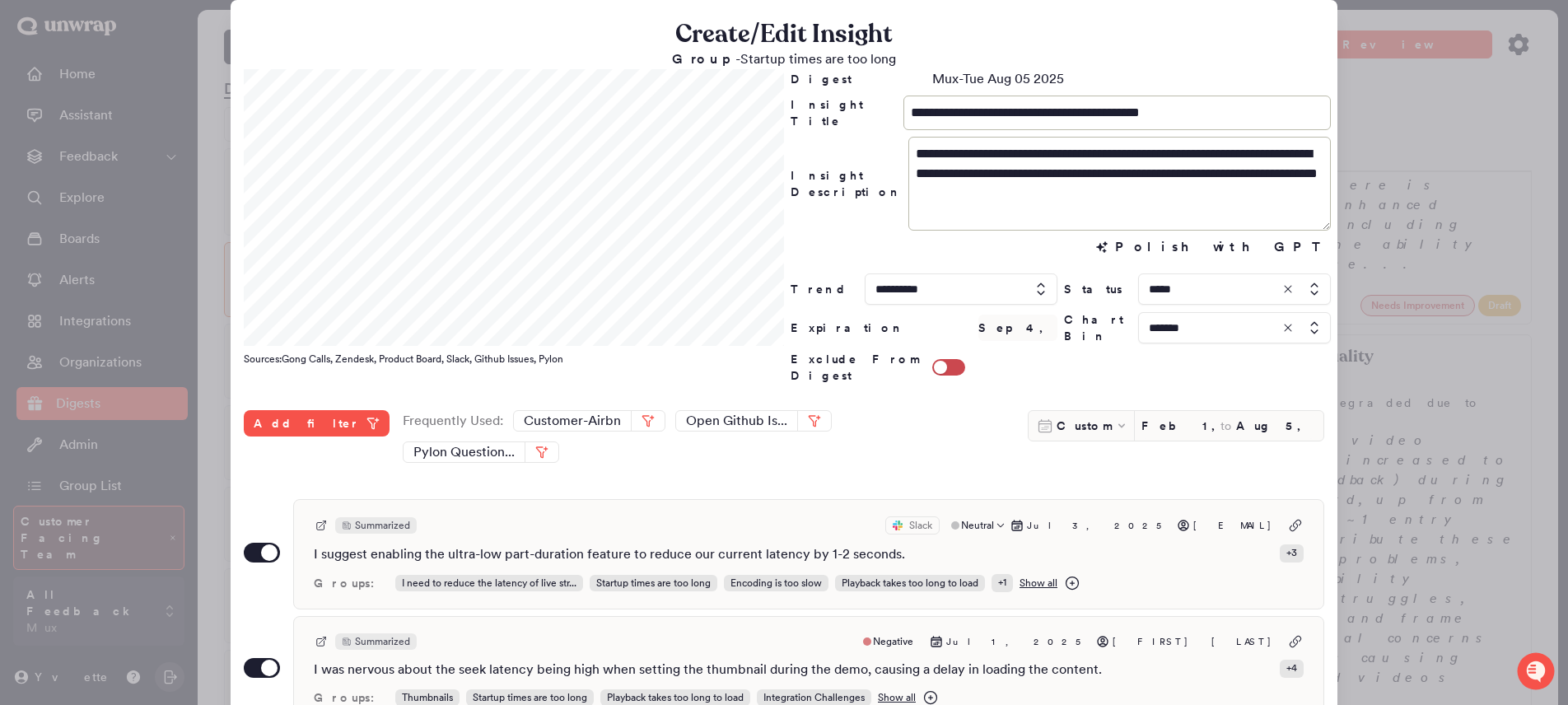 click on "Summarized Slack Neutral [MONTH] 3, [YEAR] [USERNAME]@example.com I suggest enabling the ultra-low part-duration feature to reduce our current latency by 1-2 seconds.    + 3 Groups: I need to reduce the latency of live str... Startup times are too long Encoding is too slow Playback takes too long to load + 1 Show all" at bounding box center [809, 554] 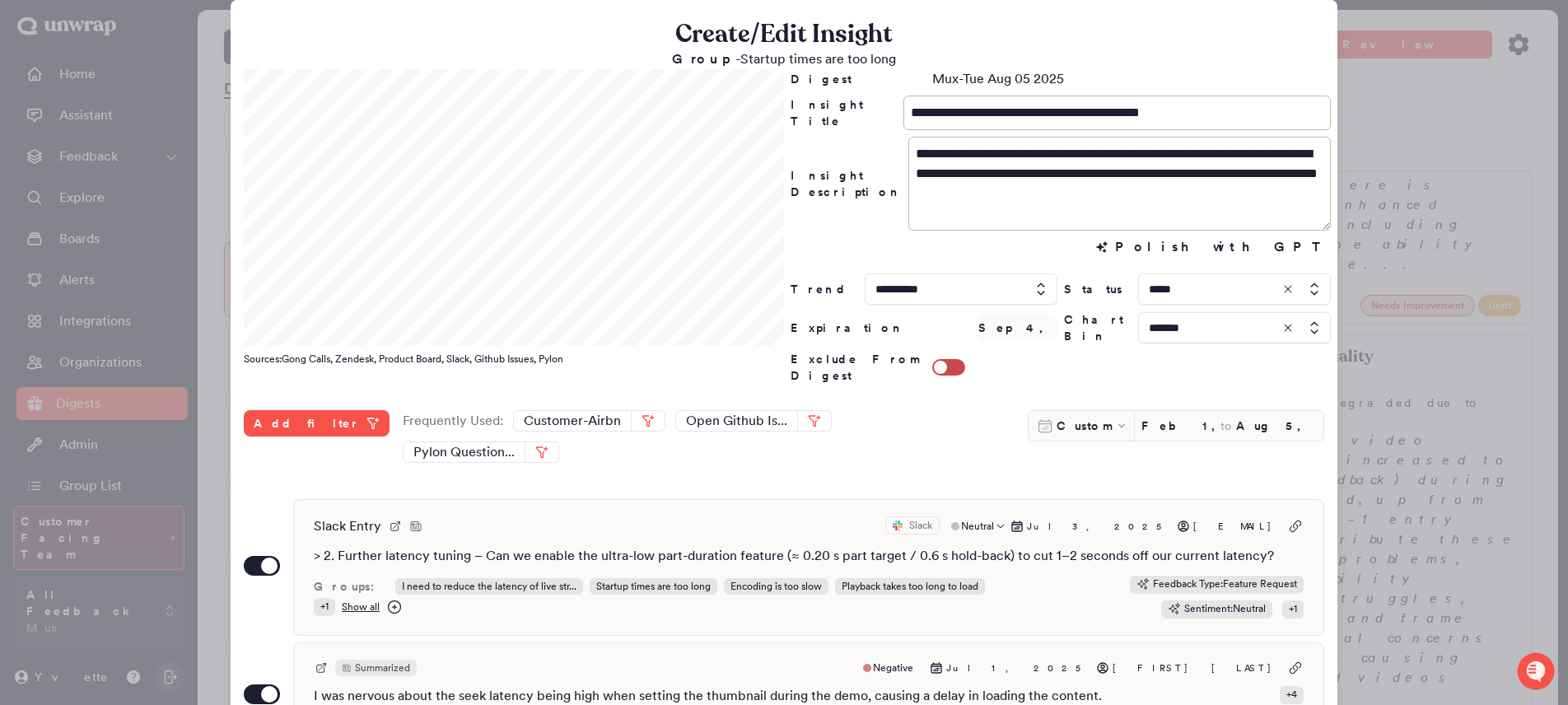 click on "Slack Entry Slack Neutral [MONTH] 3, [YEAR] [USERNAME]@example.com > 2. Further latency tuning – Can we enable the ultra-low part-duration feature (≈ 0.20 s part target / 0.6 s hold-back) to cut 1–2 seconds off our current latency? Groups: I need to reduce the latency of live str... Startup times are too long Encoding is too slow Playback takes too long to load + 1 Show all Feedback Type :  Feature Request Sentiment :  Neutral  + 1" at bounding box center (809, 567) 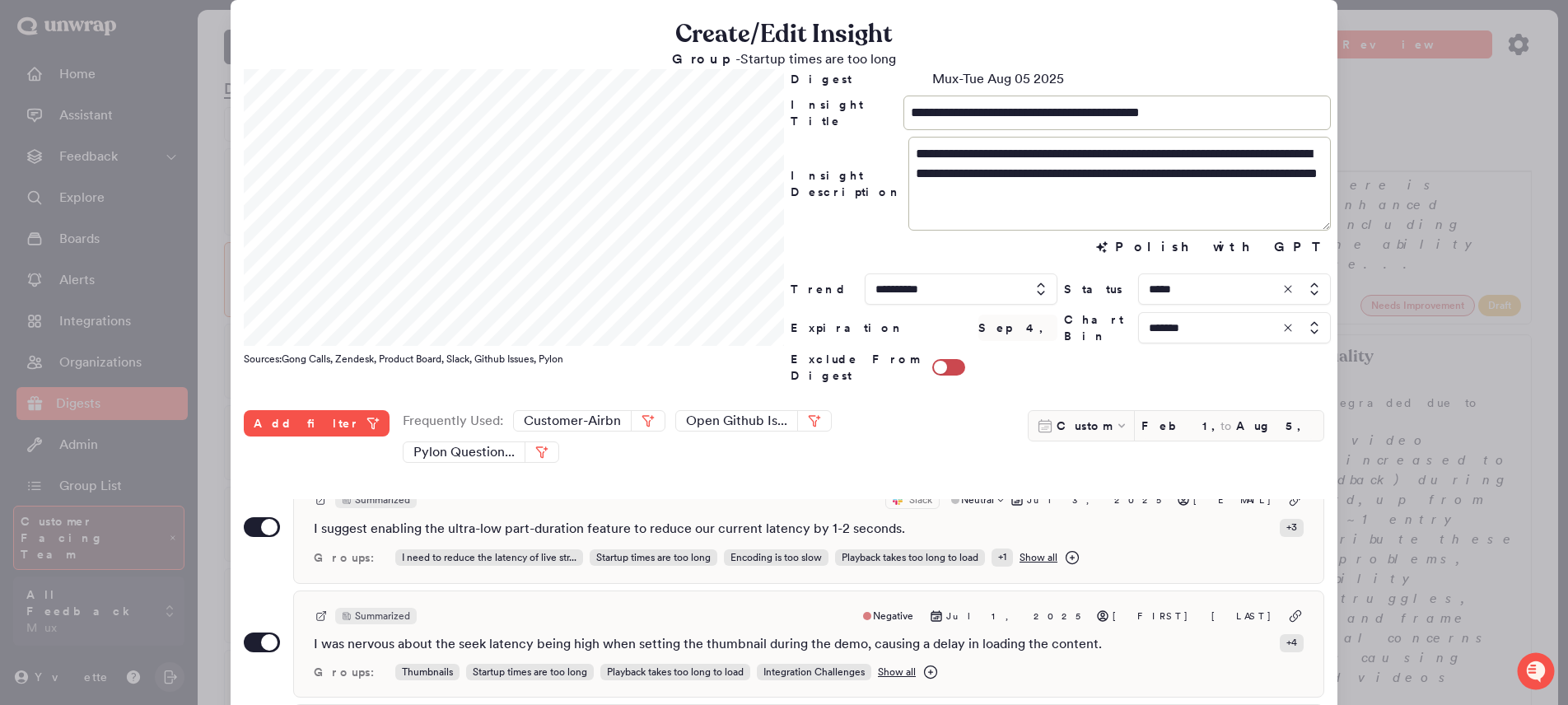 scroll, scrollTop: 30, scrollLeft: 0, axis: vertical 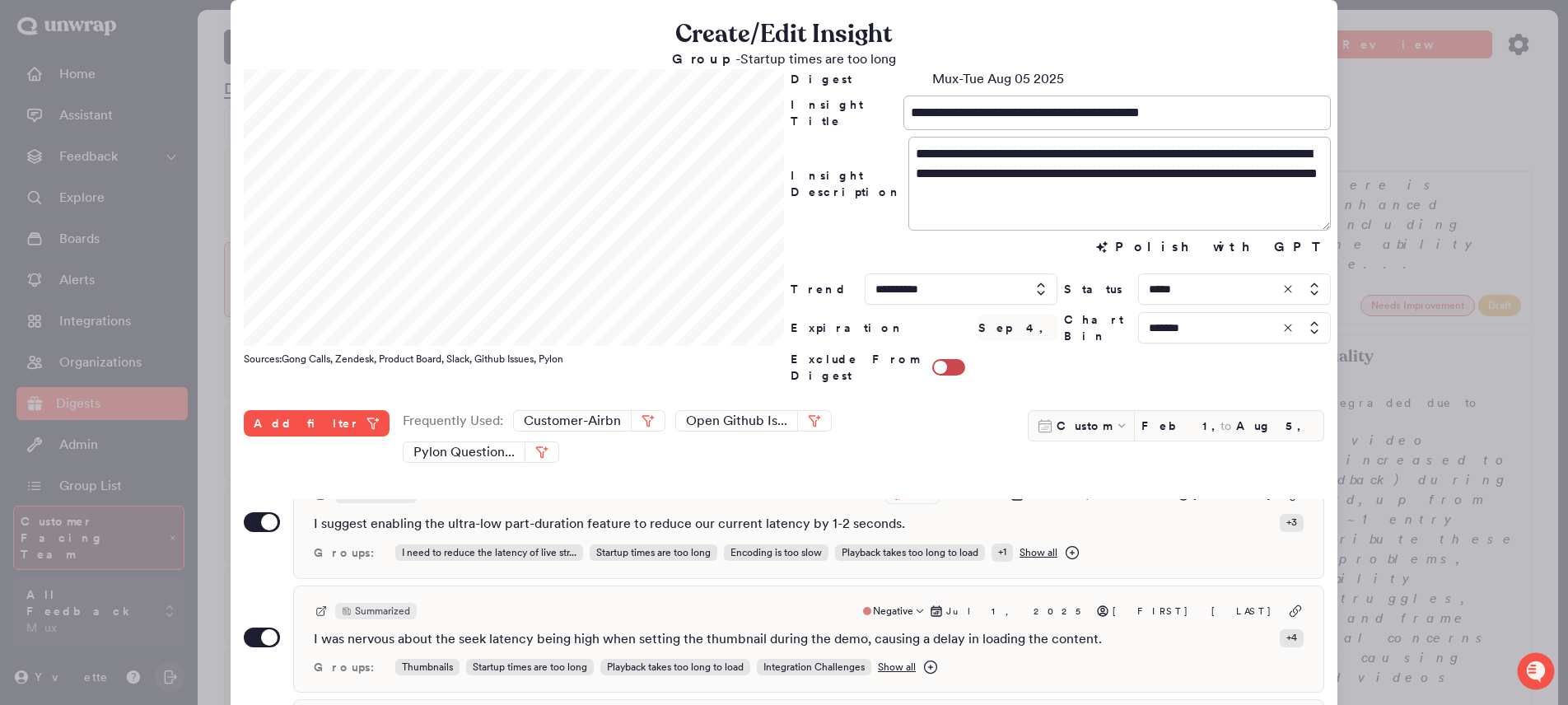 click on "Summarized Negative [MONTH] 1, [YEAR] [FIRST] [LAST]" at bounding box center [809, 611] 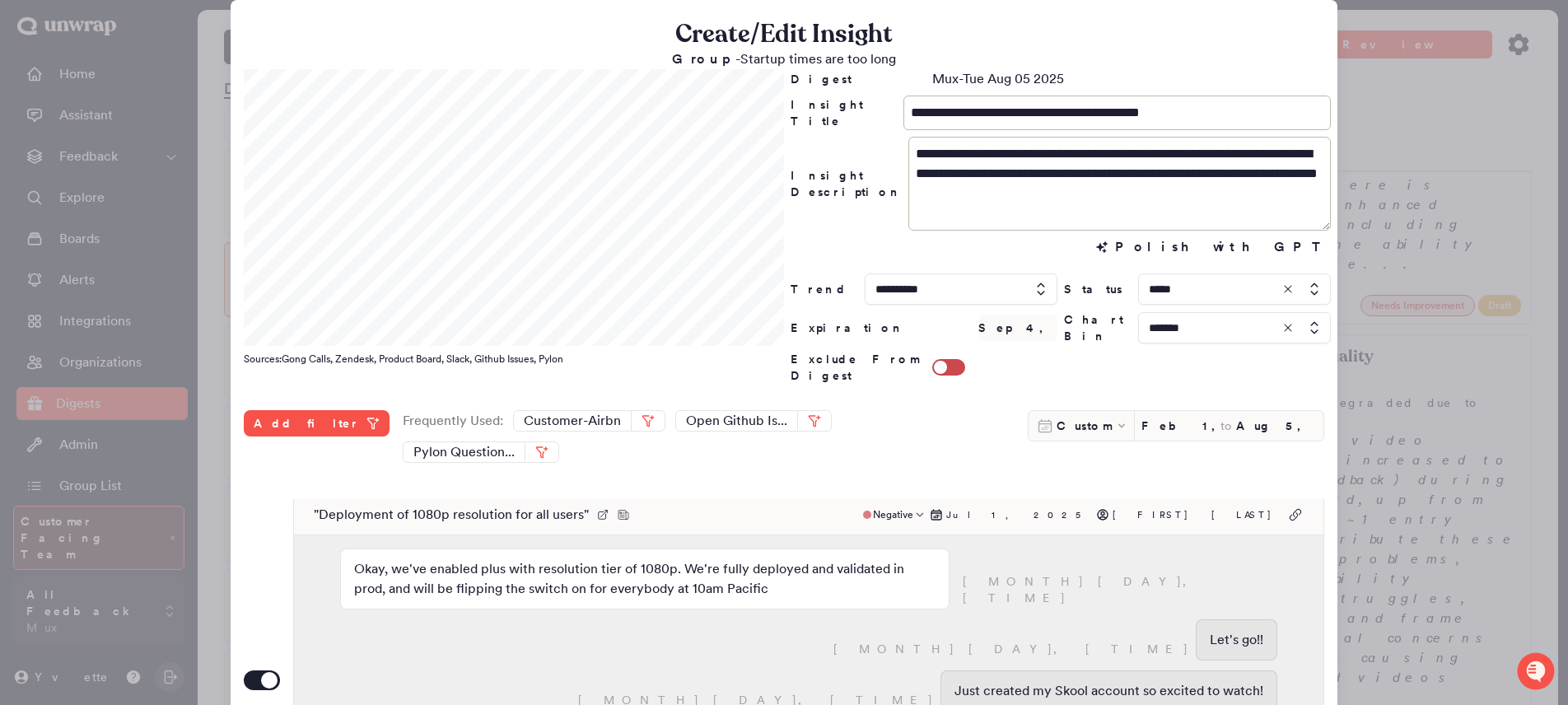 scroll, scrollTop: 99, scrollLeft: 0, axis: vertical 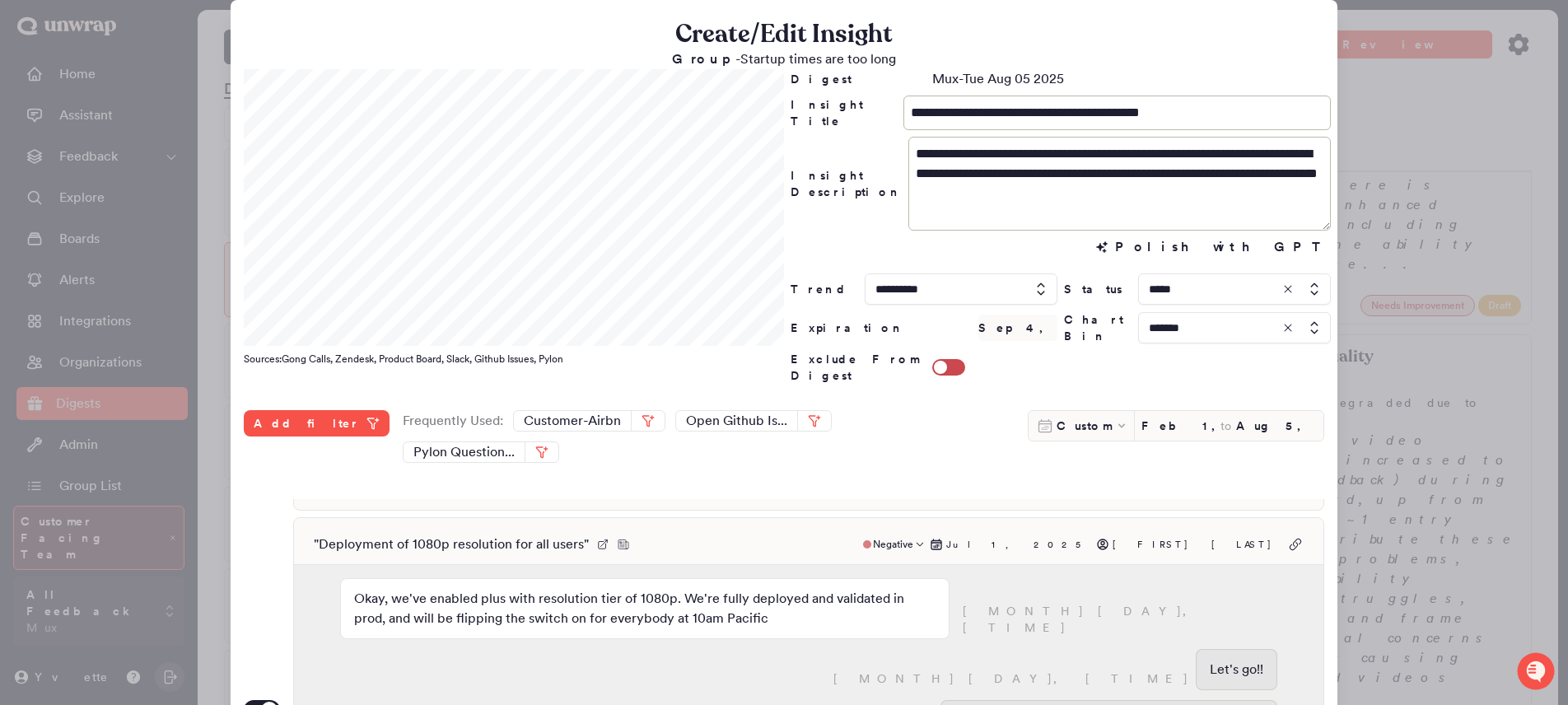 click on "" Deployment of 1080p resolution for all users " Negative [MONTH] 1, [YEAR] [FIRST] [LAST] Okay, we've enabled plus with resolution tier of 1080p. We're fully deployed and validated in prod, and will be flipping the switch on for everybody at 10am Pacific [MONTH] 1, [TIME] [MONTH] 1, [TIME] Let's go!! [MONTH] 1, [TIME] Just created my Skool account so excited to watch! [MONTH] 1, [TIME] Love it [FIRST]! Thanks for sharing Users are definitely excited [MONTH] 1, [TIME] [MONTH] 1, [TIME] Amazing <youtu.be...> [MONTH] 1, [TIME] [MONTH] 1, [TIME] this is awesome -- love seeing it work so well while [FIRST] was doing the demo I got a little nervous when he went to go set the thumbnail and the seek latency was high enough that he clicked again. But it loaded just before he clicked a third time. :teemo-phew: [MONTH] 1, [TIME] [MONTH] 1, [TIME] yep i noticed that as well. glad it worked out [MONTH] 1, [TIME] what did [FIRST] think of it? was he happy with the performance? Groups: Thumbnails Startup times are too long Playback takes too long to load Show all" at bounding box center [809, 712] 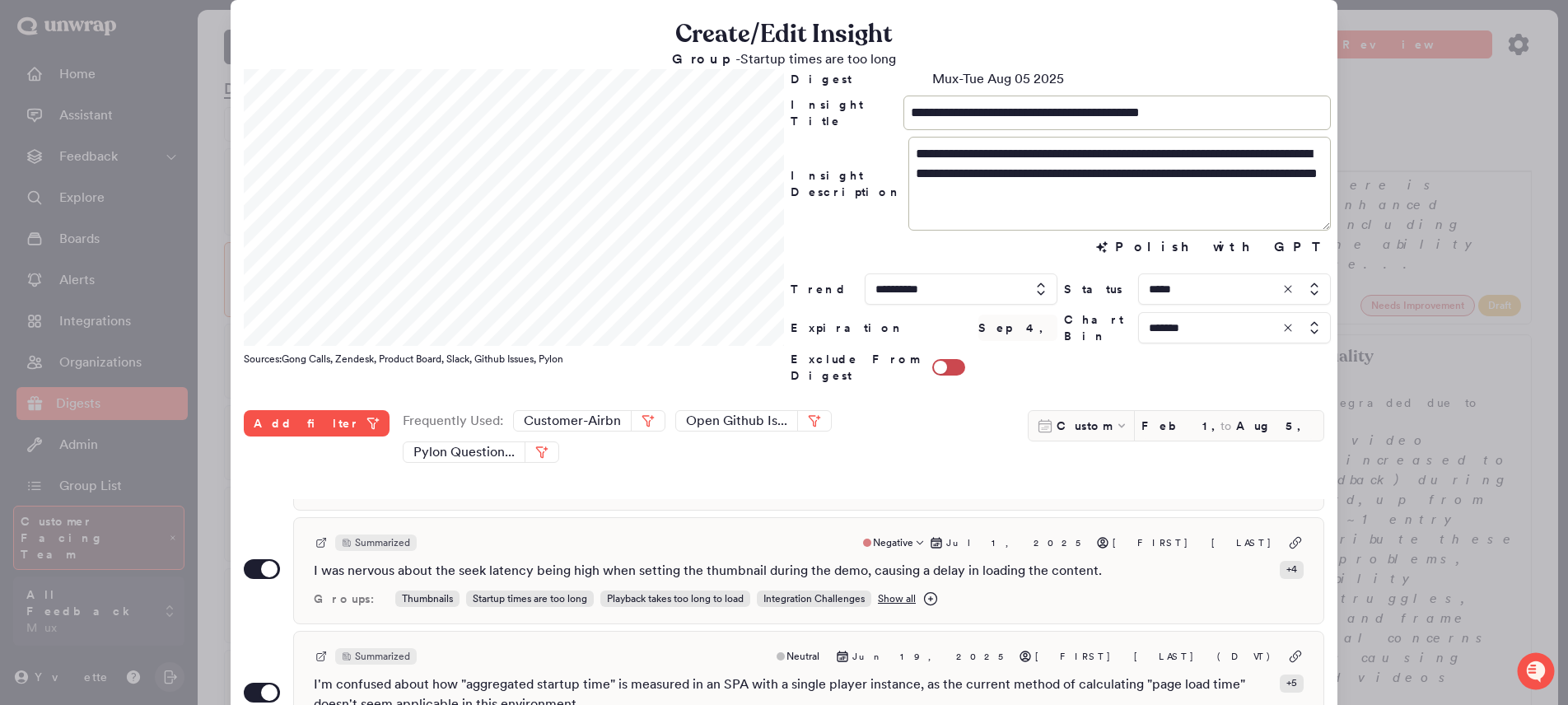 click on "Summarized Negative [MONTH] 1, [YEAR] [FIRST] [LAST] I was nervous about the seek latency being high when setting the thumbnail during the demo, causing a delay in loading the content.    + 4 Groups: Thumbnails Startup times are too long Playback takes too long to load Integration Challenges Show all" at bounding box center [809, 571] 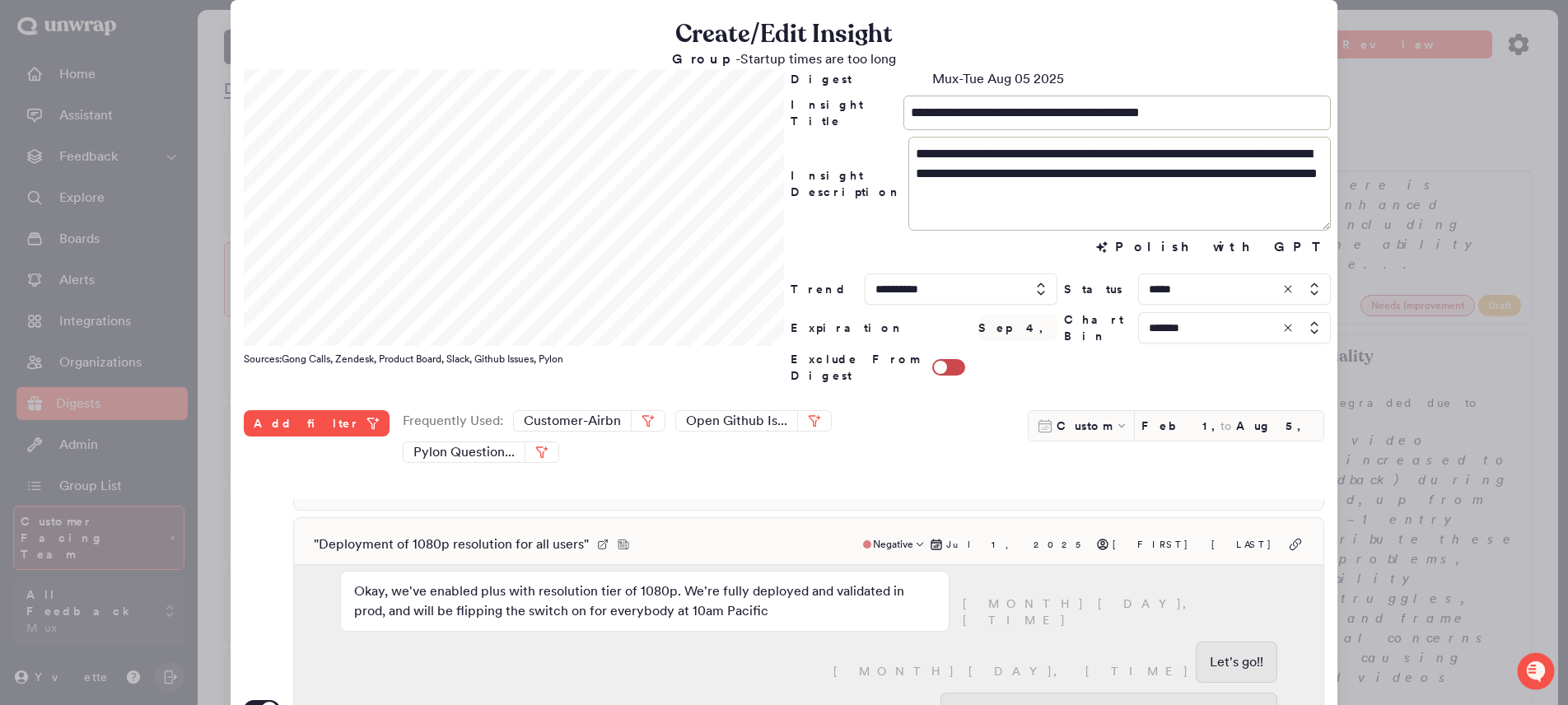 scroll, scrollTop: 0, scrollLeft: 0, axis: both 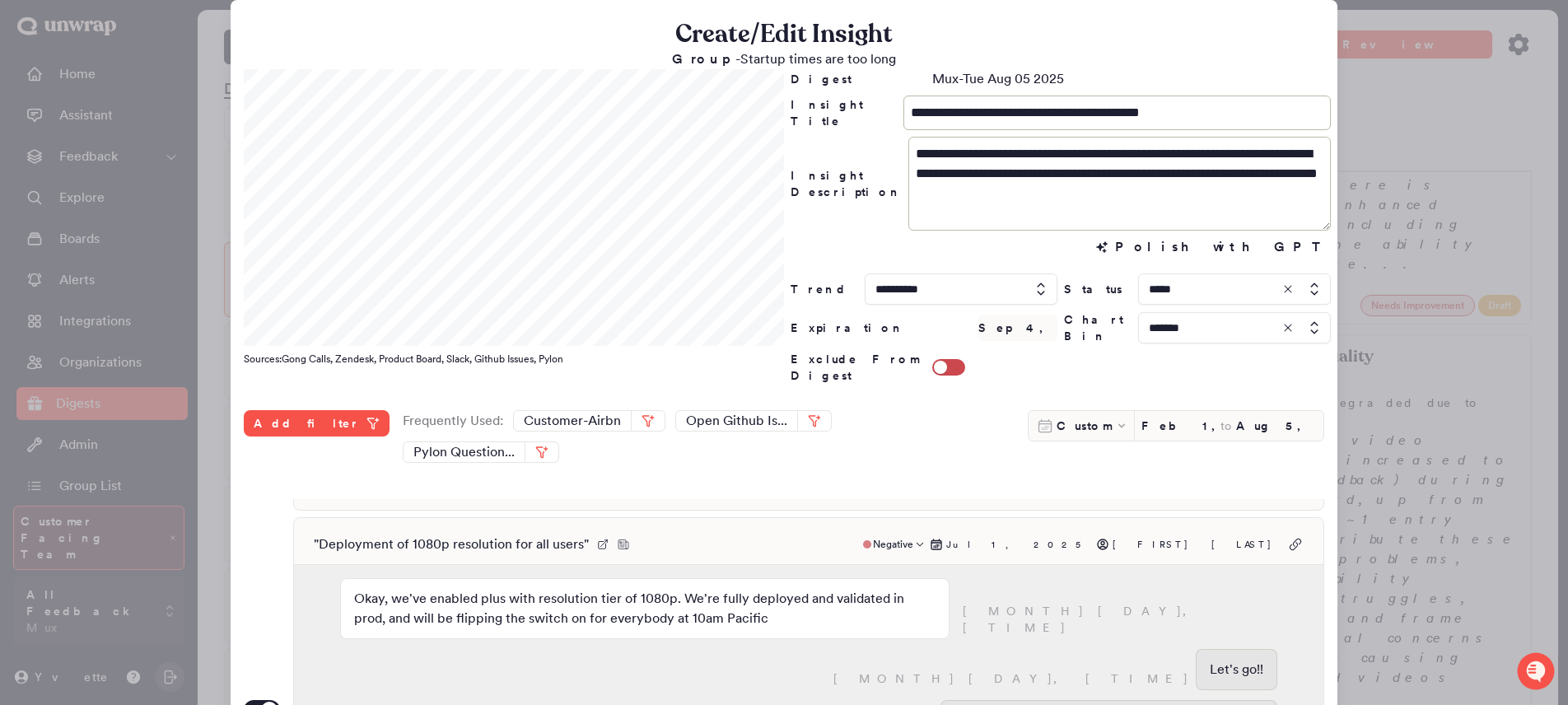 click on "" Deployment of 1080p resolution for all users " Negative [MONTH] 1, [YEAR] [FIRST] [LAST]" at bounding box center (809, 544) 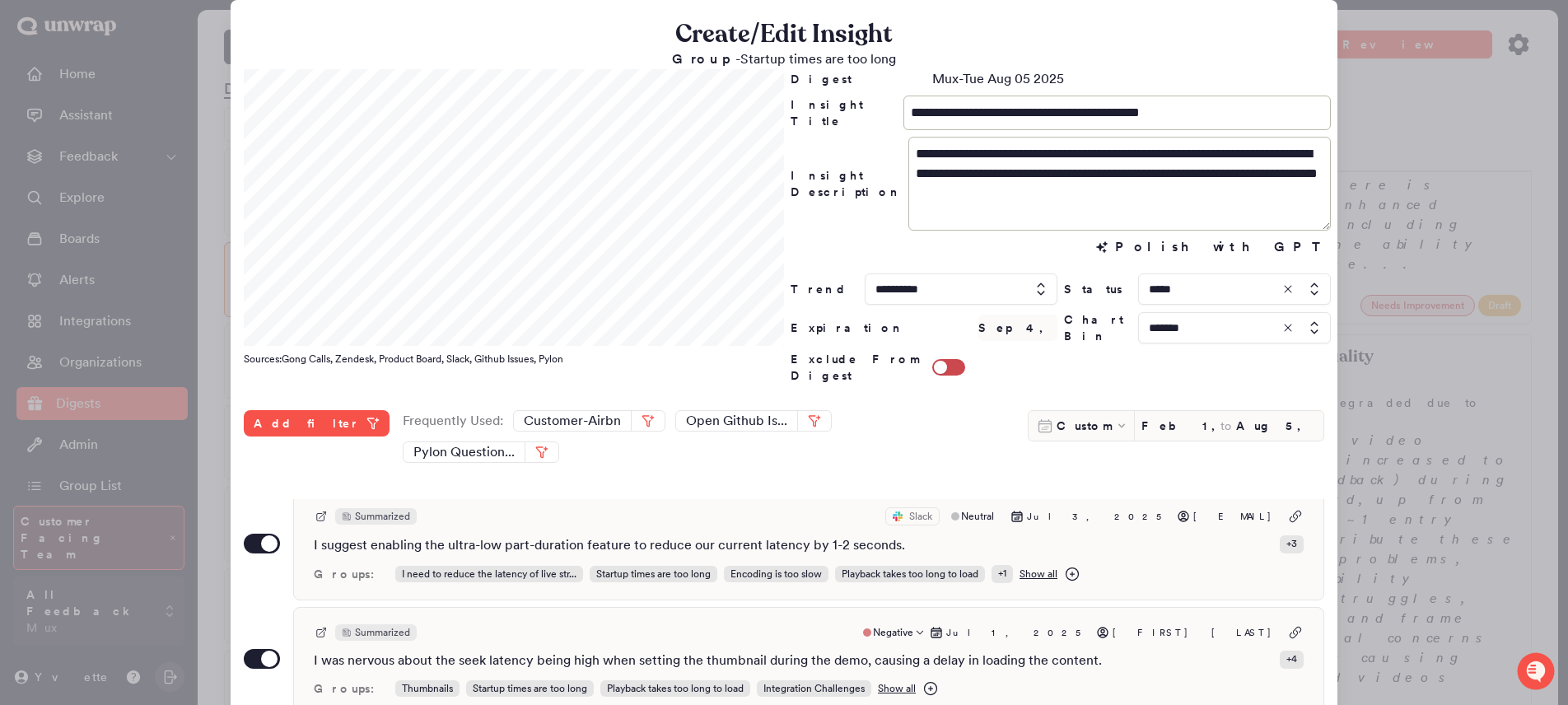 scroll, scrollTop: 0, scrollLeft: 0, axis: both 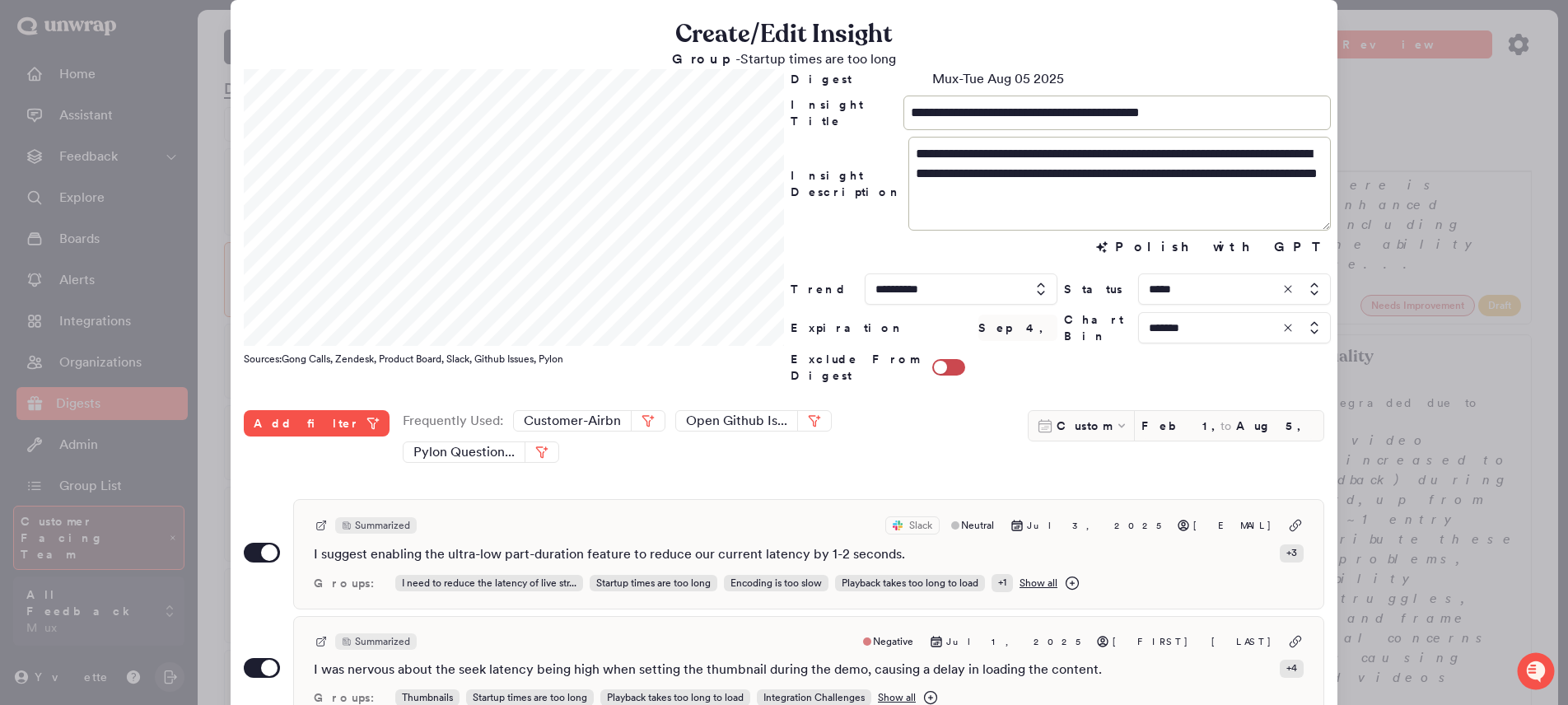 click at bounding box center [784, 352] 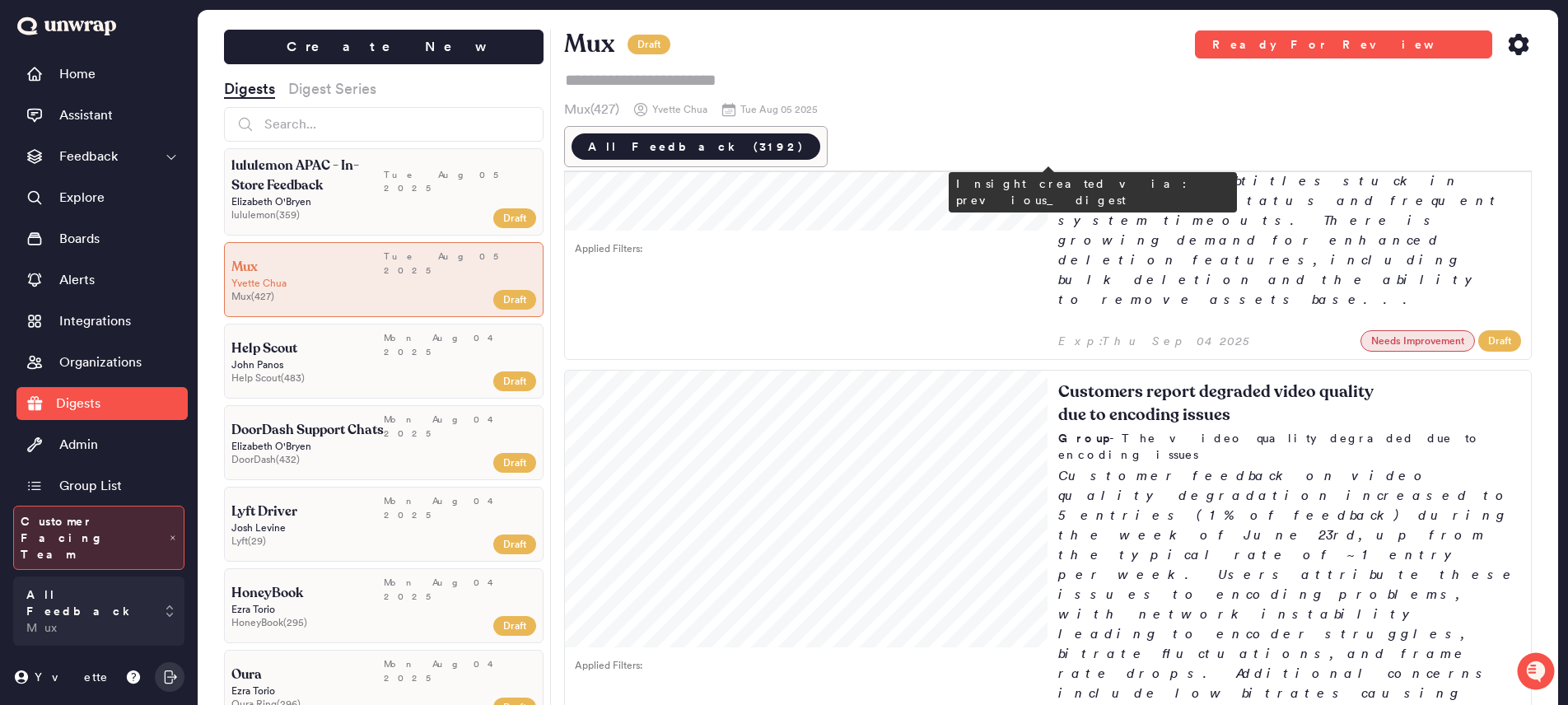 scroll, scrollTop: 1844, scrollLeft: 0, axis: vertical 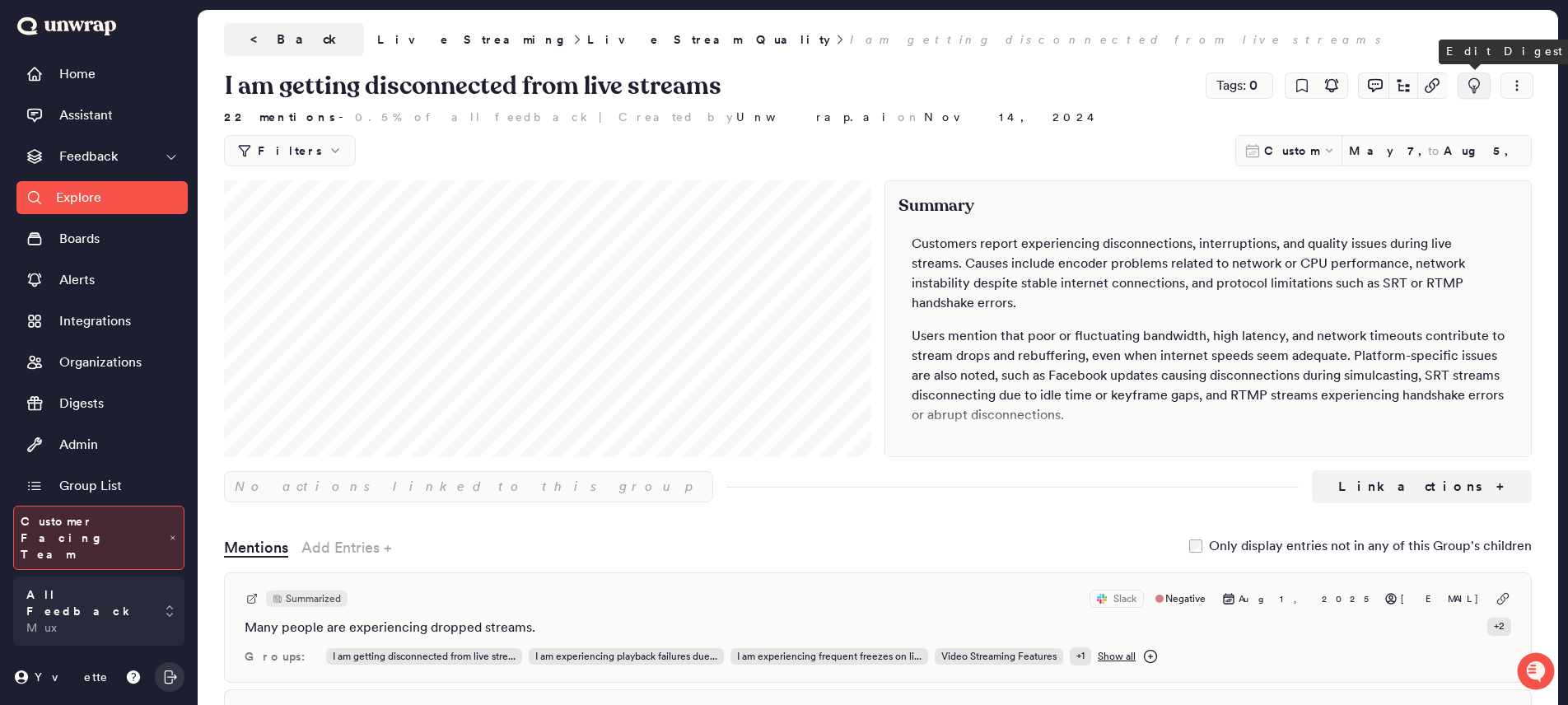 click at bounding box center (1474, 86) 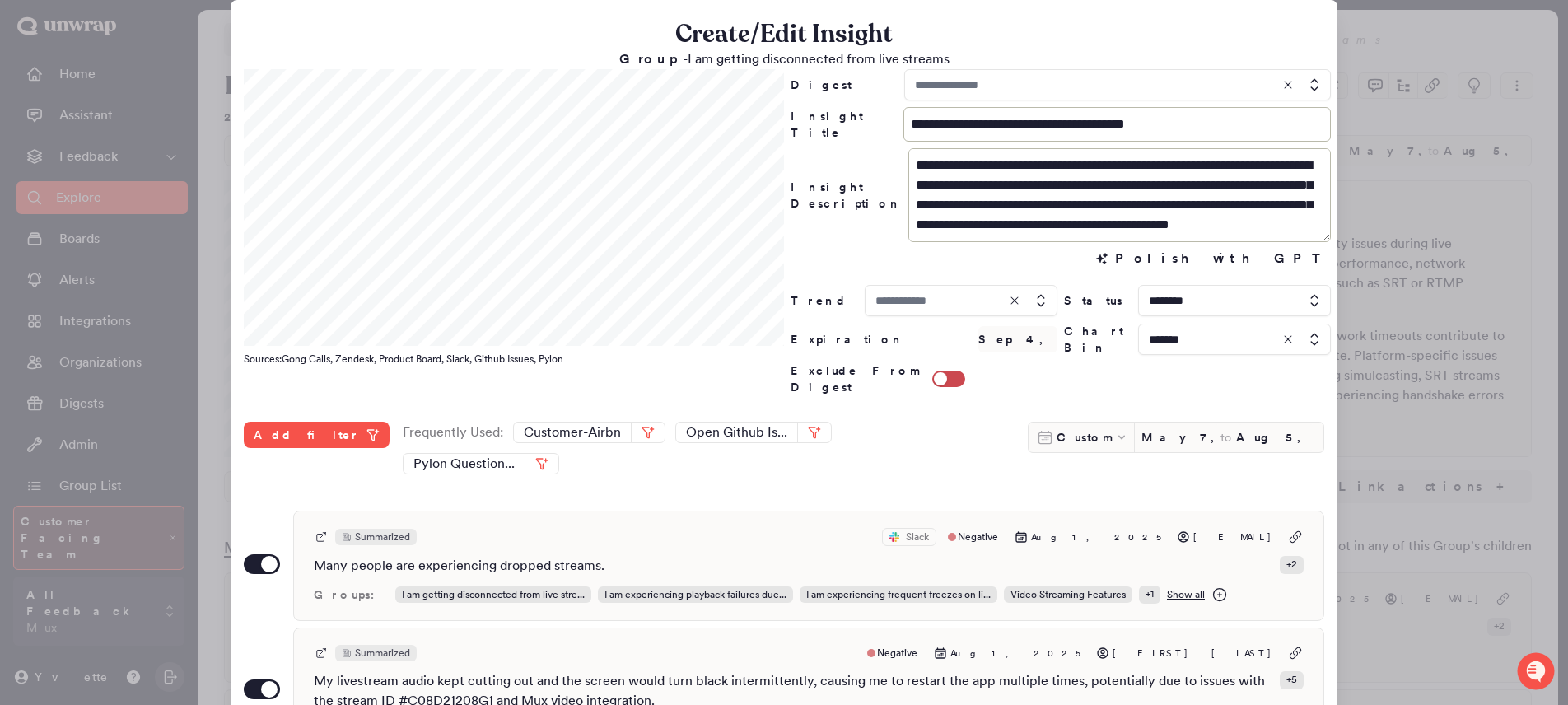 click at bounding box center (1234, 301) 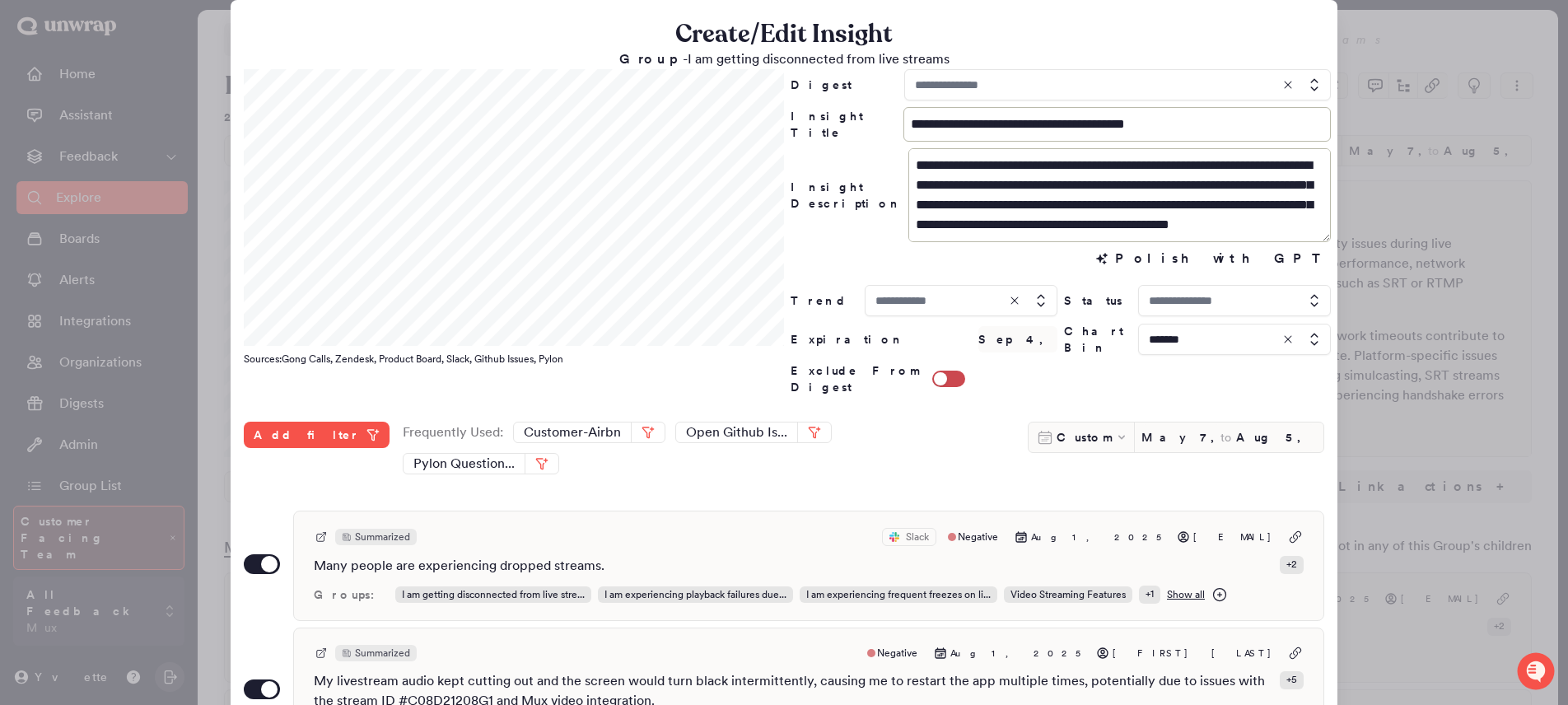 type on "********" 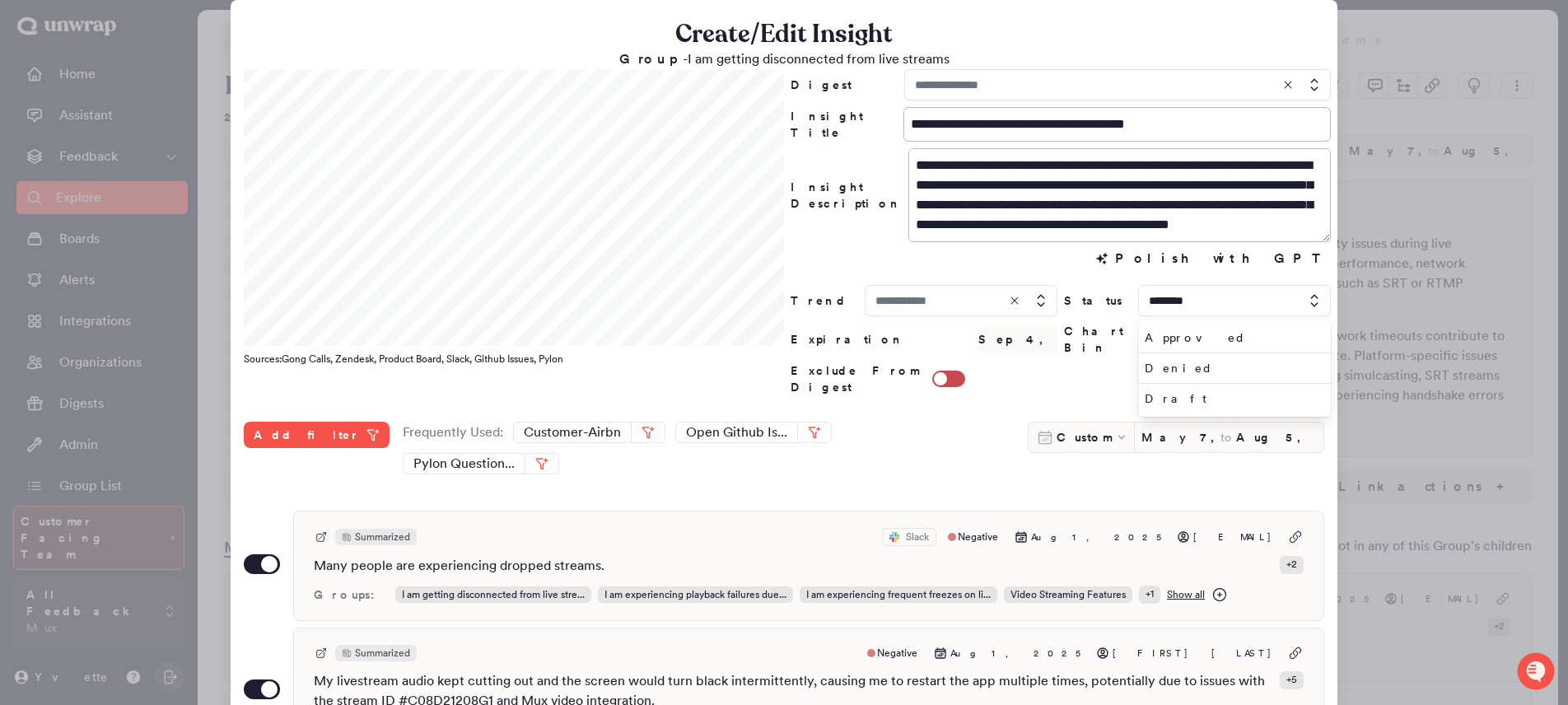 click on "**********" at bounding box center (784, 567) 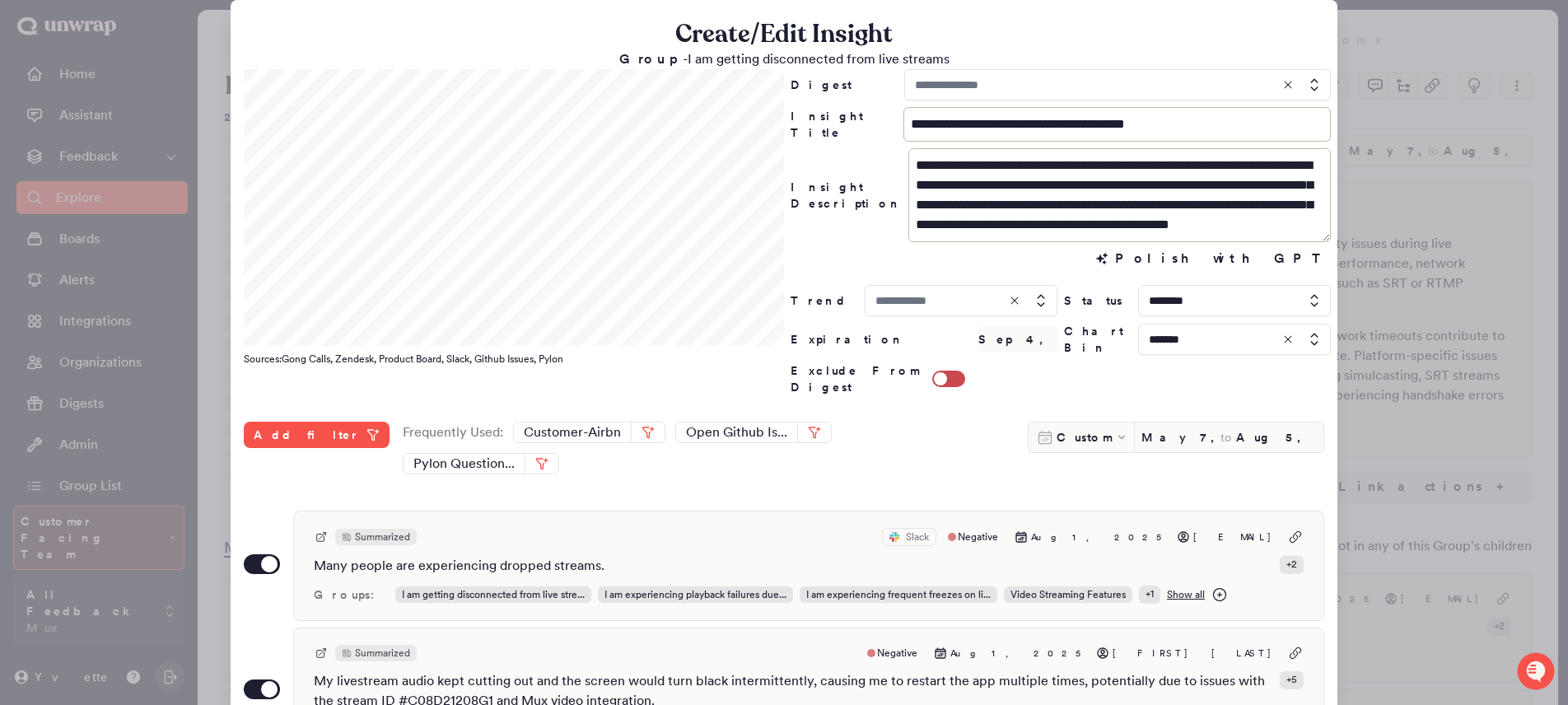 click on "**********" at bounding box center [1061, 232] 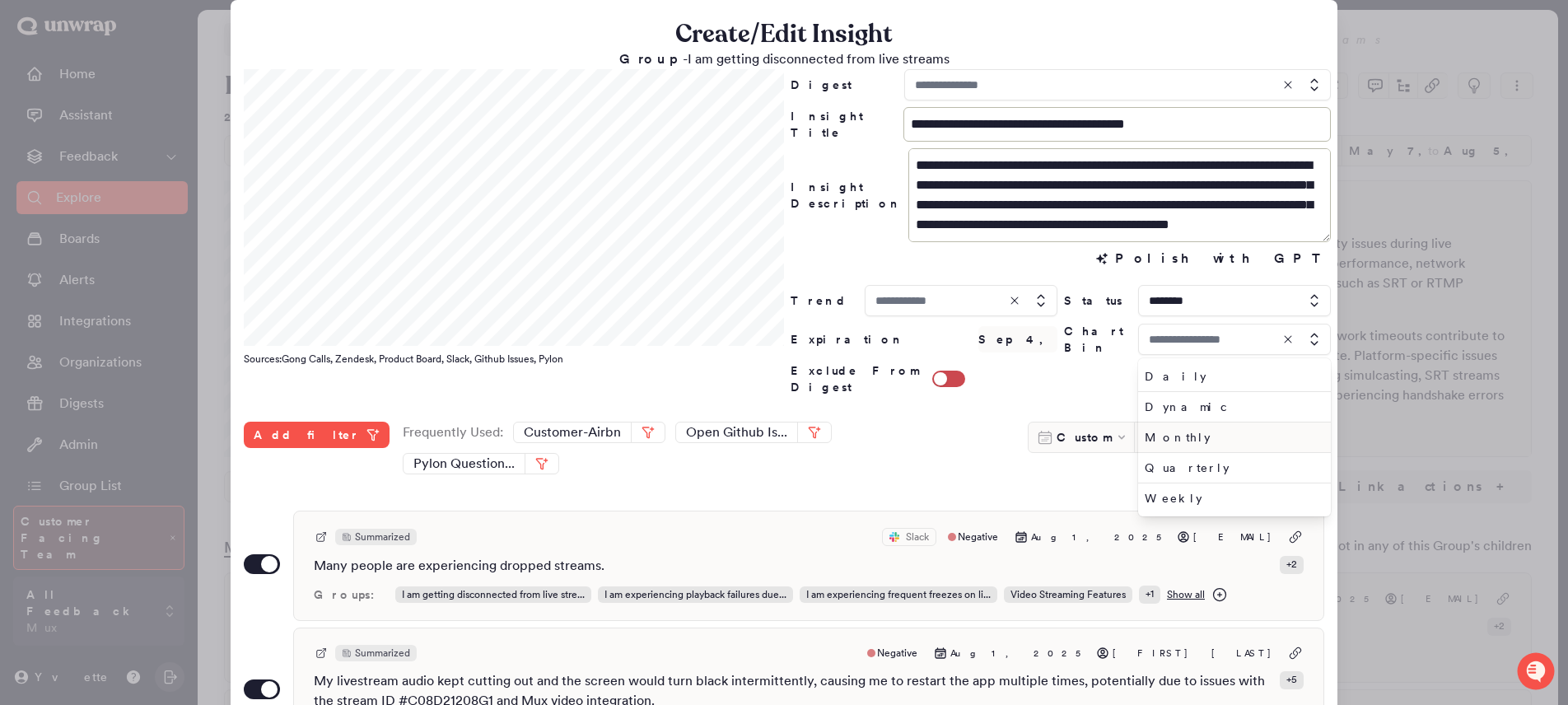 type on "*******" 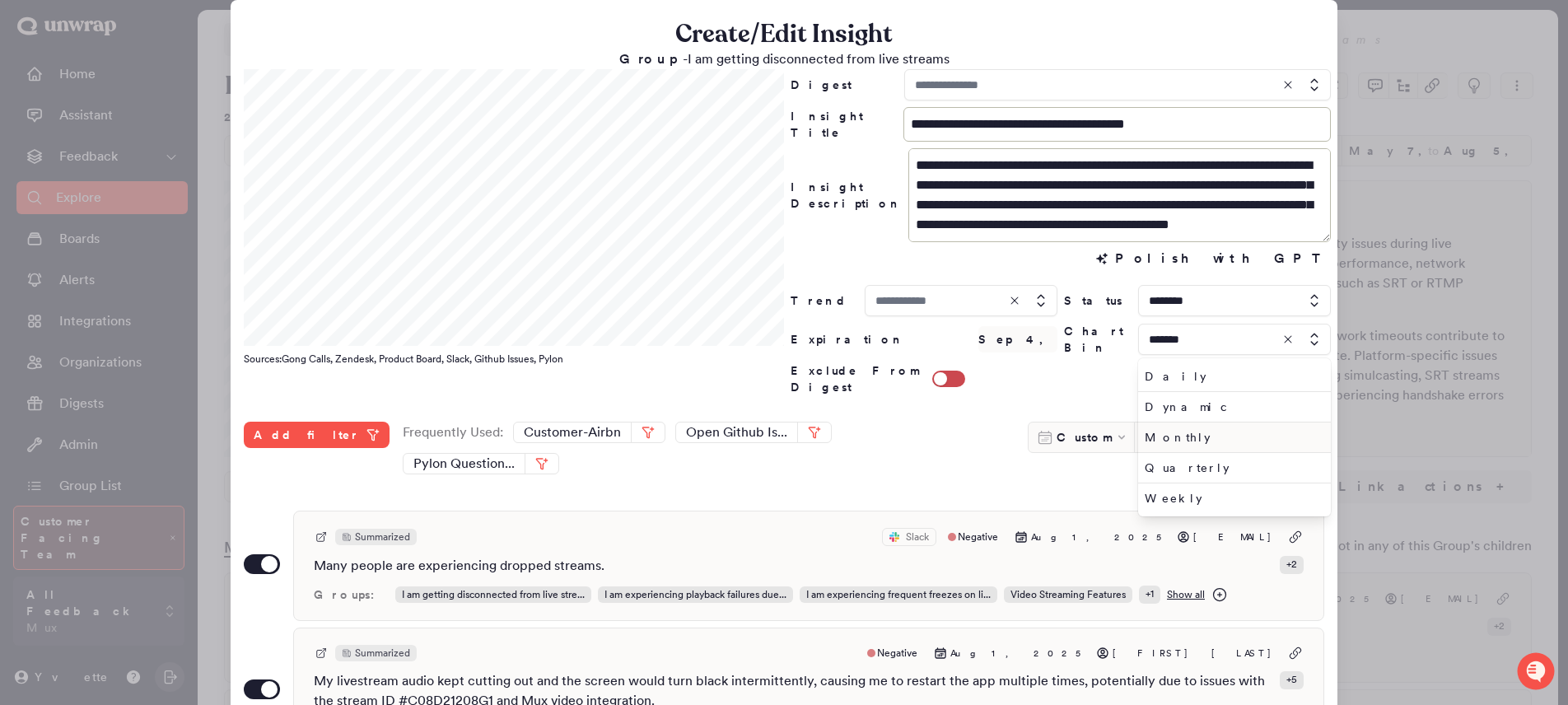 click on "Monthly" at bounding box center (1231, 437) 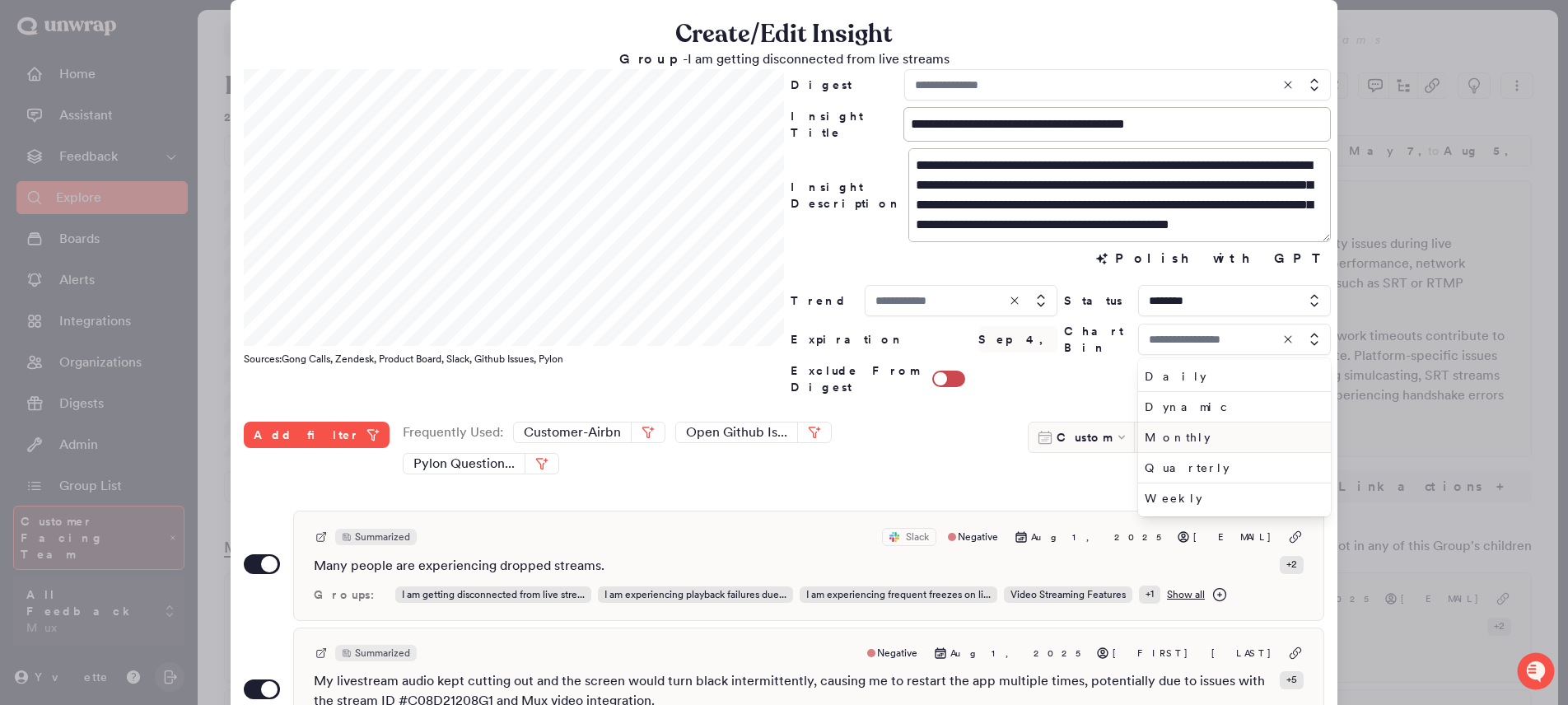 type on "*******" 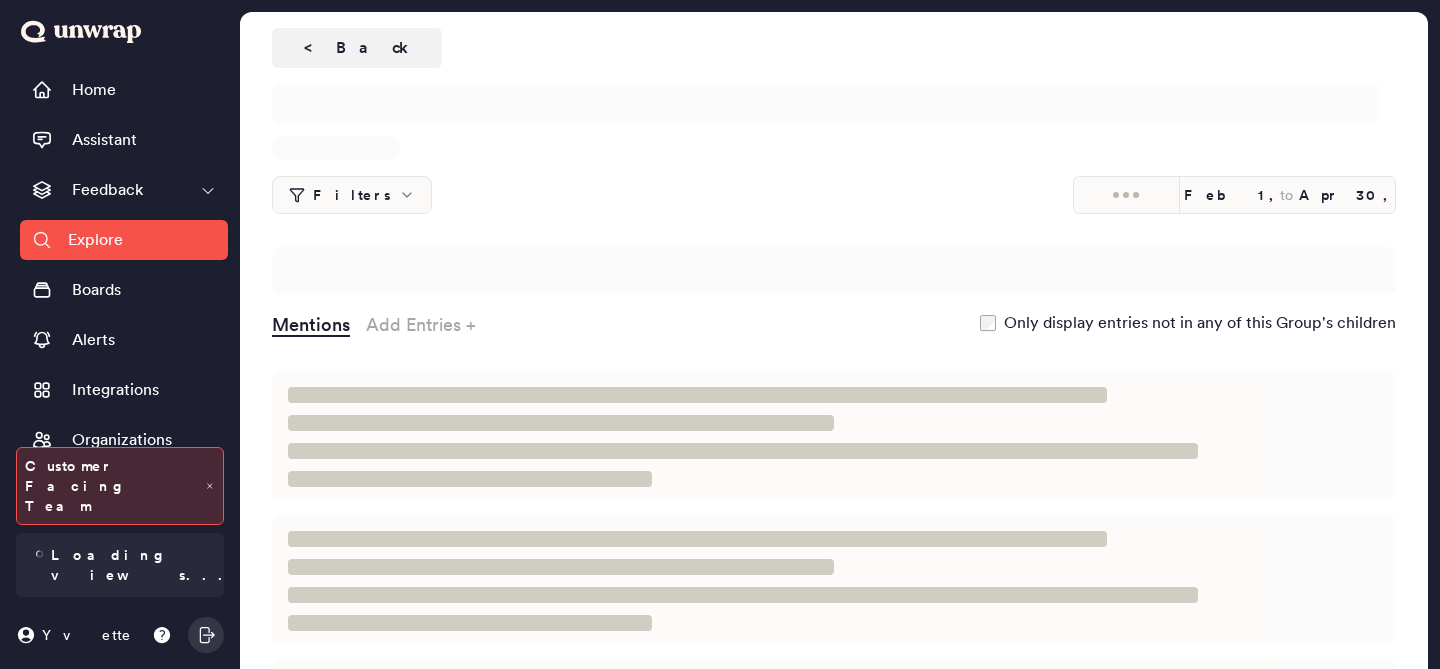 scroll, scrollTop: 0, scrollLeft: 0, axis: both 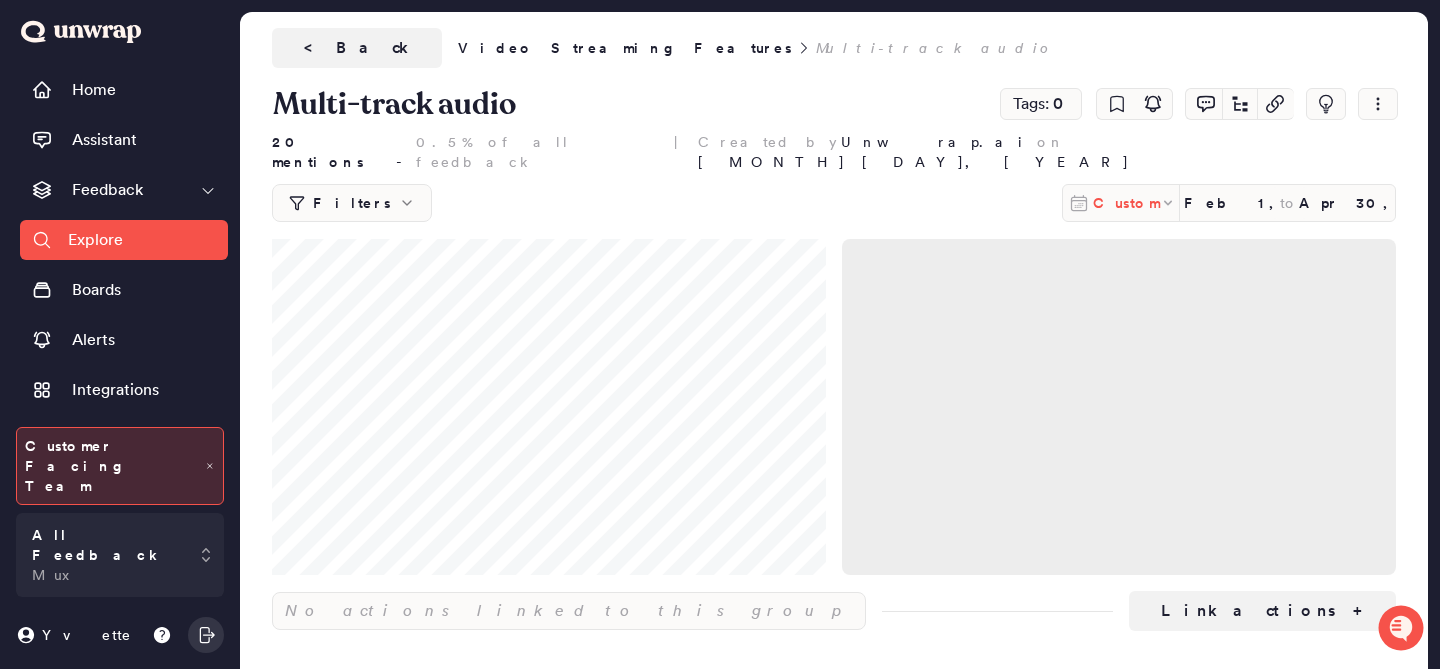 click on "Custom" at bounding box center [1126, 203] 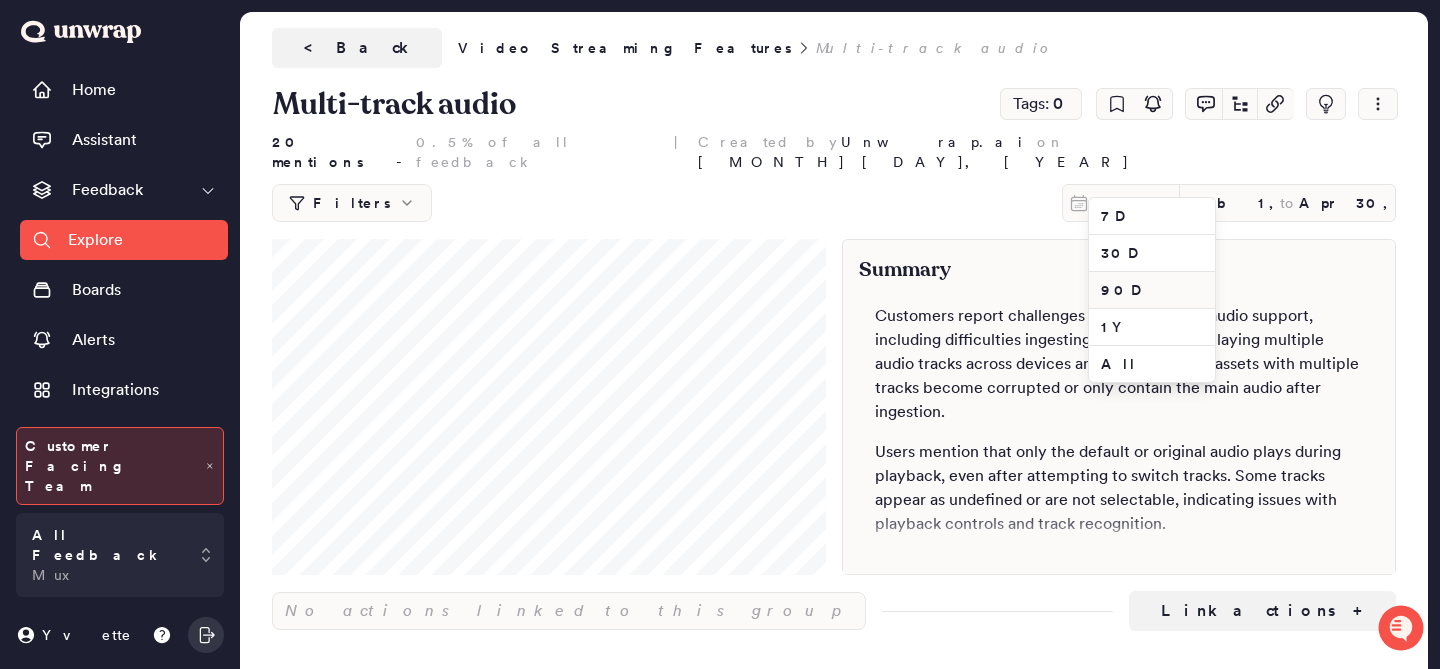 click on "90D" at bounding box center [1152, 290] 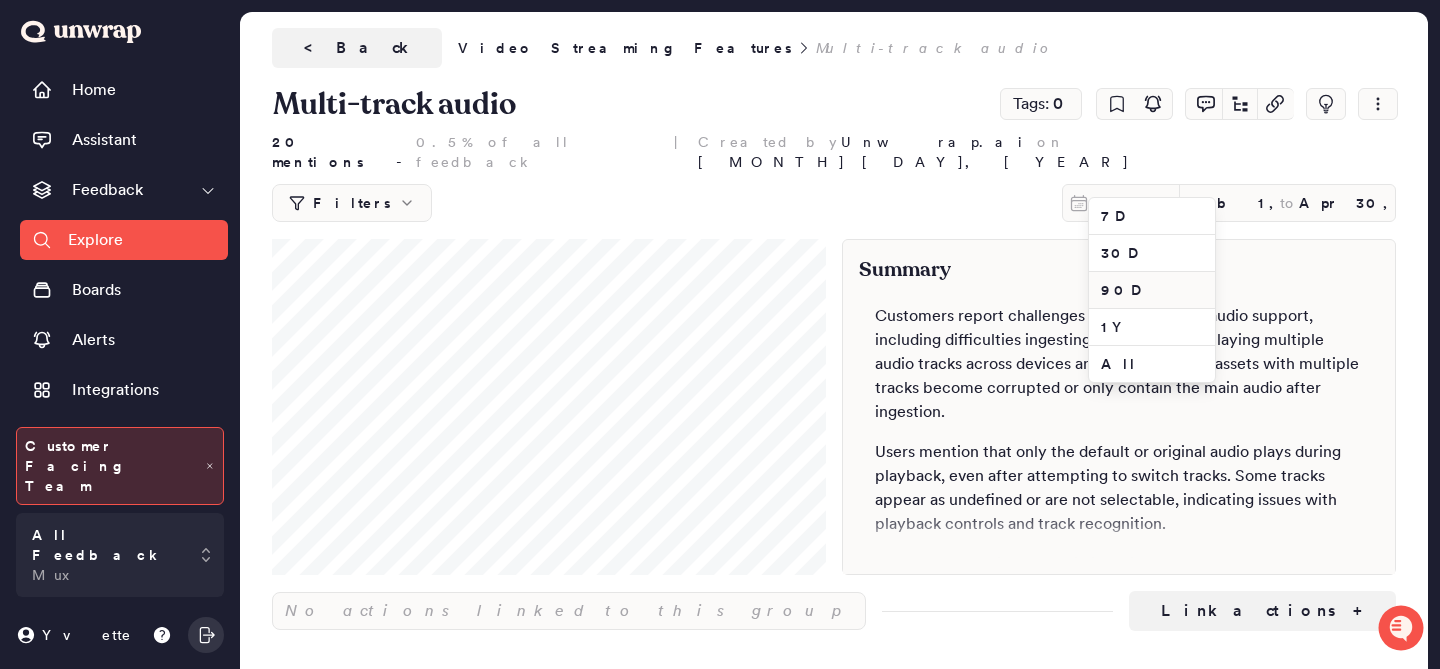 type on "May 7, 2025" 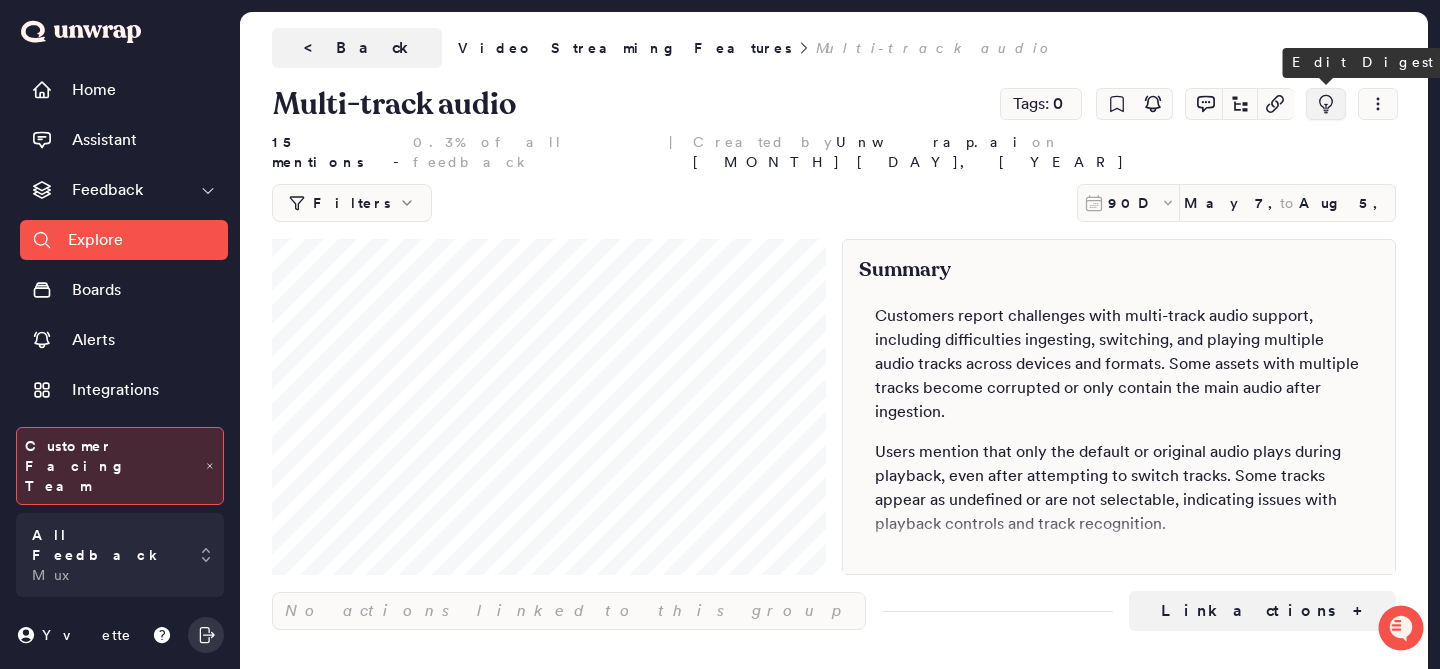 click 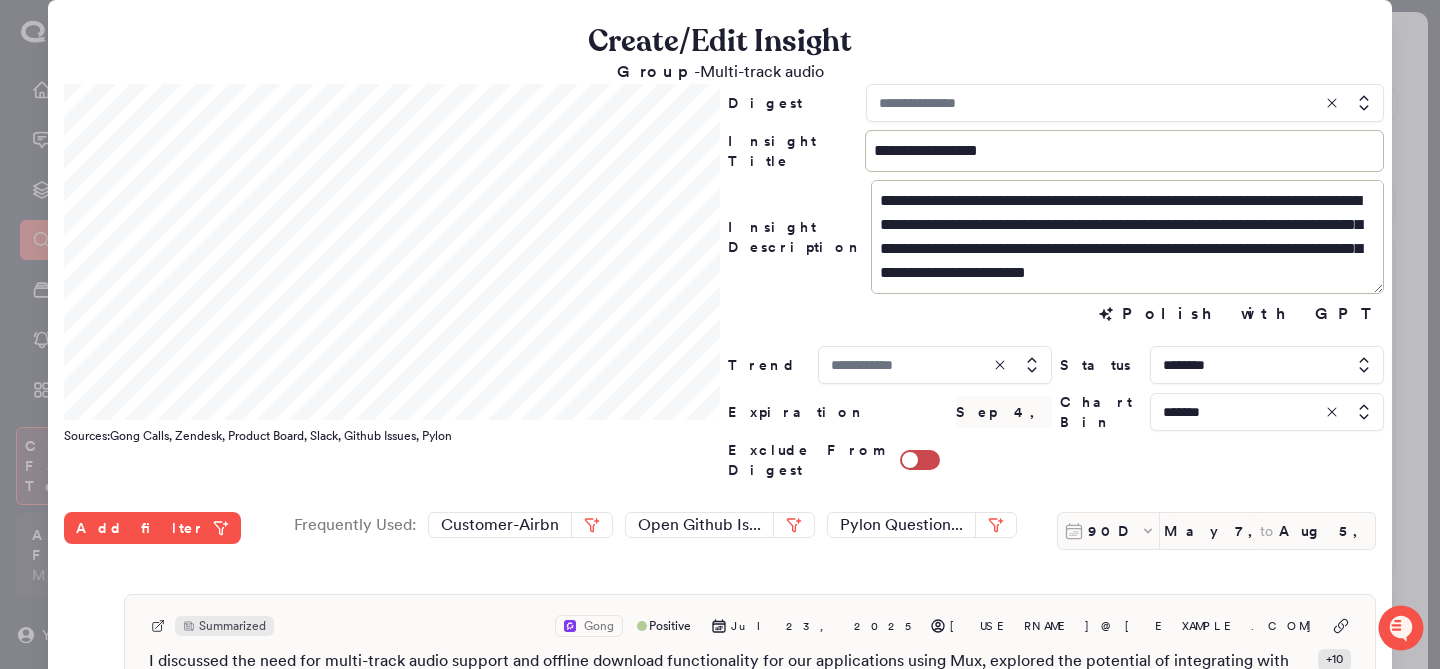 click at bounding box center [1267, 412] 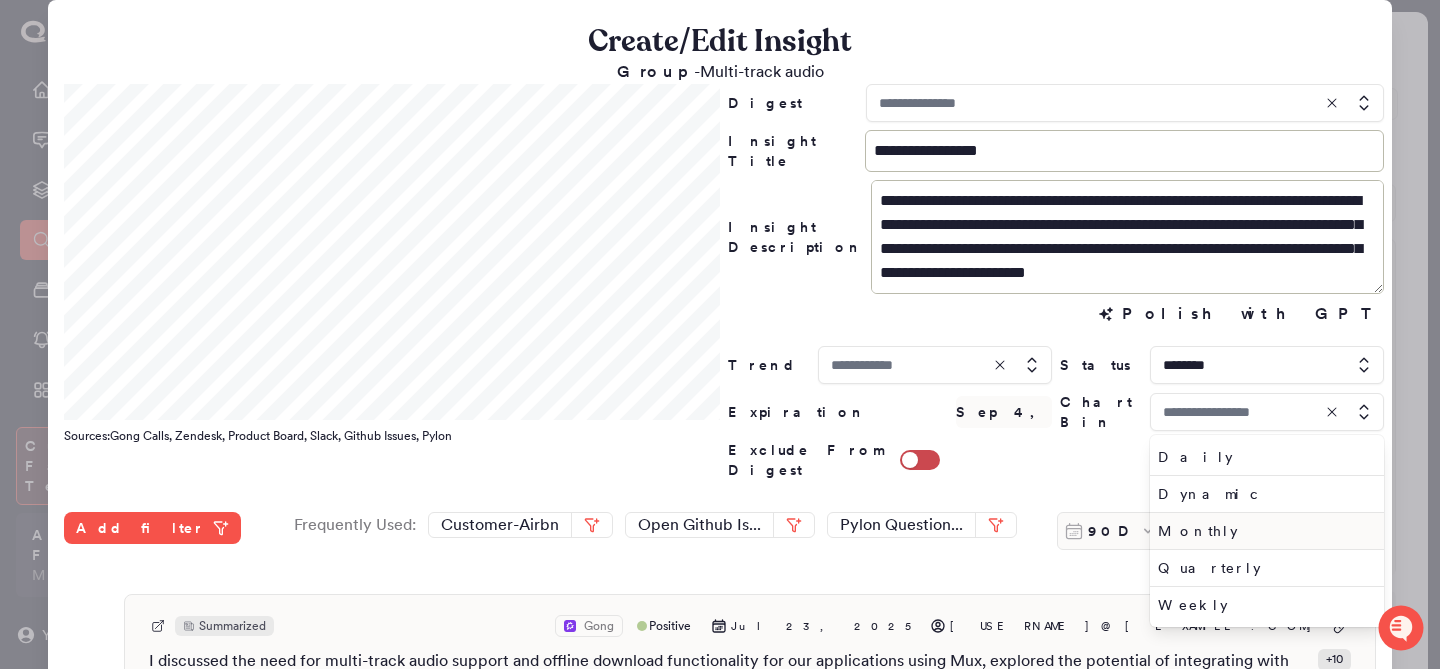 type on "*******" 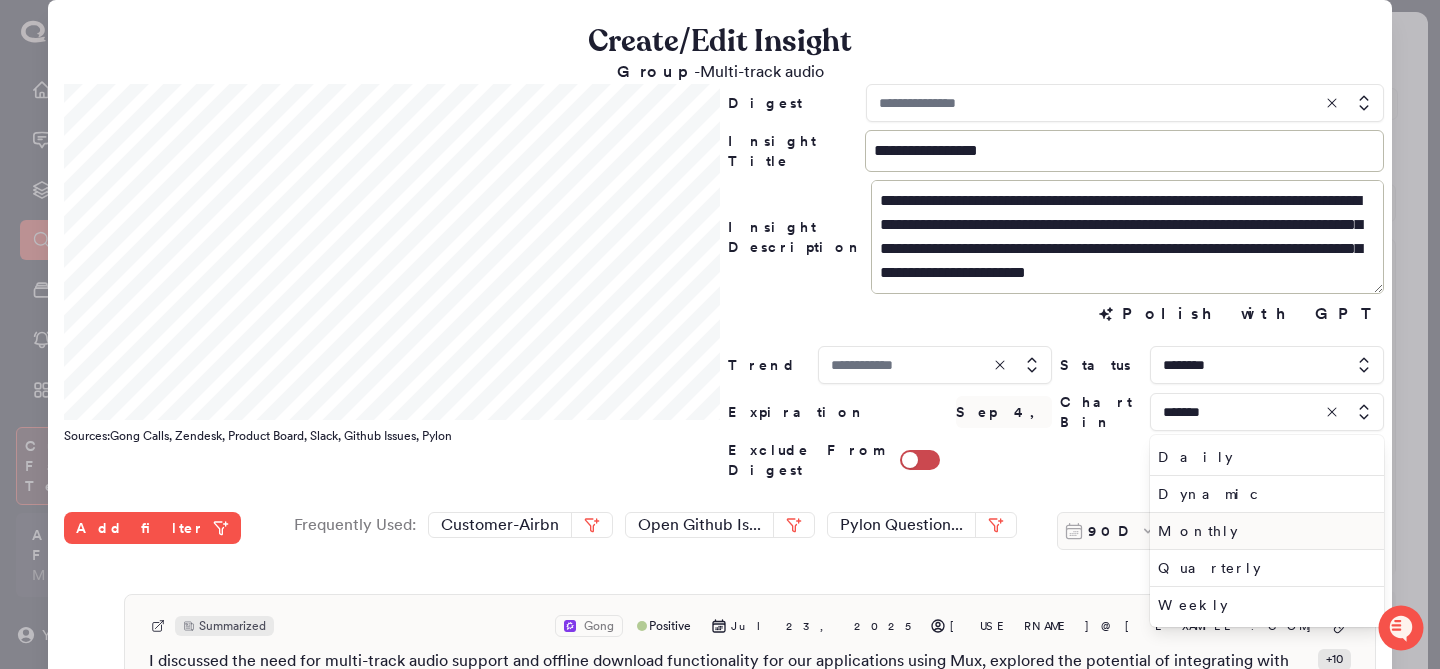click on "Monthly" at bounding box center (1263, 531) 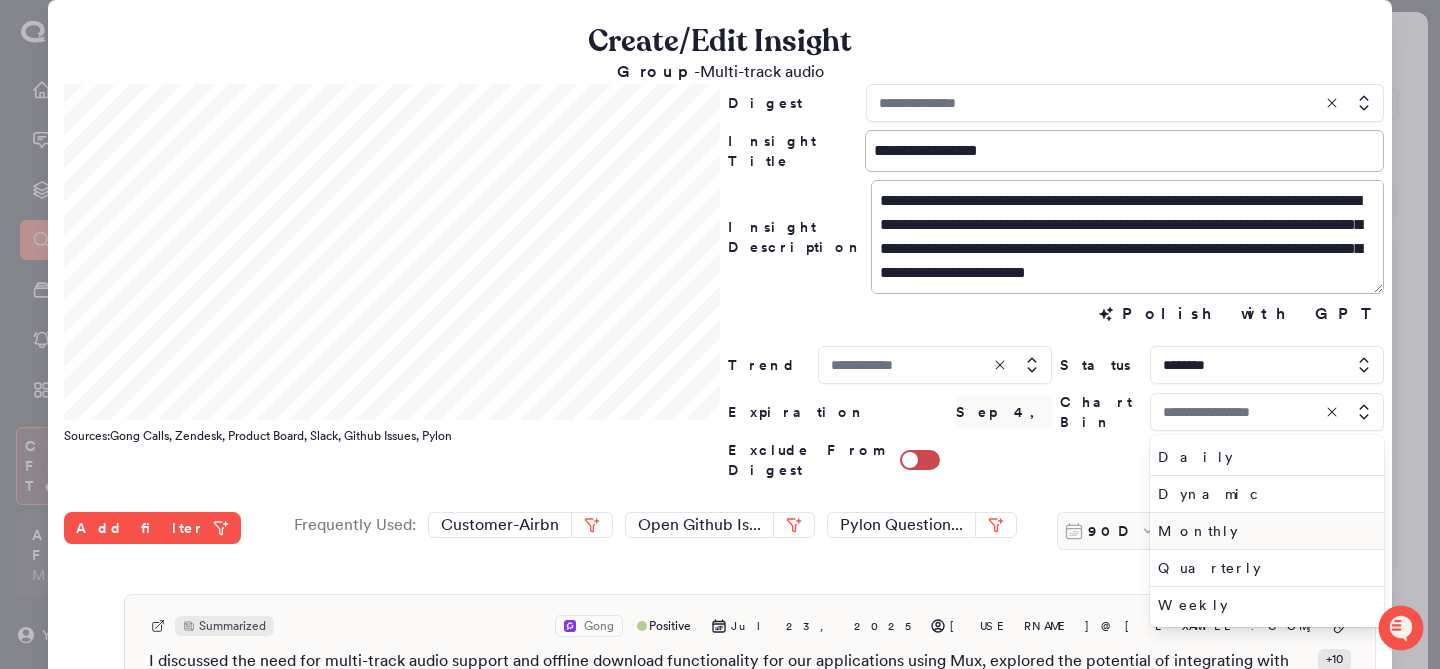 type on "*******" 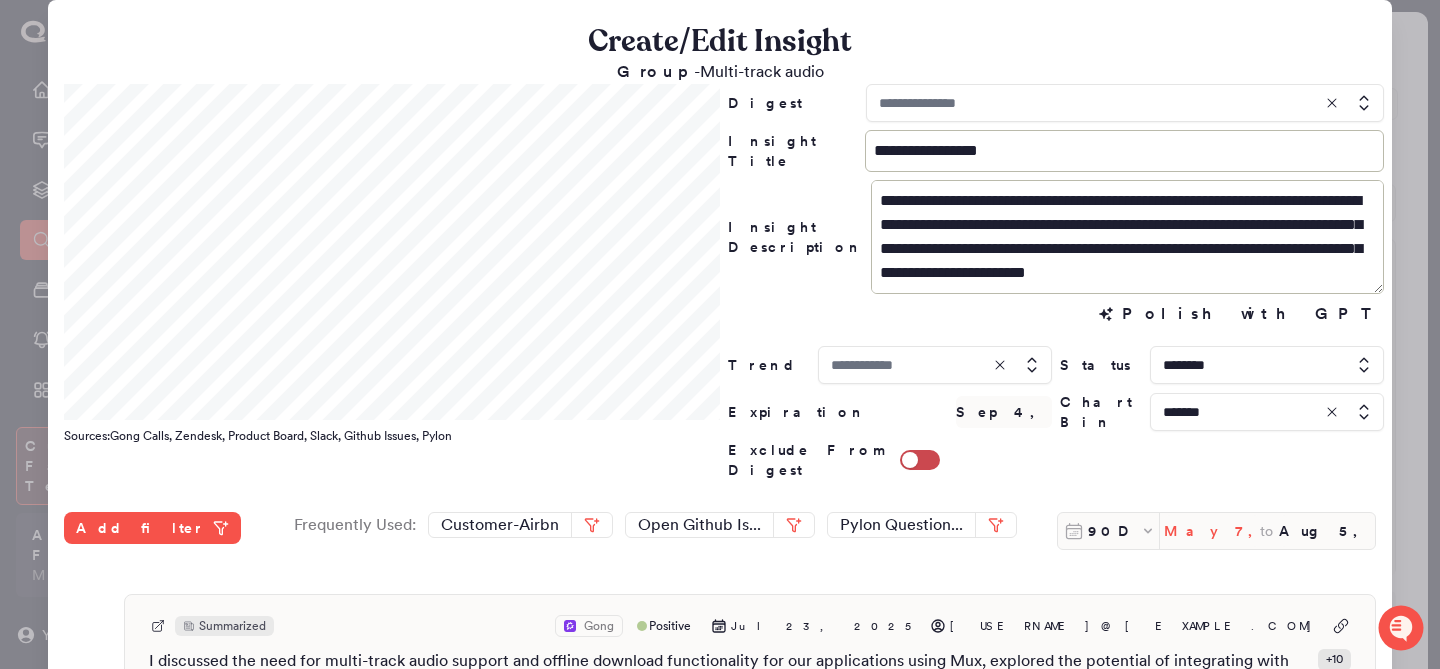 click on "May 7, 2025" at bounding box center [1212, 531] 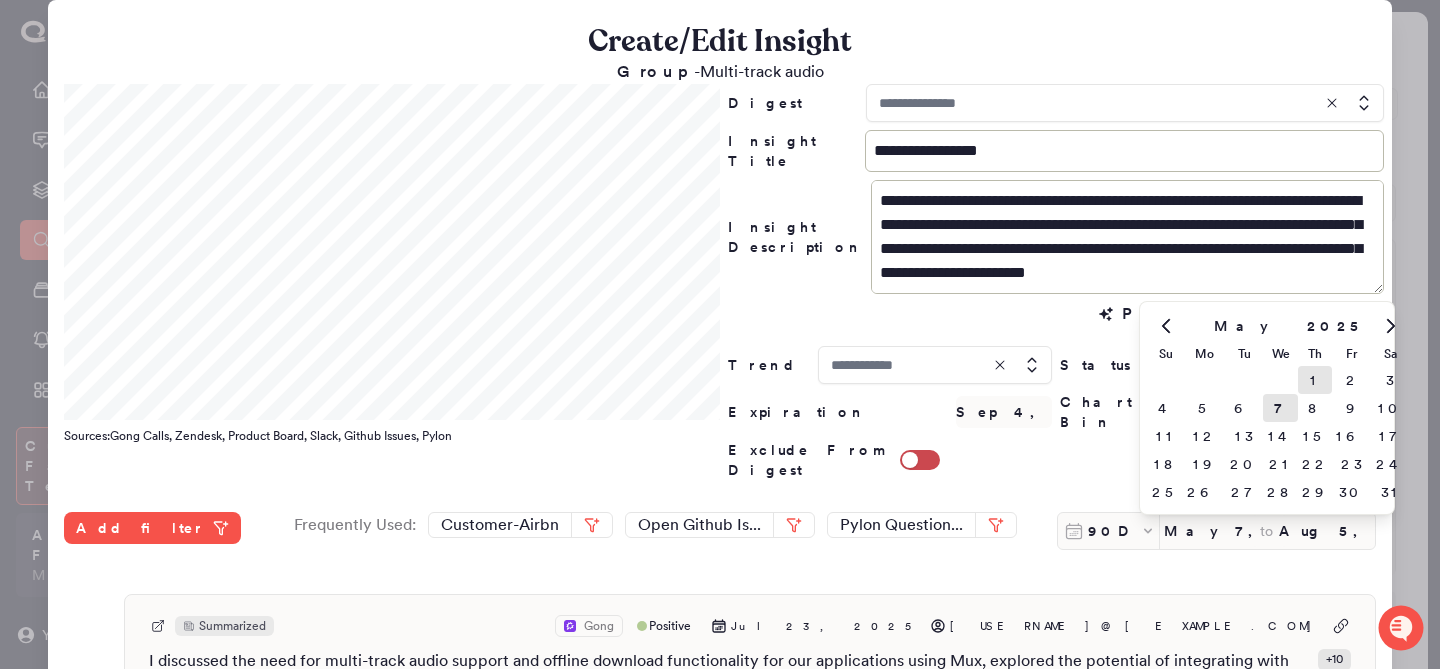 click on "1" at bounding box center (1315, 380) 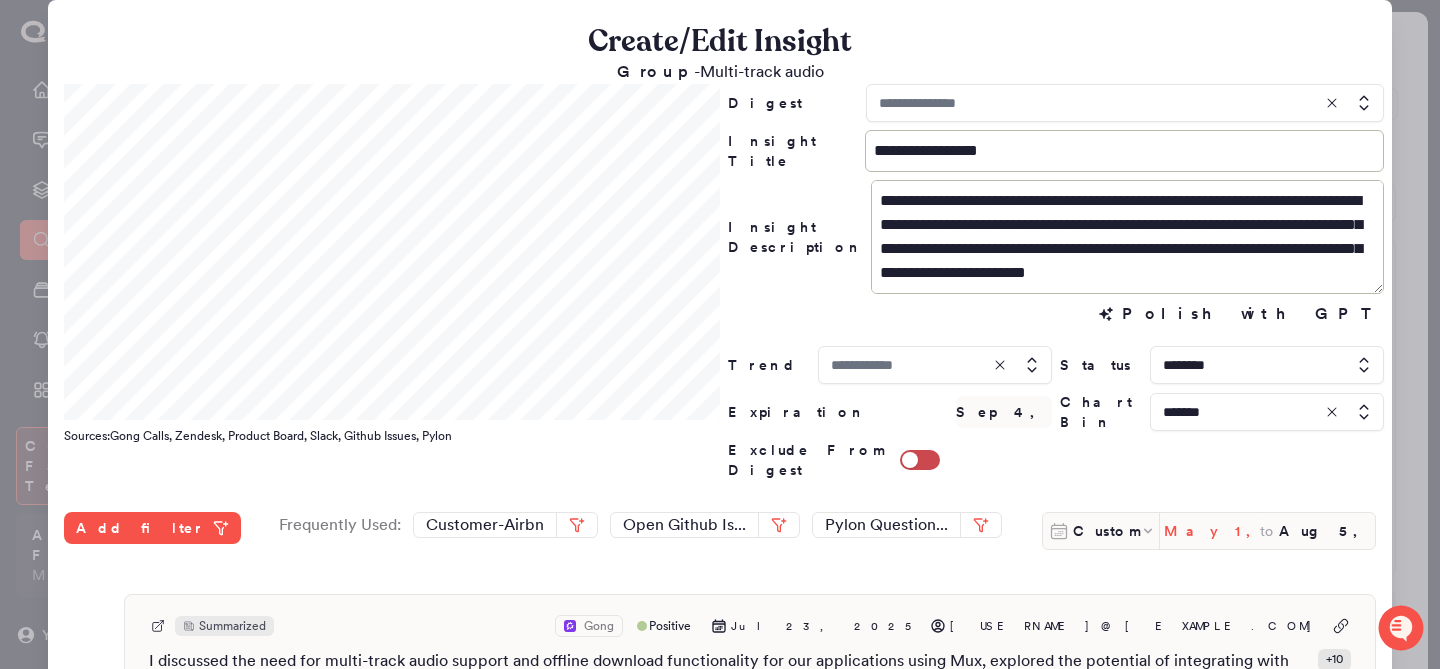 click on "May 1, 2025" at bounding box center [1212, 531] 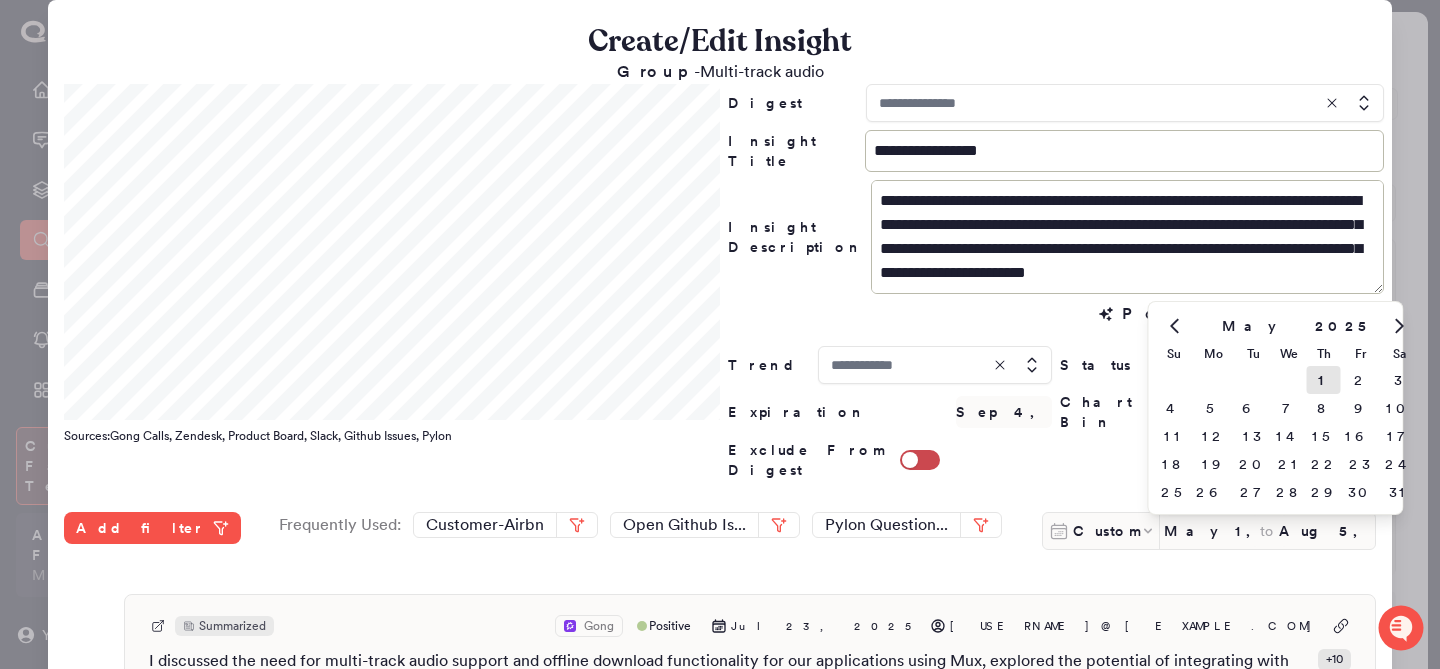 click 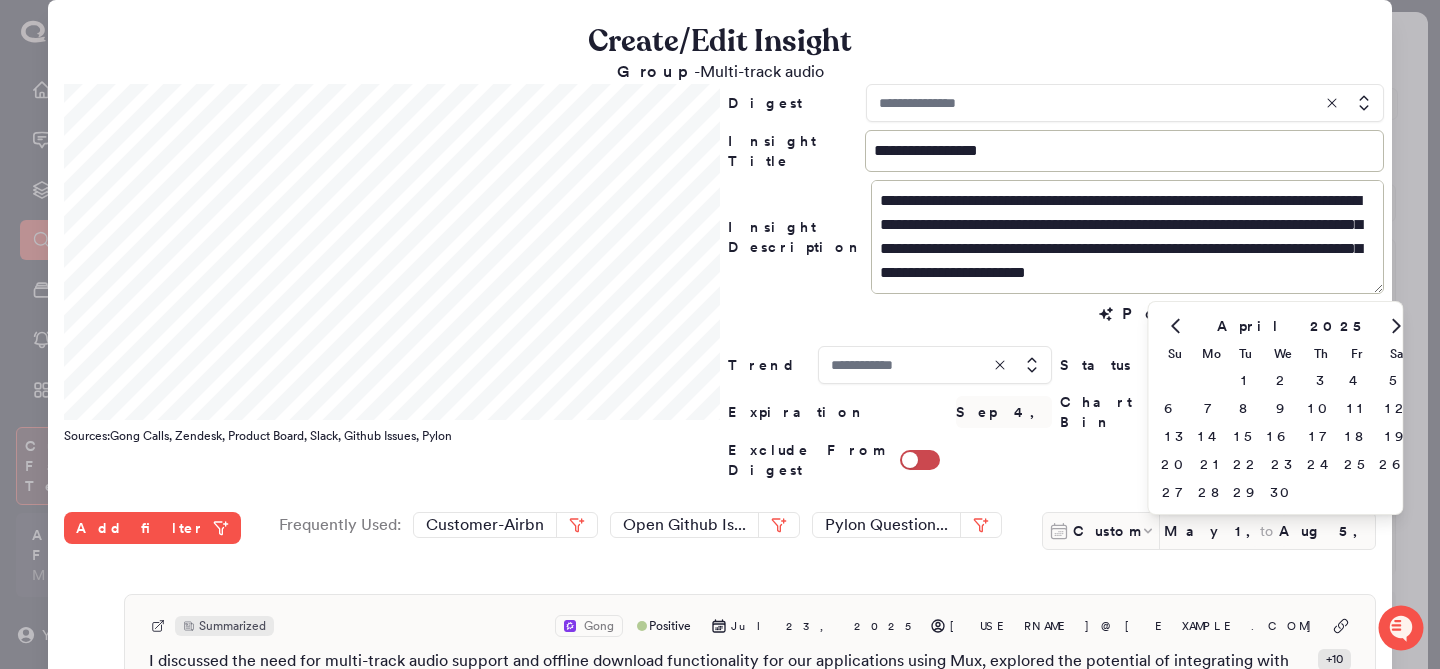 click 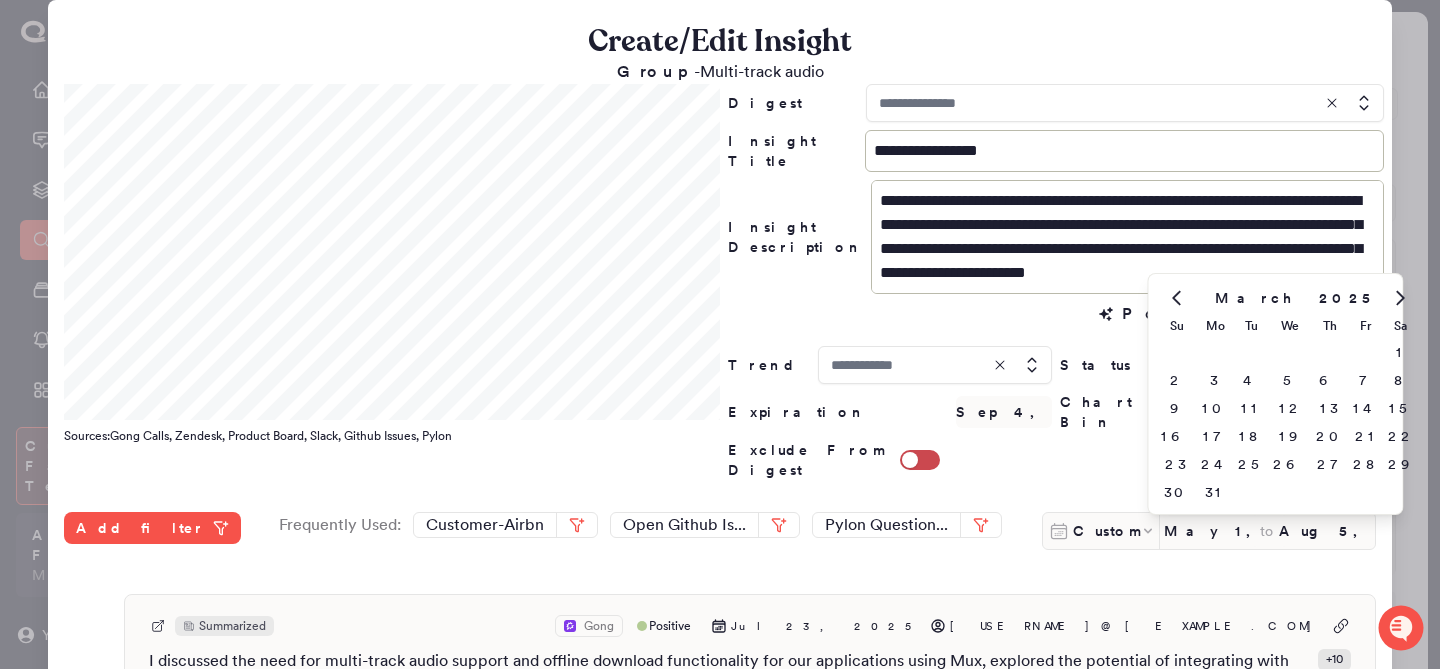 click on "Su" at bounding box center (1177, 326) 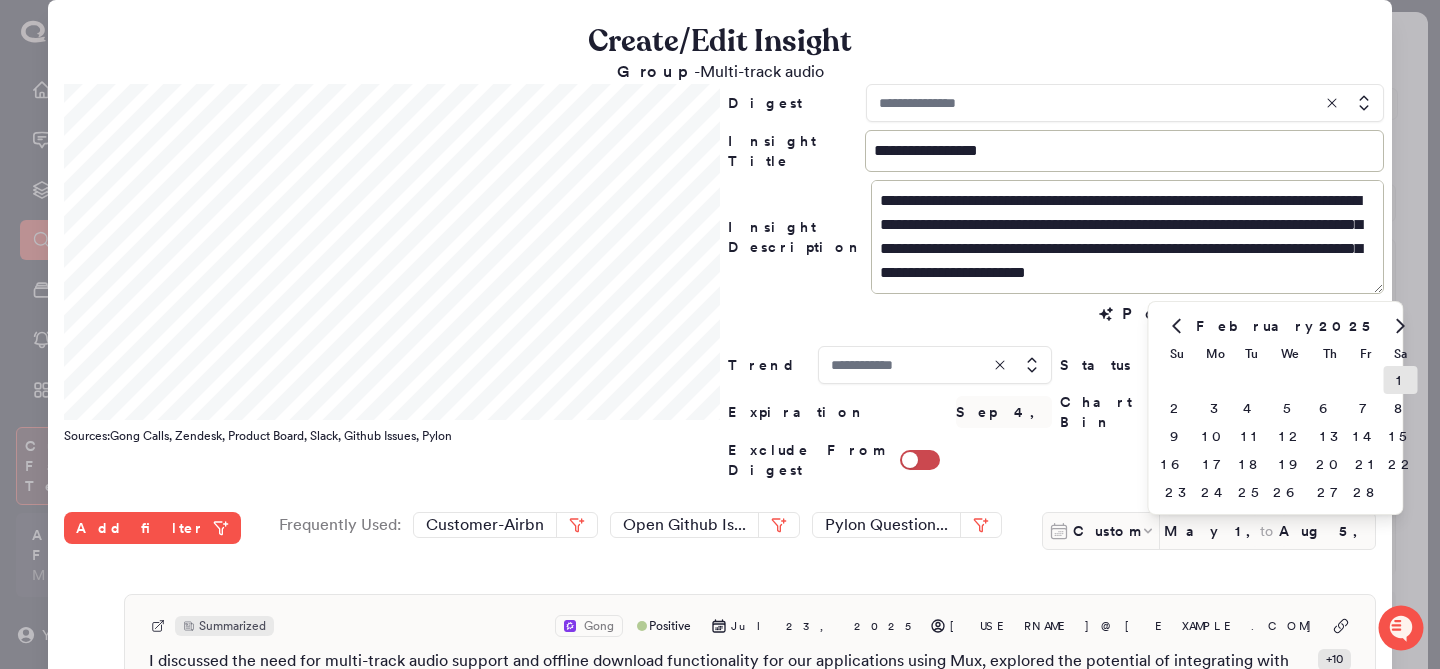 click on "1" at bounding box center (1401, 380) 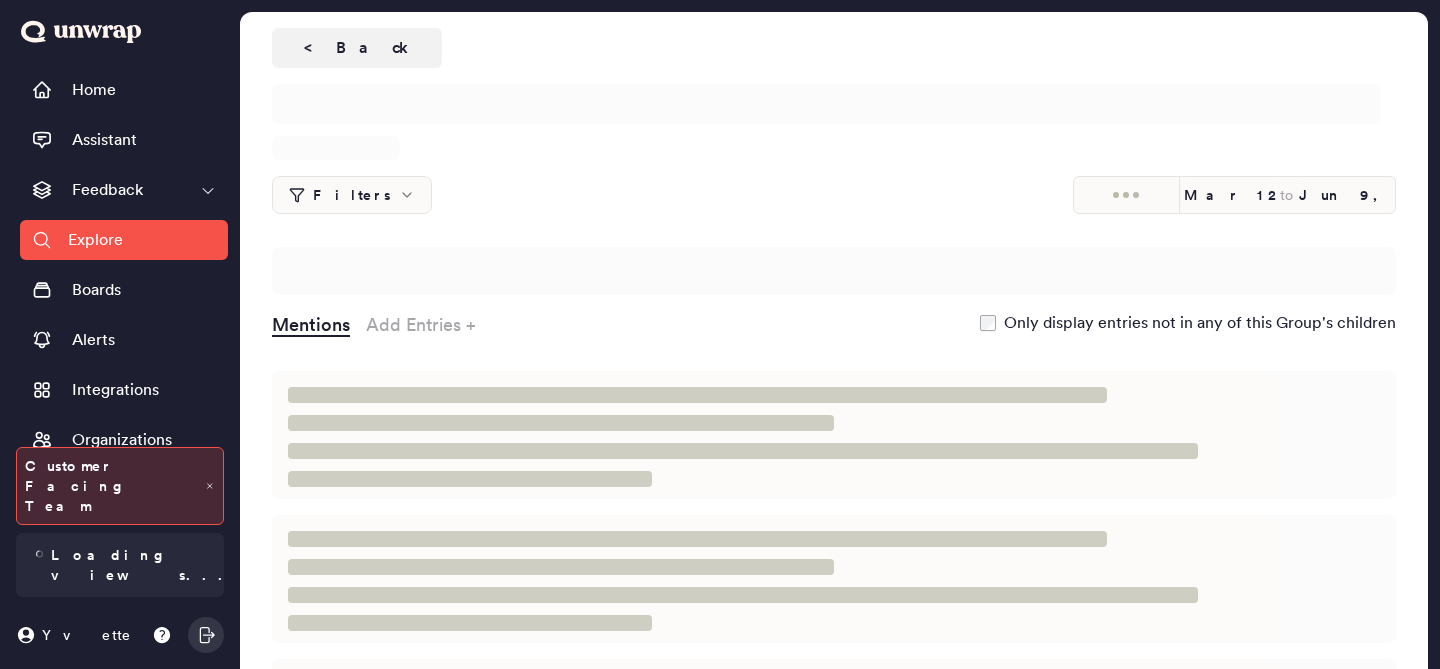 scroll, scrollTop: 0, scrollLeft: 0, axis: both 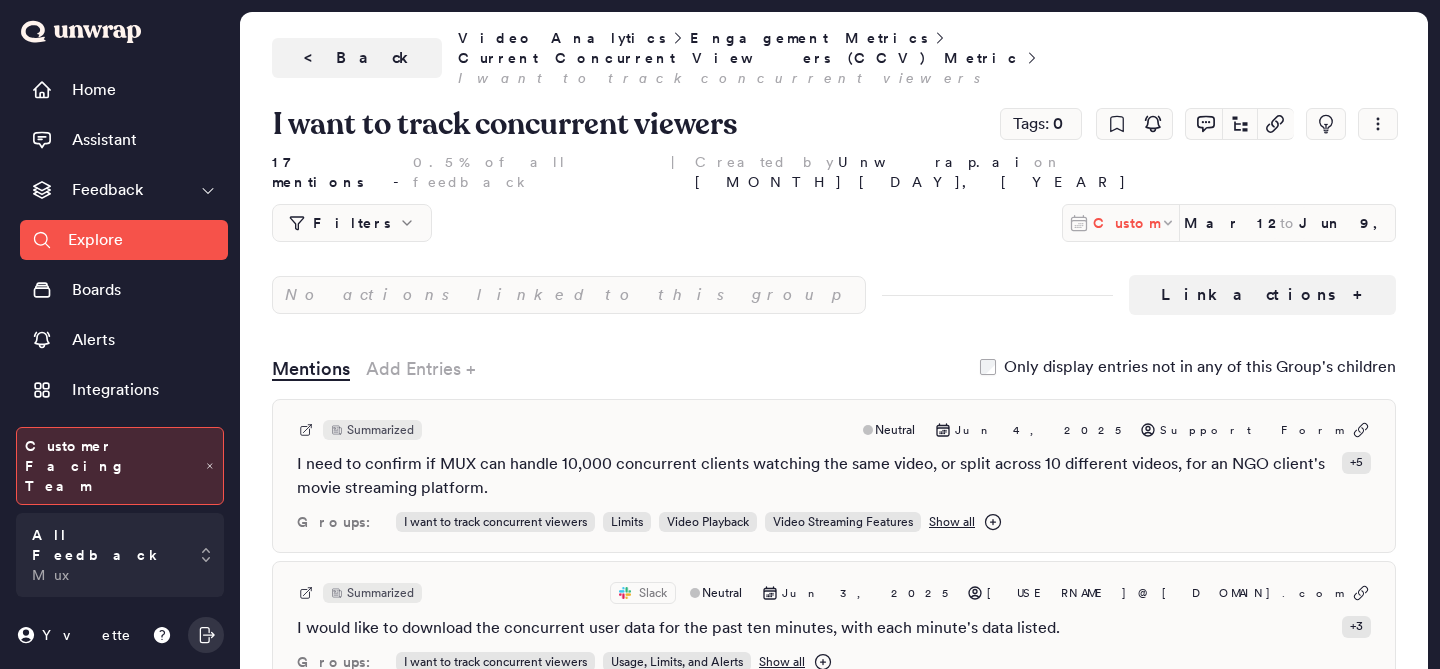 click on "Custom" at bounding box center [1126, 223] 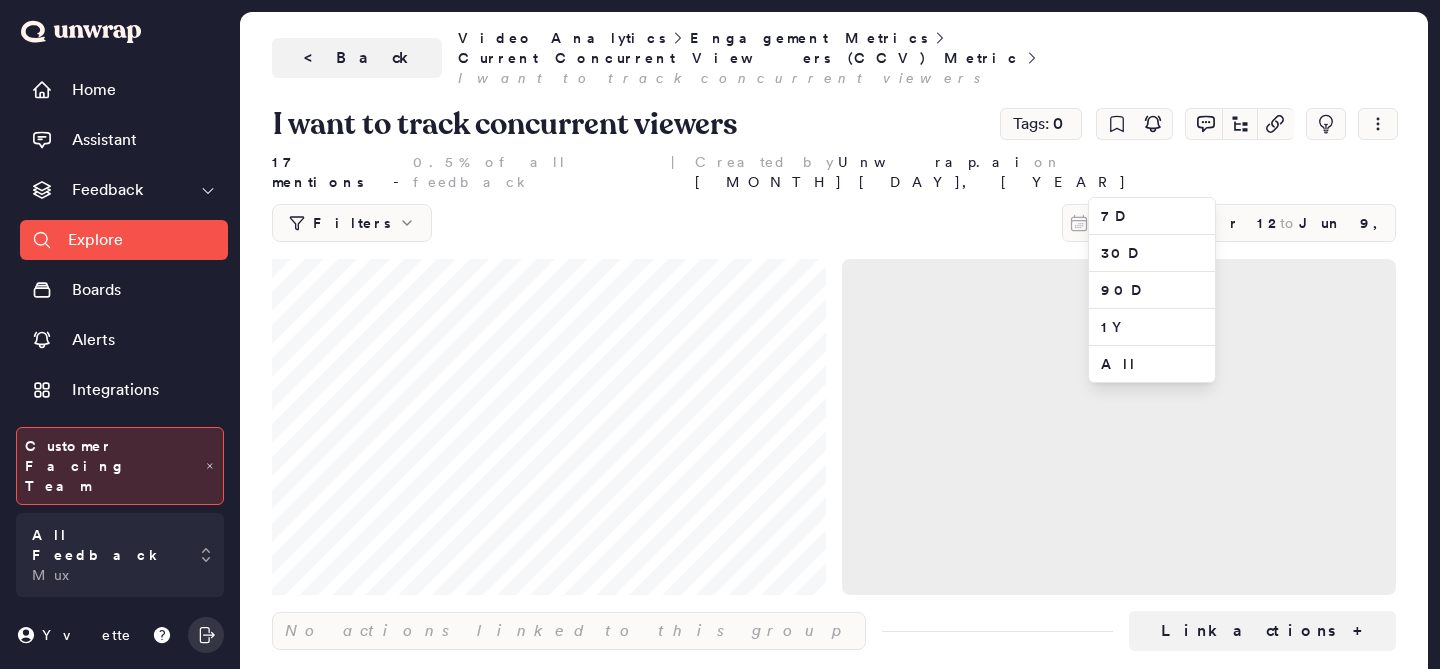 scroll, scrollTop: 0, scrollLeft: 0, axis: both 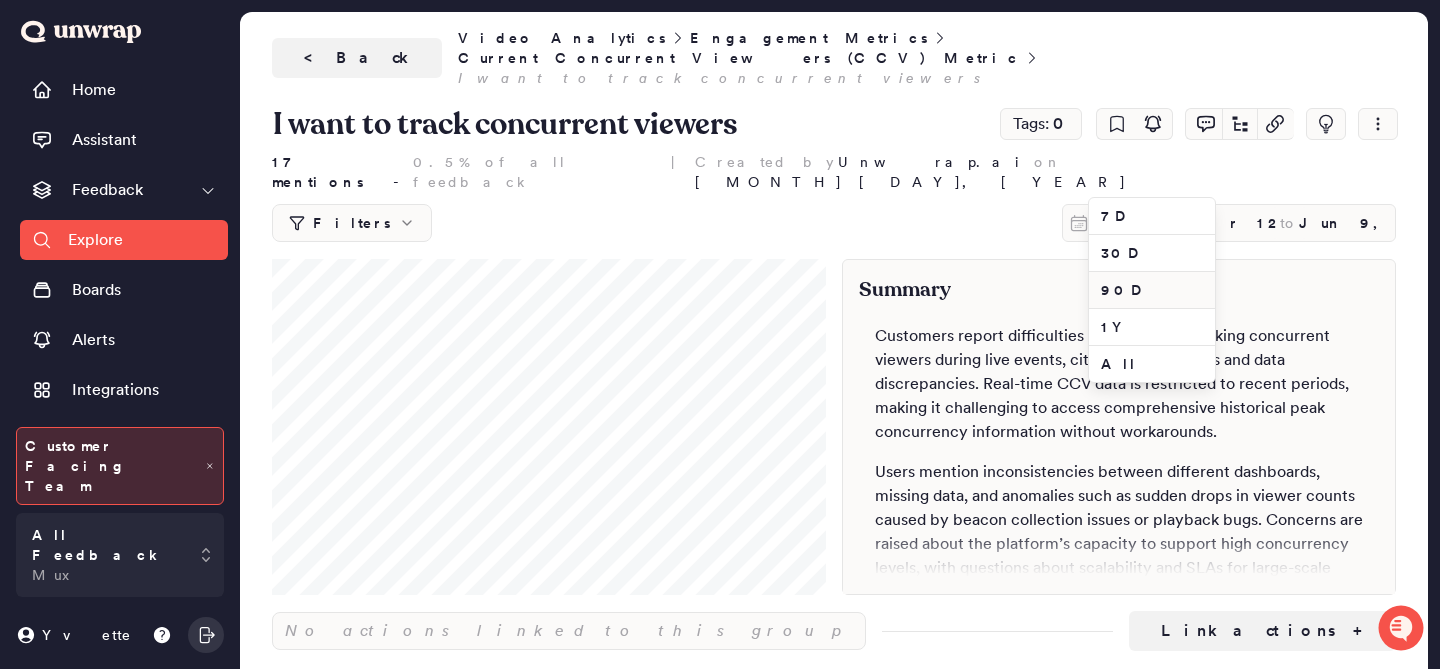click on "90D" at bounding box center [1152, 290] 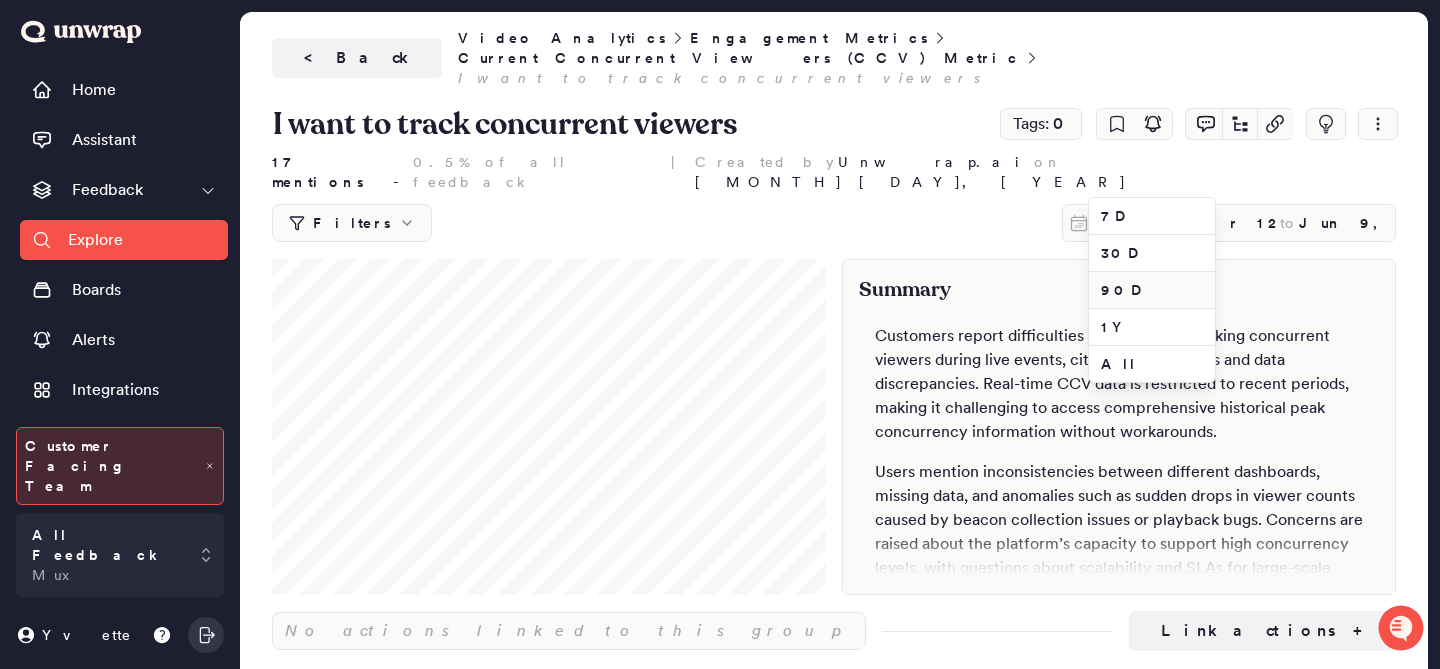 type on "May 7, 2025" 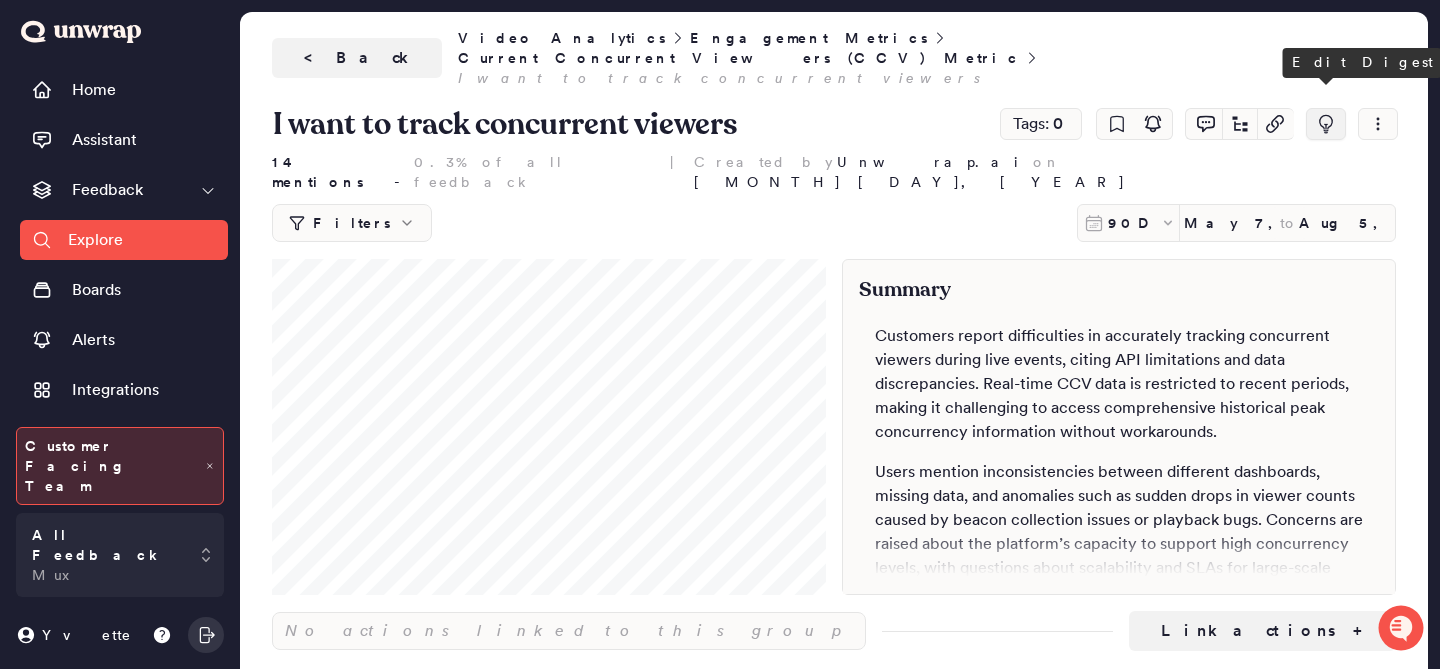 click 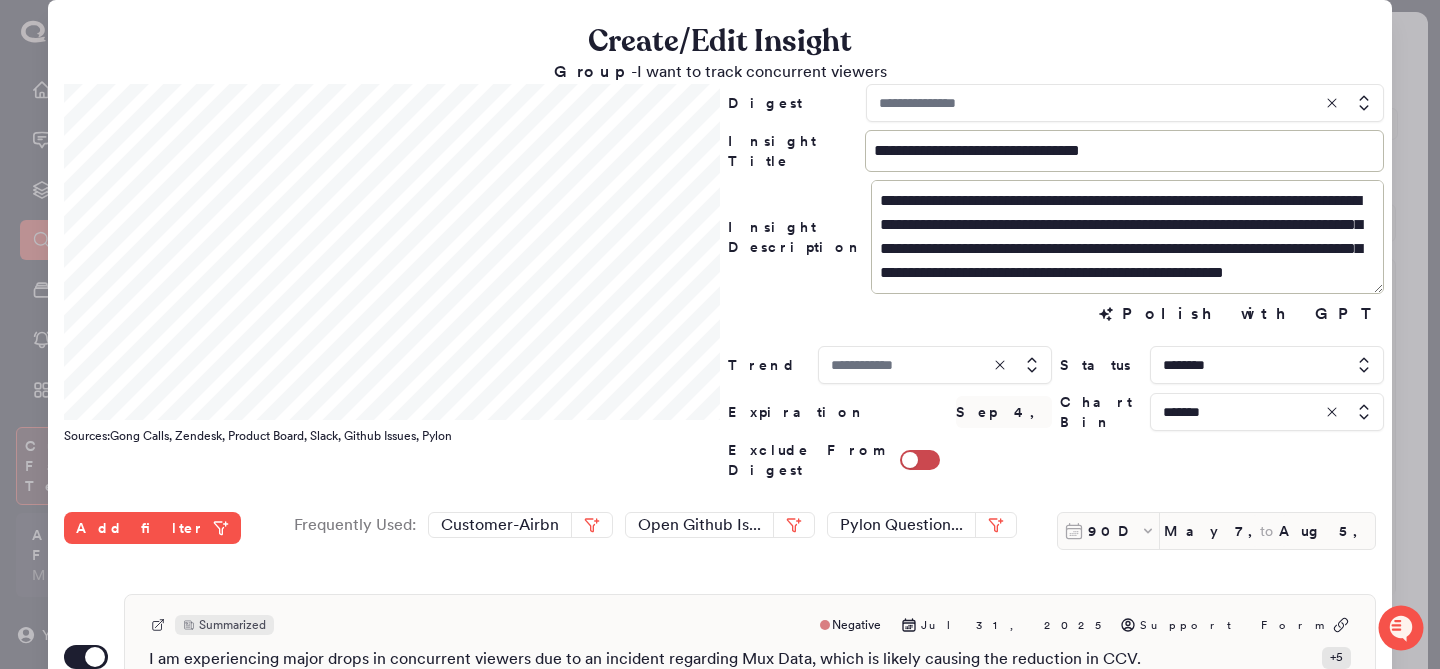 click at bounding box center [1125, 103] 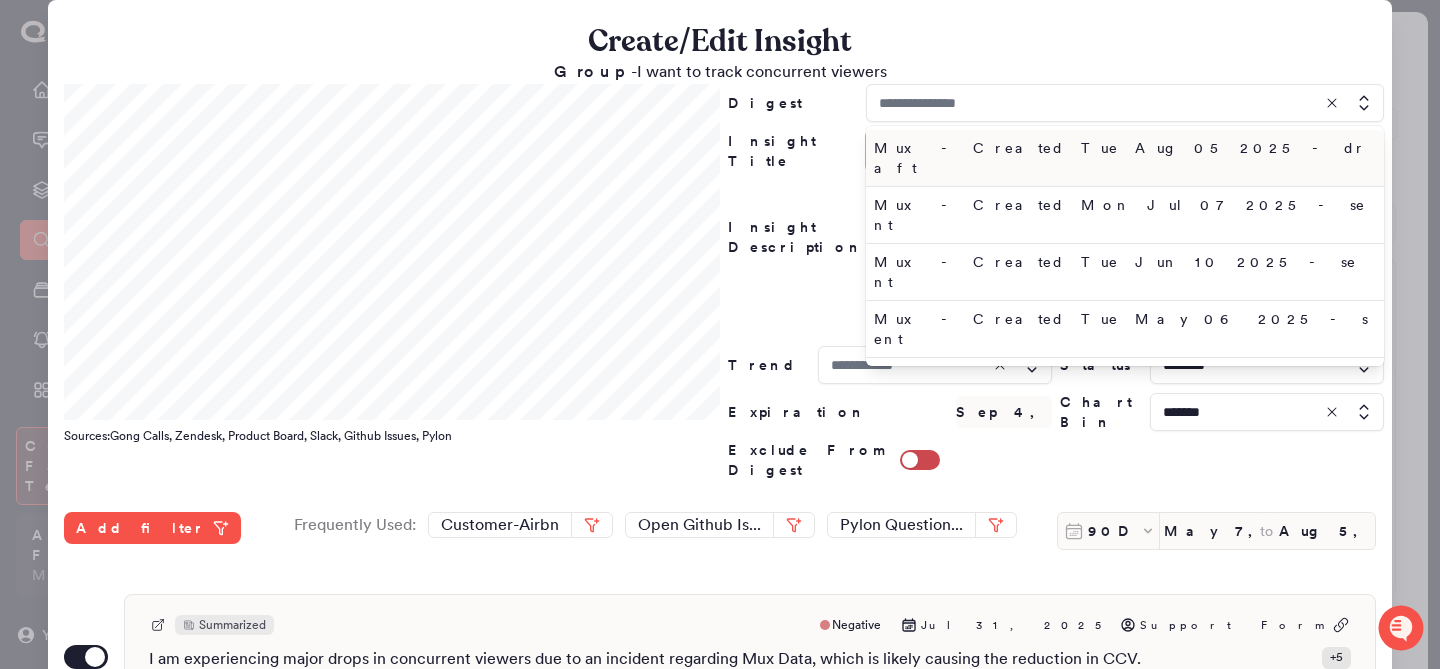 click on "Mux - Created Tue Aug 05 2025 - draft" at bounding box center [1121, 158] 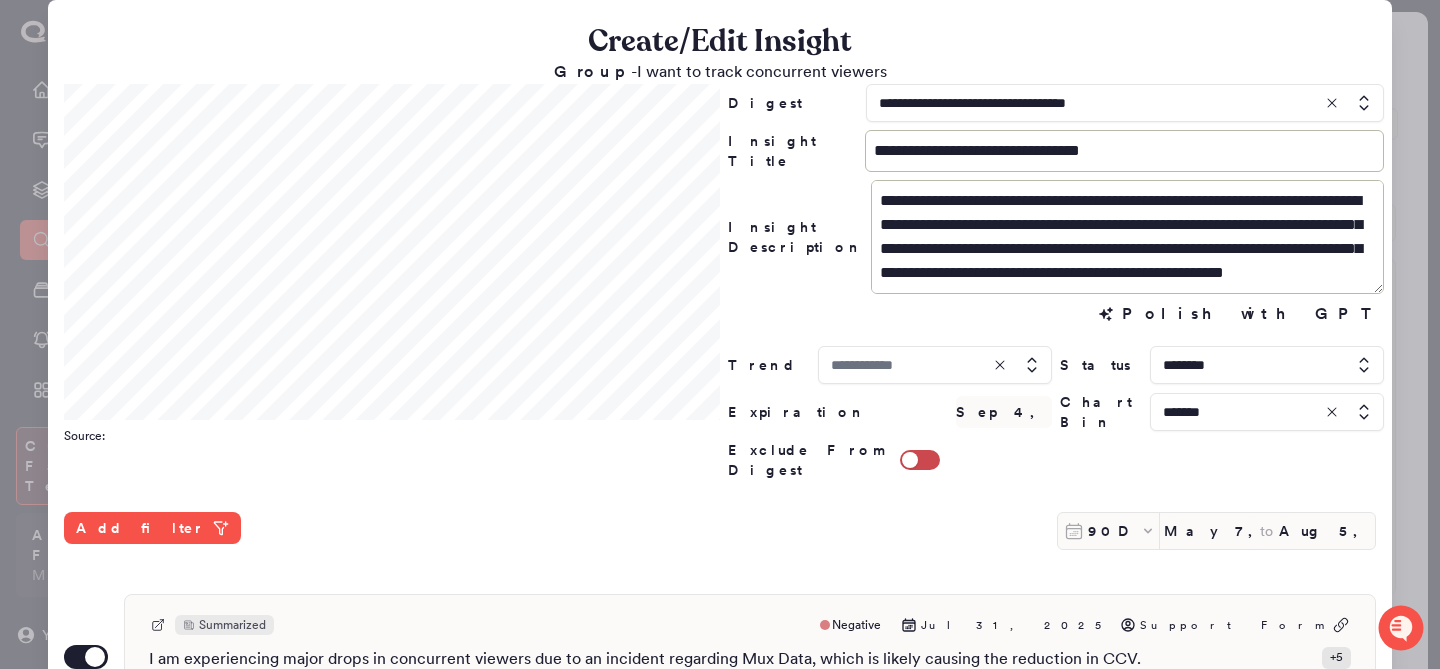 scroll, scrollTop: 360, scrollLeft: 0, axis: vertical 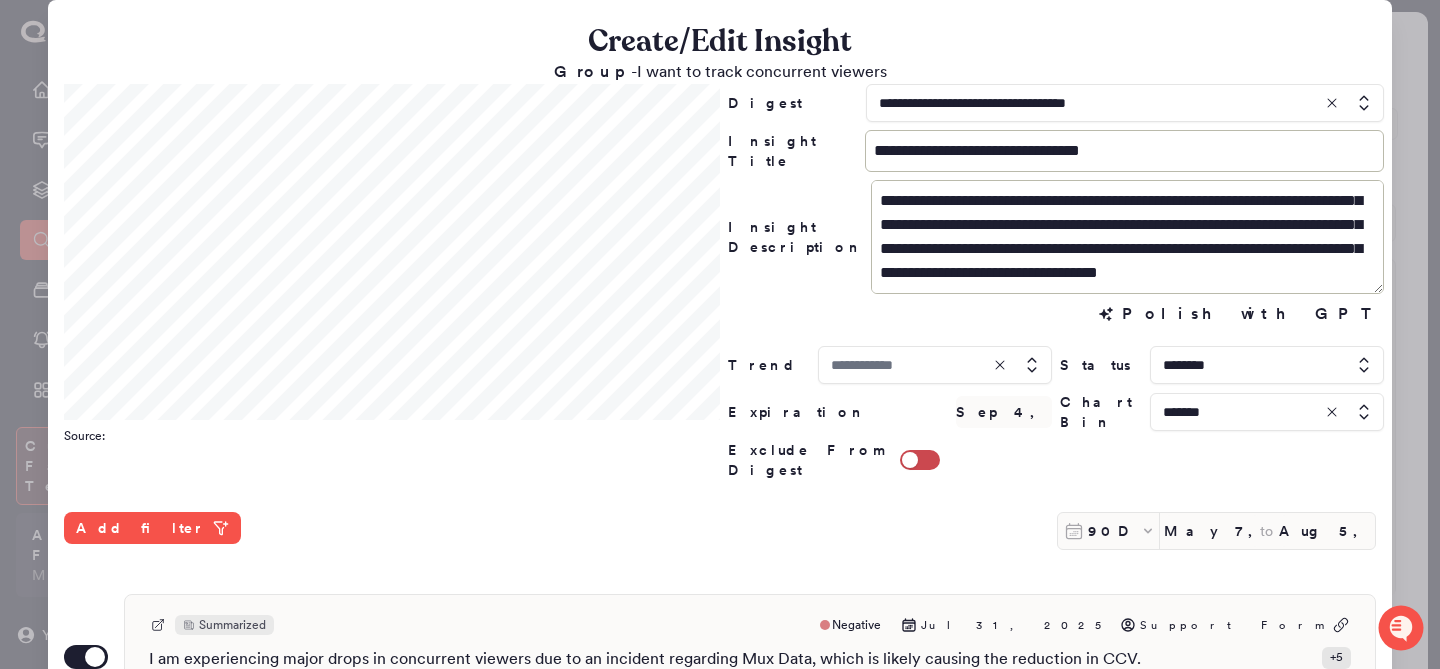 click at bounding box center [1267, 412] 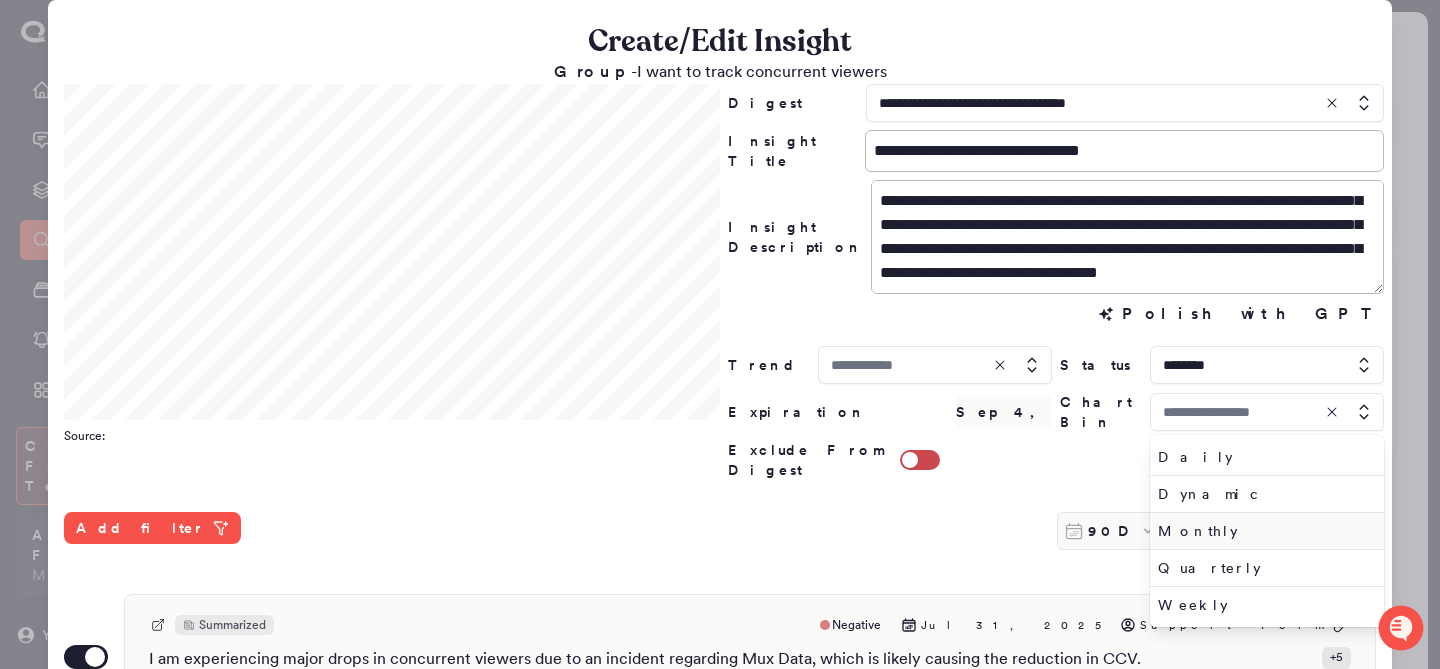 type on "*******" 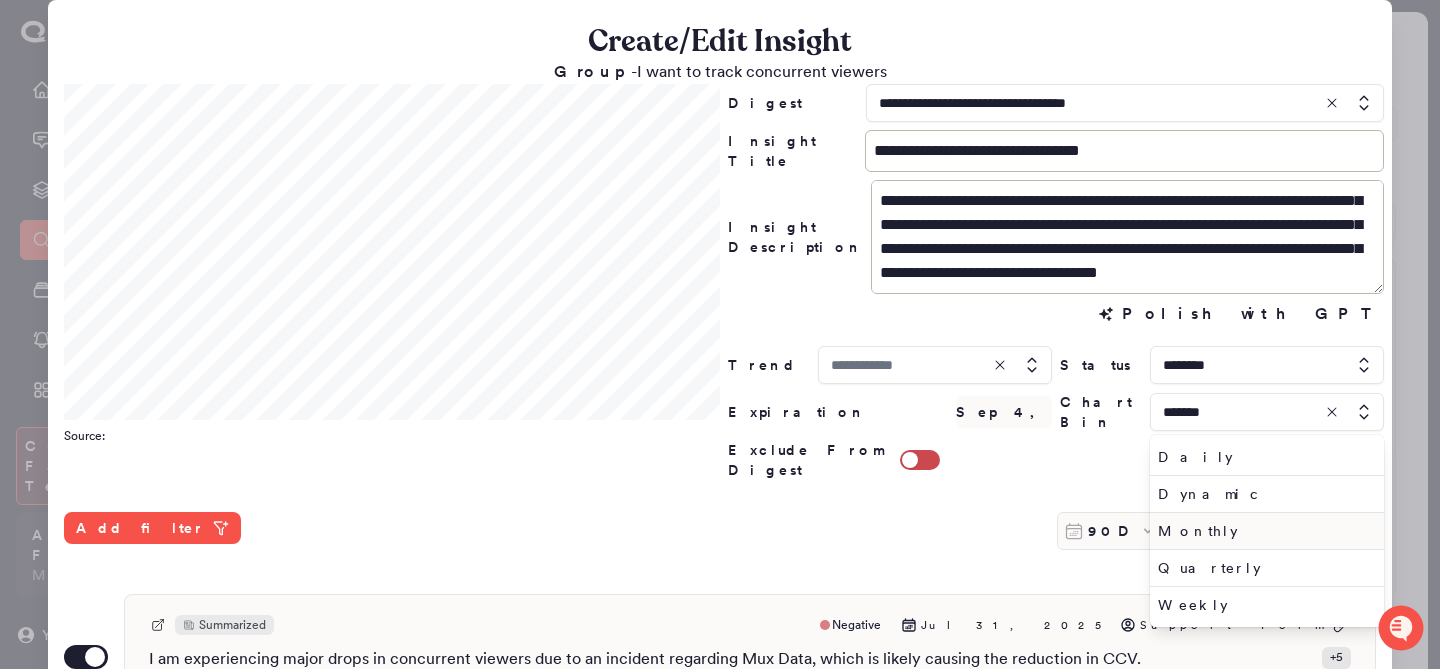 click on "Monthly" at bounding box center (1267, 531) 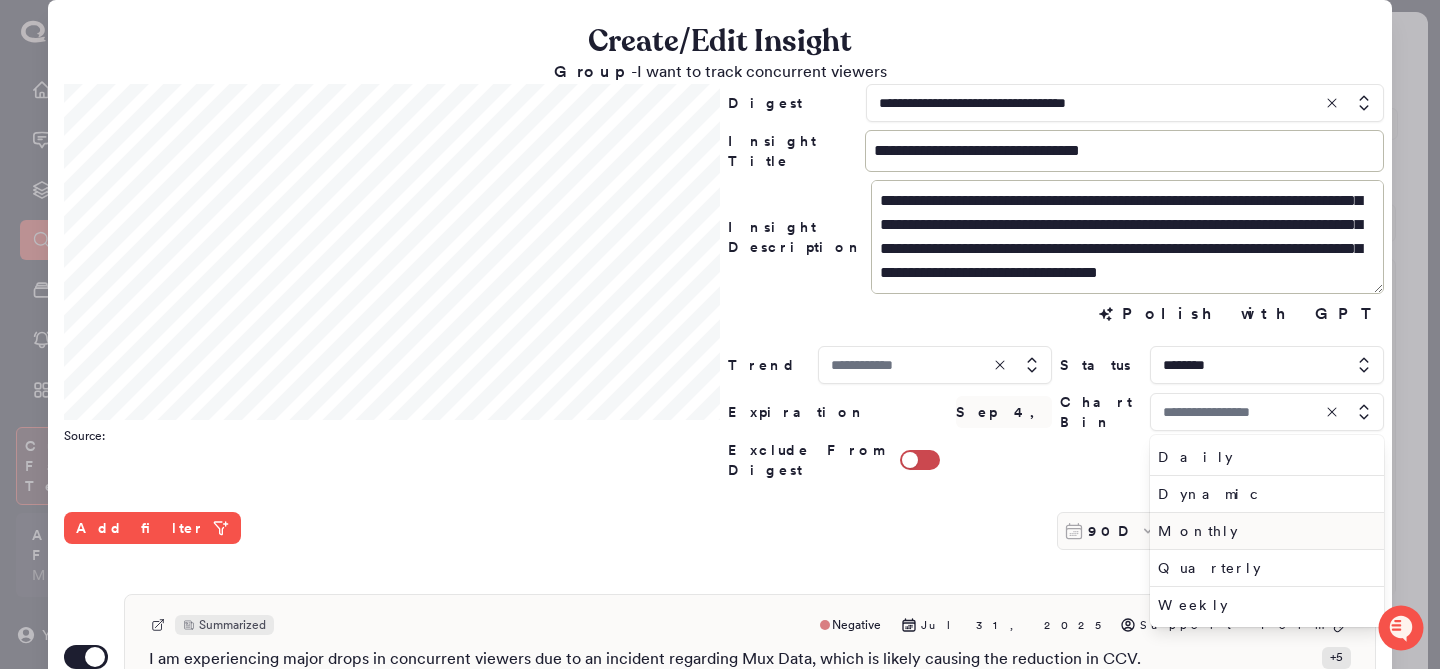 type on "*******" 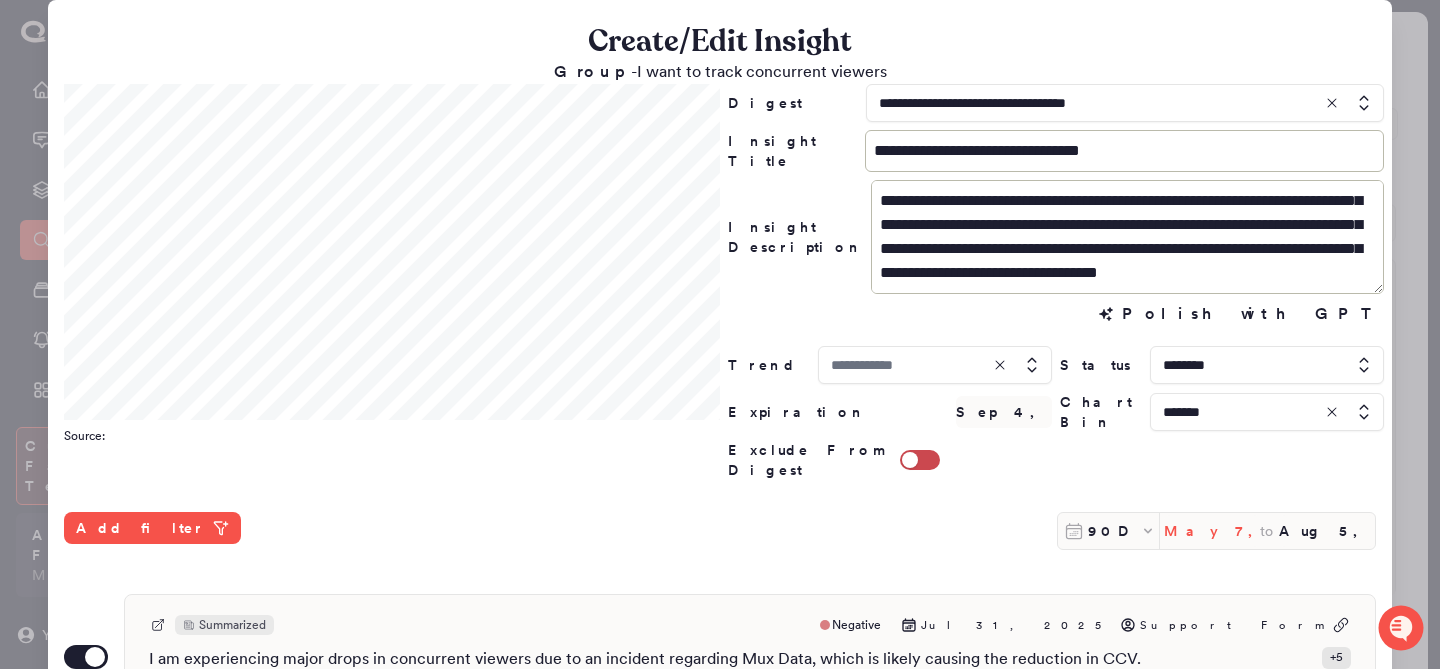click on "May 7, 2025" at bounding box center [1212, 531] 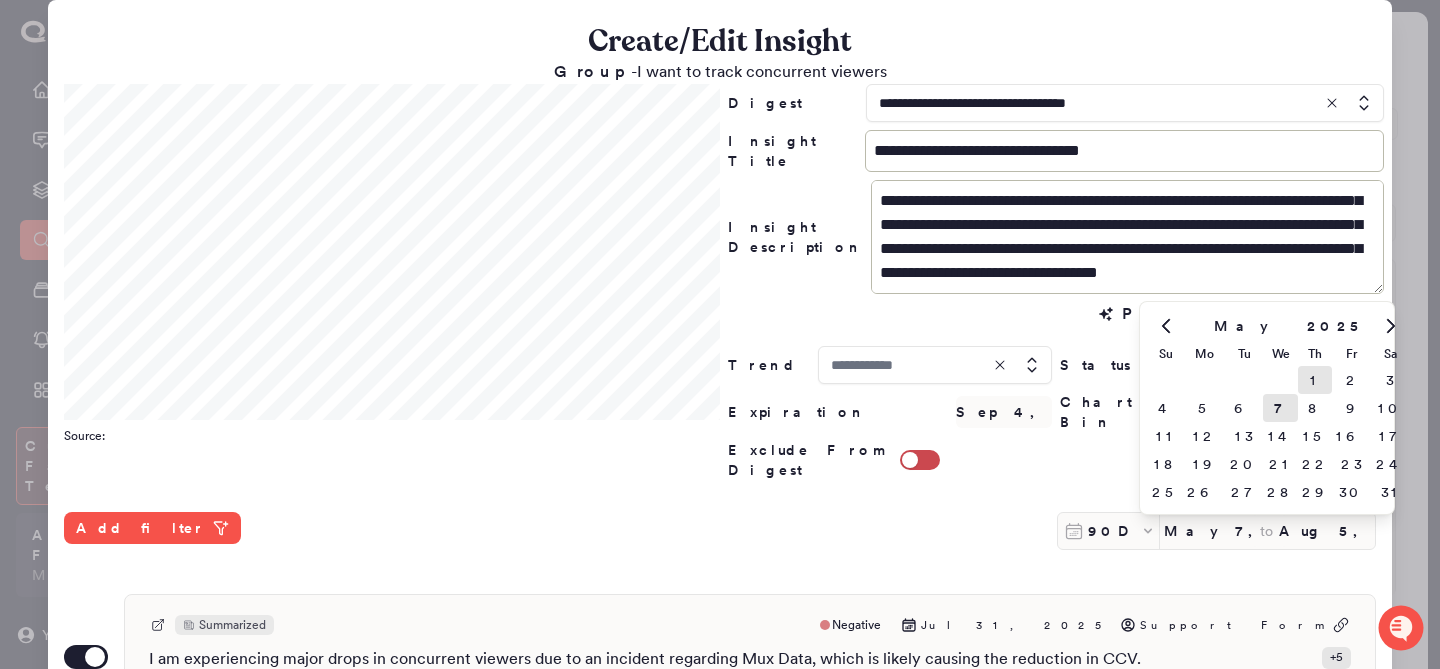 click on "1" at bounding box center (1315, 380) 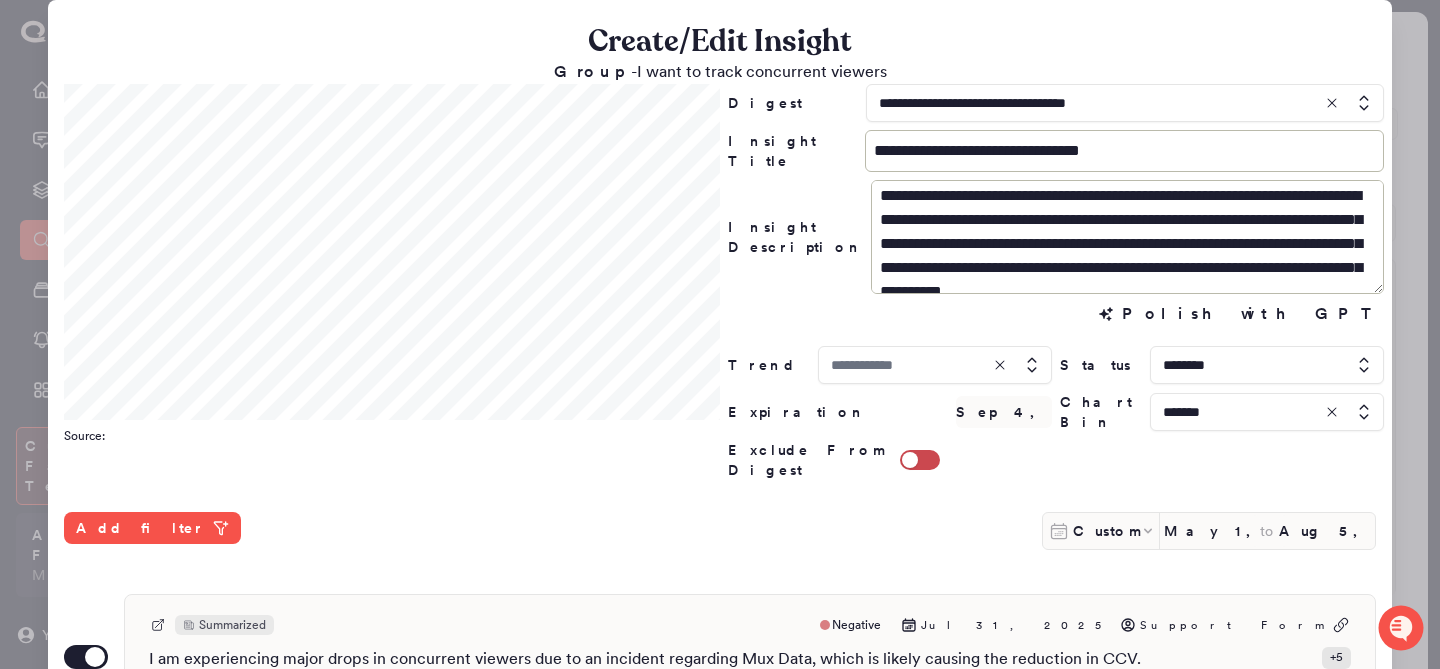 scroll, scrollTop: 25, scrollLeft: 0, axis: vertical 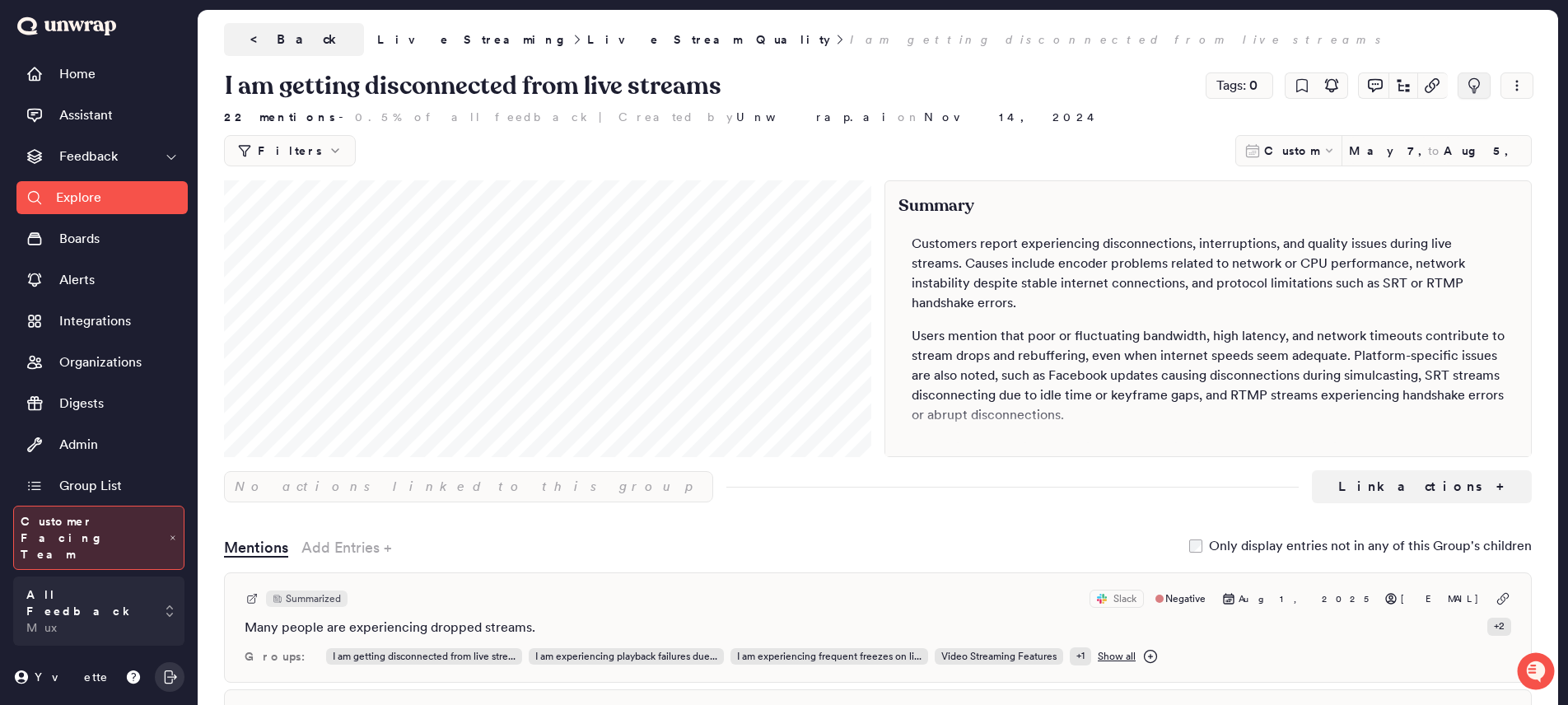 click 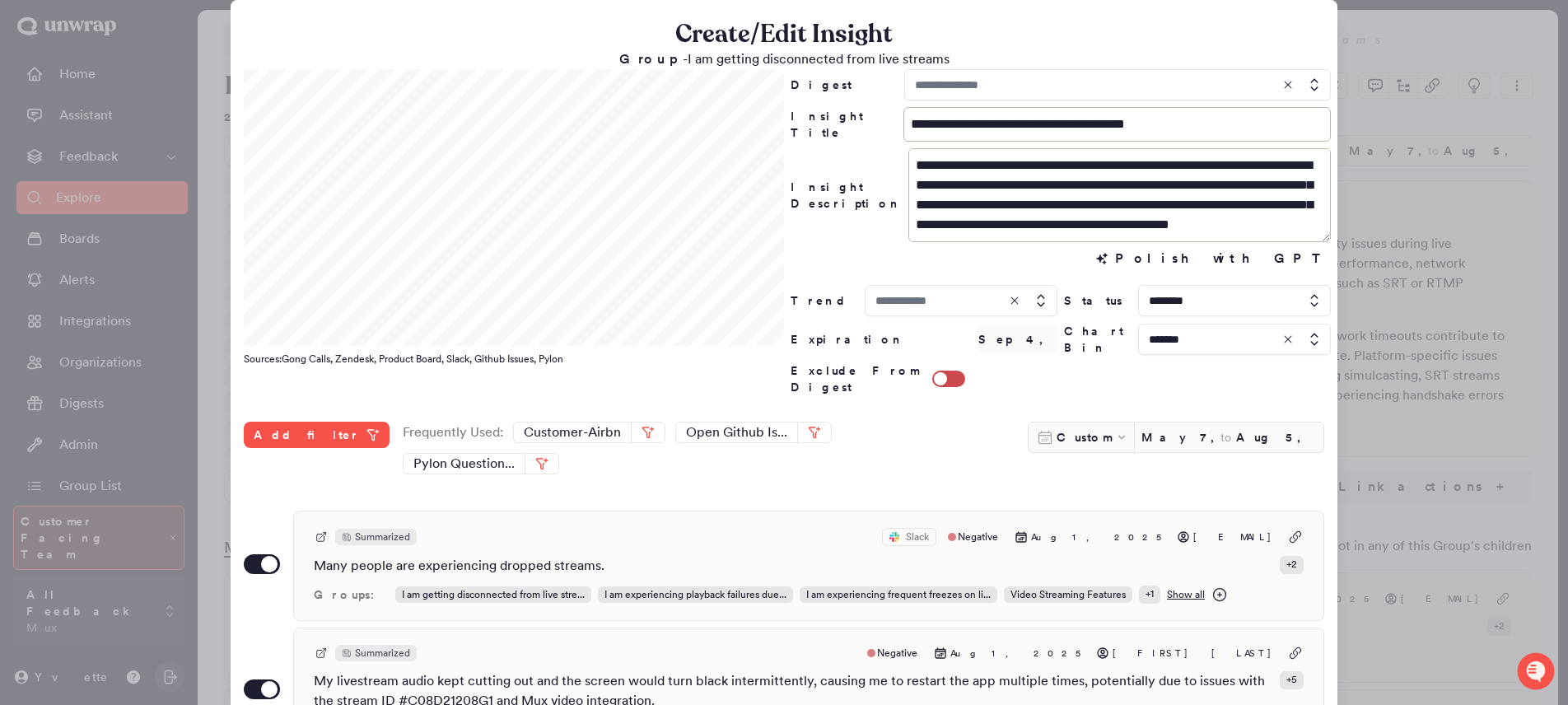 click at bounding box center [1234, 339] 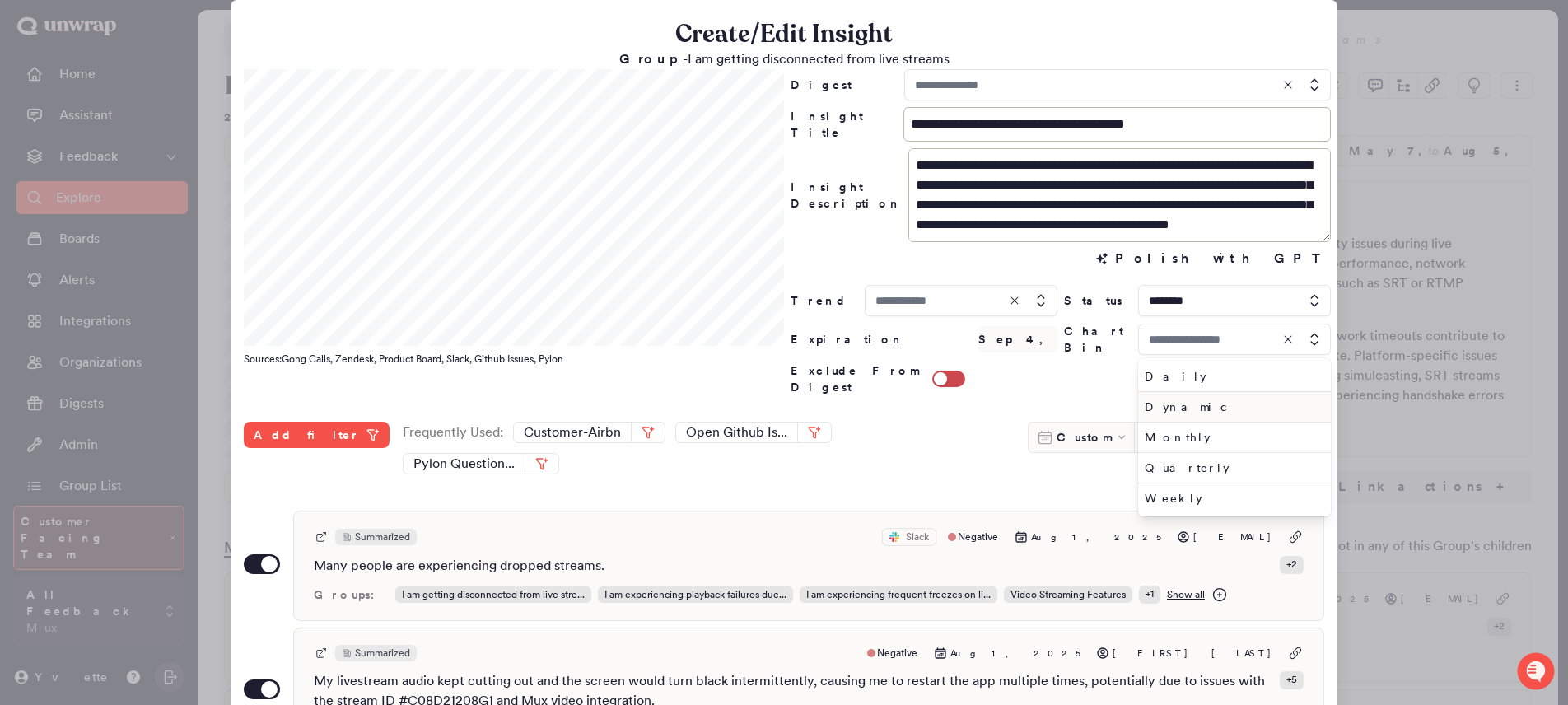 type on "*******" 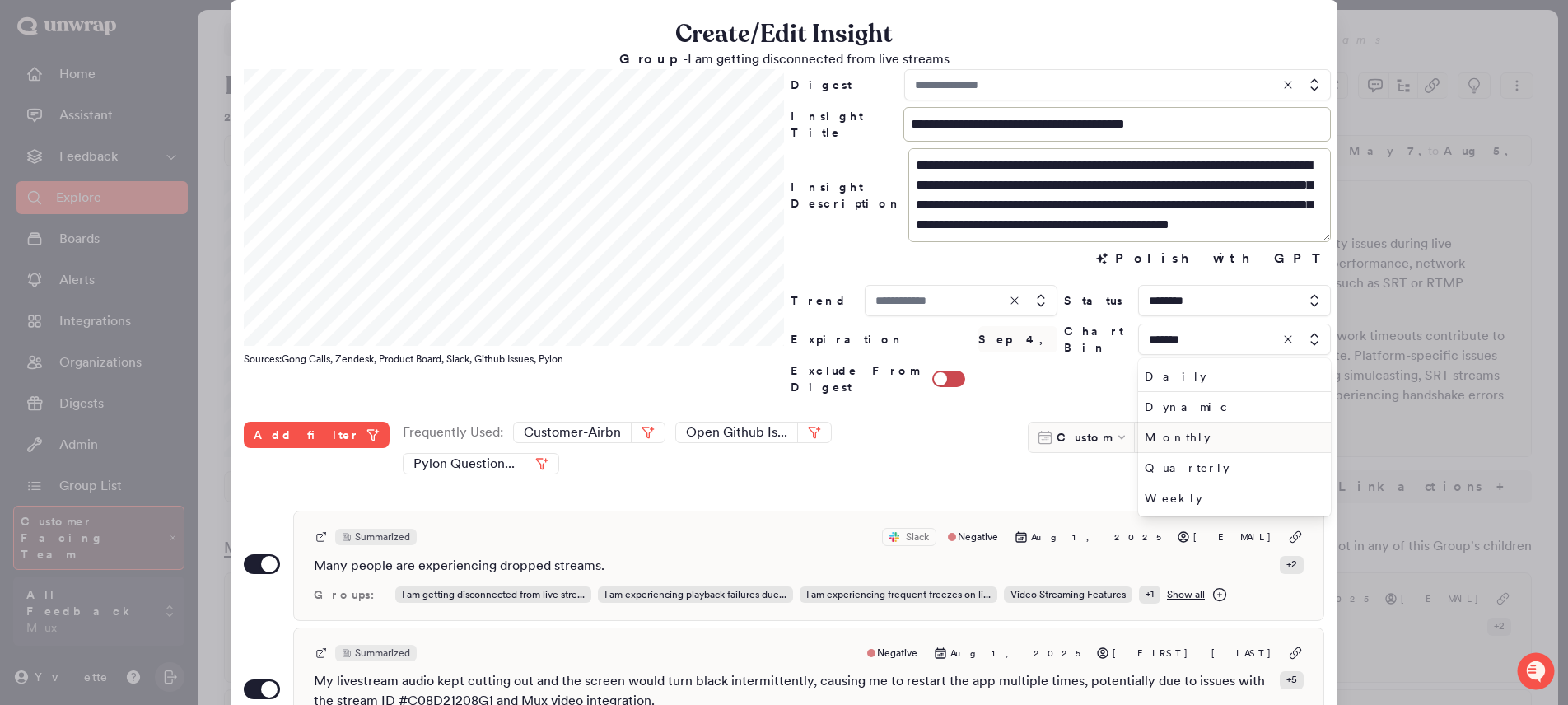 click on "Monthly" at bounding box center (1231, 437) 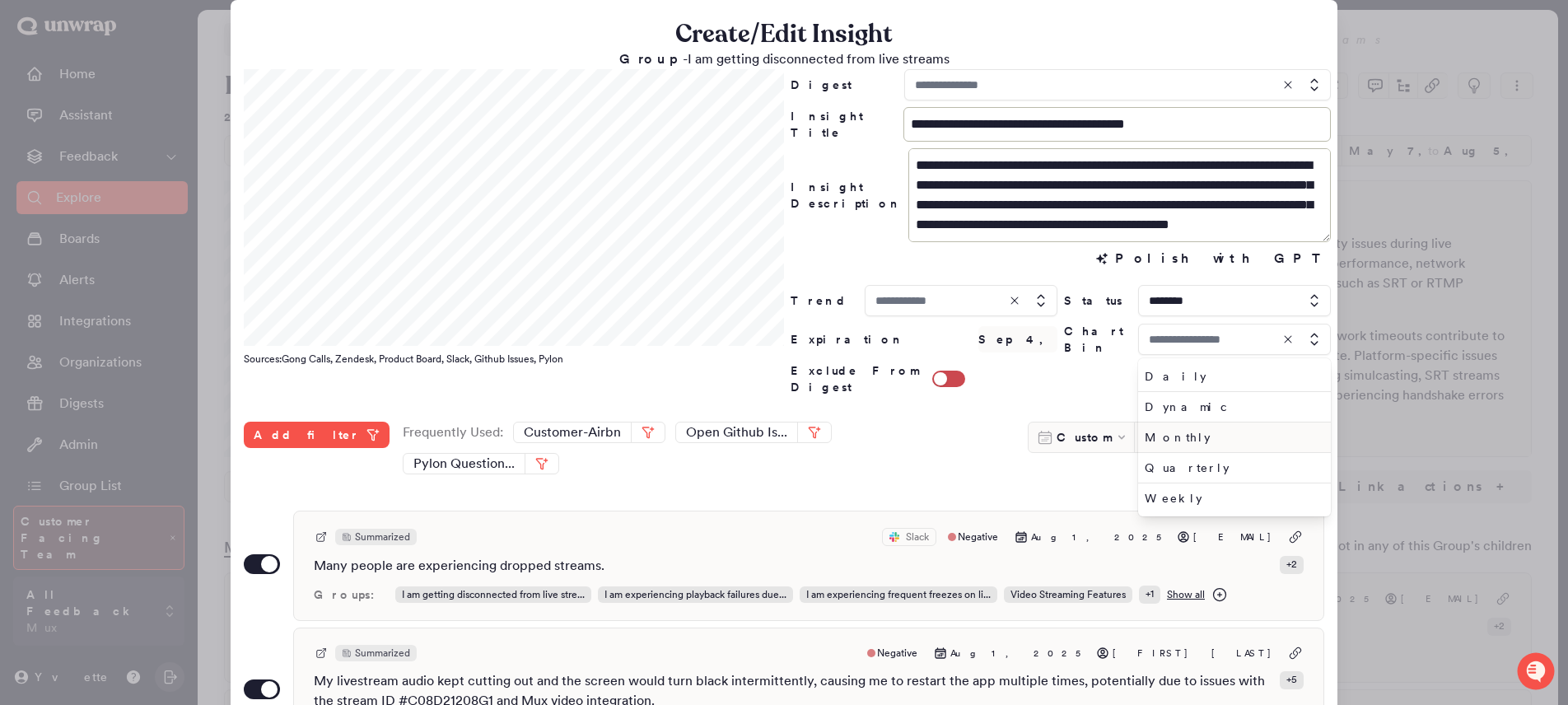 type on "*******" 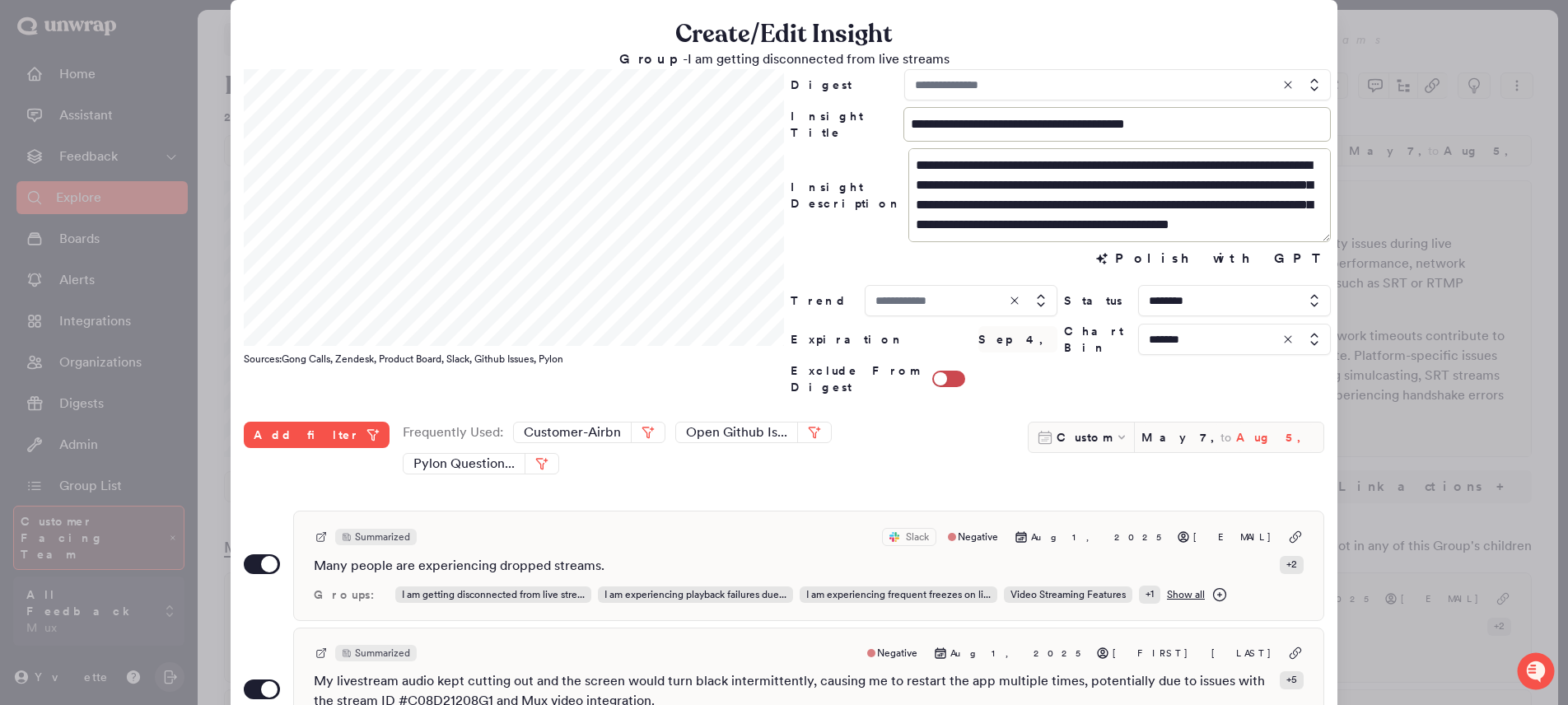 click on "Aug 5, 2025" at bounding box center (1276, 437) 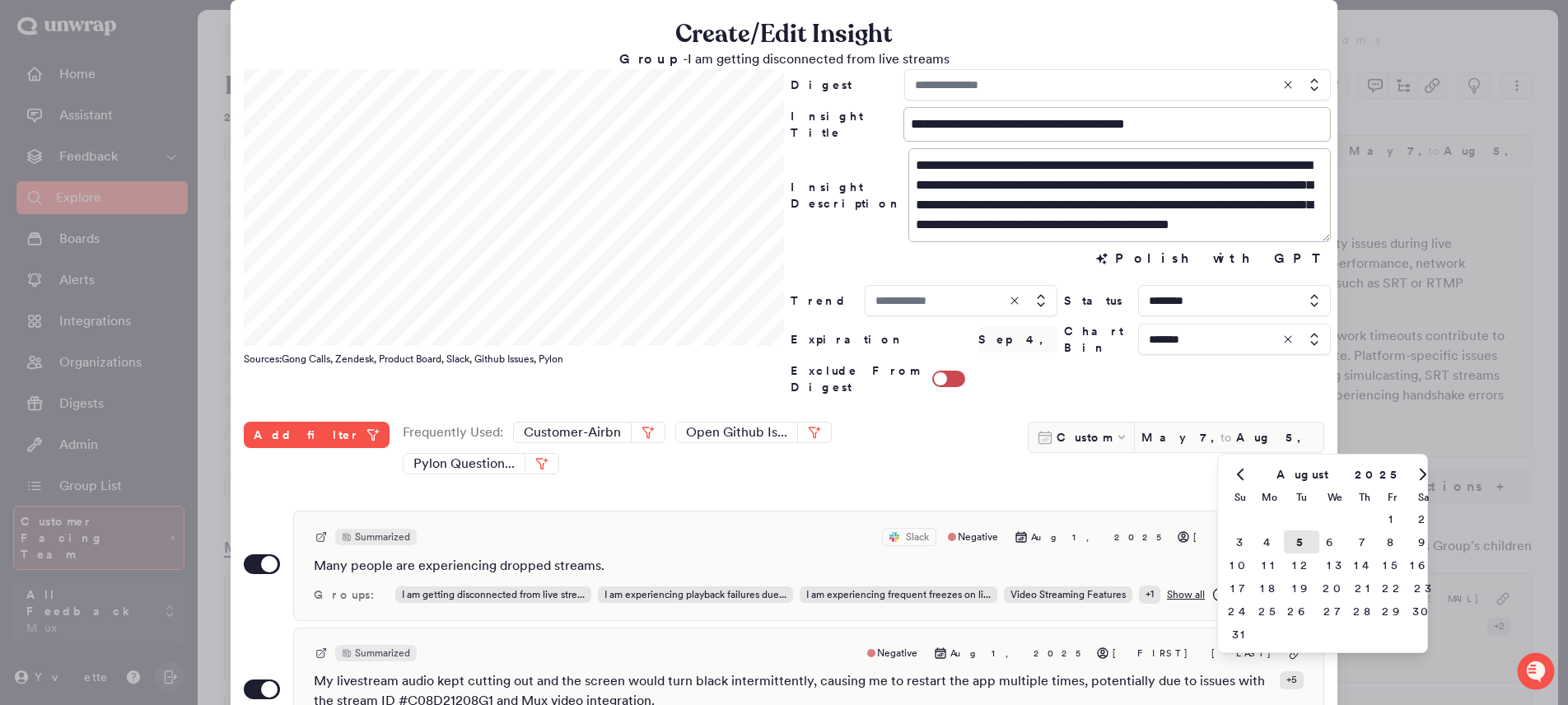 click 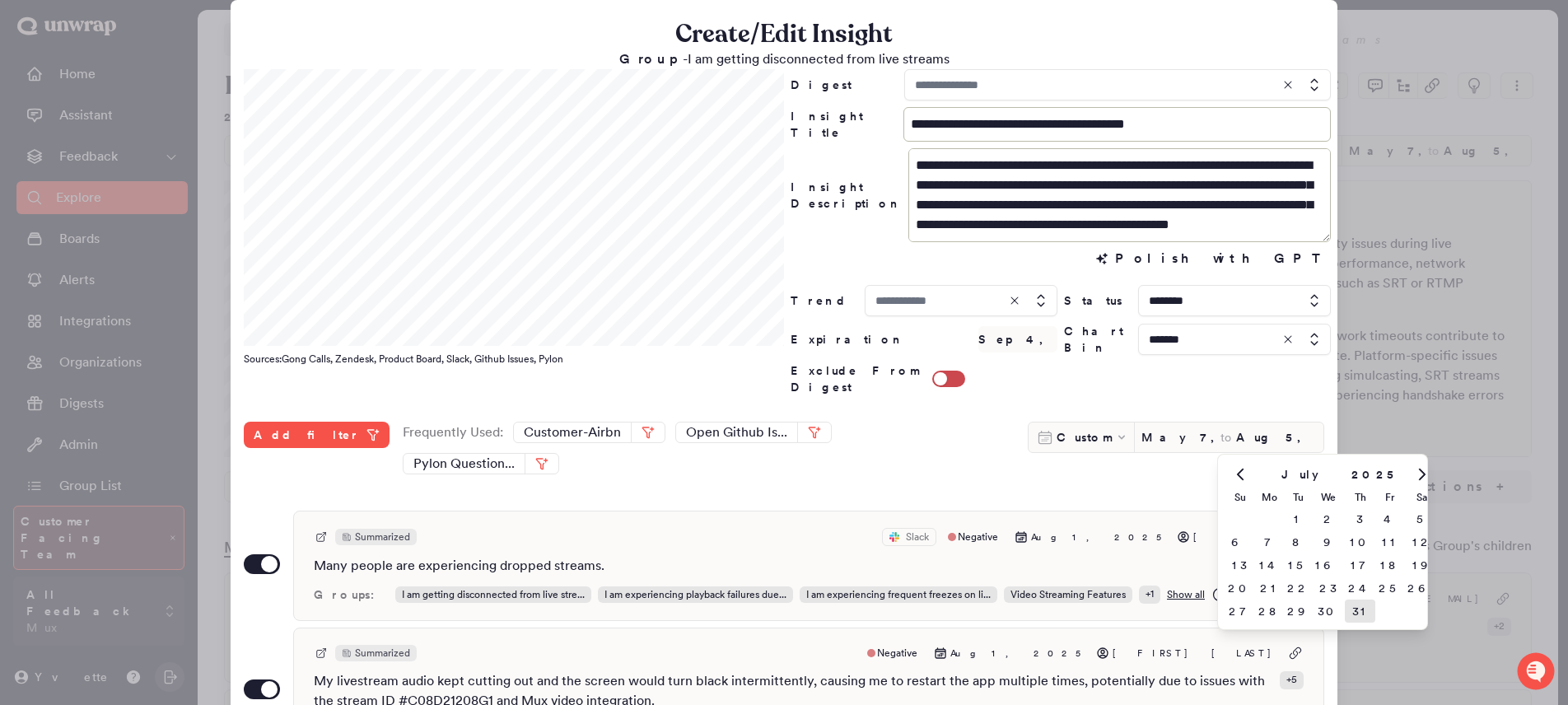 click on "31" at bounding box center (1360, 611) 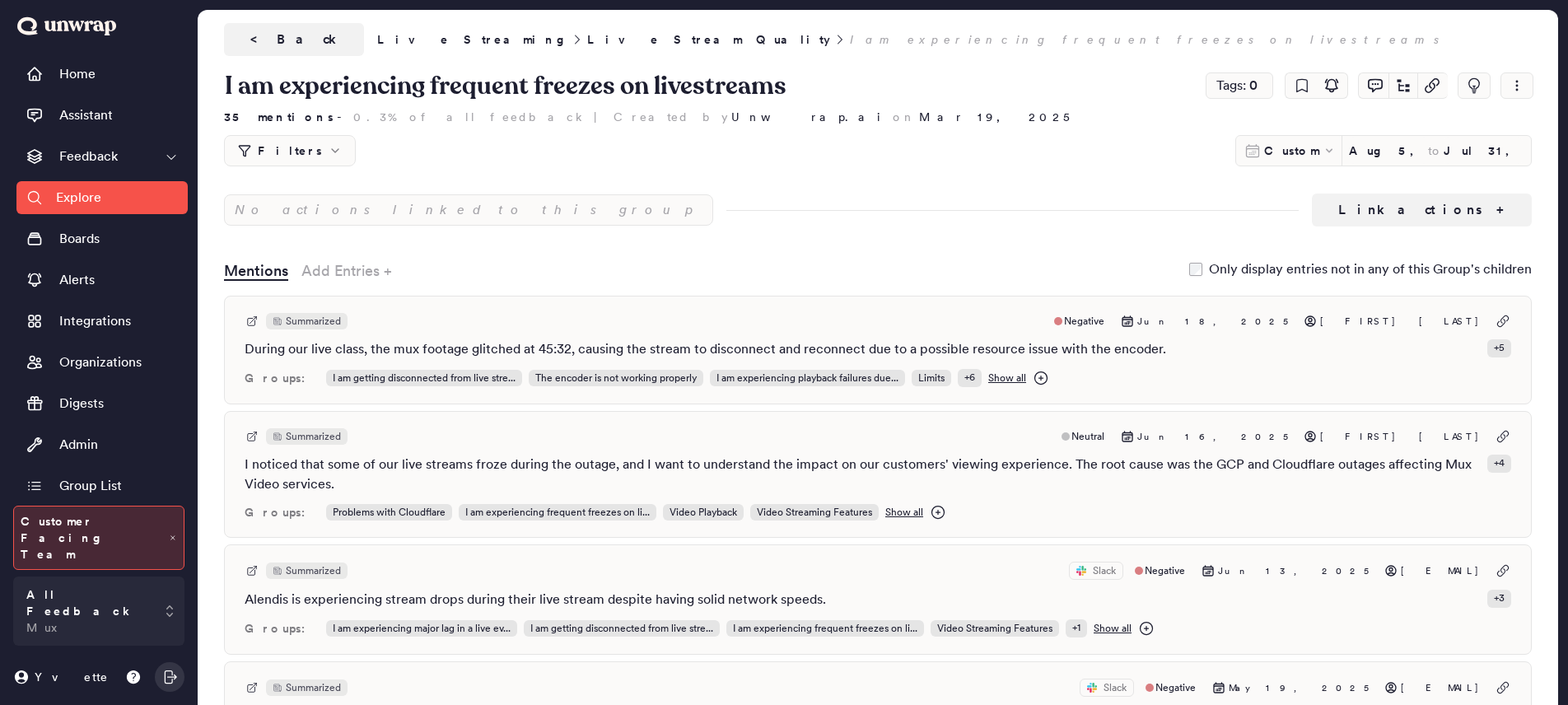 scroll, scrollTop: 0, scrollLeft: 0, axis: both 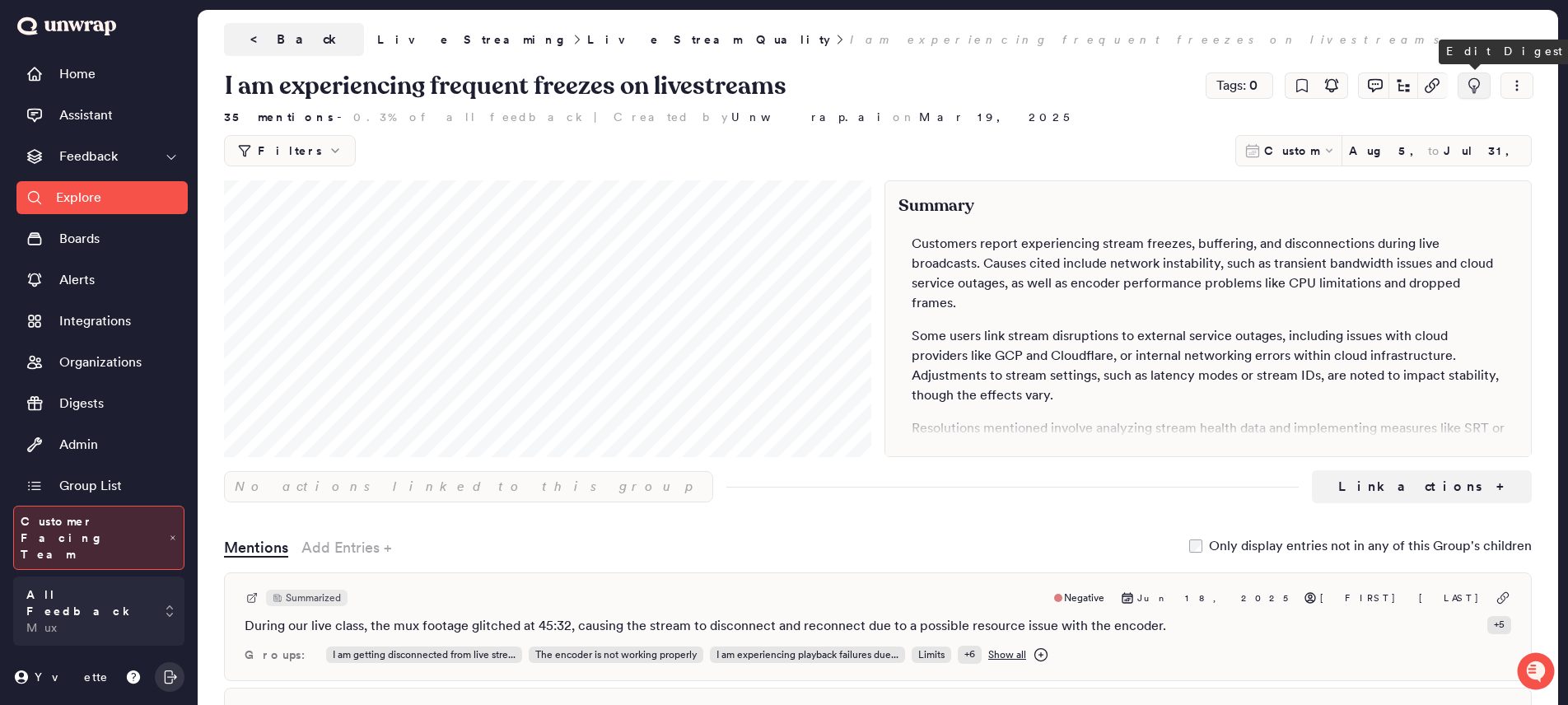 click at bounding box center [1474, 86] 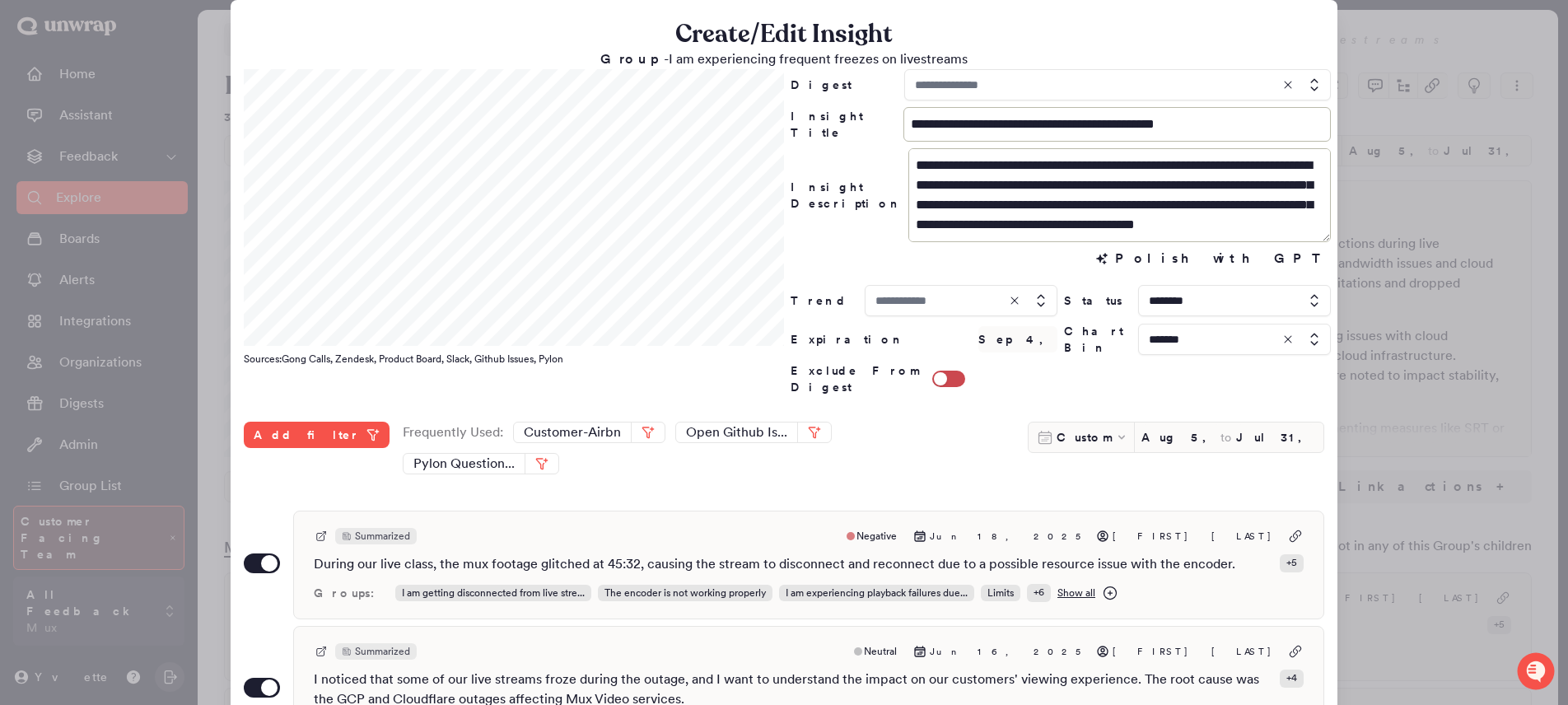 click at bounding box center (1118, 85) 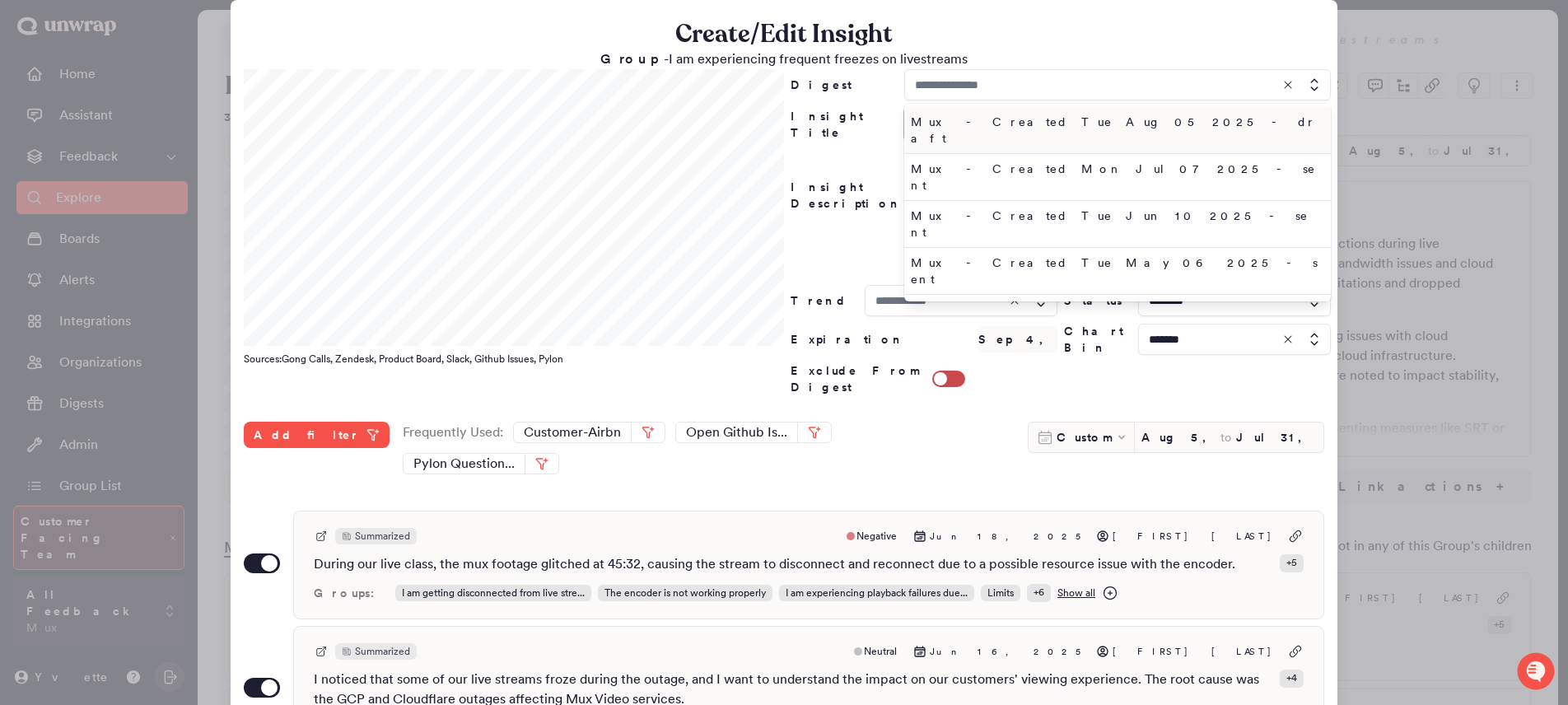 click on "Mux - Created Tue Aug 05 2025 - draft" at bounding box center [1114, 130] 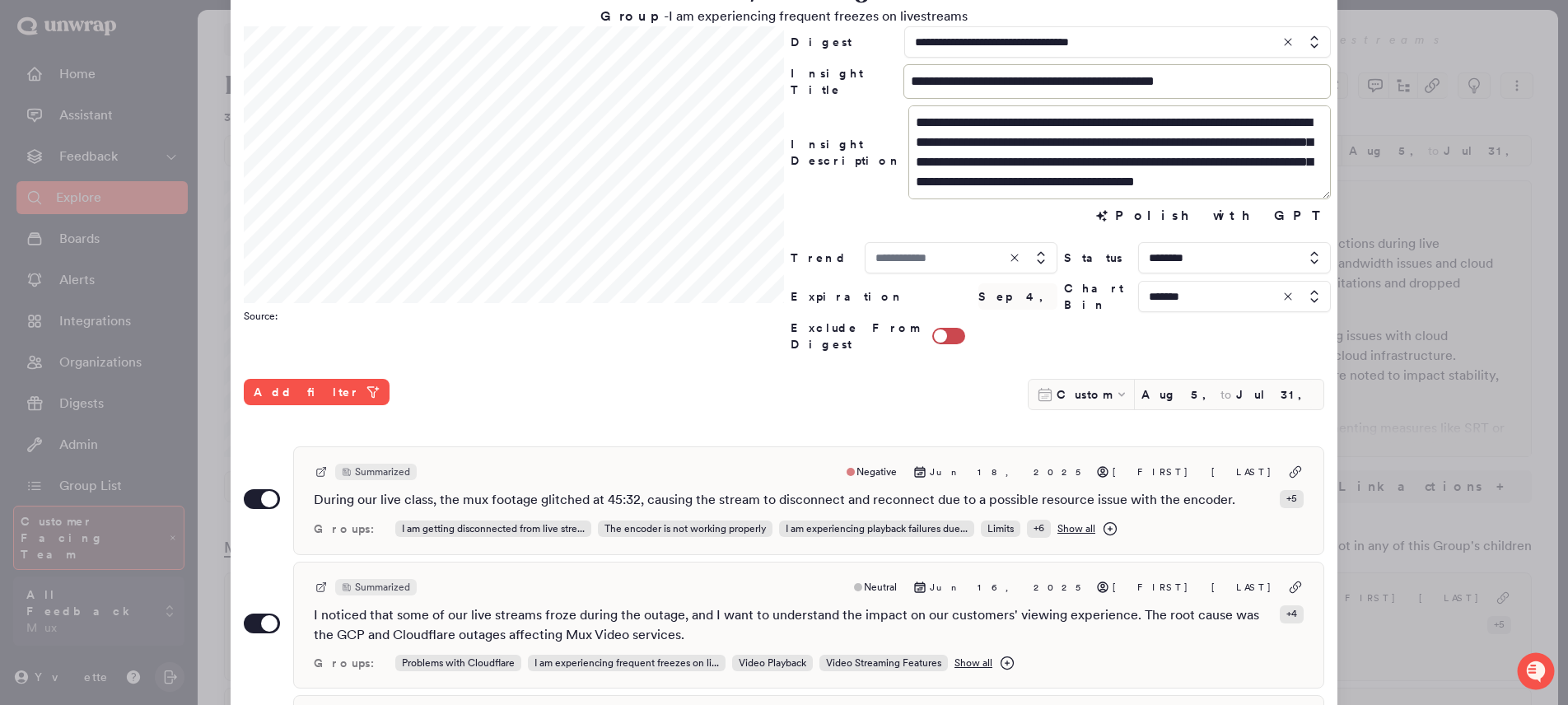 scroll, scrollTop: 54, scrollLeft: 0, axis: vertical 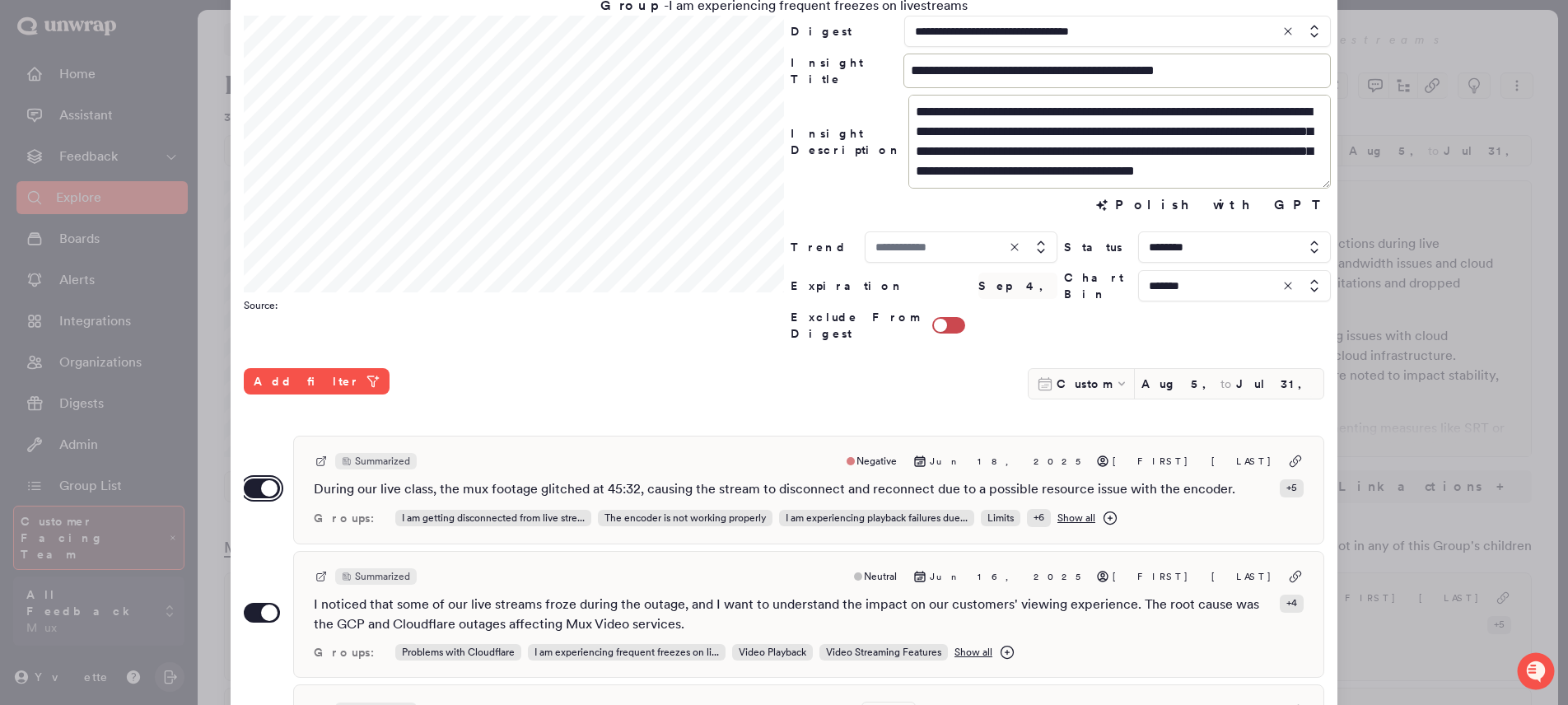 click on "Use setting" at bounding box center (262, 488) 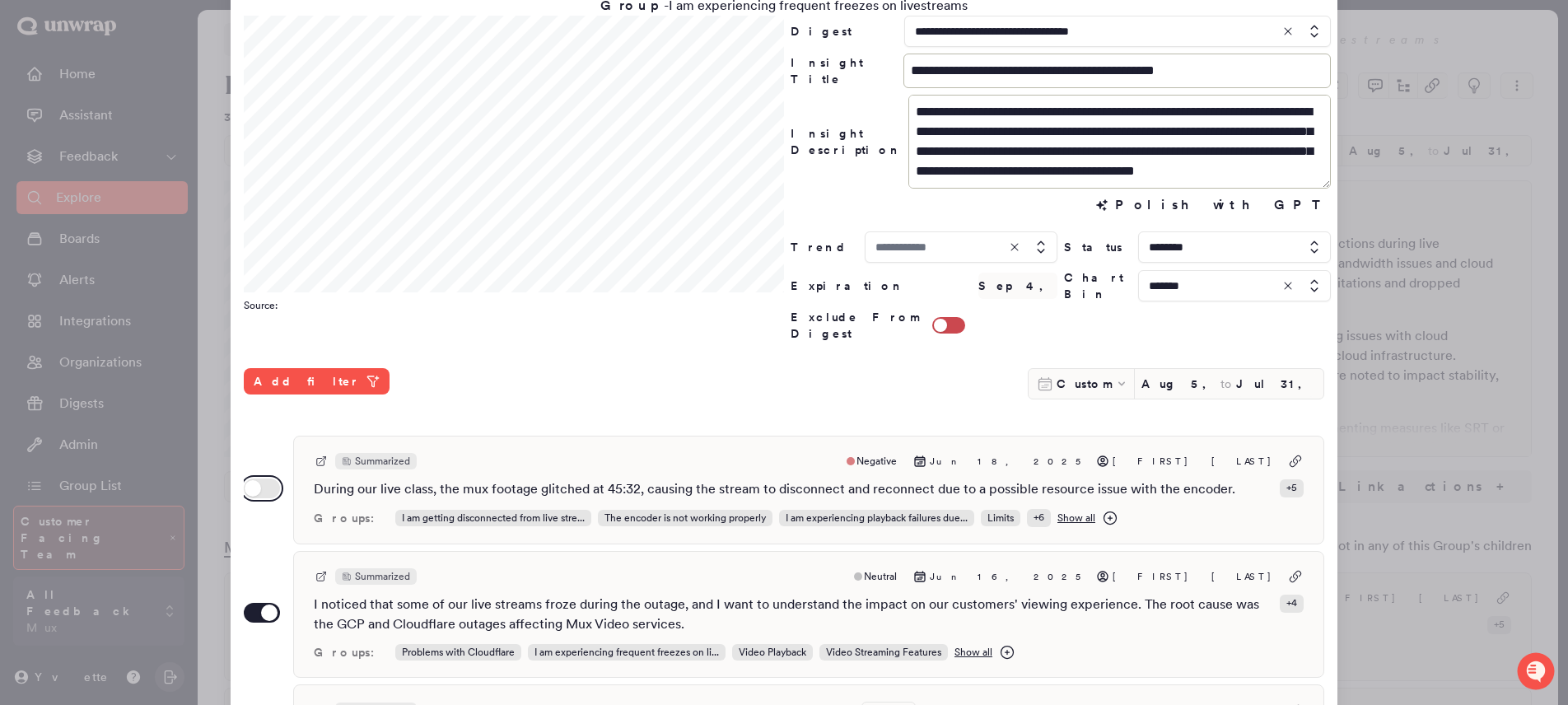 scroll, scrollTop: 68, scrollLeft: 0, axis: vertical 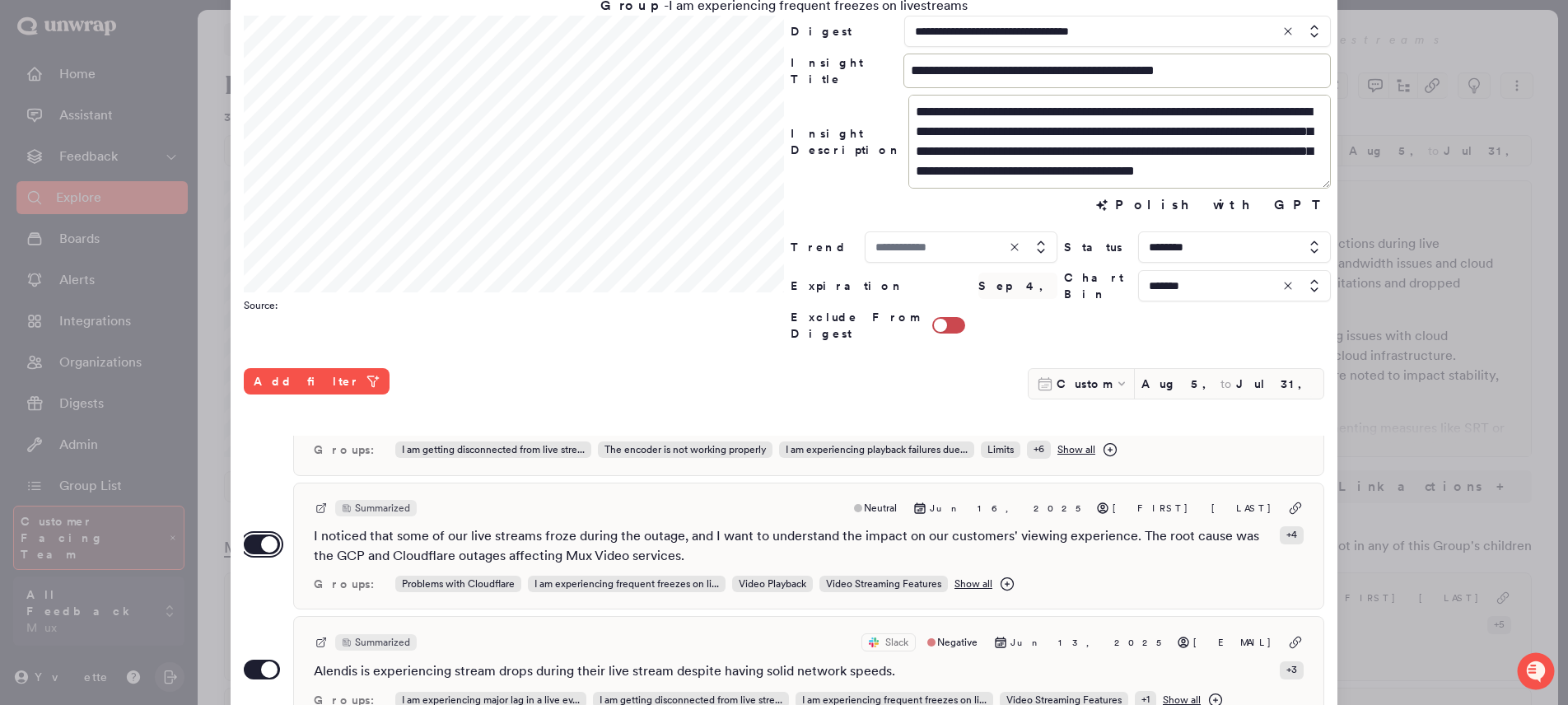 click on "Use setting" at bounding box center [262, 544] 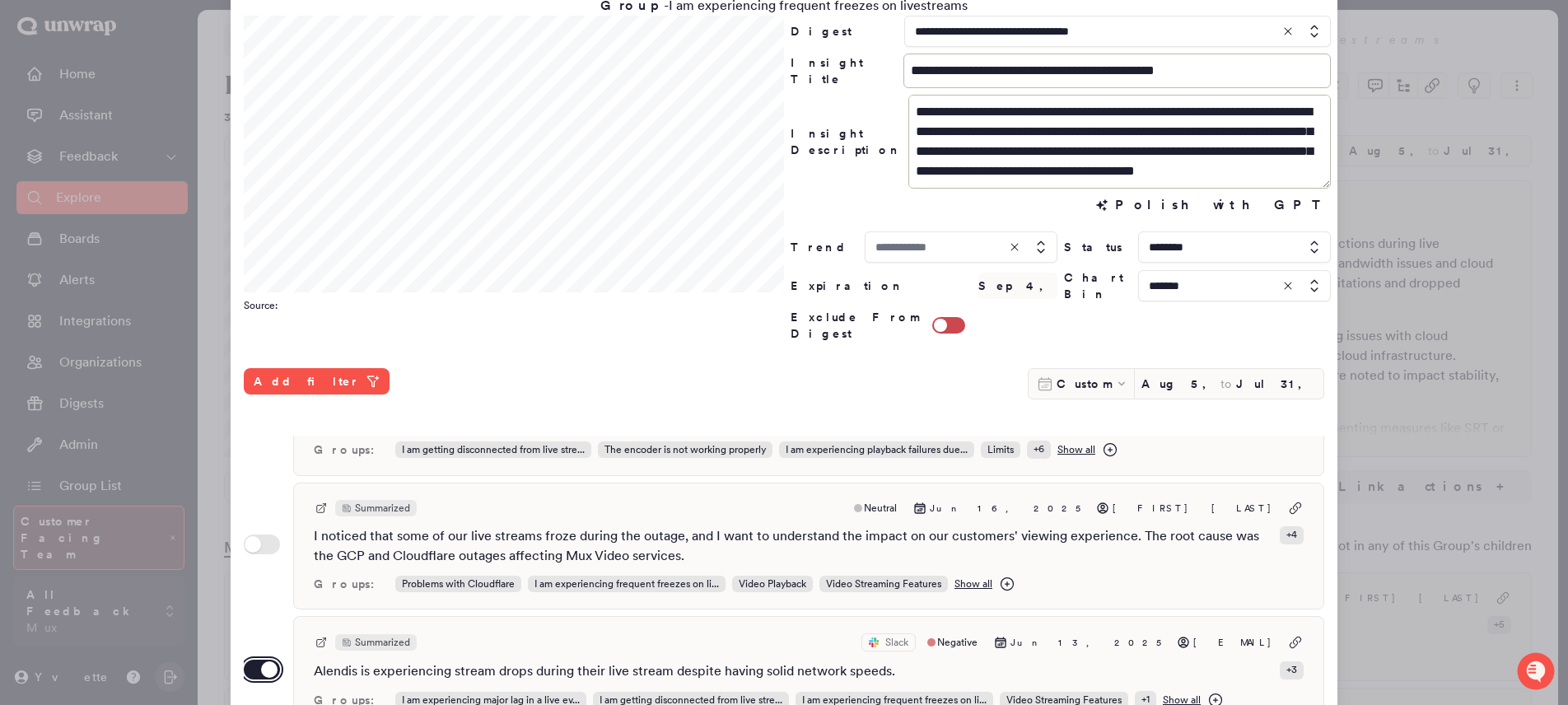 click on "Use setting" at bounding box center [262, 670] 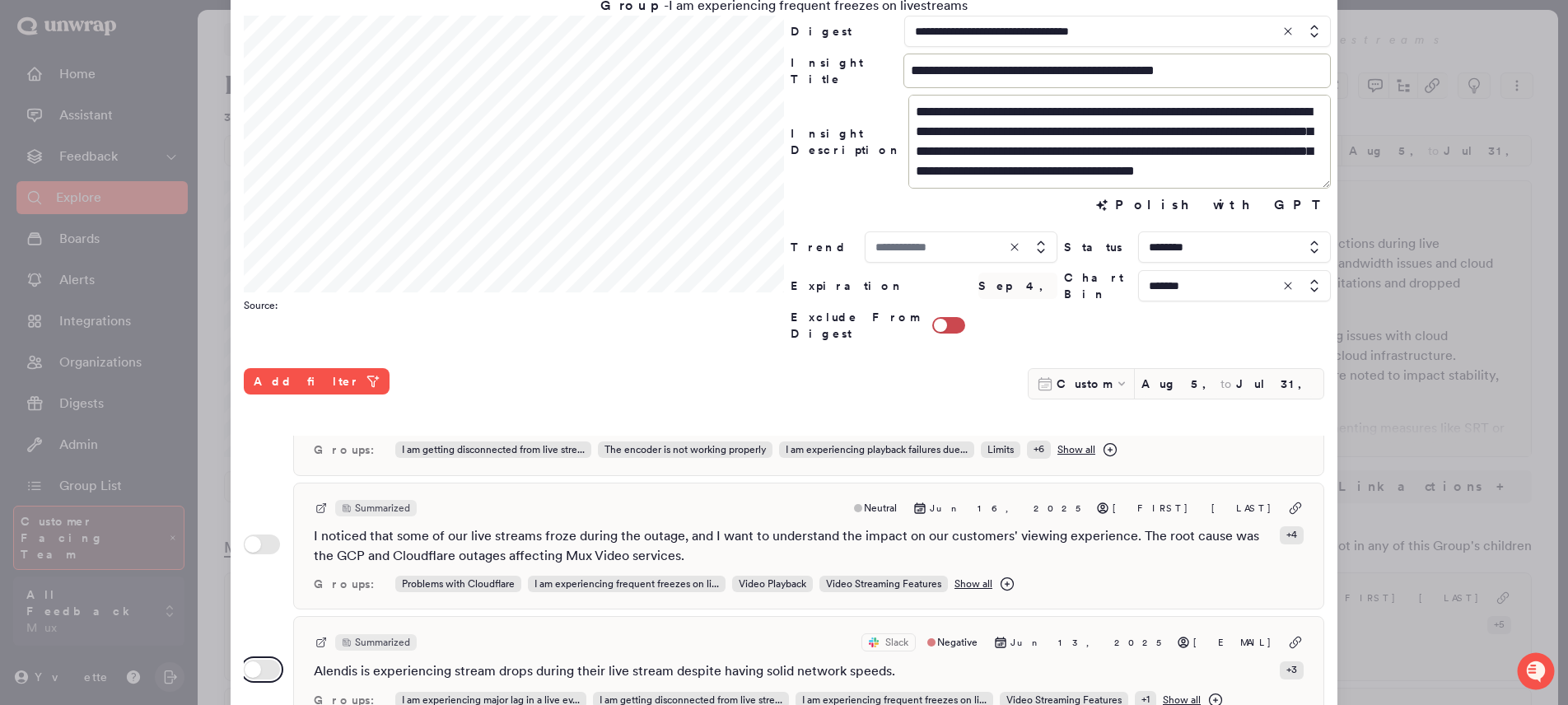 scroll, scrollTop: 0, scrollLeft: 0, axis: both 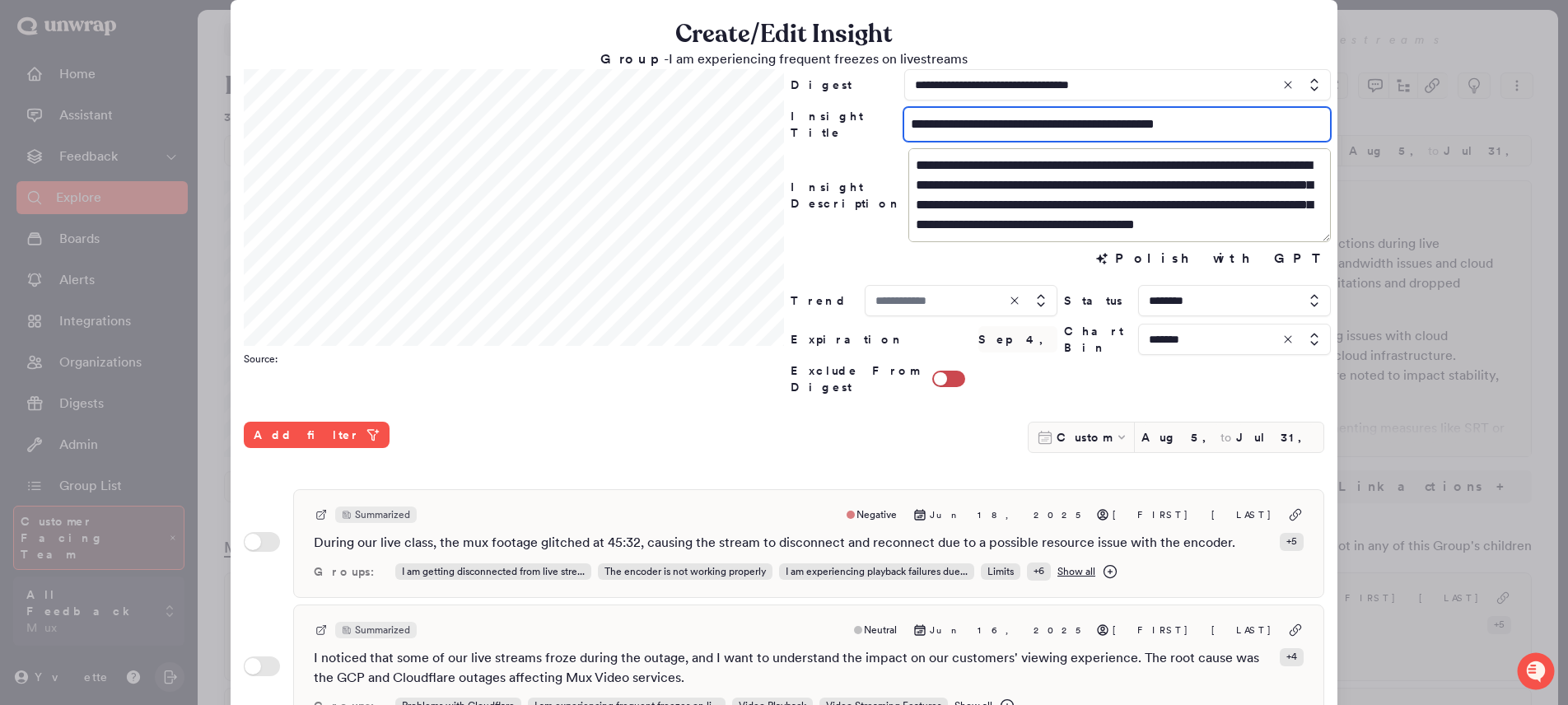 click on "**********" at bounding box center (1117, 124) 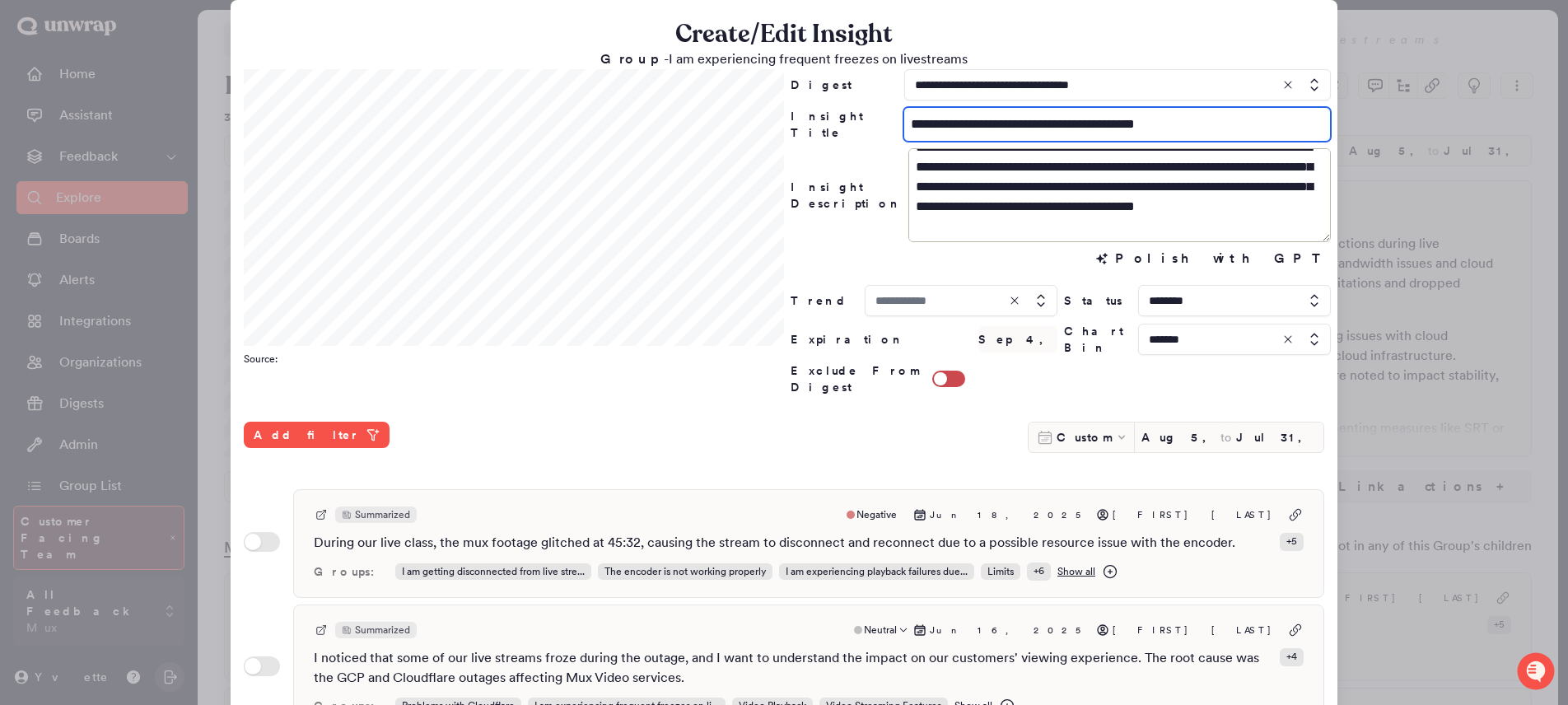 scroll, scrollTop: 0, scrollLeft: 0, axis: both 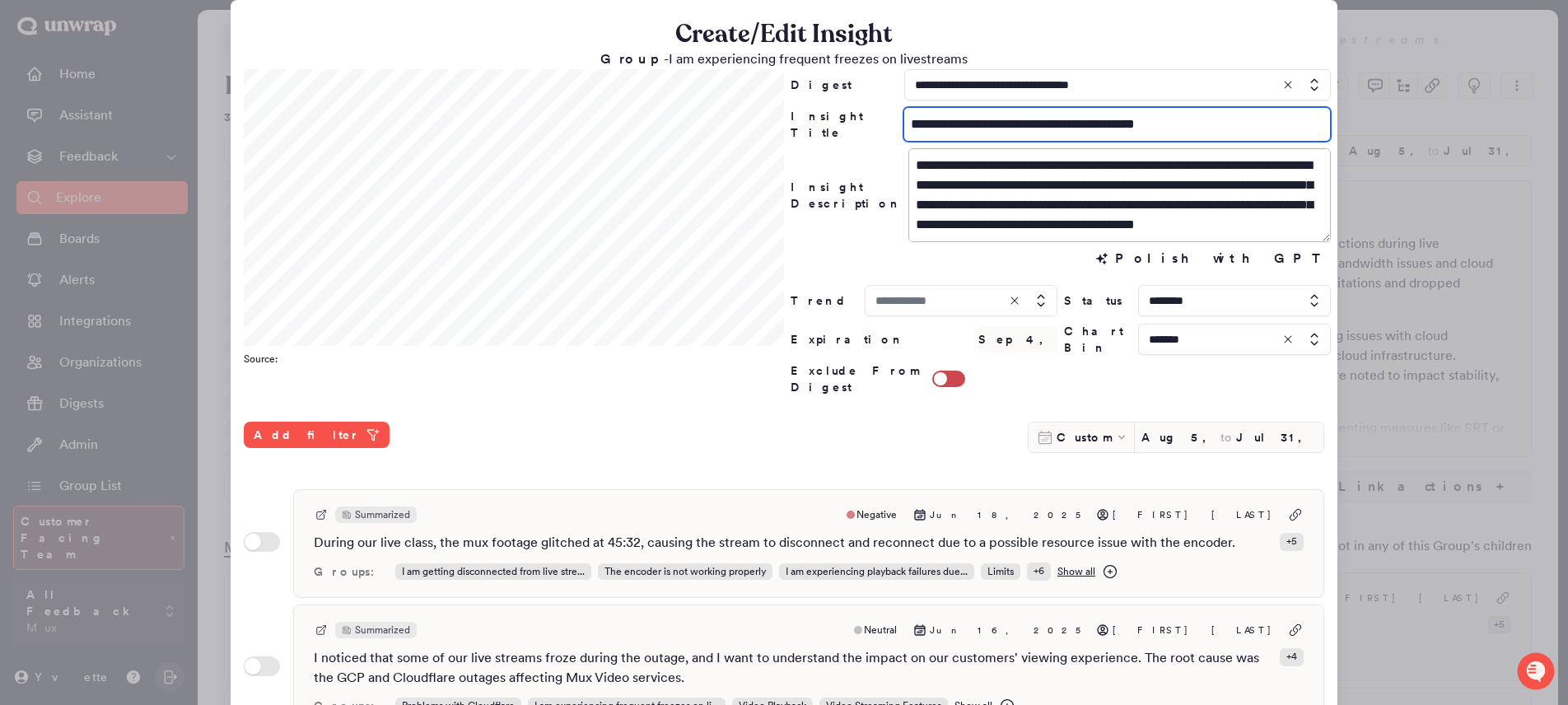 drag, startPoint x: 975, startPoint y: 127, endPoint x: 1225, endPoint y: 129, distance: 250.008 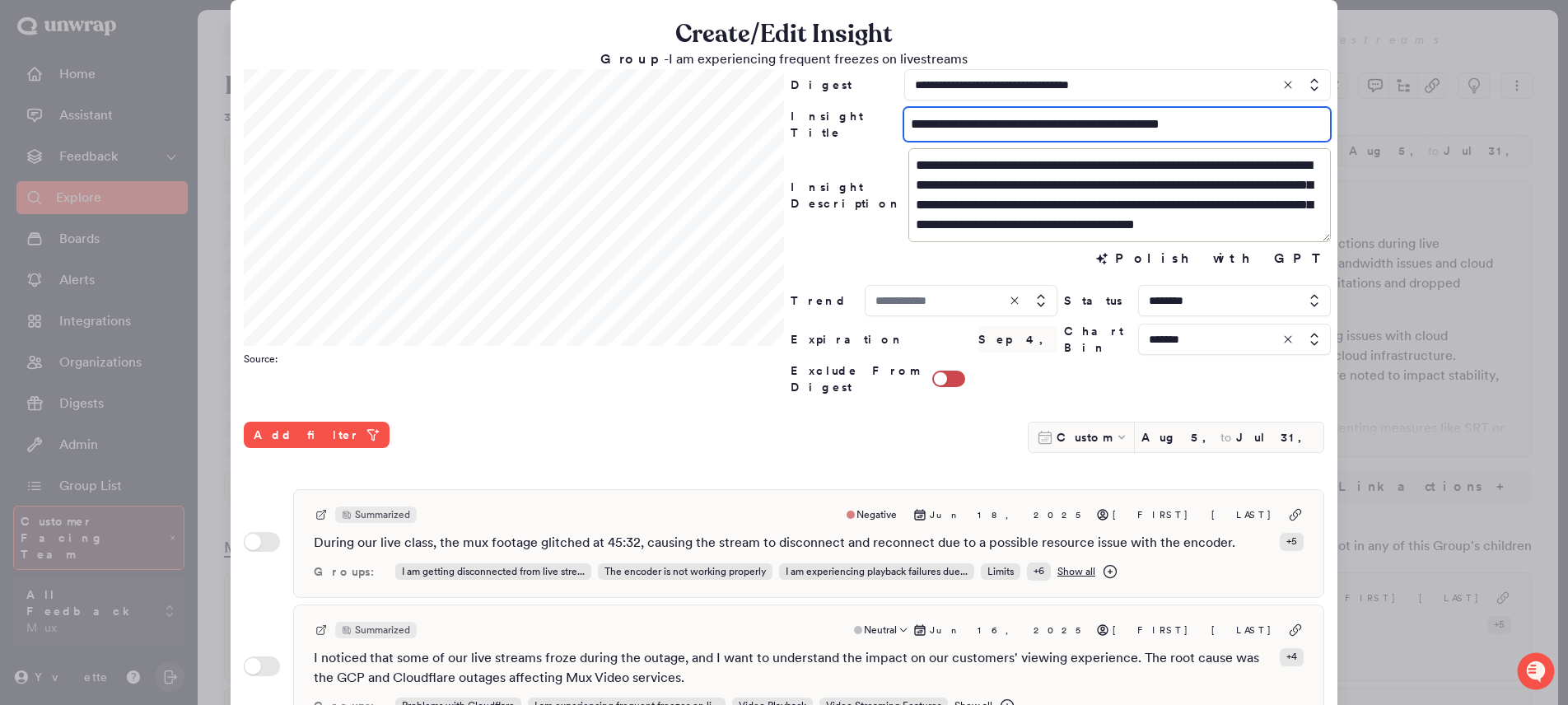 type on "**********" 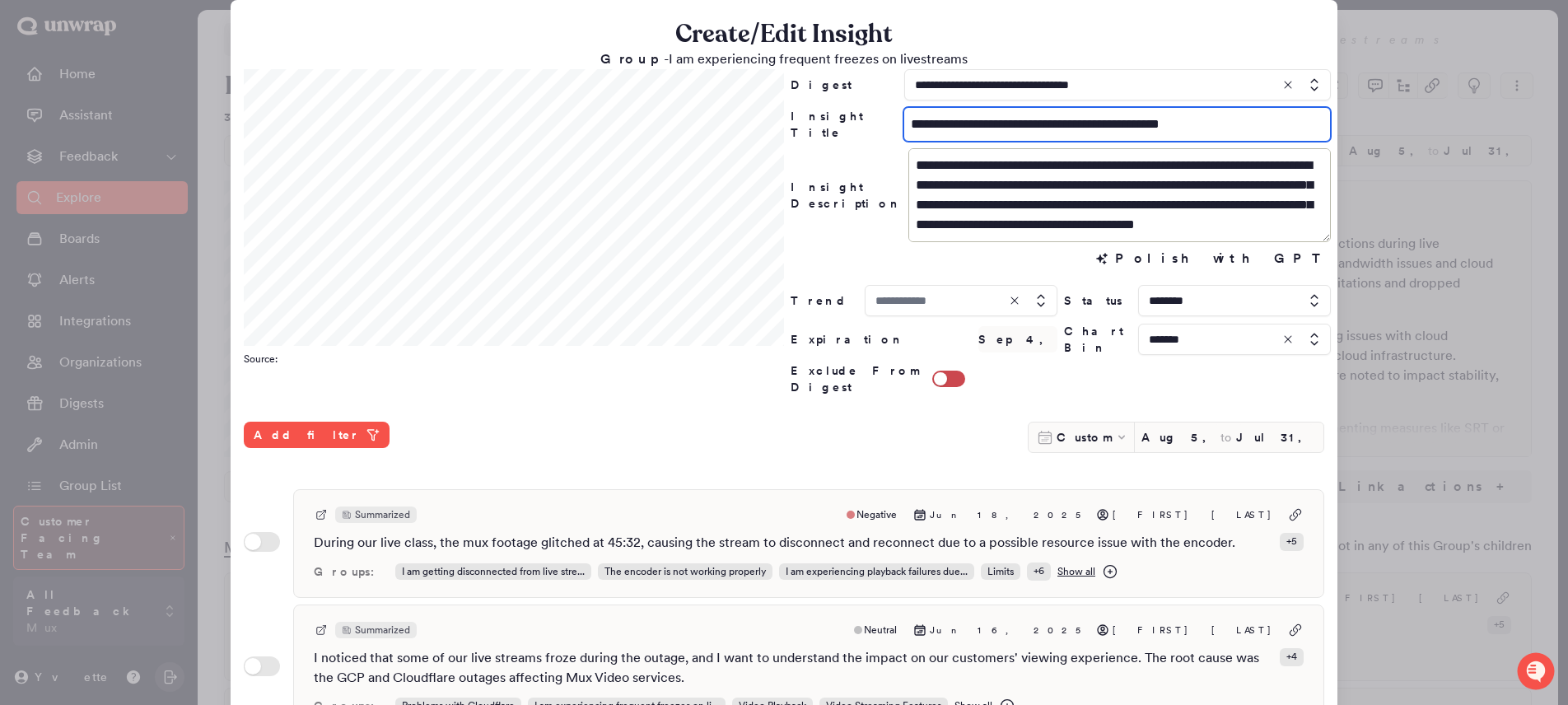 click on "**********" at bounding box center [1117, 124] 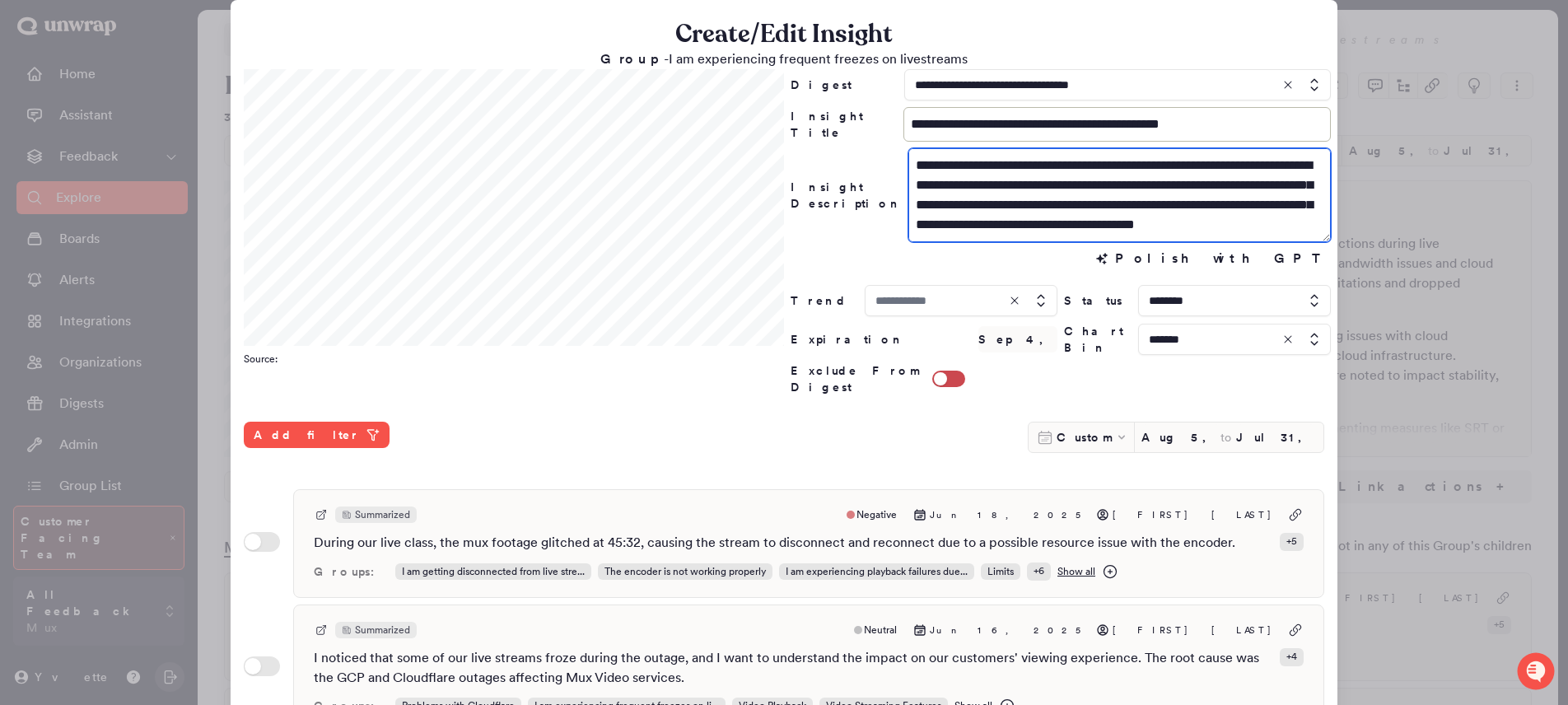 click at bounding box center [1119, 195] 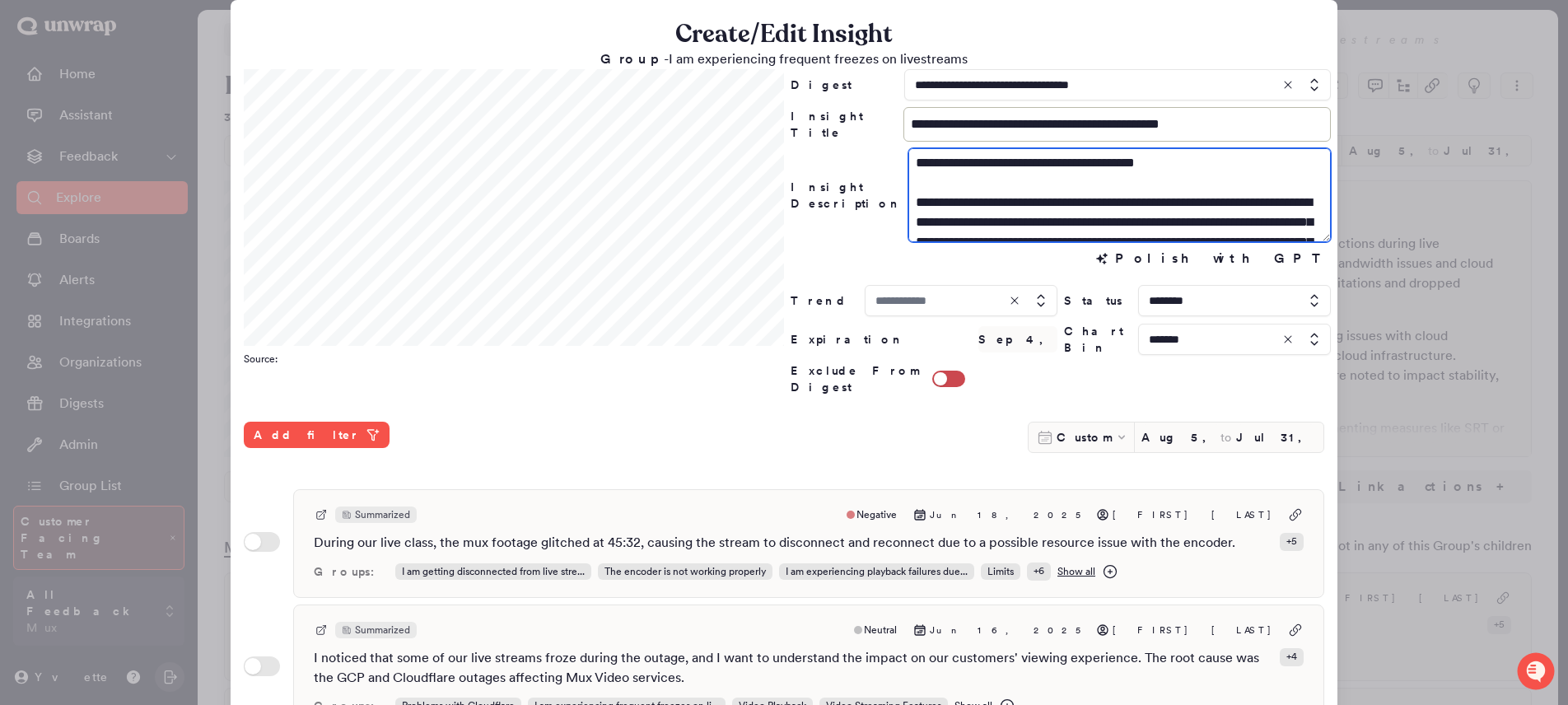 click at bounding box center [1119, 195] 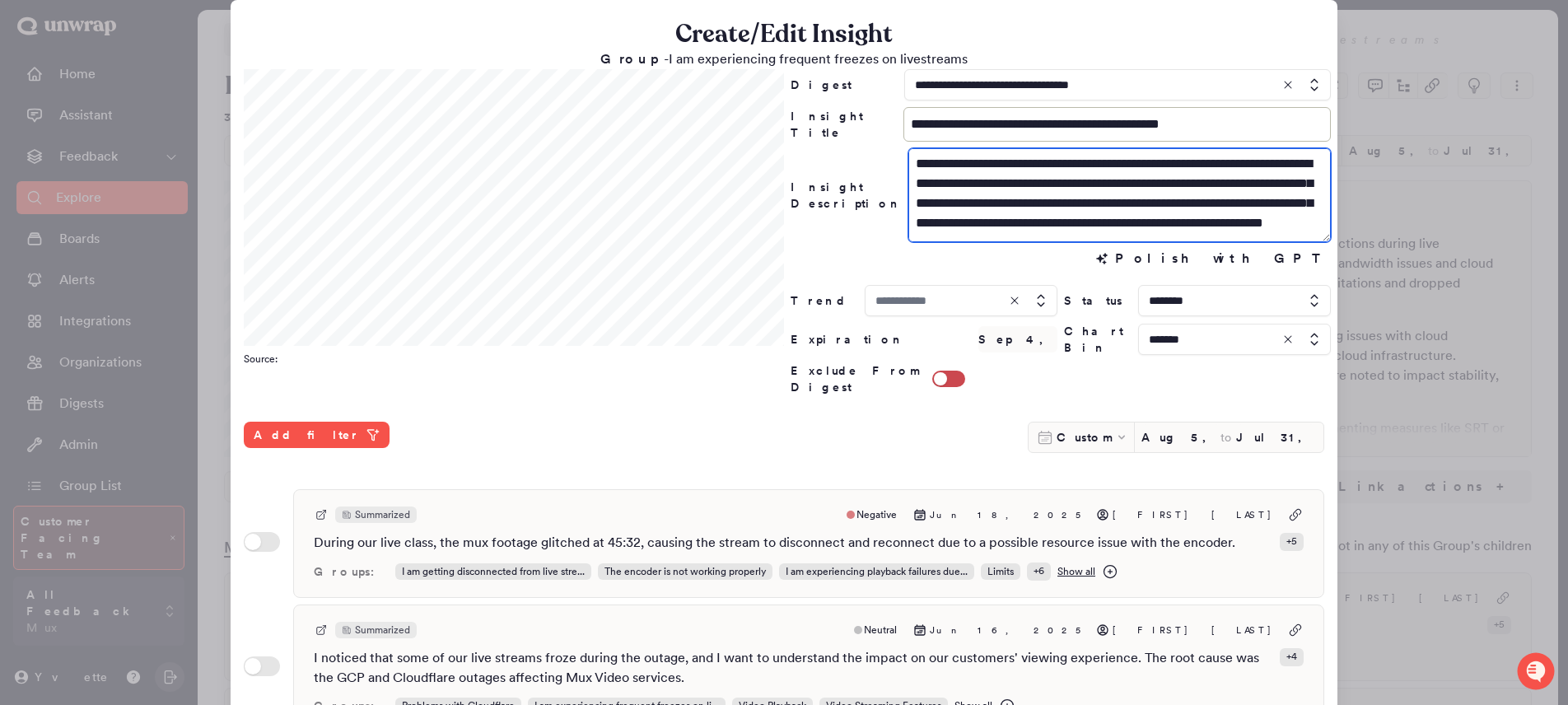 scroll, scrollTop: 128, scrollLeft: 0, axis: vertical 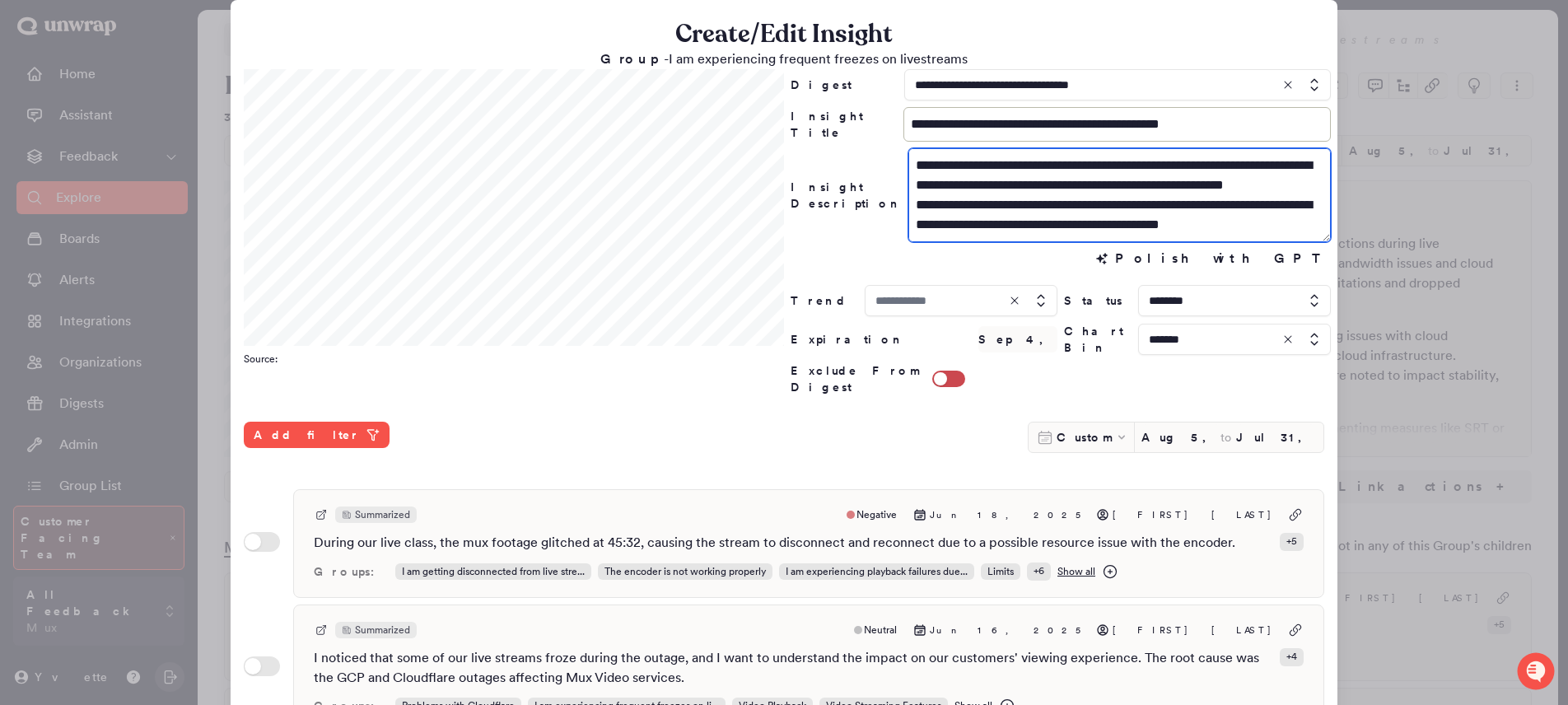 drag, startPoint x: 912, startPoint y: 156, endPoint x: 1192, endPoint y: 266, distance: 300.83218 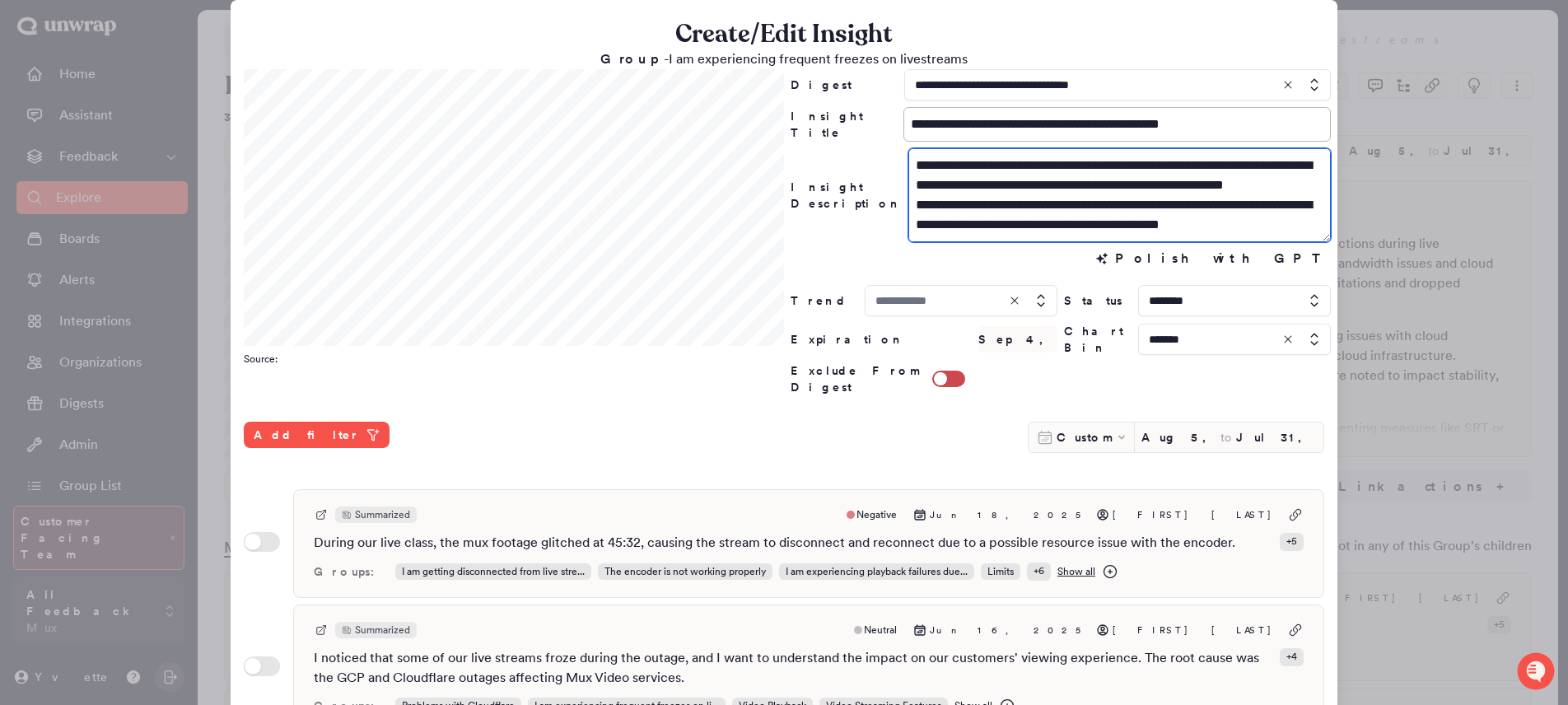 click on "**********" at bounding box center (1061, 232) 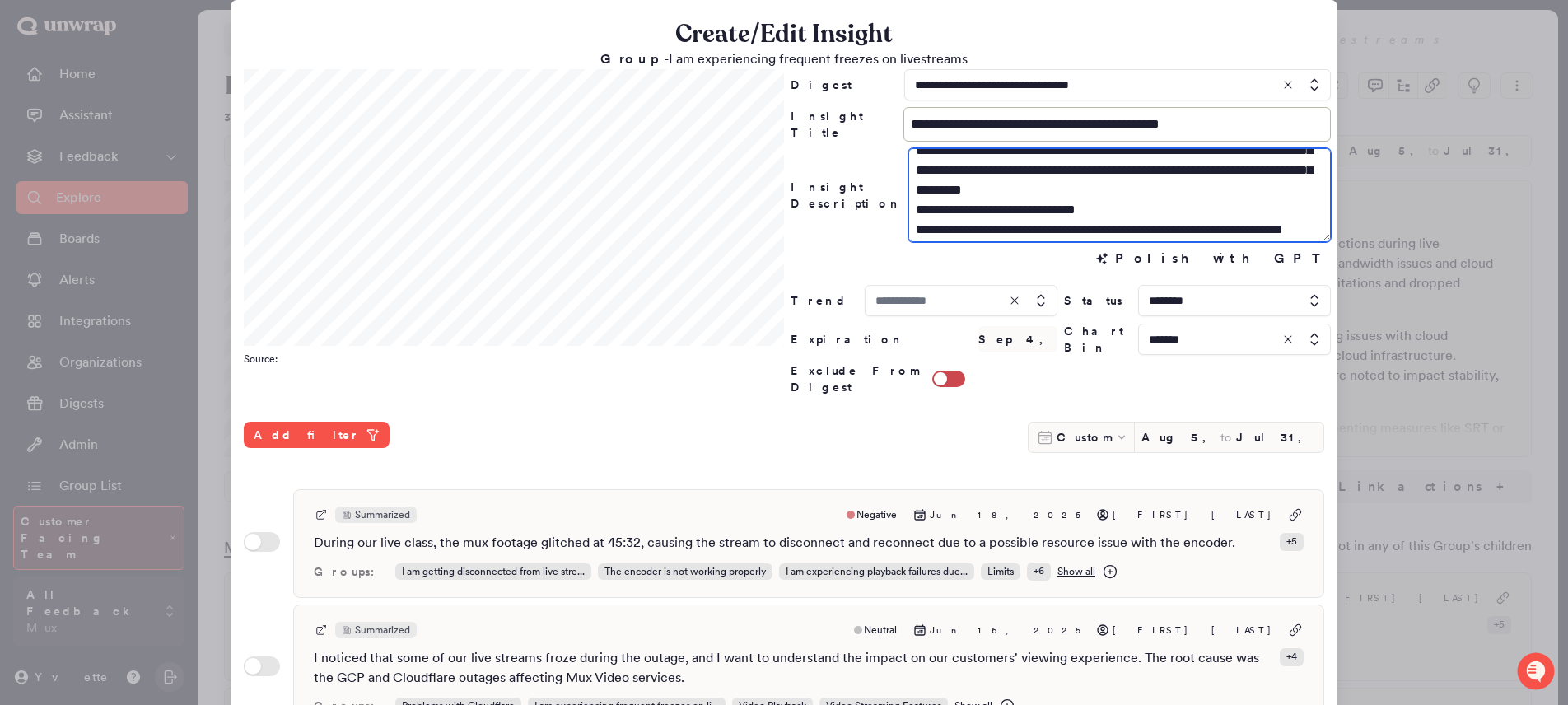 scroll, scrollTop: 0, scrollLeft: 0, axis: both 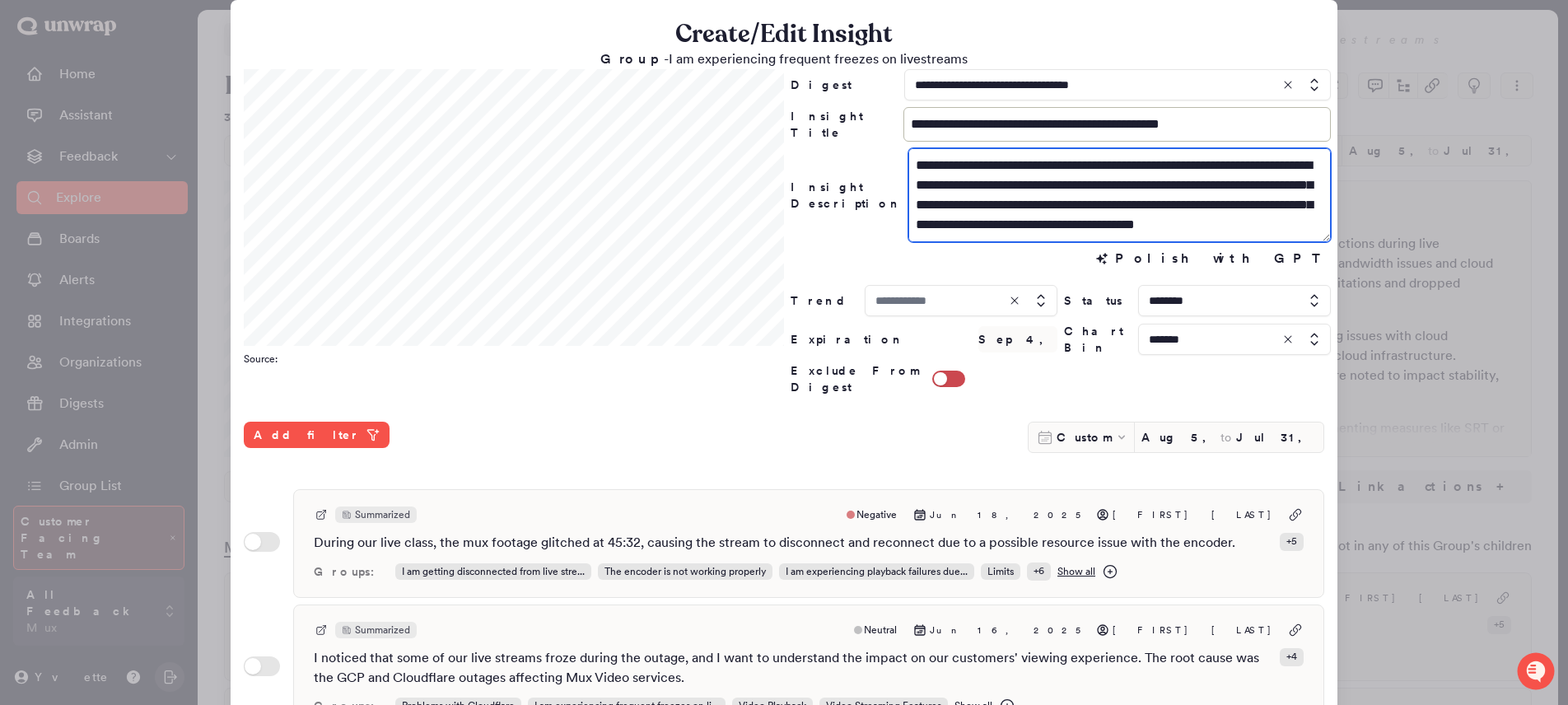 drag, startPoint x: 1293, startPoint y: 240, endPoint x: 1141, endPoint y: 181, distance: 163.049 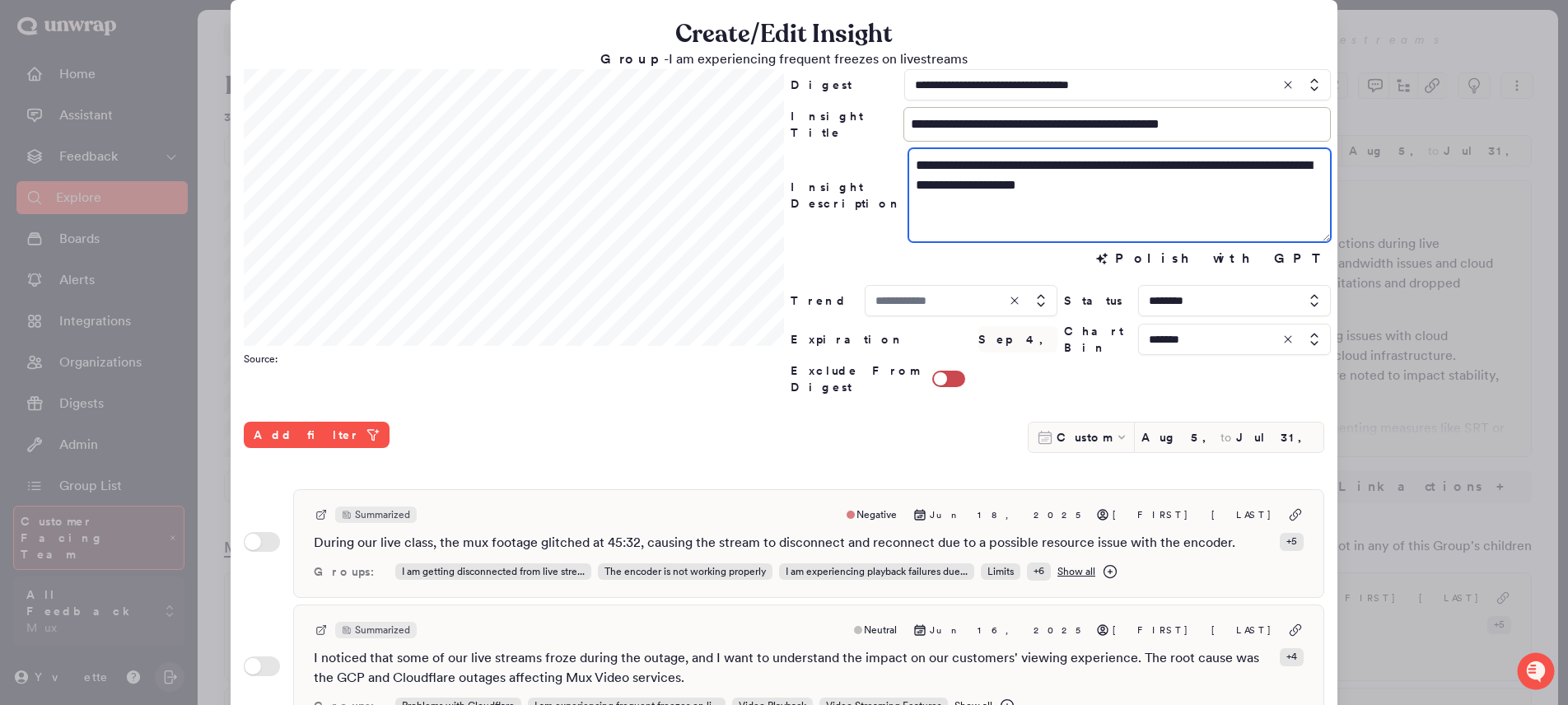 click on "**********" at bounding box center (1119, 195) 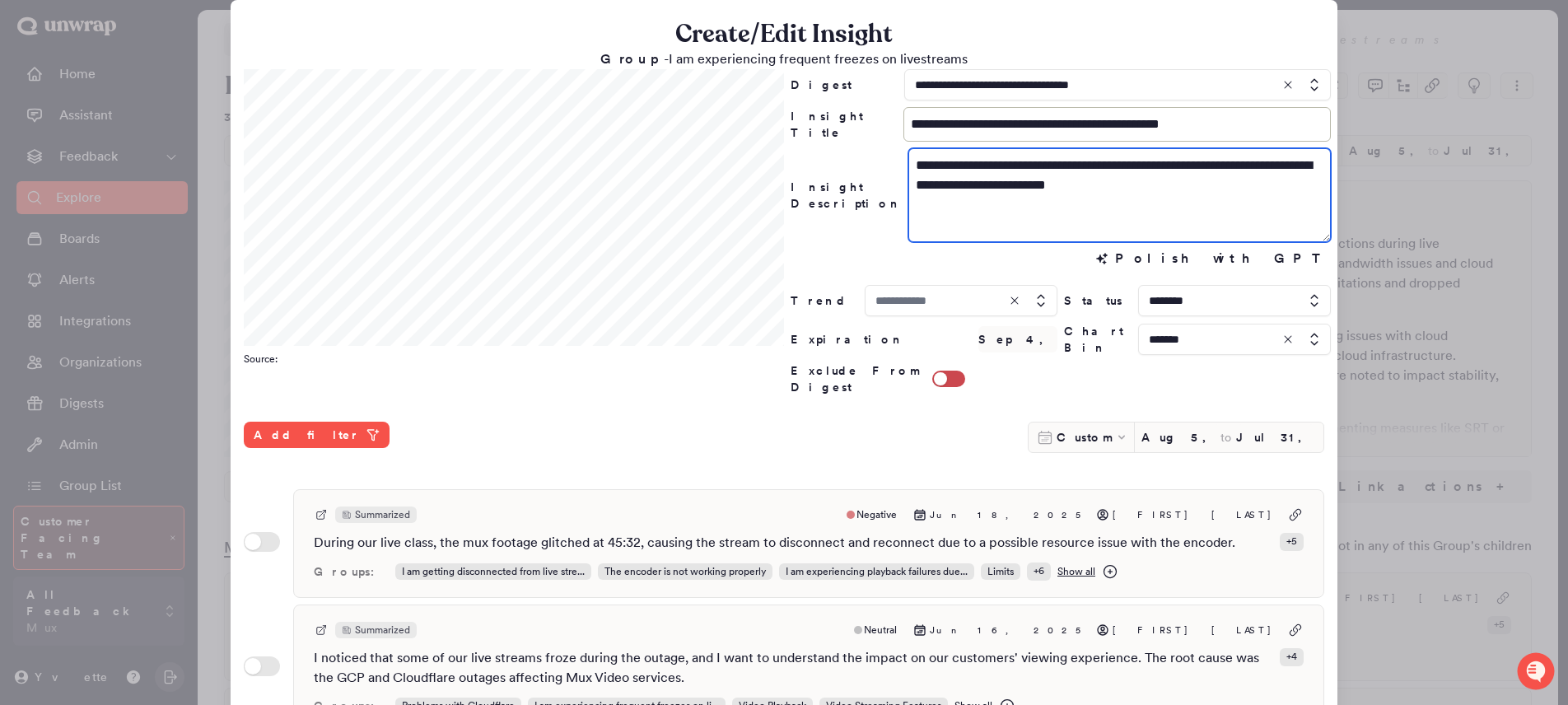 click on "**********" at bounding box center (1119, 195) 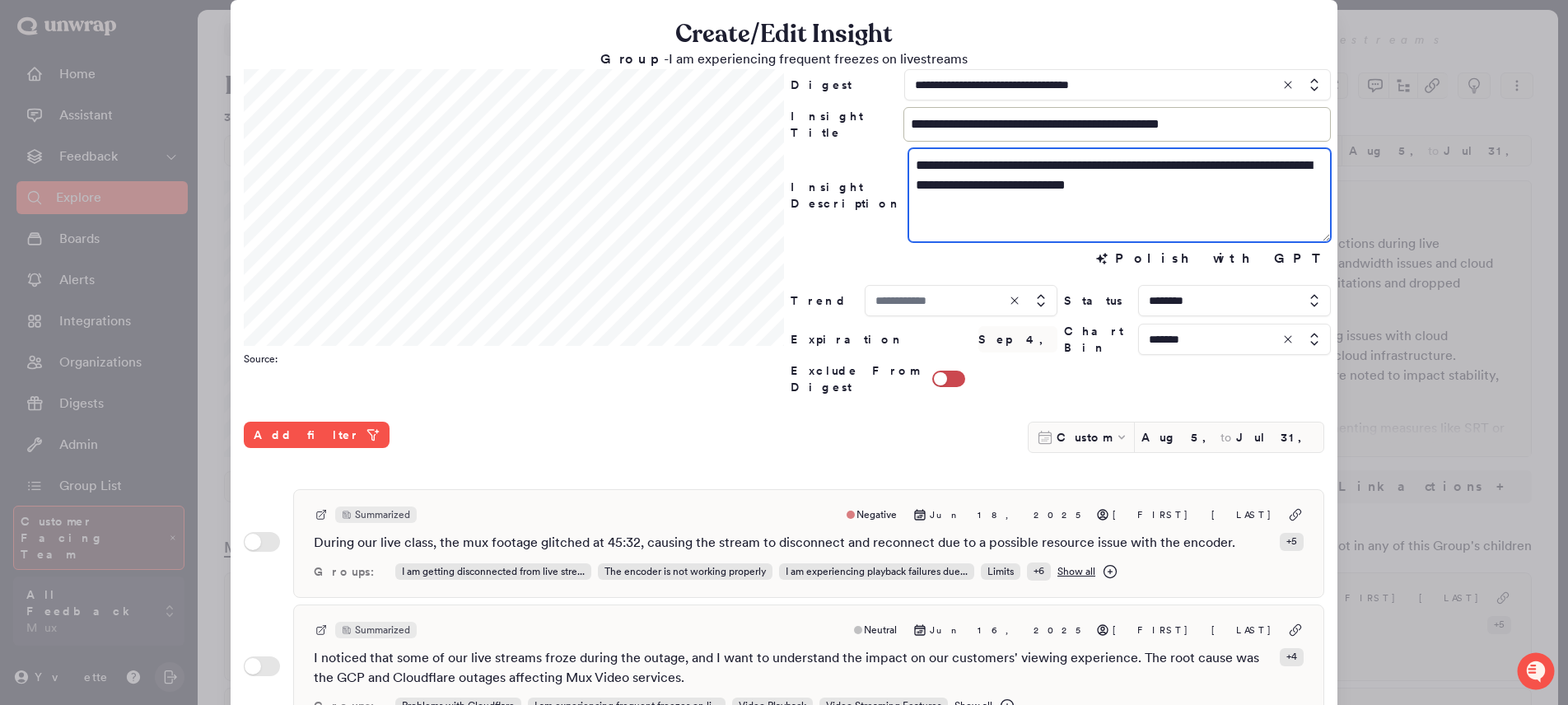 click on "**********" at bounding box center [1119, 195] 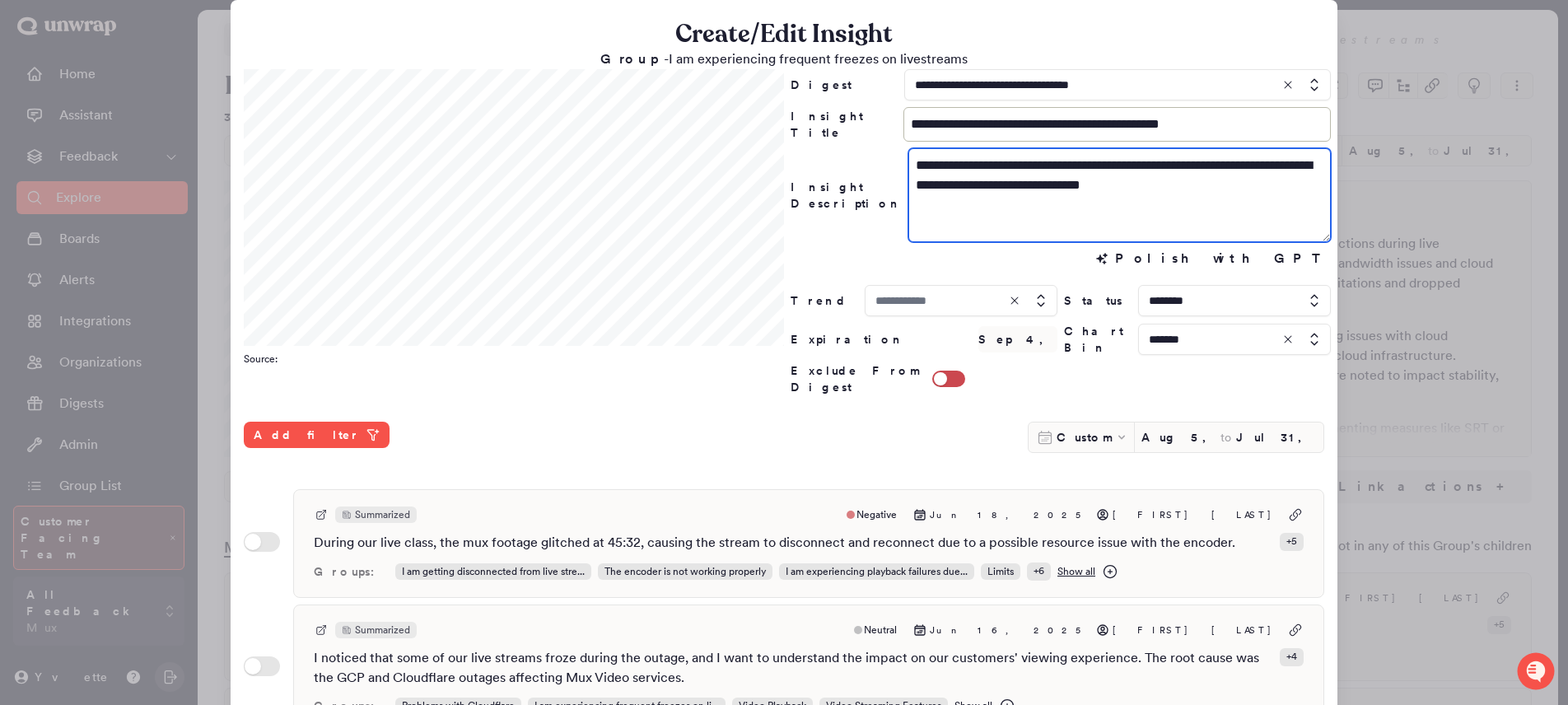 click on "**********" at bounding box center [1119, 195] 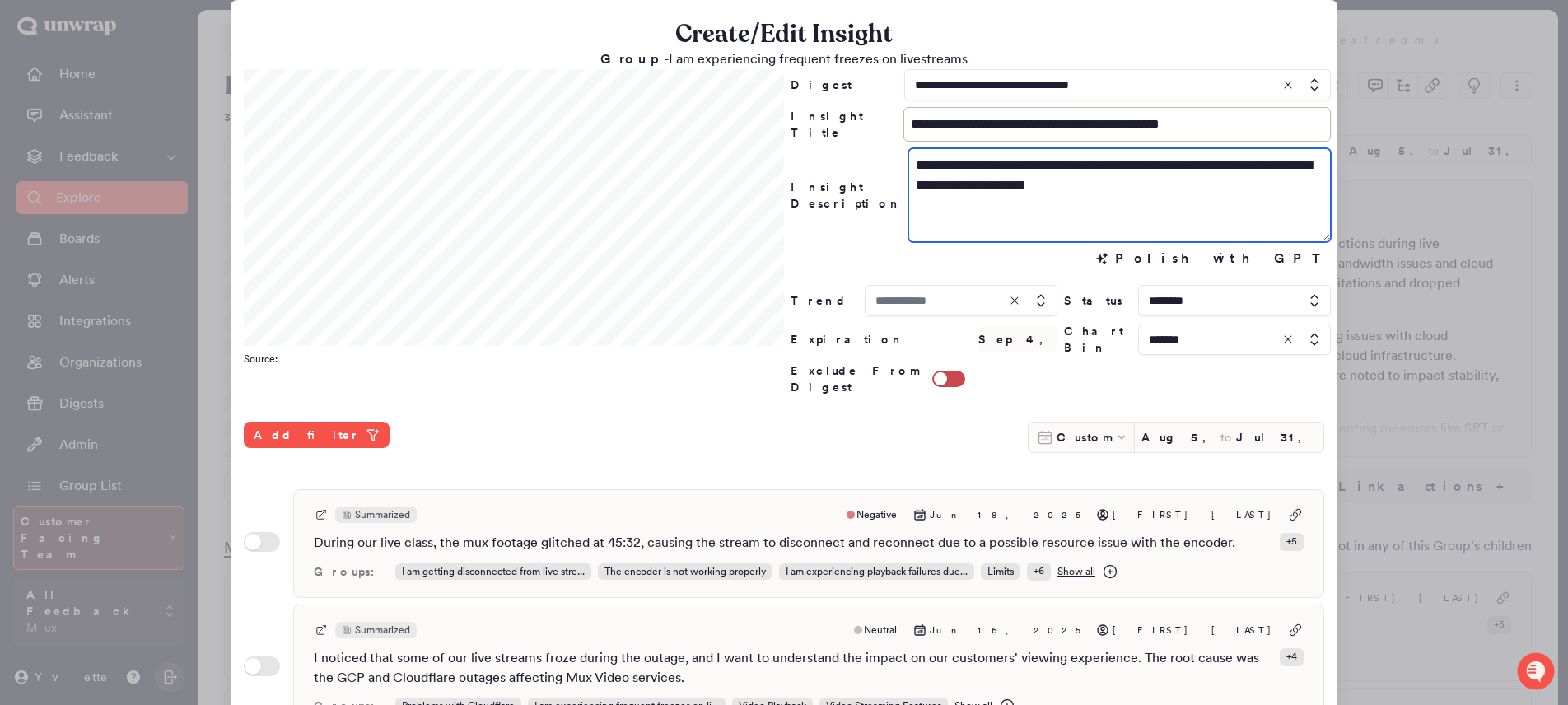 drag, startPoint x: 1262, startPoint y: 165, endPoint x: 1001, endPoint y: 183, distance: 261.62 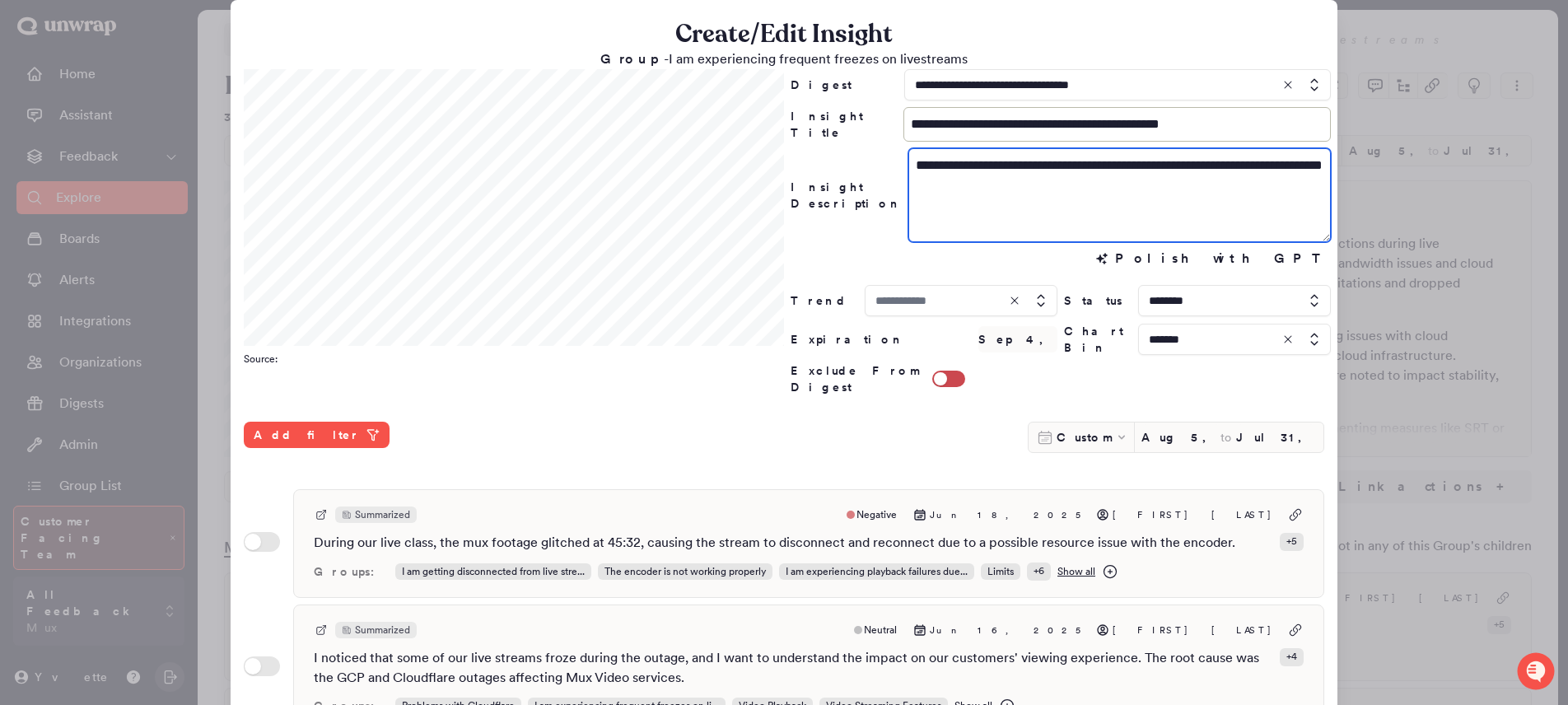 click on "**********" at bounding box center [1119, 195] 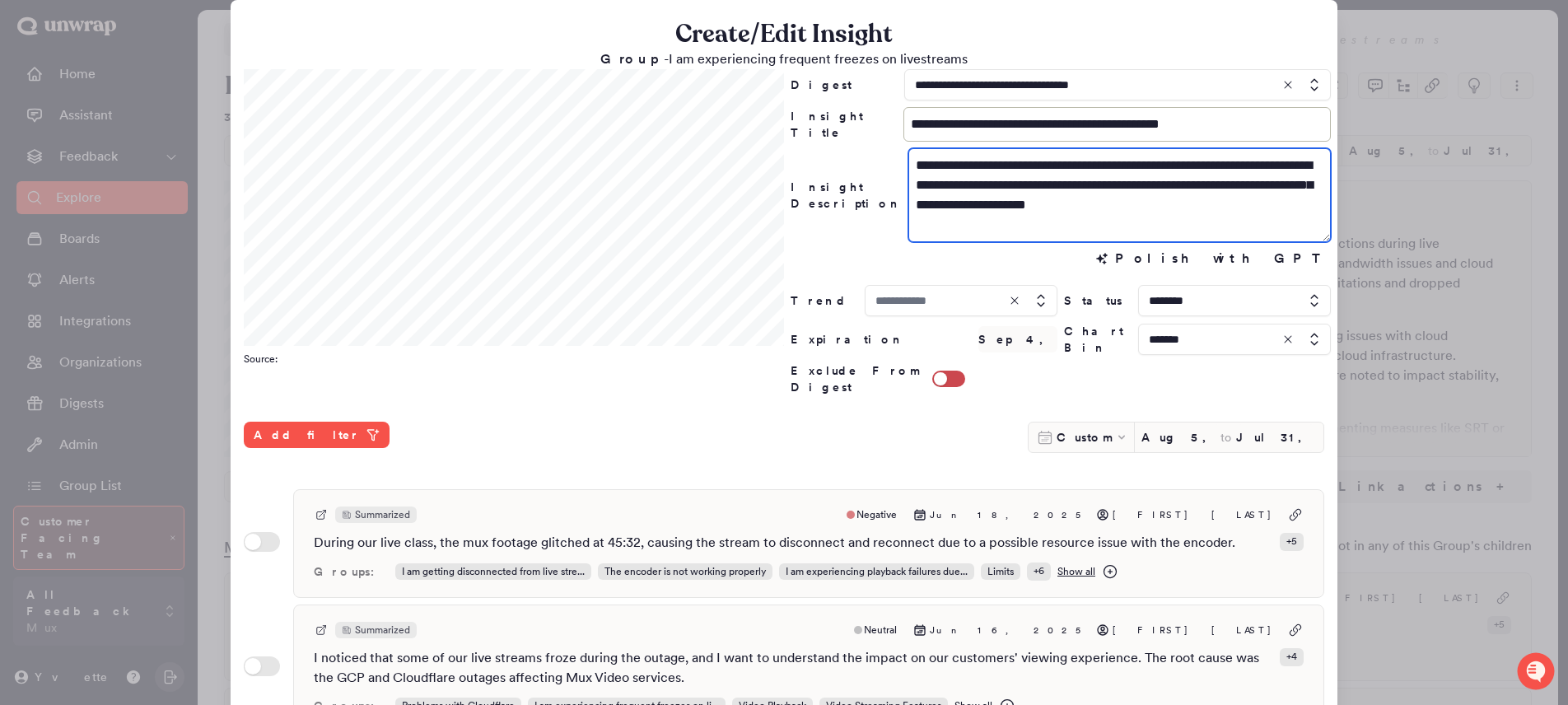 drag, startPoint x: 1198, startPoint y: 226, endPoint x: 881, endPoint y: 141, distance: 328.19811 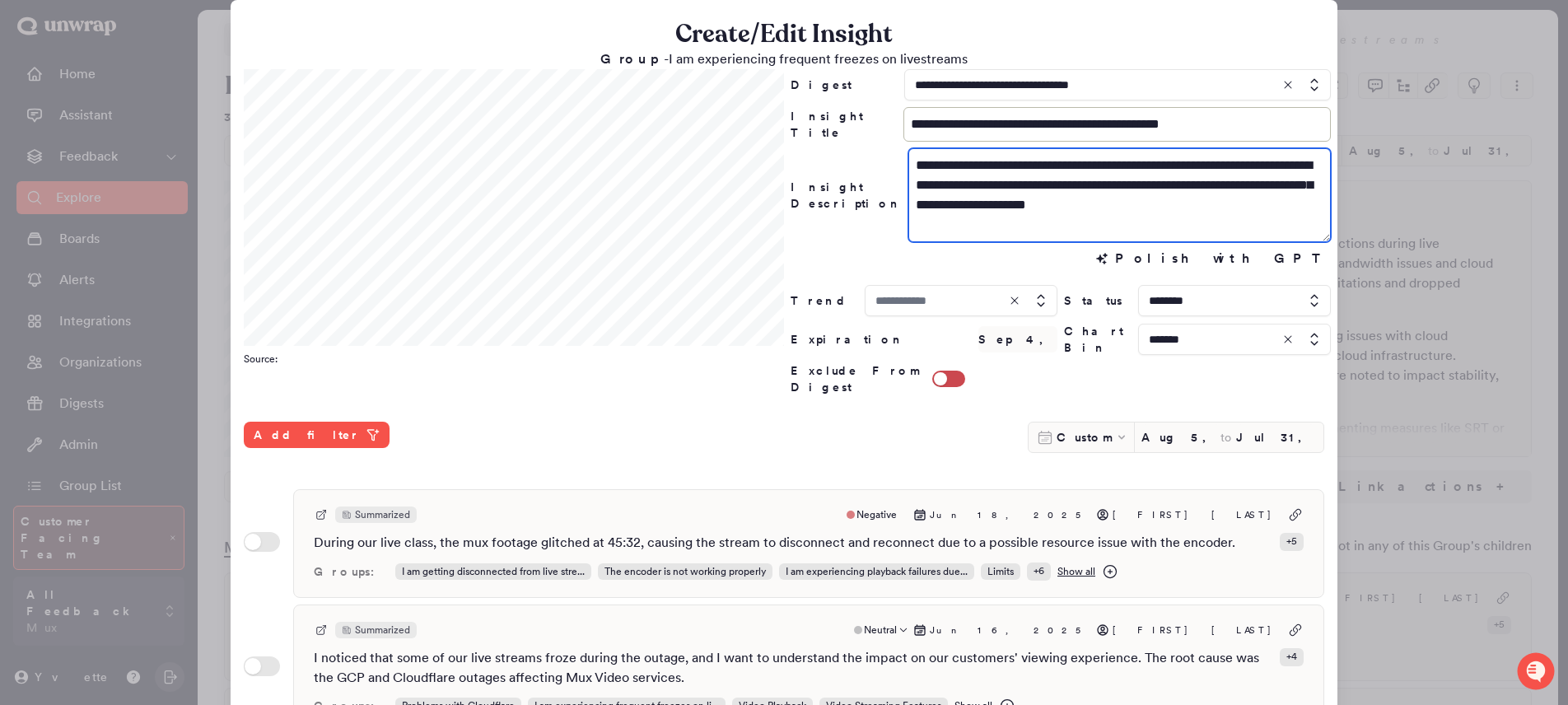 type on "**********" 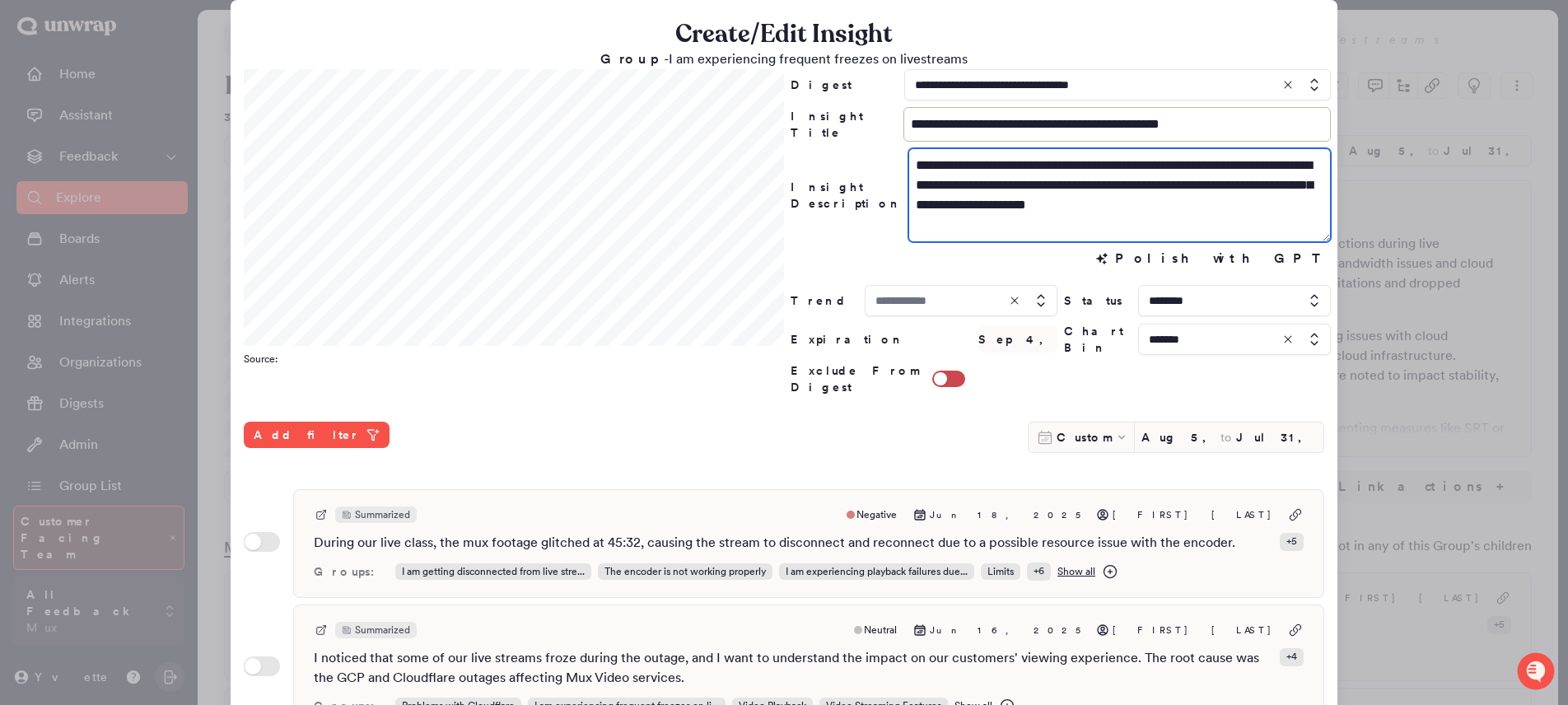 click on "**********" at bounding box center [1119, 195] 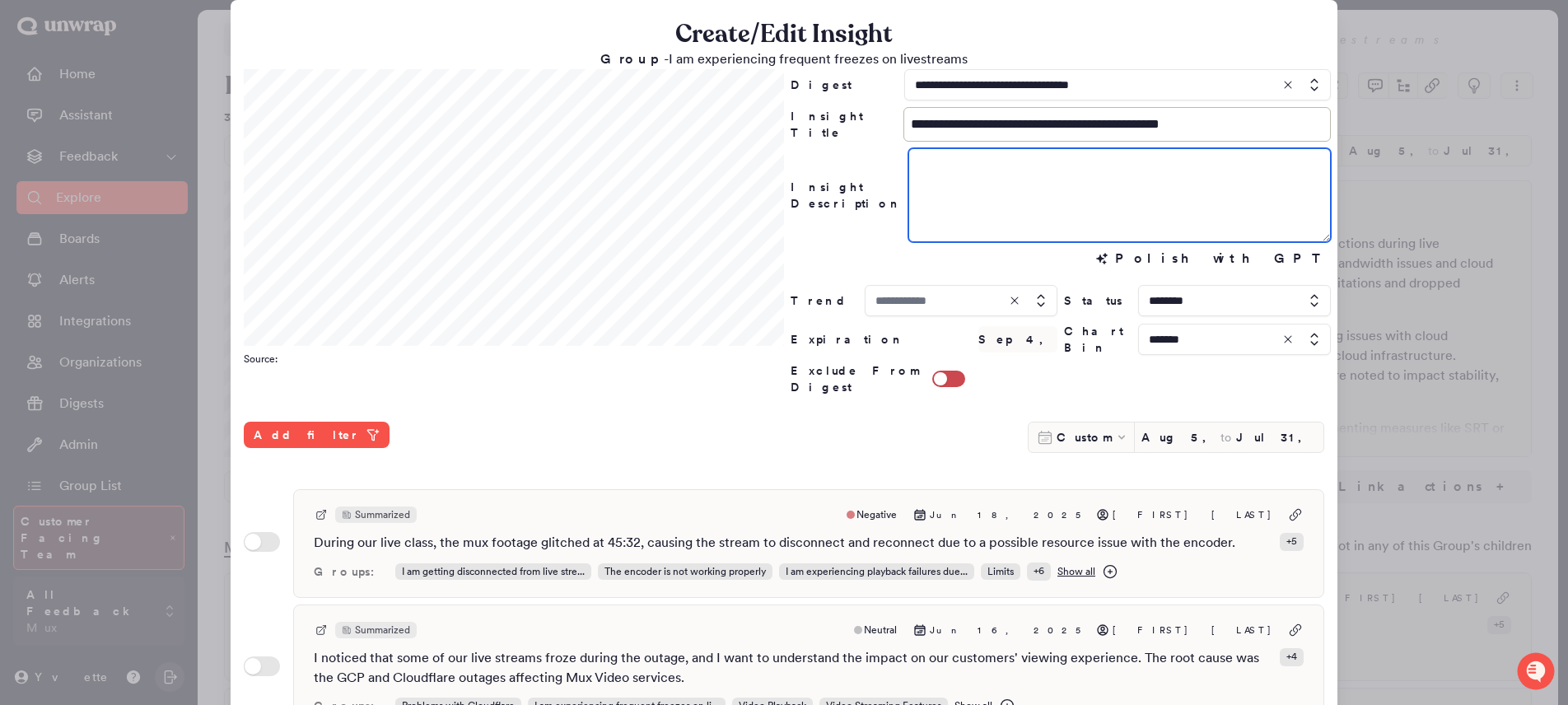paste on "**********" 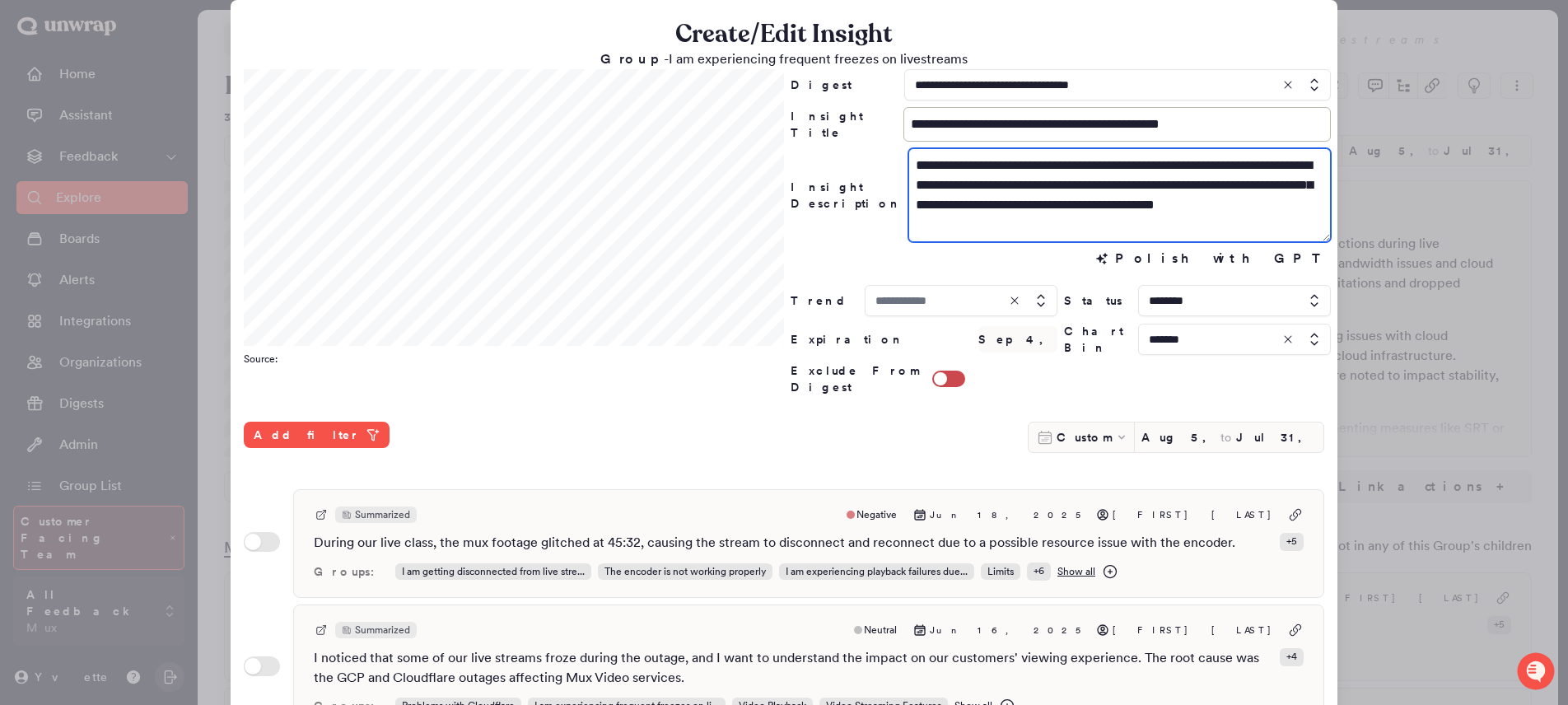 scroll, scrollTop: 0, scrollLeft: 0, axis: both 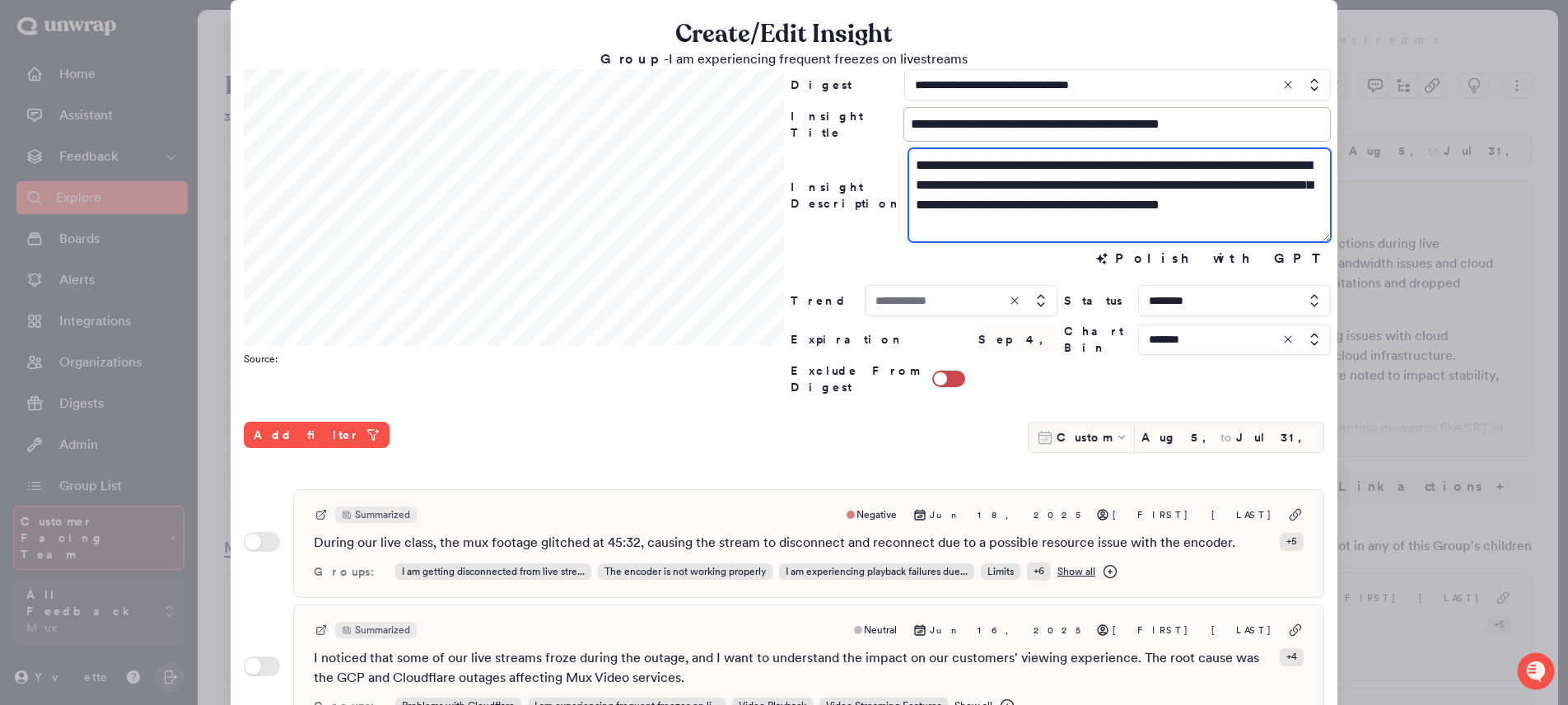 click on "**********" at bounding box center [1119, 195] 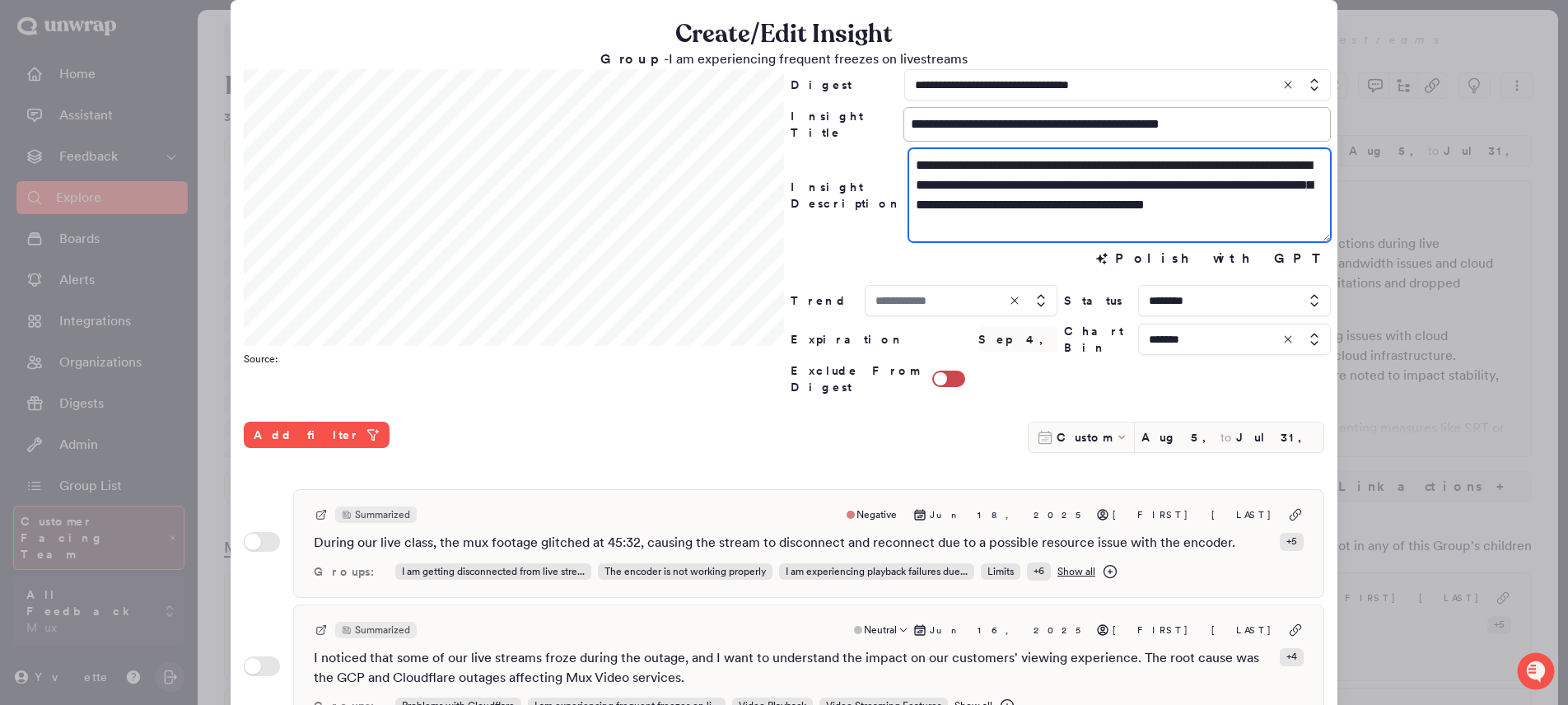 type on "**********" 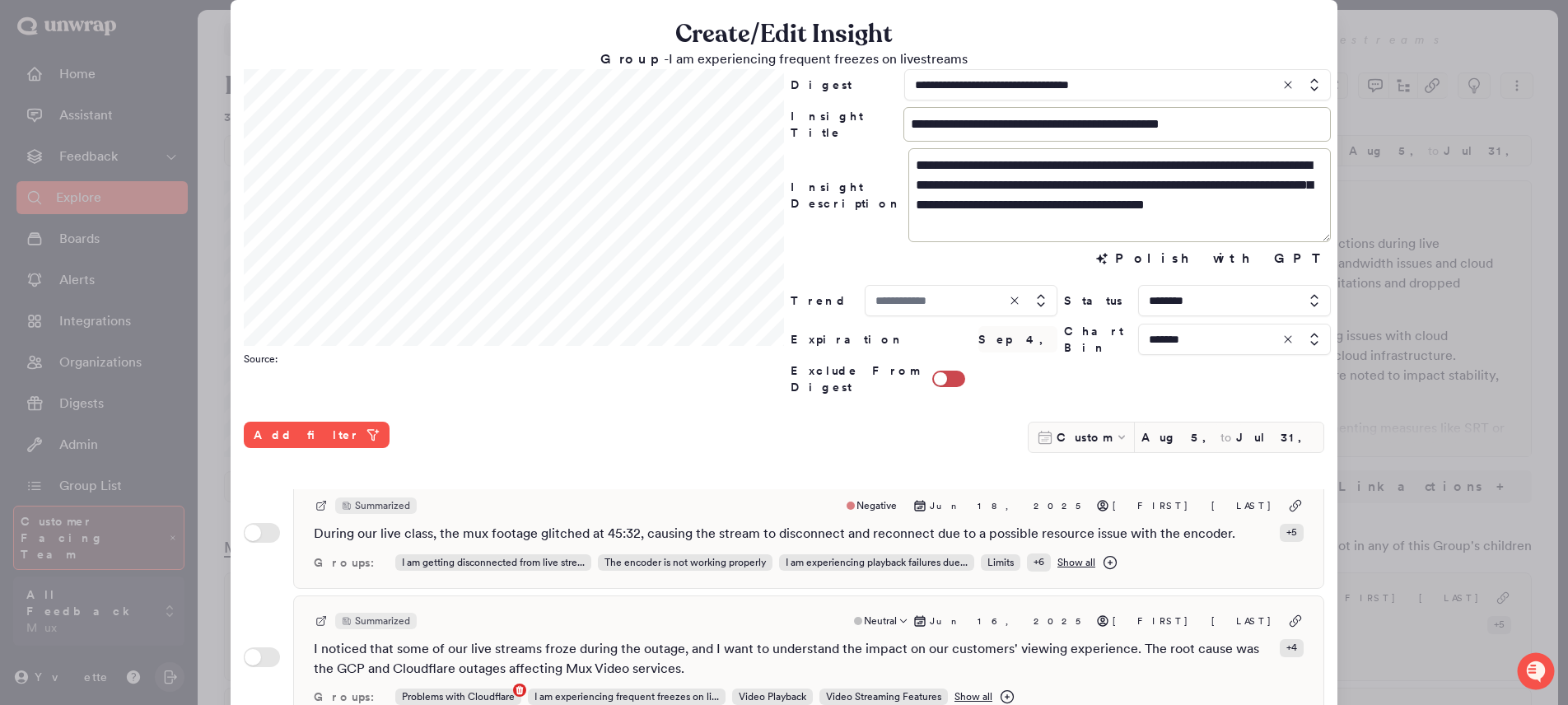 scroll, scrollTop: 13, scrollLeft: 0, axis: vertical 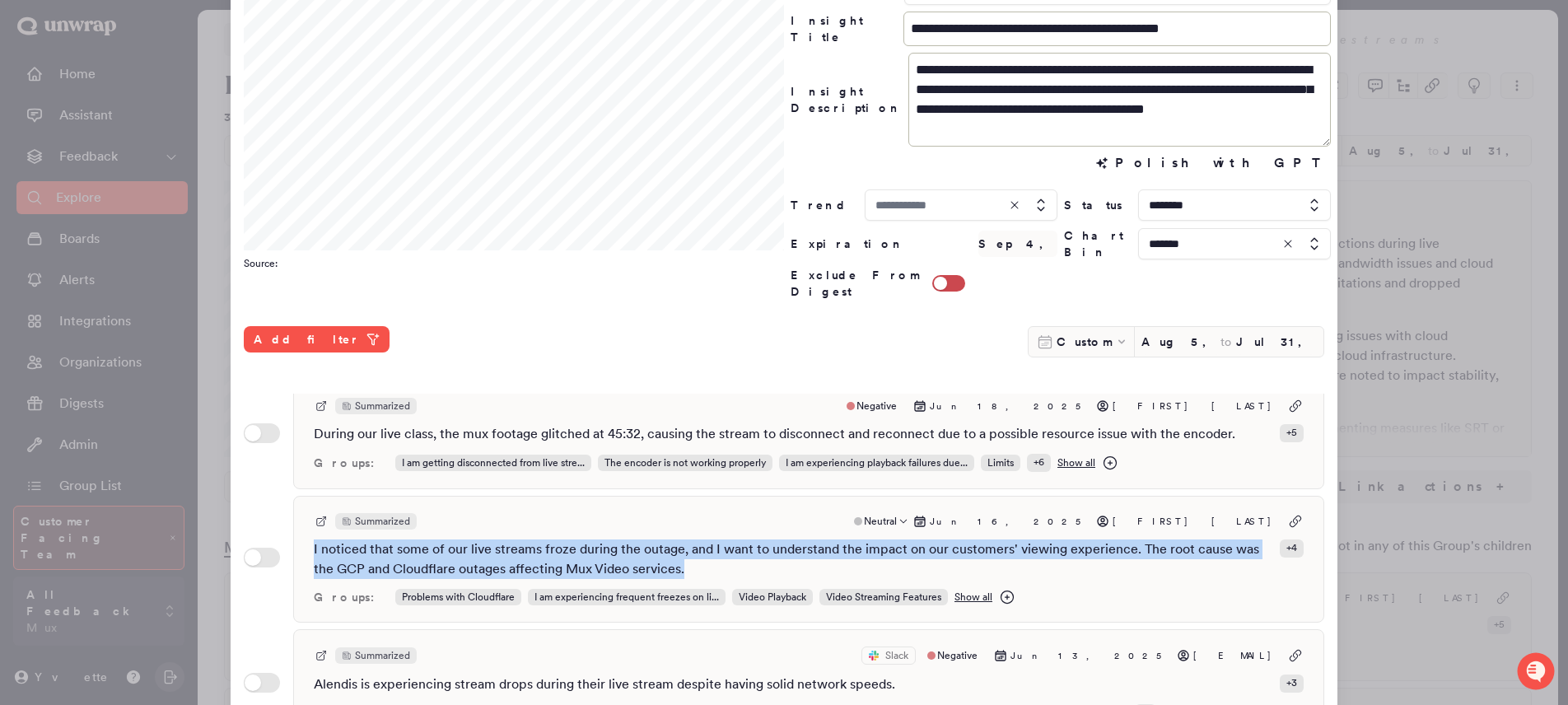 drag, startPoint x: 310, startPoint y: 528, endPoint x: 690, endPoint y: 544, distance: 380.3367 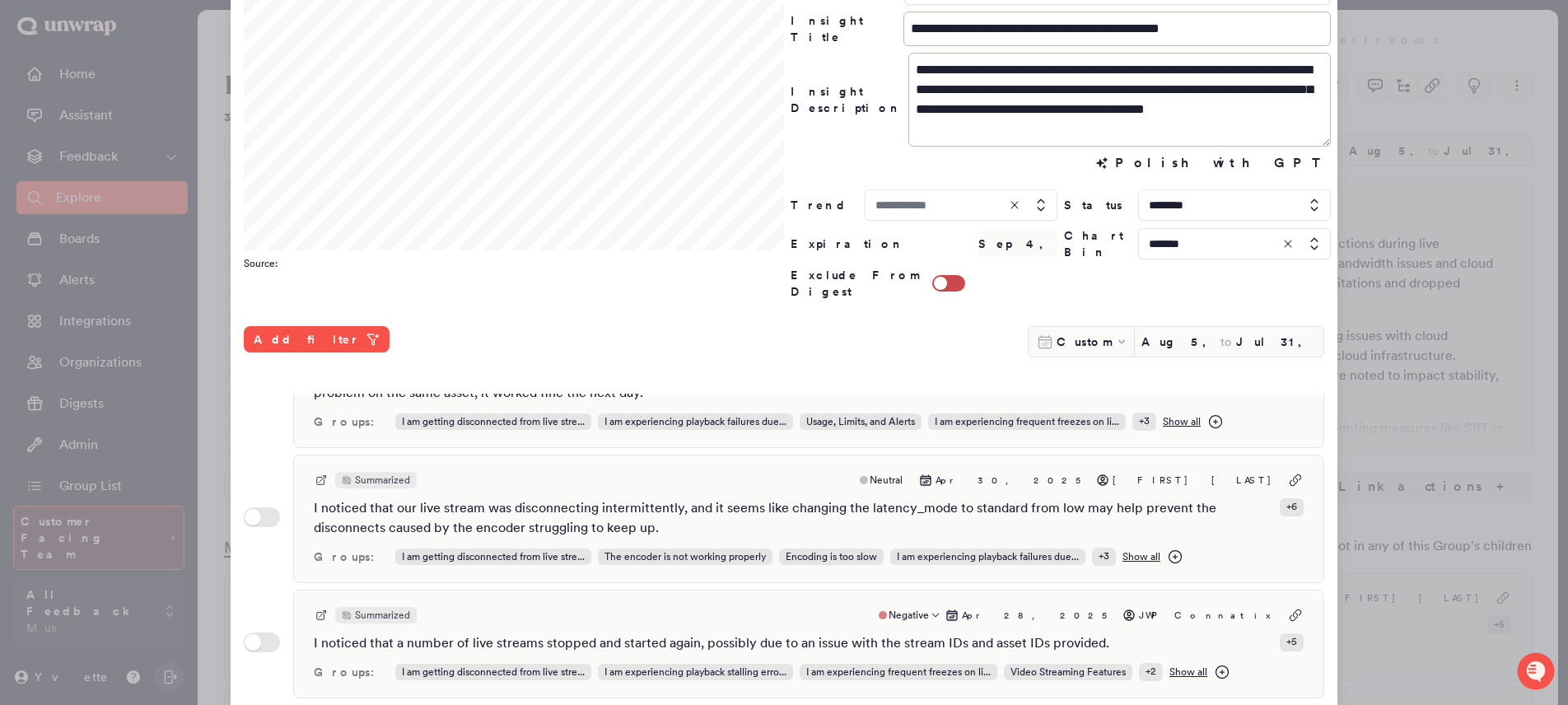 scroll, scrollTop: 969, scrollLeft: 0, axis: vertical 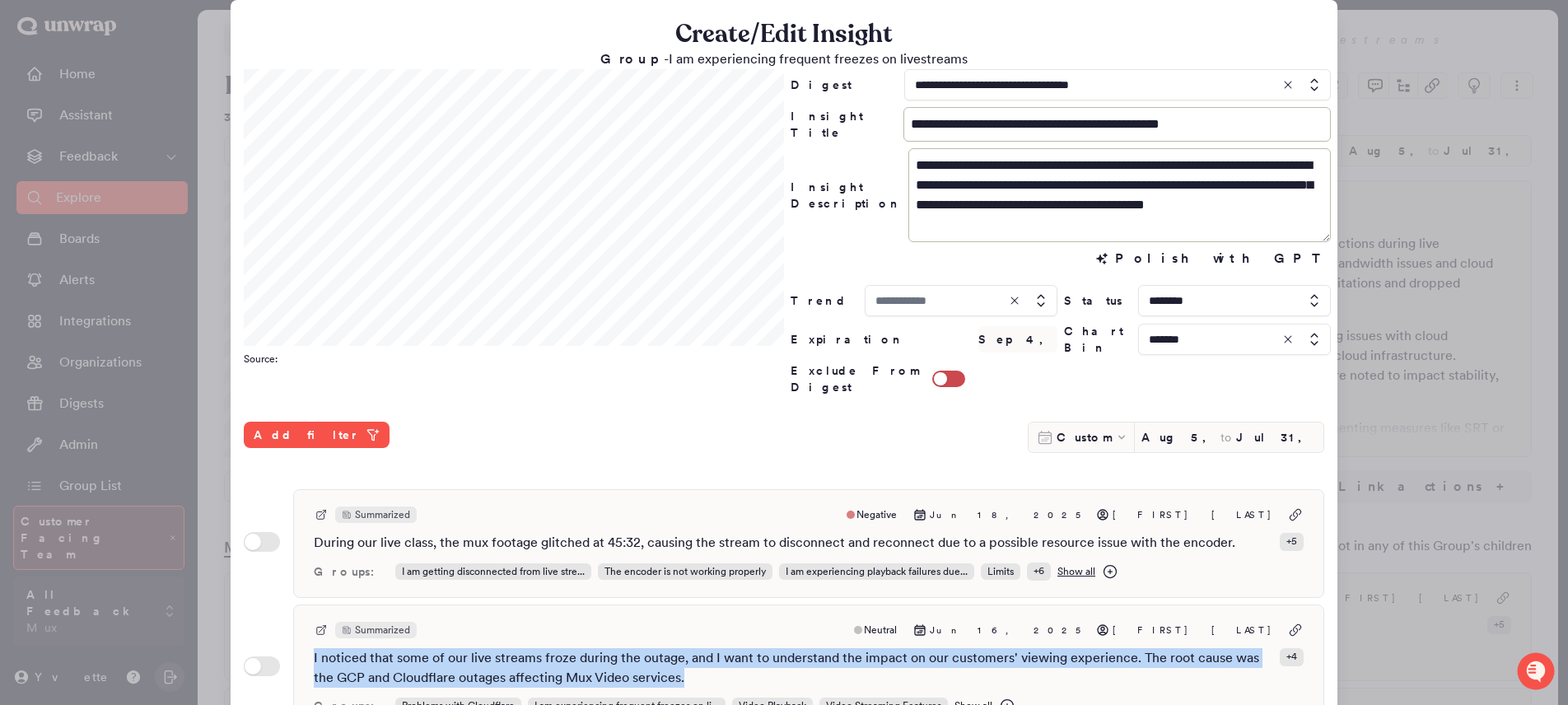 click at bounding box center [961, 301] 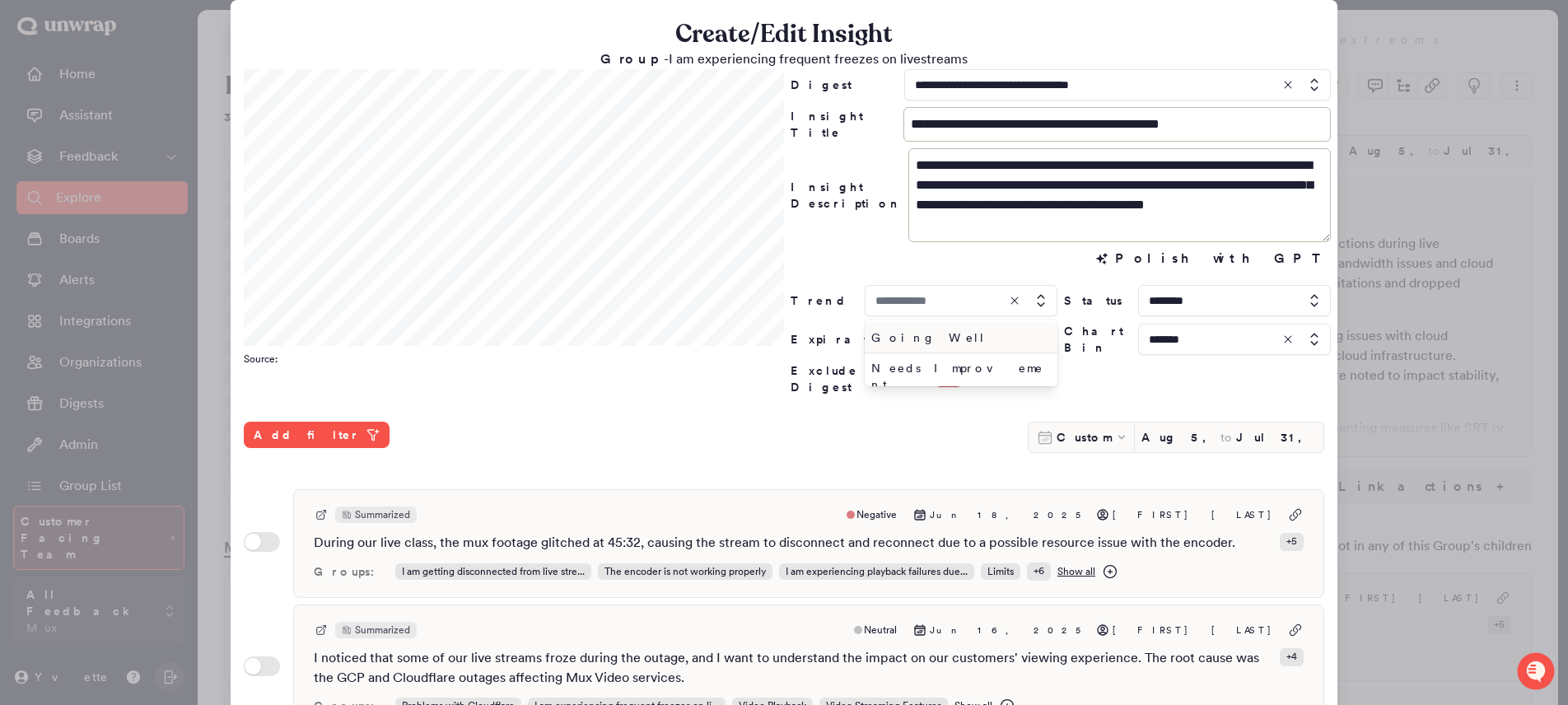 click on "Going Well" at bounding box center (958, 338) 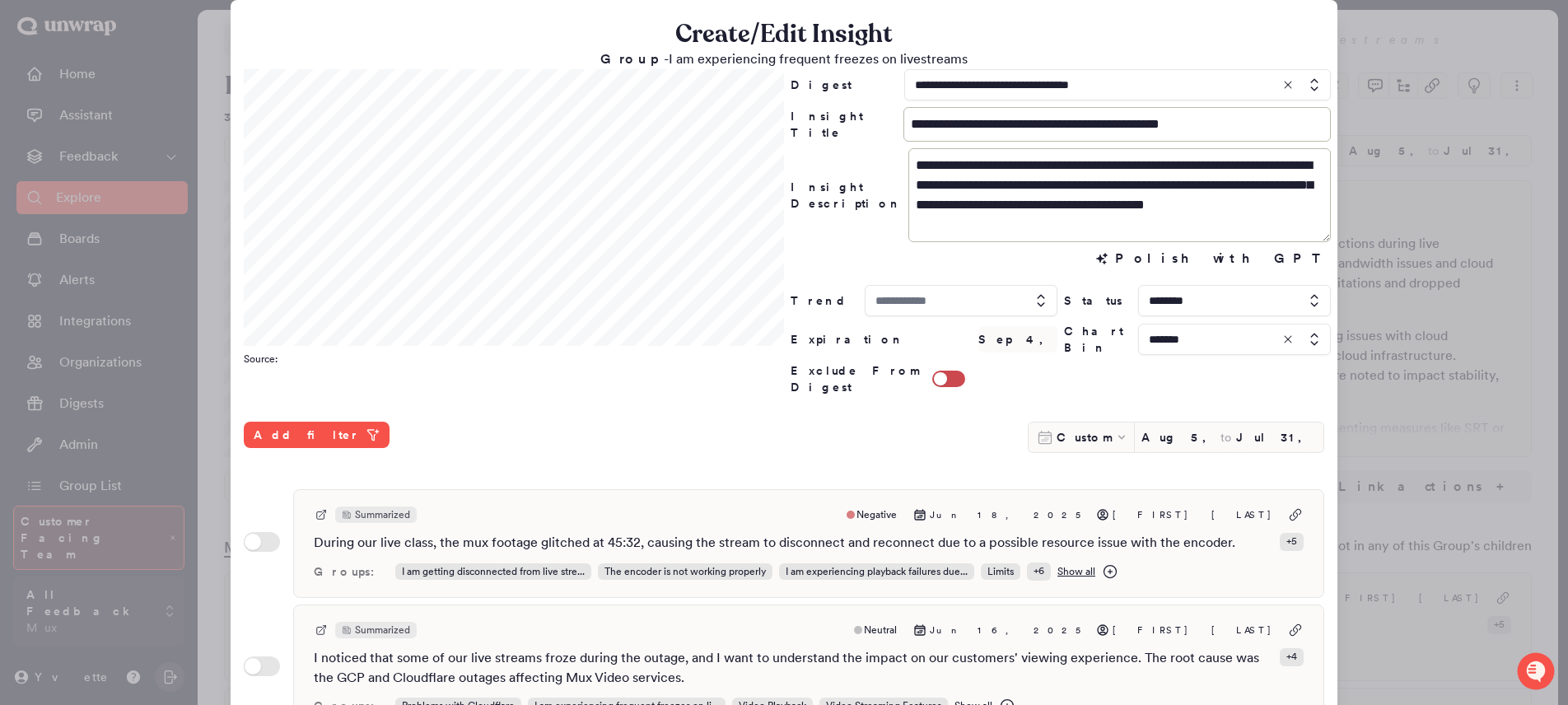 type on "**********" 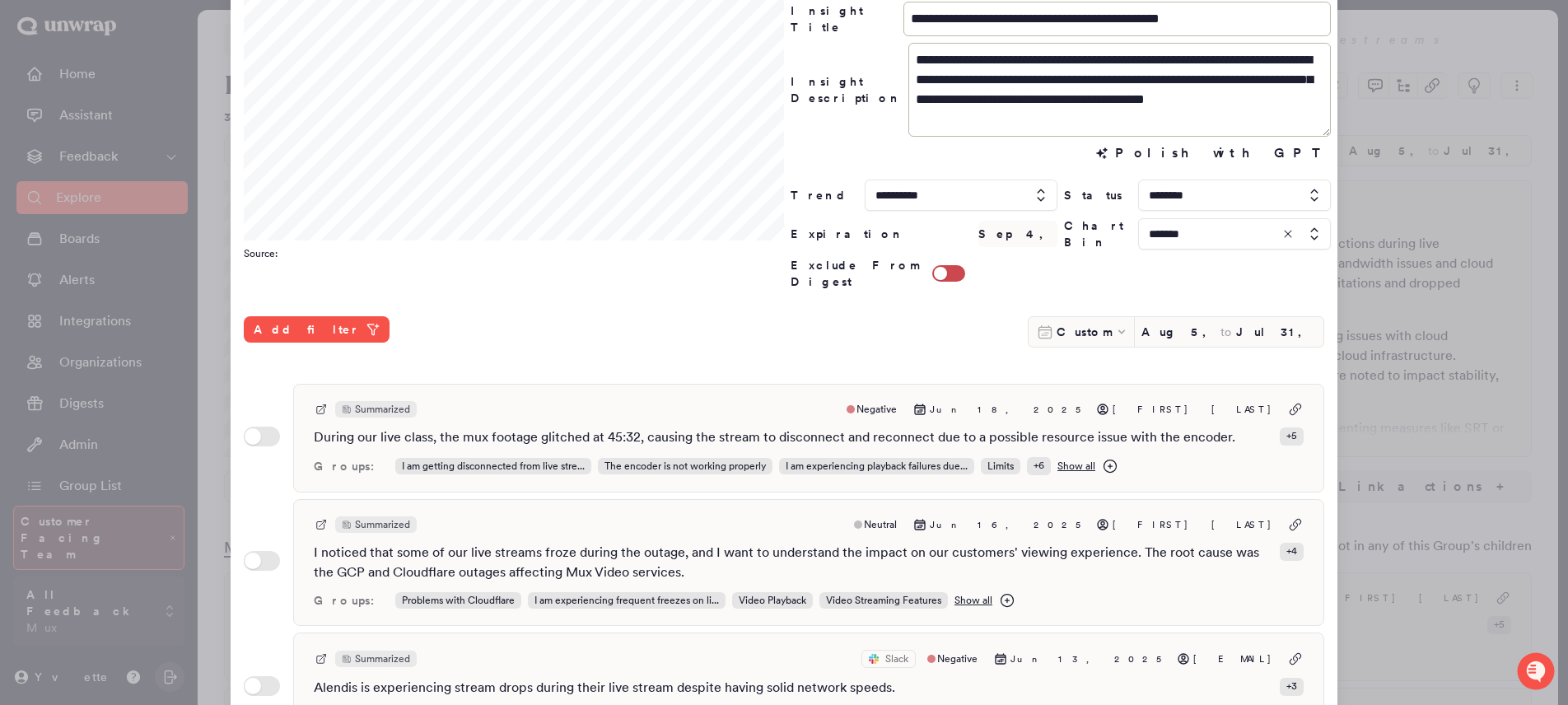 scroll, scrollTop: 400, scrollLeft: 0, axis: vertical 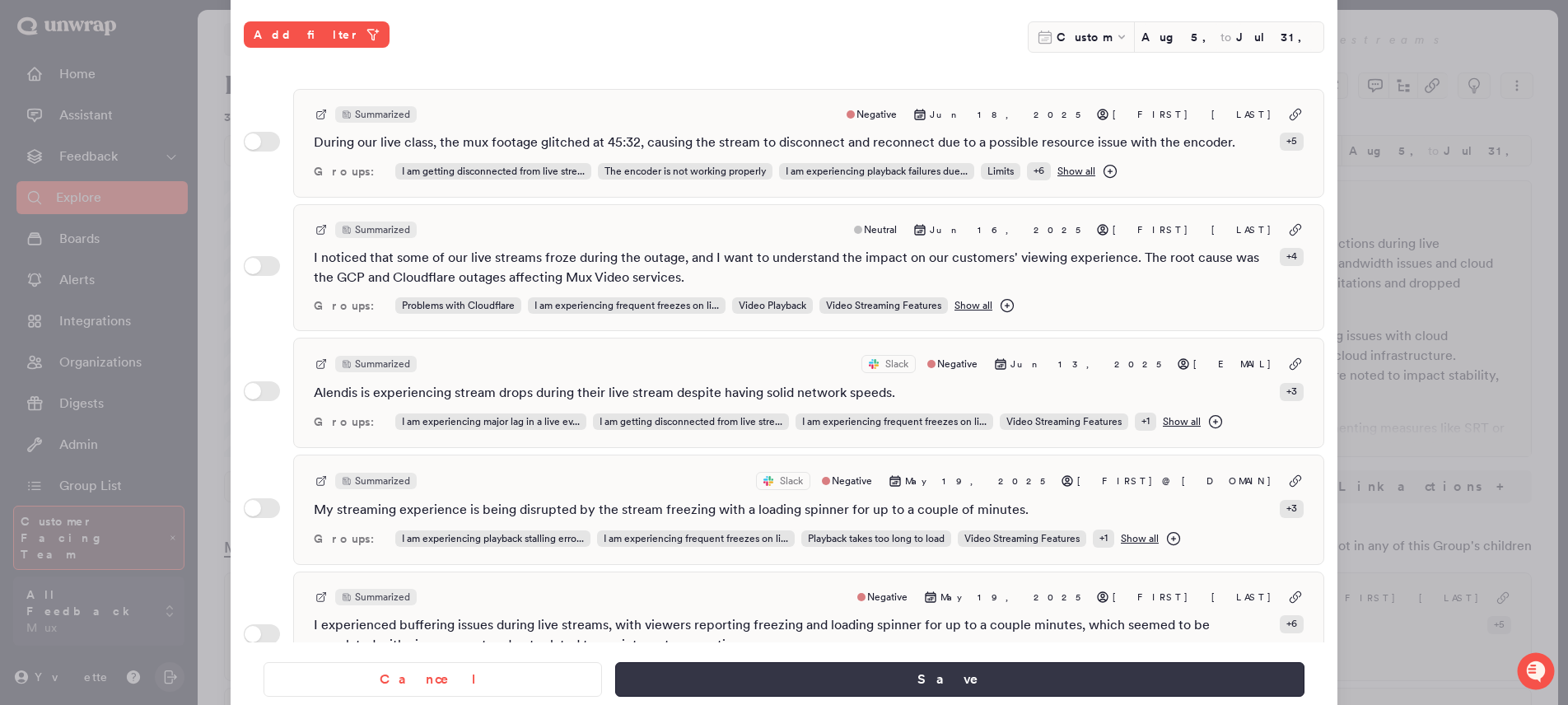 click on "Save" at bounding box center (959, 679) 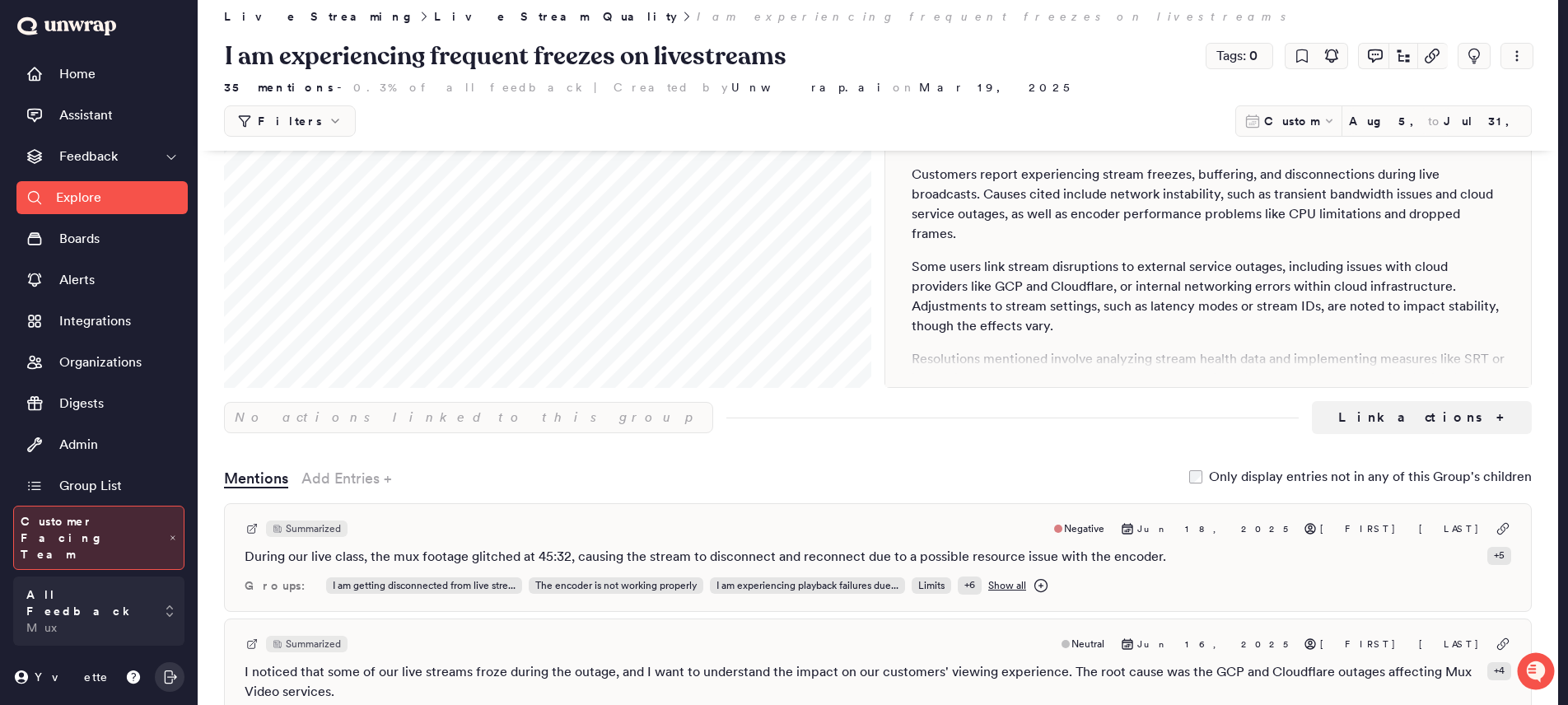 scroll, scrollTop: 0, scrollLeft: 0, axis: both 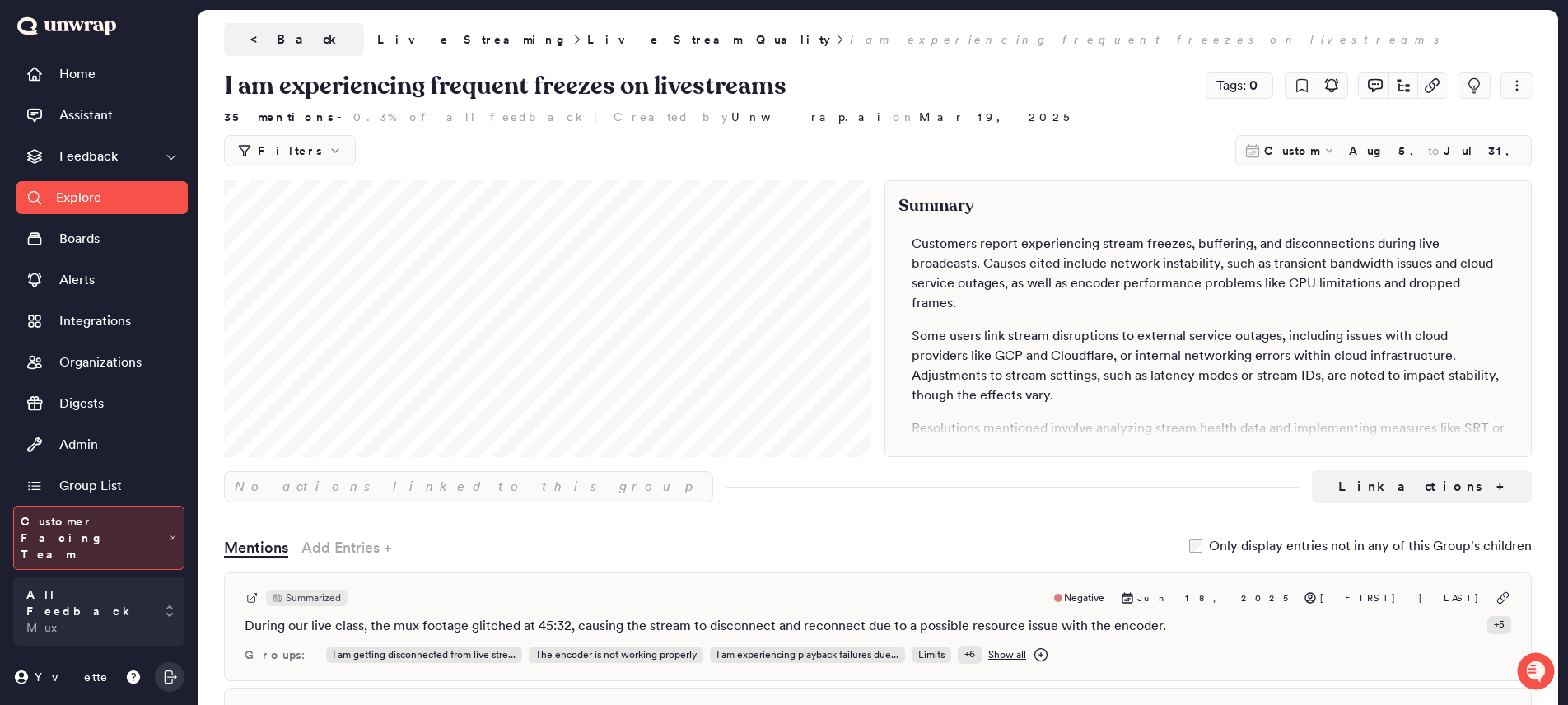 click on "Customers report experiencing stream freezes, buffering, and disconnections during live broadcasts. Causes cited include network instability, such as transient bandwidth issues and cloud service outages, as well as encoder performance problems like CPU limitations and dropped frames." at bounding box center [1208, 273] 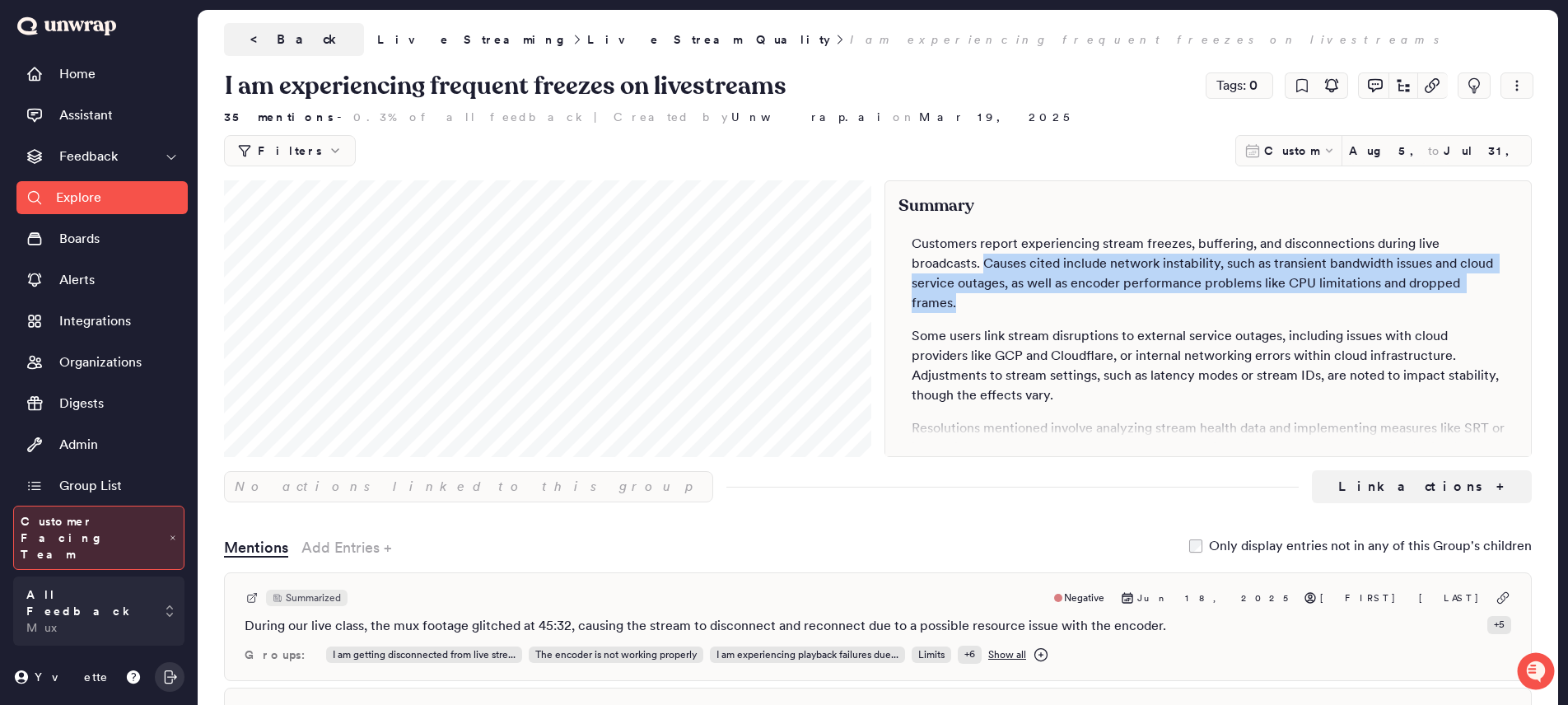 drag, startPoint x: 986, startPoint y: 262, endPoint x: 1510, endPoint y: 287, distance: 524.59604 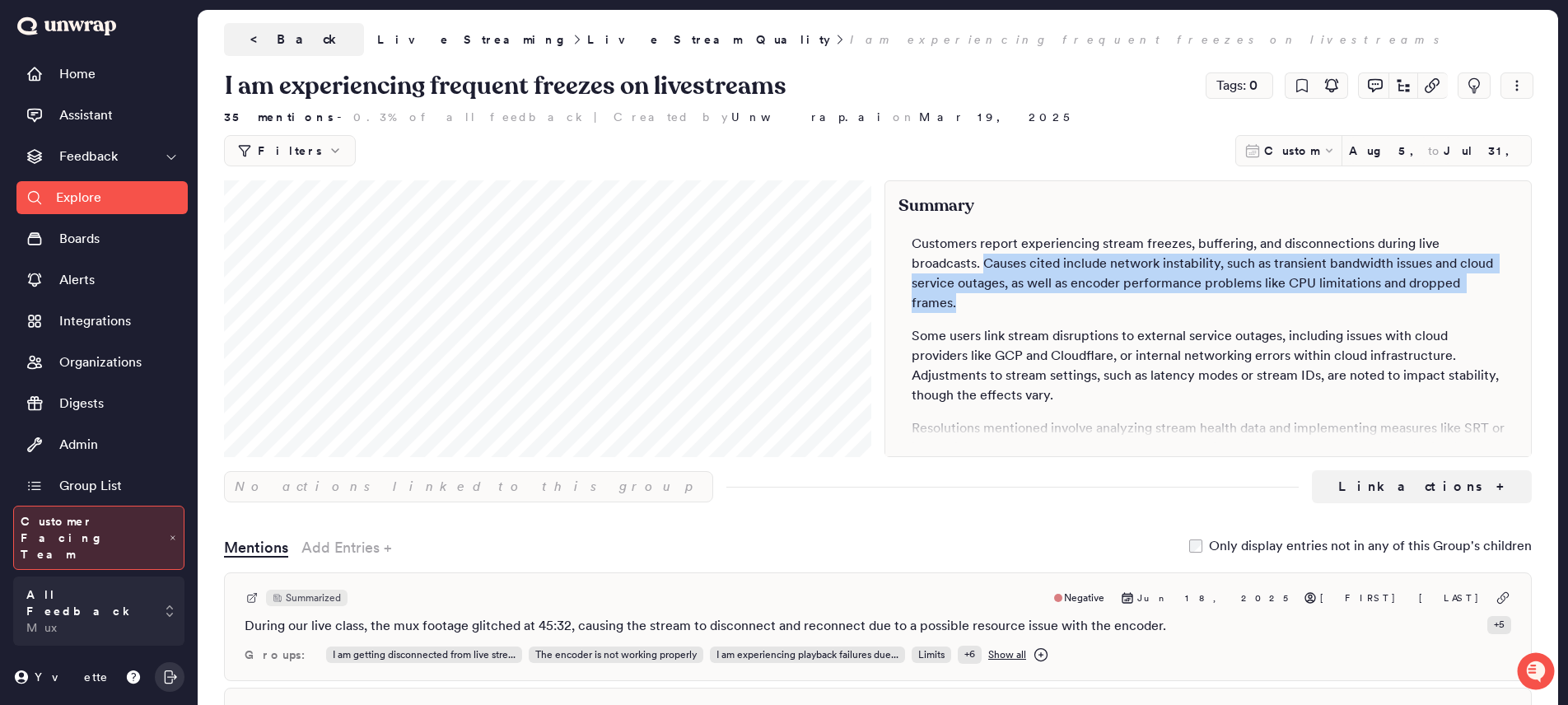 click on "Customers report experiencing stream freezes, buffering, and disconnections during live broadcasts. Causes cited include network instability, such as transient bandwidth issues and cloud service outages, as well as encoder performance problems like CPU limitations and dropped frames.
Some users link stream disruptions to external service outages, including issues with cloud providers like GCP and Cloudflare, or internal networking errors within cloud infrastructure. Adjustments to stream settings, such as latency modes or stream IDs, are noted to impact stability, though the effects vary.
Resolutions mentioned involve analyzing stream health data and implementing measures like SRT or increasing latency. However, many cases lack confirmation of successful resolution, indicating that these actions may not always resolve the freezes.​​​
Loudest customer voices:
Based on feedback entries where the custom field's metadata is available
•  Tags:  The categorization label " annual_contract_customer" at bounding box center [1208, 332] 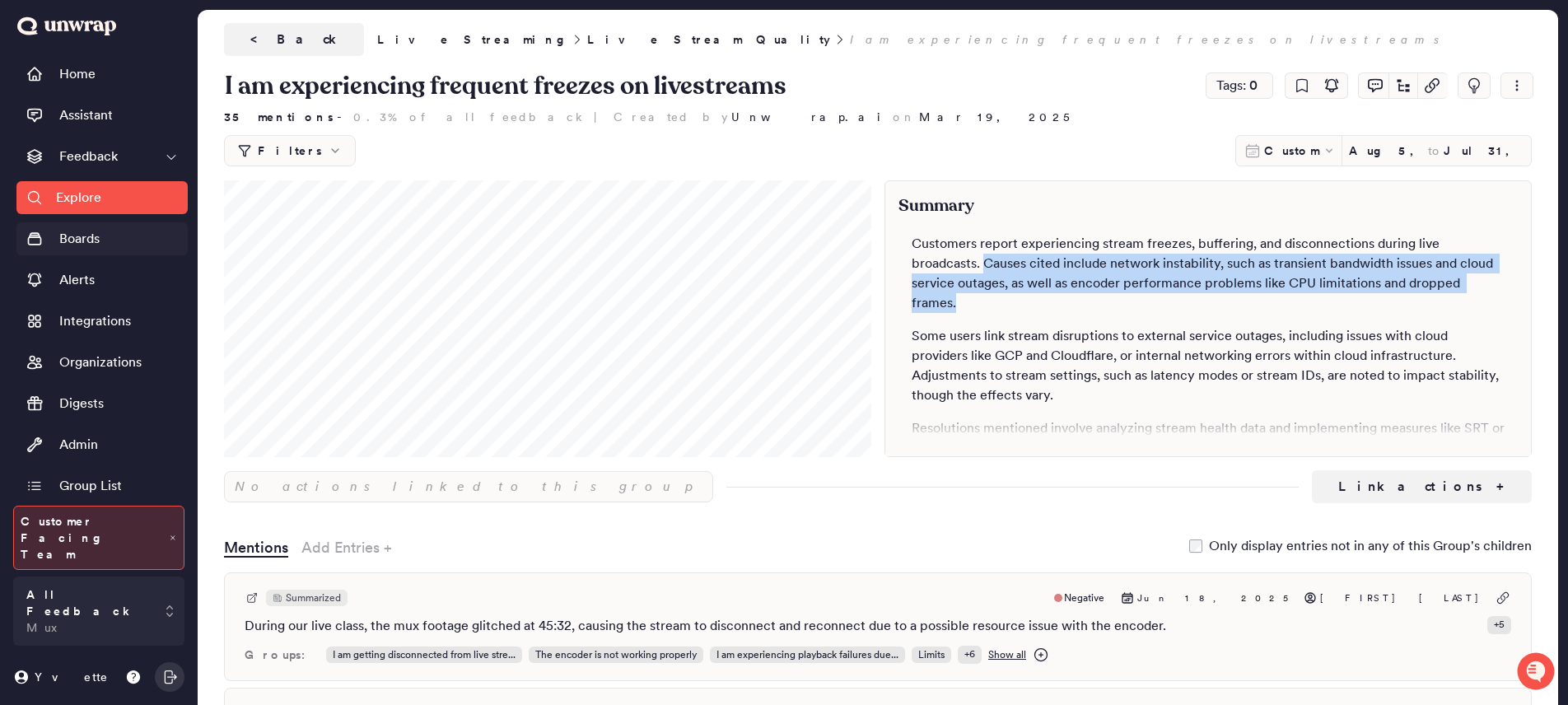 click on "Boards" at bounding box center [79, 239] 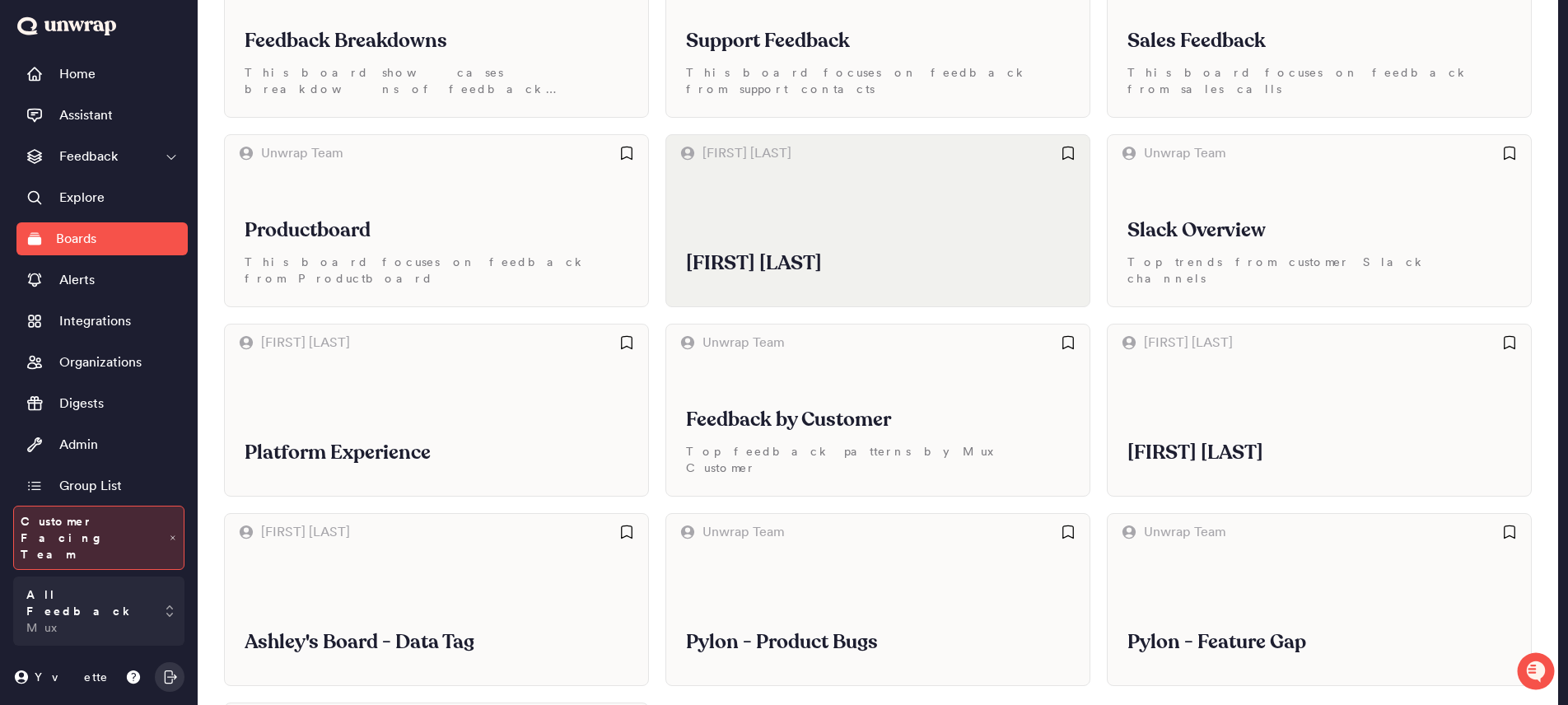 scroll, scrollTop: 0, scrollLeft: 0, axis: both 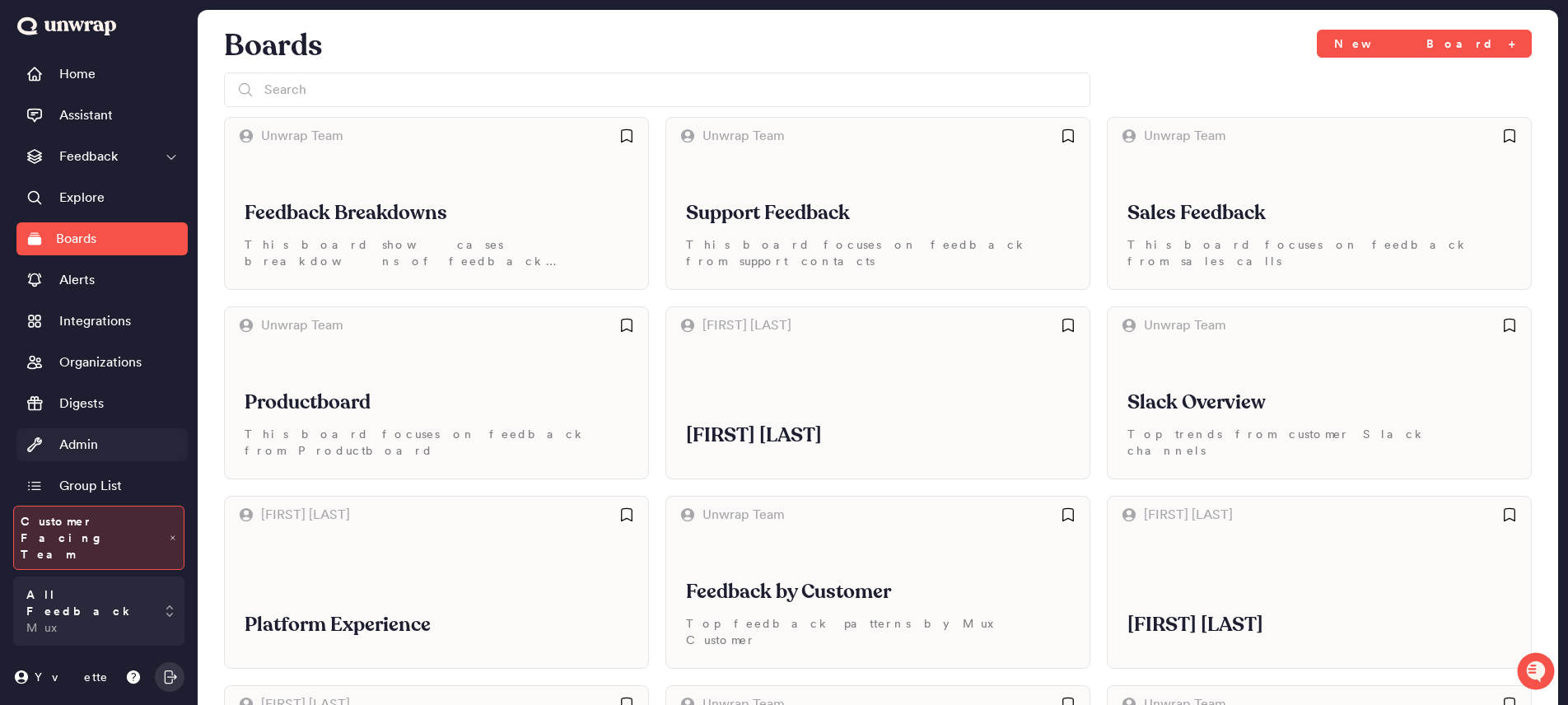 click on "Admin" at bounding box center (102, 445) 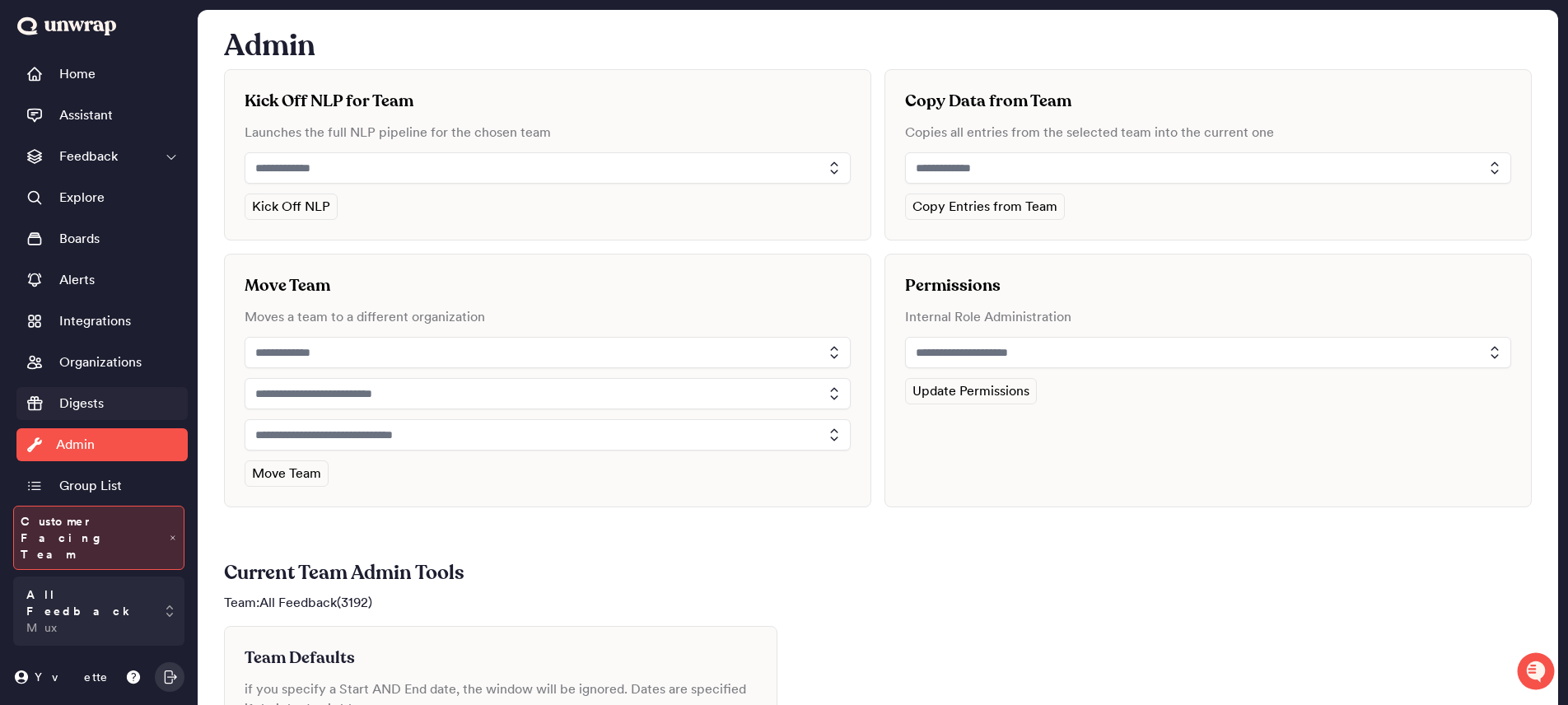 click on "Digests" at bounding box center [82, 404] 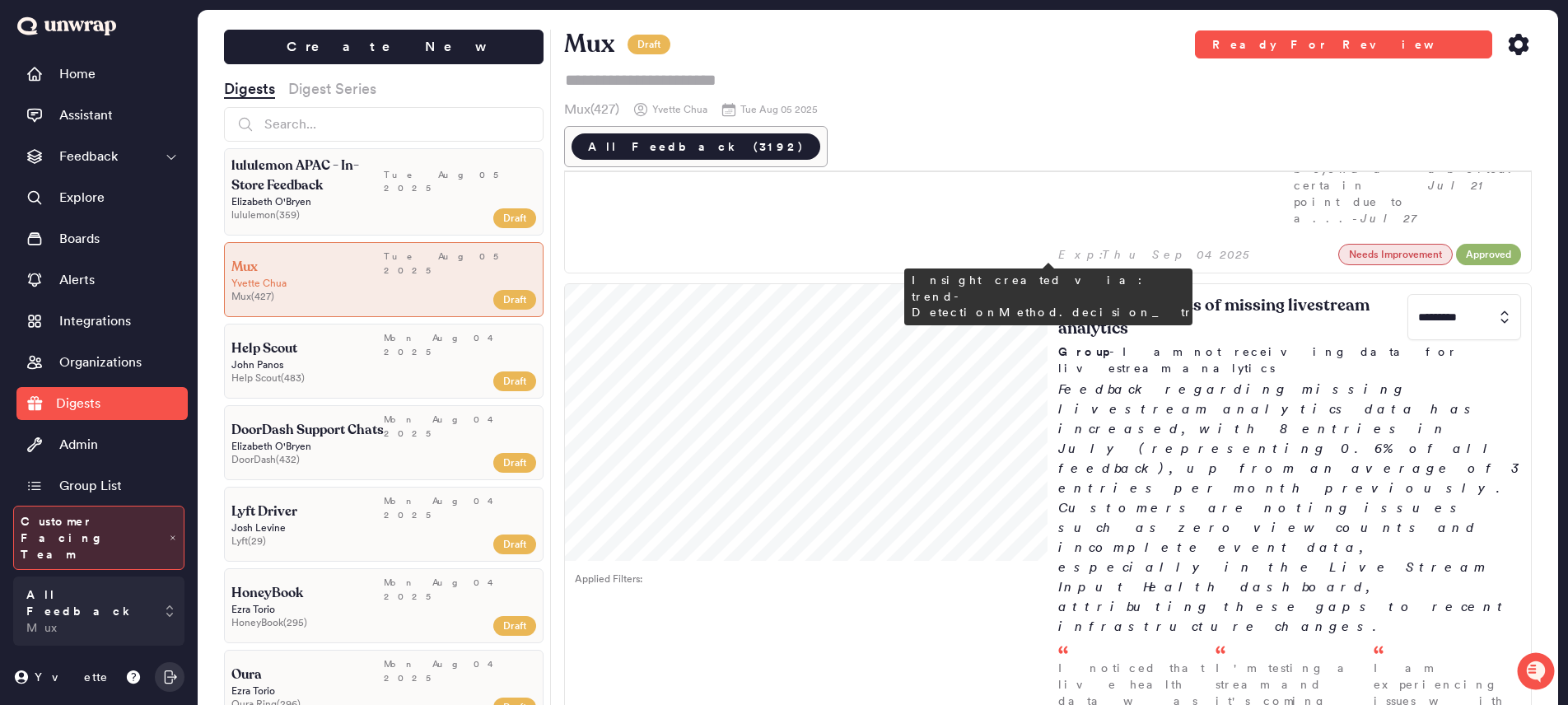 scroll, scrollTop: 678, scrollLeft: 0, axis: vertical 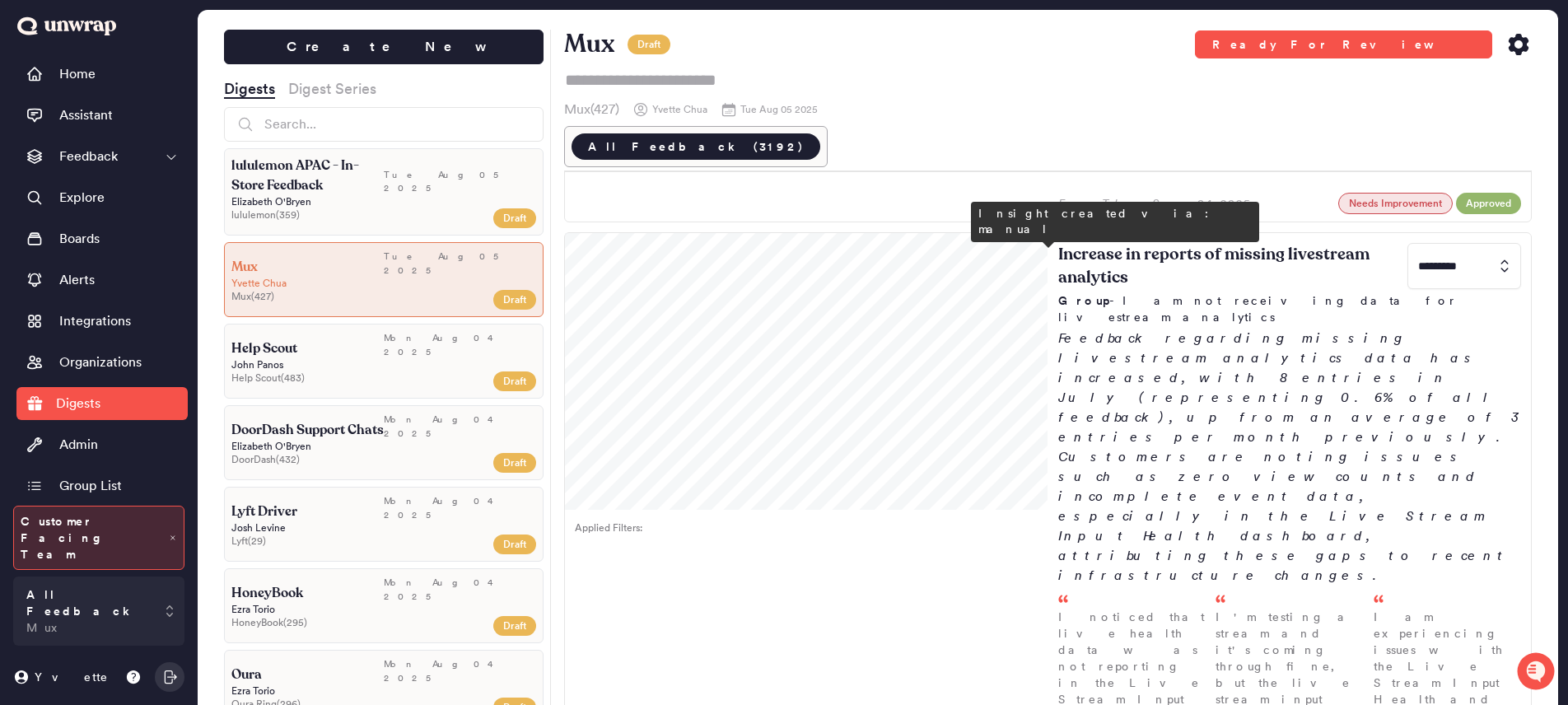 click on "Fewer customers are reporting stream freezes during live broadcasts, with related feedback steadily declining since reaching 6 entries (0.5% of total feedback) in April and dropping to zero reports in July." at bounding box center [1290, 1111] 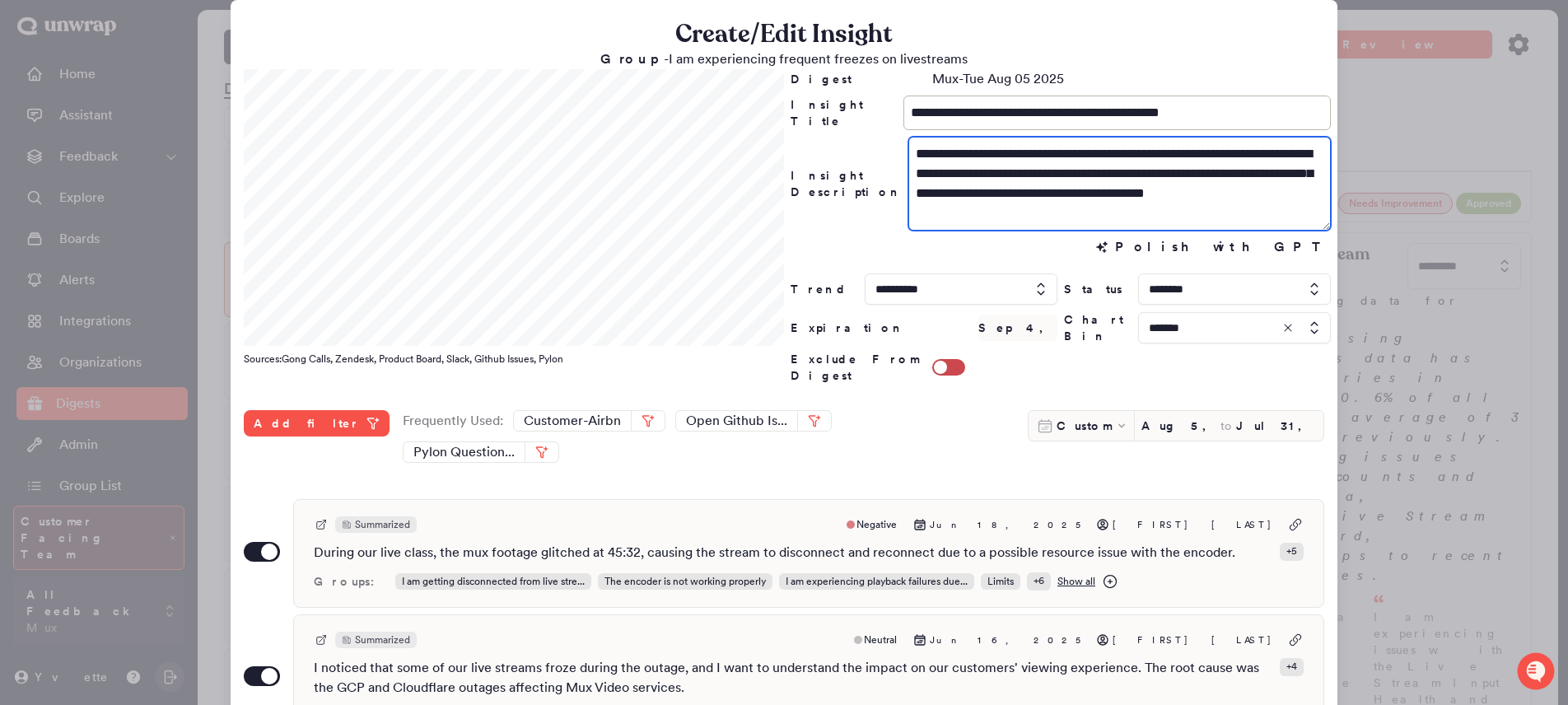 click on "**********" at bounding box center (1119, 184) 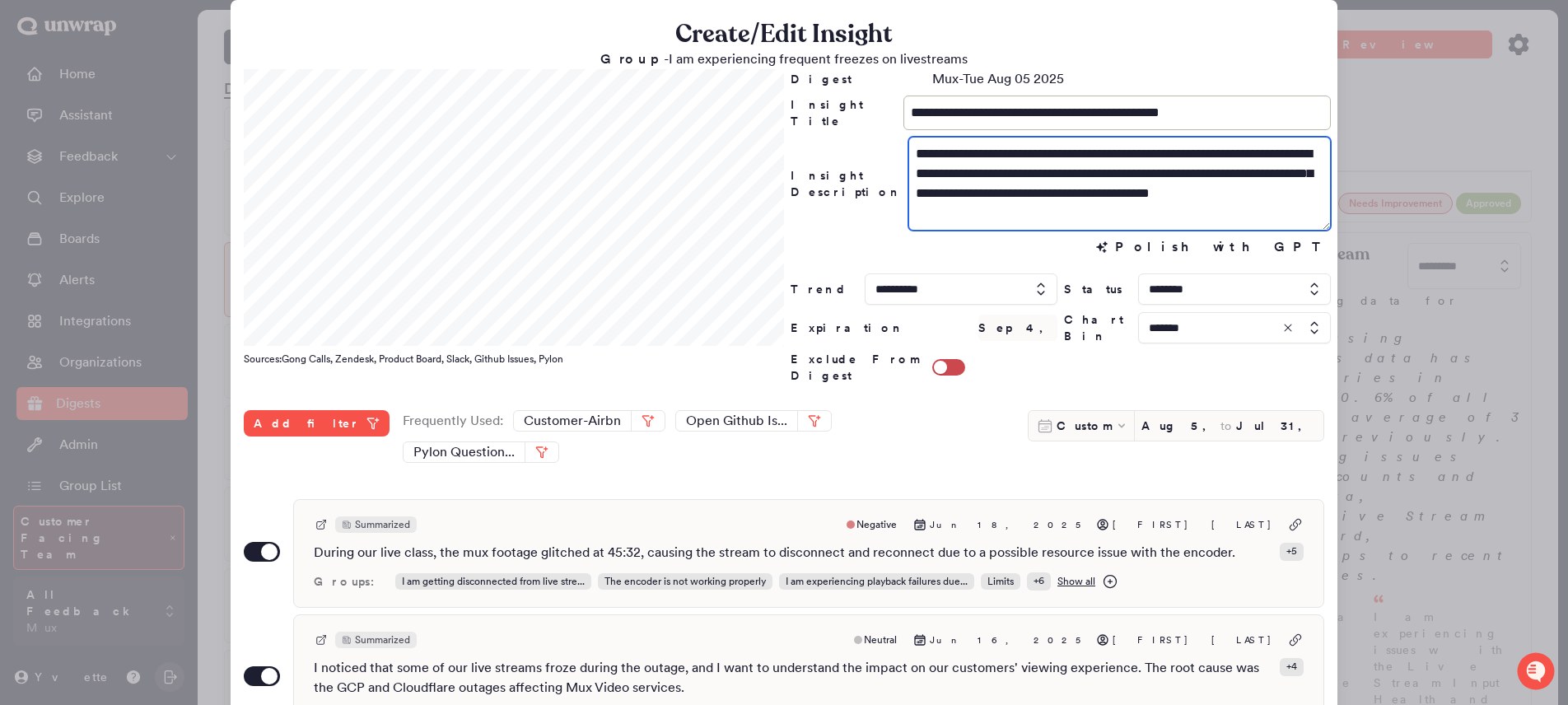 paste on "**********" 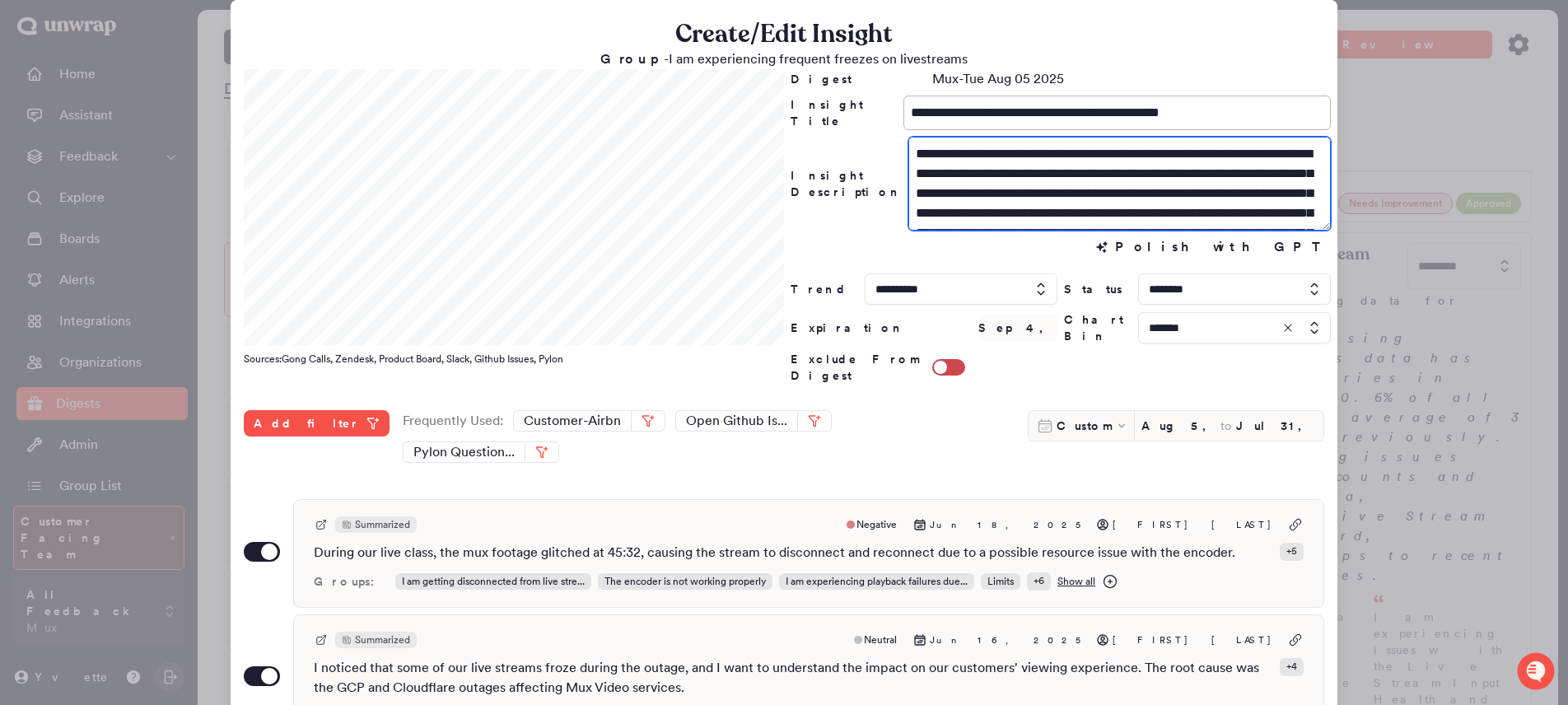 scroll, scrollTop: 50, scrollLeft: 0, axis: vertical 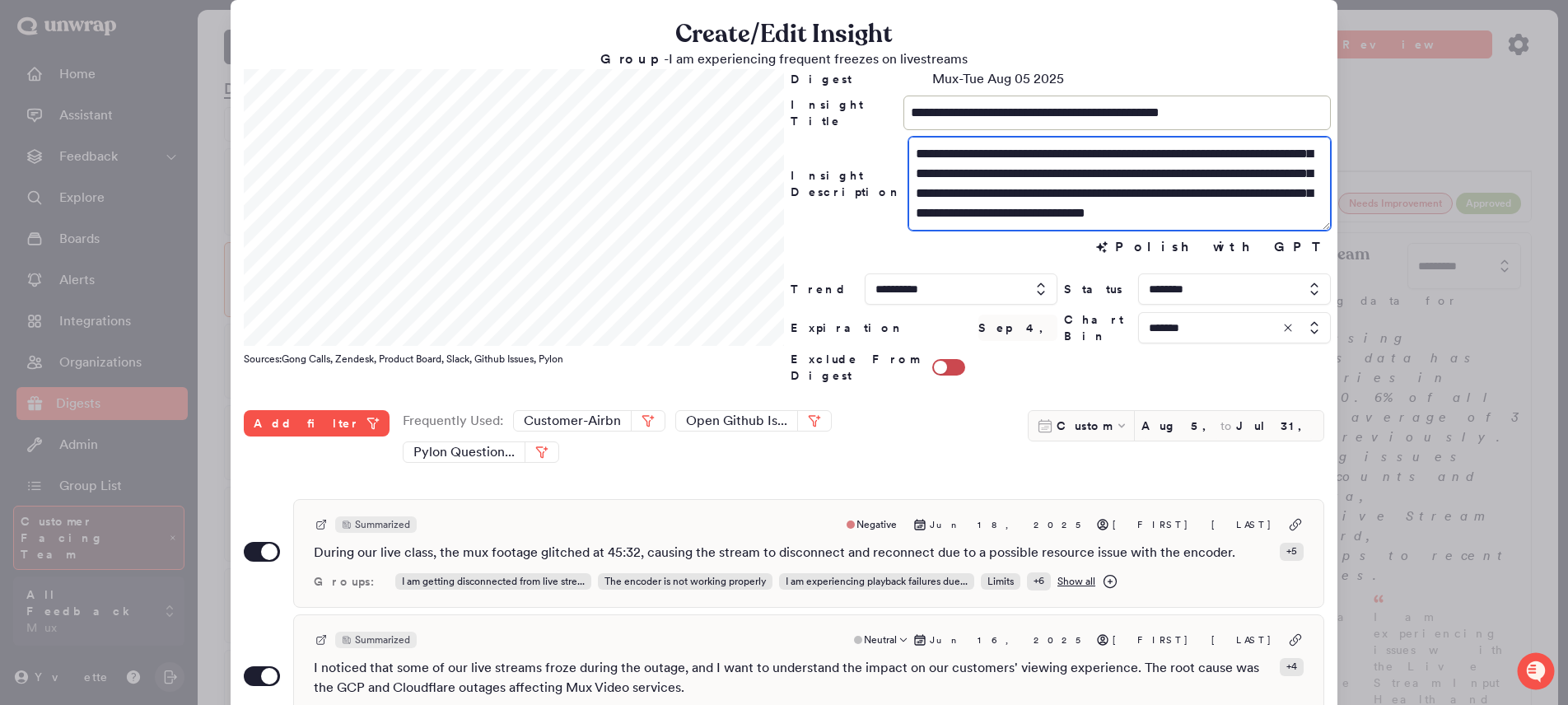 type on "**********" 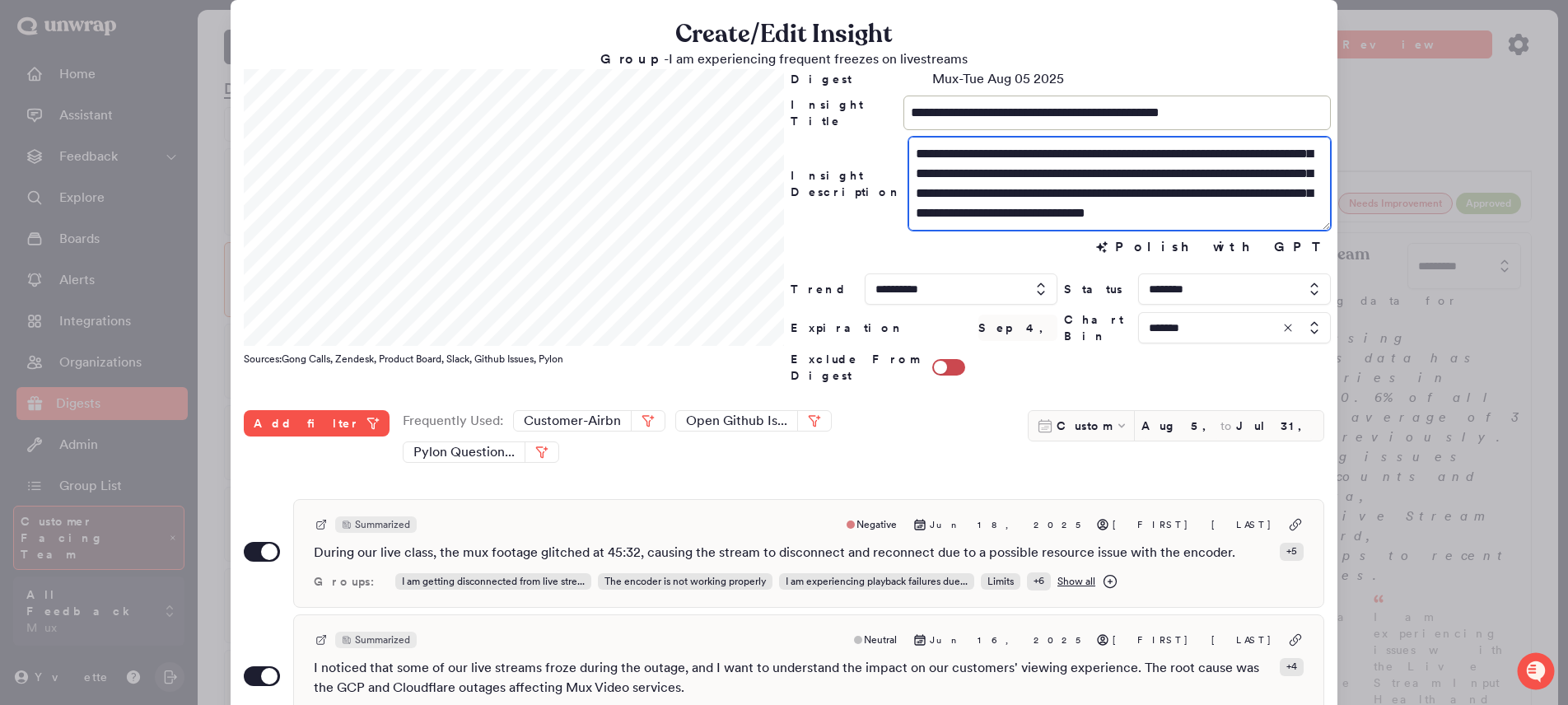 scroll, scrollTop: 54, scrollLeft: 0, axis: vertical 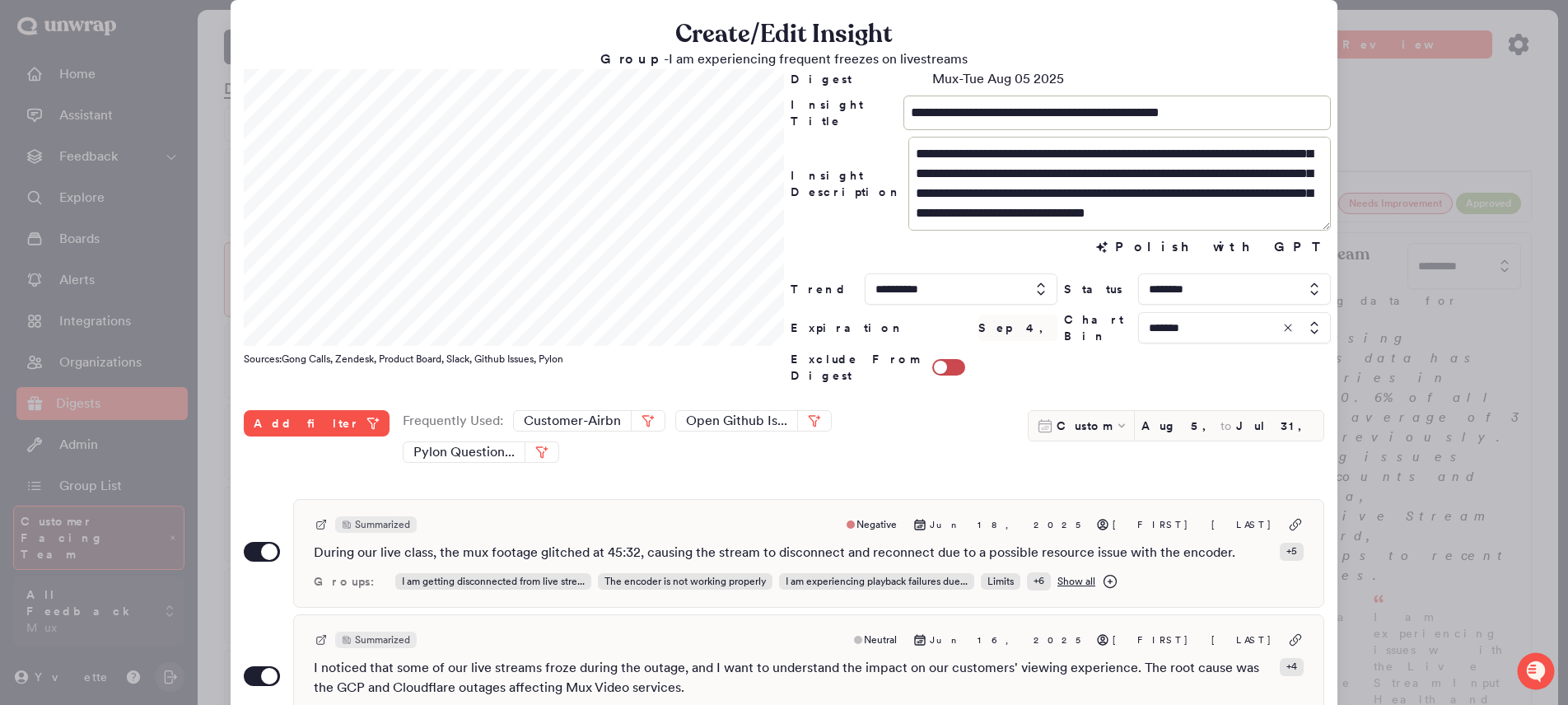 click at bounding box center (1234, 289) 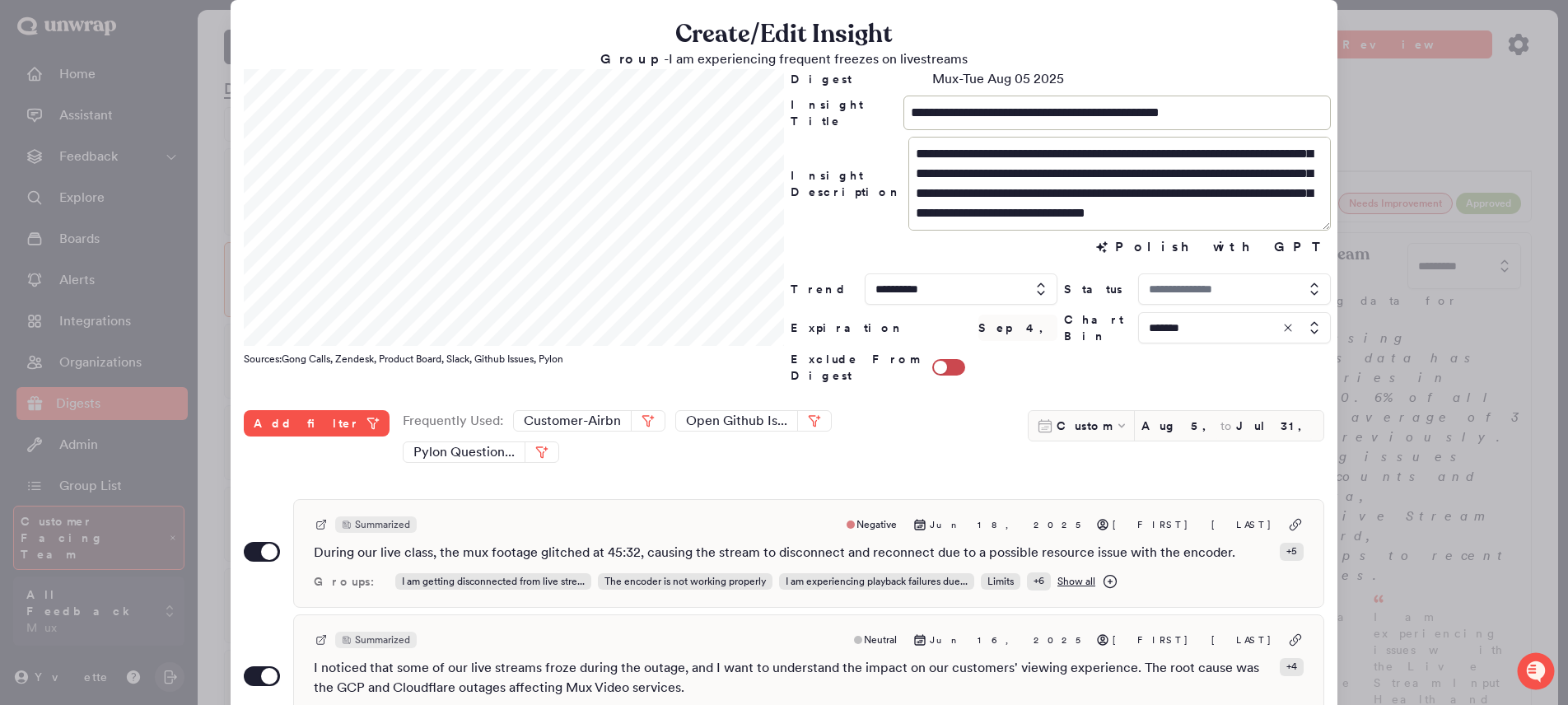type on "********" 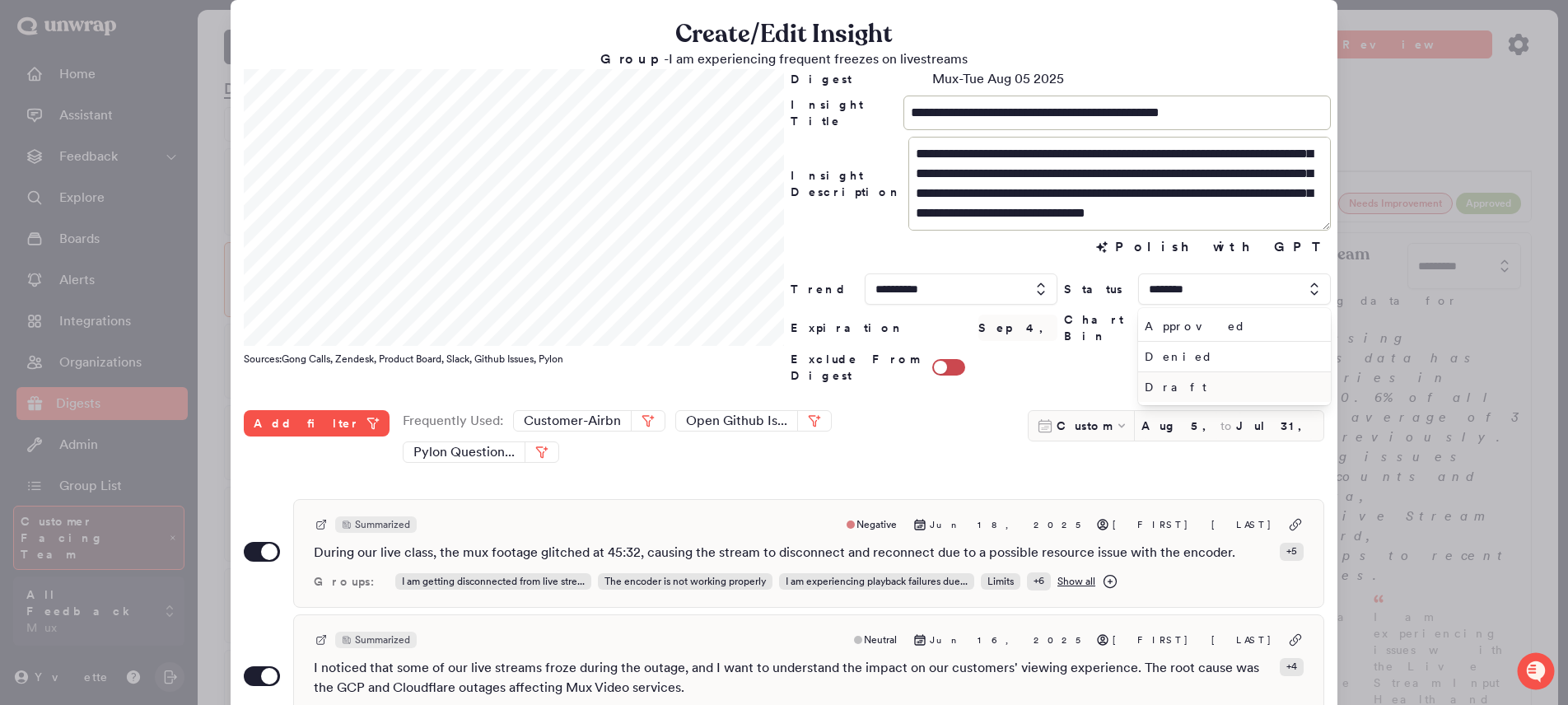 click on "Draft" at bounding box center (1231, 387) 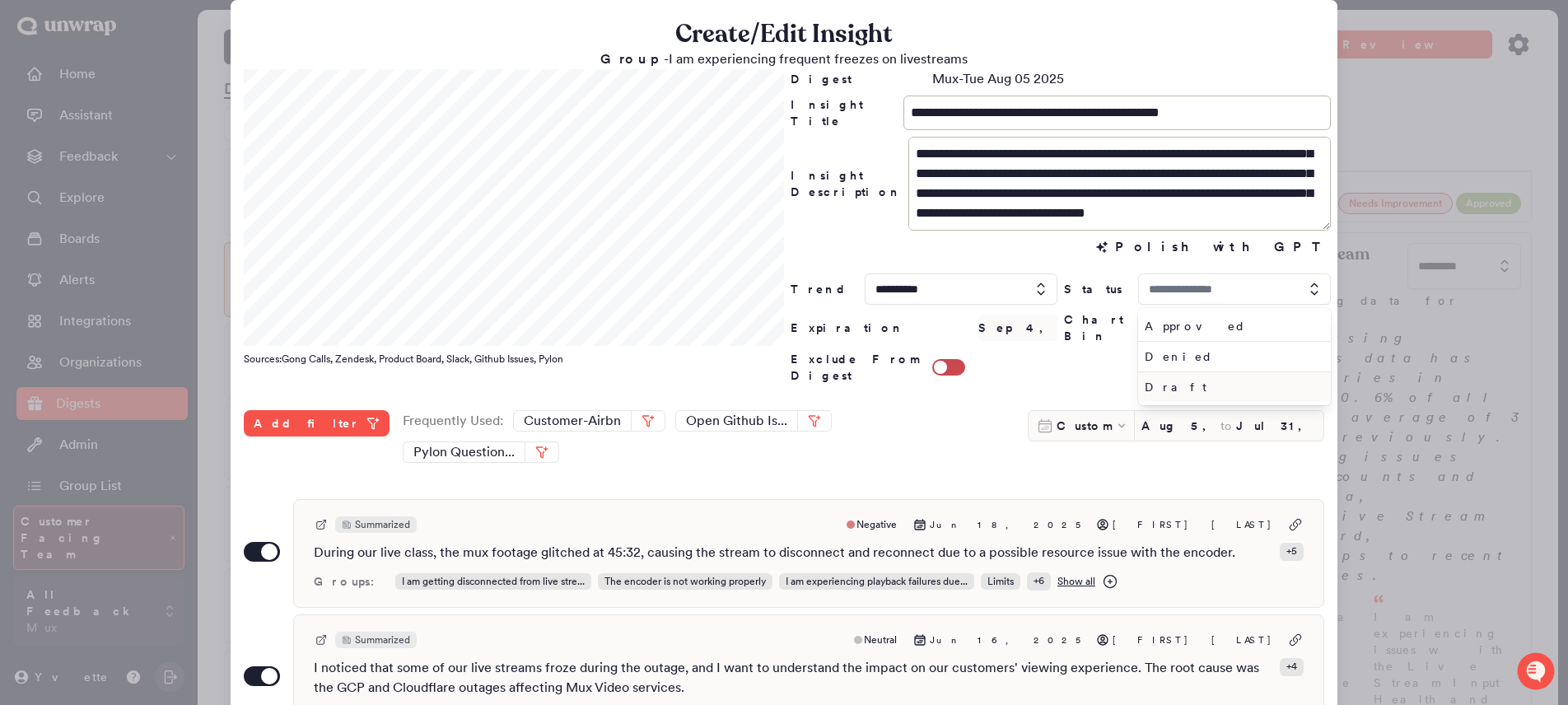 type on "*****" 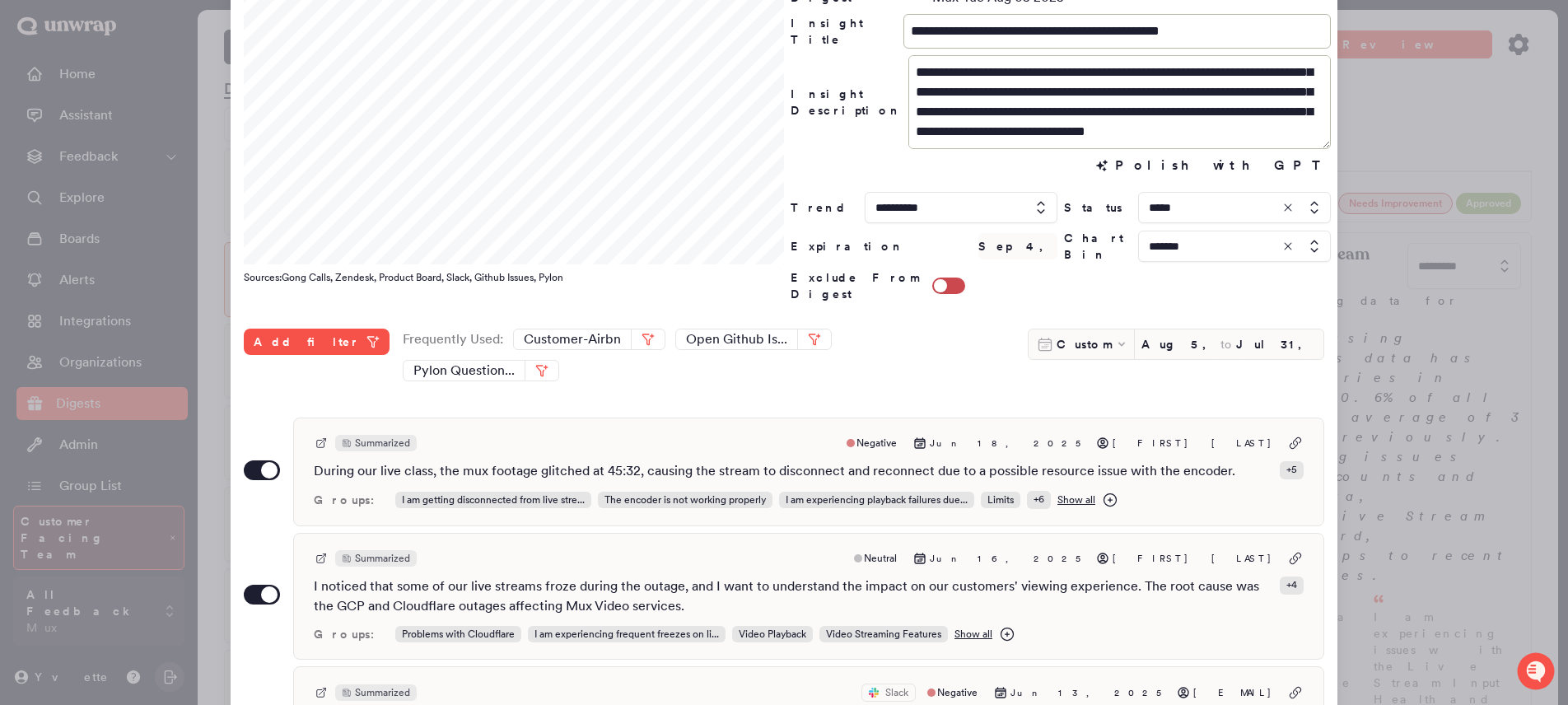 scroll, scrollTop: 389, scrollLeft: 0, axis: vertical 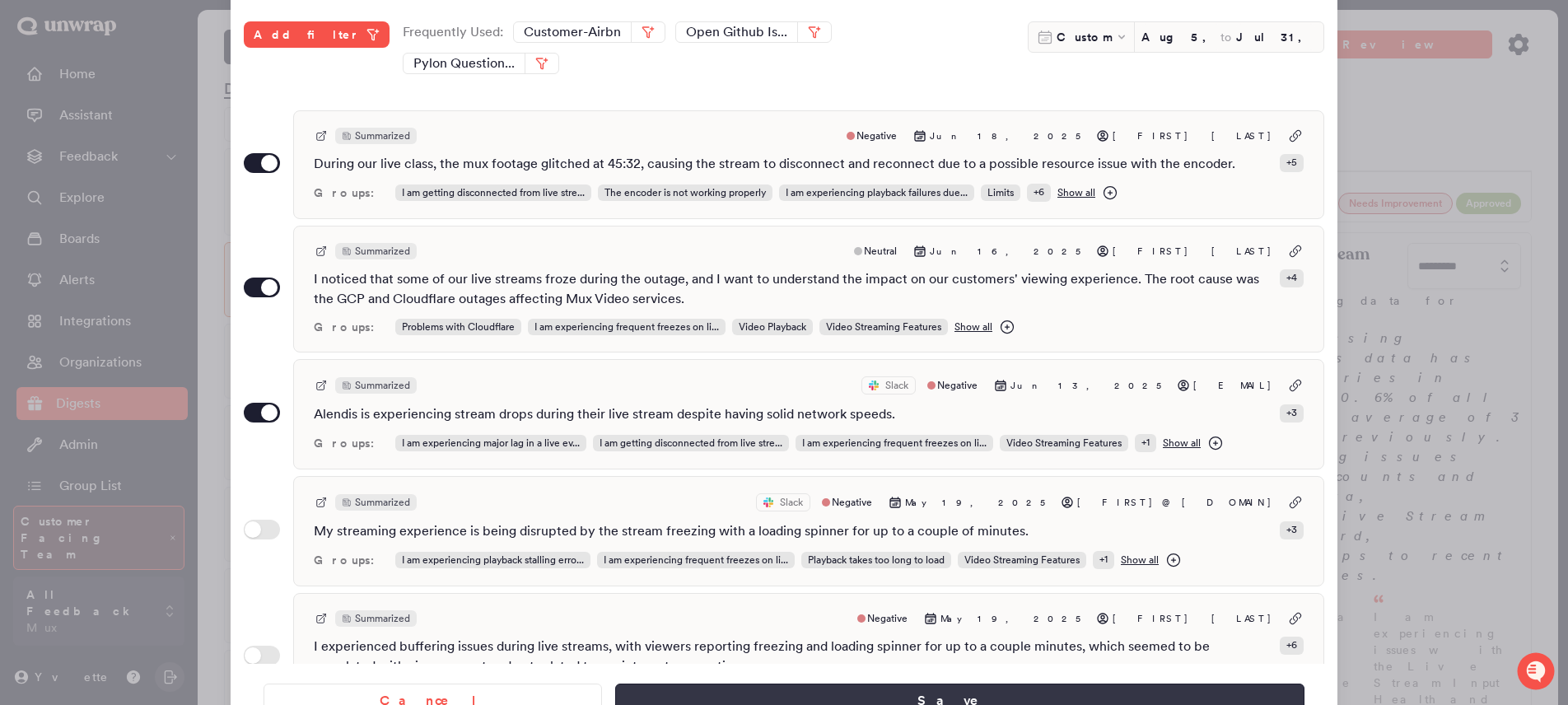 click on "Save" at bounding box center [959, 701] 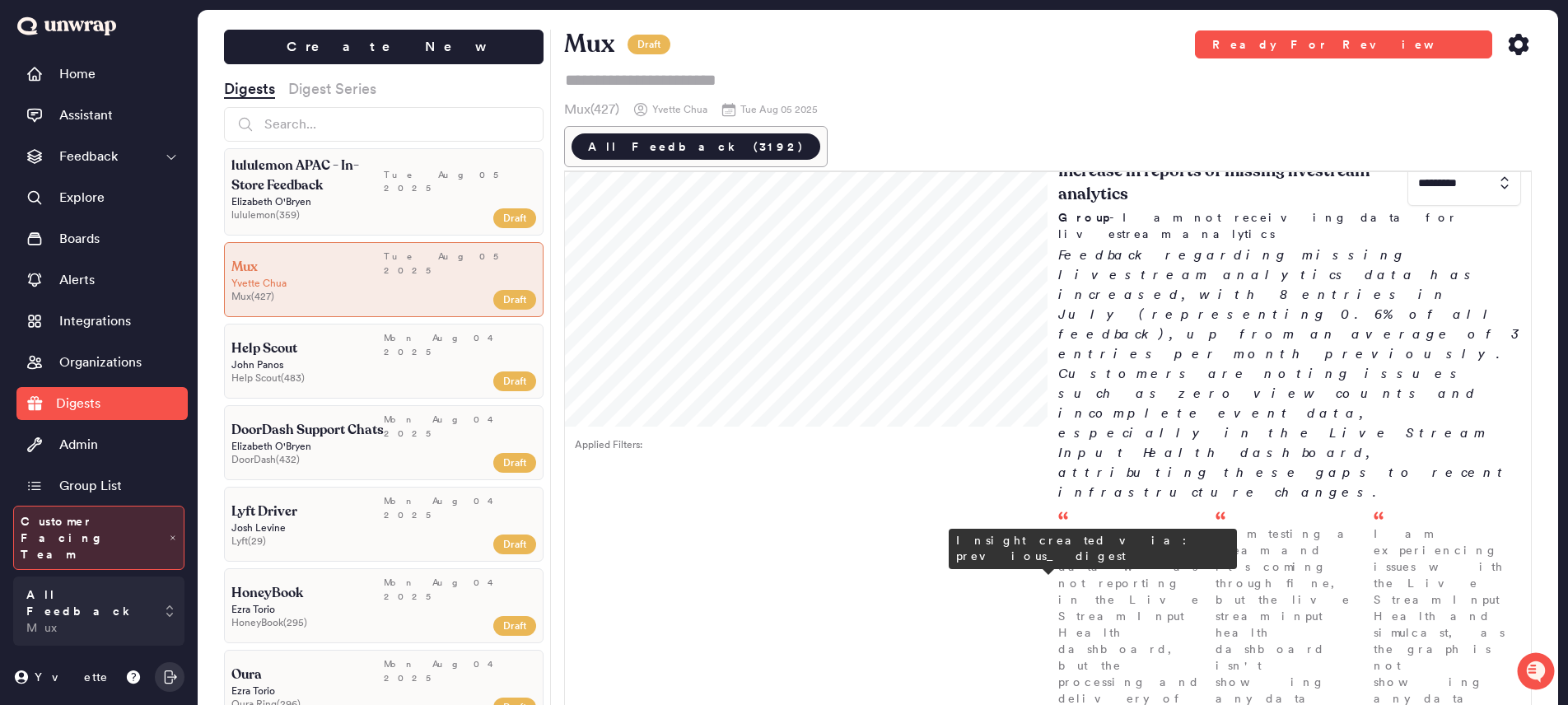 scroll, scrollTop: 626, scrollLeft: 0, axis: vertical 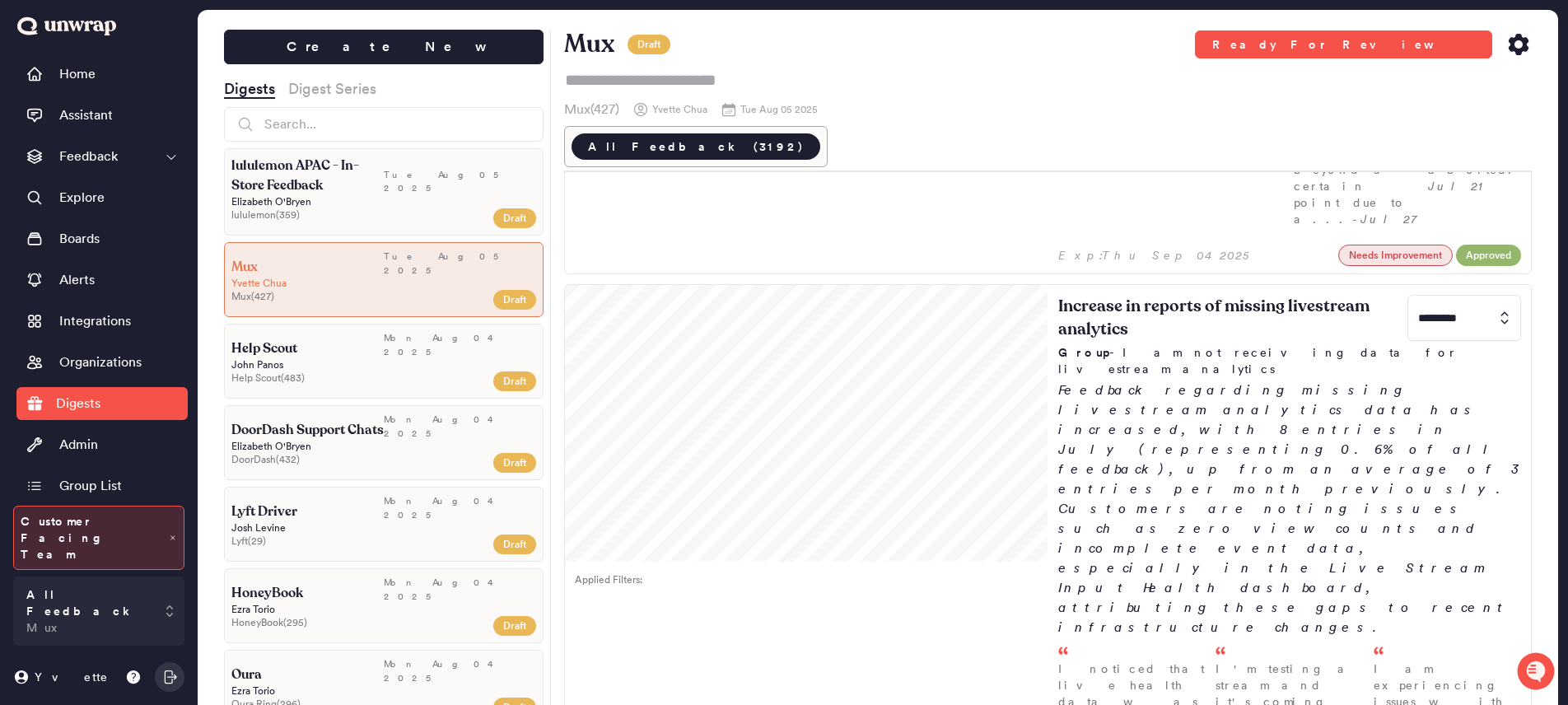 click on "Decline in reported issues of freezing livestreams ********* Group  -  I am experiencing frequent freezes on livestreams Fewer customers are reporting stream freezes during live broadcasts, with related feedback steadily declining since reaching 6 entries (0.5% of total feedback) in April and dropping to zero reports in July.  Previous issues were commonly attributed to factors such as network instability—including temporary bandwidth problems and cloud service outages—as well as encoder performance challenges like... During our live class, the mux footage glitched at 45:32, causing the stream to disconnect and reconnect due to a possible resource issue with the encoder.  -  Jun 18 I noticed that some of our live streams froze during the outage, and I want to understand the impact on our customers' viewing experience. The root cause was th...  -  Jun 16 Alendis is experiencing stream drops during their live stream despite having solid network speeds.  -  Jun 13" at bounding box center [1290, 1324] 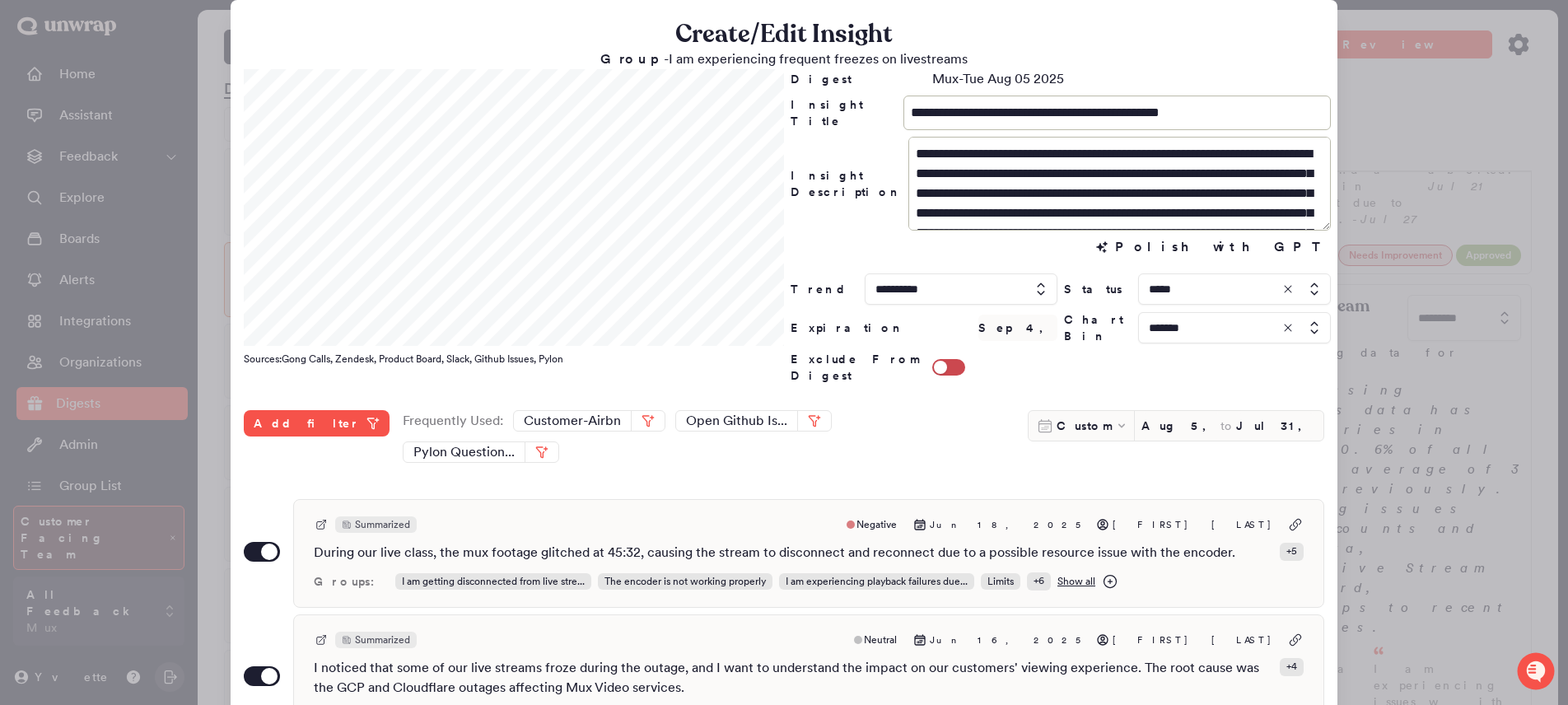 scroll, scrollTop: 59, scrollLeft: 0, axis: vertical 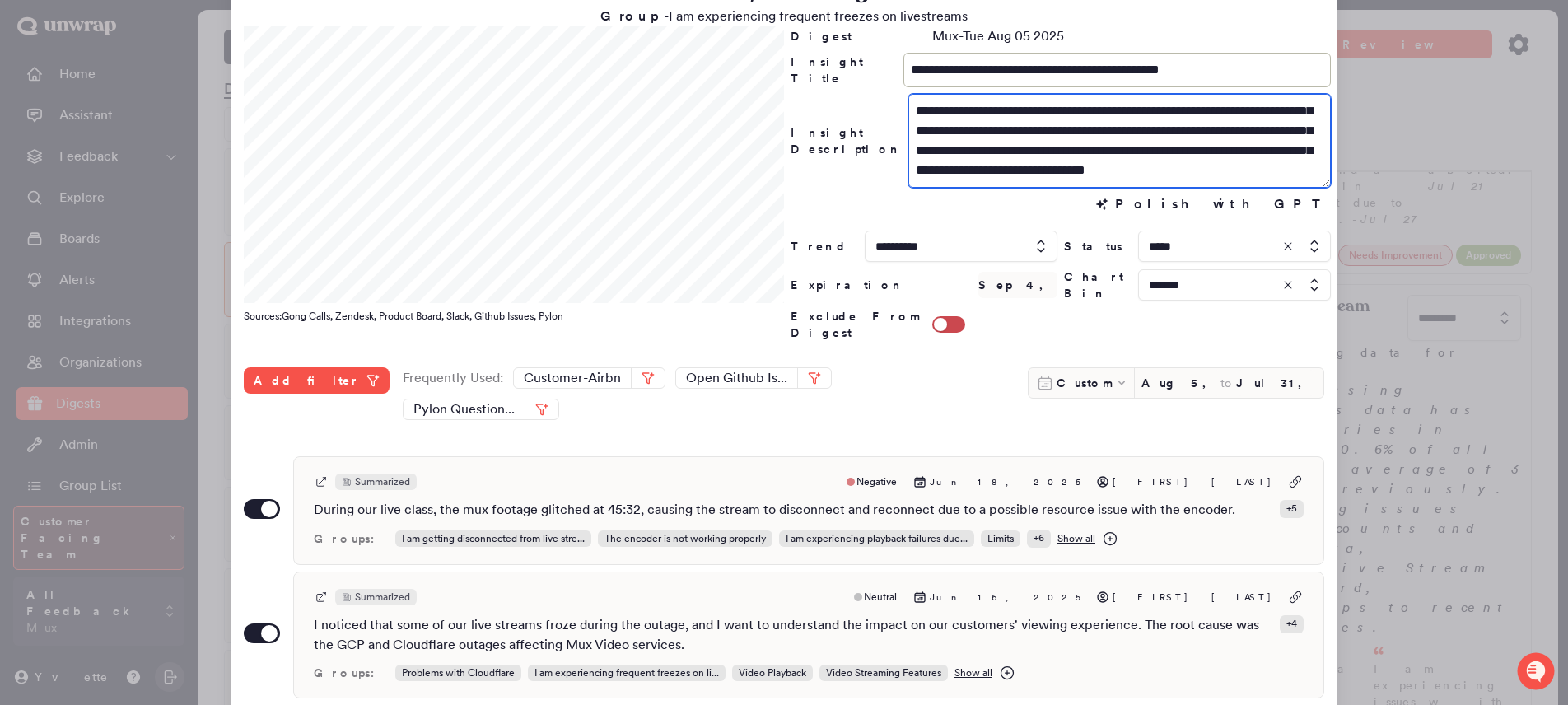 click on "**********" at bounding box center [1119, 141] 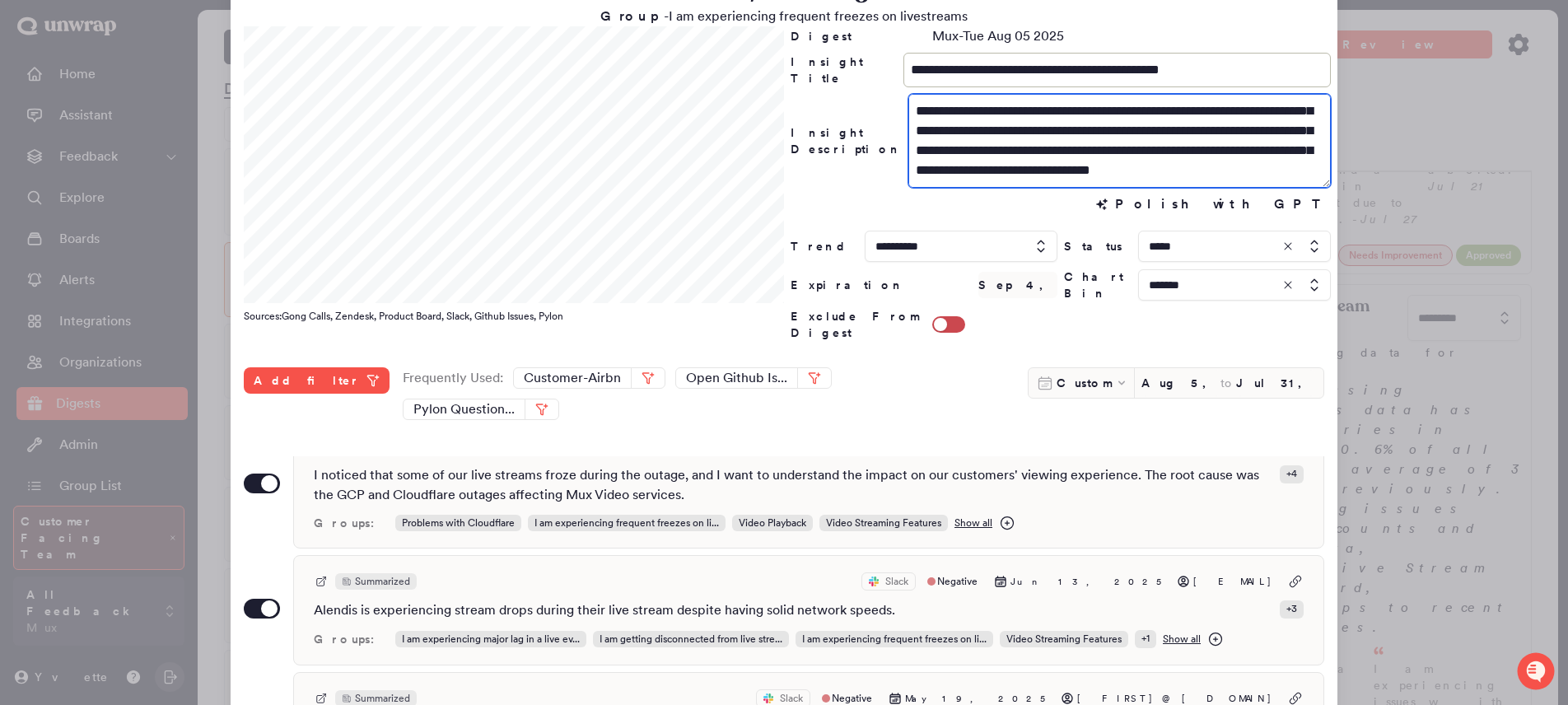 scroll, scrollTop: 203, scrollLeft: 0, axis: vertical 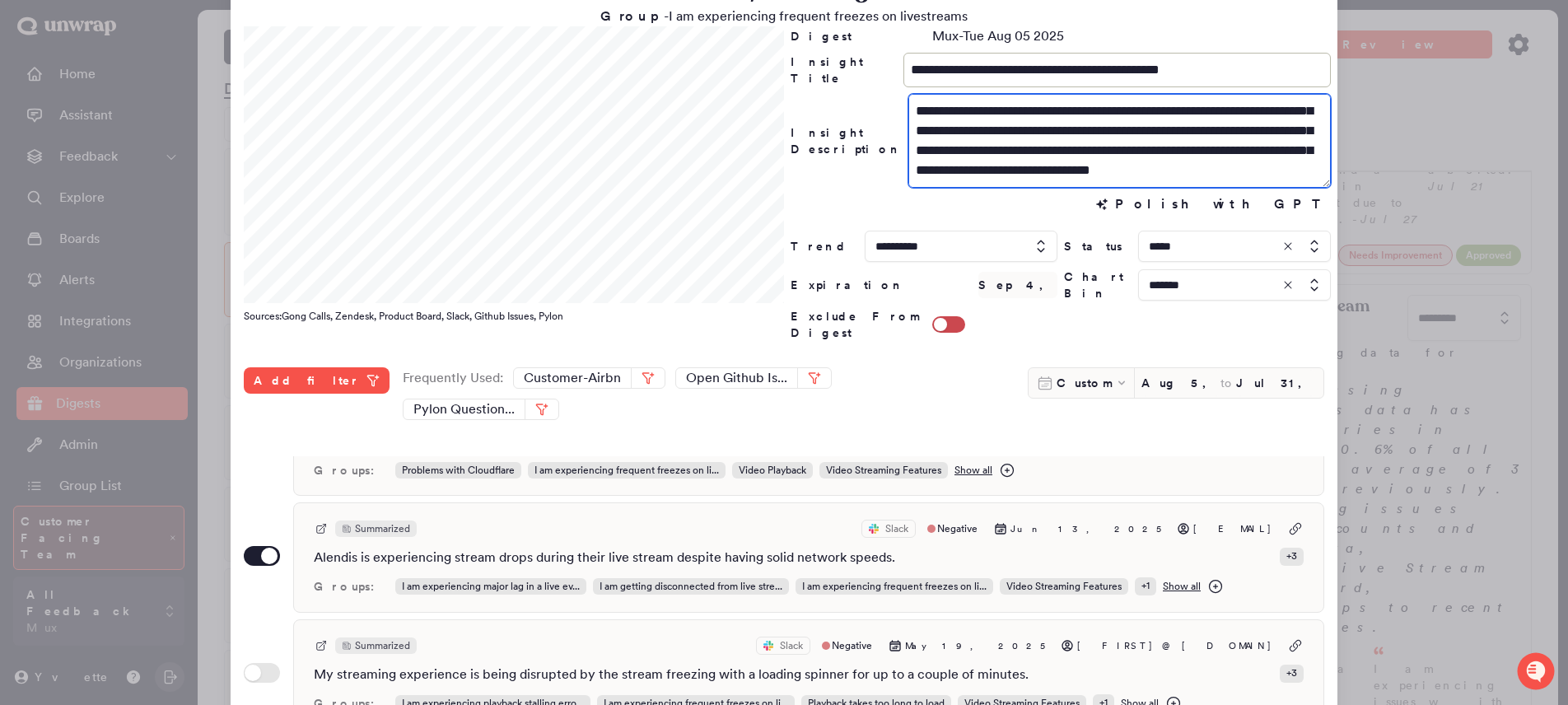 type on "**********" 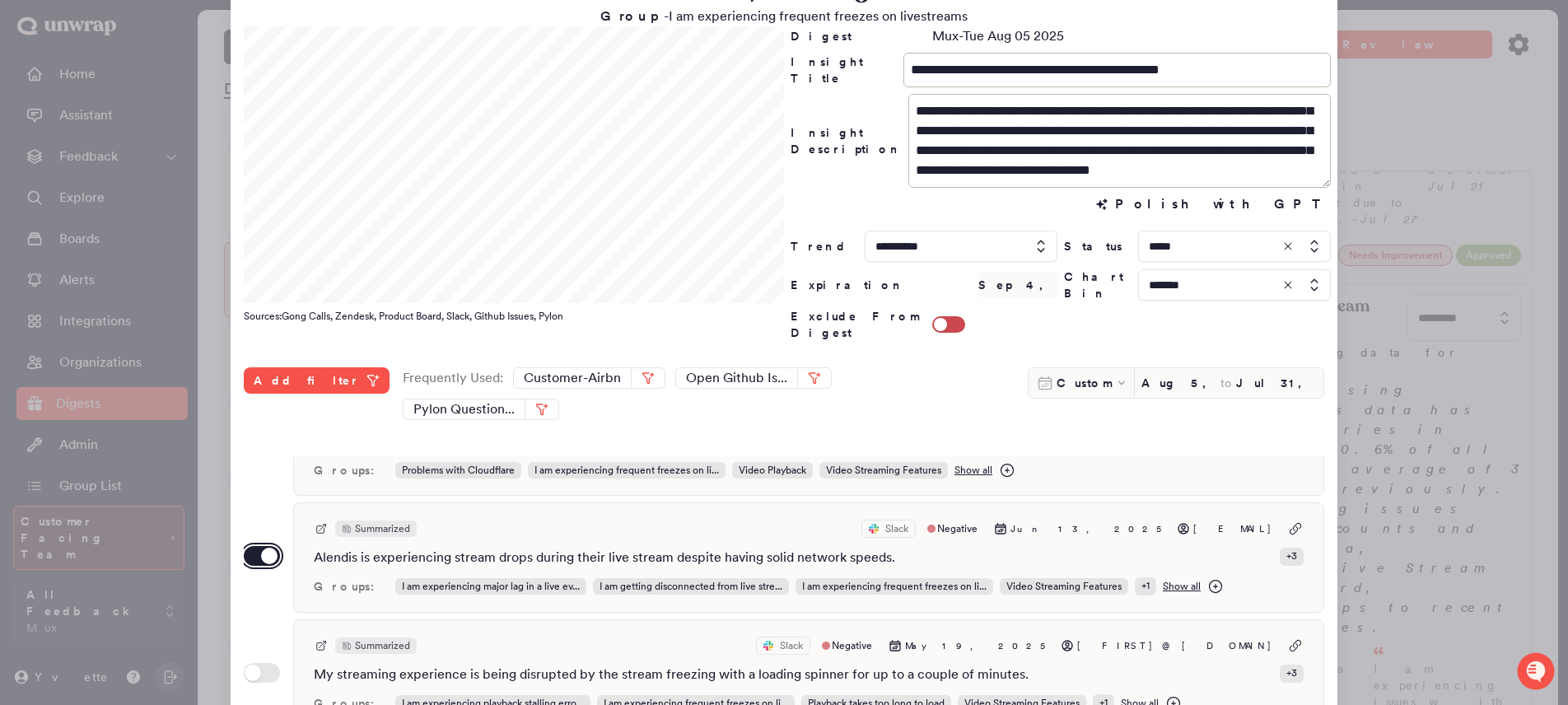 click on "Use setting" at bounding box center [262, 556] 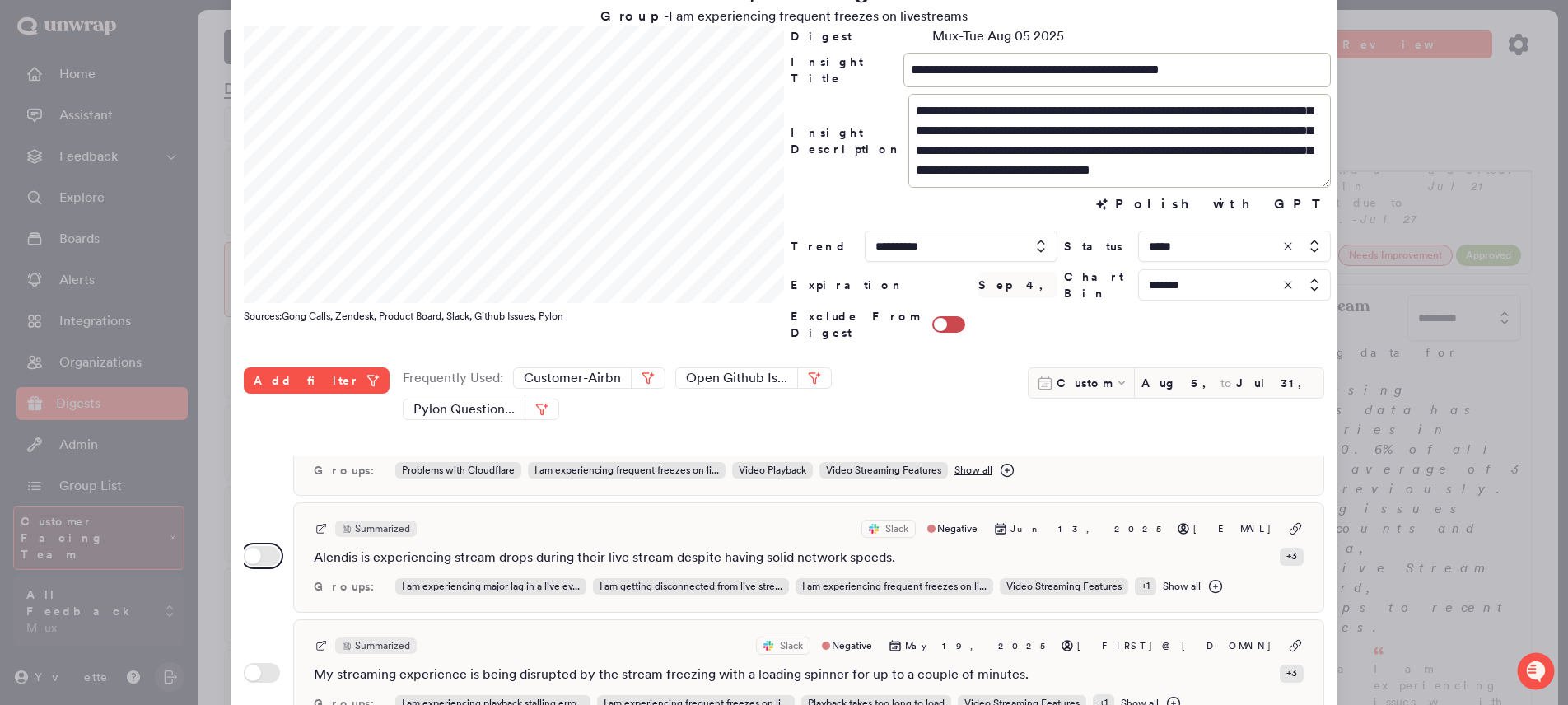 scroll, scrollTop: 0, scrollLeft: 0, axis: both 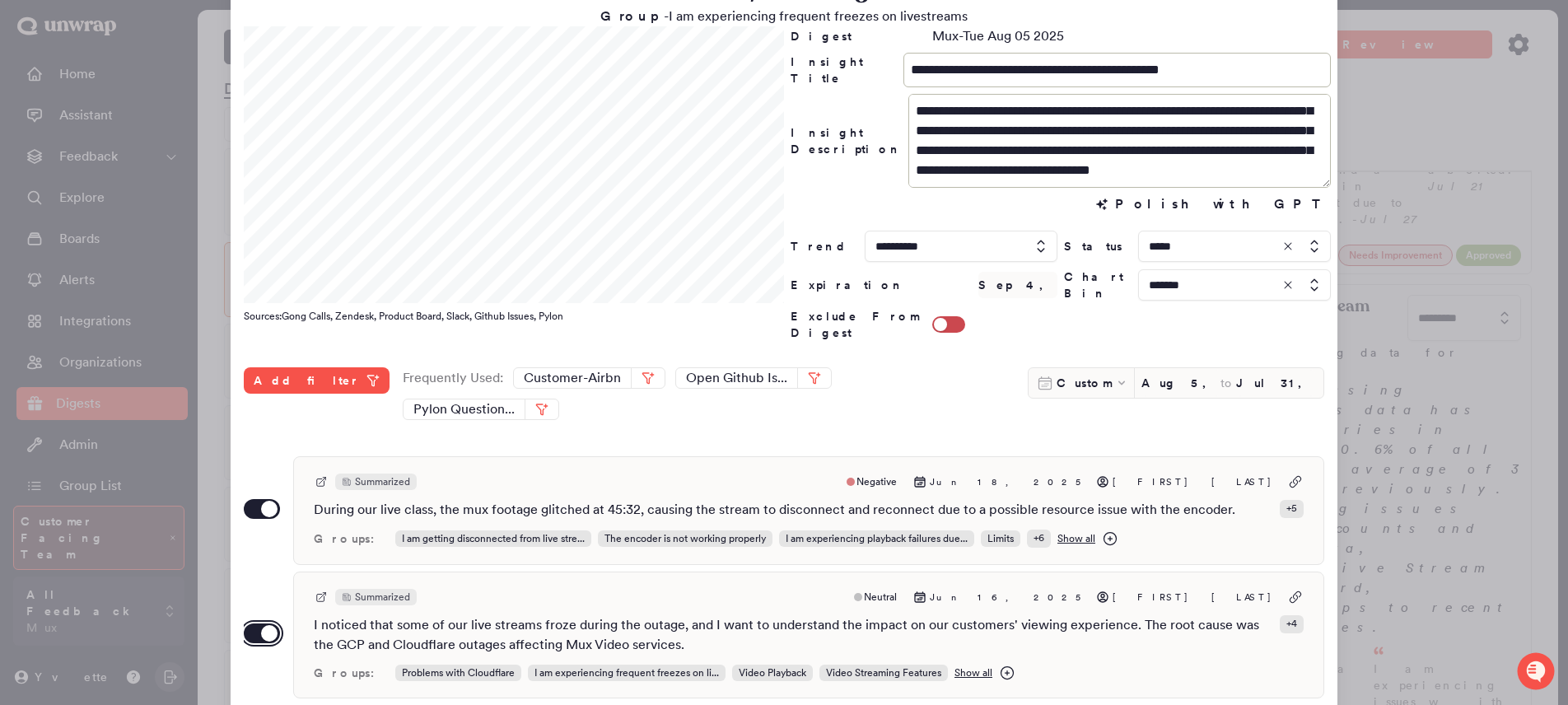 click on "Use setting" at bounding box center (262, 633) 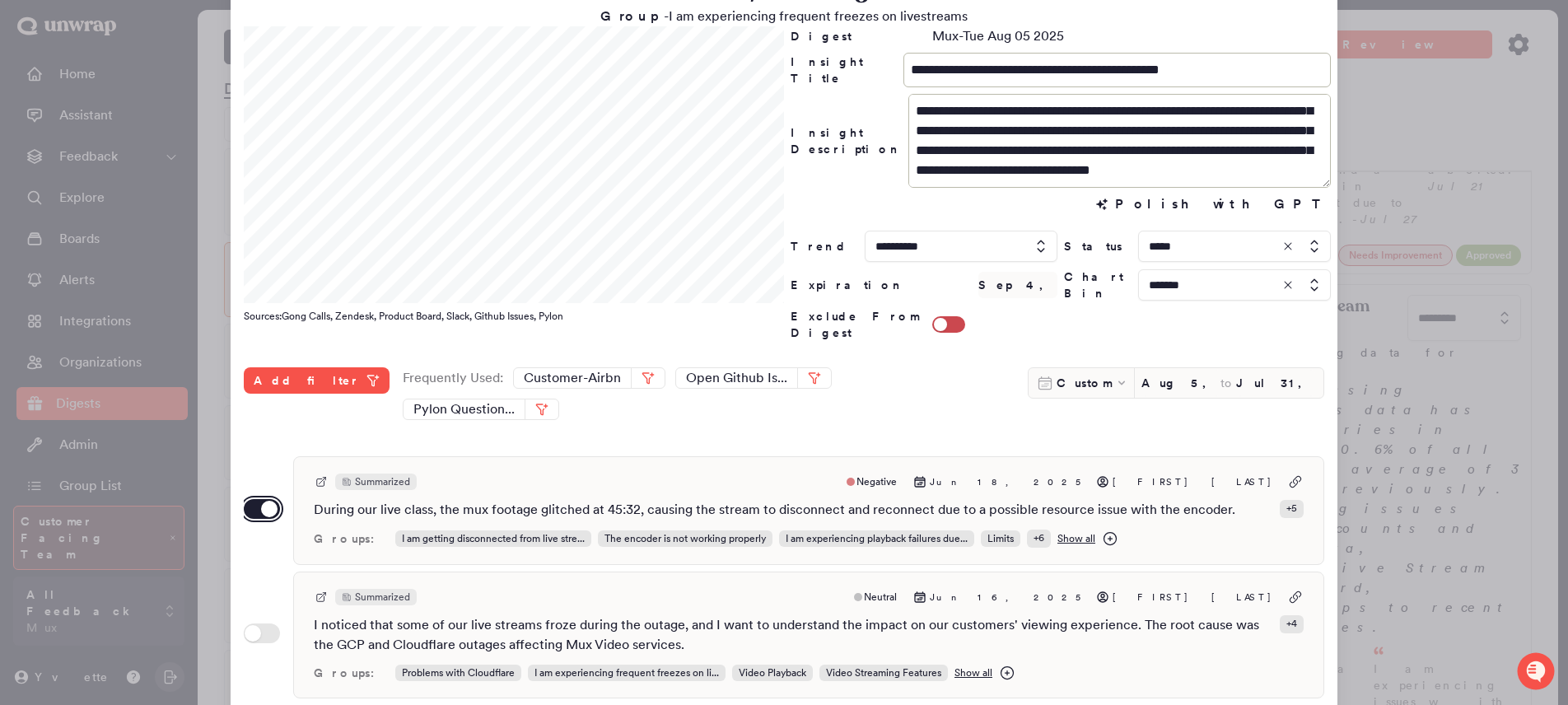 click on "Use setting" at bounding box center (262, 509) 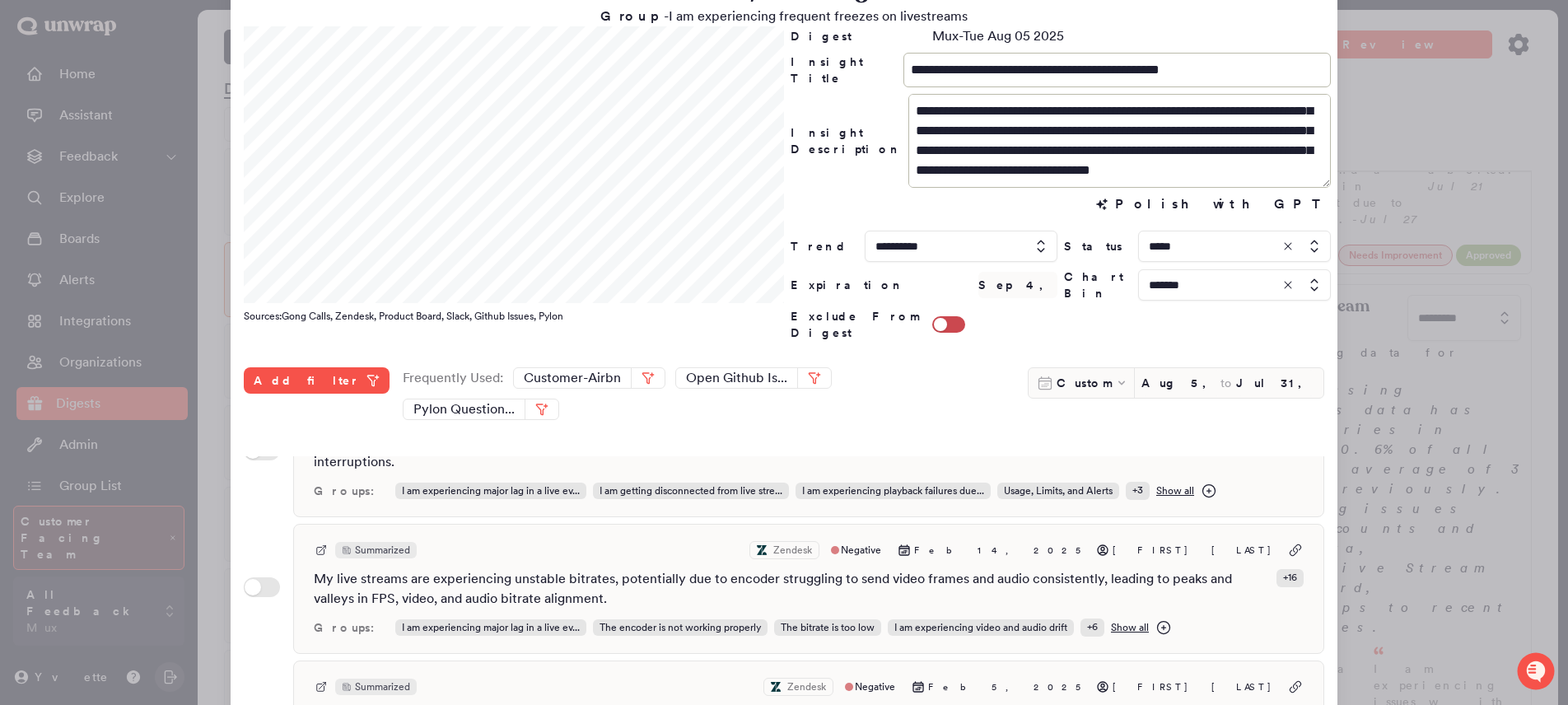 scroll, scrollTop: 2059, scrollLeft: 0, axis: vertical 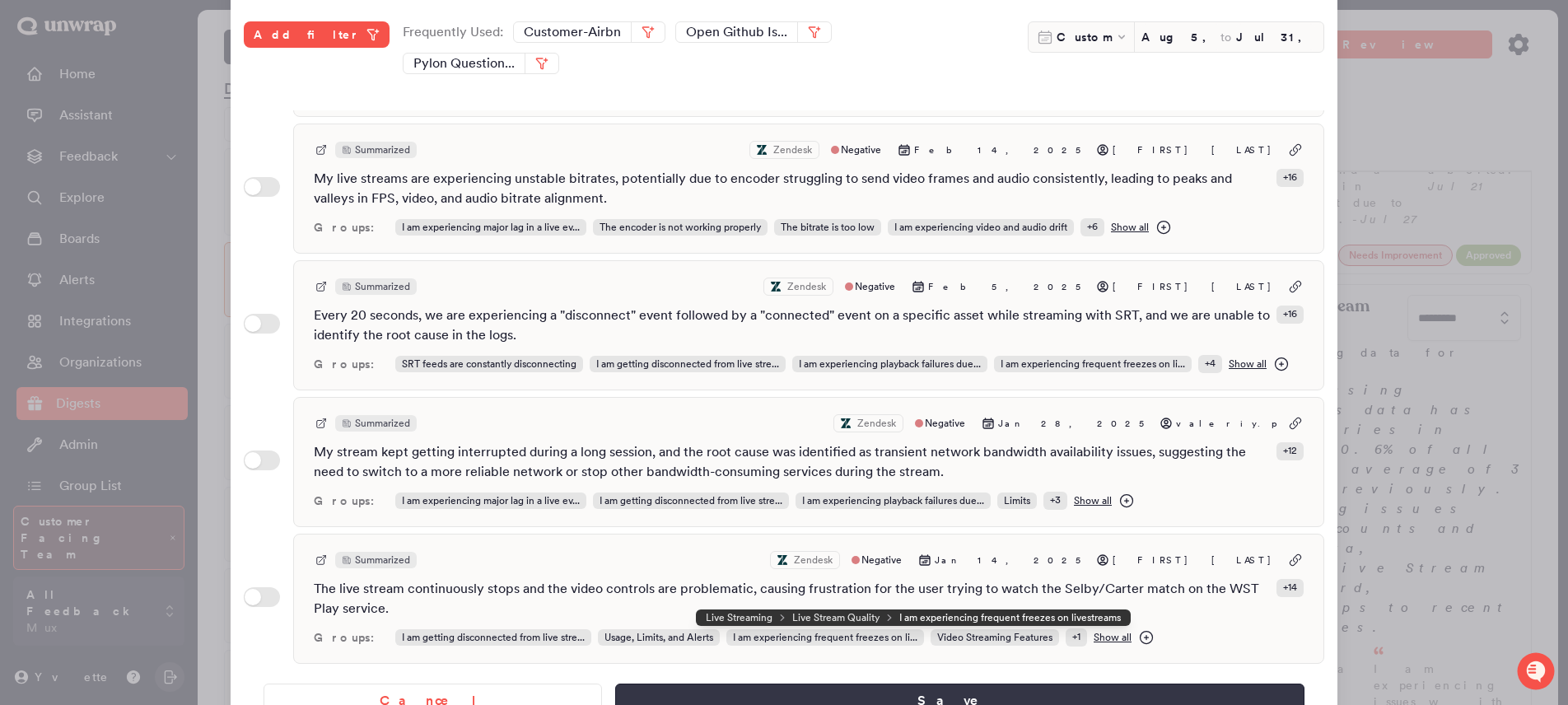 click on "Save" at bounding box center (959, 701) 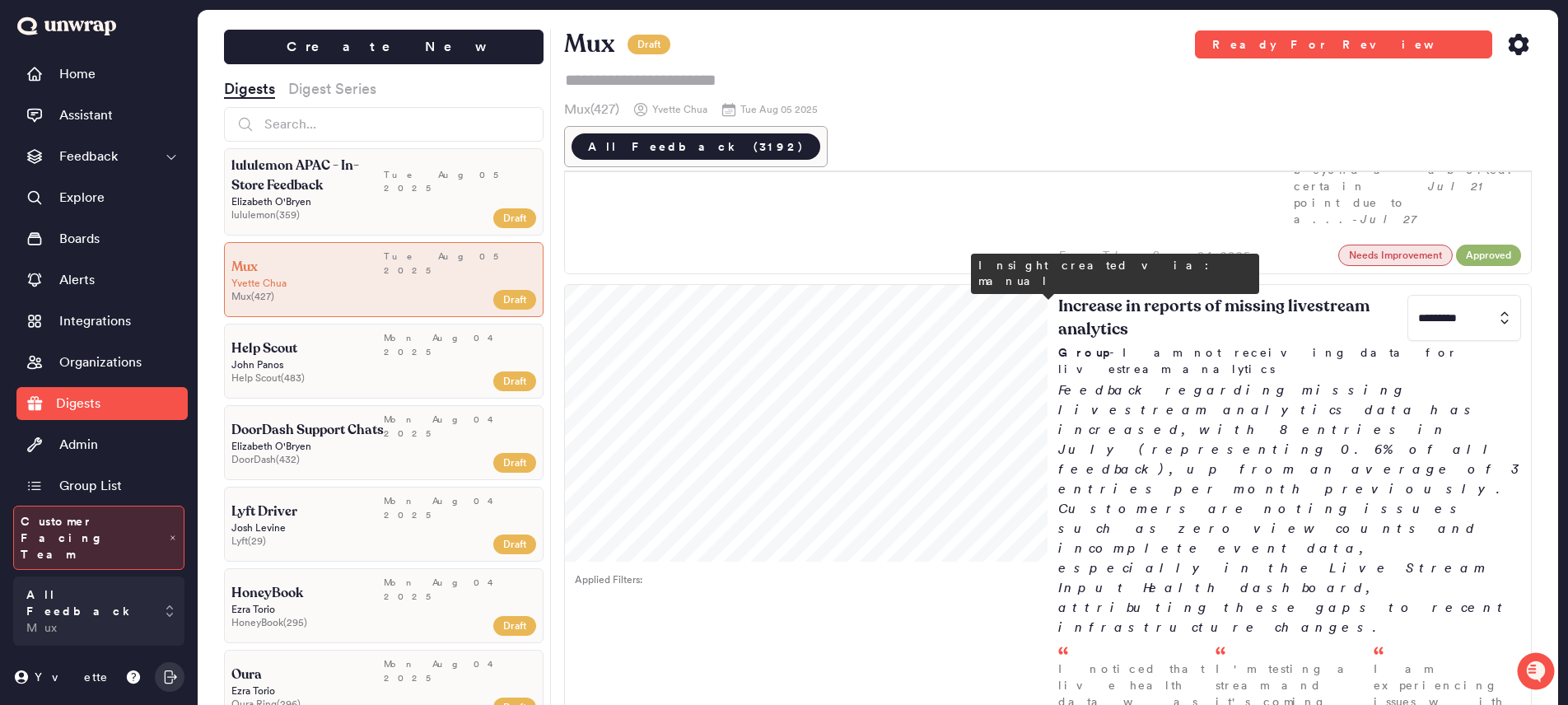 click on "Fewer customers are reporting stream freezes during live broadcasts, with related feedback steadily declining since reaching 6 entries (0.5% of total feedback) in April and dropping to zero reports in July.  Previous issues were commonly attributed to factors such as network instability—including temporary bandwidth problems and cloud service outages—as well as encoder performance challenges like..." at bounding box center [1290, 1232] 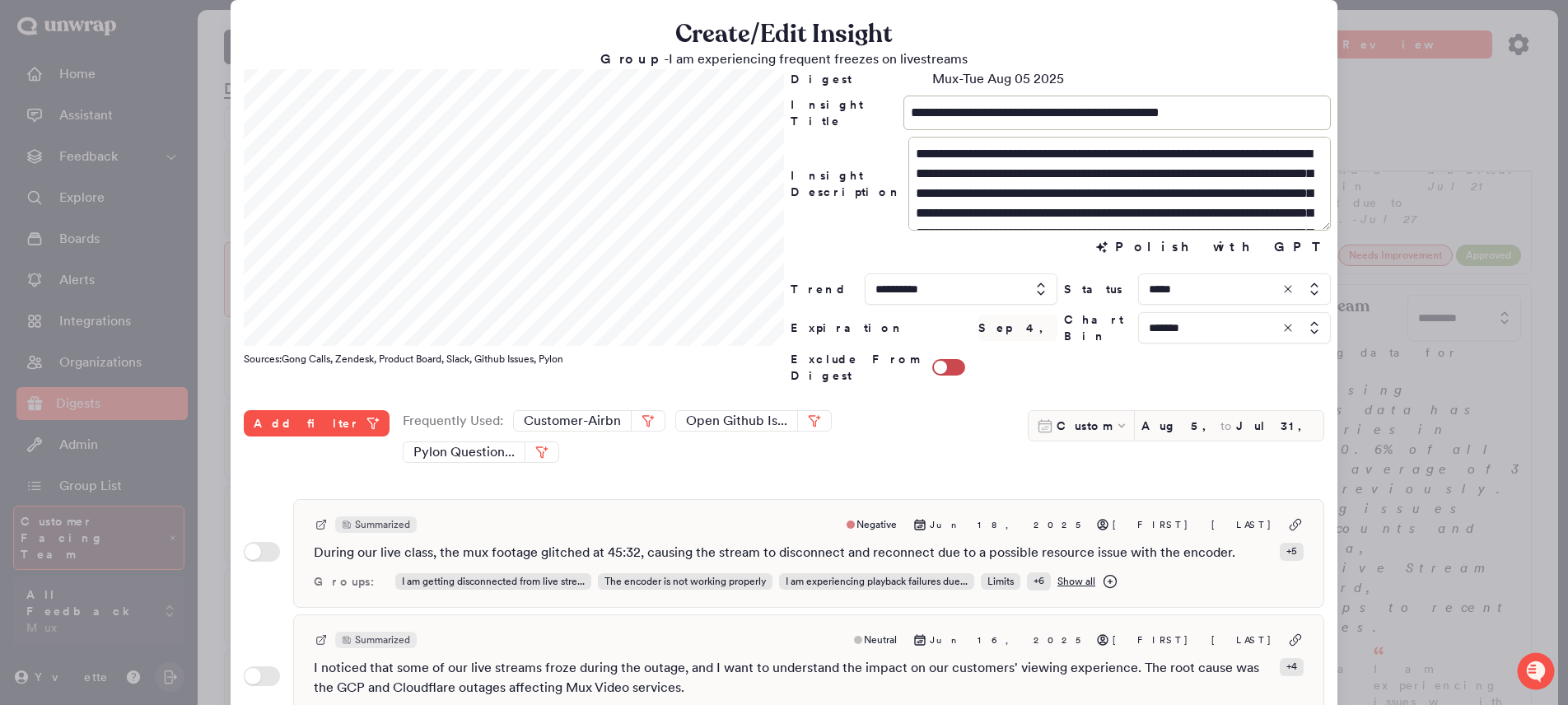 click at bounding box center [784, 352] 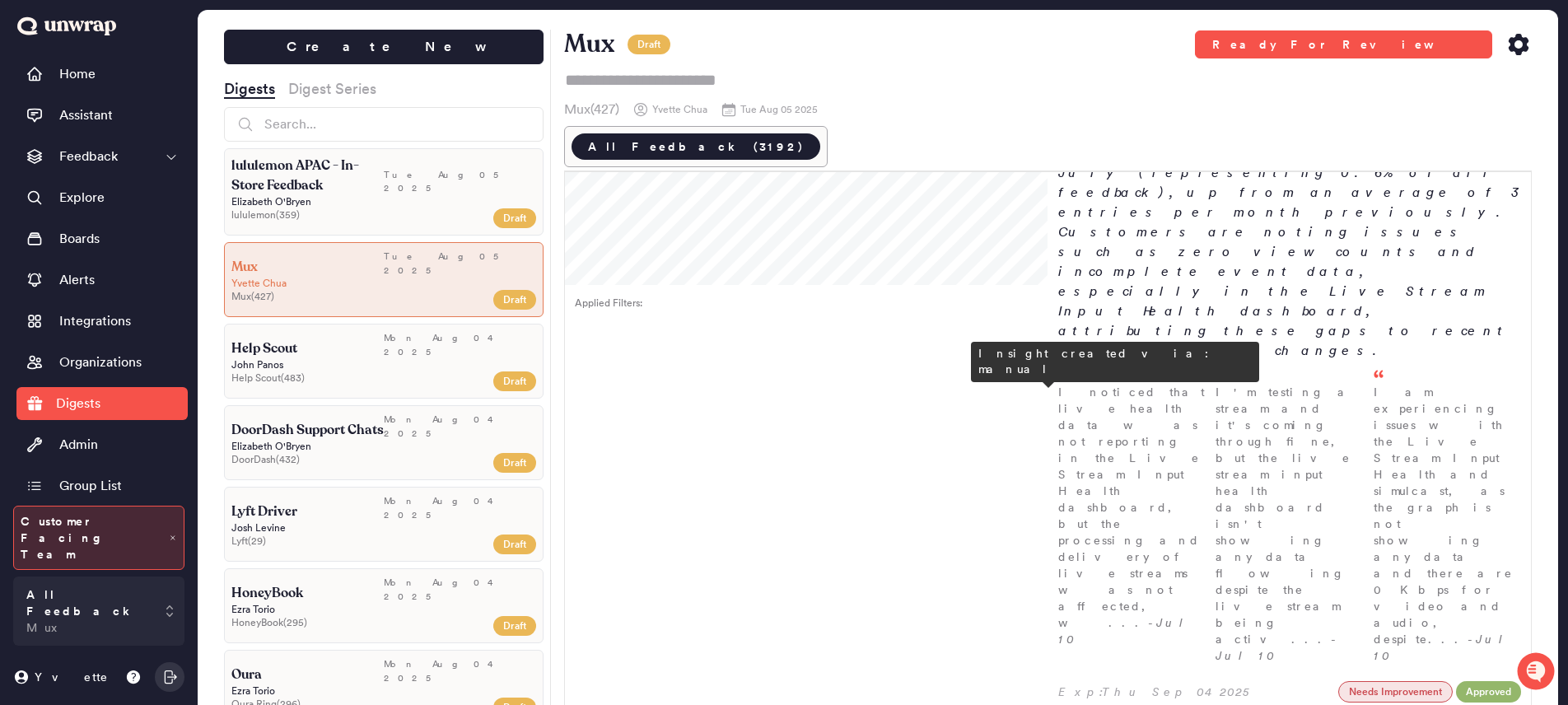 scroll, scrollTop: 0, scrollLeft: 0, axis: both 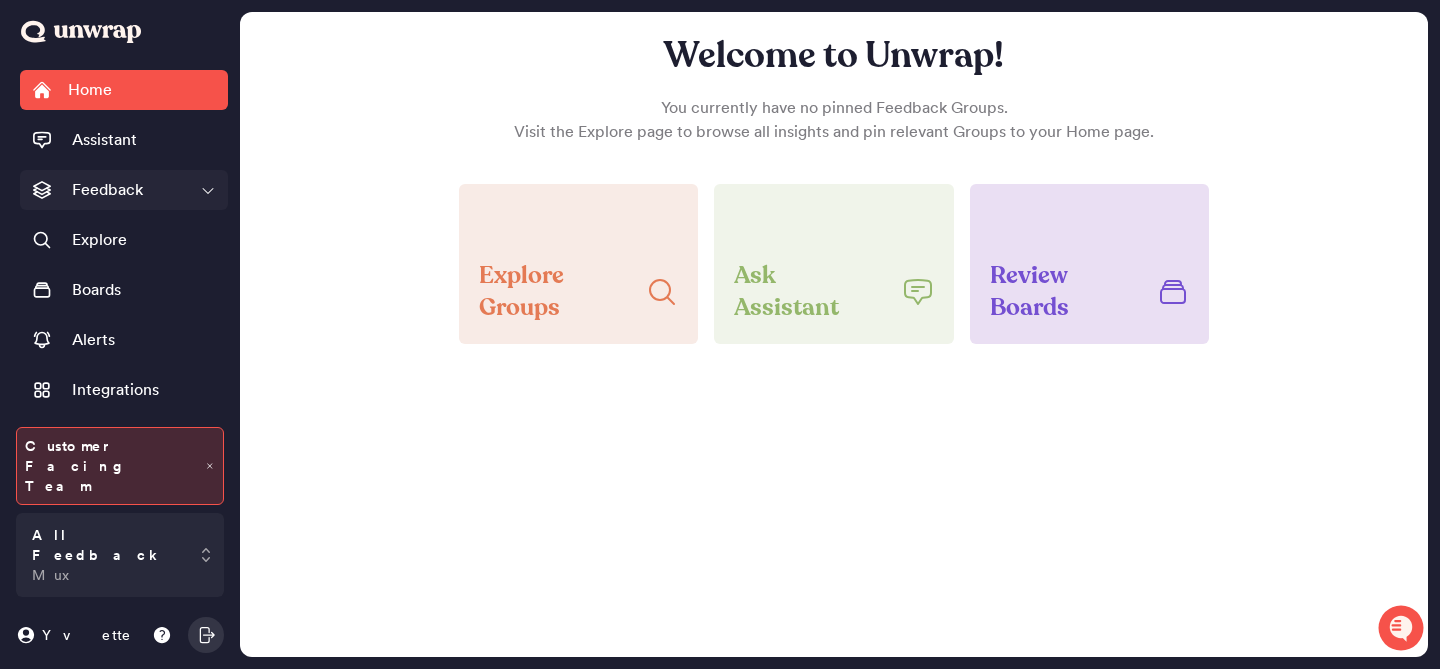 click on "Feedback" at bounding box center [124, 190] 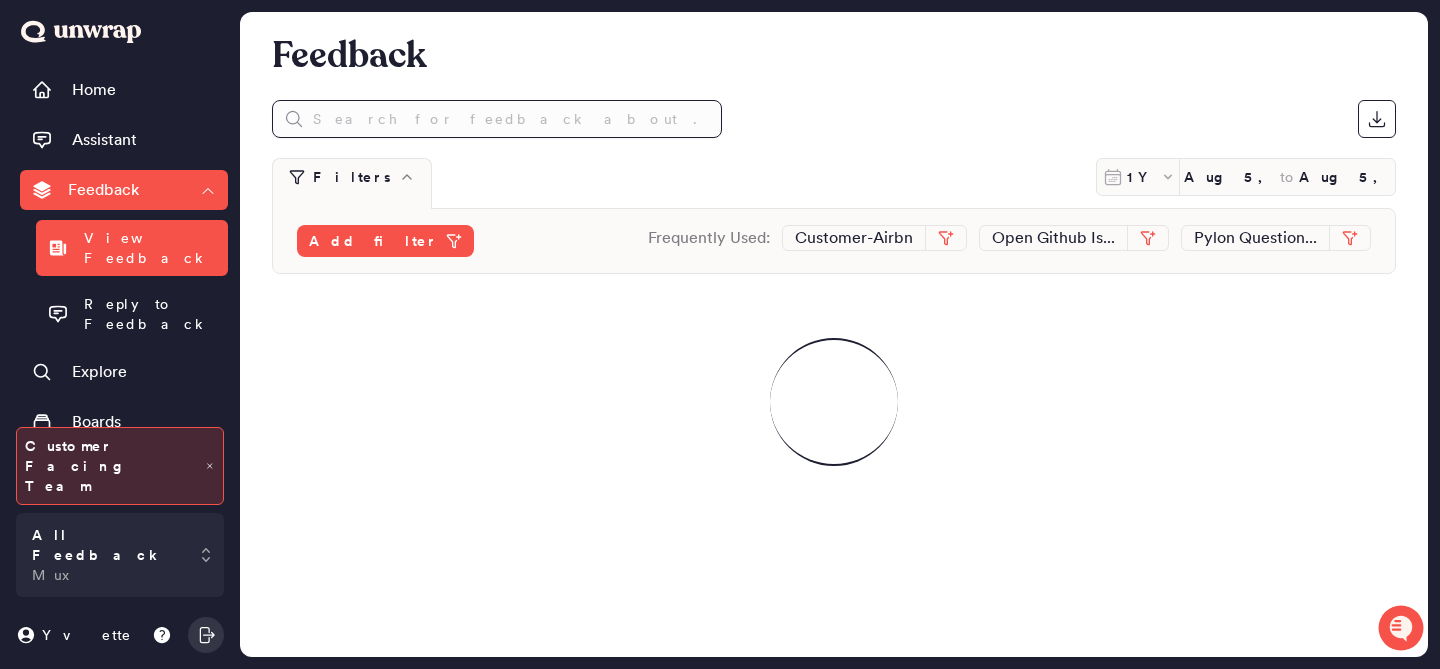 click at bounding box center [497, 119] 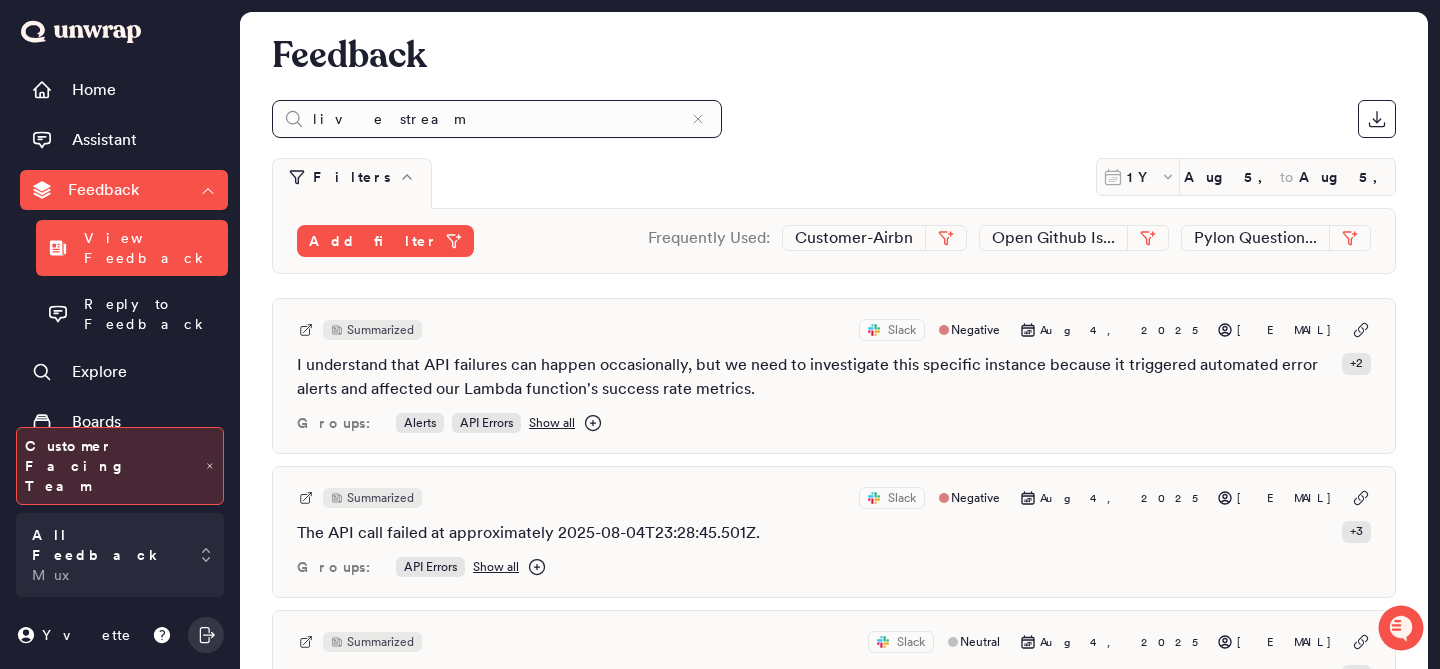 type on "live stream" 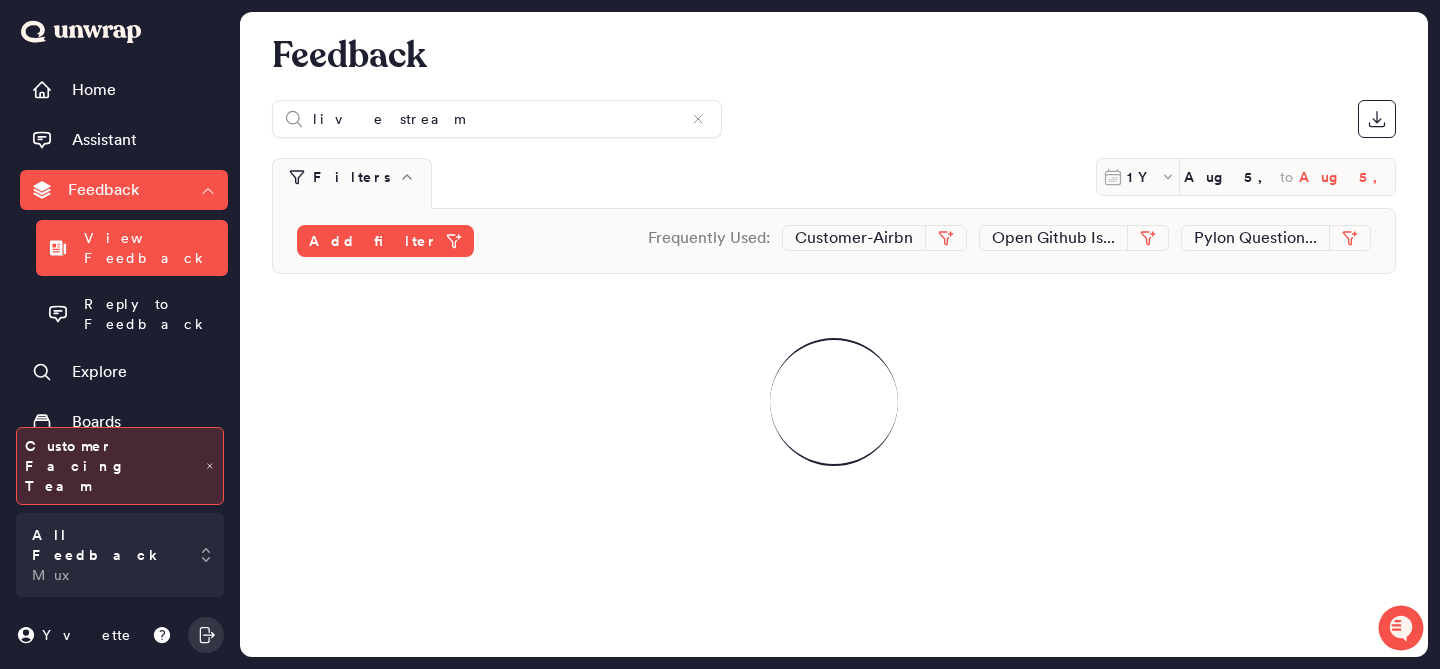 click on "Aug 5, 2025" at bounding box center (1347, 177) 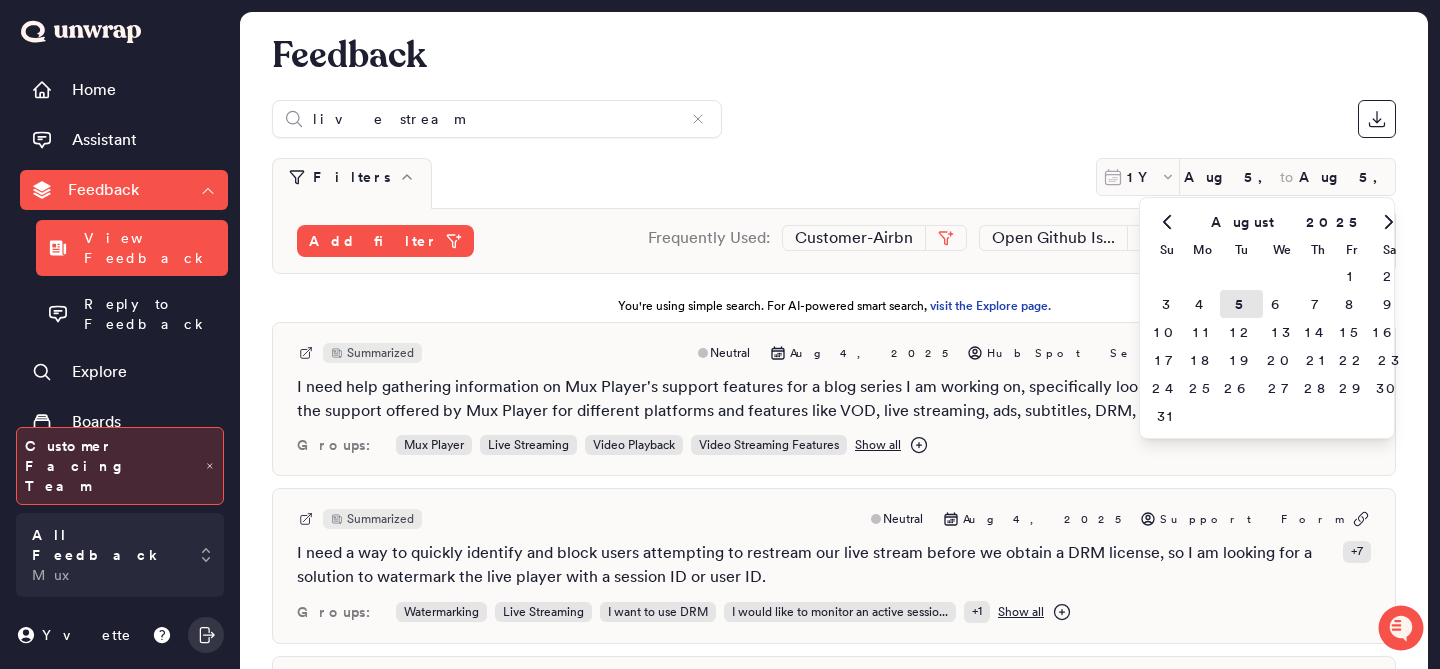 click 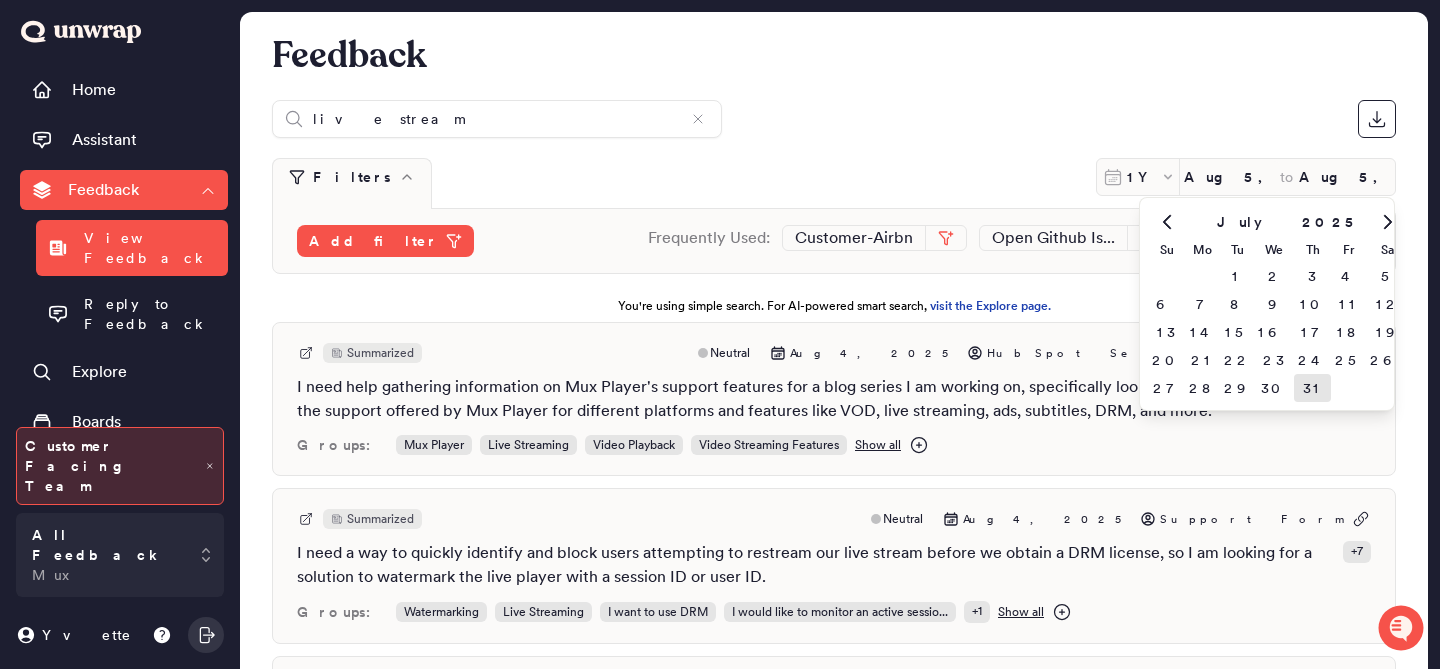 click on "31" at bounding box center (1312, 388) 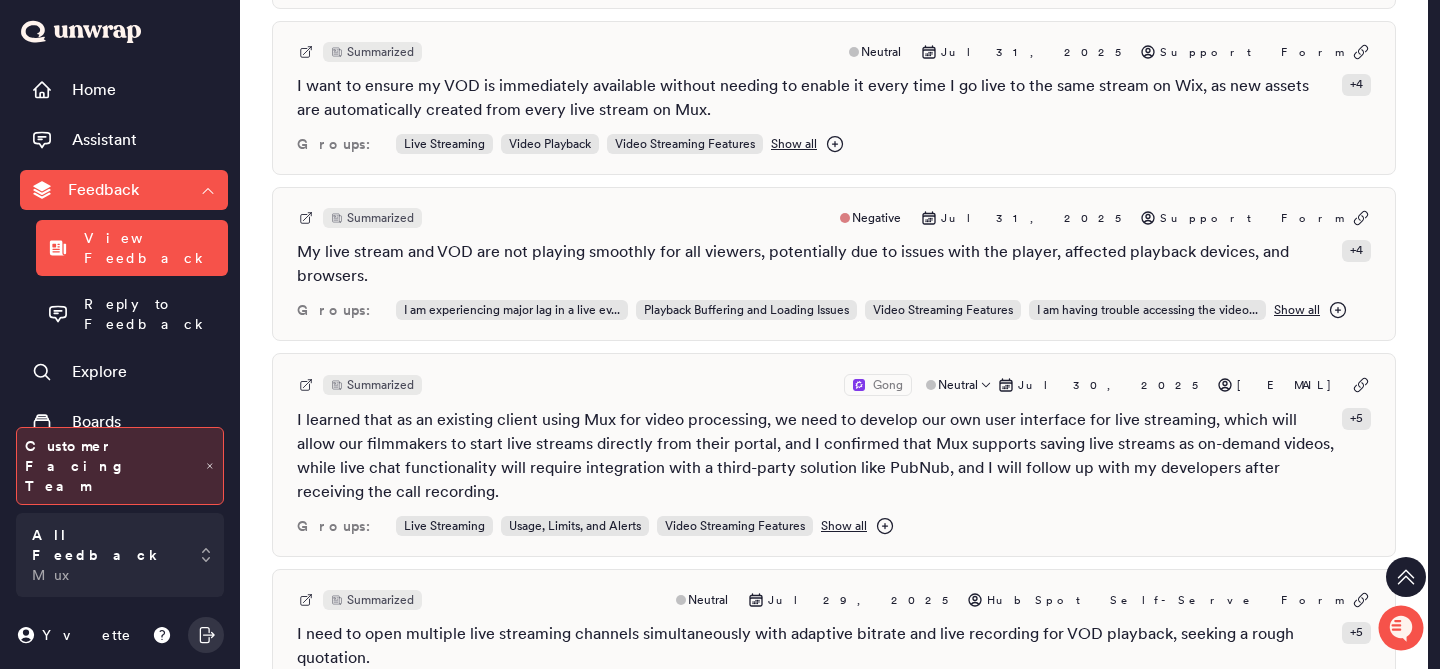 scroll, scrollTop: 523, scrollLeft: 0, axis: vertical 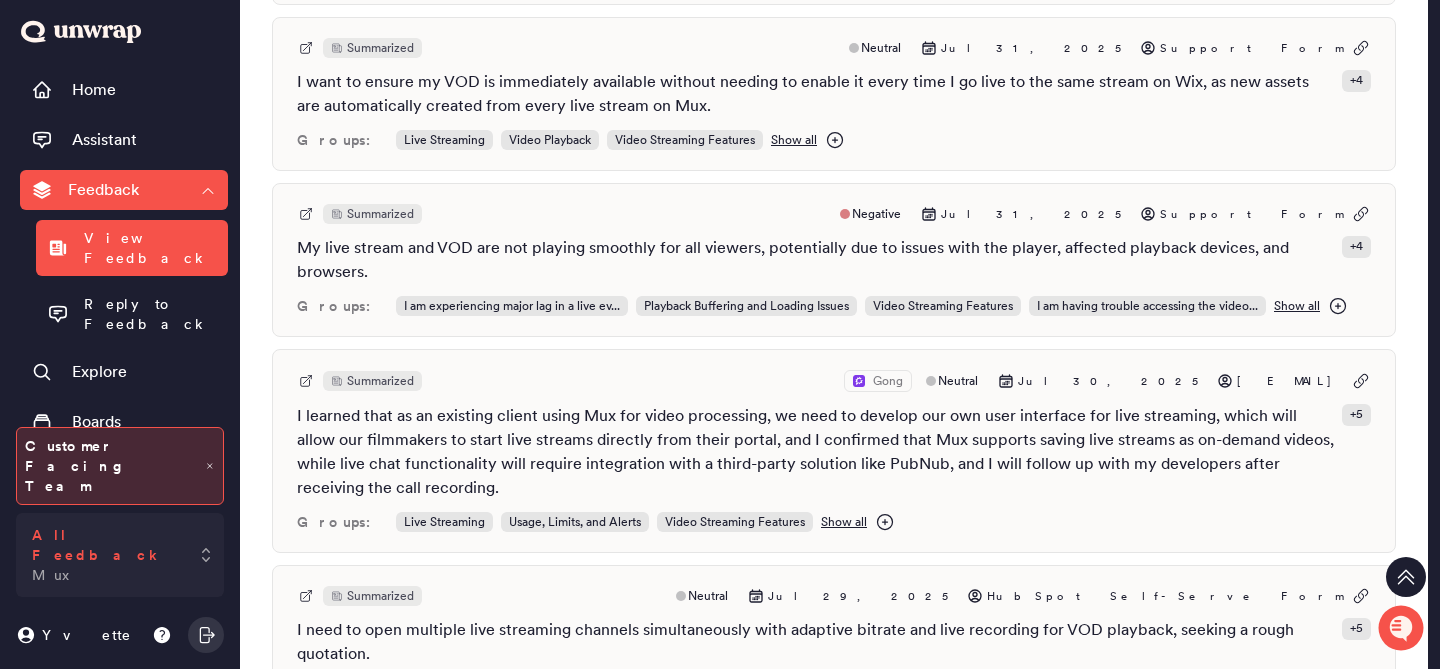 click on "All Feedback Mux" at bounding box center [120, 555] 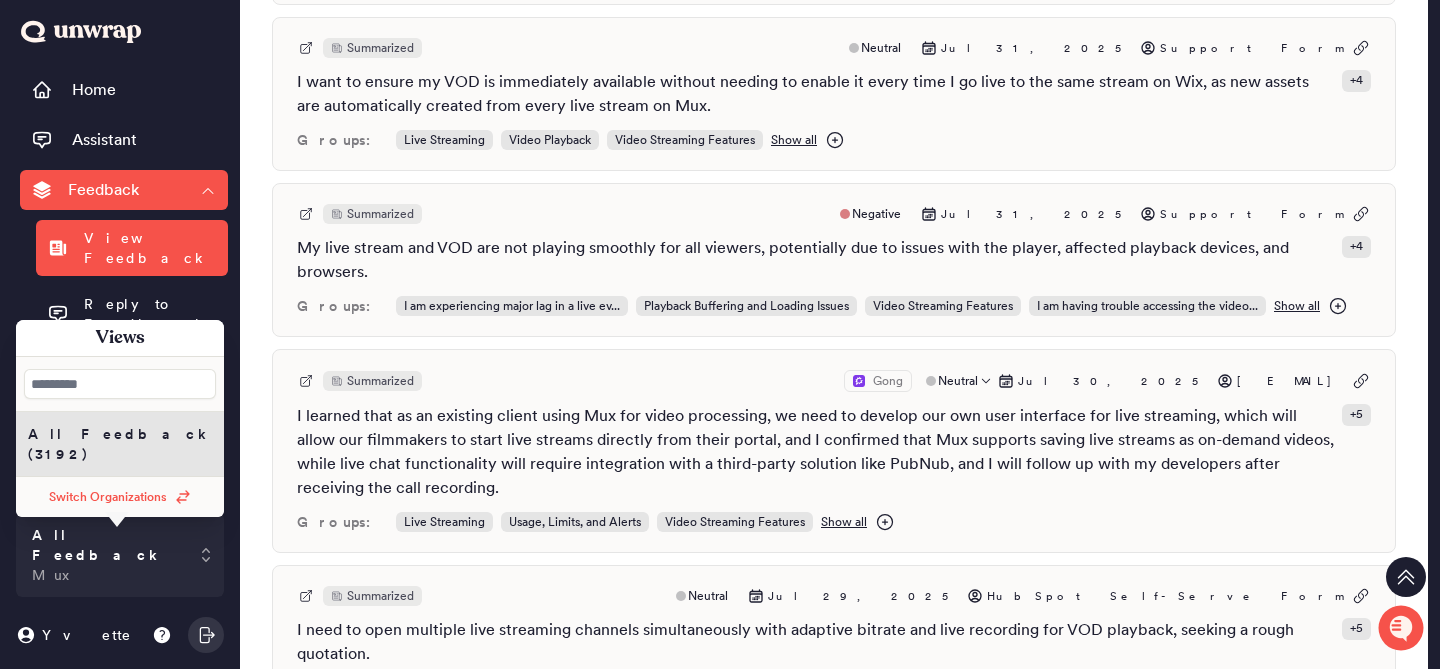 click on "I learned that as an existing client using Mux for video processing, we need to develop our own user interface for live streaming, which will allow our filmmakers to start live streams directly from their portal, and I confirmed that Mux supports saving live streams as on-demand videos, while live chat functionality will require integration with a third-party solution like PubNub, and I will follow up with my developers after receiving the call recording." at bounding box center [815, 452] 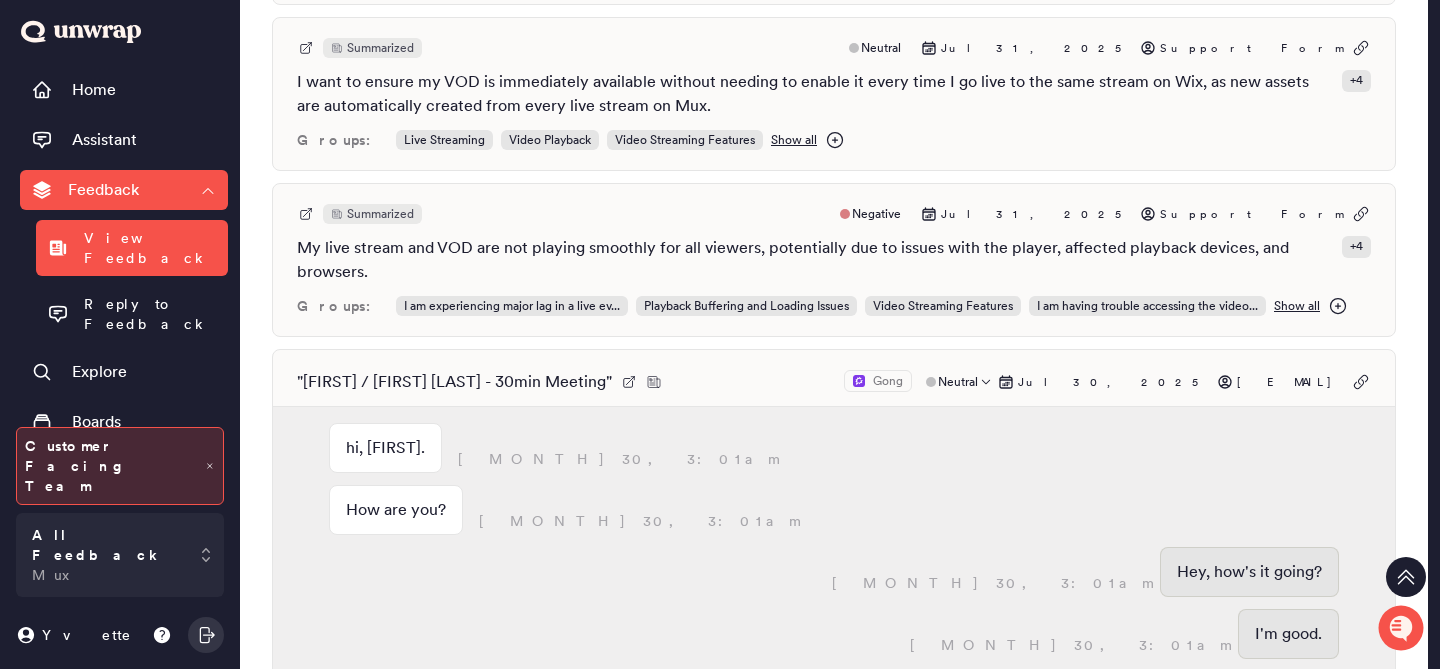 scroll, scrollTop: 17, scrollLeft: 0, axis: vertical 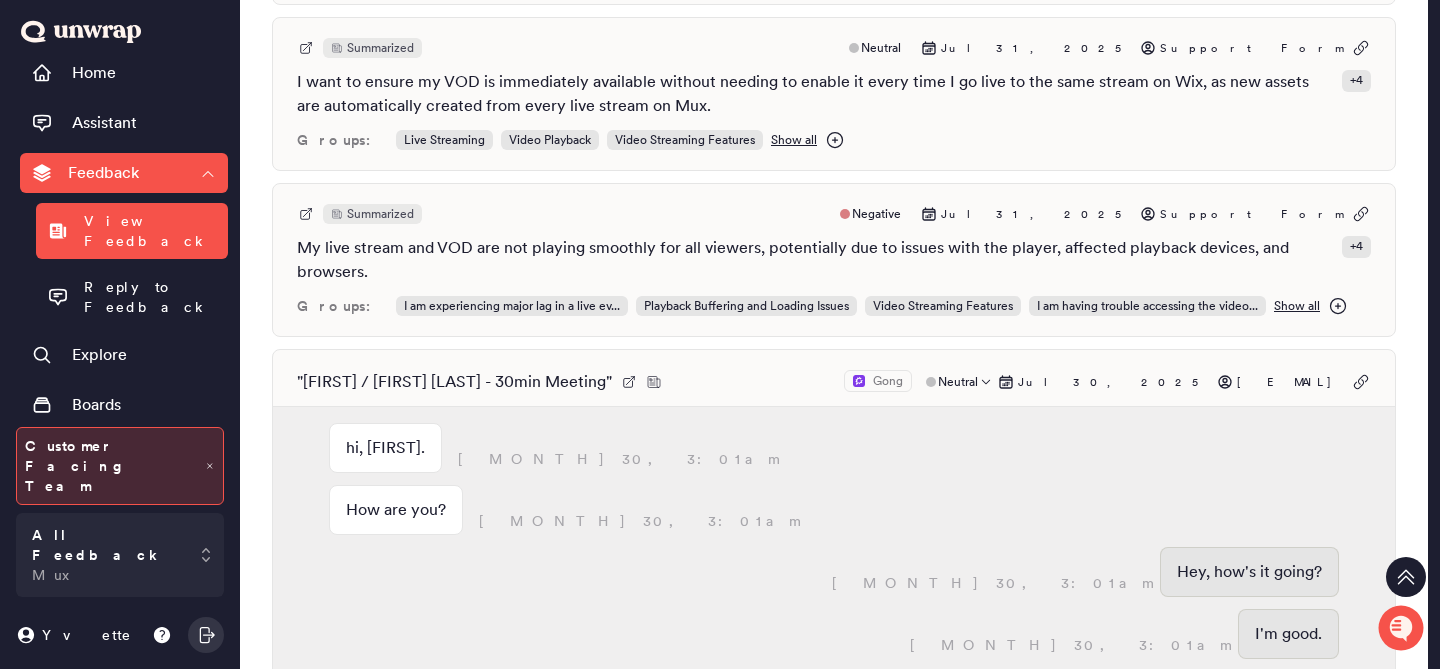 click on "Integrations" at bounding box center [124, 505] 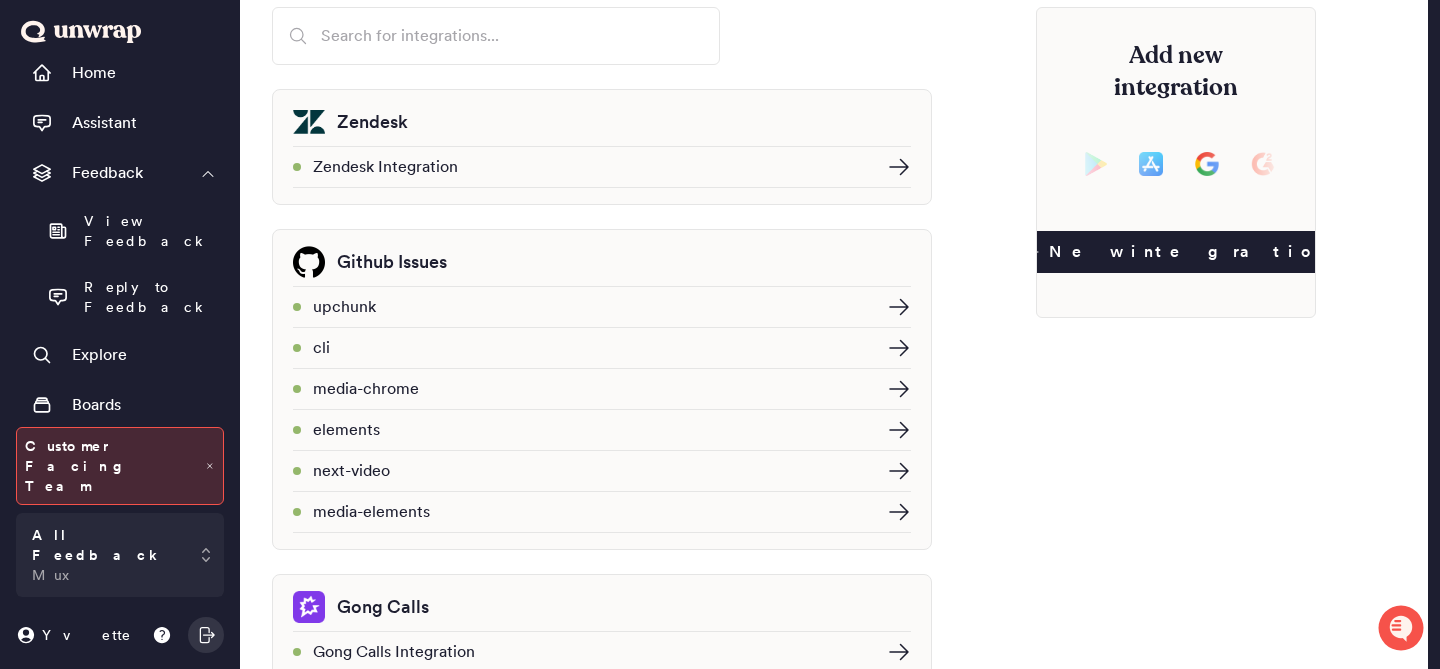 scroll, scrollTop: 92, scrollLeft: 0, axis: vertical 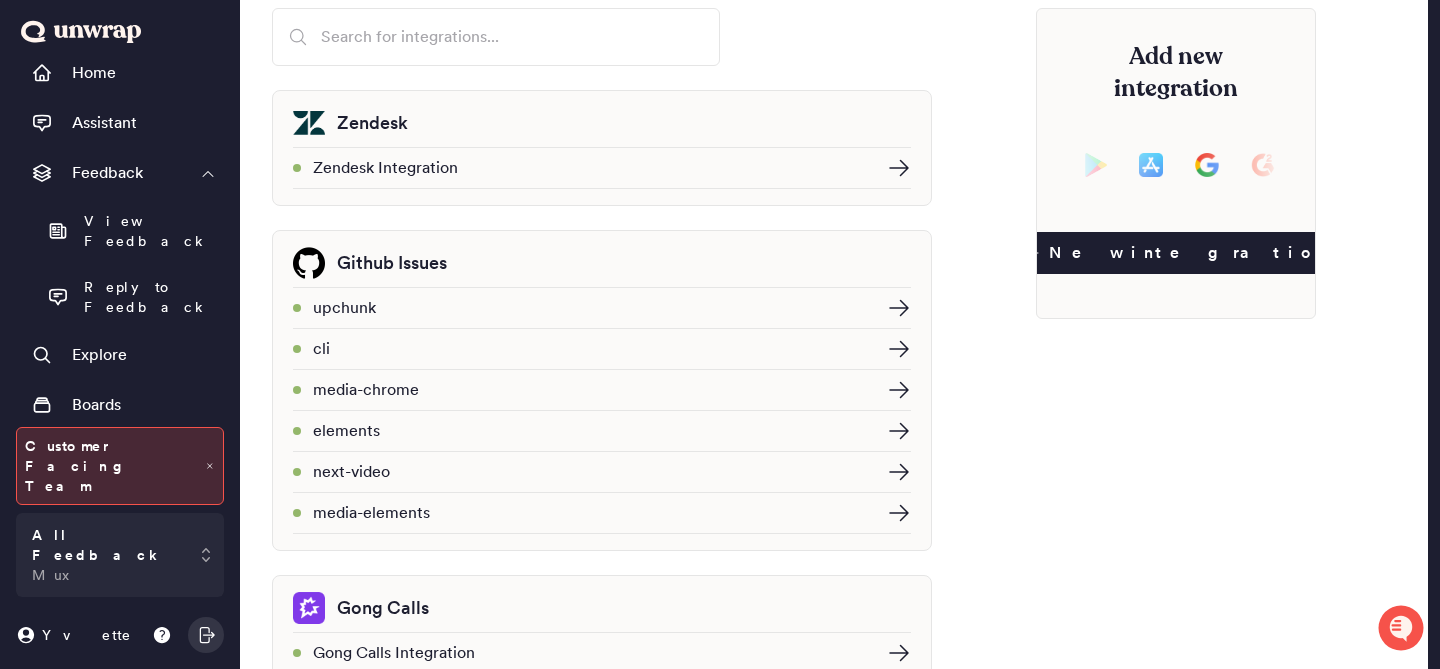 click on "Github Issues upchunk cli media-chrome elements next-video media-elements" at bounding box center [602, 390] 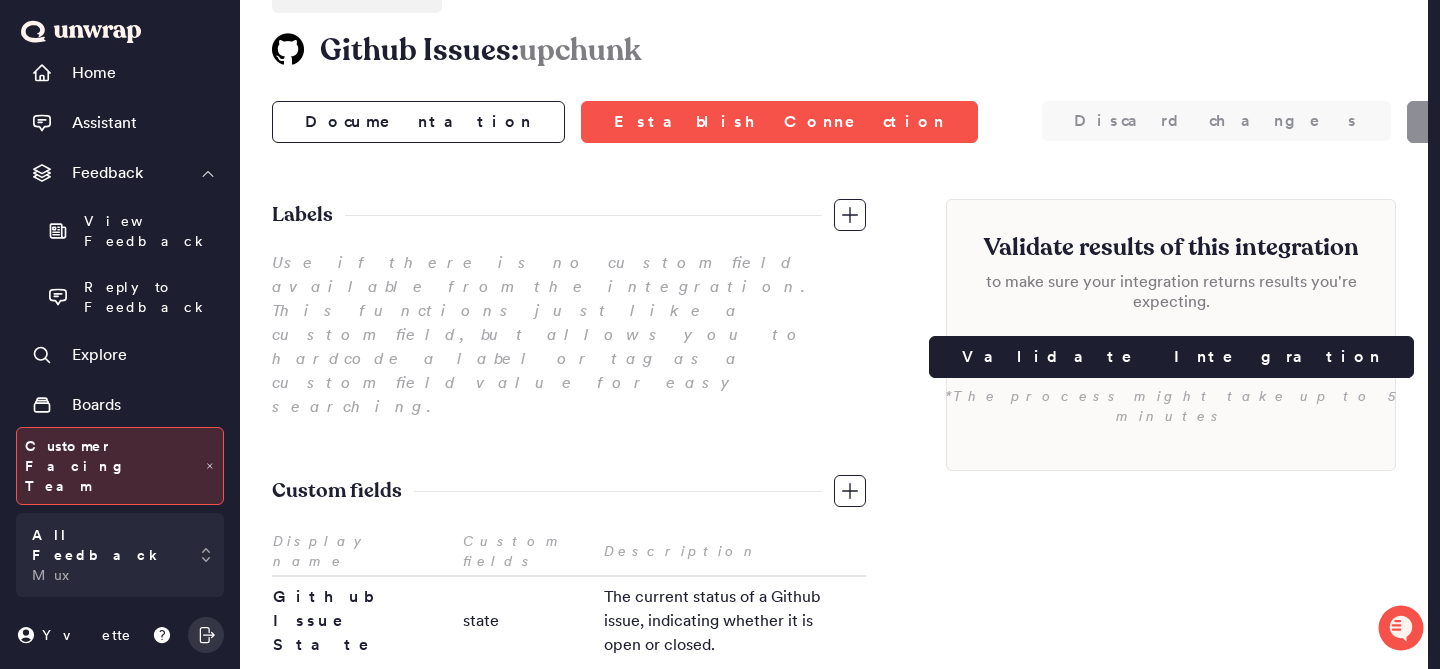 scroll, scrollTop: 0, scrollLeft: 0, axis: both 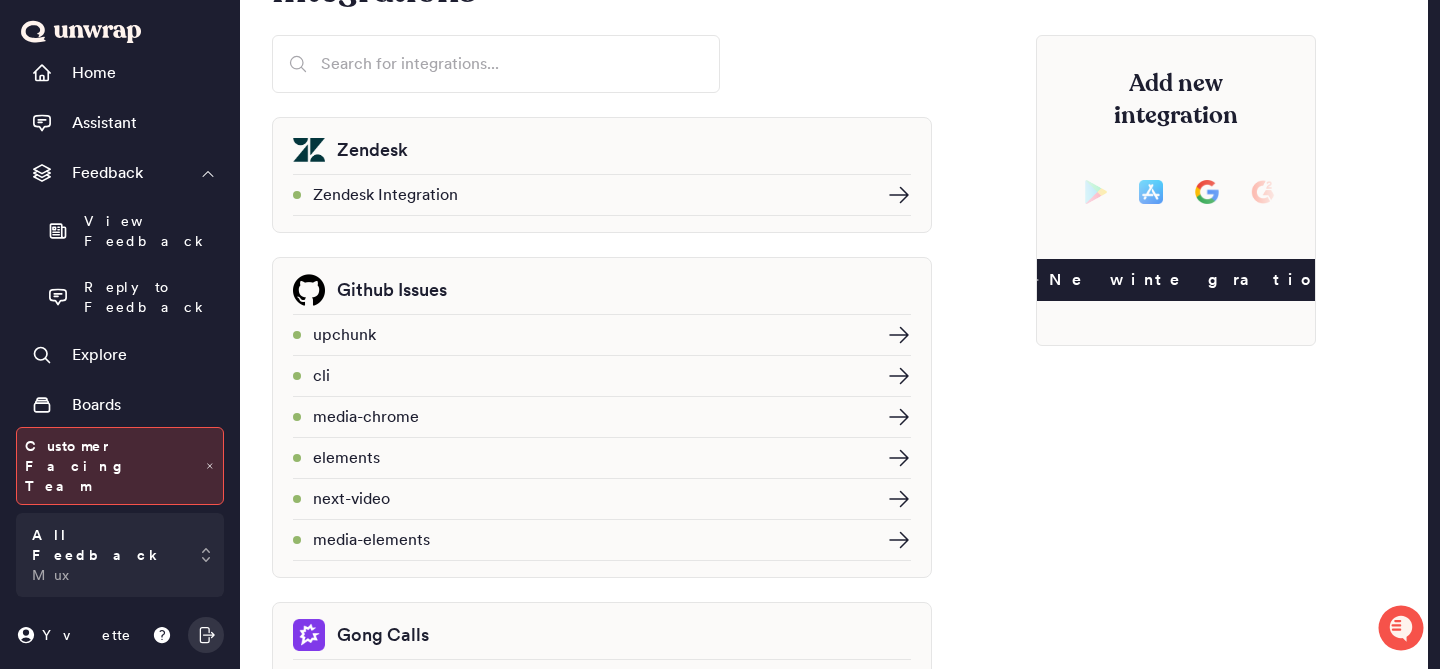 click 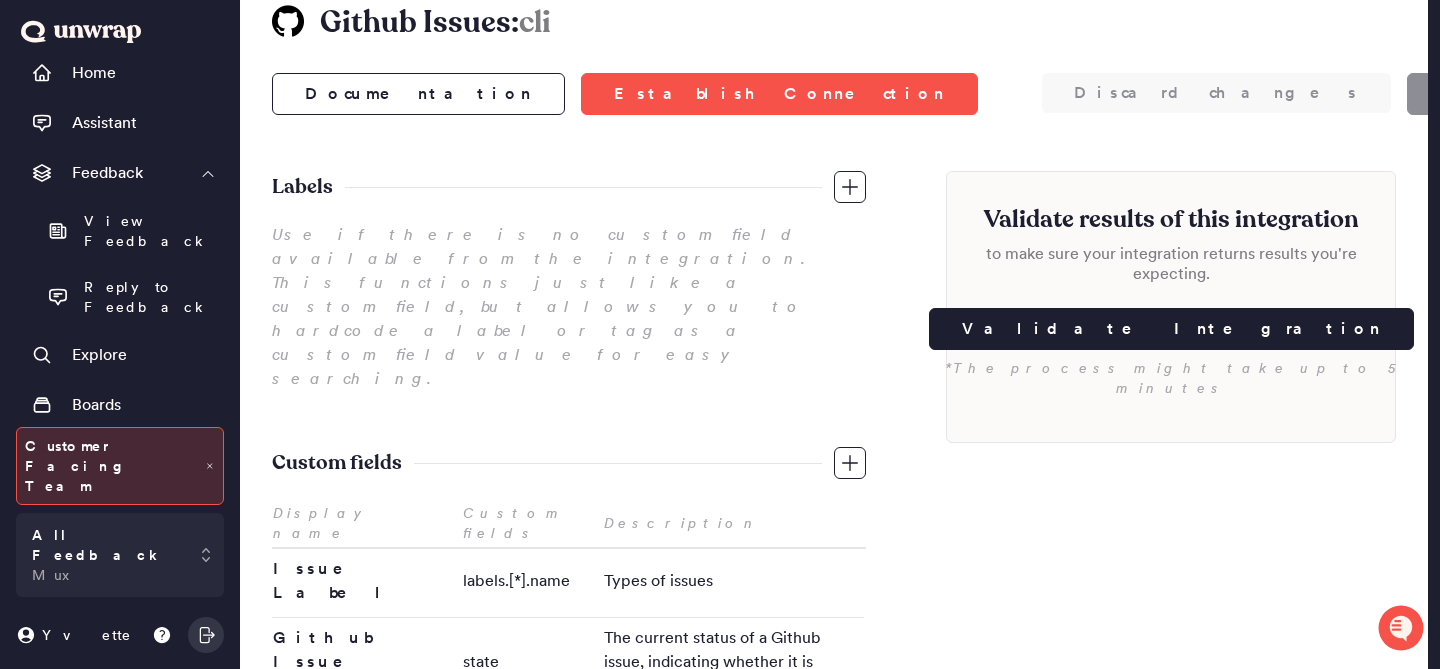 scroll, scrollTop: 178, scrollLeft: 0, axis: vertical 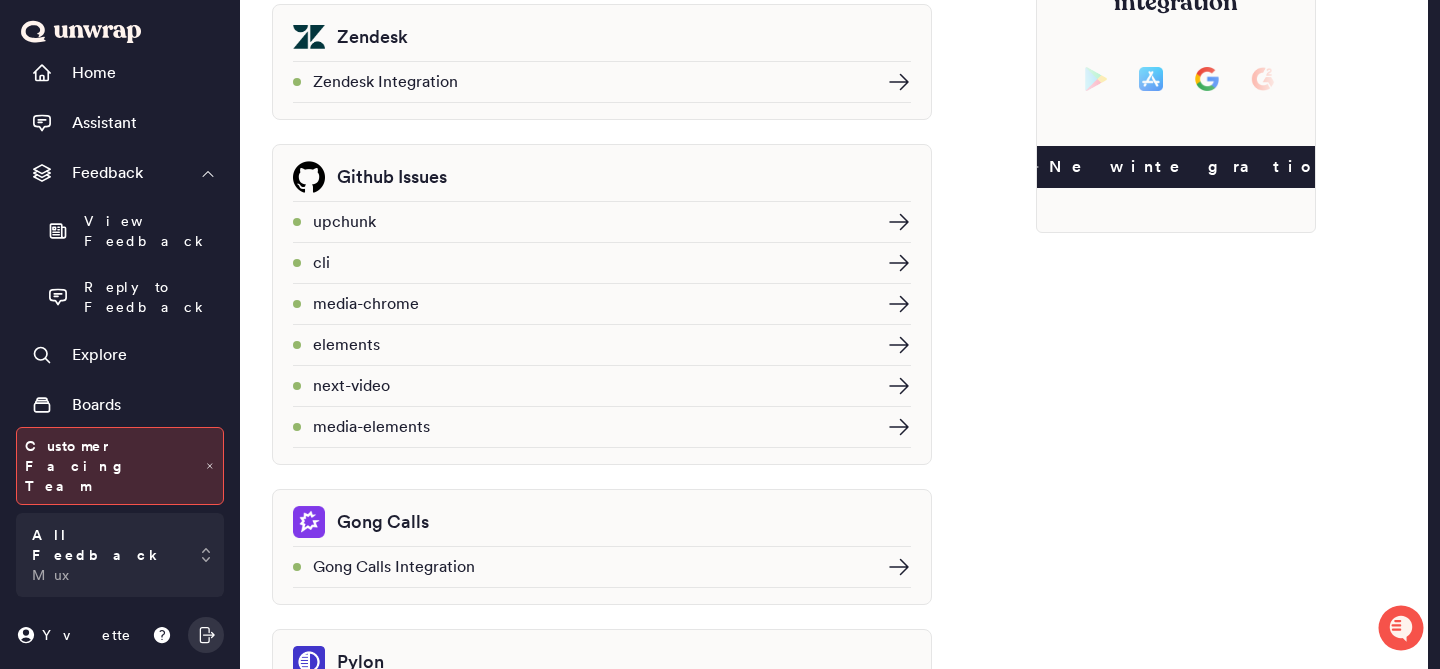 click 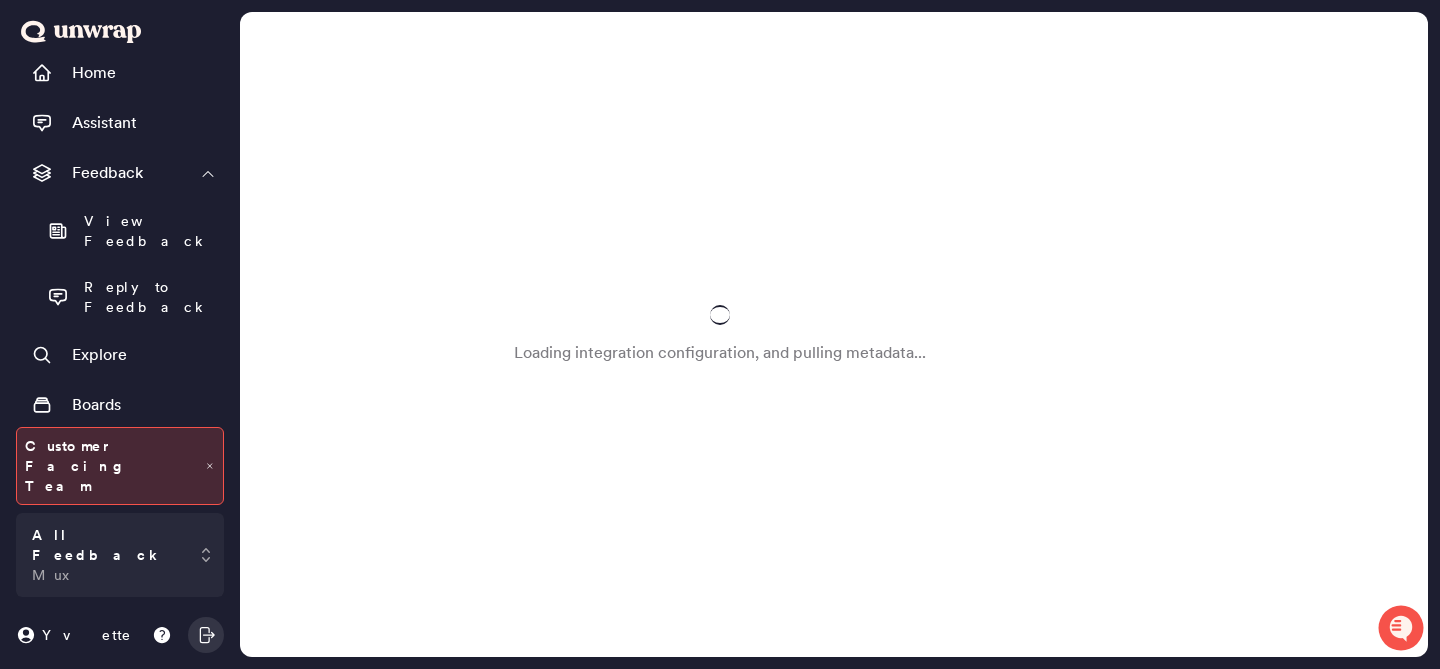 scroll, scrollTop: 0, scrollLeft: 0, axis: both 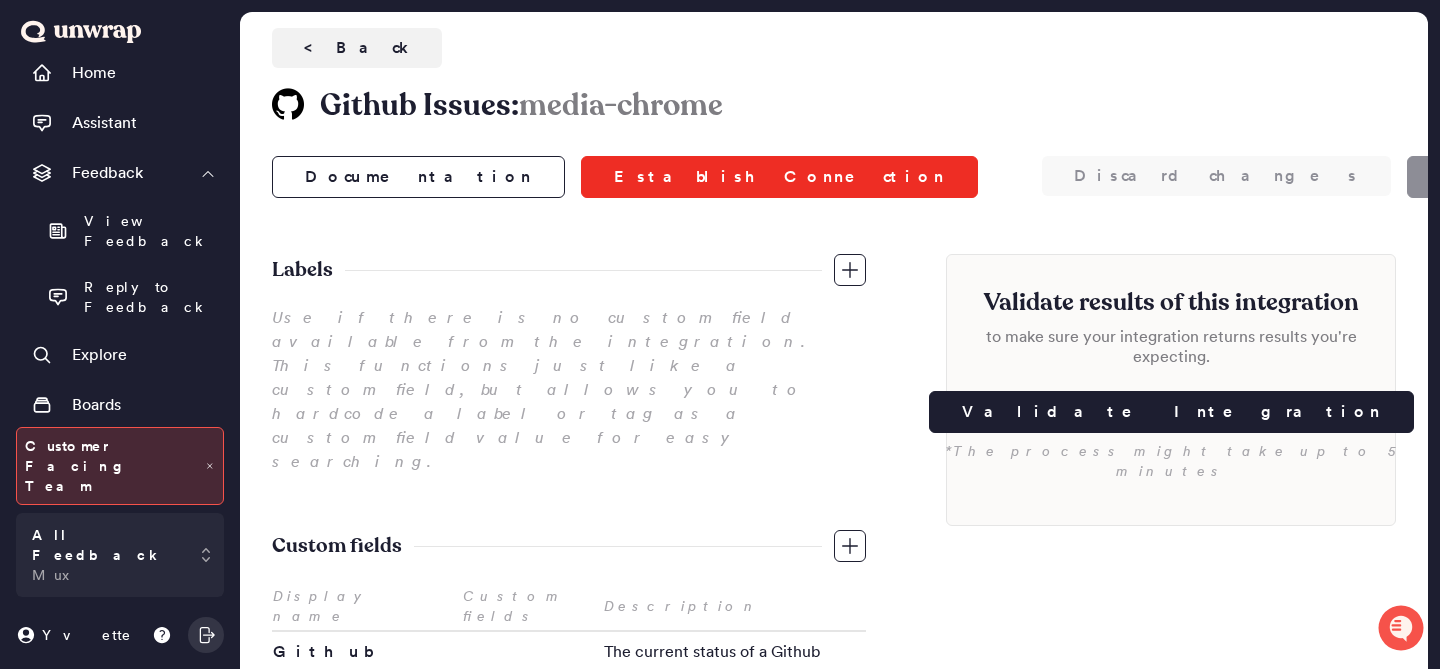 click on "Establish Connection" at bounding box center (779, 177) 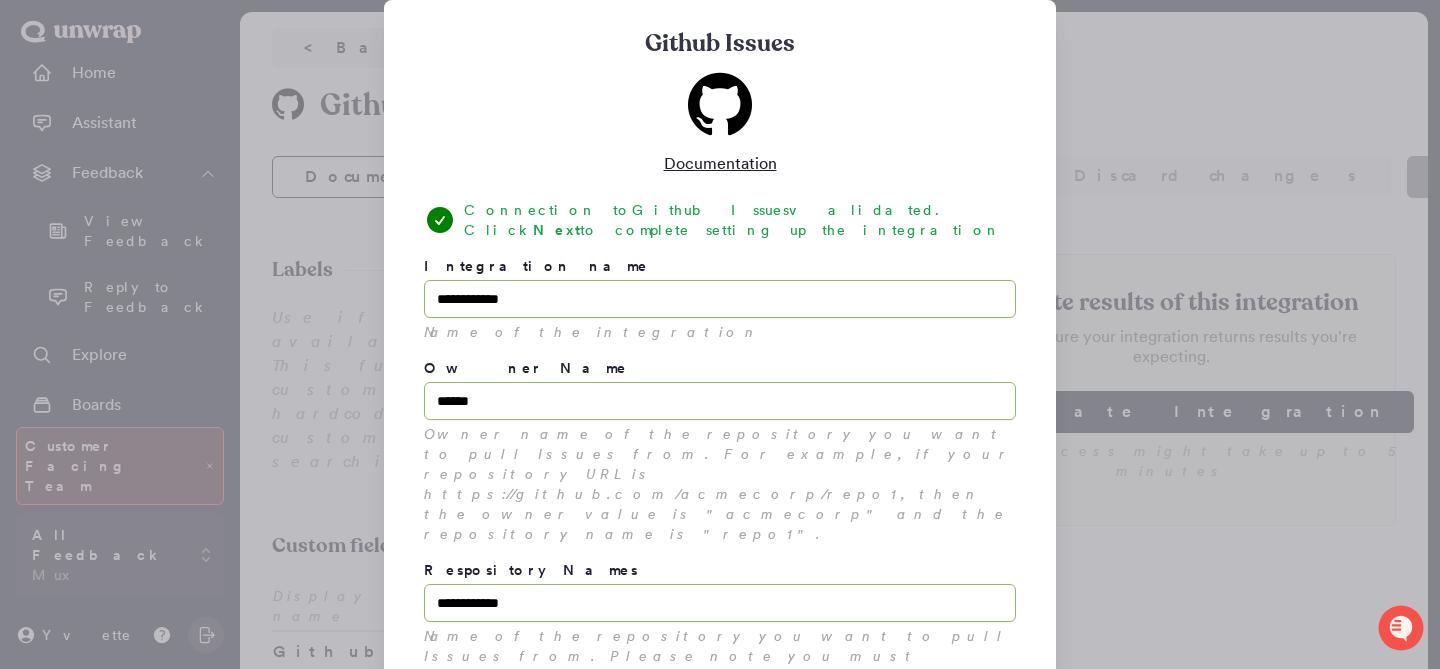 click at bounding box center (720, 334) 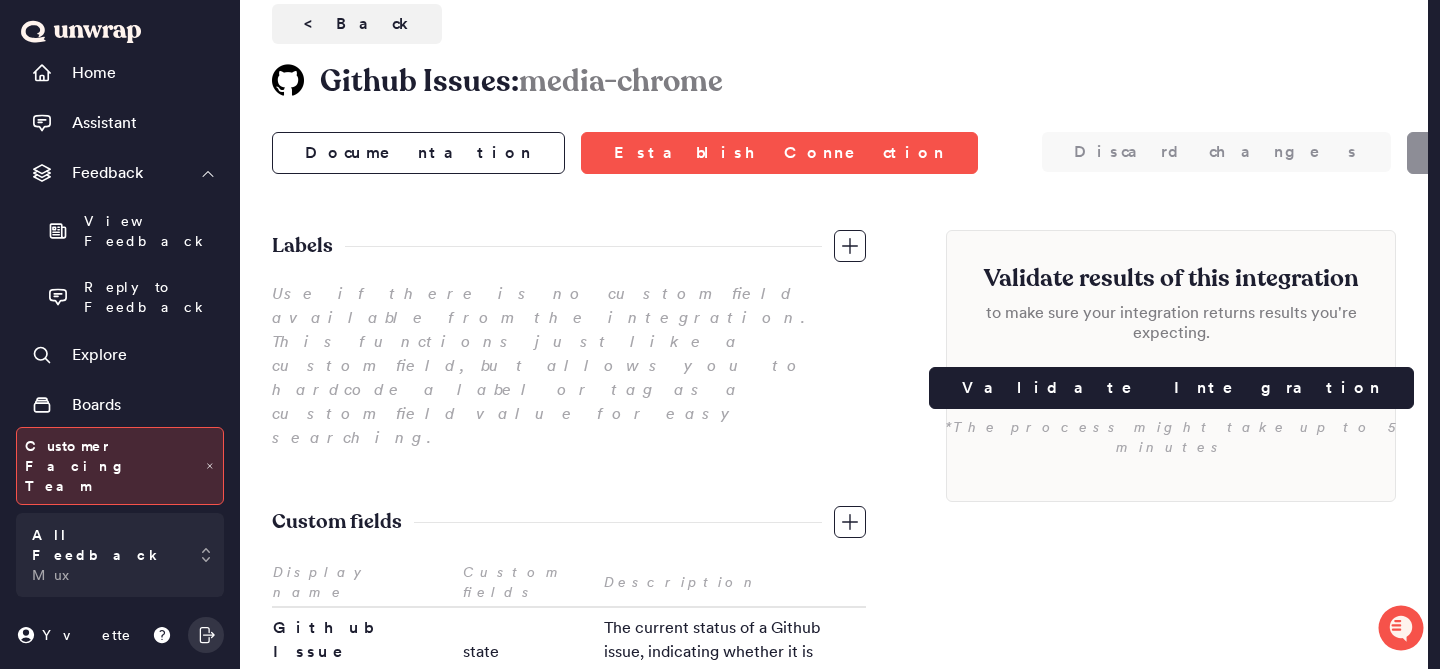 scroll, scrollTop: 0, scrollLeft: 0, axis: both 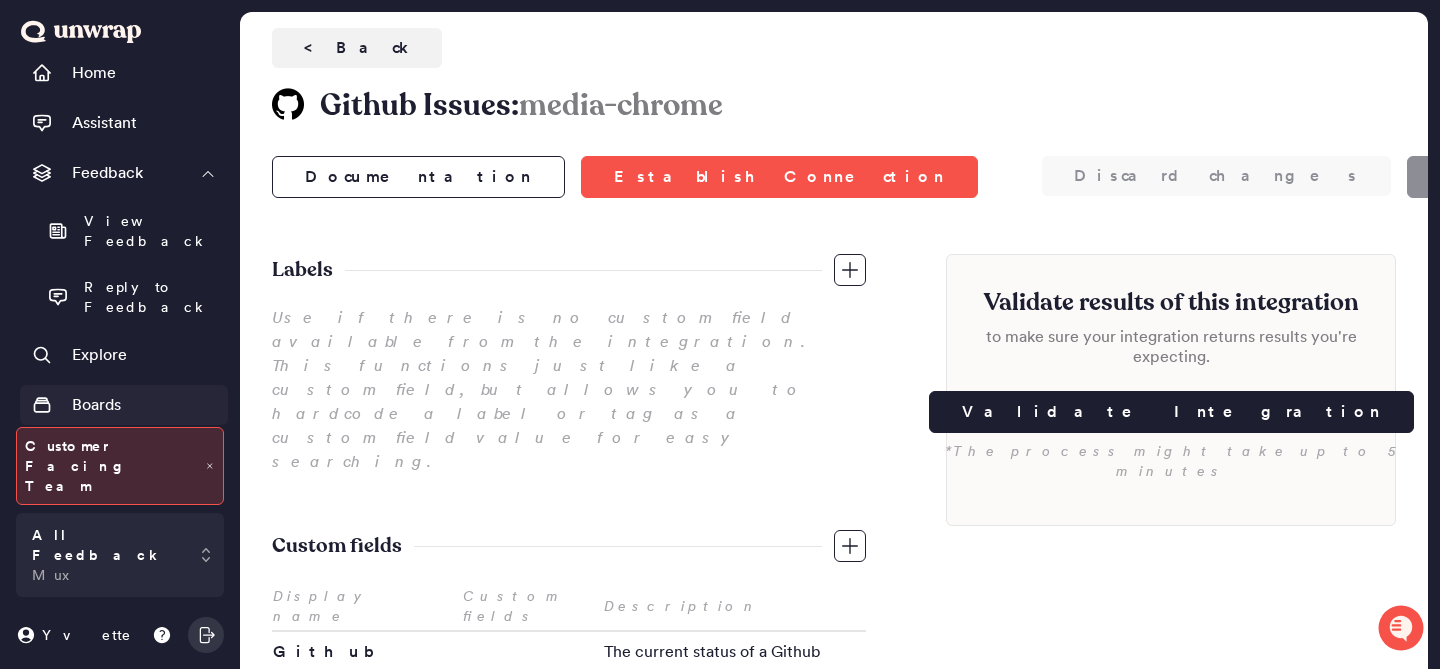 click on "Boards" at bounding box center [124, 405] 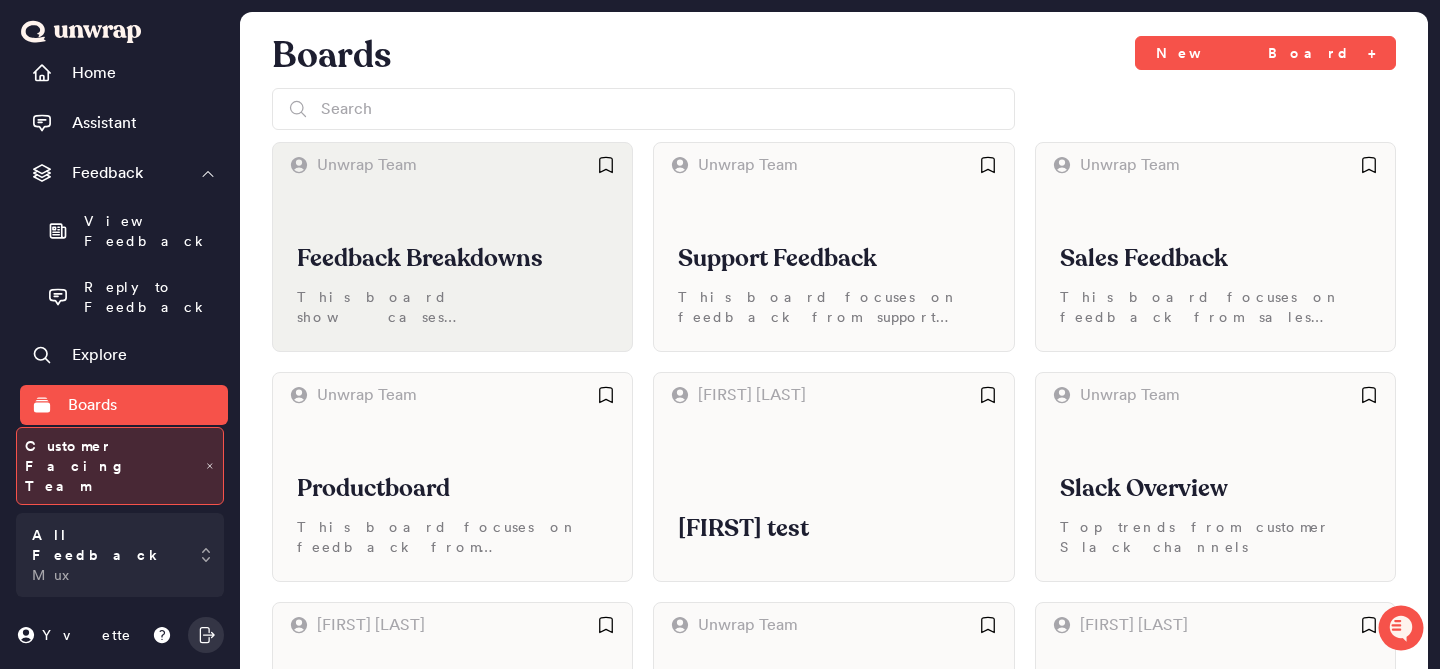 click on "Feedback Breakdowns This board showcases breakdowns of feedback volume across various segments" at bounding box center [452, 269] 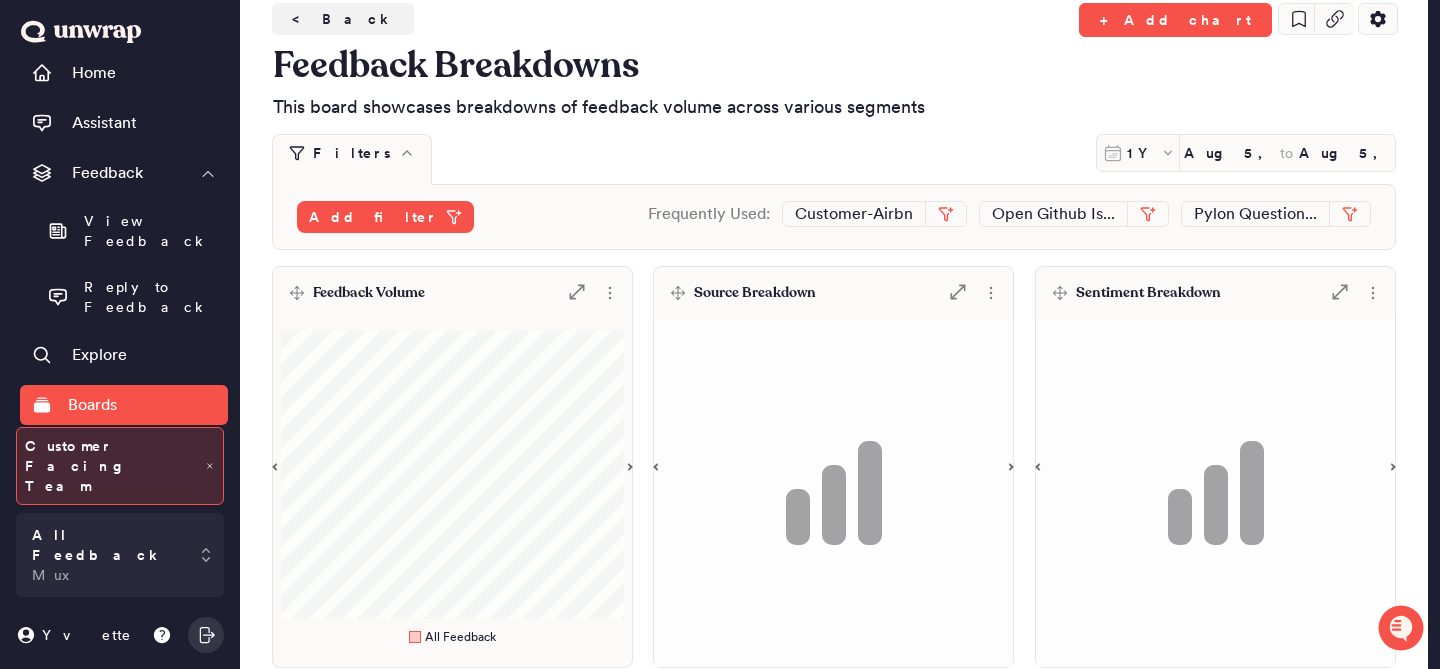 scroll, scrollTop: 78, scrollLeft: 0, axis: vertical 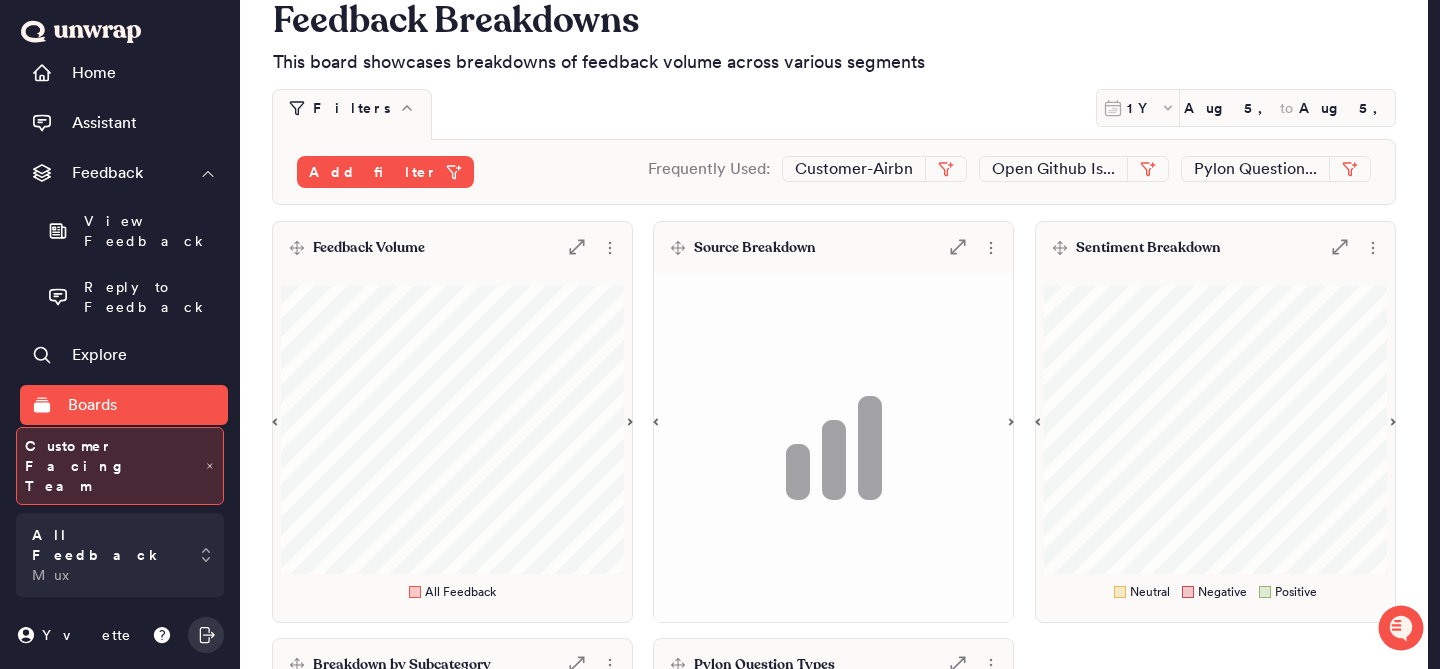 click on "Feedback Volume
.st0 {
fill: #7e7d82;
}" at bounding box center (452, 248) 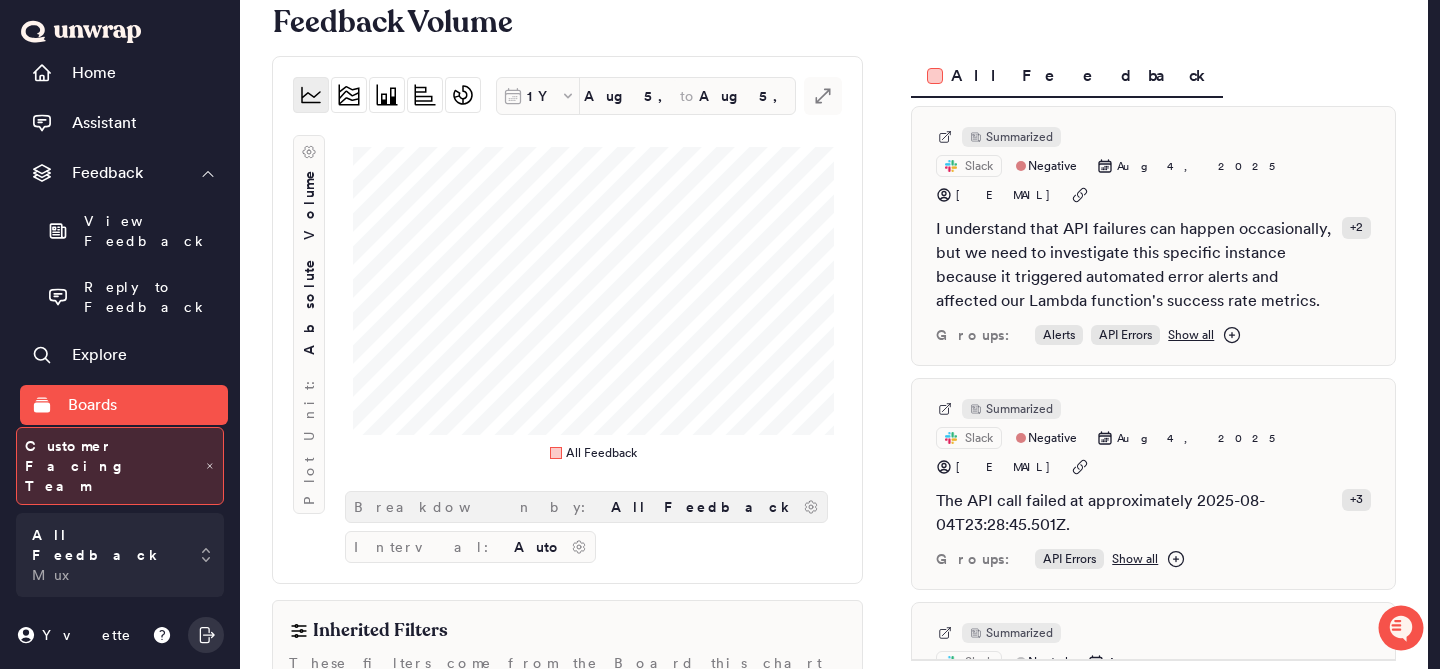click on "All Feedback" at bounding box center (703, 507) 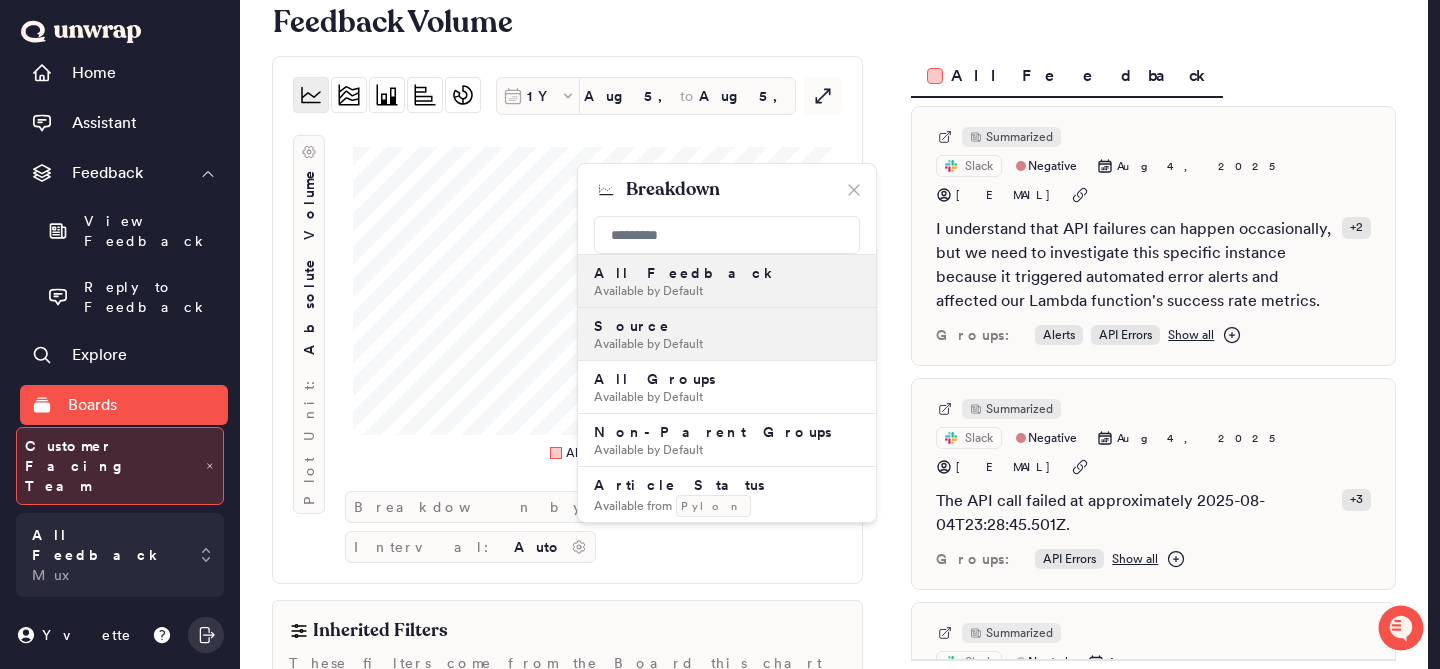 click on "Available by Default" at bounding box center (727, 344) 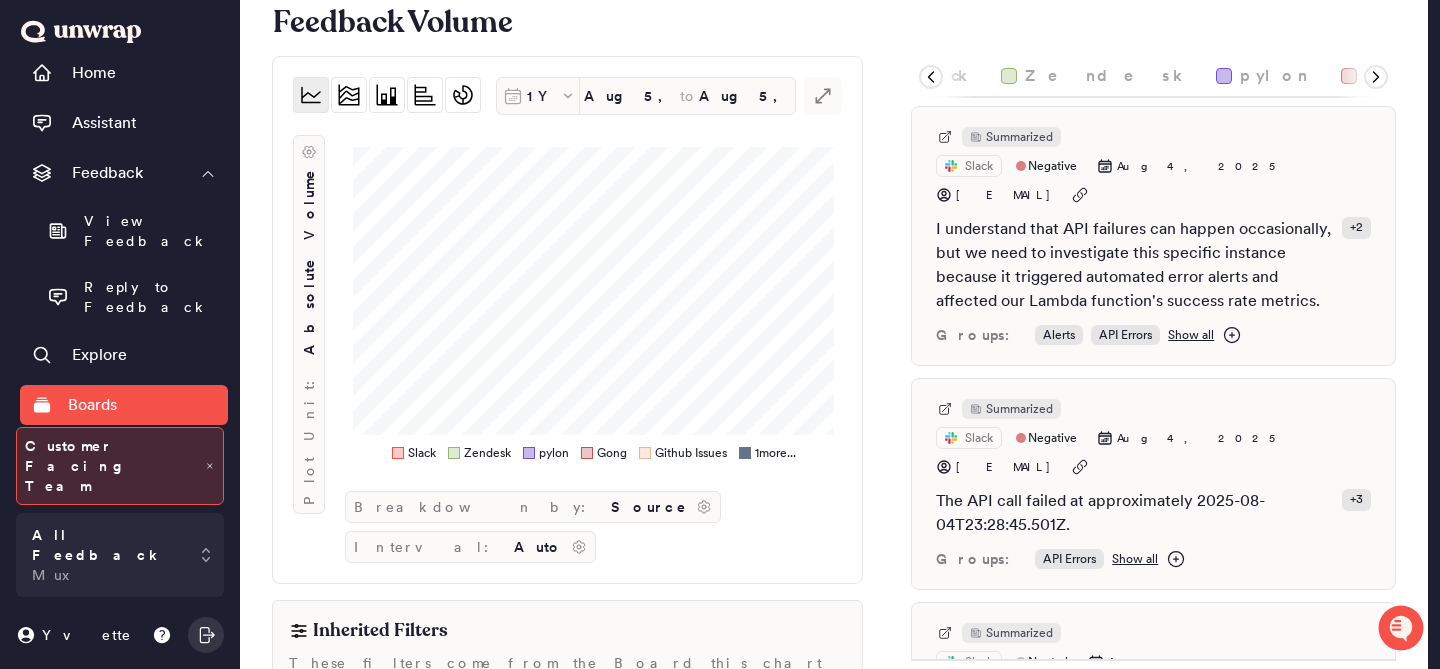 click on "Github Issues" at bounding box center (1595, 77) 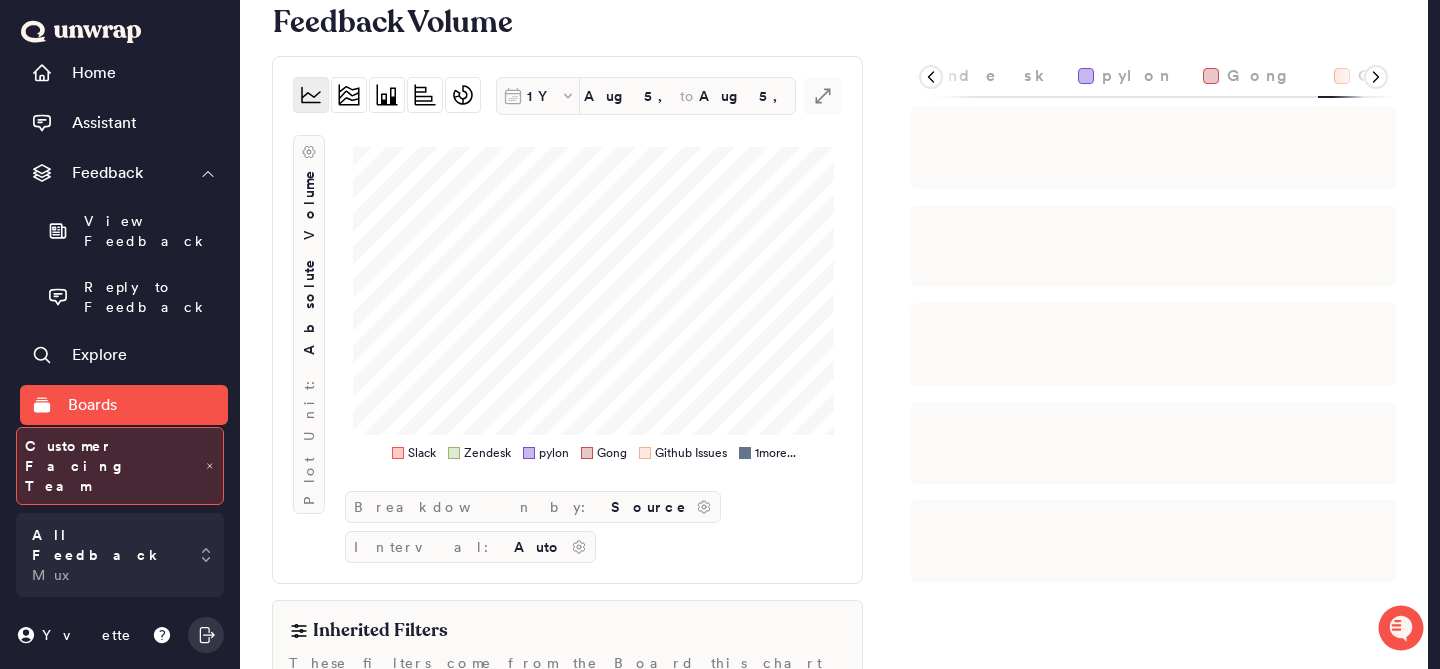 scroll, scrollTop: 0, scrollLeft: 240, axis: horizontal 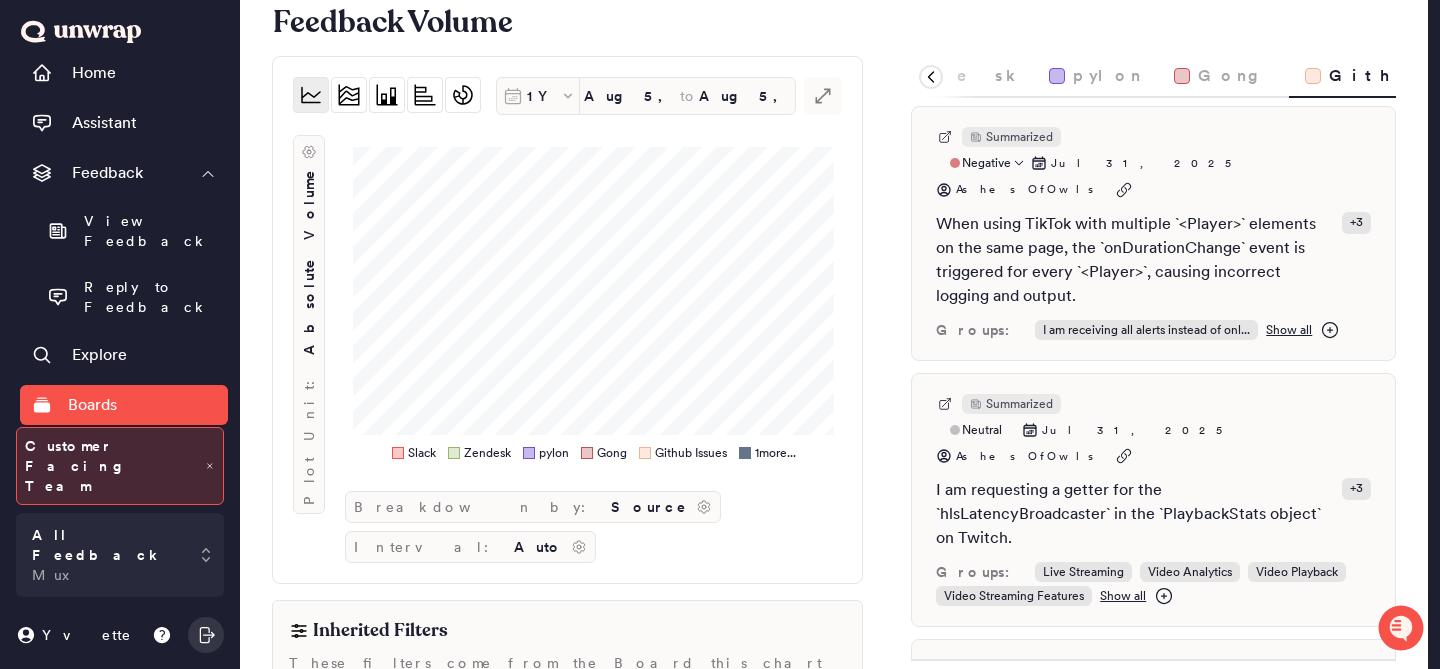 click on "When using TikTok with multiple `<Player>` elements on the same page, the `onDurationChange` event is triggered for every `<Player>`, causing incorrect logging and output." at bounding box center (1135, 260) 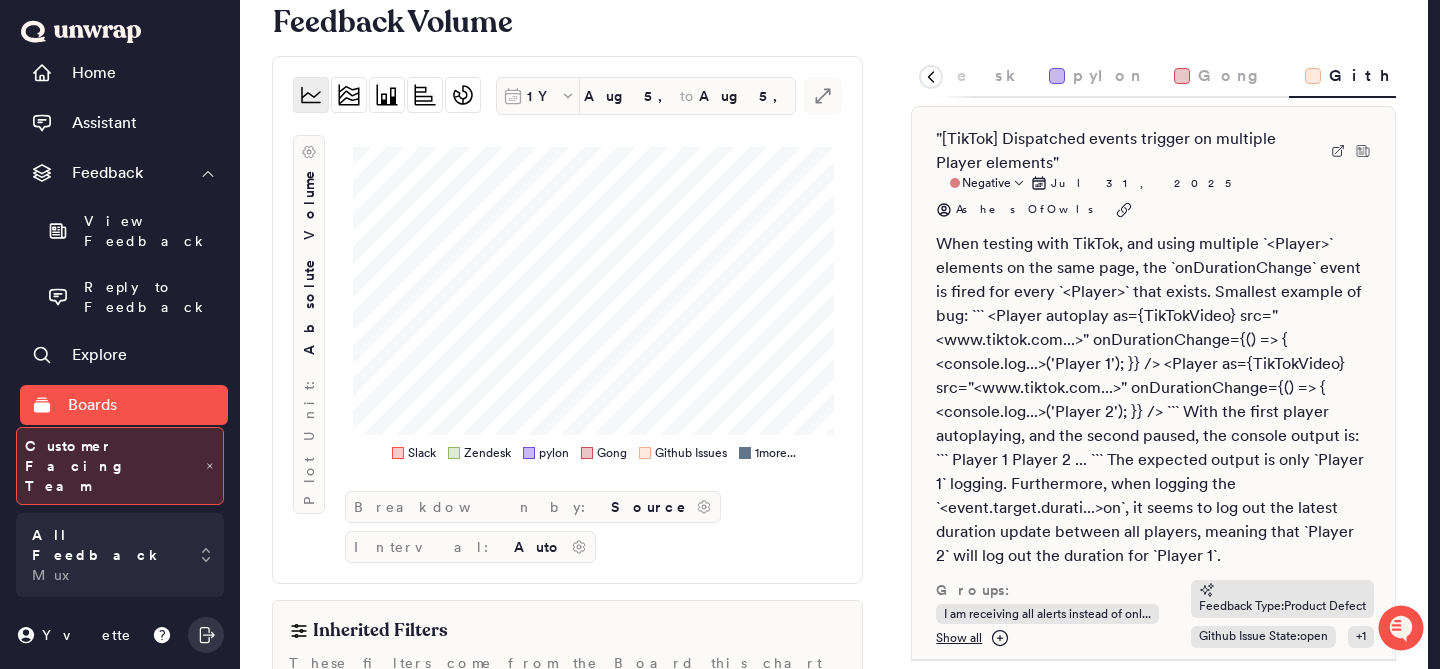 click on "When testing with TikTok, and using multiple `<Player>` elements on the same page, the `onDurationChange` event is fired for every `<Player>` that exists.
Smallest example of bug:
```
<Player
autoplay
as={TikTokVideo}
src="<www.tiktok.com...>"
onDurationChange={() => {
<console.log...>('Player 1');
}}
/>
<Player
as={TikTokVideo}
src="<www.tiktok.com...>"
onDurationChange={() => {
<console.log...>('Player 2');
}}
/>
```
With the first player autoplaying, and the second paused, the console output is:
```
Player 1
Player 2
...
```
The expected output is only `Player 1` logging.
Furthermore, when logging the `<event.target.durati...>on`, it seems to log out the latest duration update between all players, meaning that `Player 2` will log out the duration for `Player 1`." at bounding box center [1153, 400] 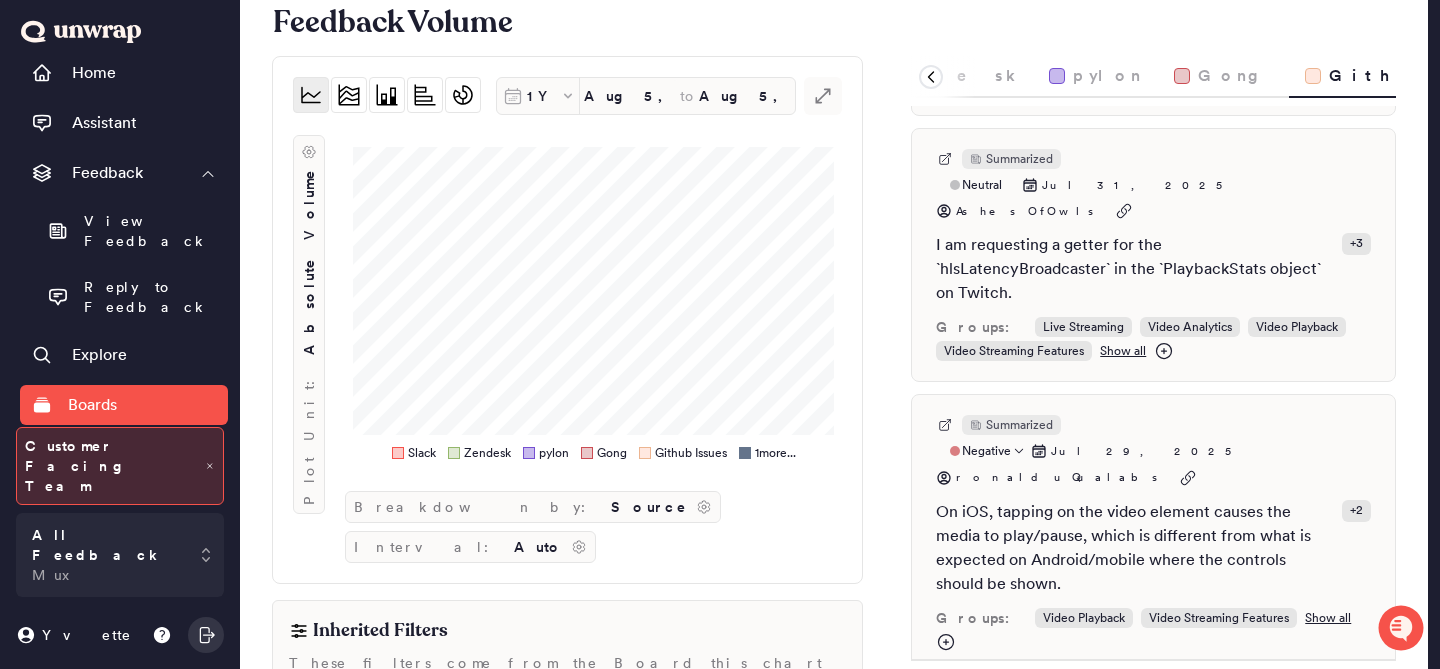 scroll, scrollTop: 247, scrollLeft: 0, axis: vertical 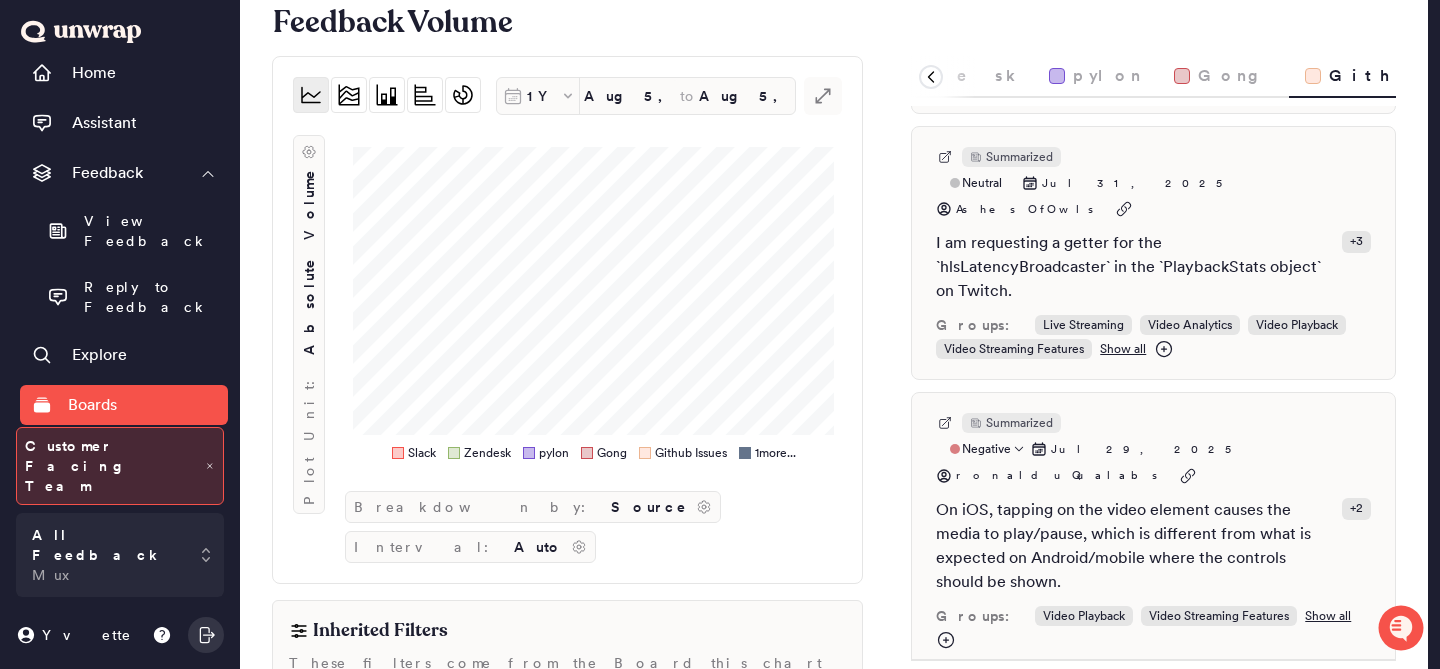 click on "On iOS, tapping on the video element causes the media to play/pause, which is different from what is expected on Android/mobile where the controls should be shown." at bounding box center [1135, 570] 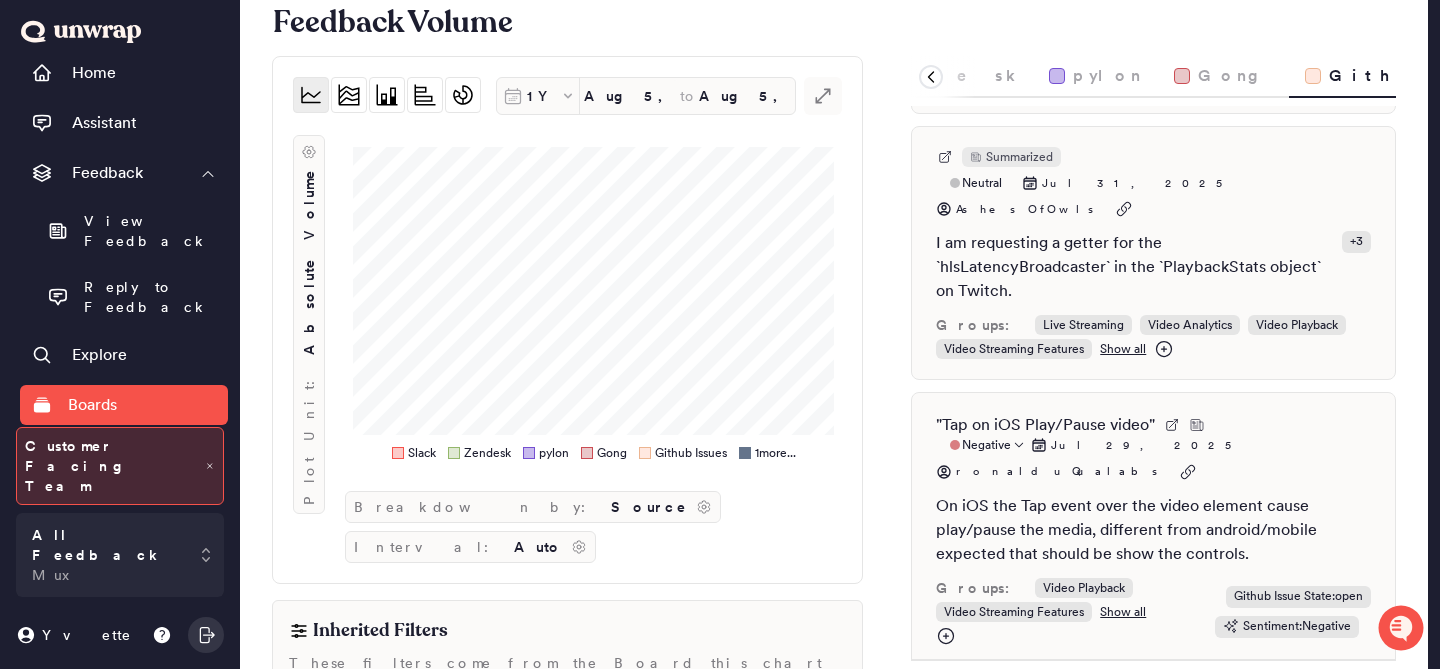 click on "Show all" at bounding box center [1123, 636] 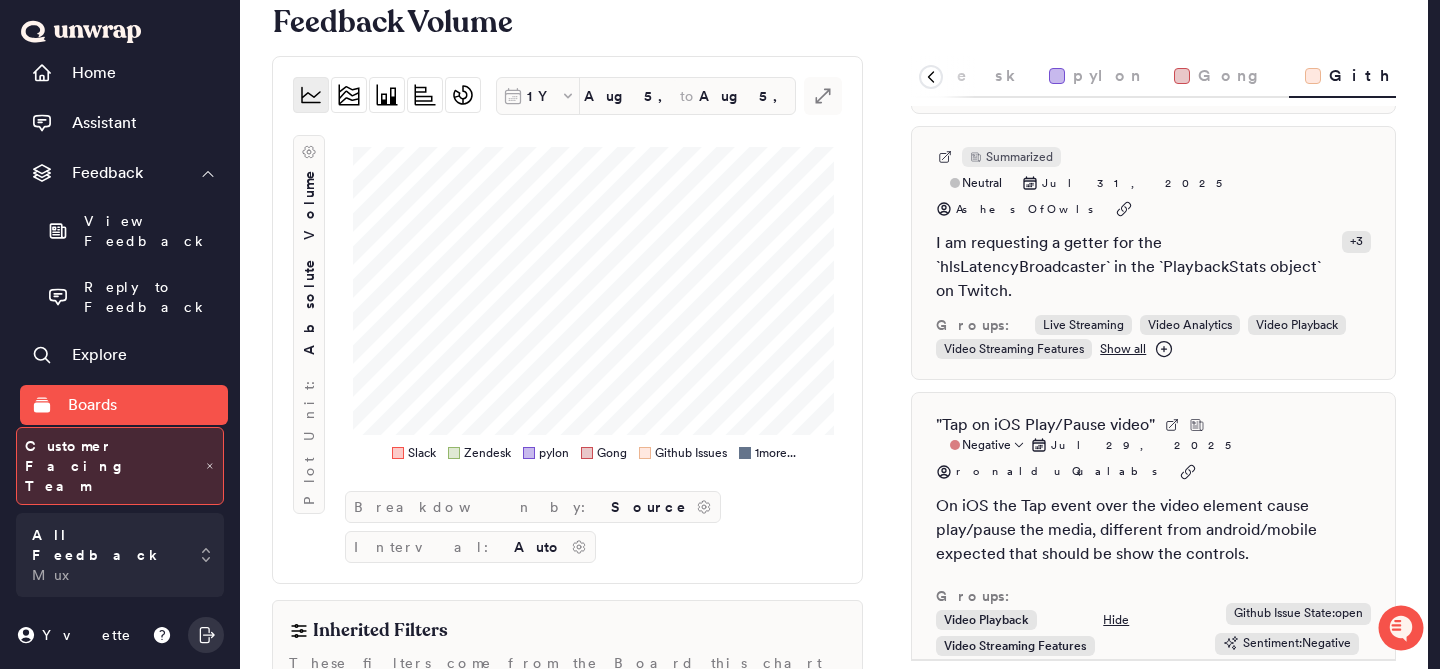 click on "On iOS the Tap event over the video element cause play/pause the media, different from android/mobile expected that should be show the controls." at bounding box center [1153, 554] 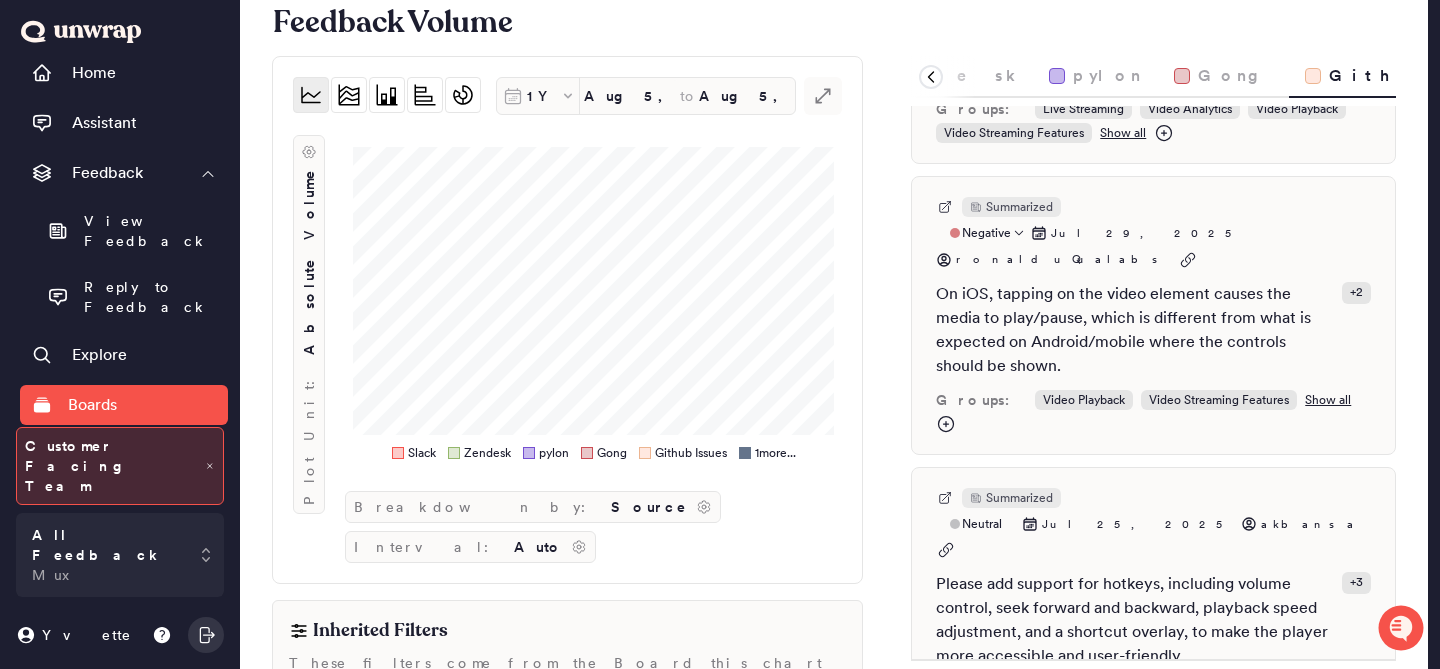 scroll, scrollTop: 464, scrollLeft: 0, axis: vertical 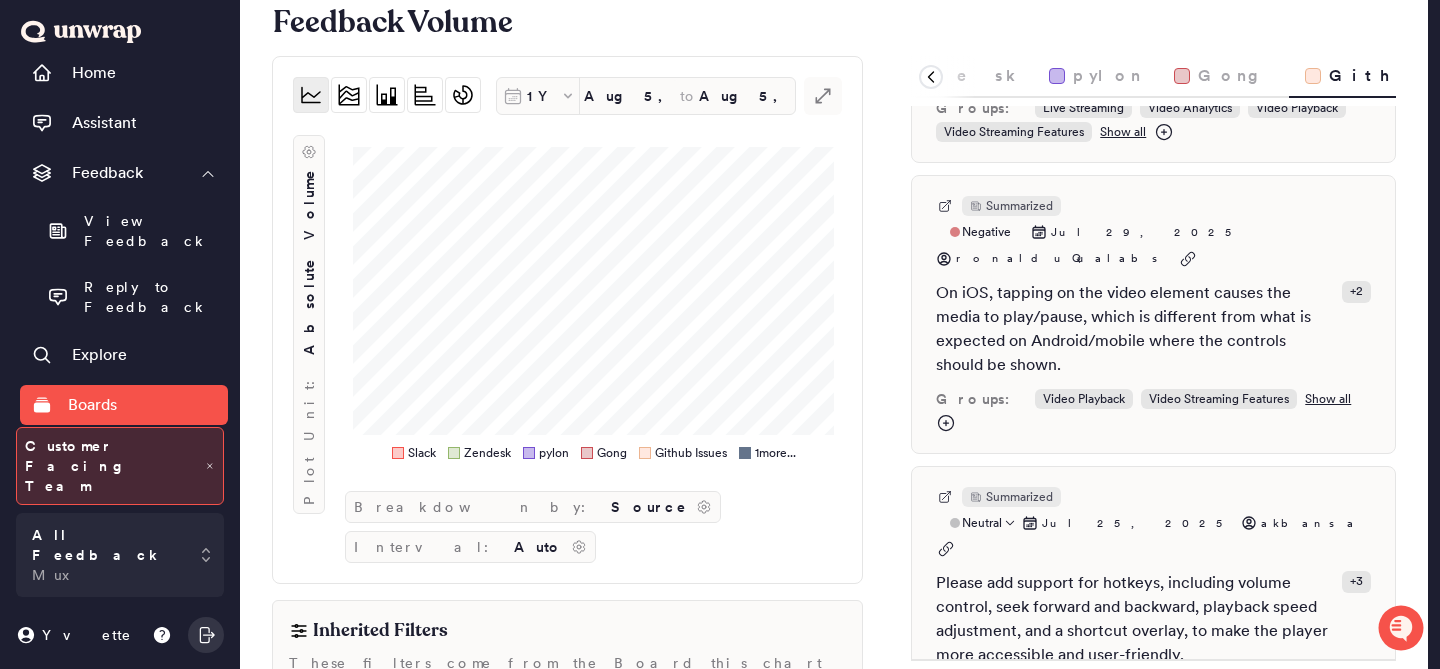 click on "Please add support for hotkeys, including volume control, seek forward and backward, playback speed adjustment, and a shortcut overlay, to make the player more accessible and user-friendly." at bounding box center [1135, 643] 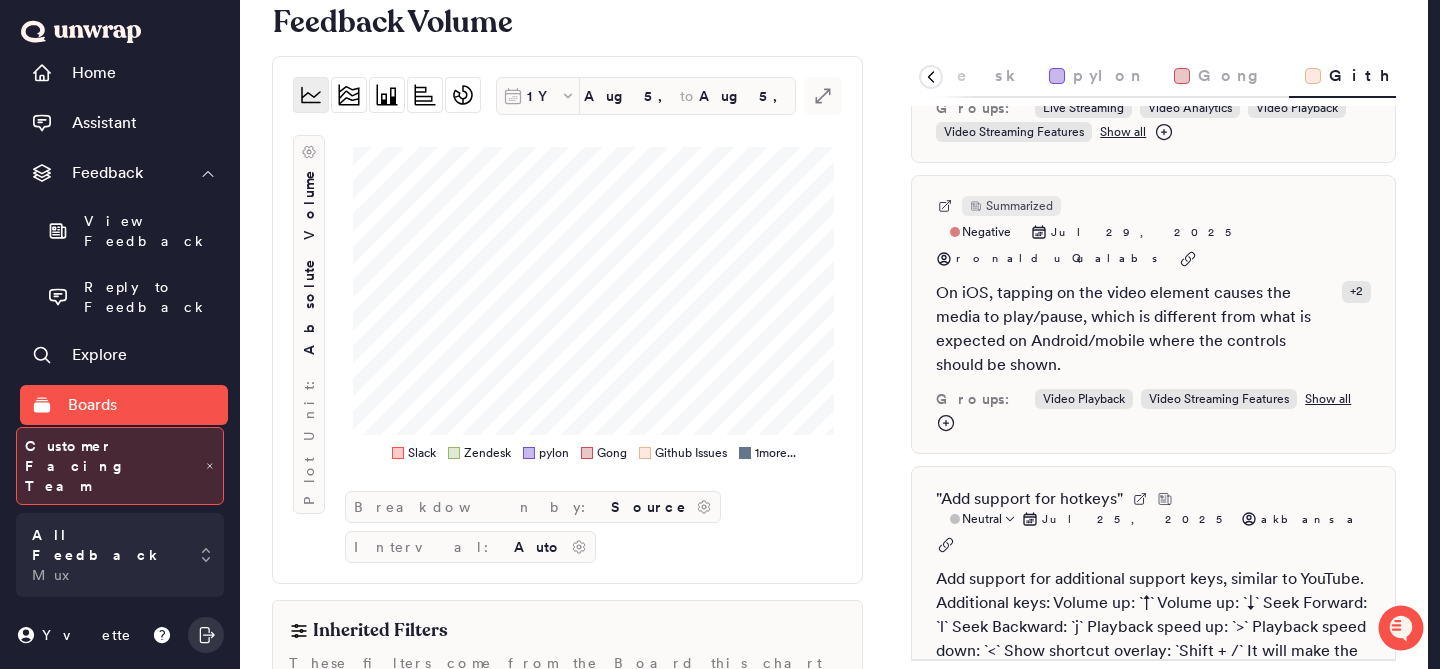 click on "Add support for additional support keys, similar to YouTube.
Additional keys:
Volume up: `↑`
Volume up: `↓`
Seek Forward: `l`
Seek Backward: `j`
Playback speed up: `>`
Playback speed down: `<`
Show shortcut overlay: `Shift + /`
It will make the player more accessible and familiar to users." at bounding box center [1153, 651] 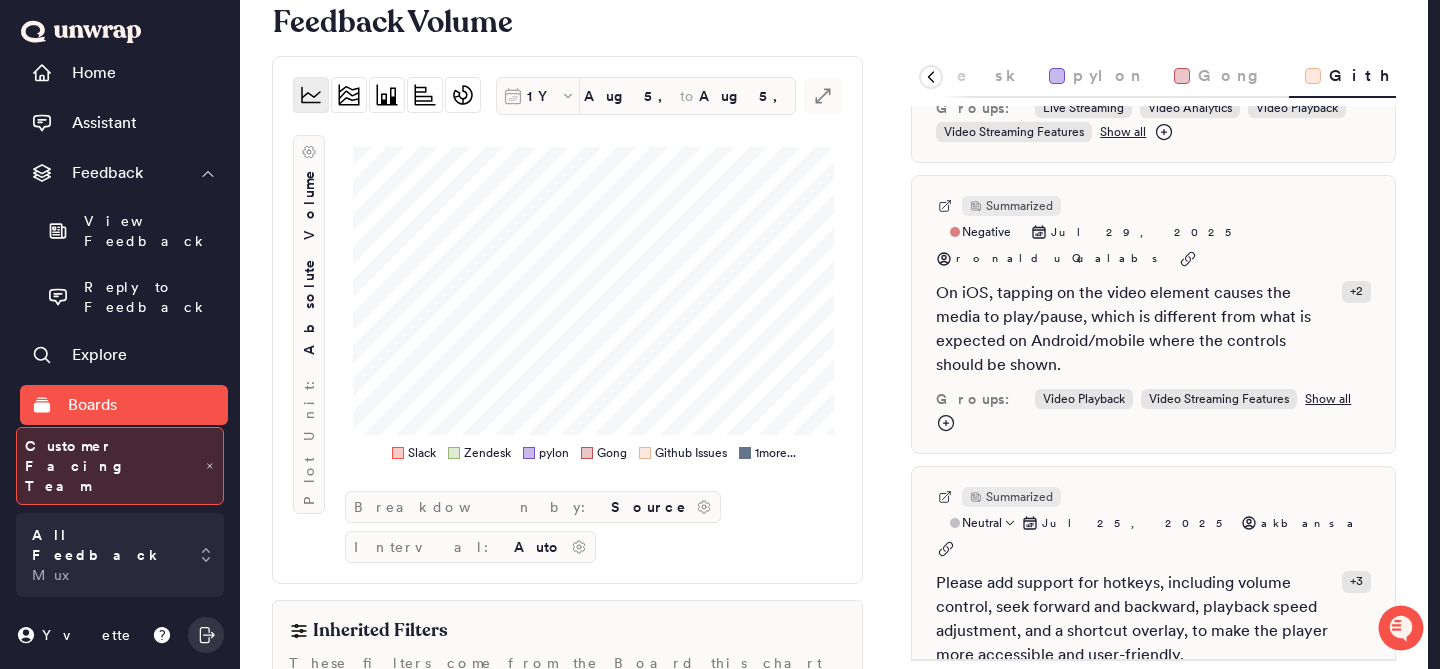 click on "Show all" at bounding box center [1123, 737] 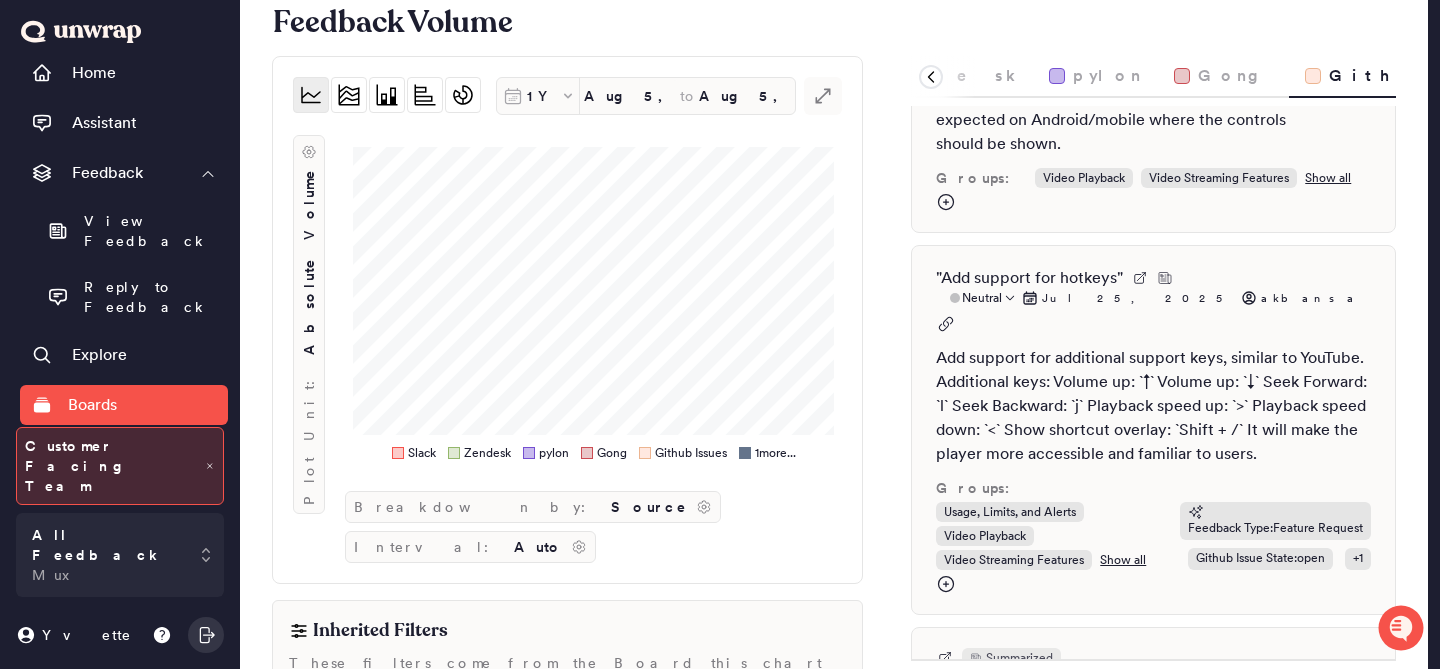 scroll, scrollTop: 723, scrollLeft: 0, axis: vertical 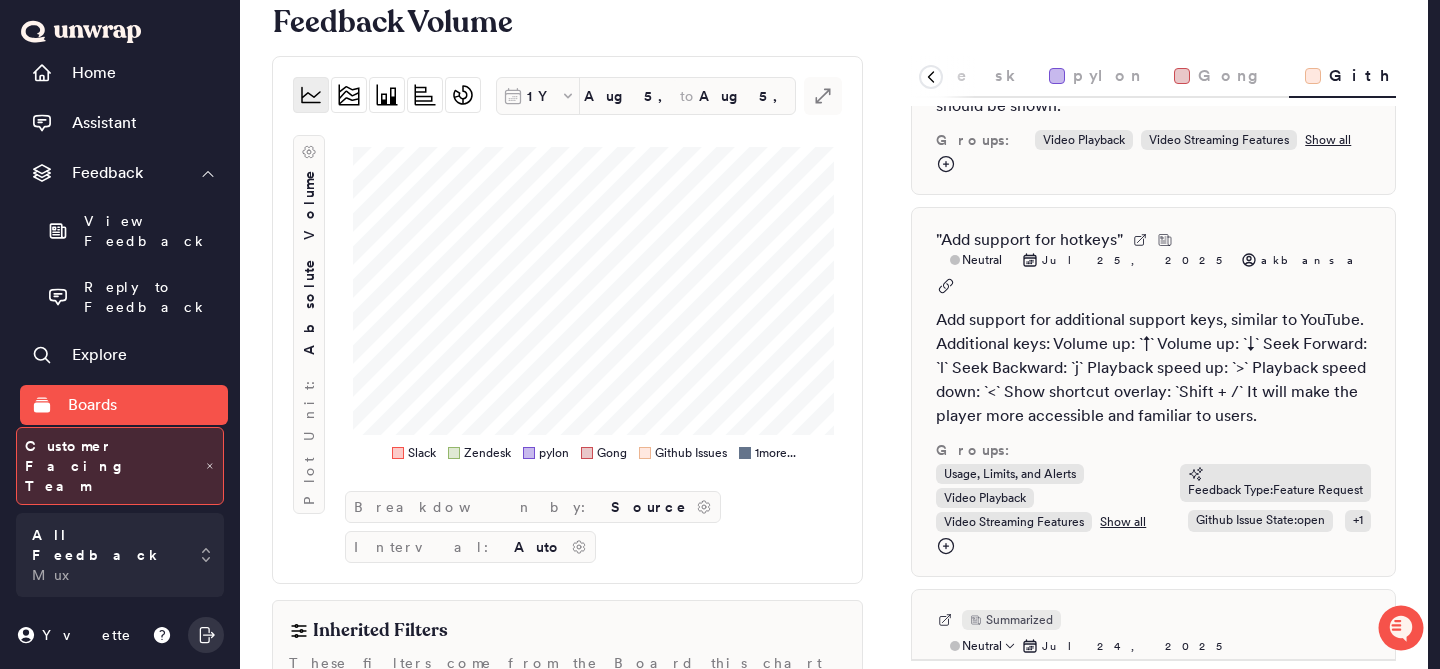 click on "I am trying to remove the box-shadow and drop-shadow from the parent SHADOW element "center-controls" in my JSX code, but CSS Parts only target the specific part "center play button pre-play"." at bounding box center [1135, 767] 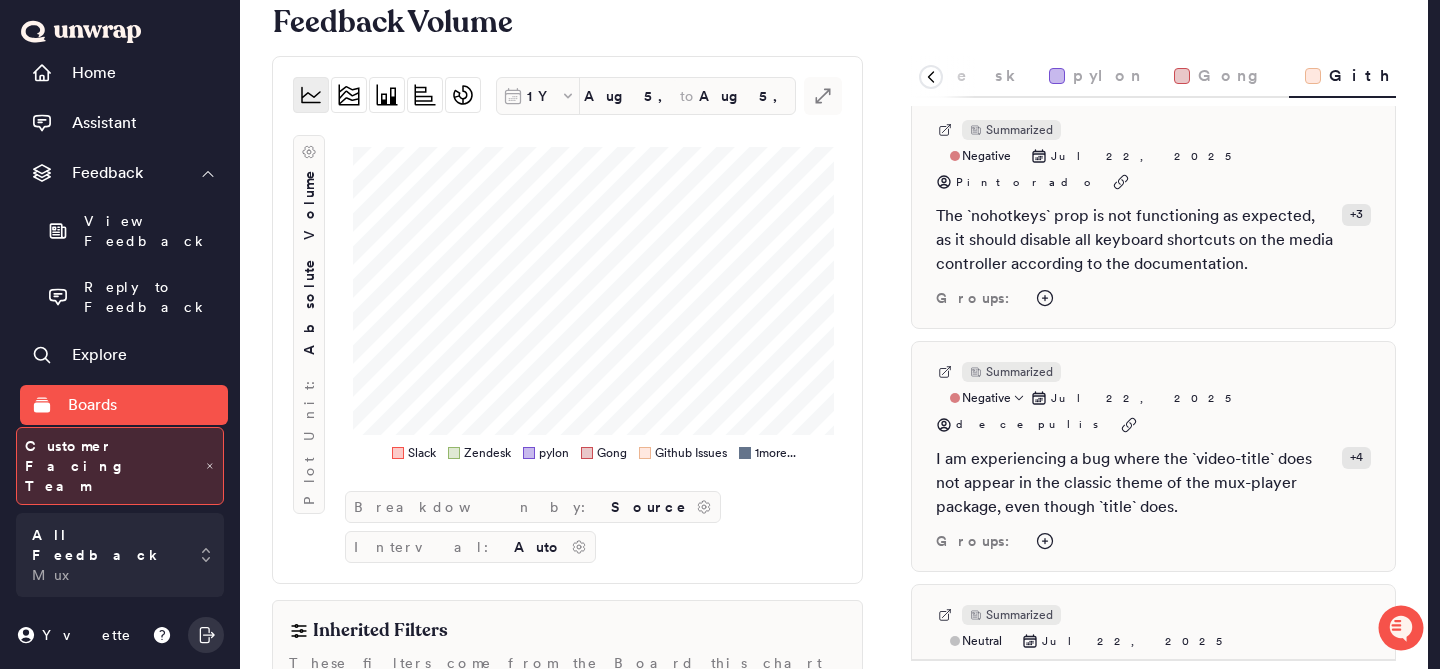 scroll, scrollTop: 1664, scrollLeft: 0, axis: vertical 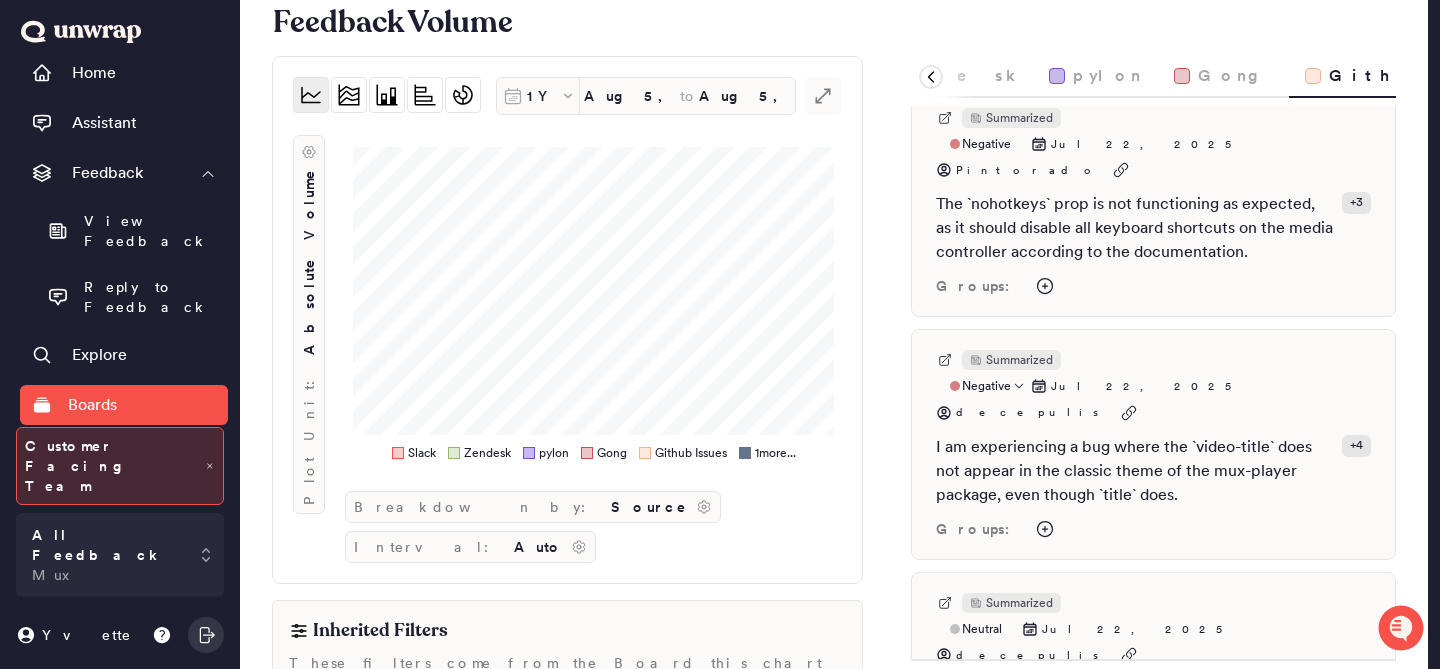 click on "I want the space bar to play/pause the video after entering full screen, instead of exiting full screen, and I am looking for a solution to this issue." at bounding box center [1135, 1076] 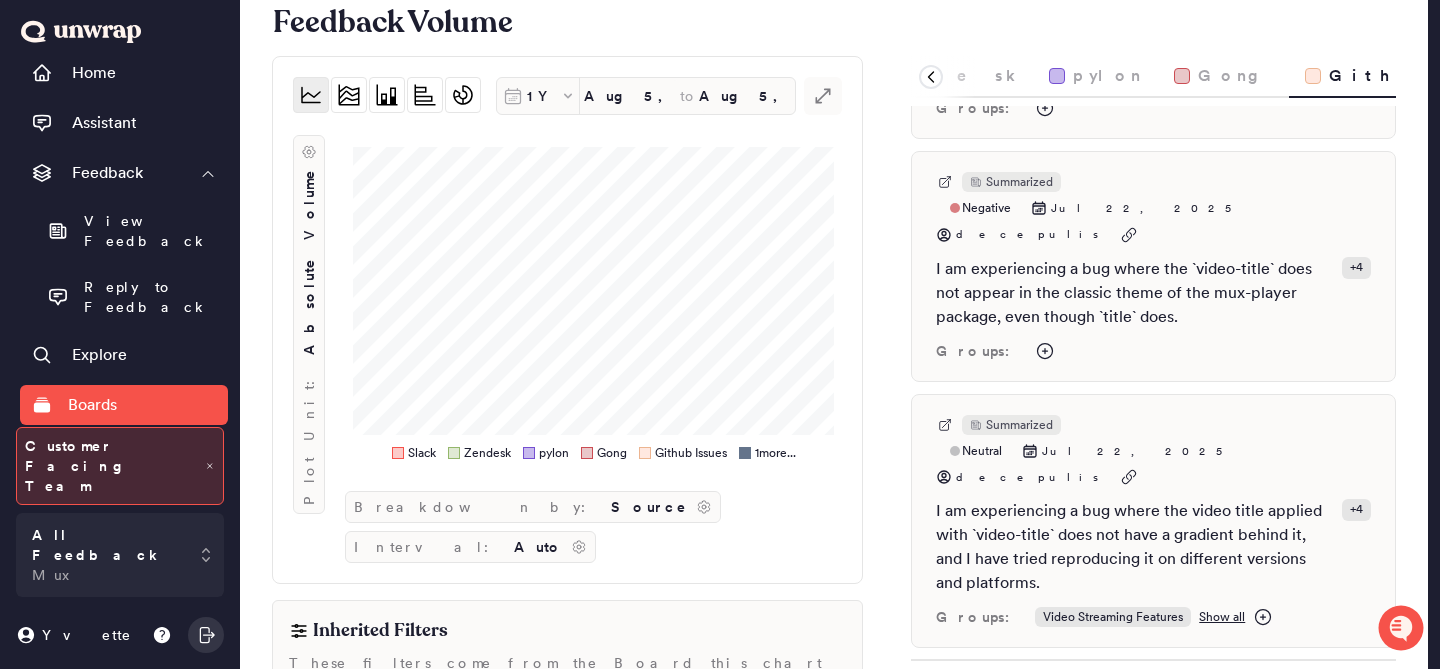 scroll, scrollTop: 1846, scrollLeft: 0, axis: vertical 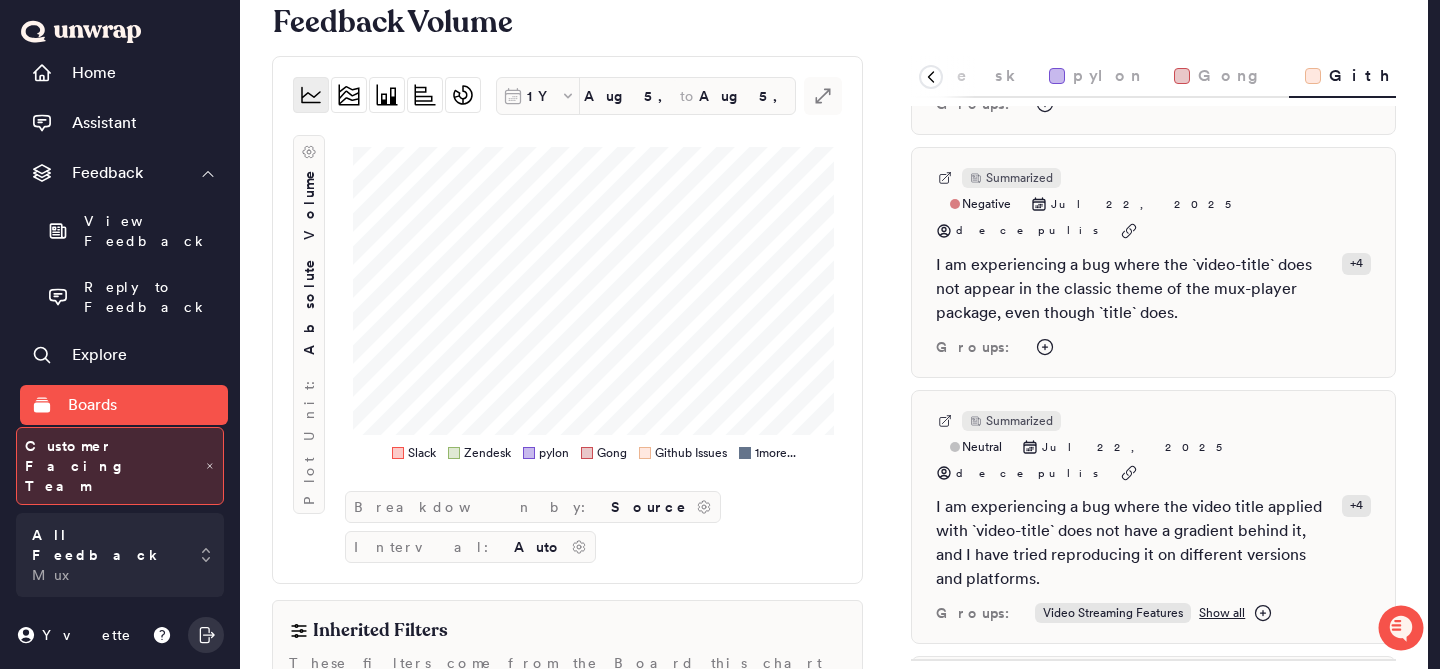 click on "### Is there an existing issue for this?
- [x] I have searched the existing issues
### Which Mux Elements/Packages does this apply to? Select all that apply
mux-player
### Description
1. Enter full screen
2. Full-screen button still has focus
3. Clicking space bar exits full screen
### Expected Behavior
What I actually want is the space bar to play/pause
If the player itself is focused, the space bar will play/pause, but because the fullscreen button is focused the space bar will exit full screen.
Is this intentional? Any way around this? Would it be weird if after entering full screen, the focus moved to the player instead of staying on the full screen button?" at bounding box center [1153, 1022] 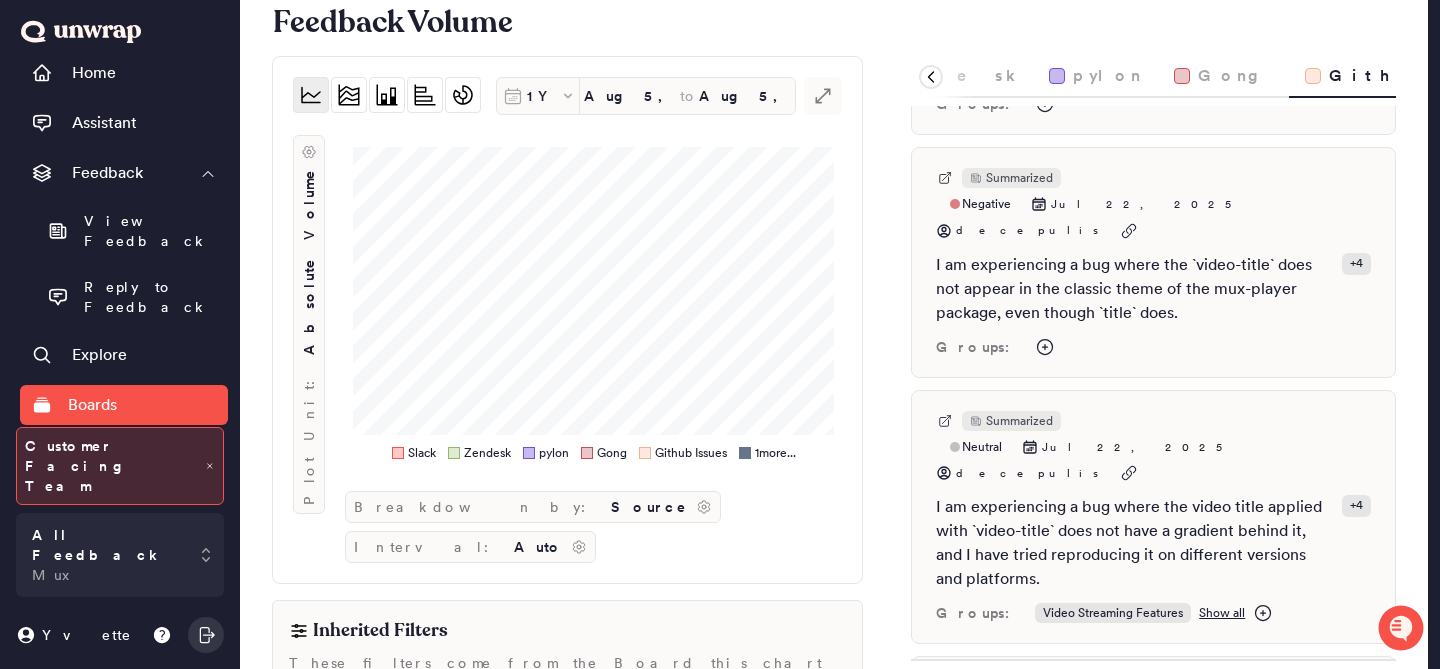 click on "Show all" at bounding box center (1328, 952) 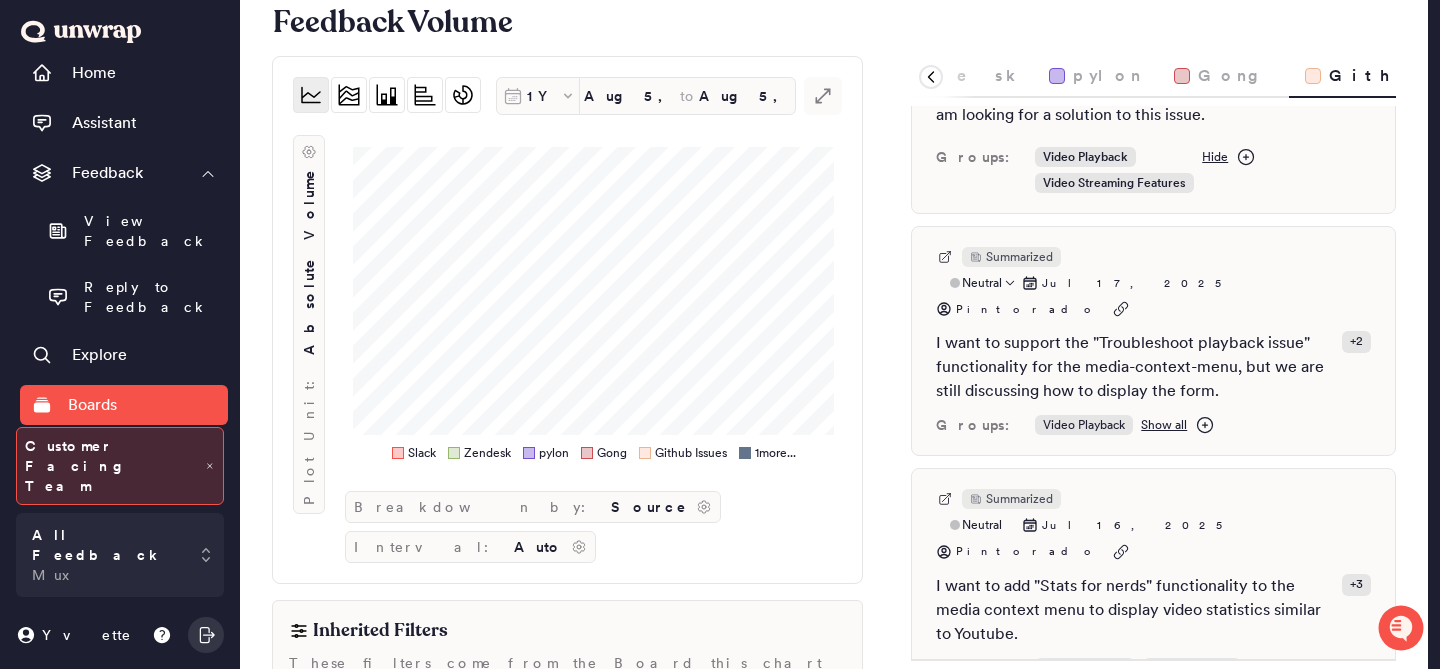 scroll, scrollTop: 2521, scrollLeft: 0, axis: vertical 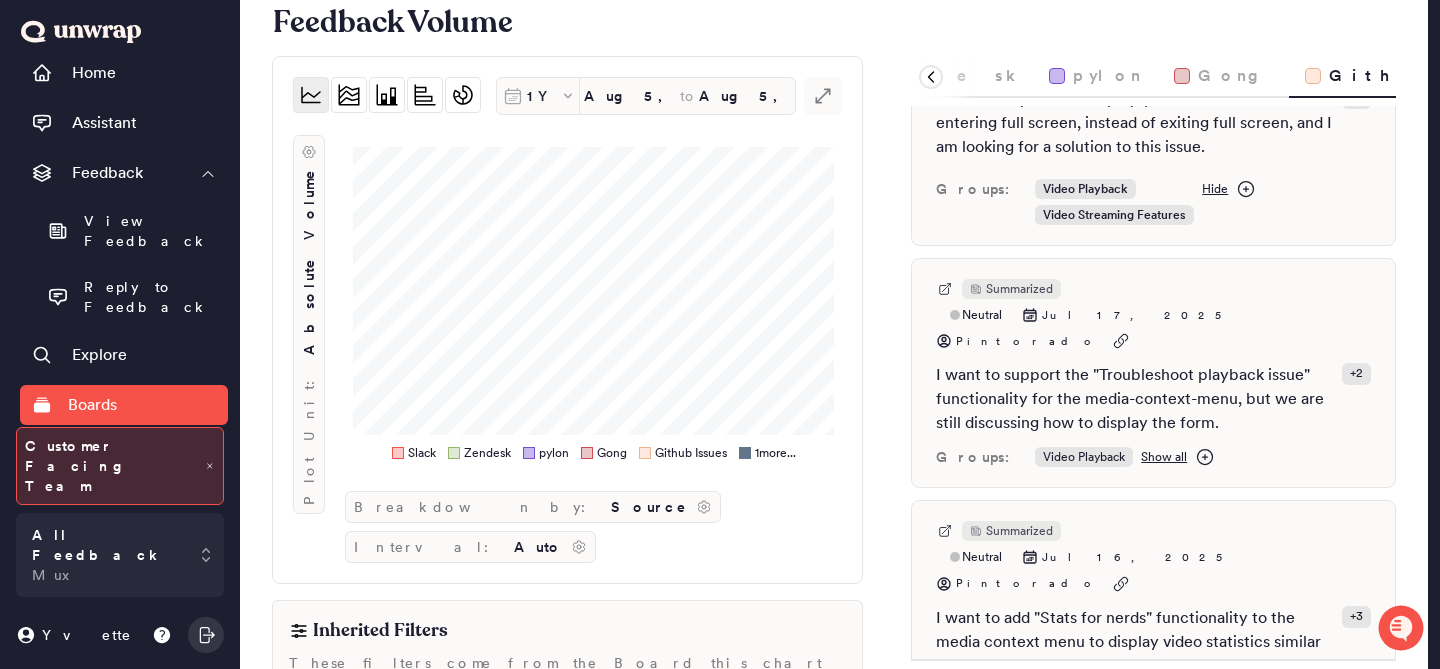 click 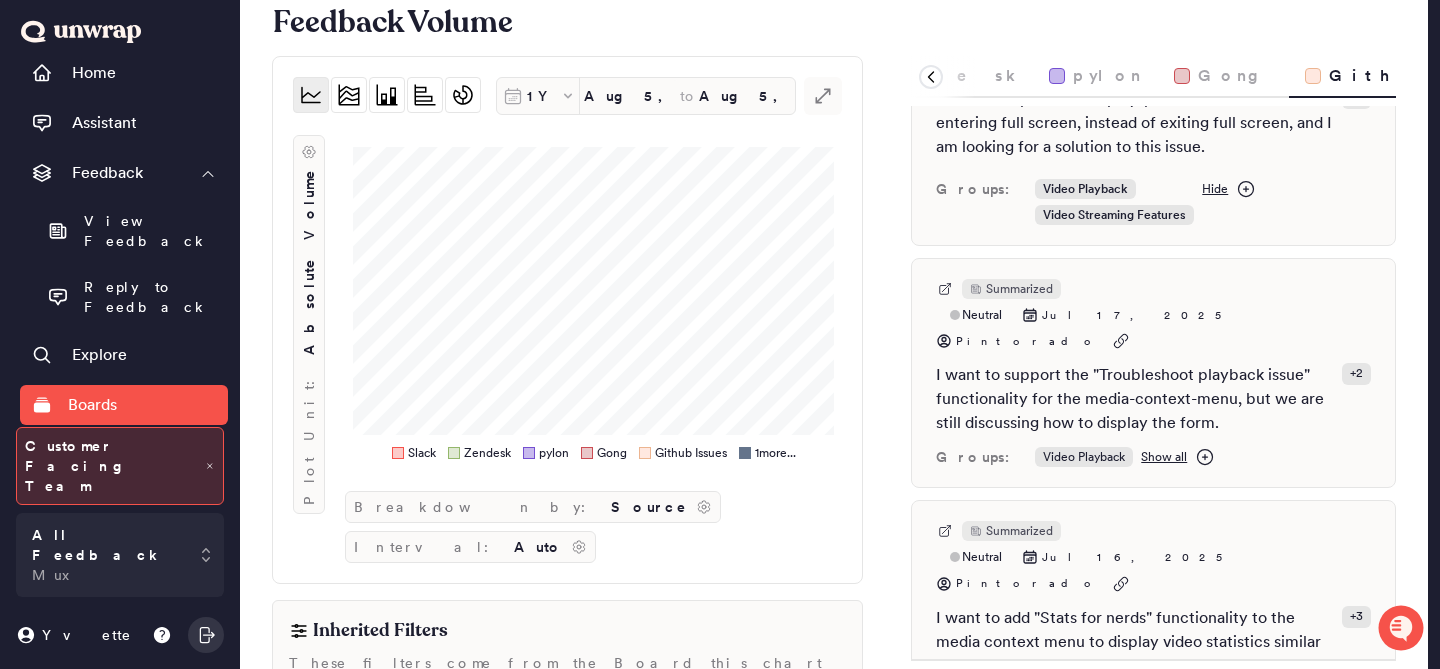 click 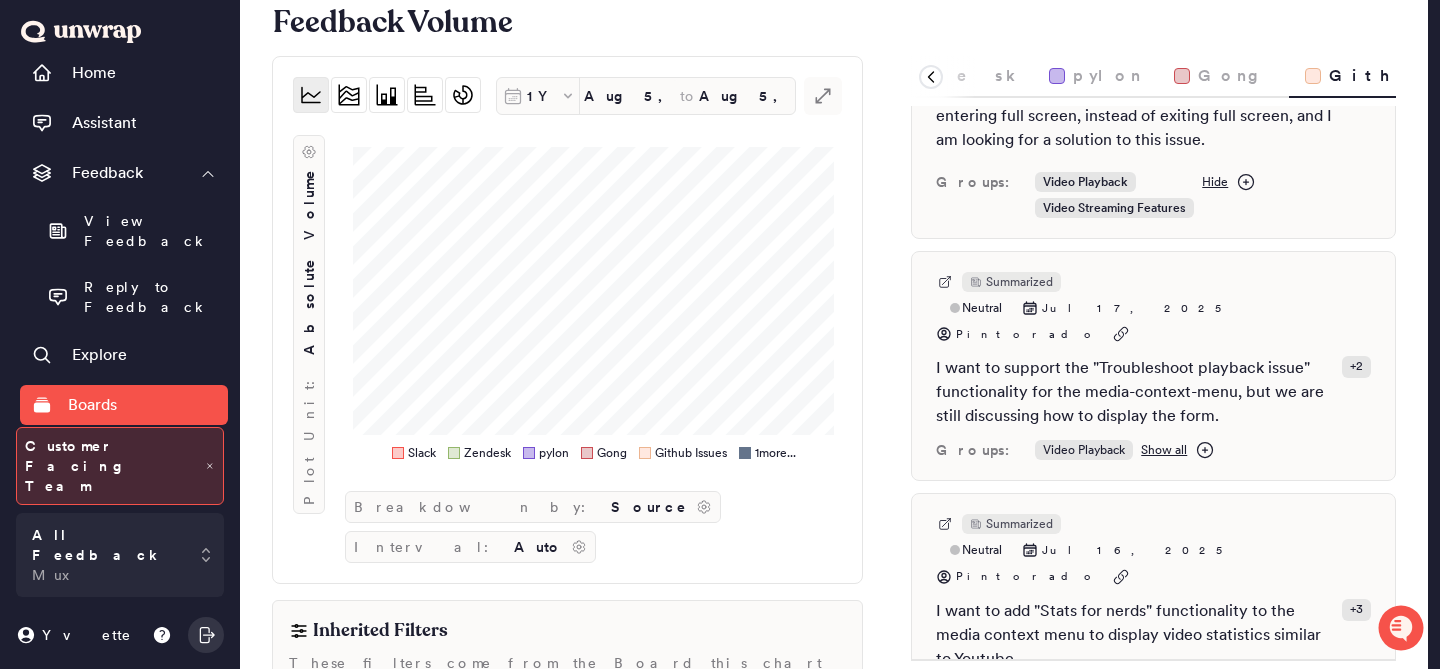scroll, scrollTop: 2538, scrollLeft: 0, axis: vertical 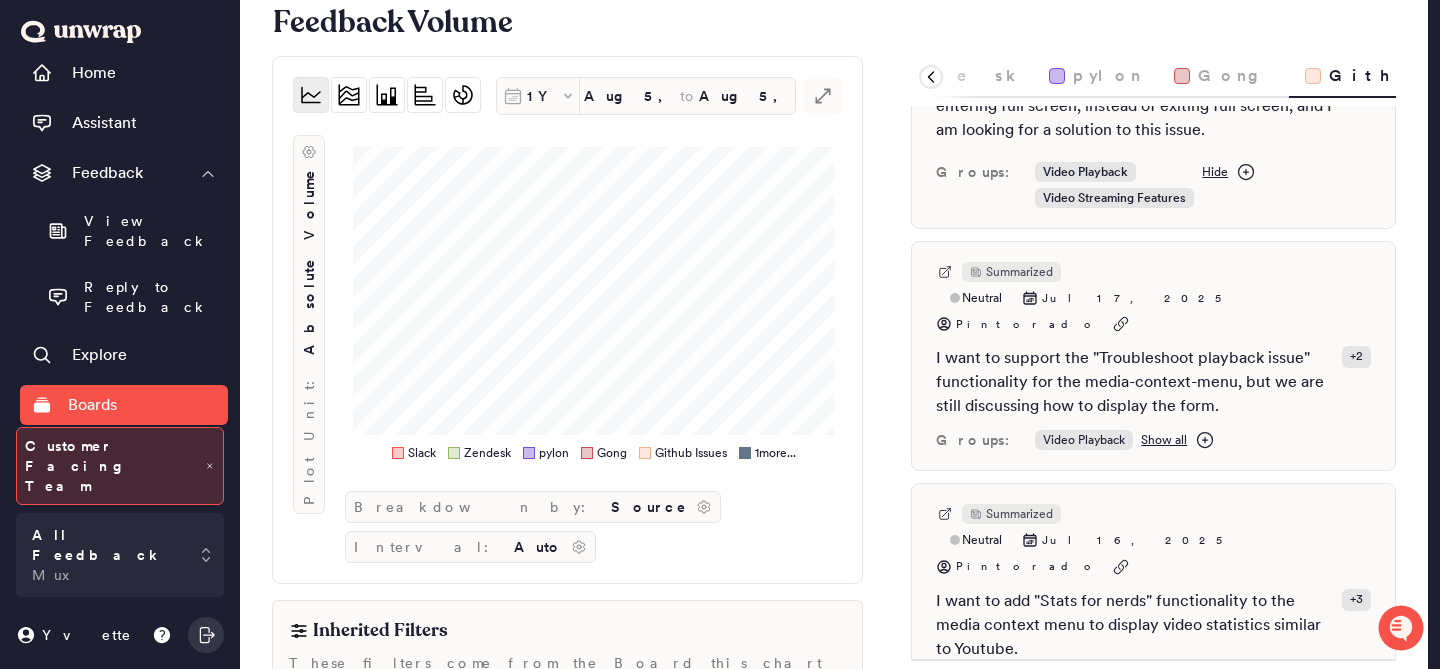 click on "Plot Unit: Absolute Volume" at bounding box center (309, 303) 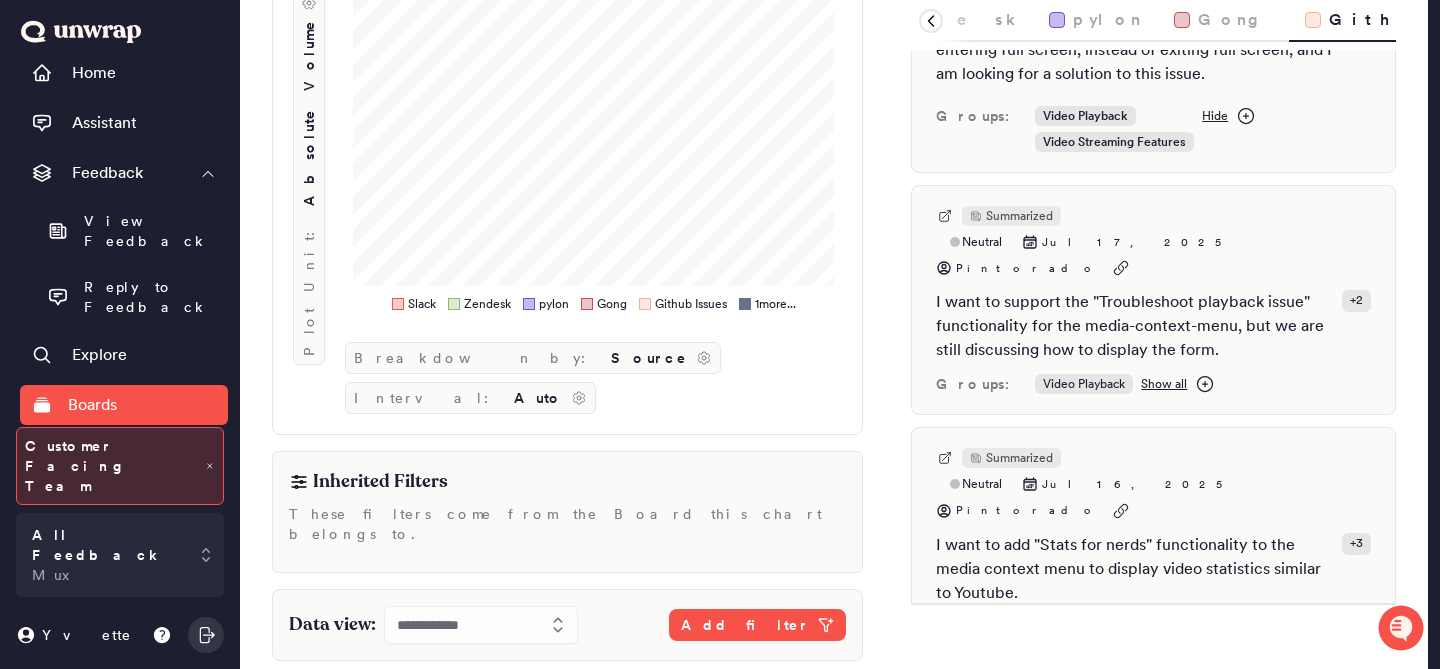 click on "Integrations" at bounding box center (115, 505) 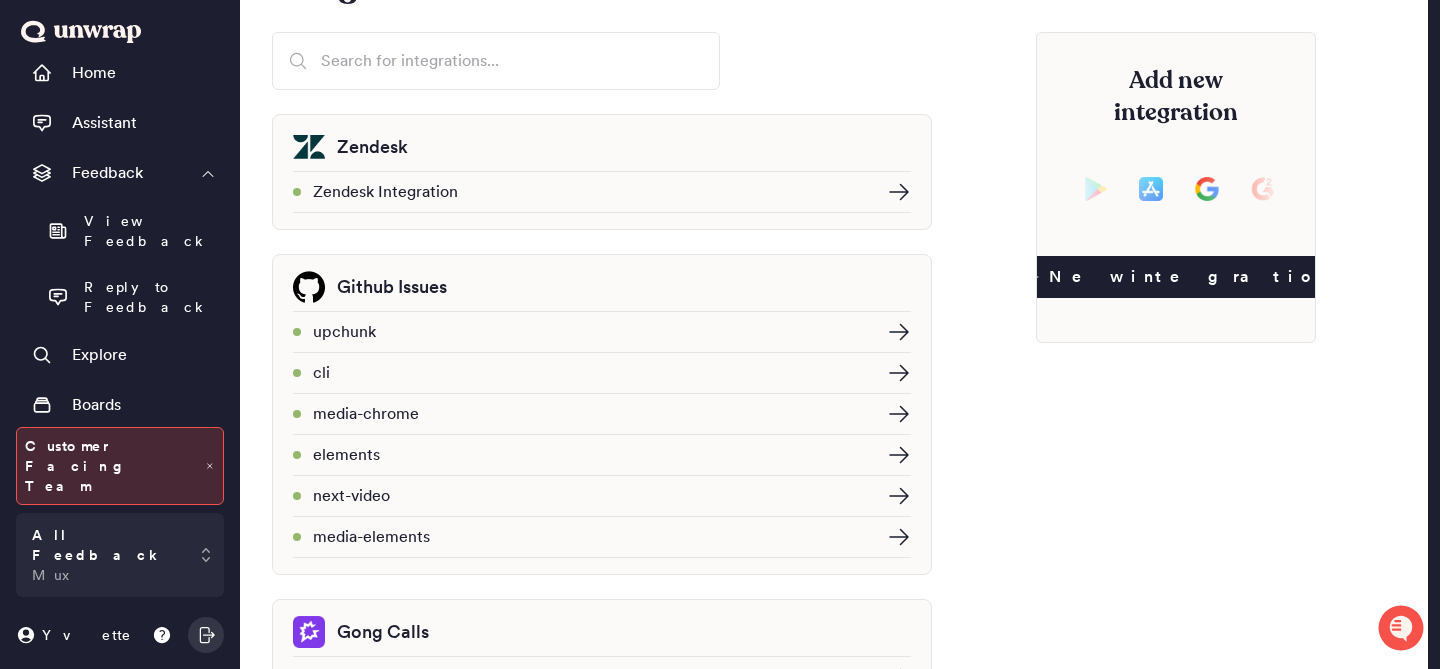 scroll, scrollTop: 227, scrollLeft: 0, axis: vertical 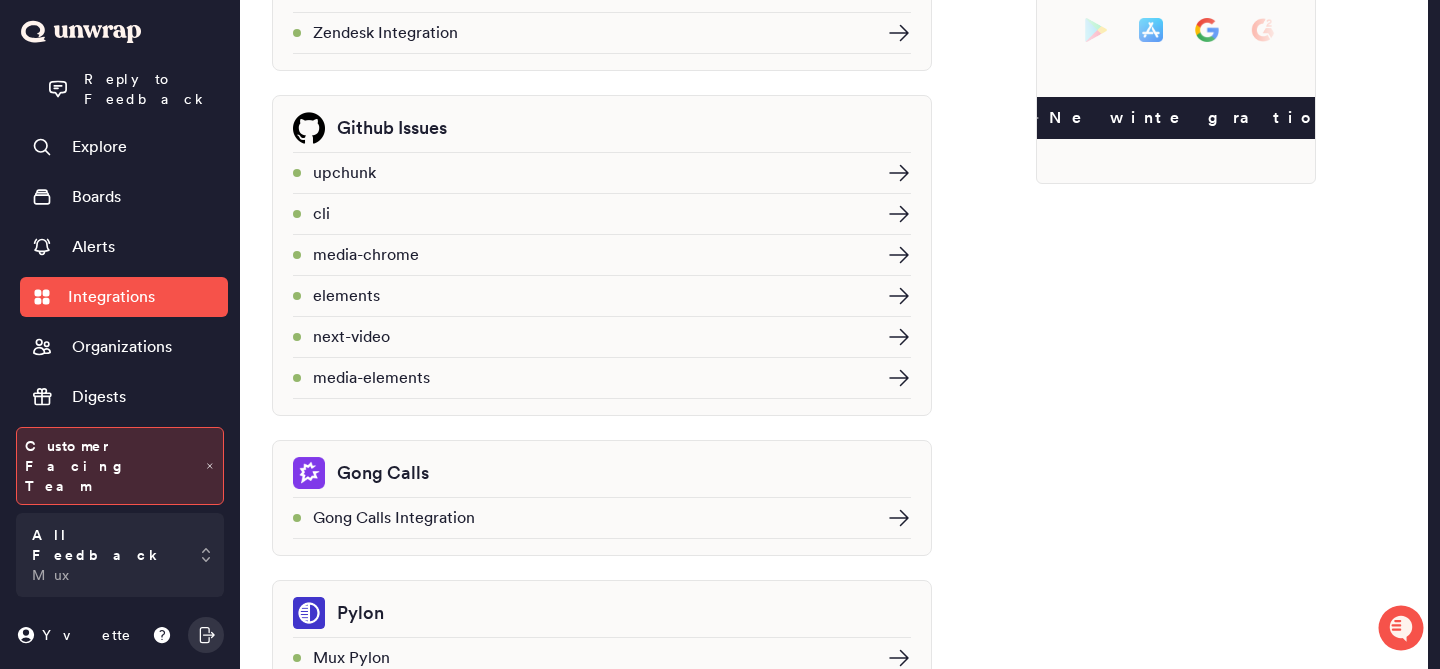 click on "Group List" at bounding box center (124, 497) 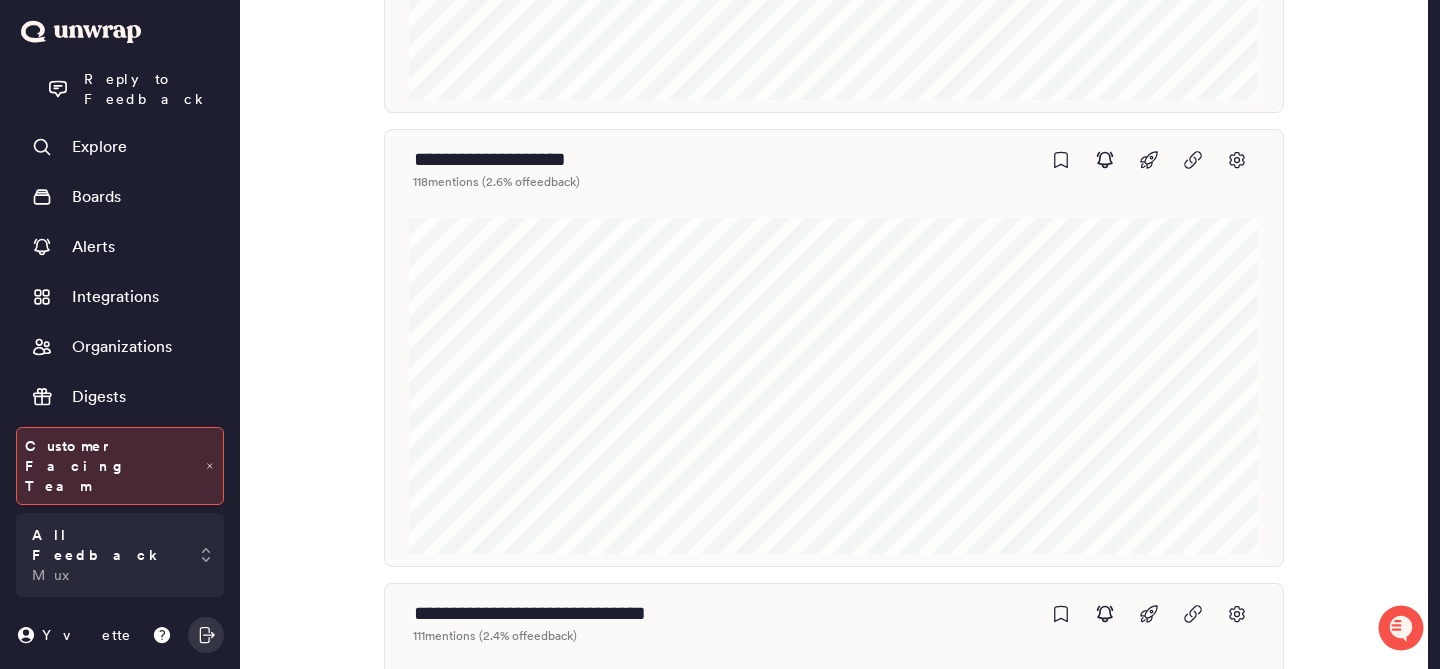 scroll, scrollTop: 9528, scrollLeft: 0, axis: vertical 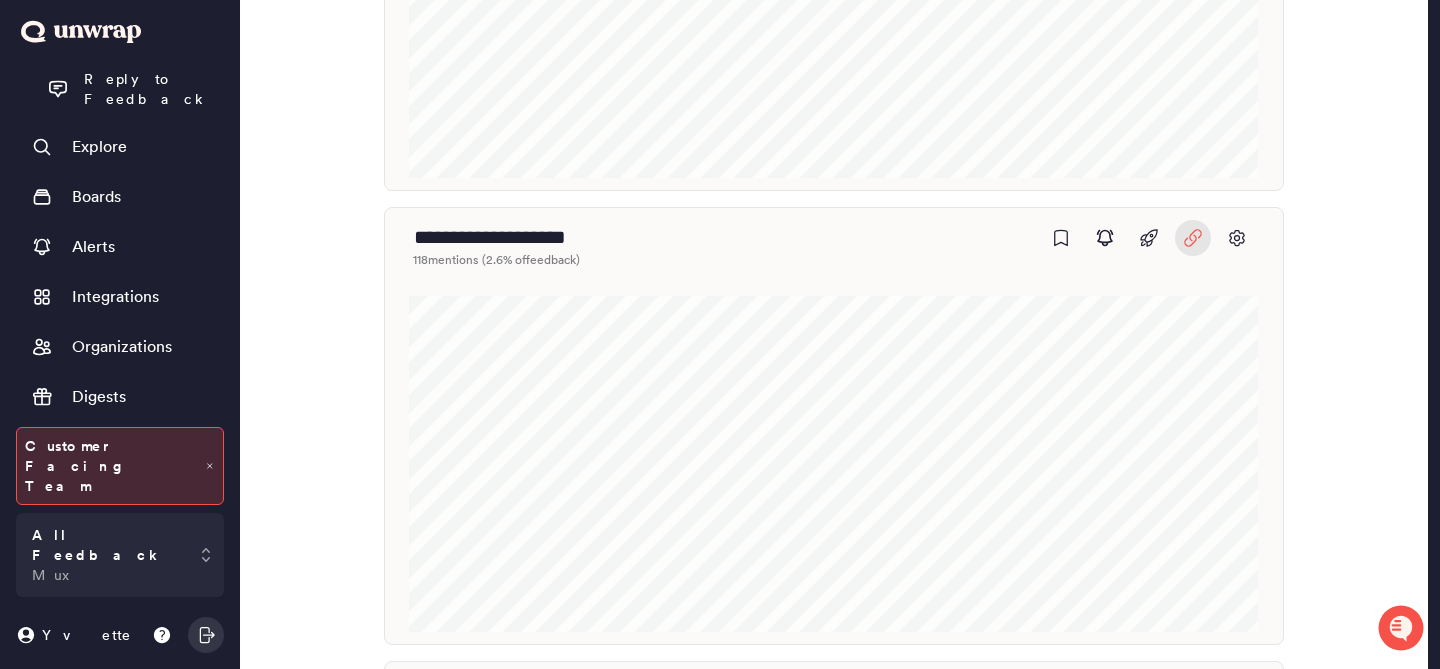 click 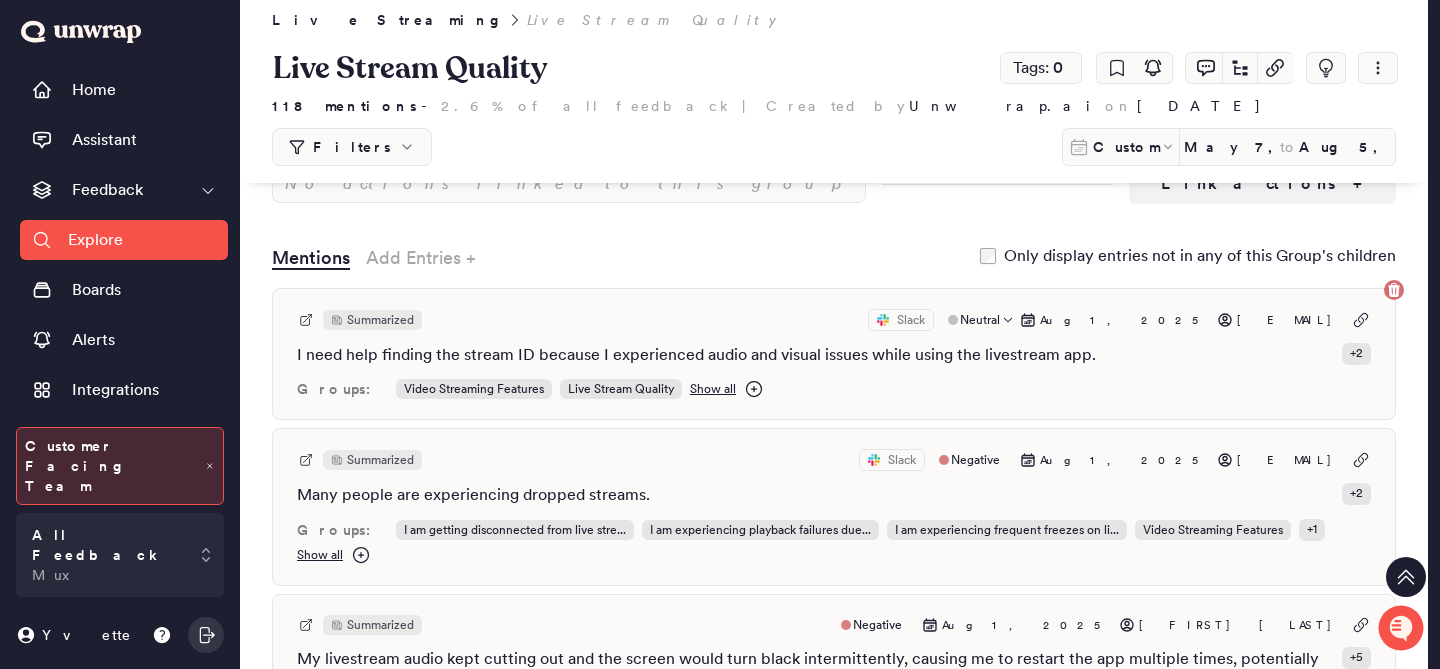 scroll, scrollTop: 444, scrollLeft: 0, axis: vertical 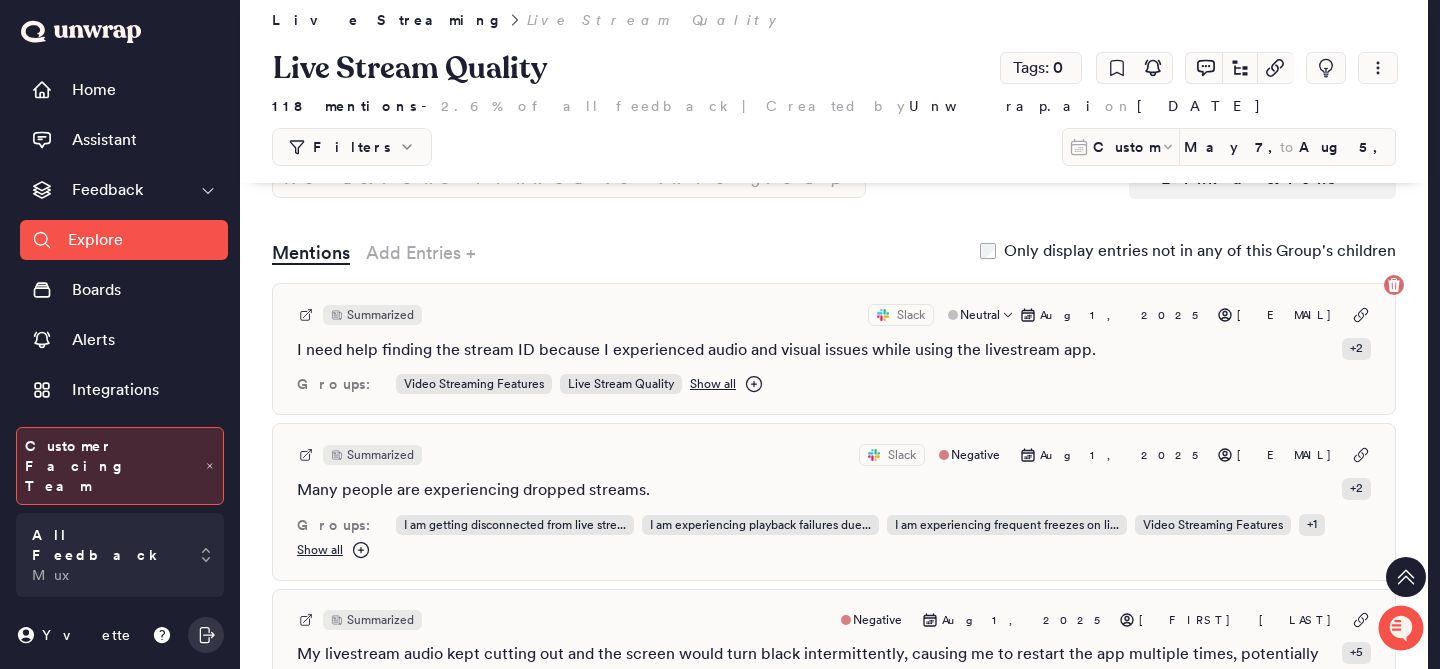 click on "Summarized Slack Negative [MONTH] [DAY], [YEAR] [EMAIL]" at bounding box center [834, 475] 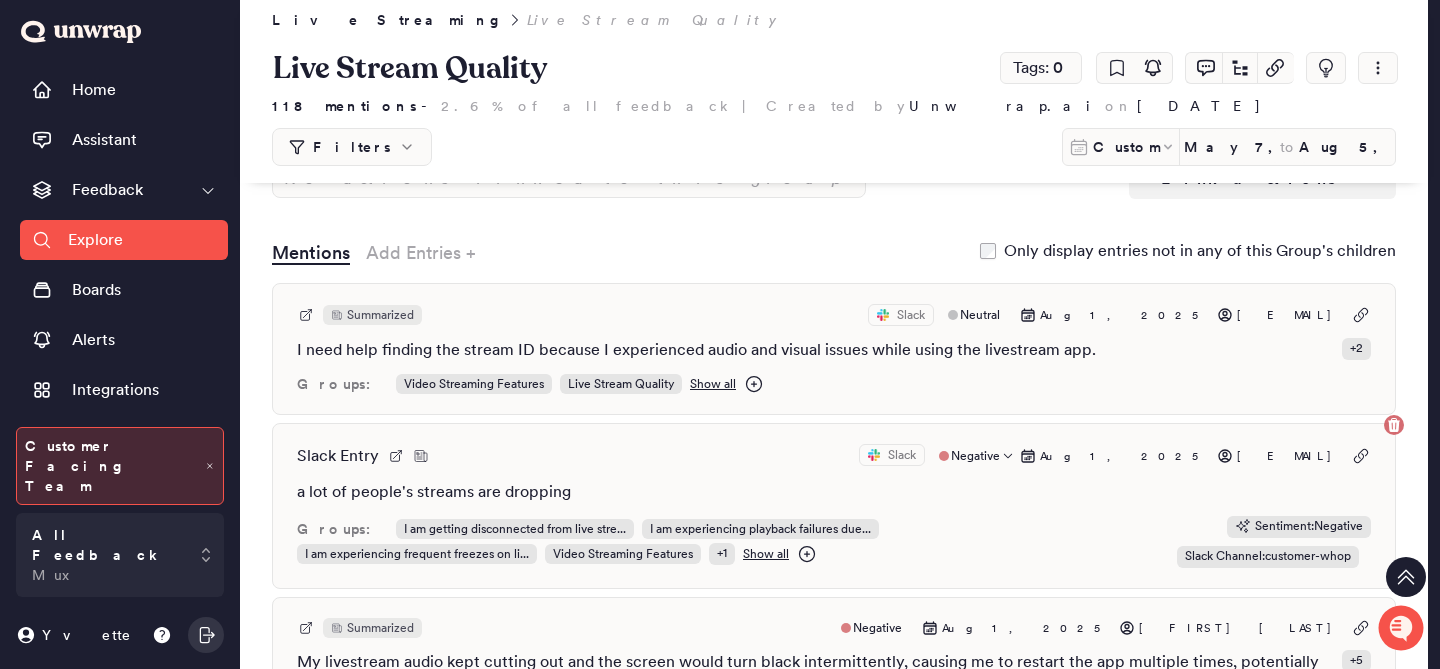 click on "Slack Entry Slack Negative [MONTH] [DAY], [YEAR] [EMAIL]" at bounding box center [834, 476] 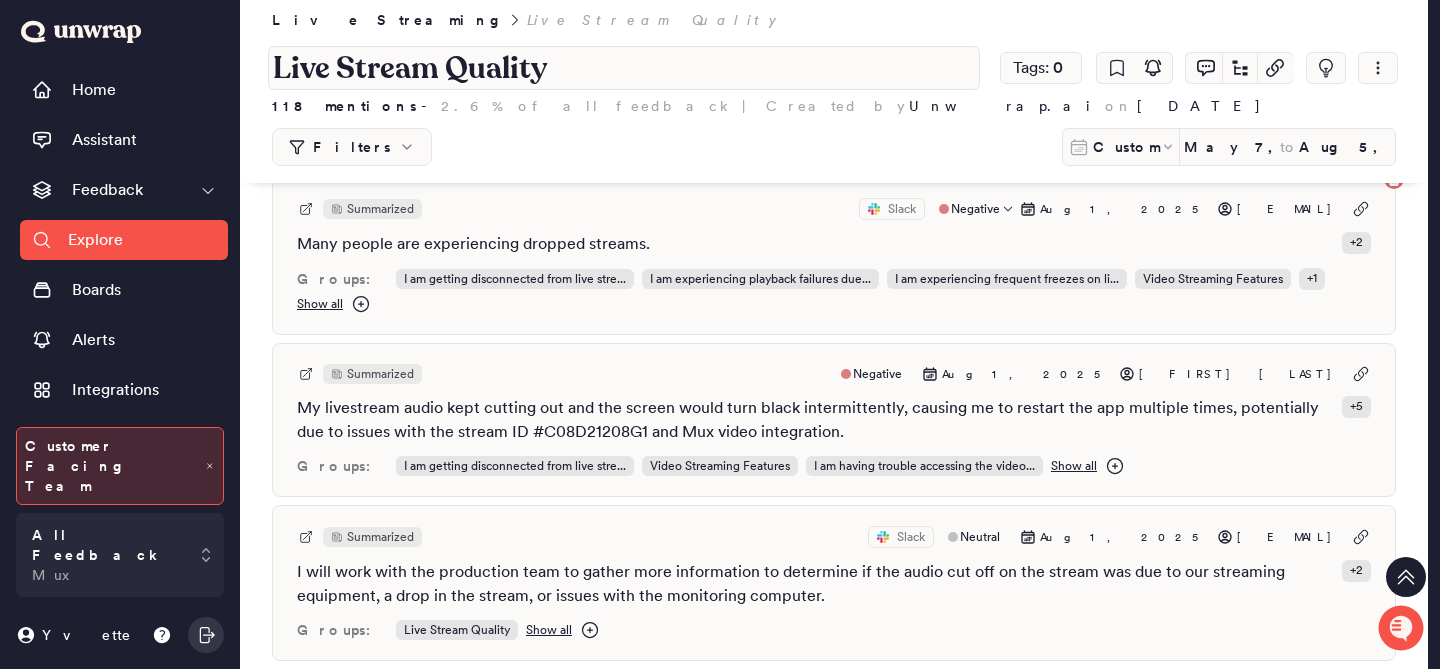 scroll, scrollTop: 691, scrollLeft: 0, axis: vertical 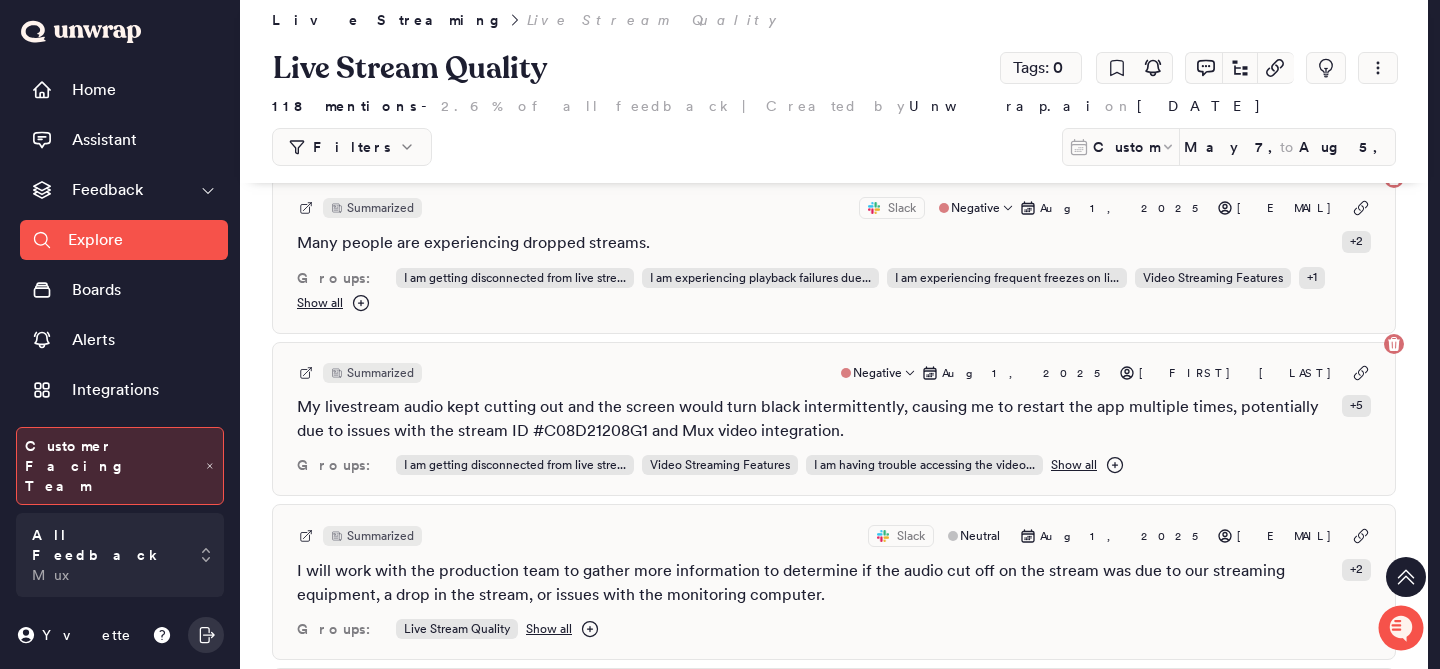 click on "Show all" at bounding box center [1074, 485] 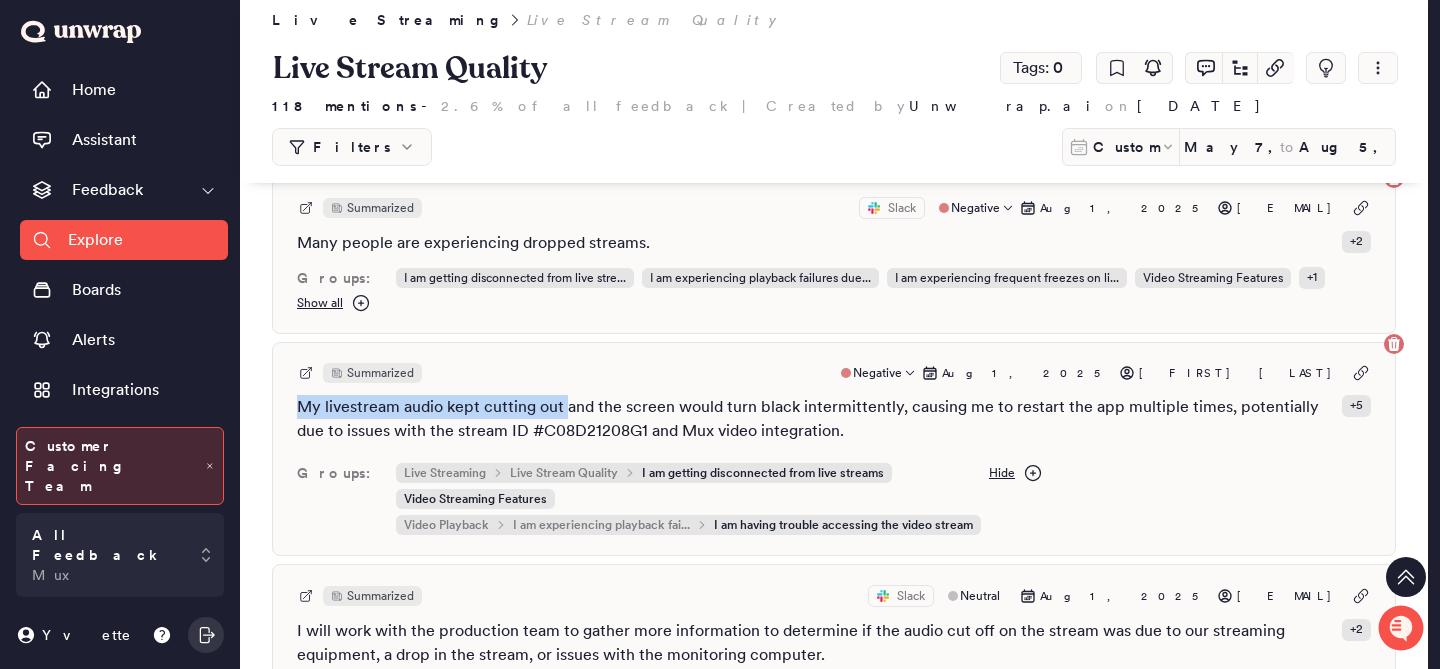 drag, startPoint x: 563, startPoint y: 384, endPoint x: 298, endPoint y: 383, distance: 265.0019 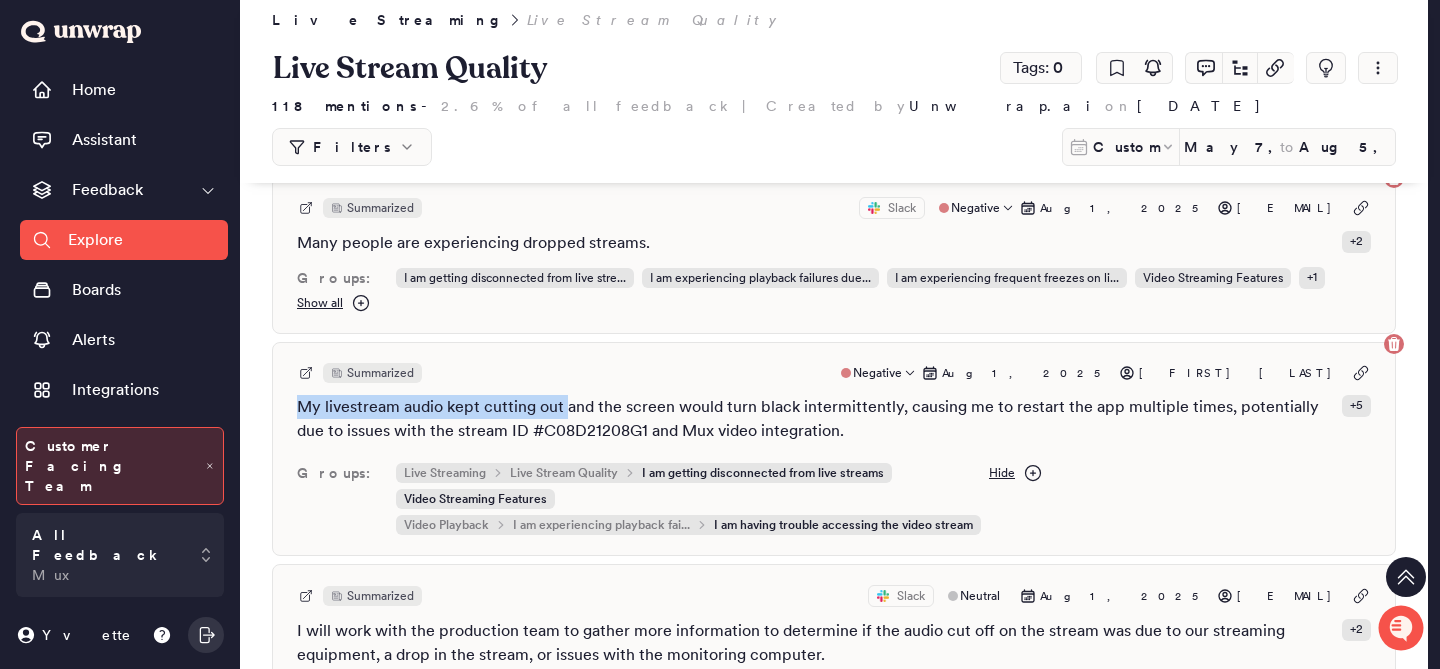 click on "My livestream audio kept cutting out and the screen would turn black intermittently, causing me to restart the app multiple times, potentially due to issues with the stream ID #C08D21208G1 and Mux video integration." at bounding box center [815, 439] 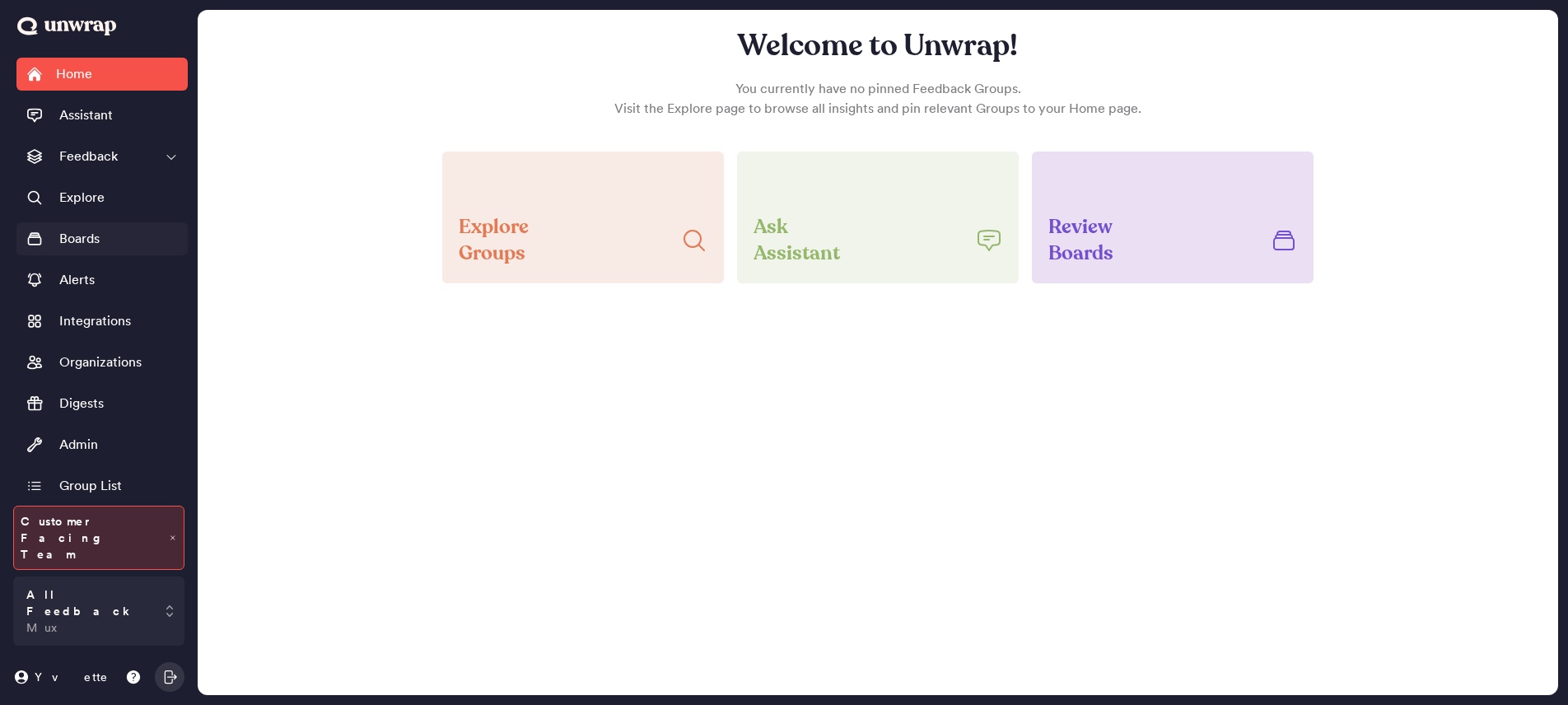 scroll, scrollTop: 0, scrollLeft: 0, axis: both 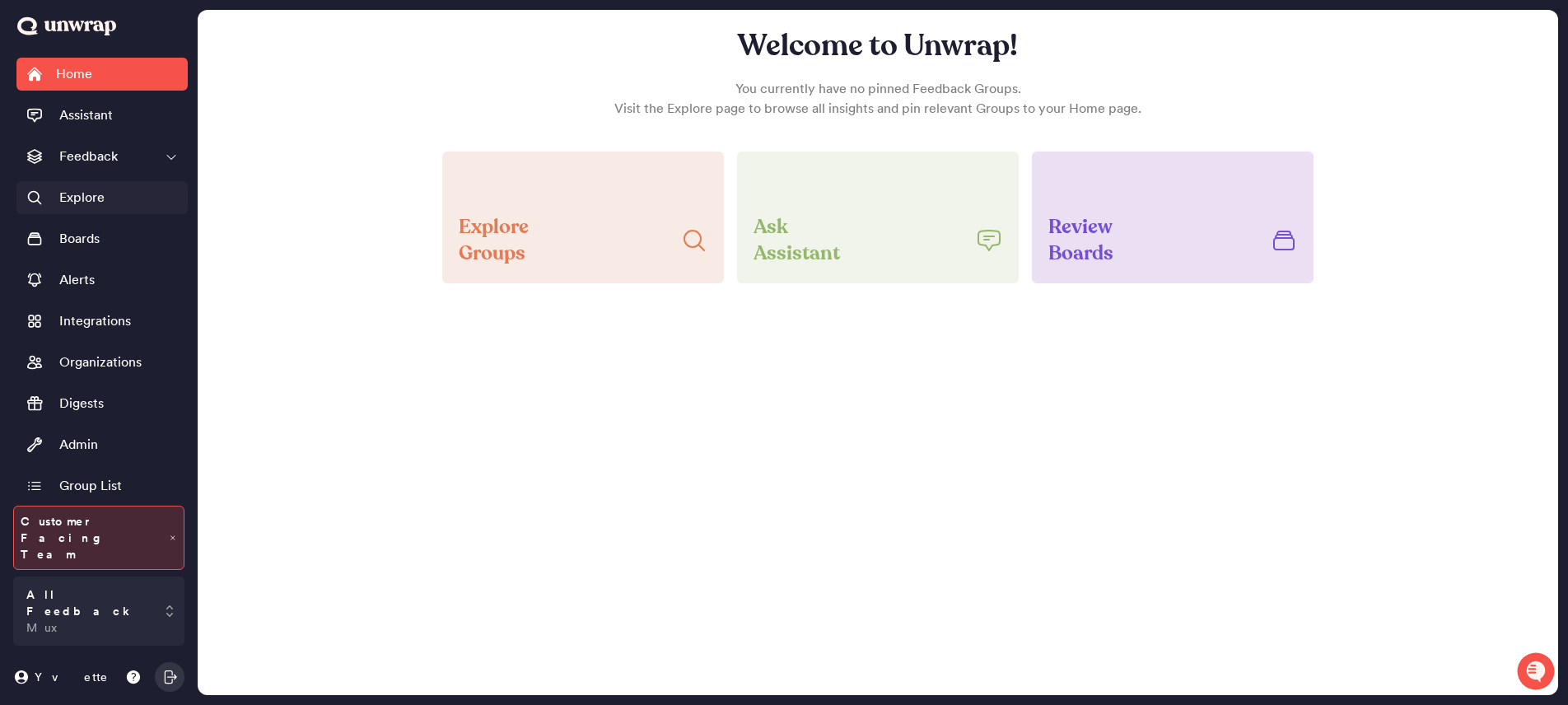 click on "Explore" at bounding box center [82, 198] 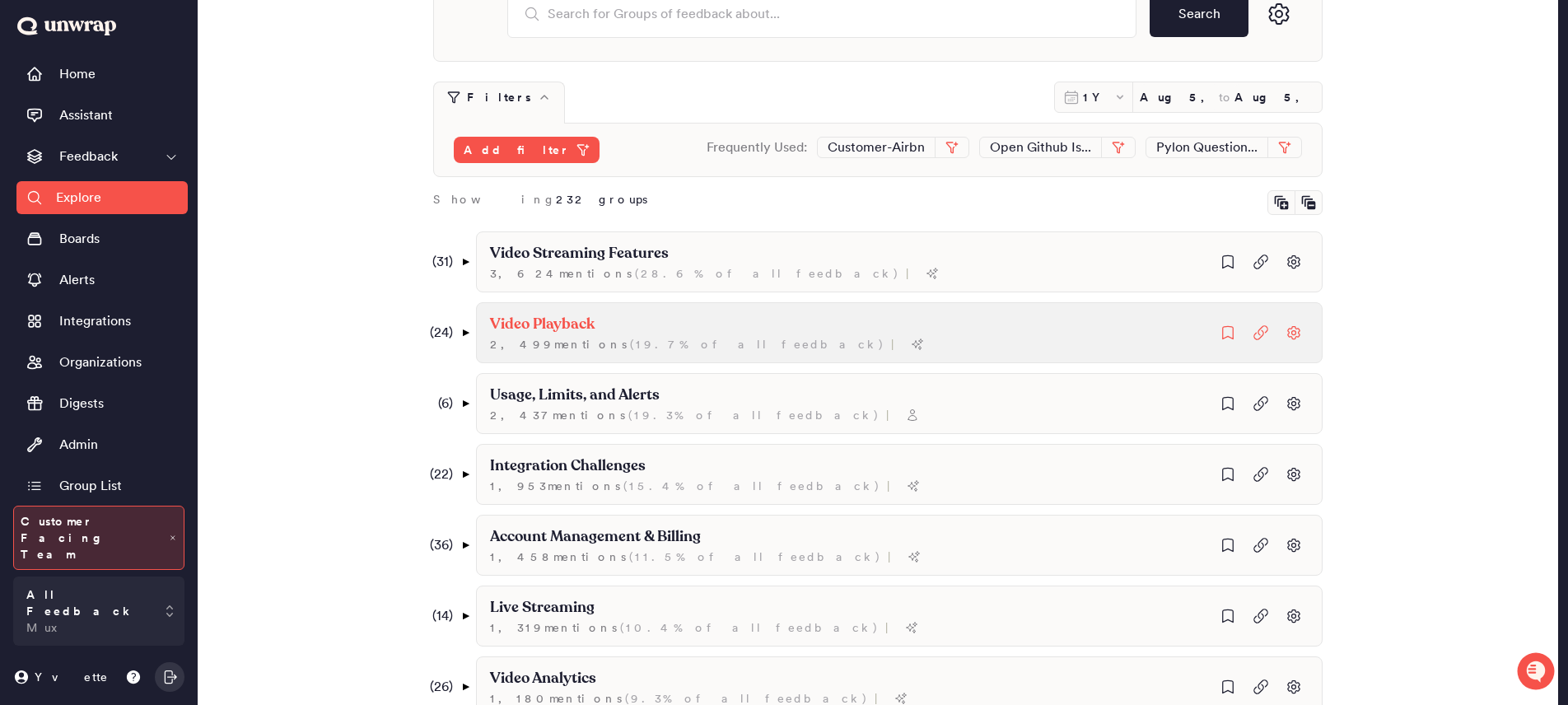 scroll, scrollTop: 123, scrollLeft: 0, axis: vertical 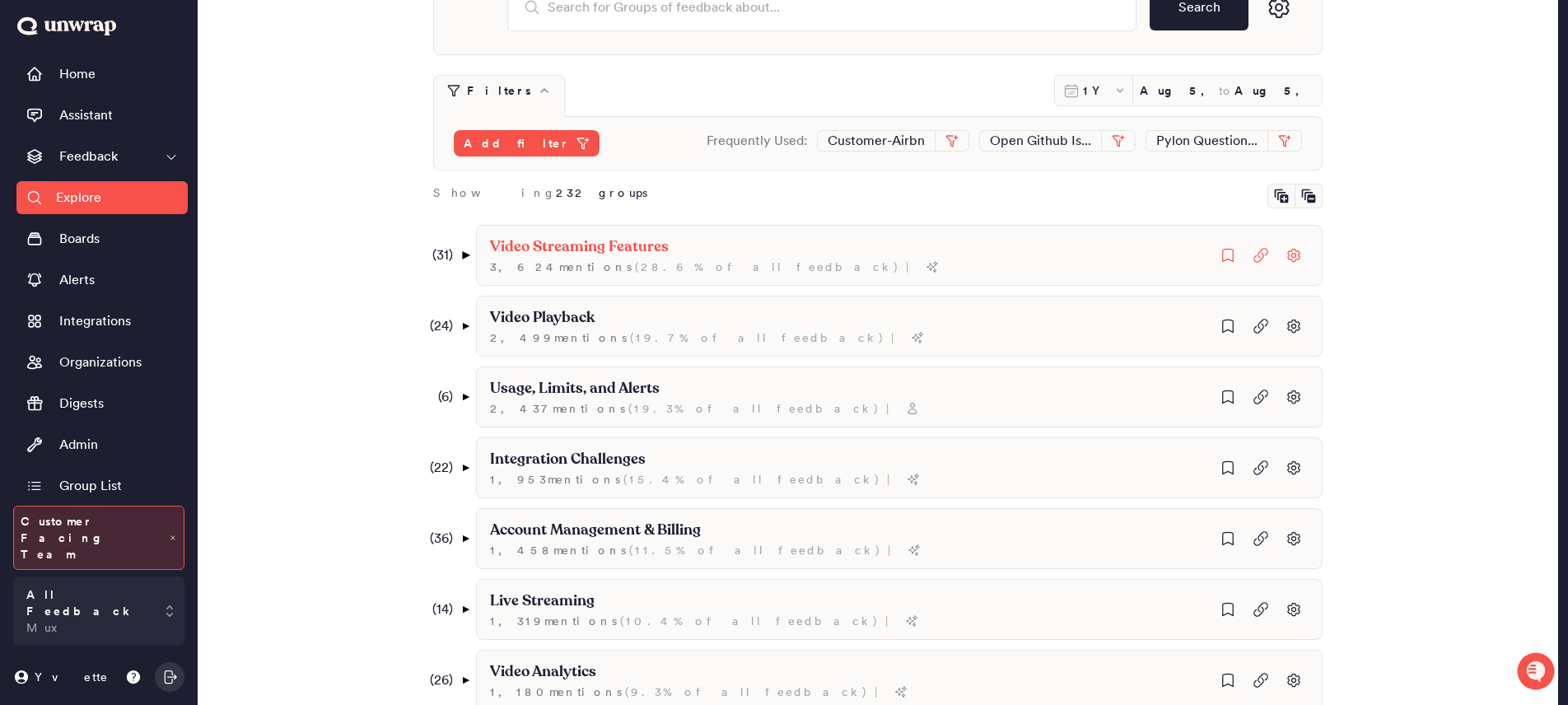 click on "▼" at bounding box center (465, 255) 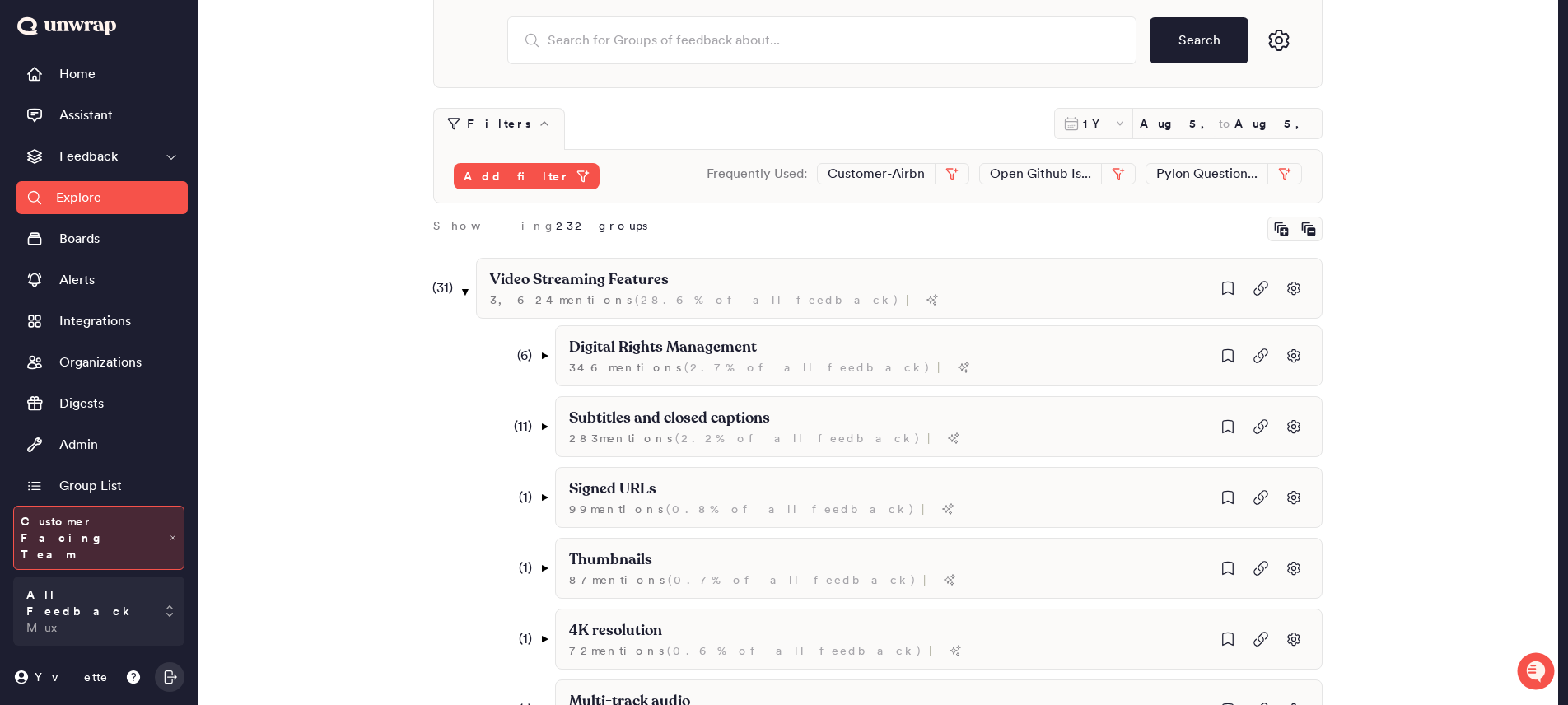 scroll, scrollTop: 0, scrollLeft: 0, axis: both 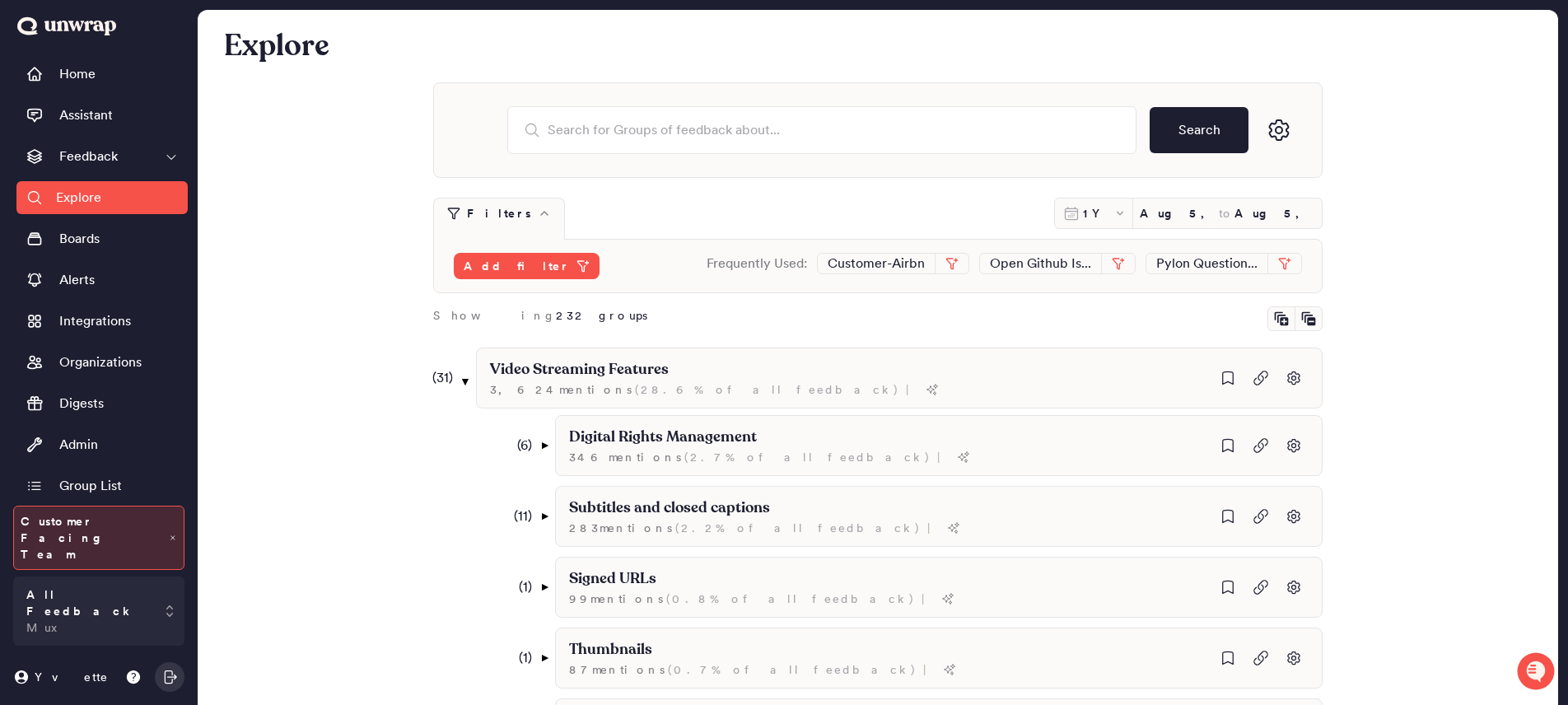 click on "( 31 ) ▼ Video Streaming Features 3,624  mention s   ( 28.6% of all feedback ) | ( 6 ) ▼ Digital Rights Management 346  mention s   ( 2.7% of all feedback ) | ( 1 ) ▼ I want to use DRM 297  mention s   ( 2.3% of all feedback ) | I cannot enable DRM on my video content 39  mention s   ( 0.3% of all feedback ) | ( 1 ) ▼ I need help setting up the DRM configuration 63  mention s   ( 0.5% of all feedback ) | I cannot play DRM-protected content on Safari without a FairPlay certificate 9  mention s   ( 0.1% of all feedback ) | I cannot access the DRM beta 13  mention s   ( 0.1% of all feedback ) | I am unable to access the beta DRM due to low usage volume 4  mention s   ( 0.0% of all feedback ) | ( 11 ) ▼ Subtitles and closed captions 283  mention s   ( 2.2% of all feedback ) | ( 3 ) ▼ Auto-generated captions 95  mention s   ( 0.8% of all feedback ) | Auto-generated captions are inaccurate 13  mention s   ( 0.1% of all feedback ) | I cannot auto caption my livestreams in languages other than English 11" at bounding box center [891, 1371] 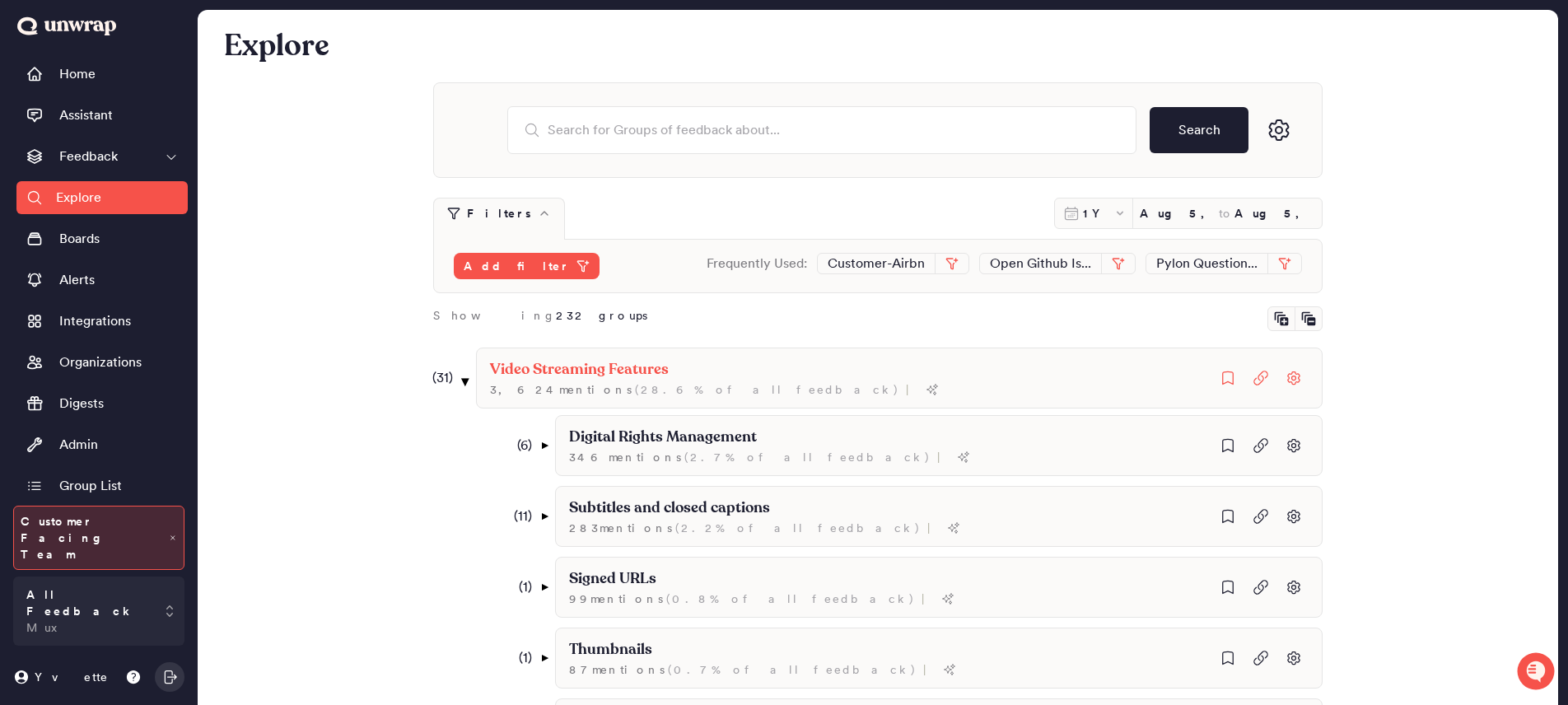 click on "▼" at bounding box center (465, 381) 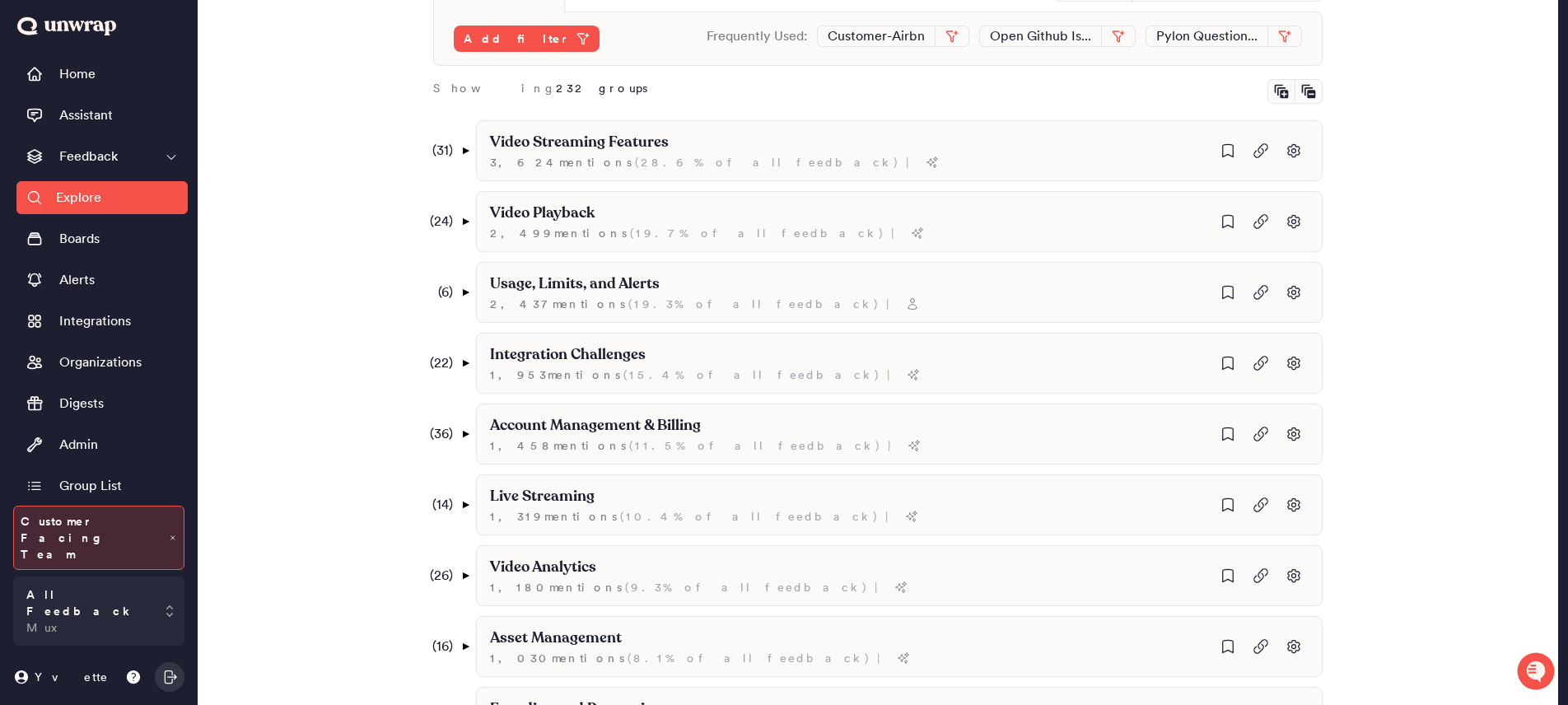 scroll, scrollTop: 282, scrollLeft: 0, axis: vertical 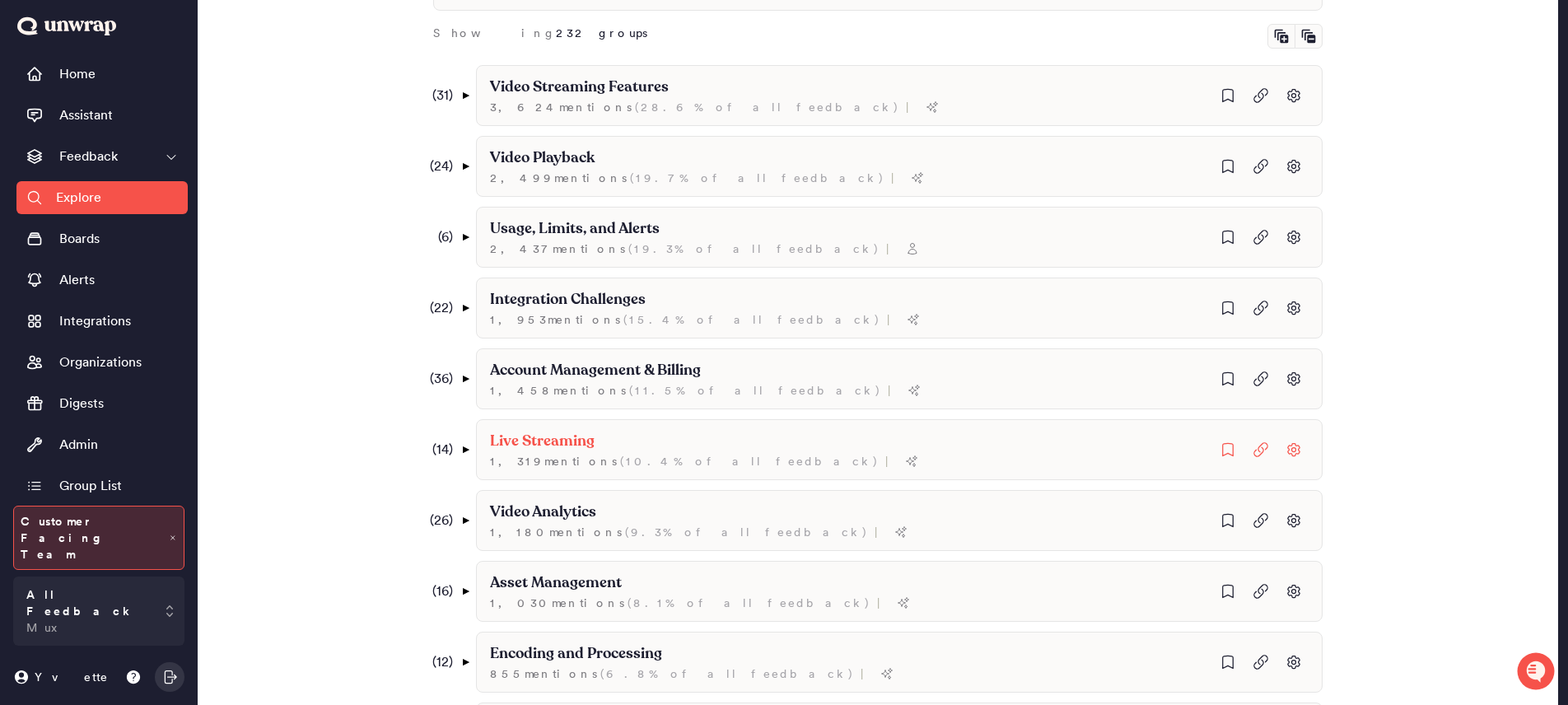 click on "( 14 ) ▼" at bounding box center (447, 450) 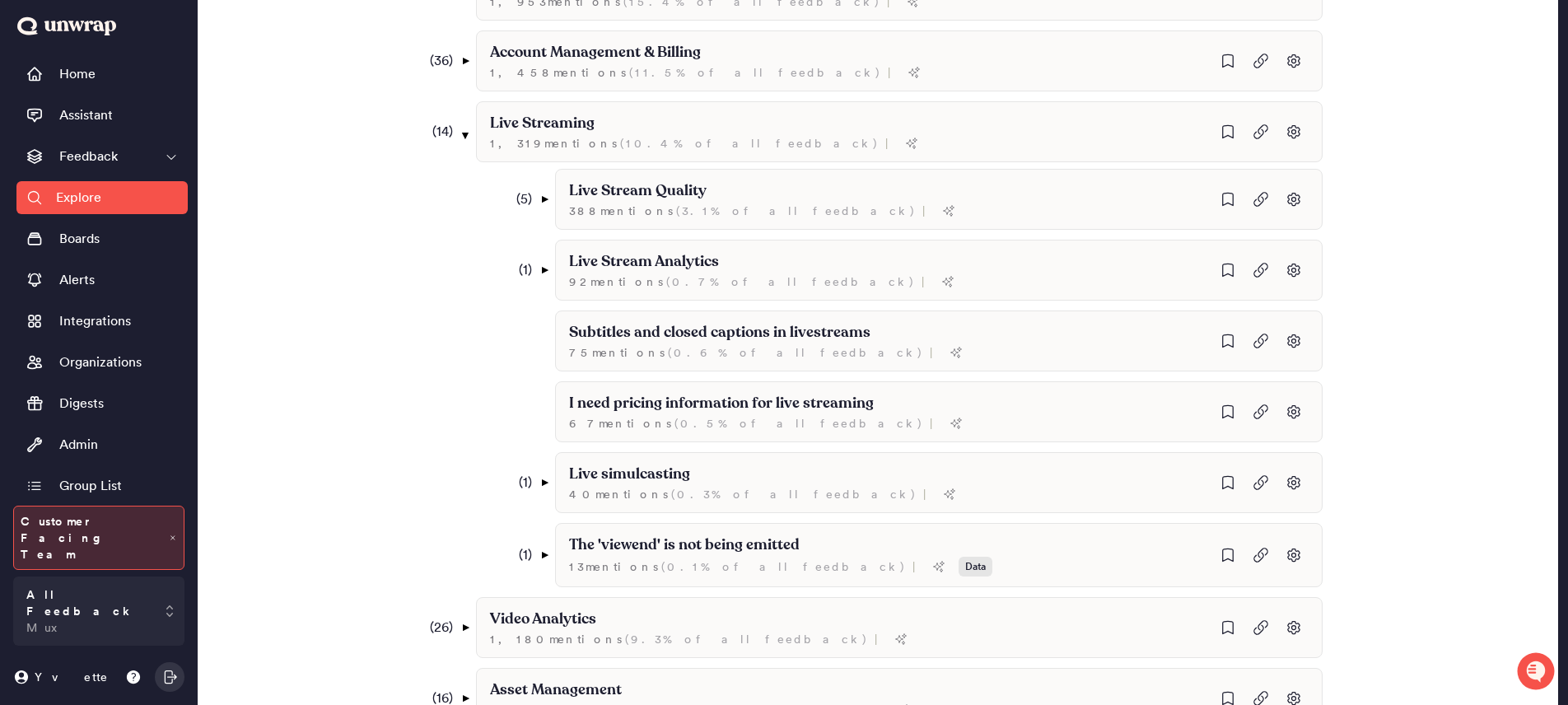 scroll, scrollTop: 614, scrollLeft: 0, axis: vertical 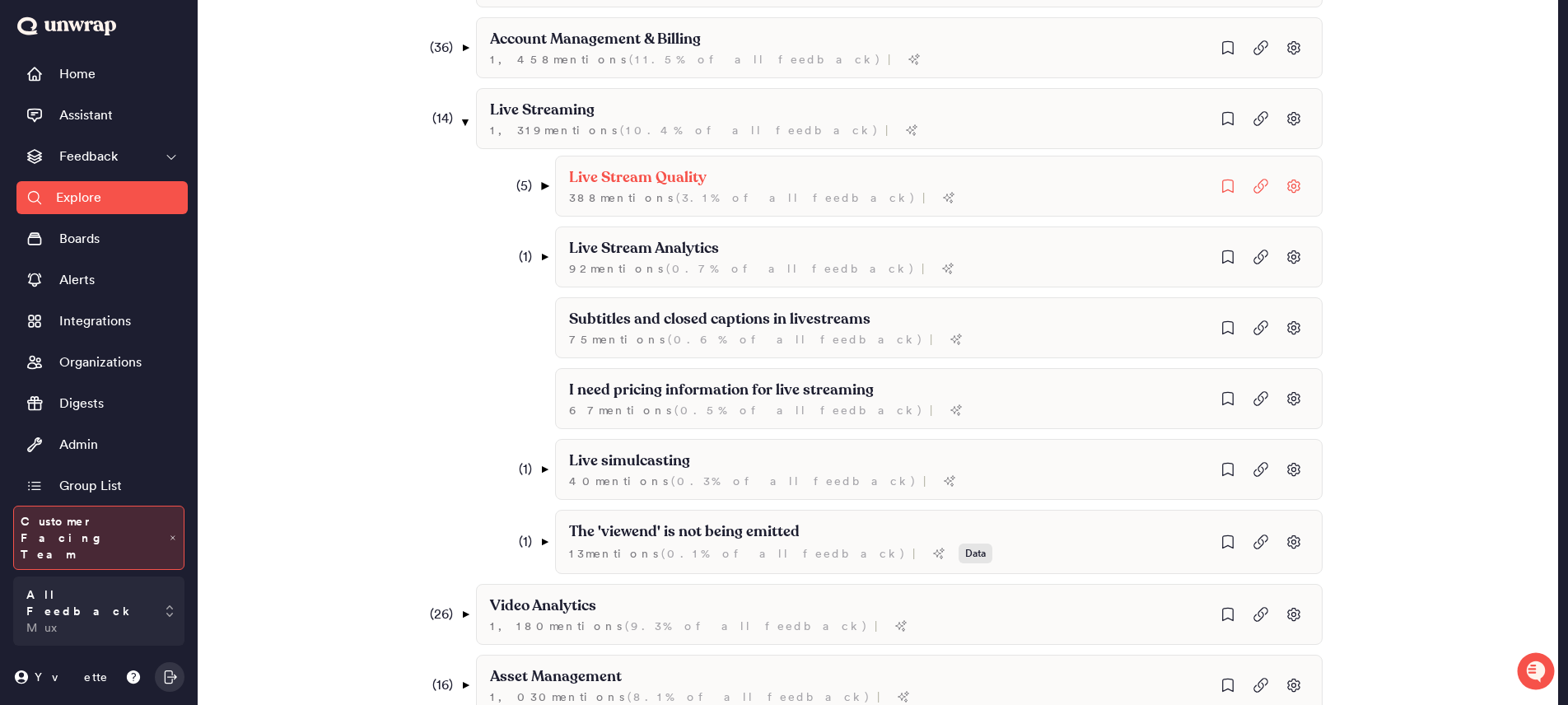 click on "▼" at bounding box center [544, 186] 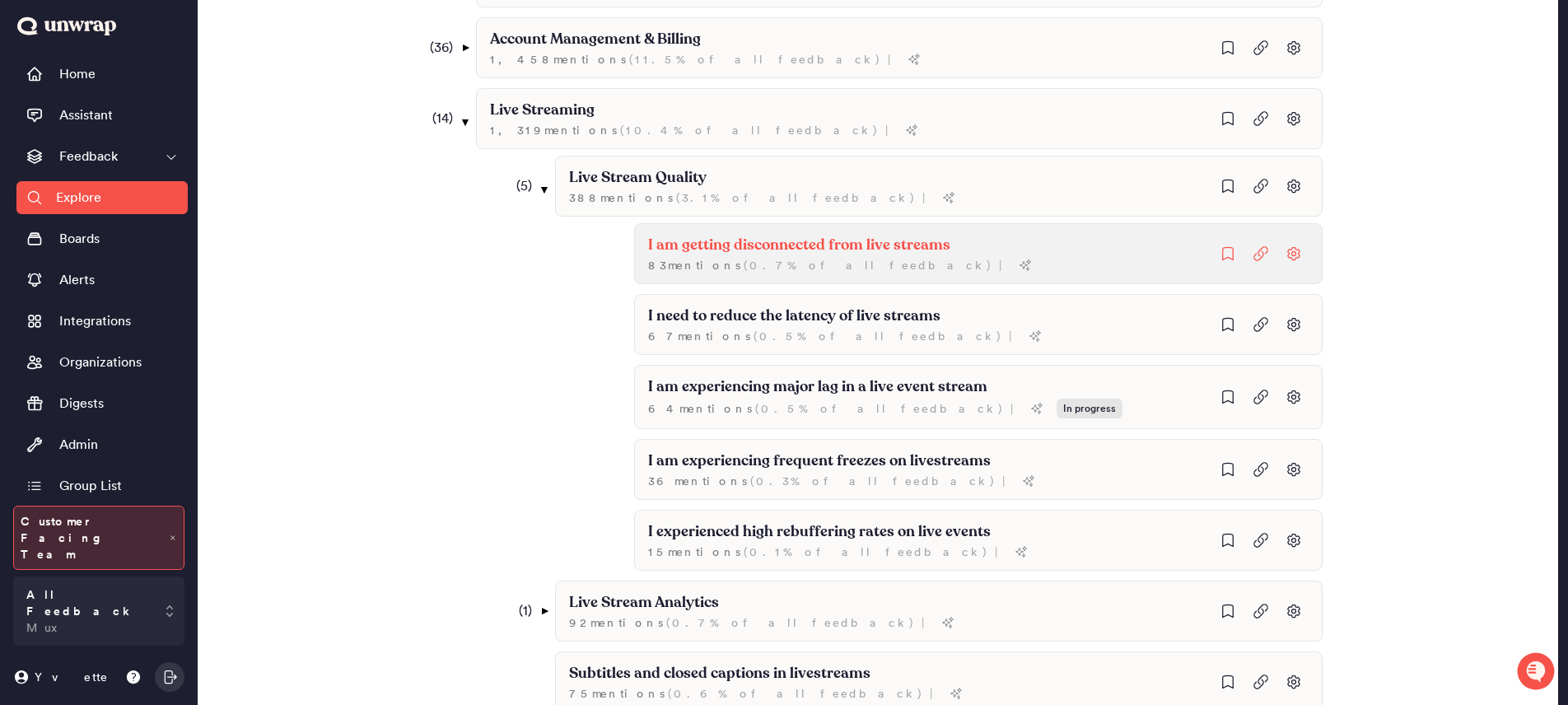 click on "I am getting disconnected from live streams 83  mention s   ( 0.7% of all feedback ) |" at bounding box center [978, 254] 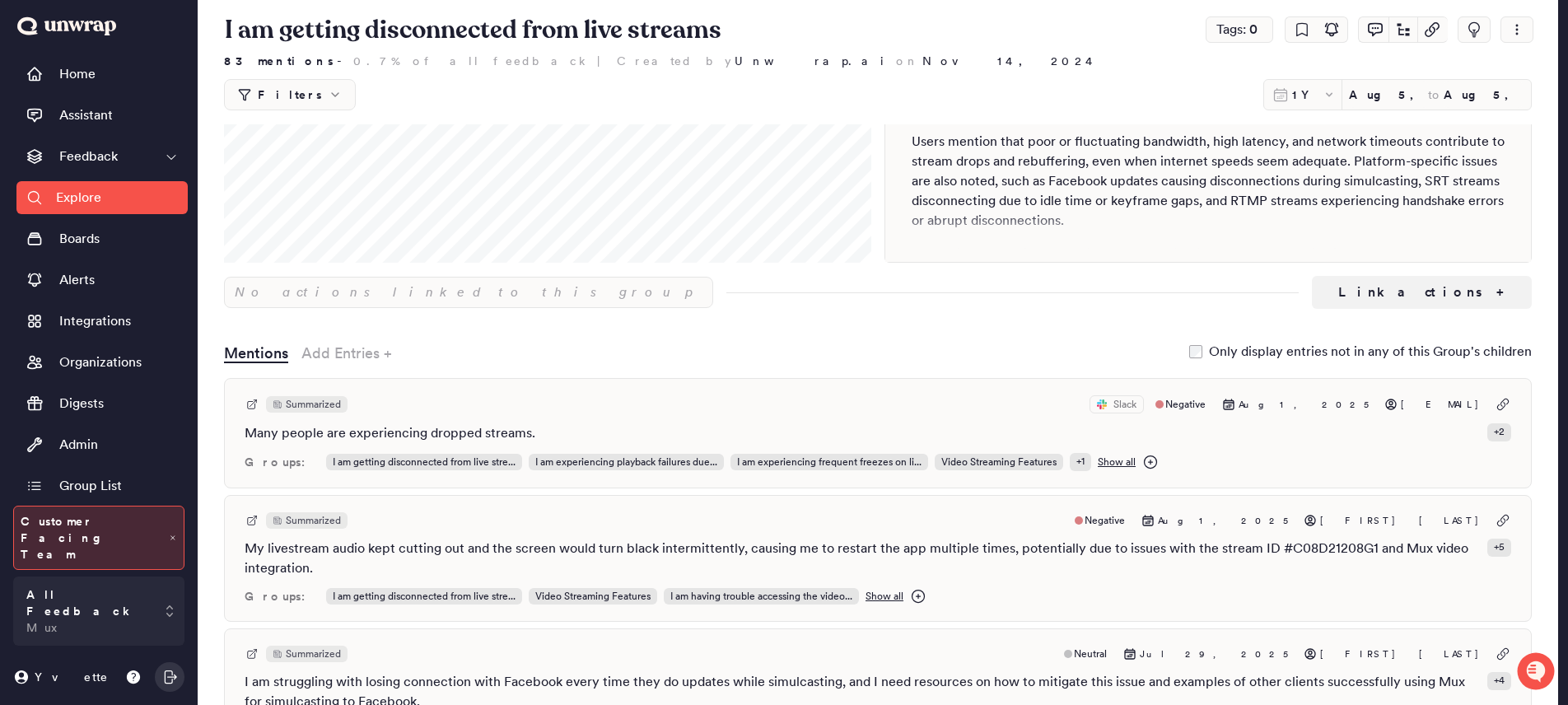 scroll, scrollTop: 0, scrollLeft: 0, axis: both 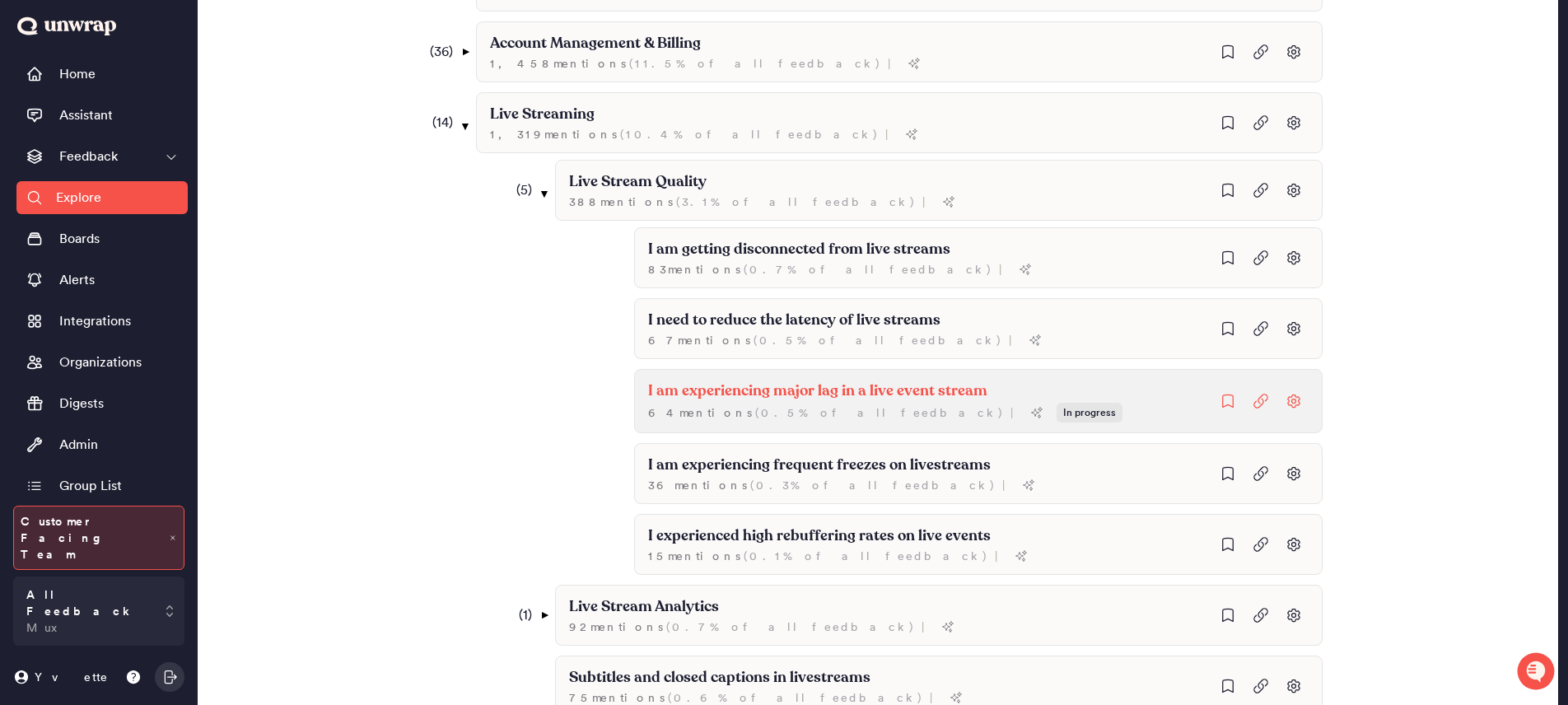 click on "I am experiencing major lag in a live event stream" at bounding box center (799, 250) 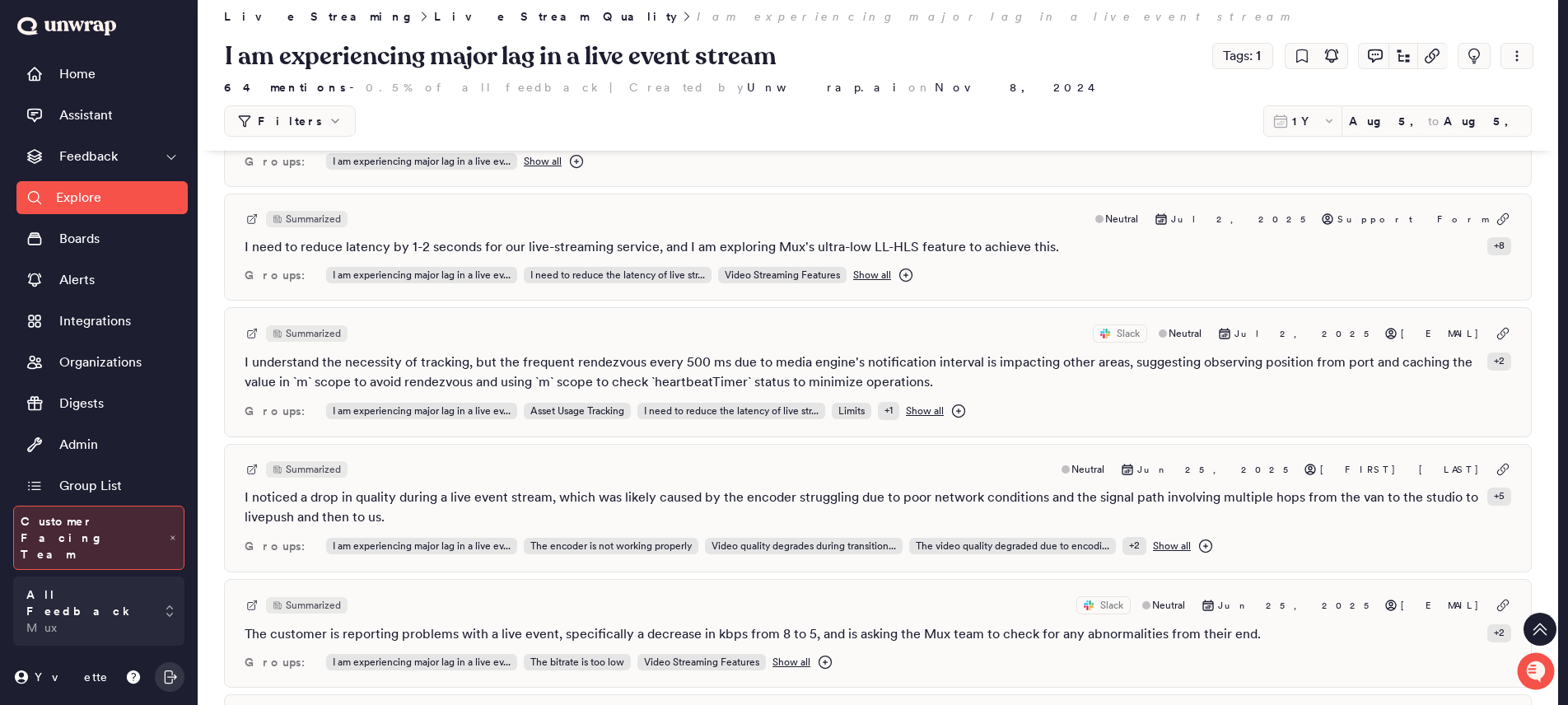 scroll, scrollTop: 636, scrollLeft: 0, axis: vertical 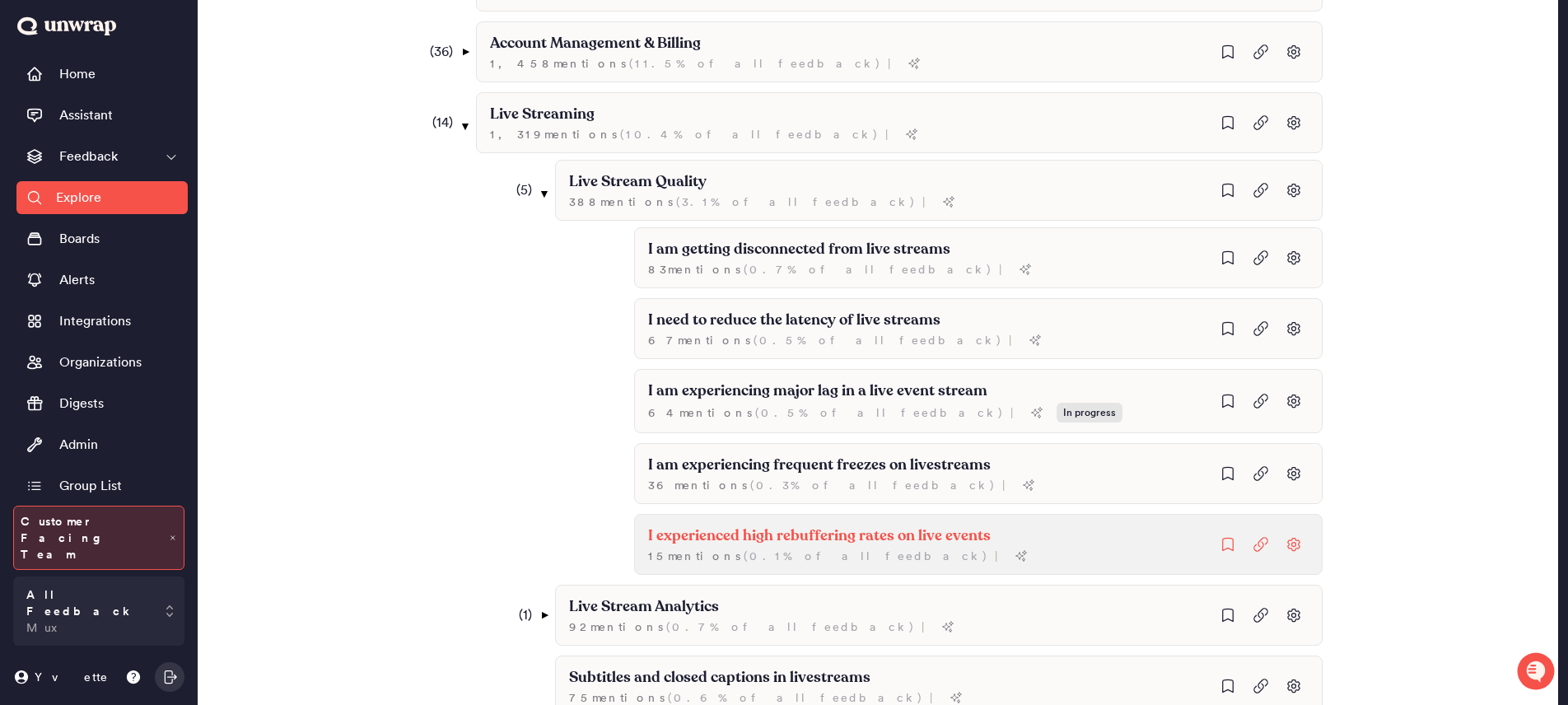 click on "I experienced high rebuffering rates on live events 15  mention s   ( 0.1% of all feedback ) |" at bounding box center (978, 258) 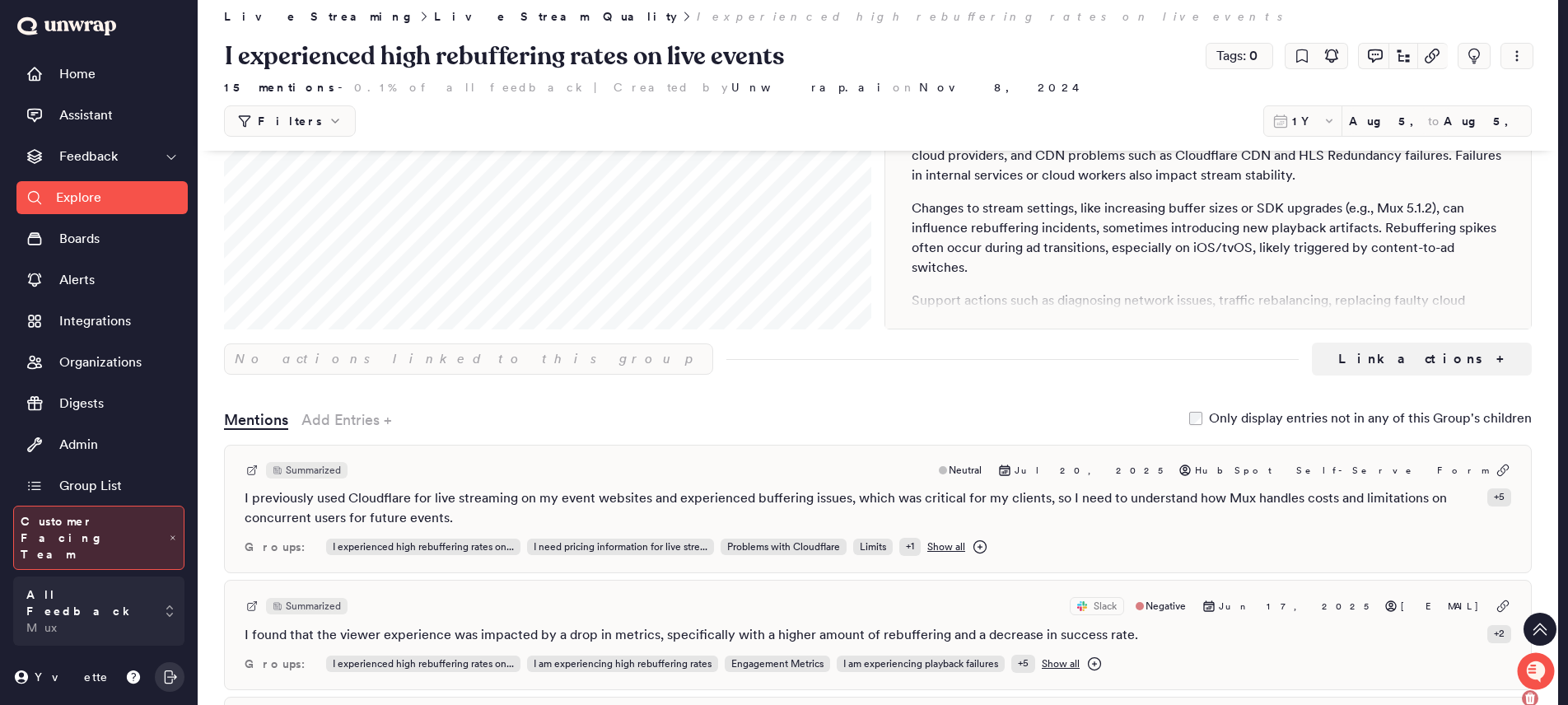 scroll, scrollTop: 0, scrollLeft: 0, axis: both 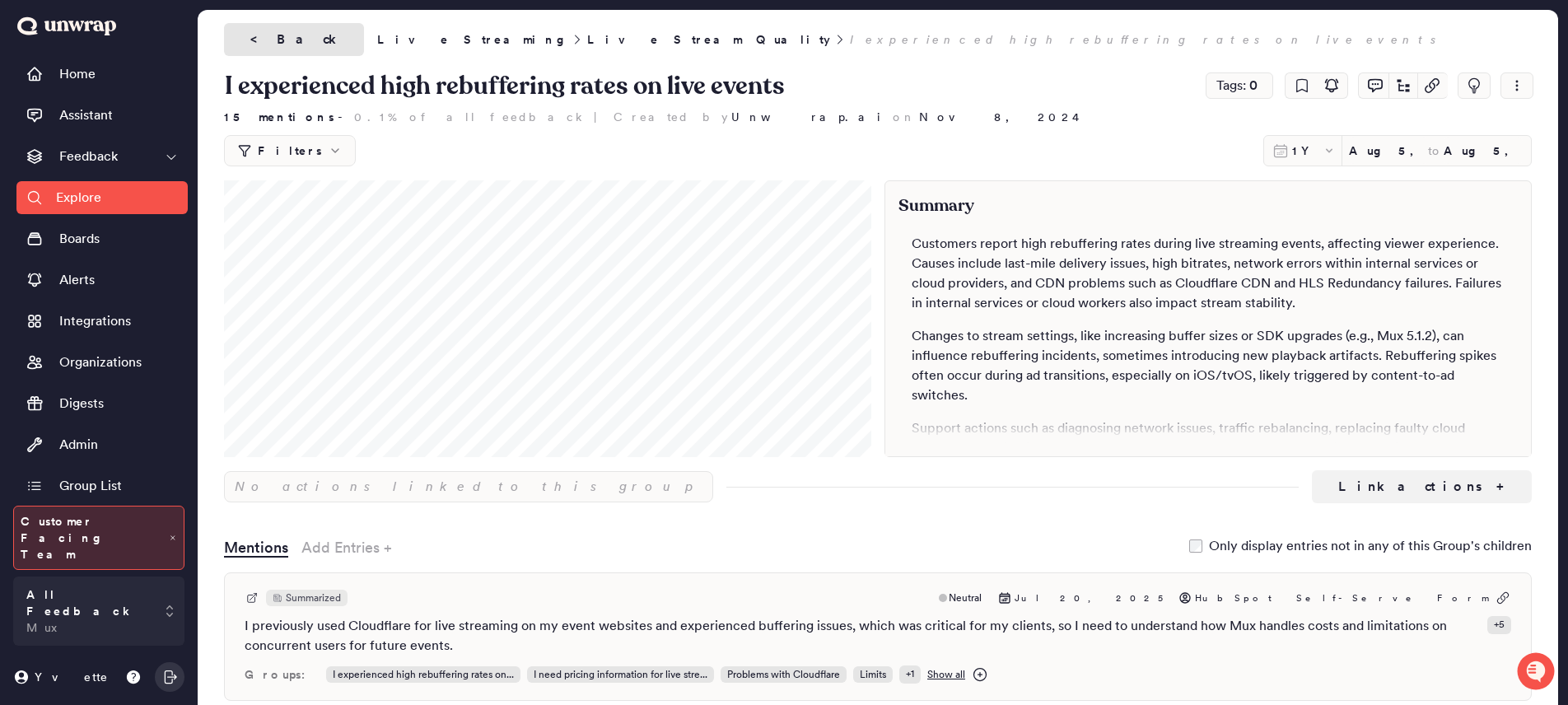 click on "< Back" at bounding box center (294, 40) 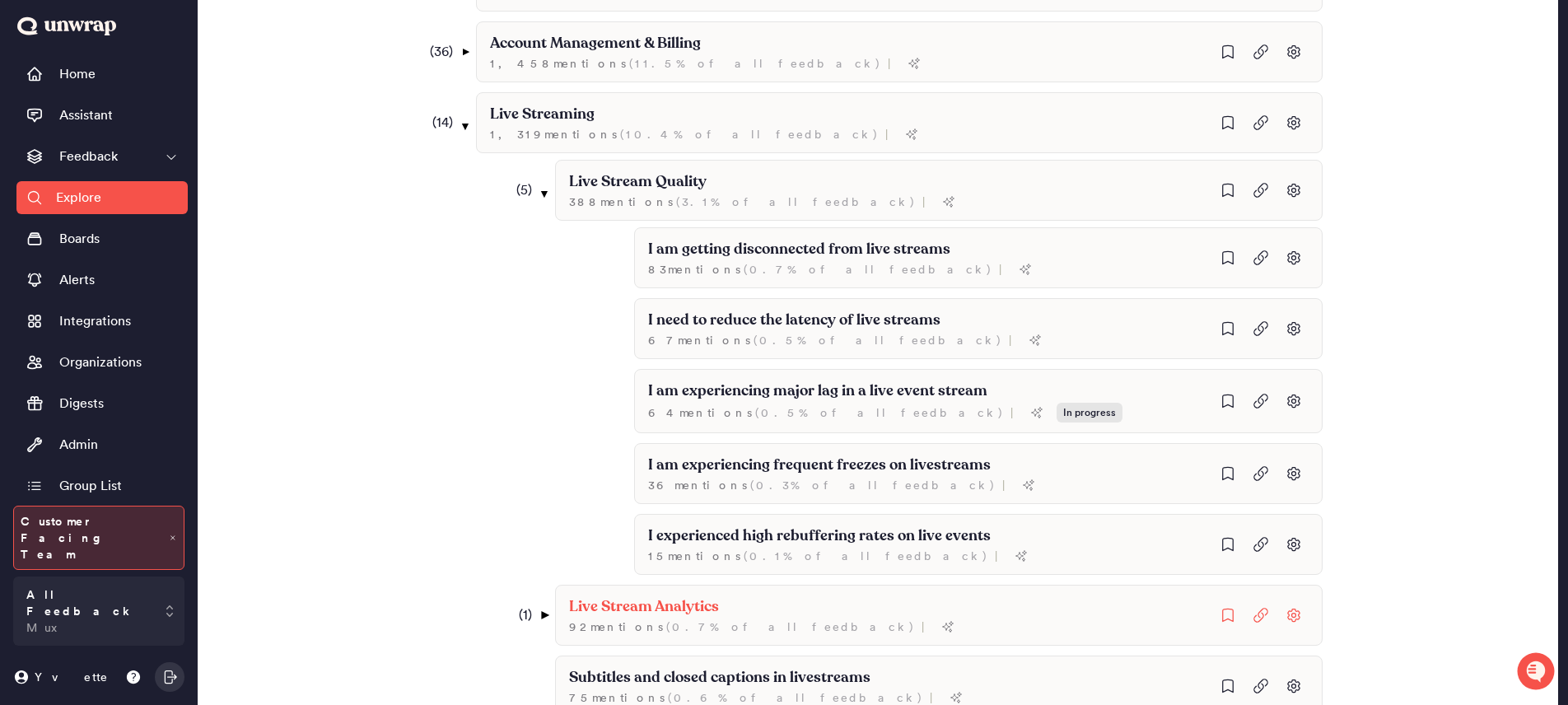 click on "▼" at bounding box center [544, 615] 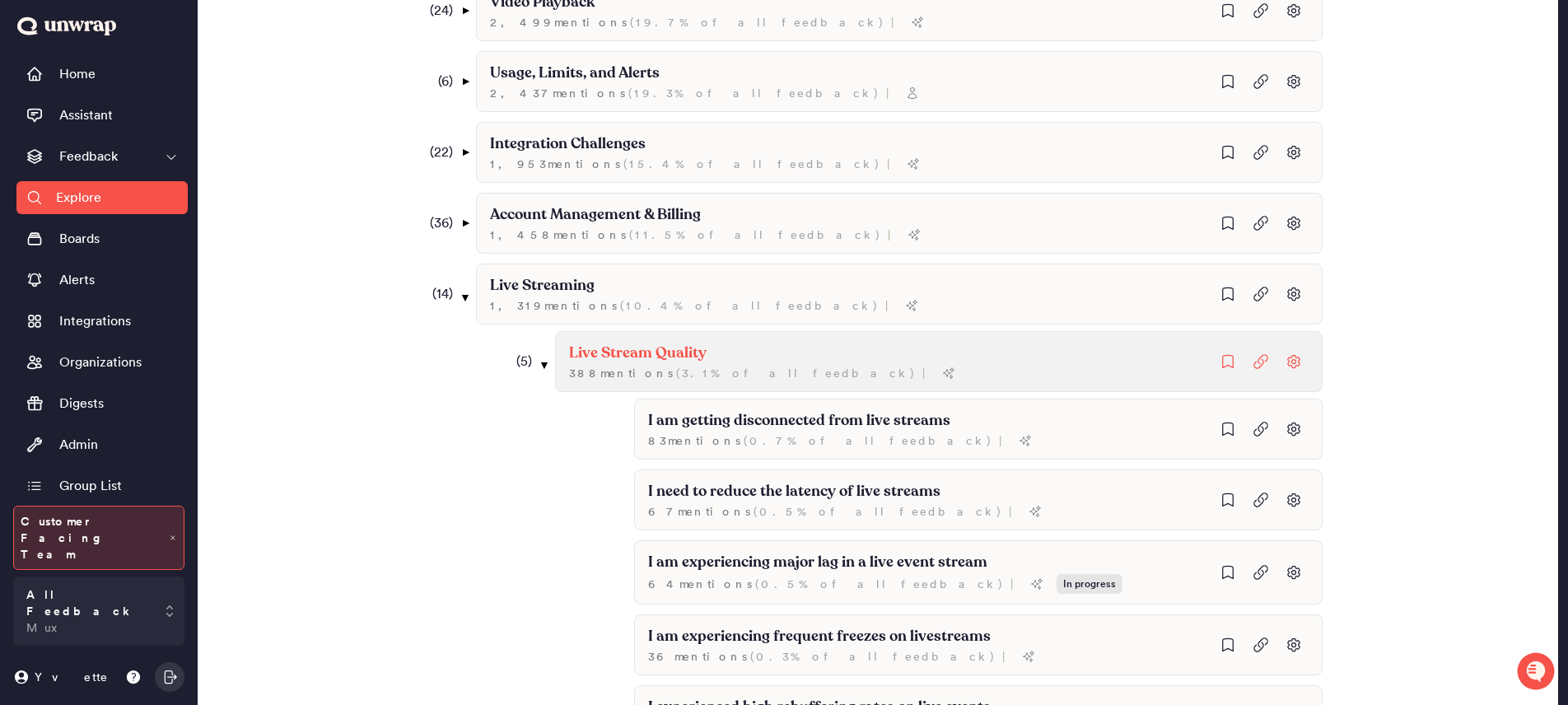scroll, scrollTop: 0, scrollLeft: 0, axis: both 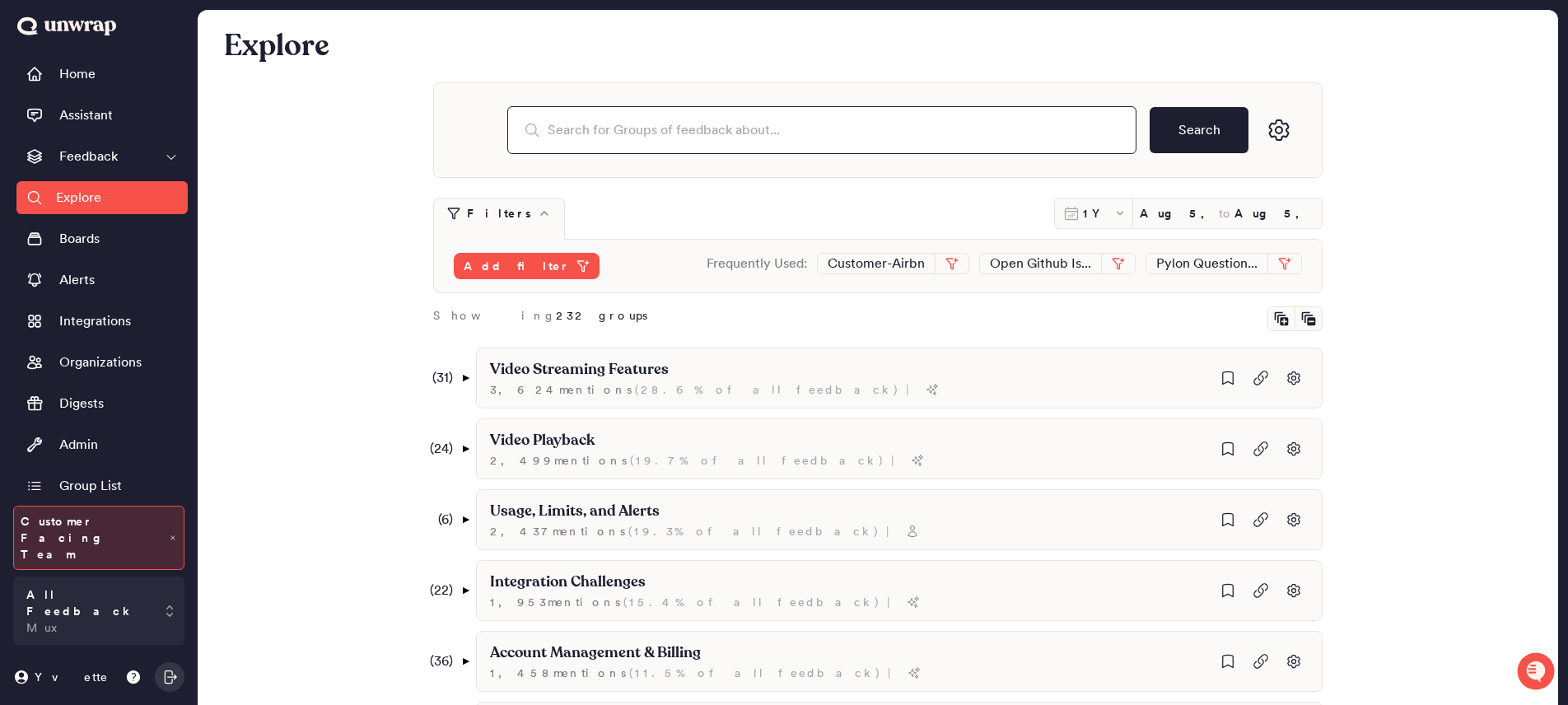 click at bounding box center [822, 130] 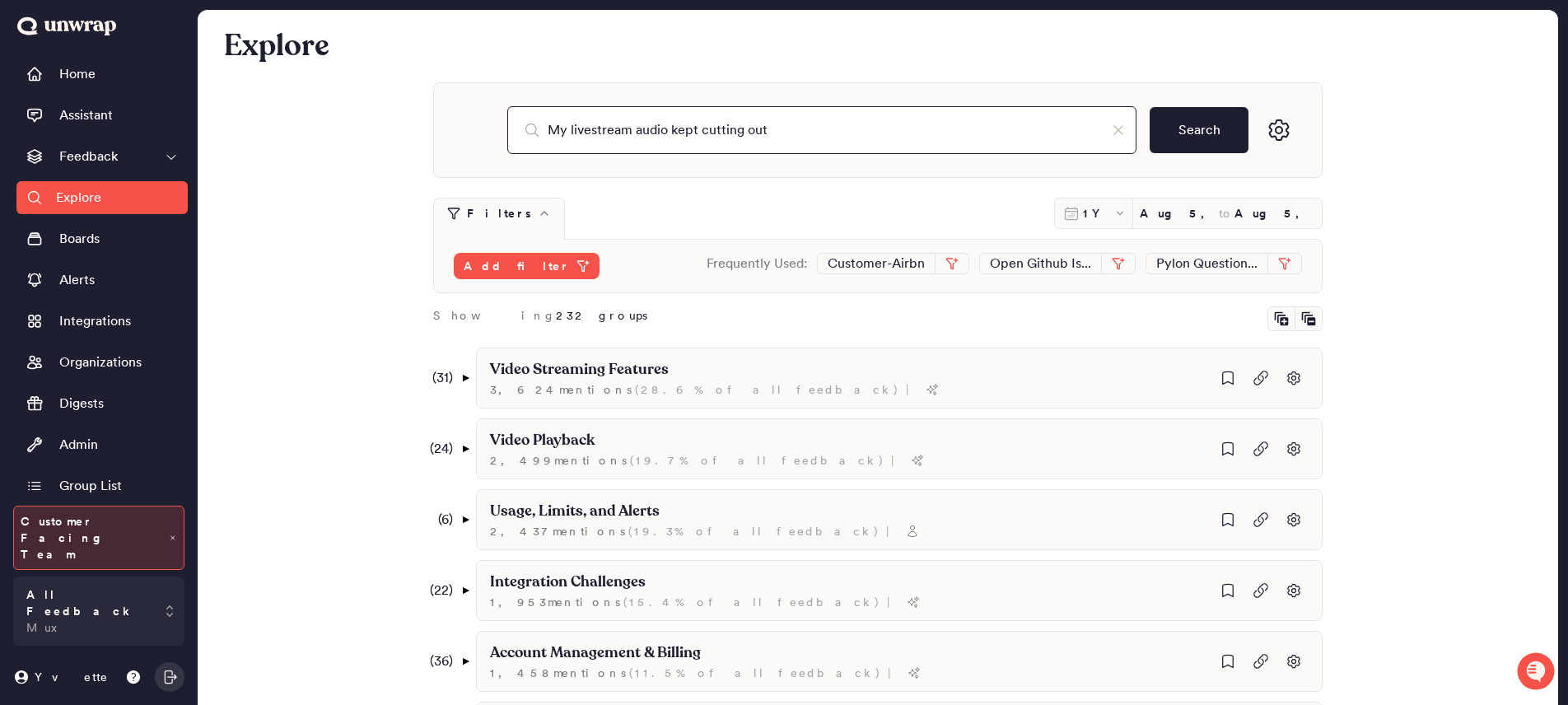 click on "My livestream audio kept cutting out" at bounding box center (822, 130) 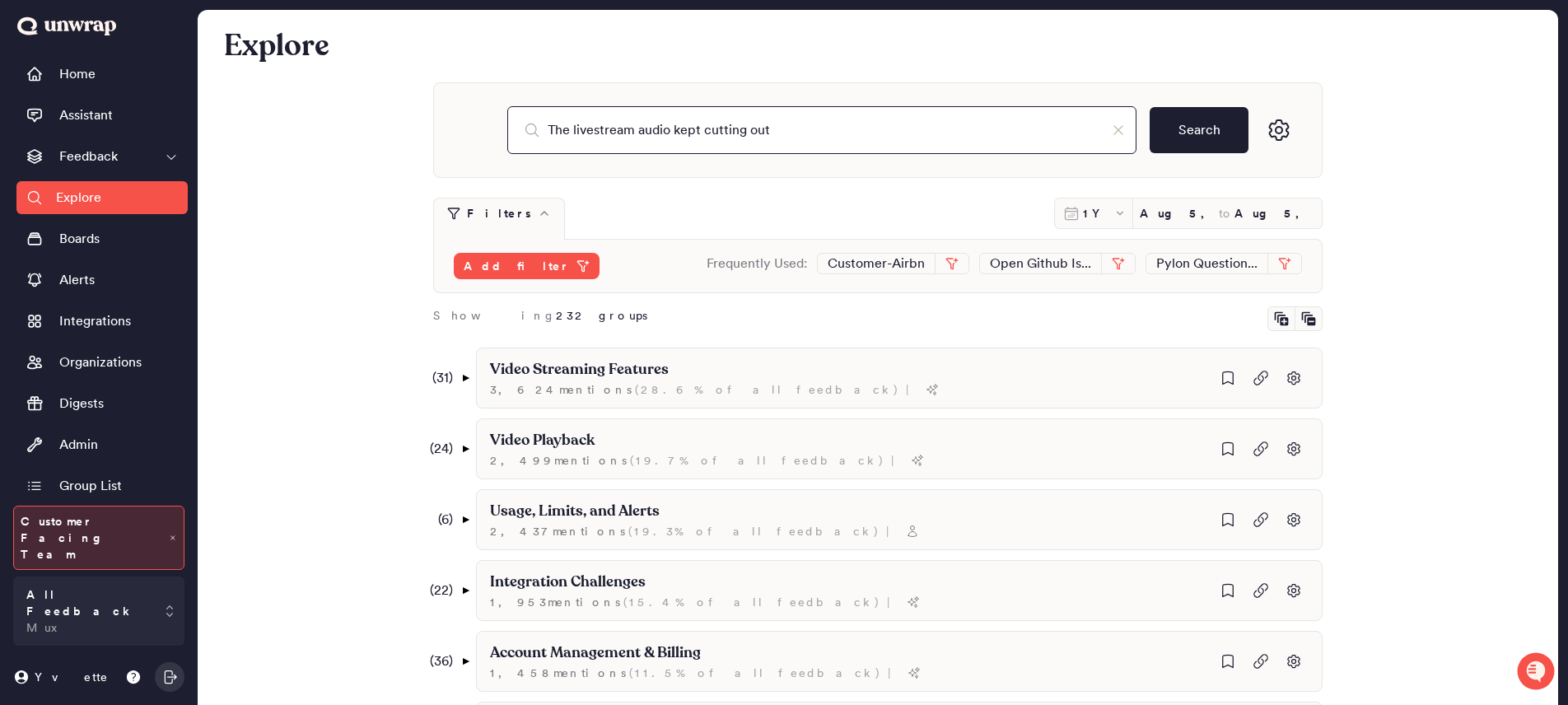 click on "The livestream audio kept cutting out" at bounding box center [822, 130] 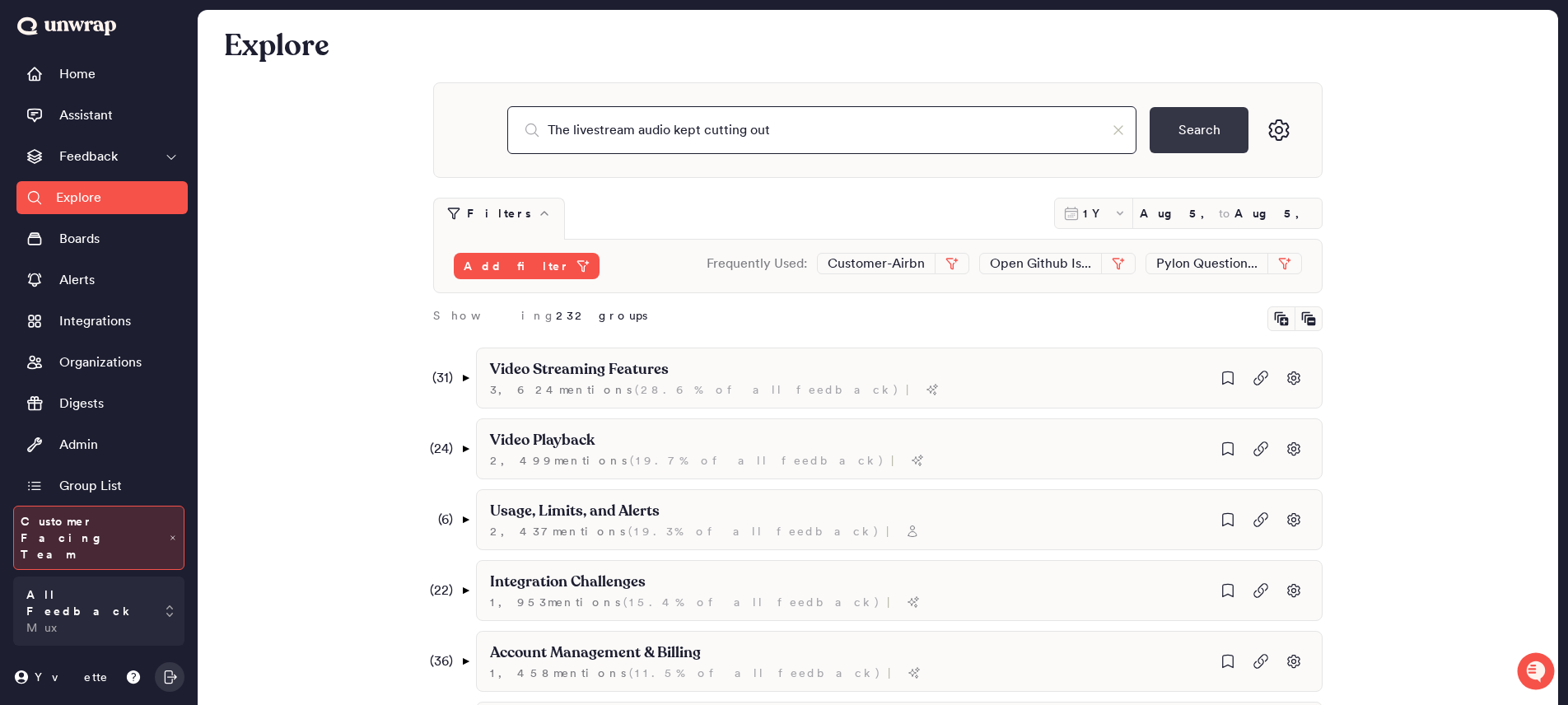 type on "The livestream audio kept cutting out" 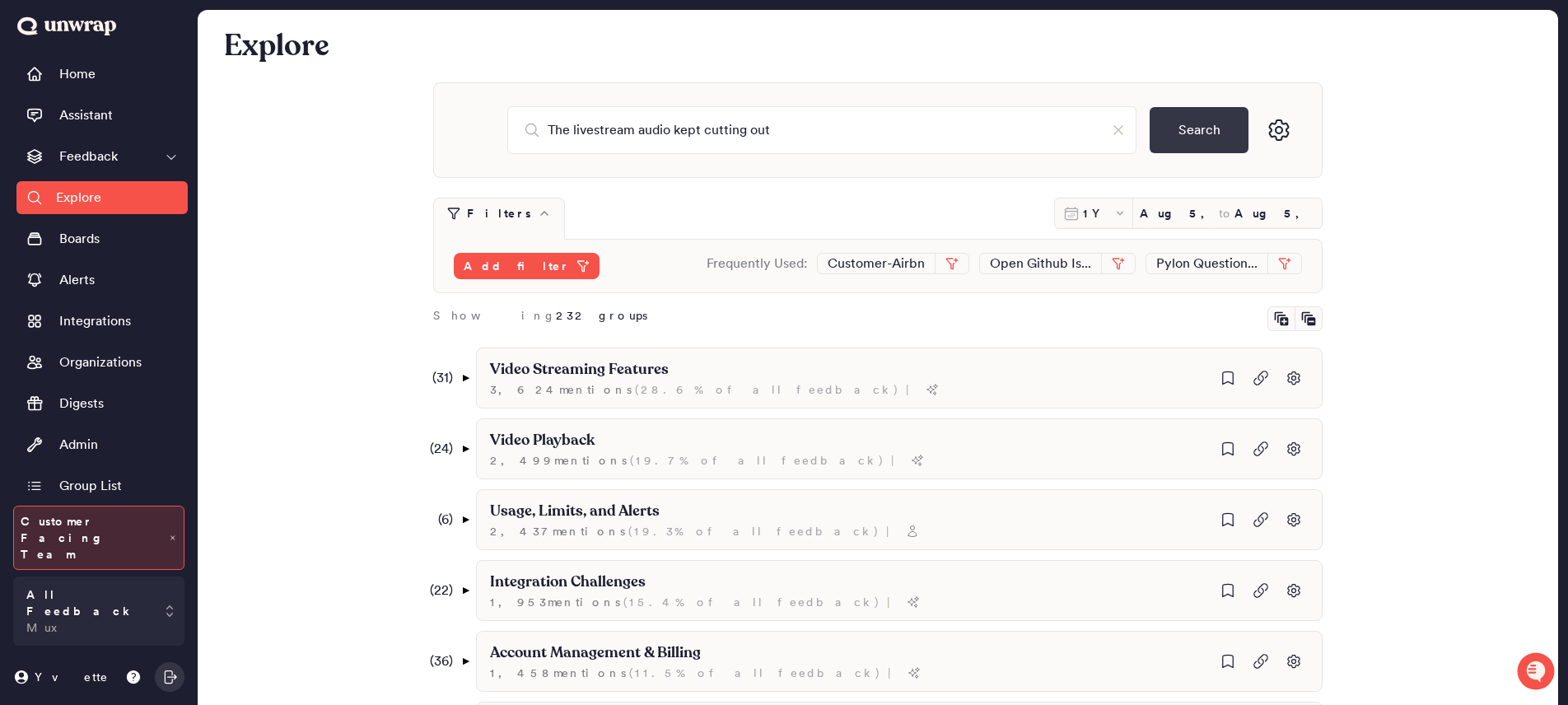 click on "Search" at bounding box center [1199, 130] 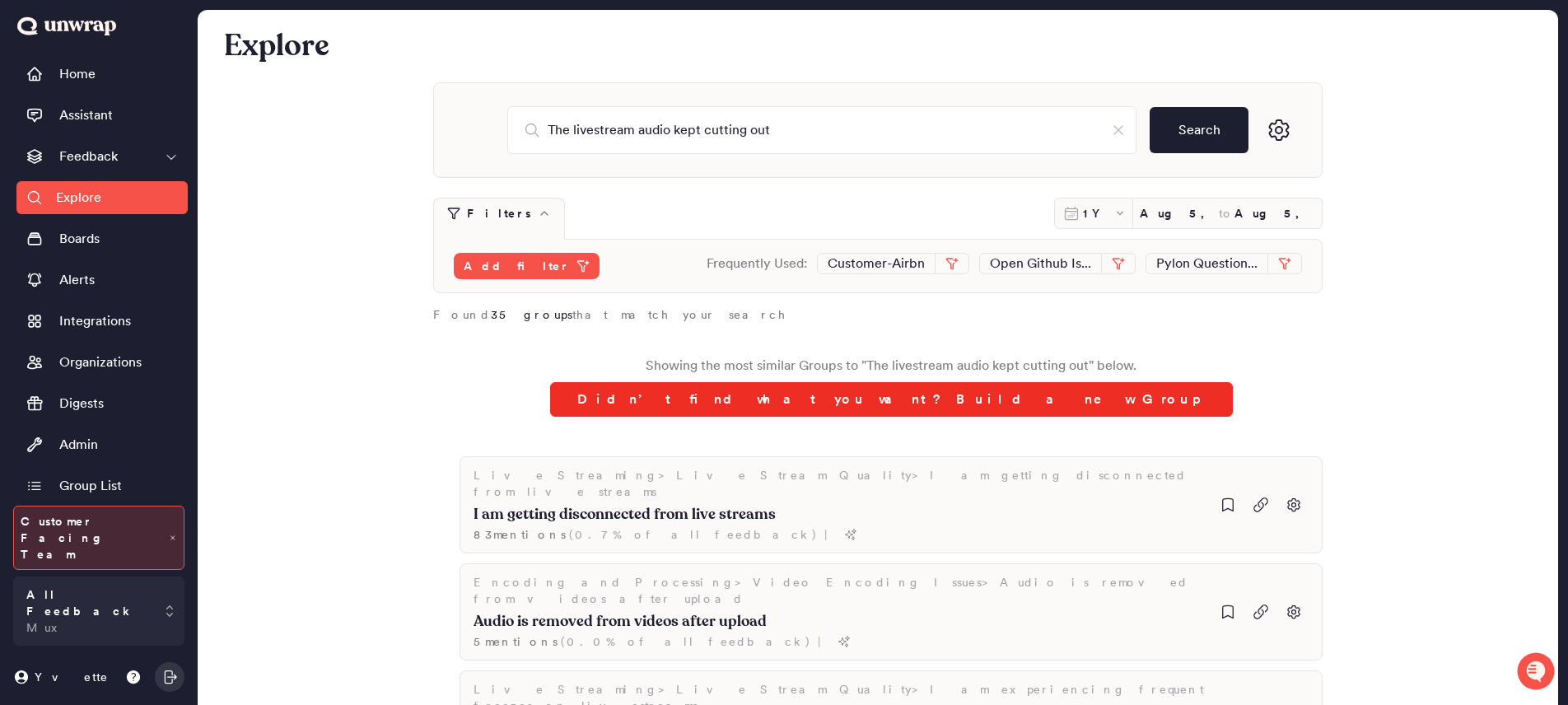click on "Didn’t find what you want? Build a new Group" at bounding box center (891, 399) 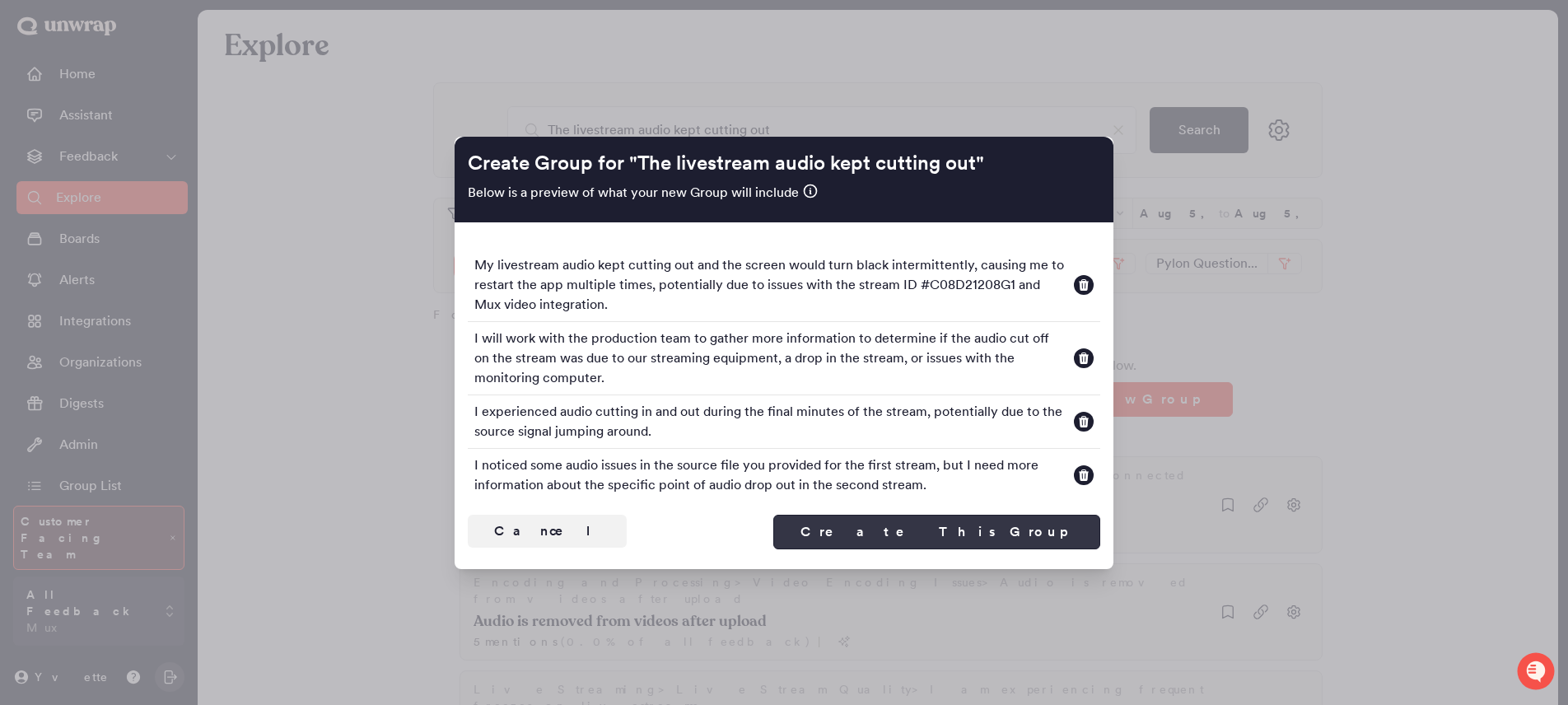 click on "Create This Group" at bounding box center (936, 532) 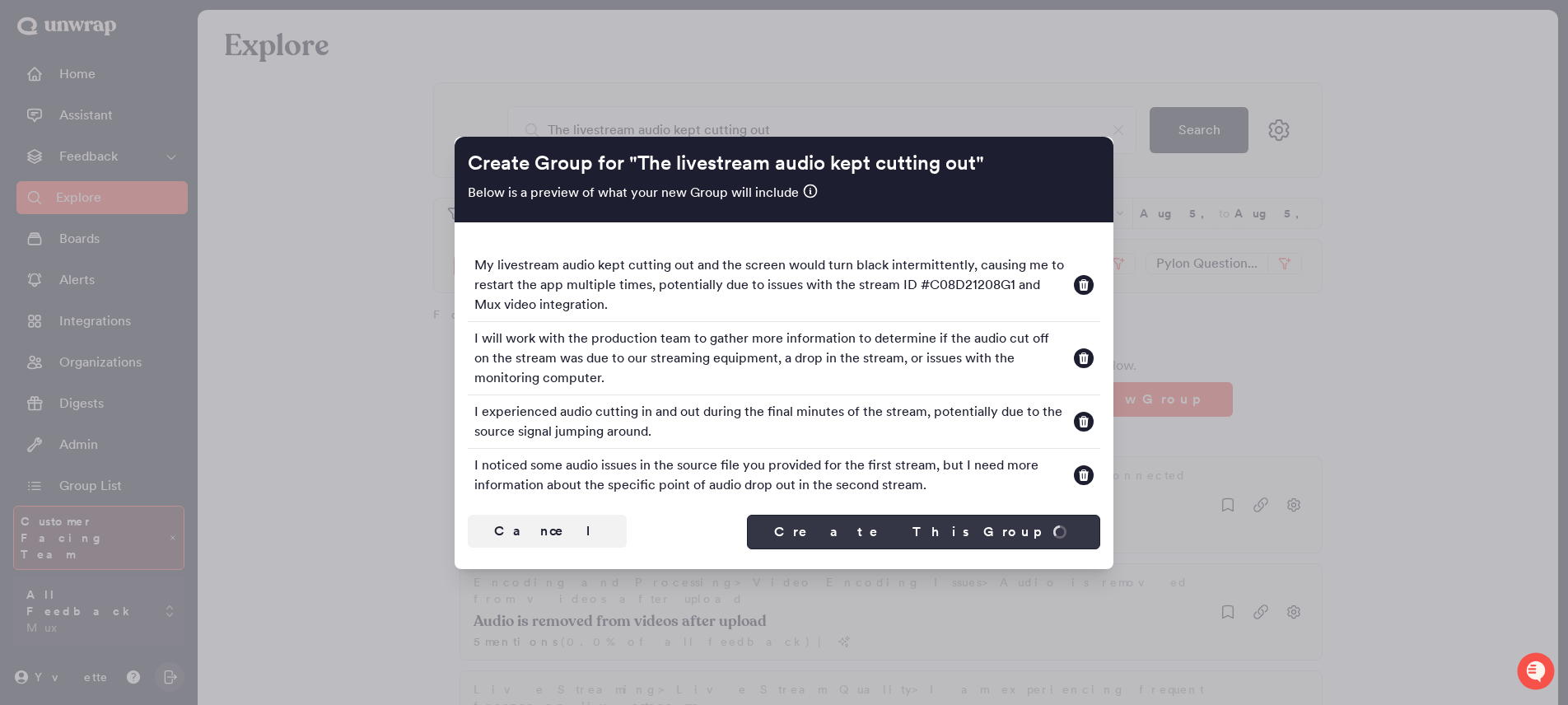 type 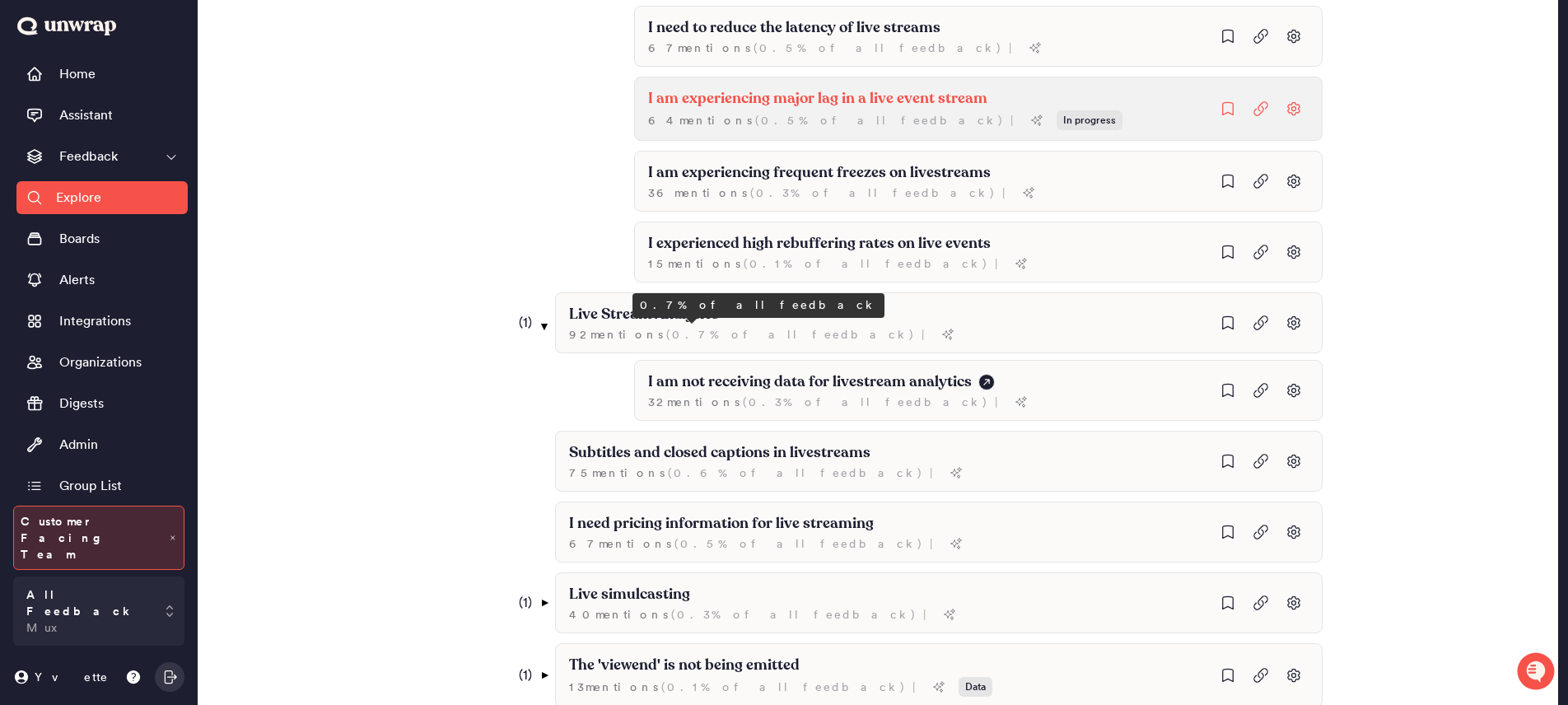 scroll, scrollTop: 1006, scrollLeft: 0, axis: vertical 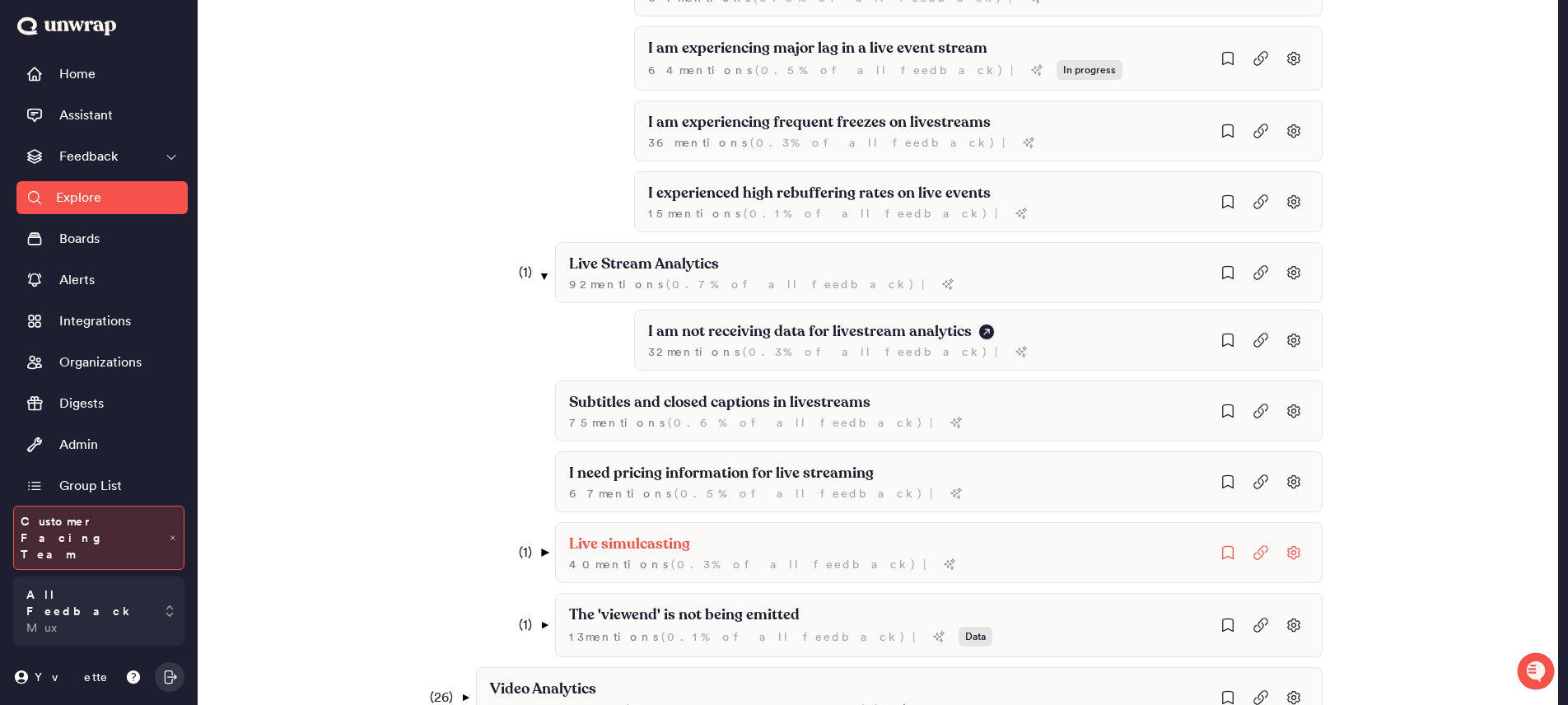 click on "▼" at bounding box center [544, 553] 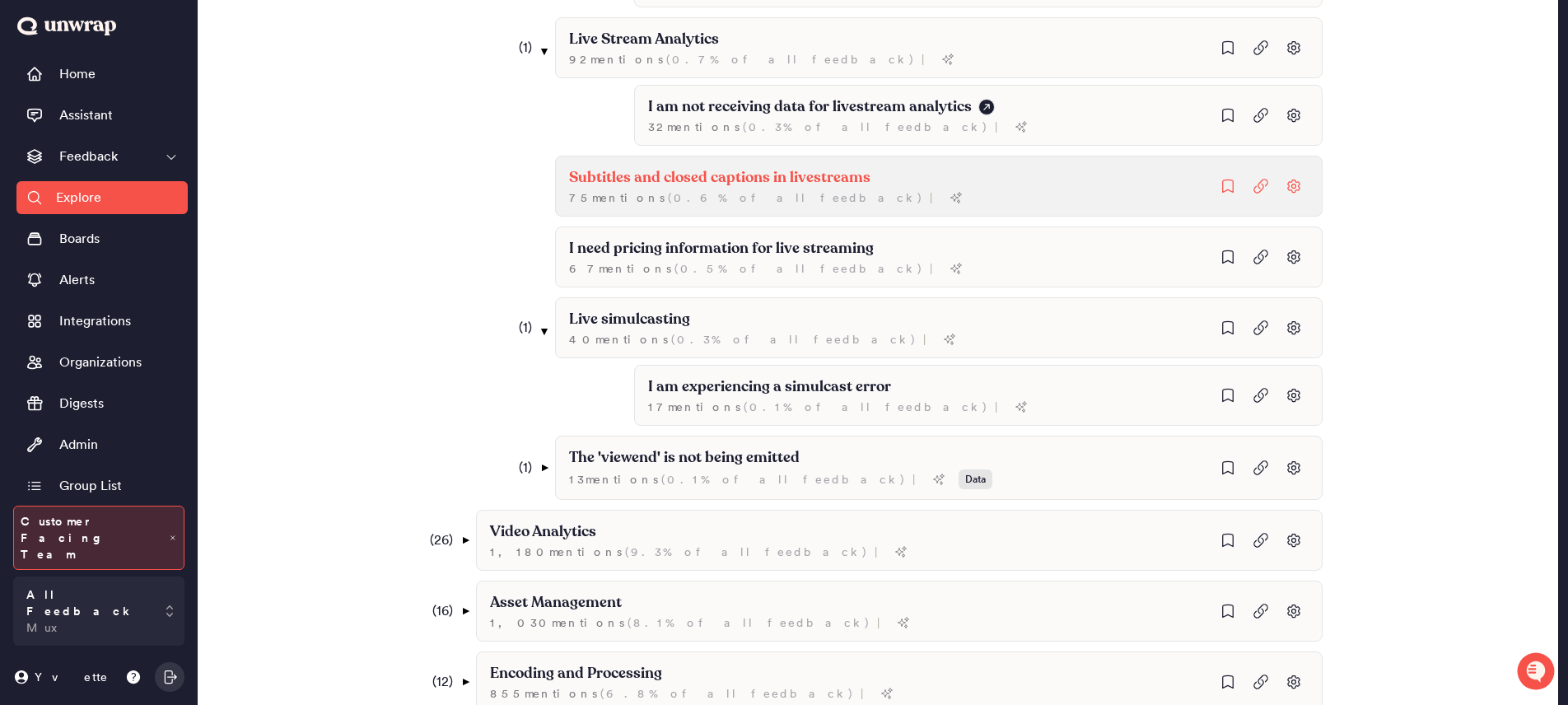 scroll, scrollTop: 1306, scrollLeft: 0, axis: vertical 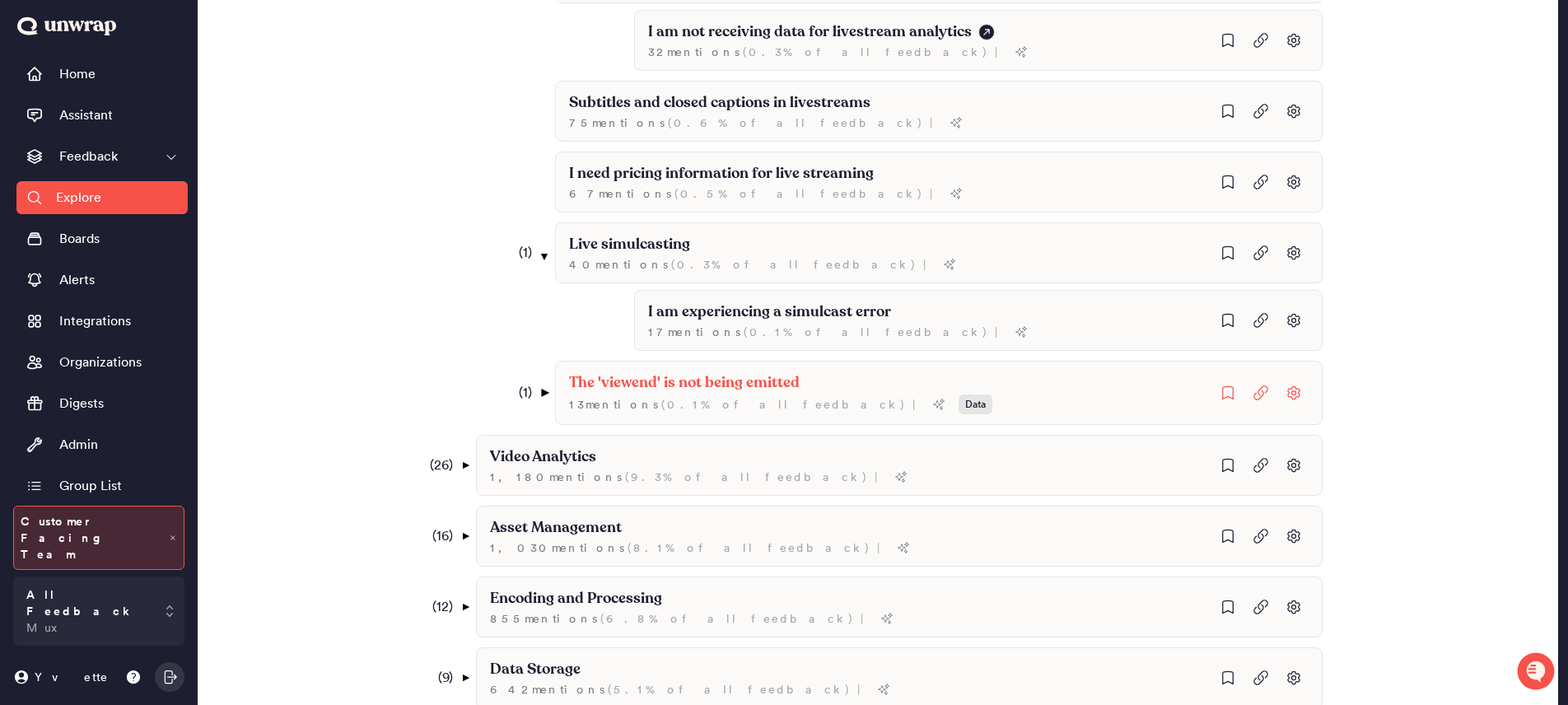click on "▼" at bounding box center [544, 393] 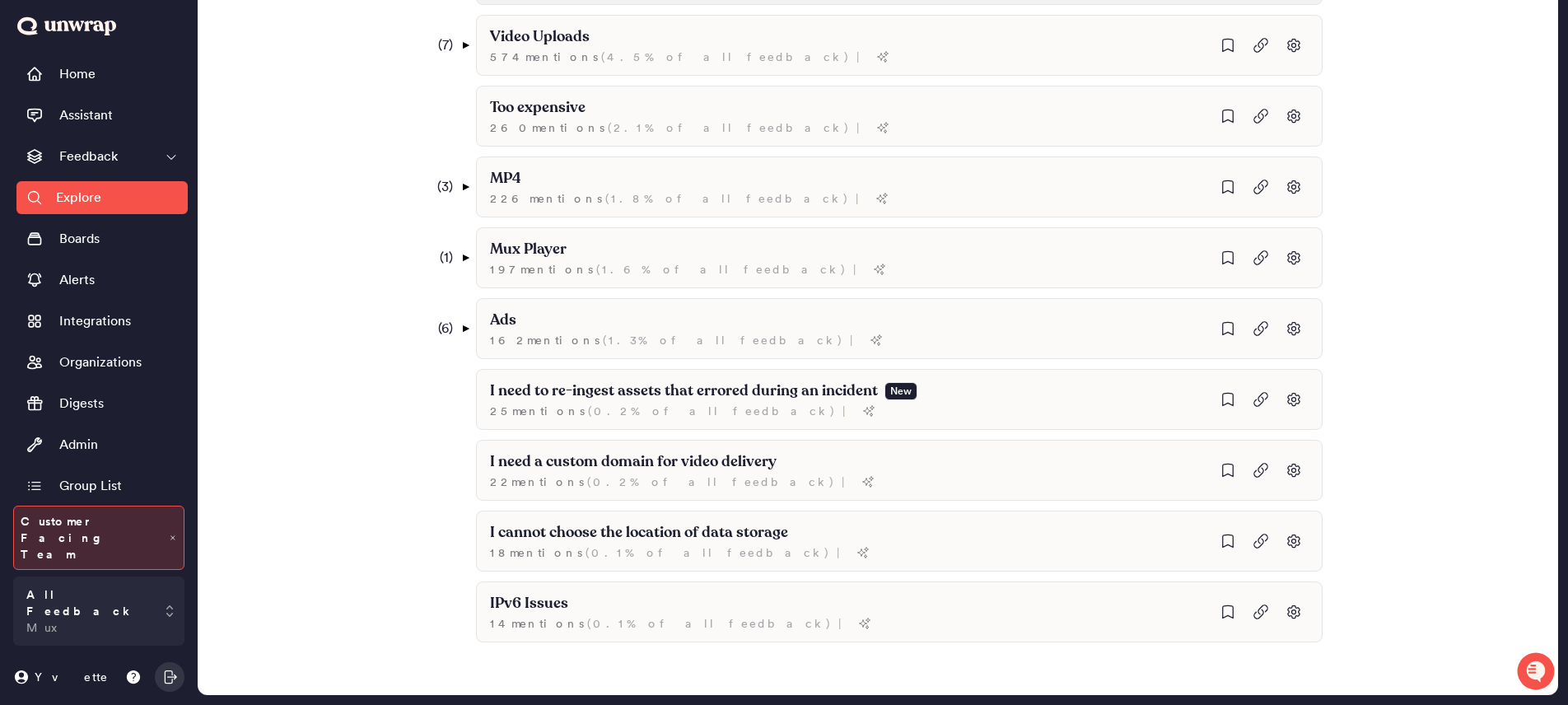 scroll, scrollTop: 2077, scrollLeft: 0, axis: vertical 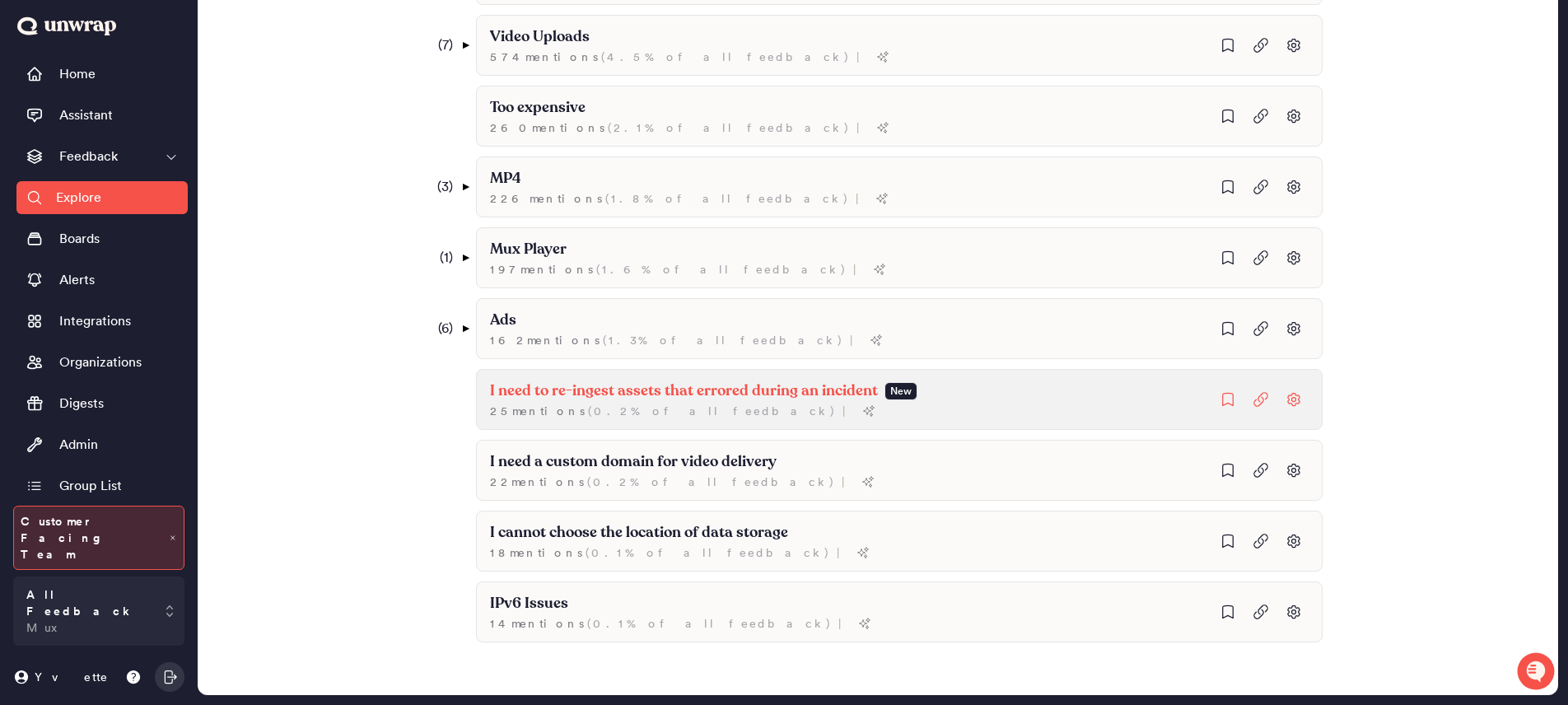 click on "I need to re-ingest assets that errored during an incident" at bounding box center (579, -1653) 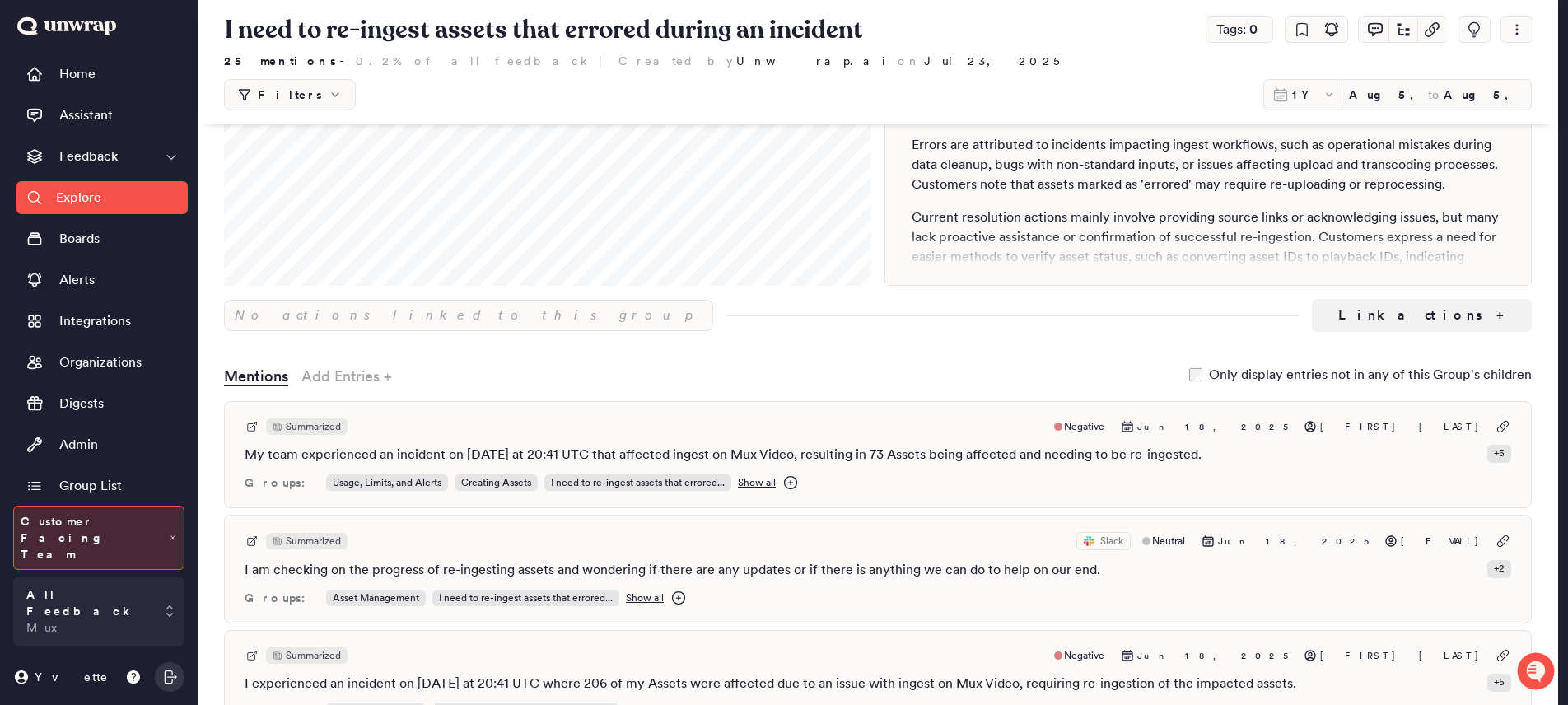 scroll, scrollTop: 225, scrollLeft: 0, axis: vertical 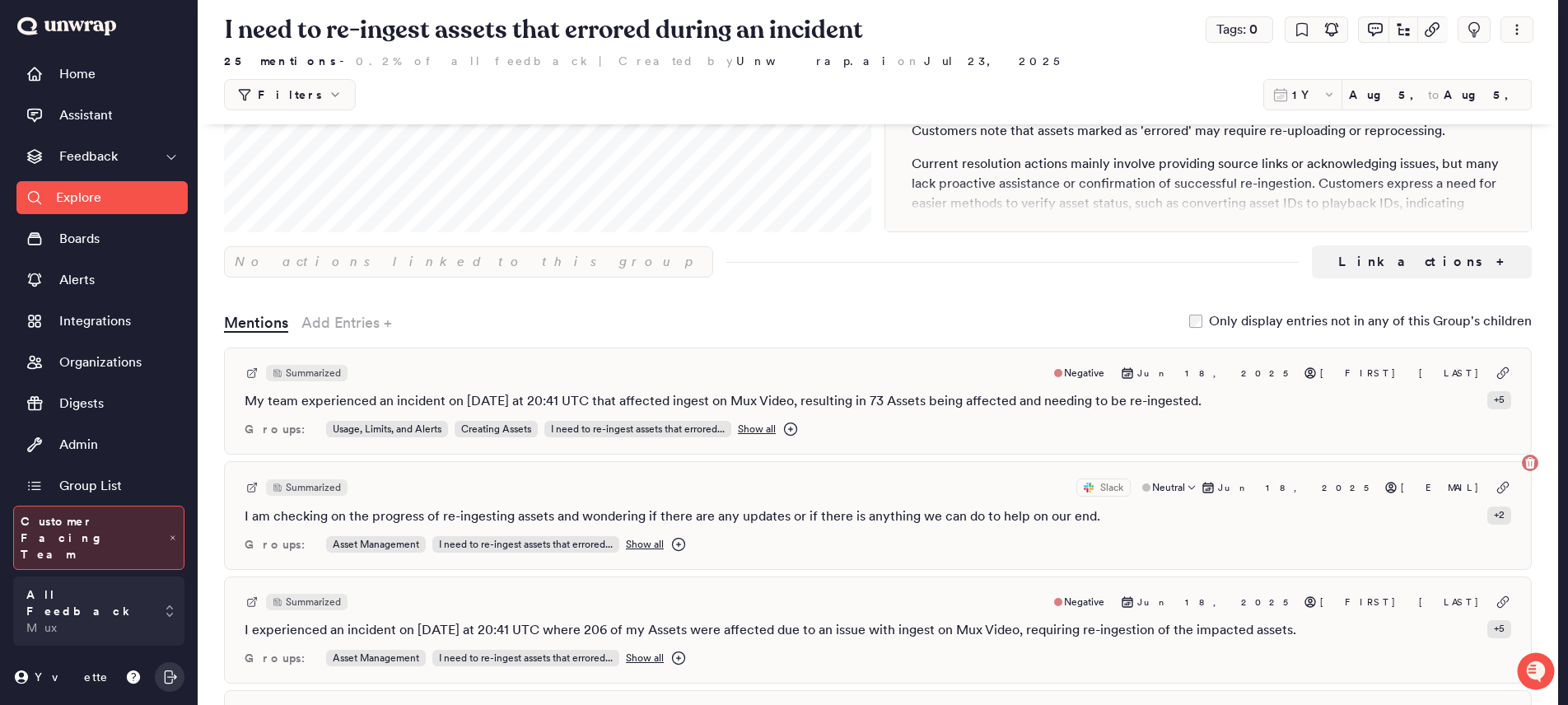 click on "Summarized Slack Neutral Jun 18, 2025 jjoseph@mux.com" at bounding box center [878, 488] 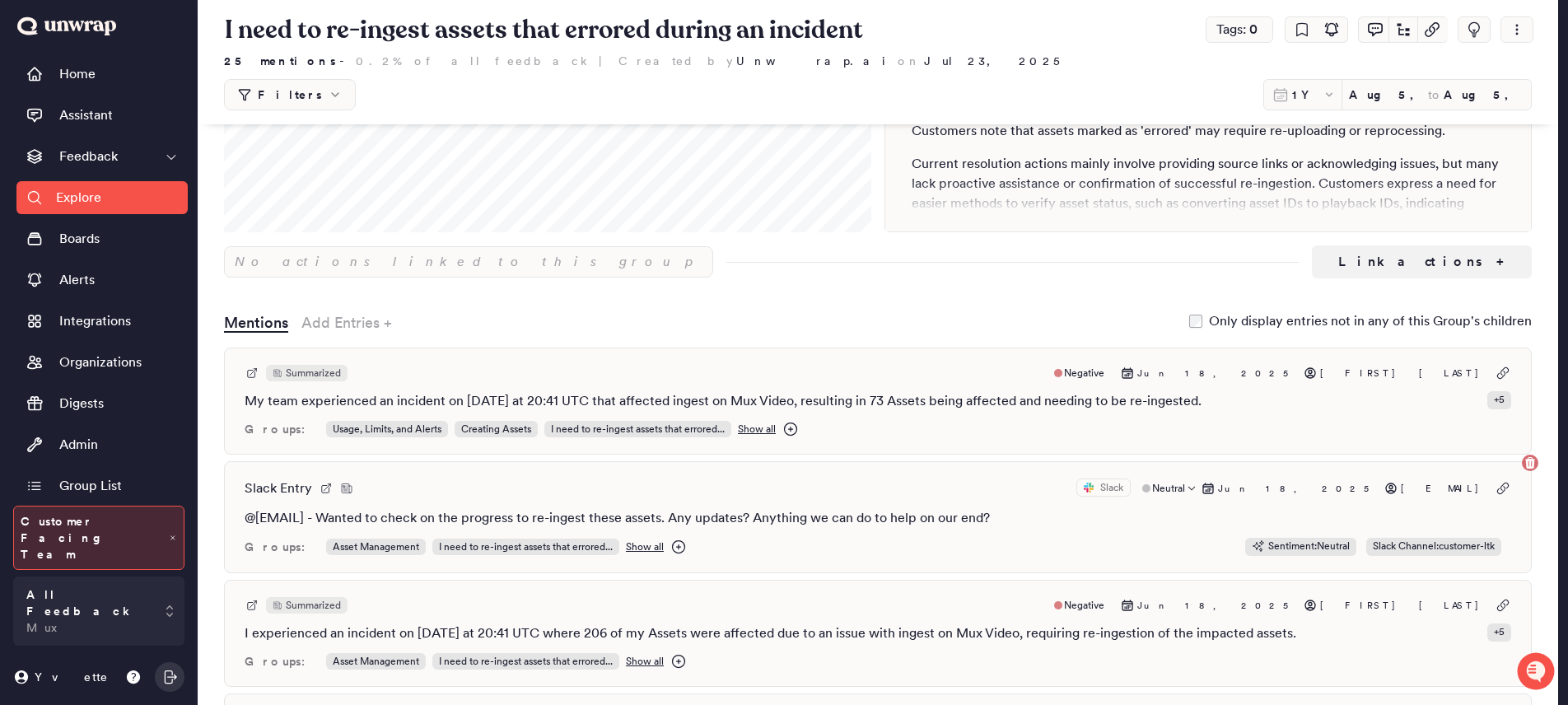 click on "Slack Entry Slack Neutral Jun 18, 2025 jjoseph@mux.com" at bounding box center [878, 488] 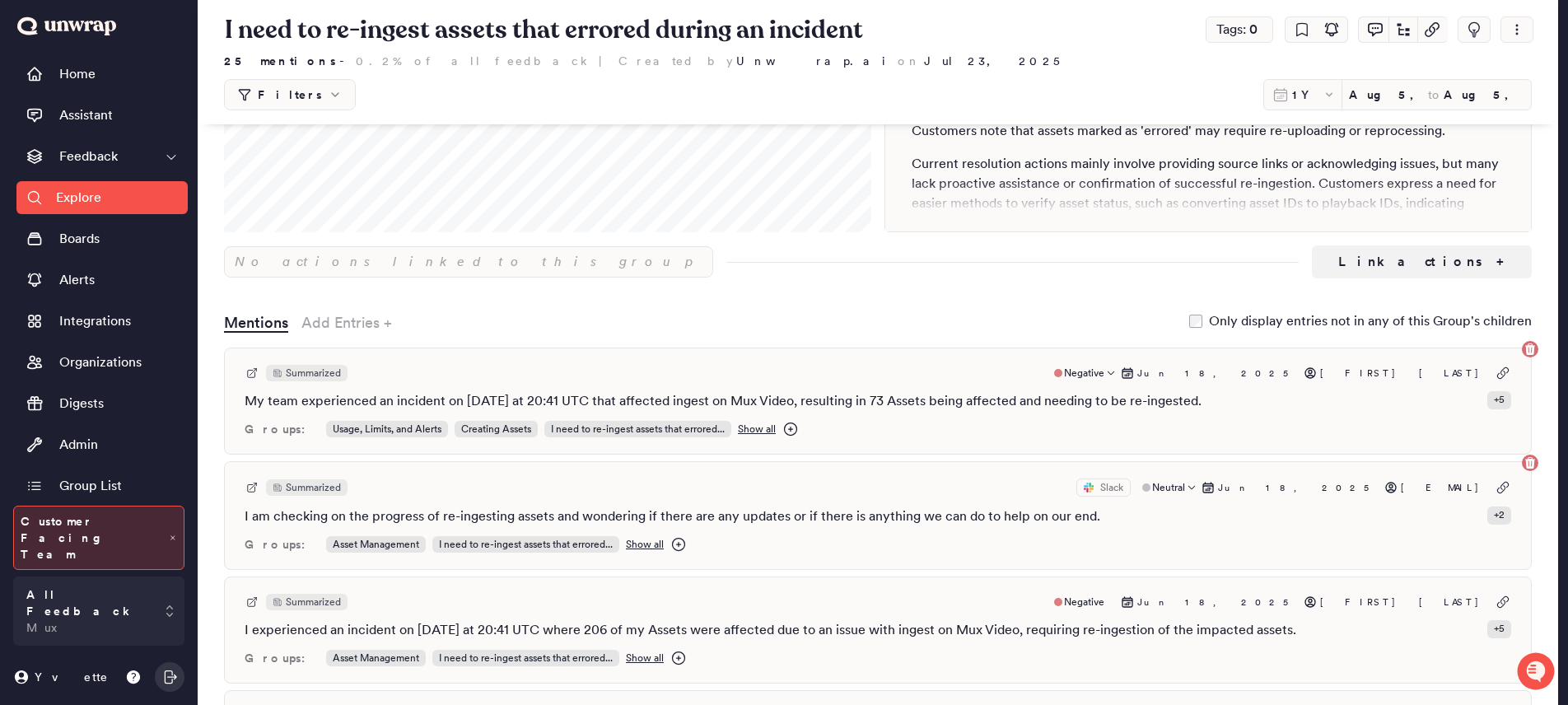 click on "My team experienced an incident on 6/16/25 at 20:41 UTC that affected ingest on Mux Video, resulting in 73 Assets being affected and needing to be re-ingested." at bounding box center [723, 401] 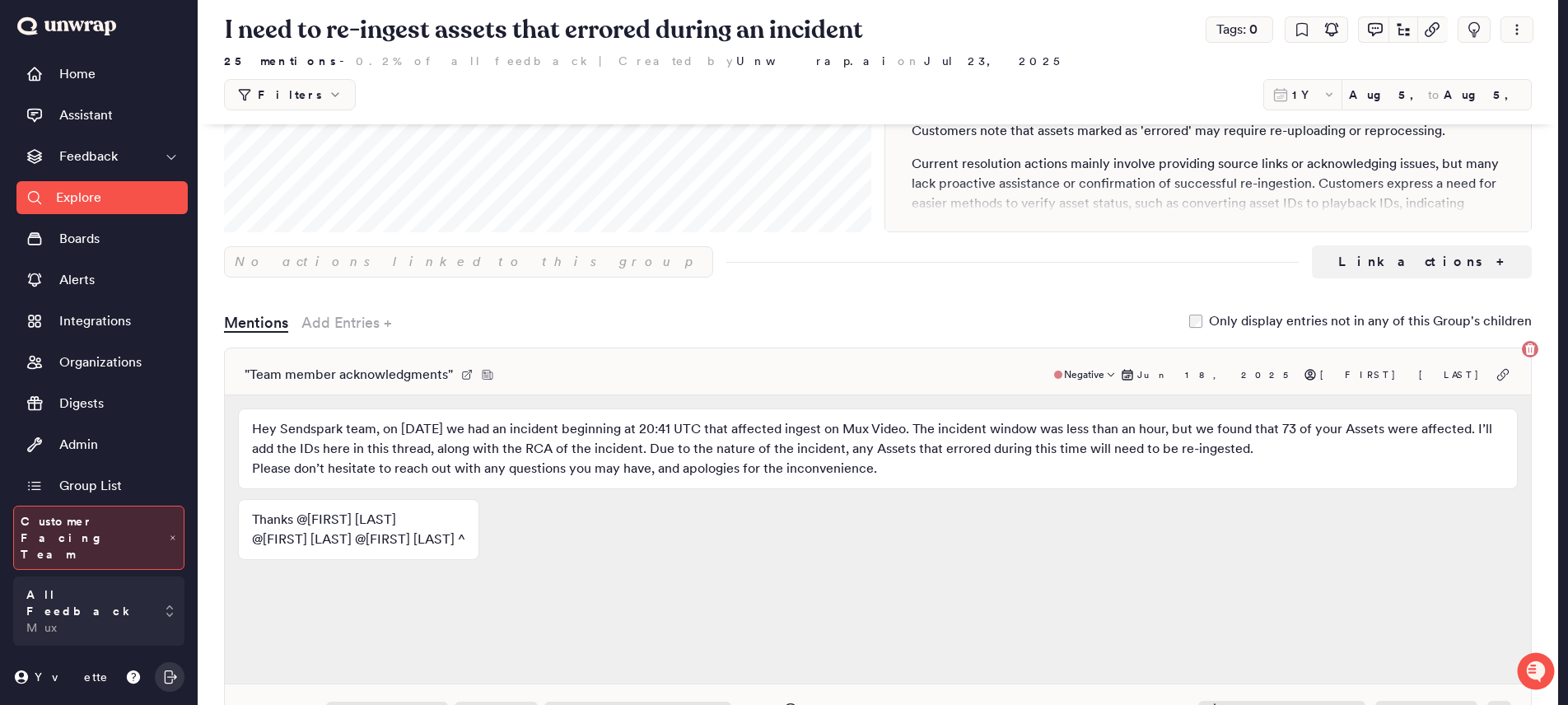 click on "" Team member acknowledgments " Negative Jun 18, 2025 Edwin Mejia Hey Sendspark team, on 6/16/25 we had an incident beginning at 20:41 UTC that affected ingest on Mux Video. The incident window was less than an hour, but we found that 73 of your Assets were affected. I’ll add the IDs here in this thread, along with the RCA of the incident. Due to the nature of the incident, any Assets that errored during this time will need to be re-ingested.
Please don’t hesitate to reach out with any questions you may have, and apologies for the inconvenience. Thanks @Edwin Mejia
@Antonio Guardado @Wilbert ^ Groups: Usage, Limits, and Alerts Creating Assets I need to re-ingest assets that errored... Show all Feedback Type :  Product Defect Pylon Channel :  slack  + 3" at bounding box center [878, 542] 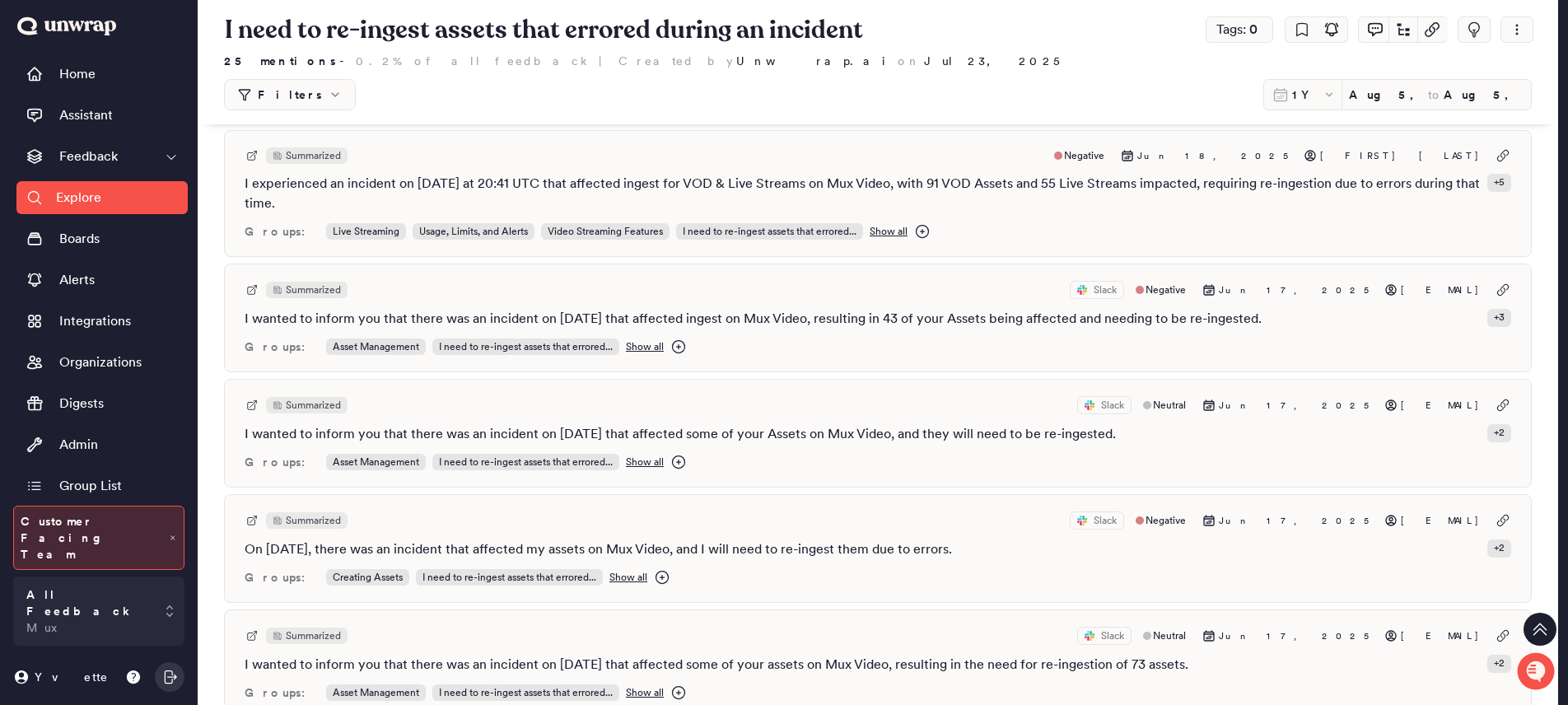 scroll, scrollTop: 911, scrollLeft: 0, axis: vertical 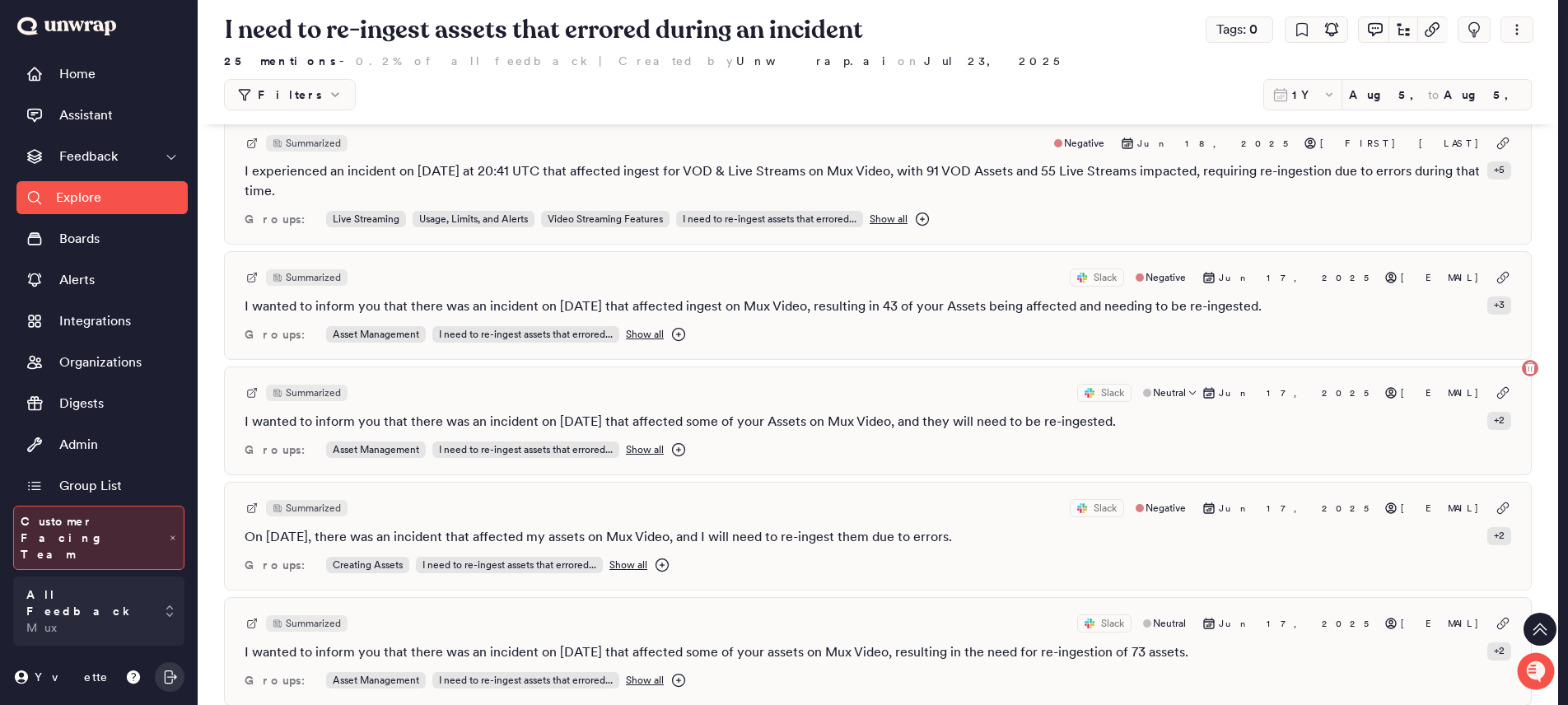 click on "Groups: Asset Management I need to re-ingest assets that errored... Show all" at bounding box center (878, 450) 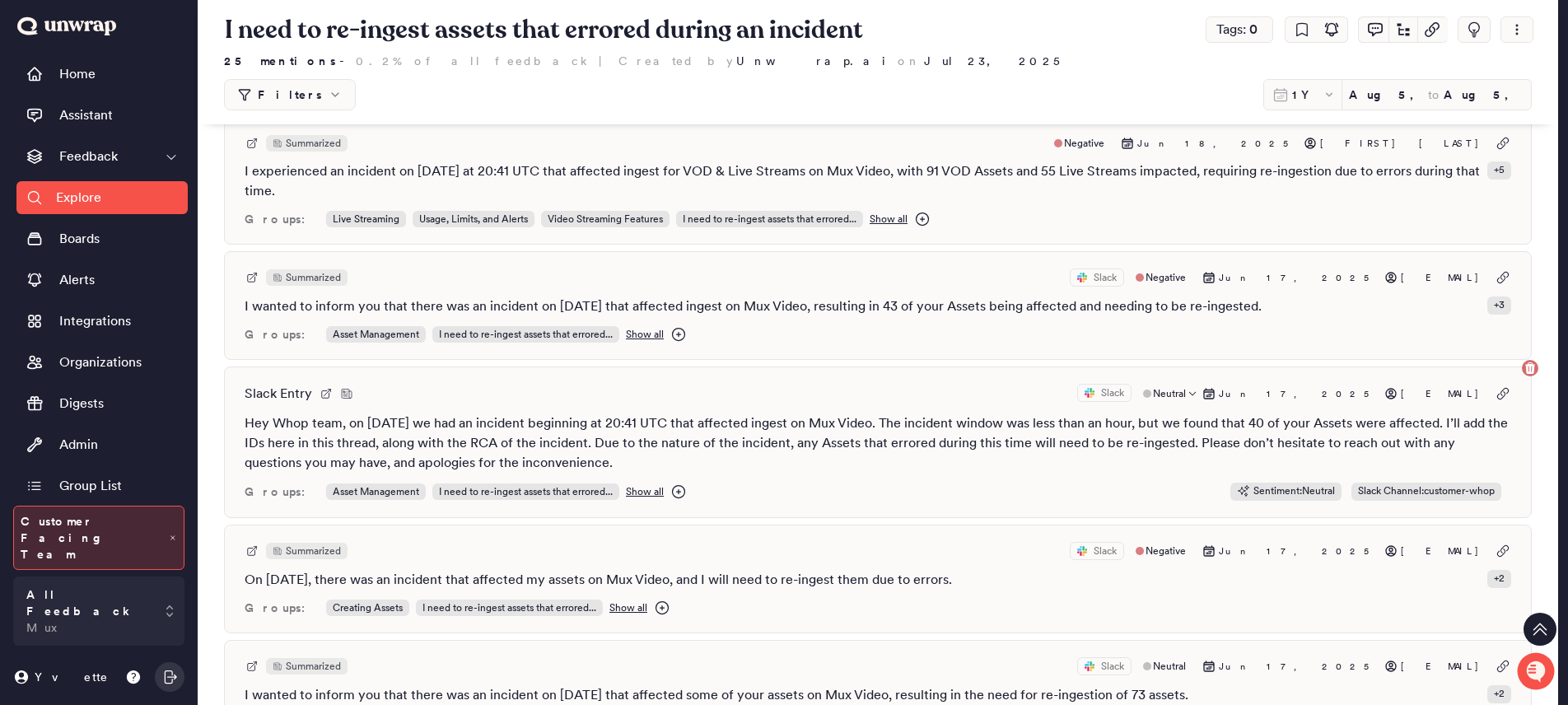 click on "Hey Whop team, on 6/16/25 we had an incident beginning at 20:41 UTC that affected ingest on Mux Video. The incident window was less than an hour, but we found that 40 of your Assets were affected. I’ll add the IDs here in this thread, along with the RCA of the incident. Due to the nature of the incident, any Assets that errored during this time will need to be re-ingested.
Please don’t hesitate to reach out with any questions you may have, and apologies for the inconvenience." at bounding box center (878, 443) 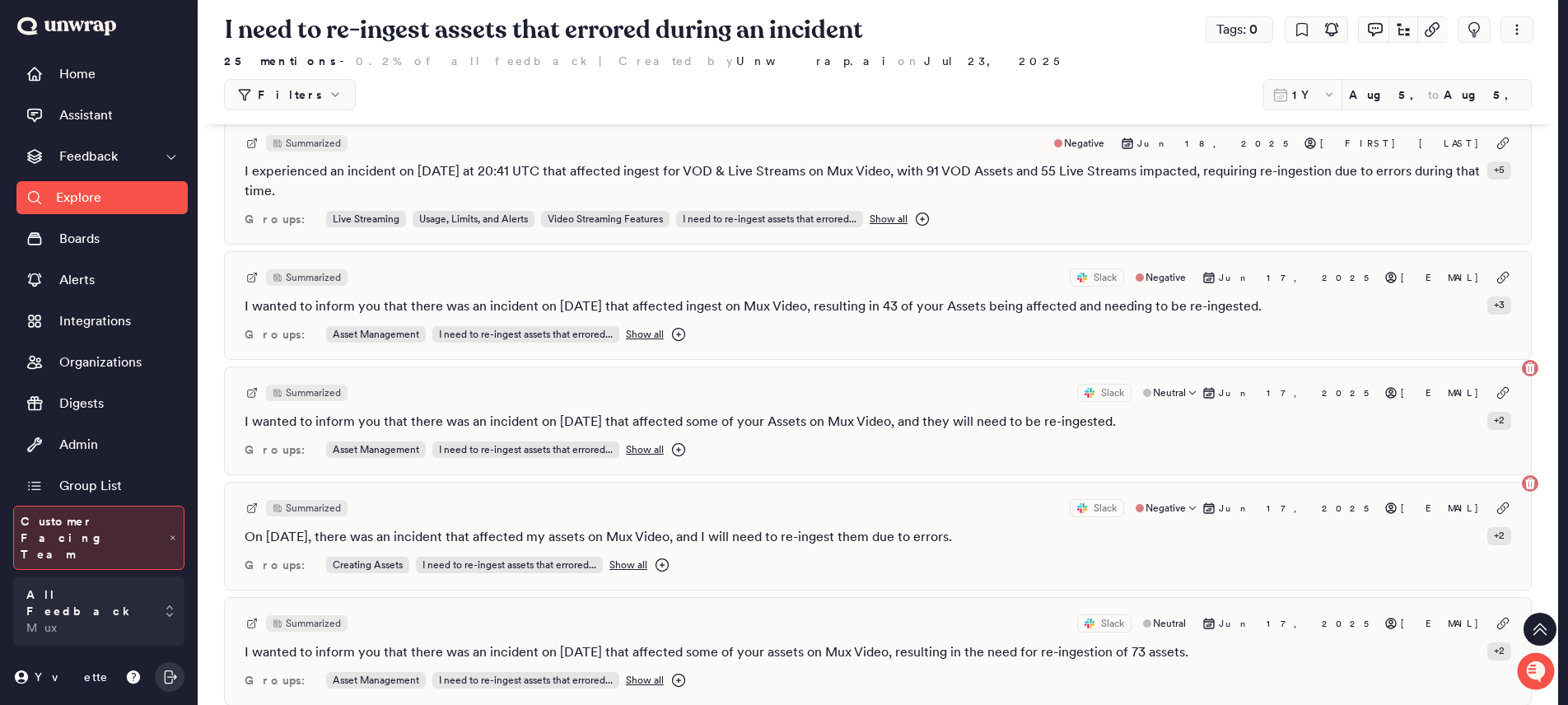 click on "Summarized Slack Negative Jun 17, 2025 emejia@mux.com On 6/16/25, there was an incident that affected my assets on Mux Video, and I will need to re-ingest them due to errors.    + 2 Groups: Creating Assets I need to re-ingest assets that errored... Show all" at bounding box center (878, 536) 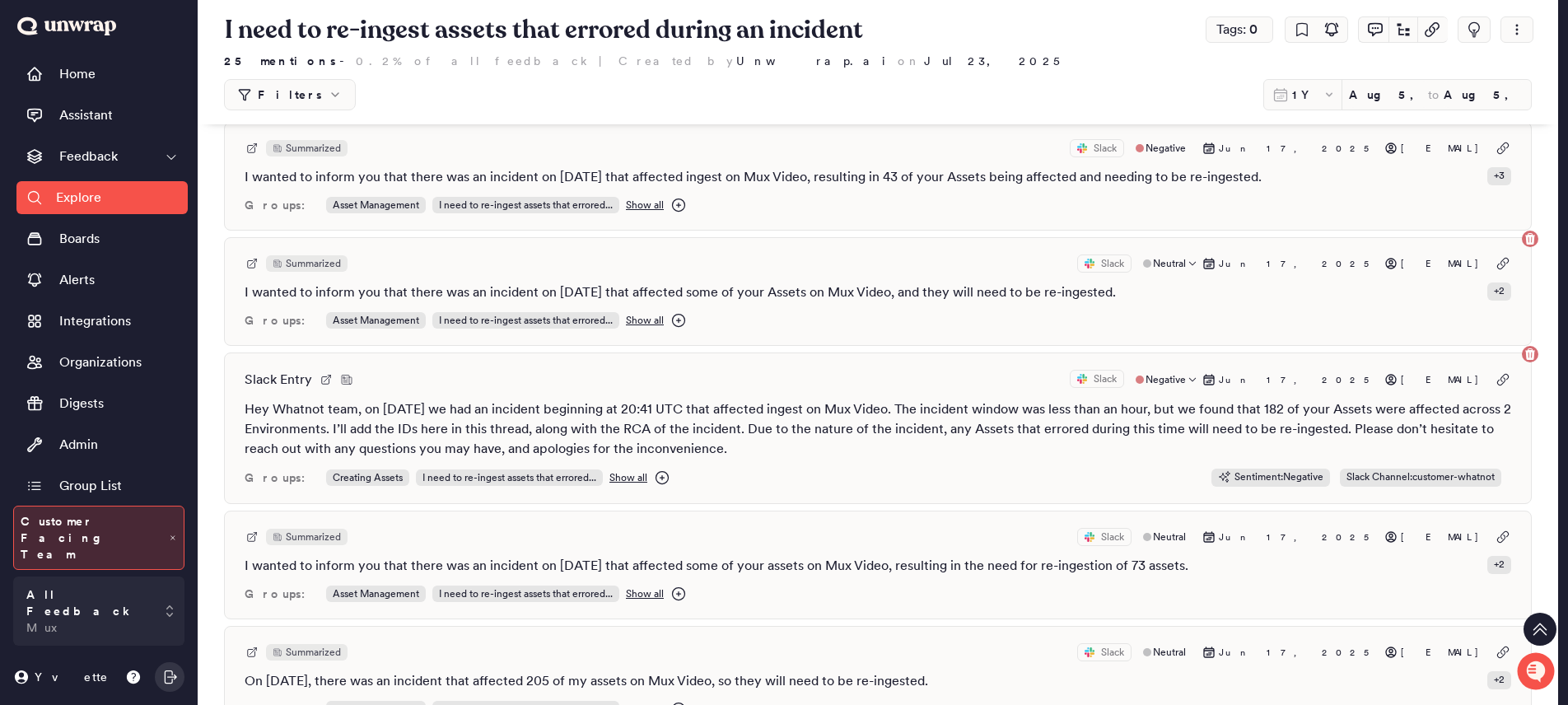 scroll, scrollTop: 2077, scrollLeft: 0, axis: vertical 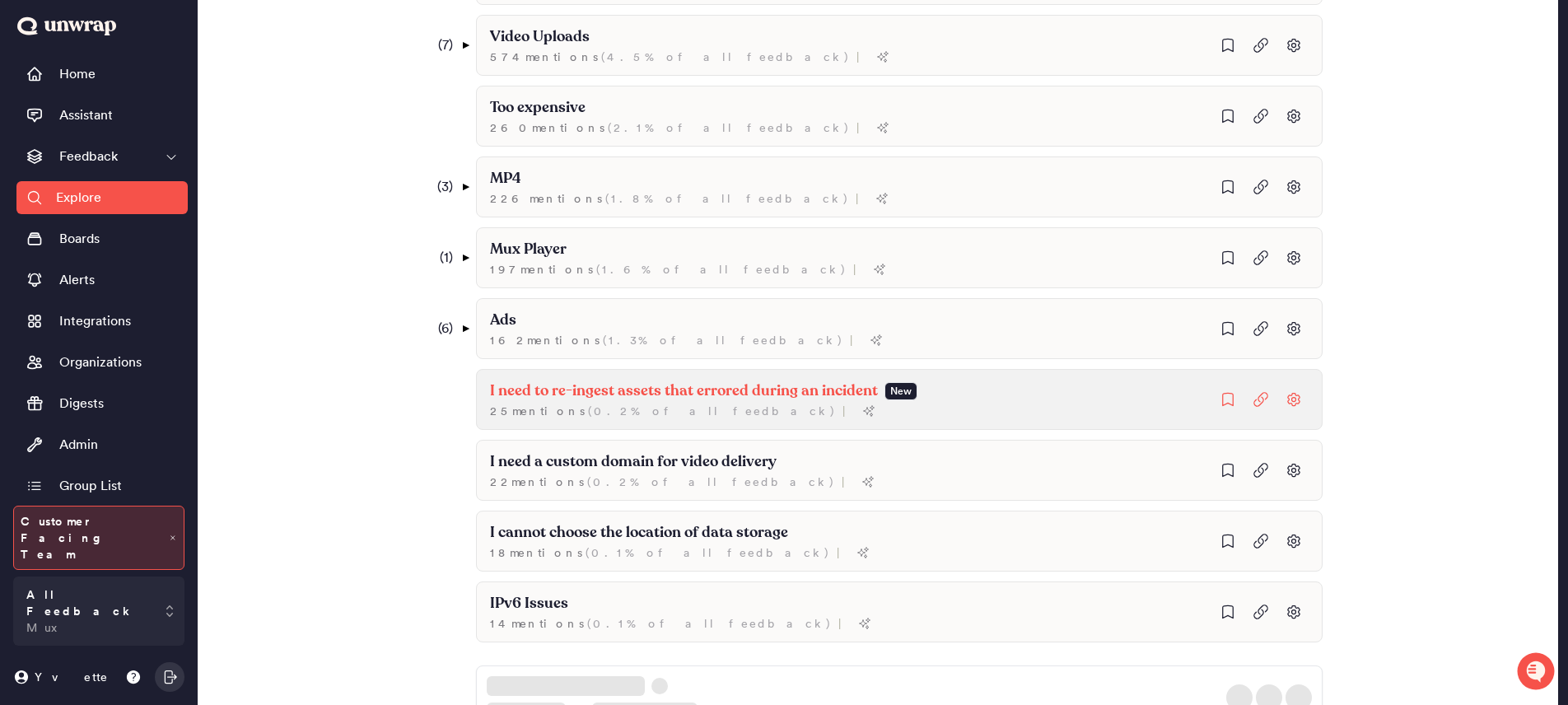 click on "25  mention s   ( 0.2% of all feedback ) |" at bounding box center (714, -1633) 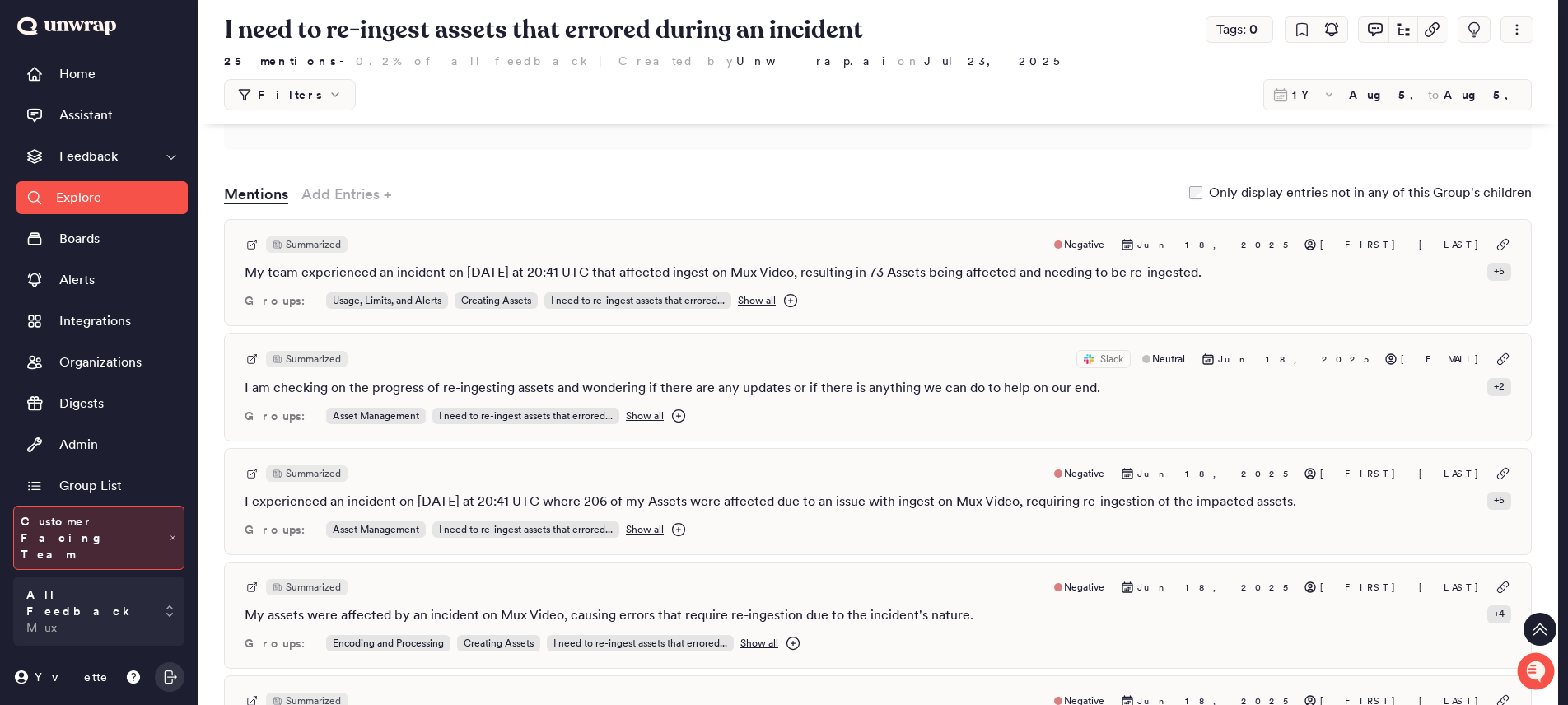 scroll, scrollTop: 227, scrollLeft: 0, axis: vertical 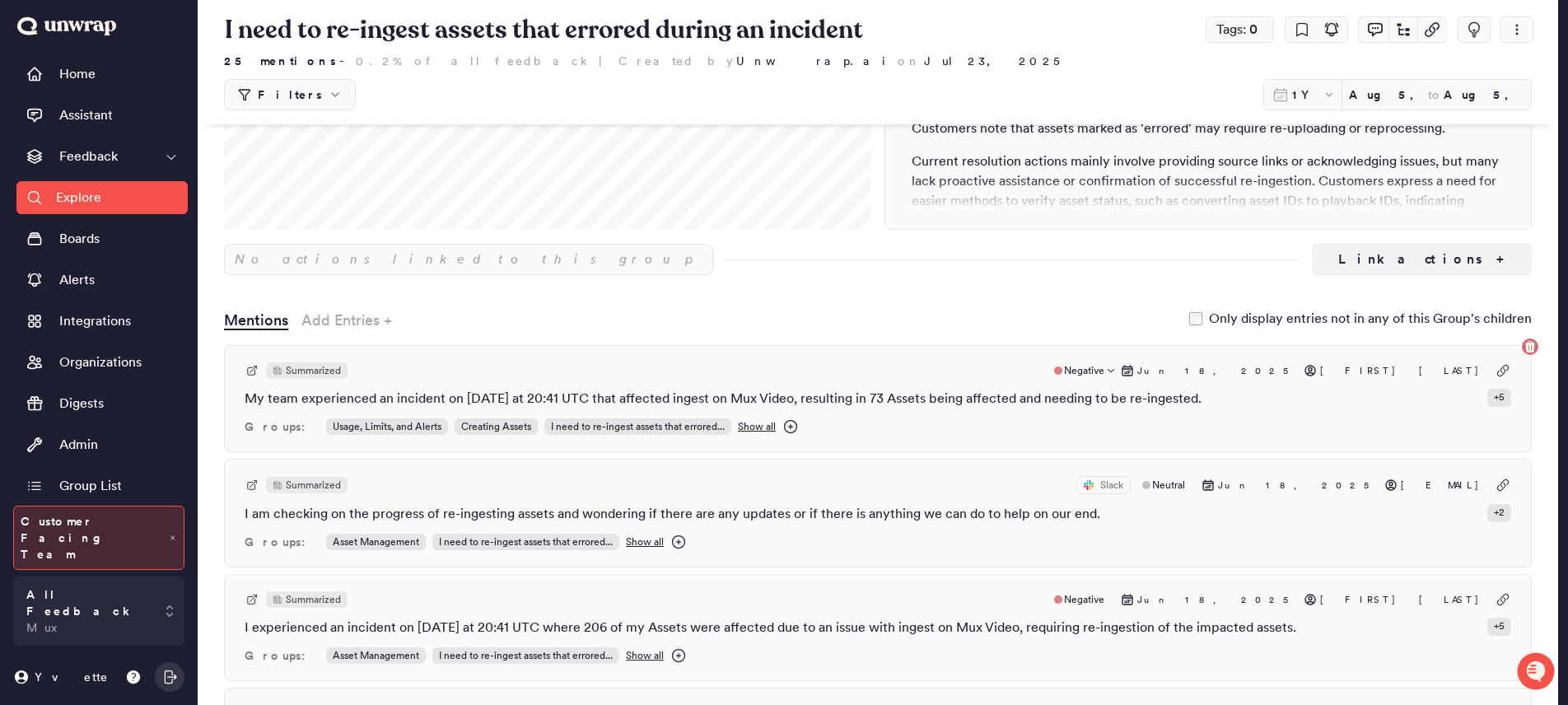 click on "My team experienced an incident on 6/16/25 at 20:41 UTC that affected ingest on Mux Video, resulting in 73 Assets being affected and needing to be re-ingested." at bounding box center (723, 399) 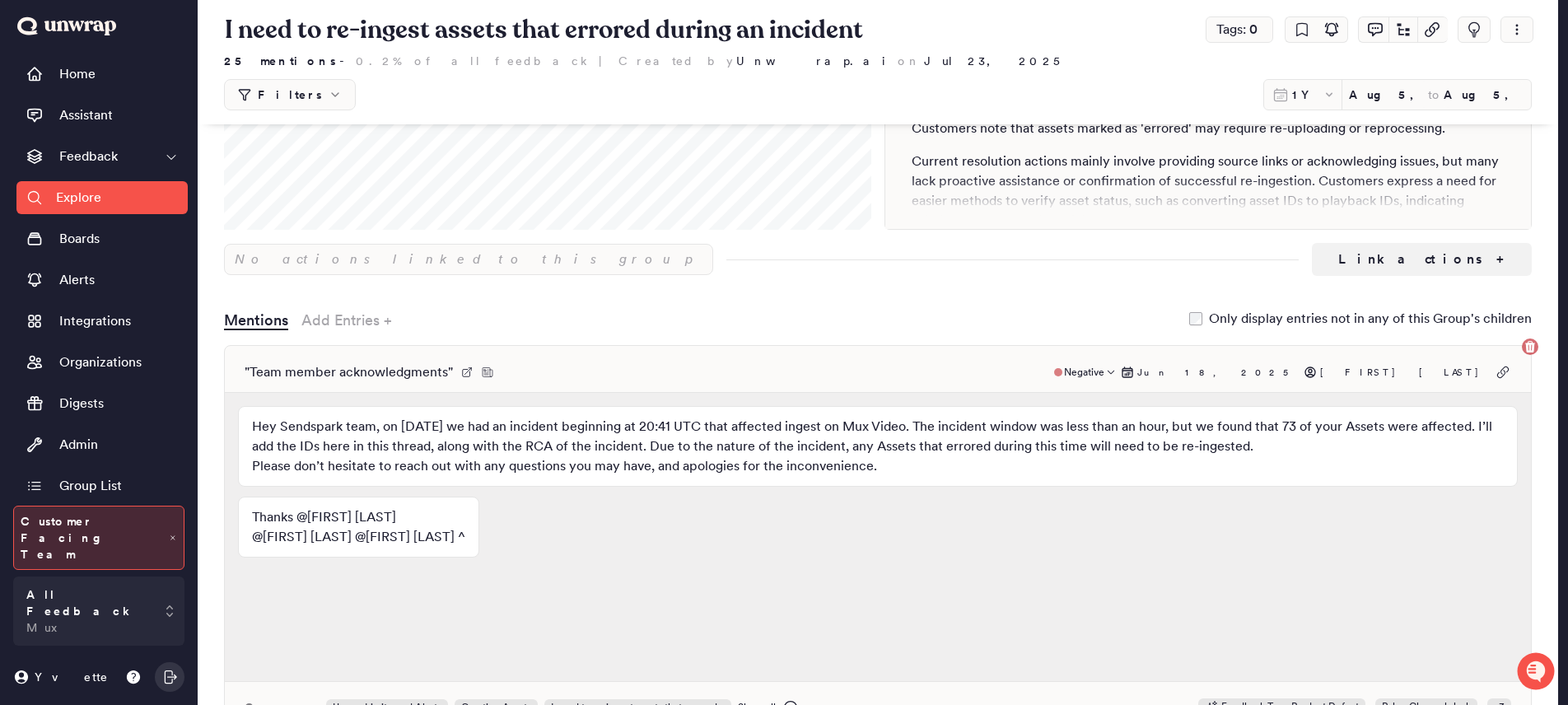 click on "" Team member acknowledgments " Negative Jun 18, 2025 Edwin Mejia" at bounding box center [878, 372] 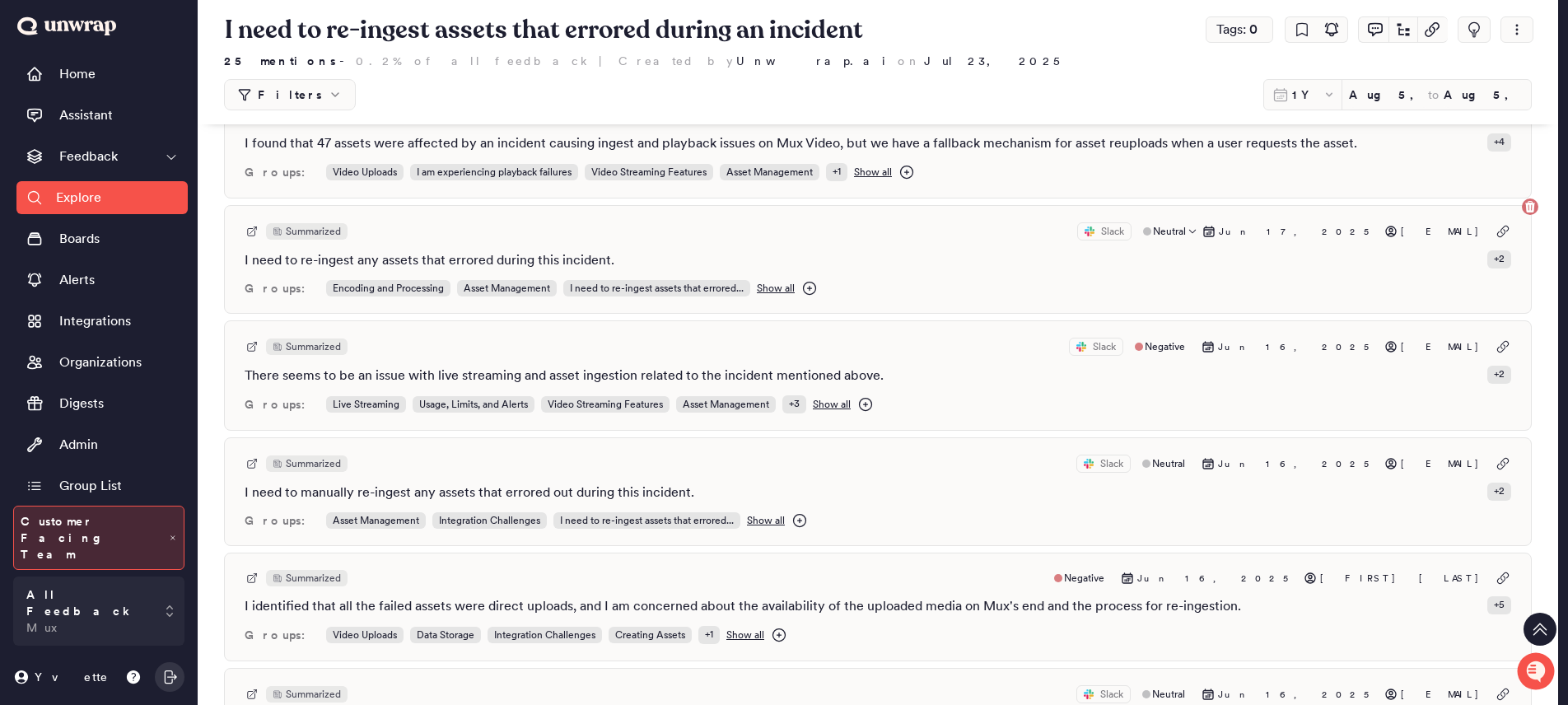 scroll, scrollTop: 2458, scrollLeft: 0, axis: vertical 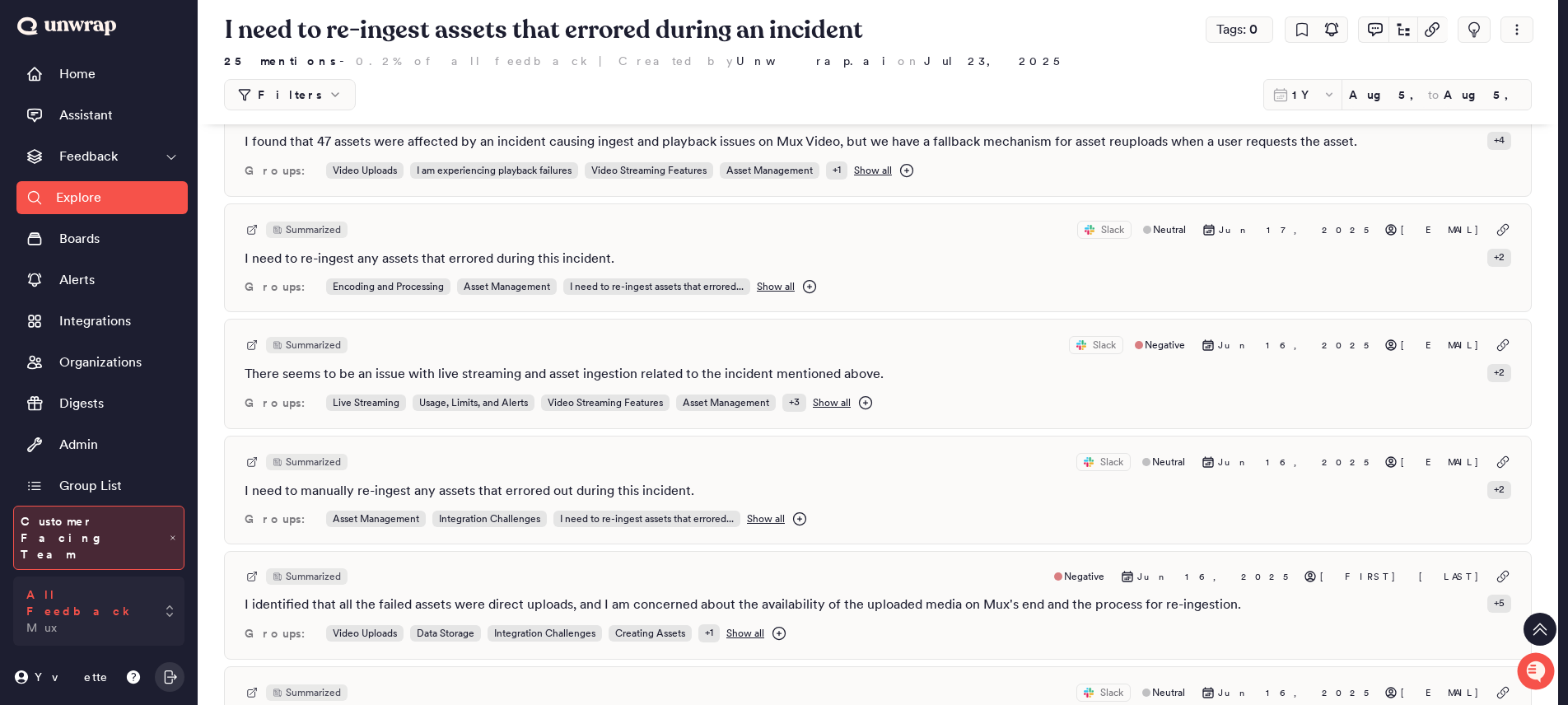 click on "All Feedback Mux" at bounding box center [99, 611] 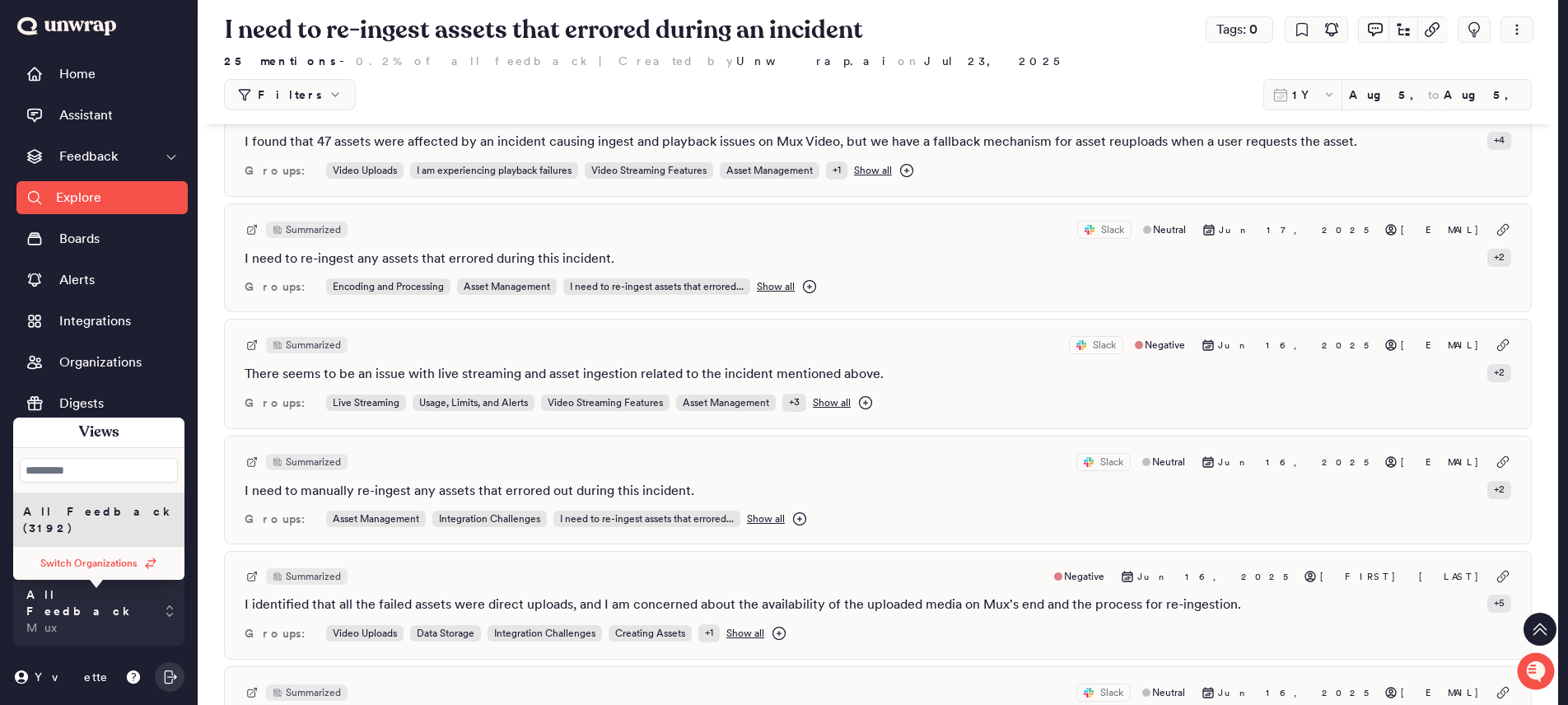 click 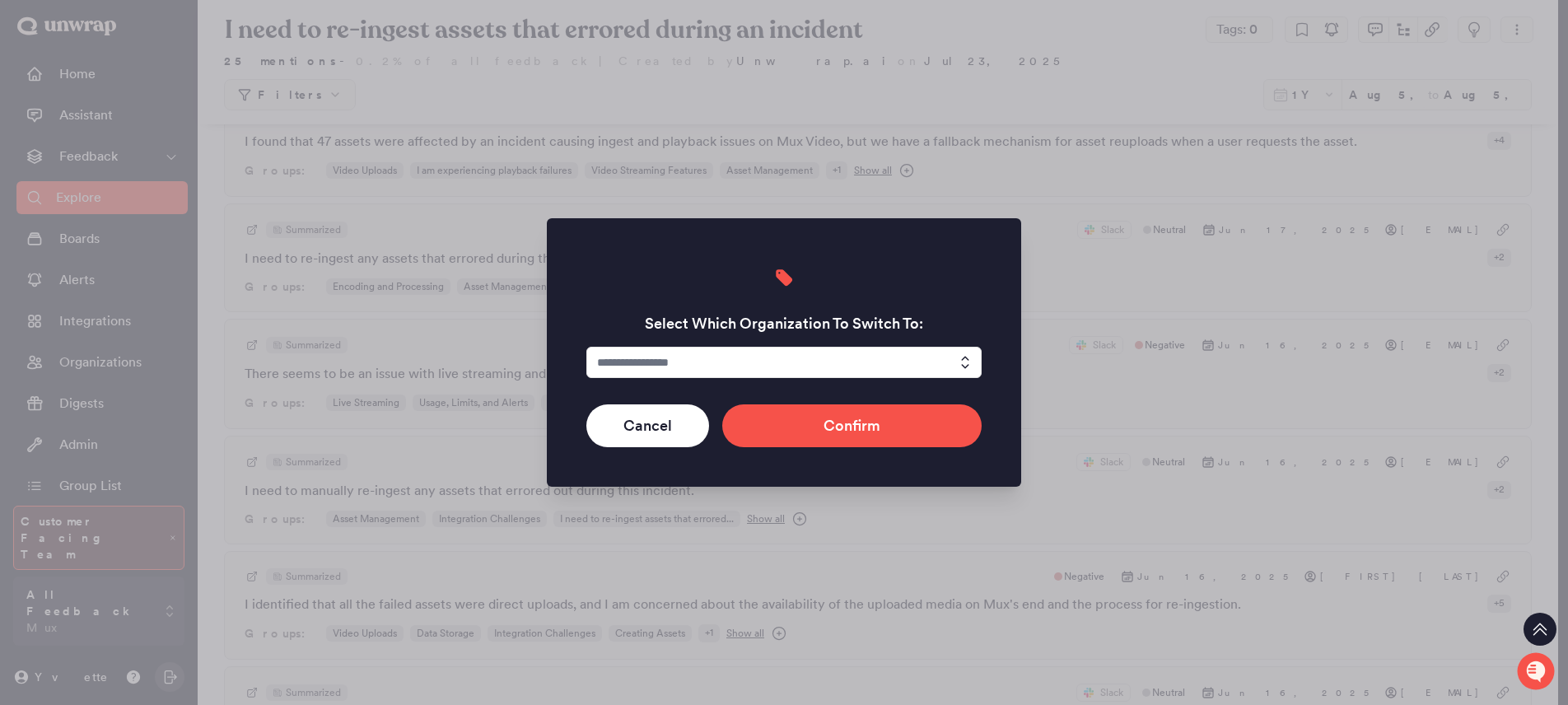 click at bounding box center [784, 362] 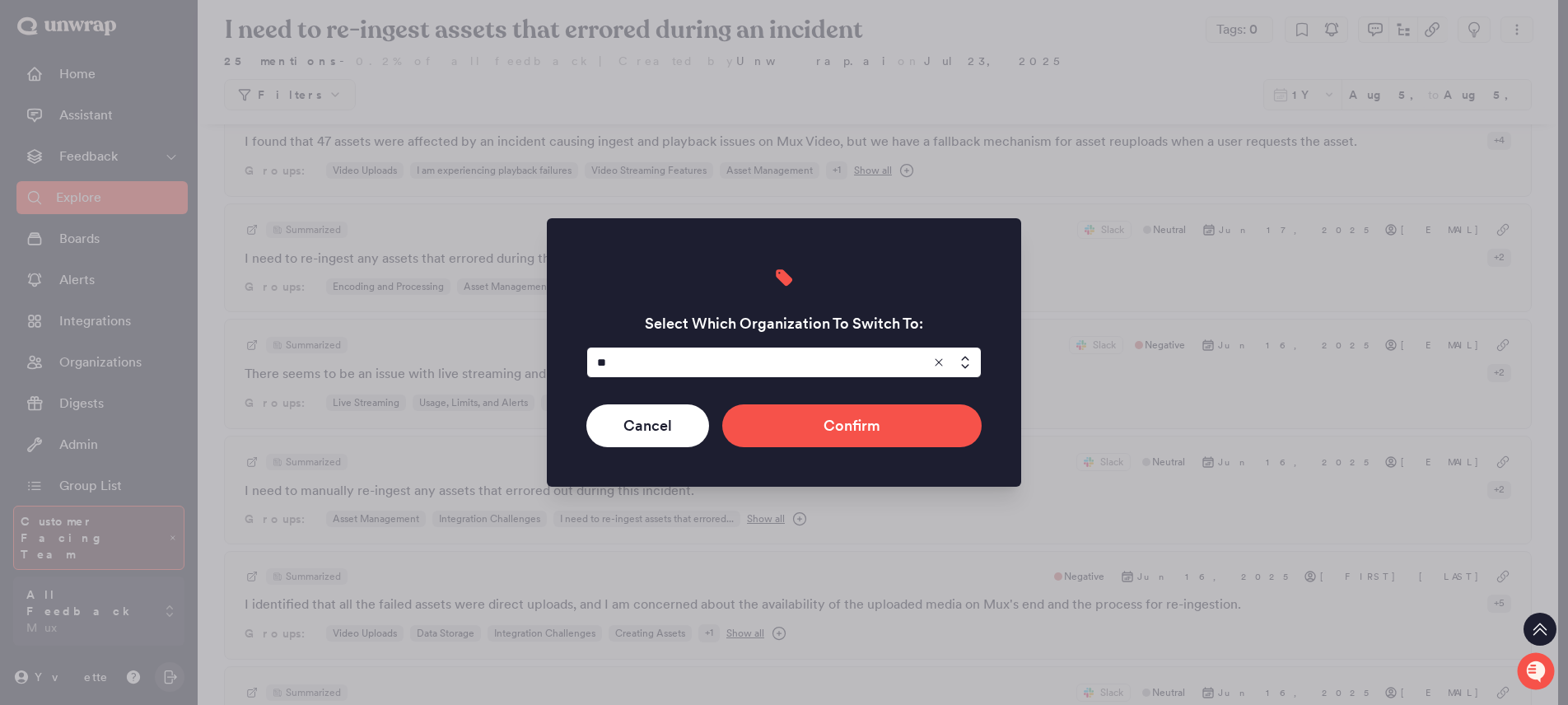 type on "*" 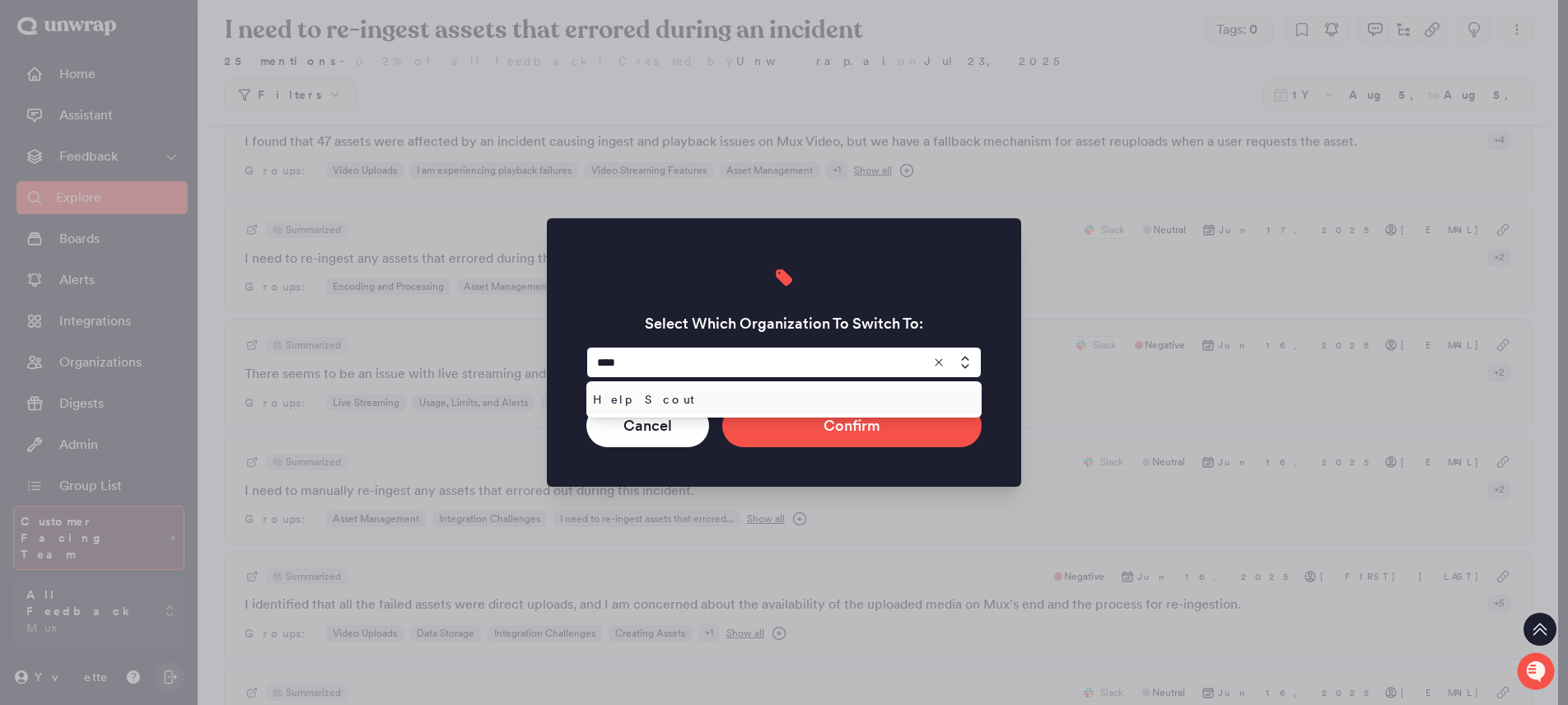 type on "****" 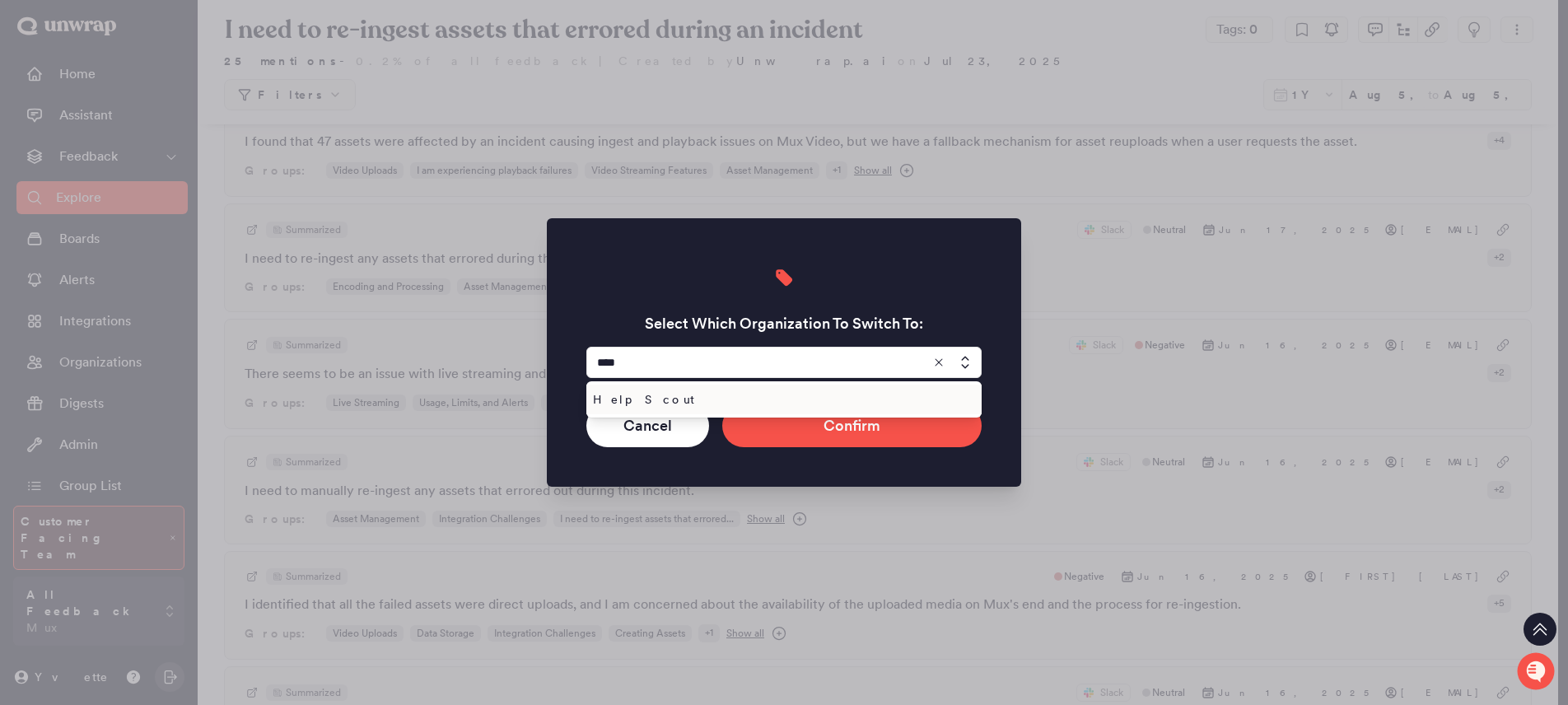 click on "Help Scout" at bounding box center [781, 399] 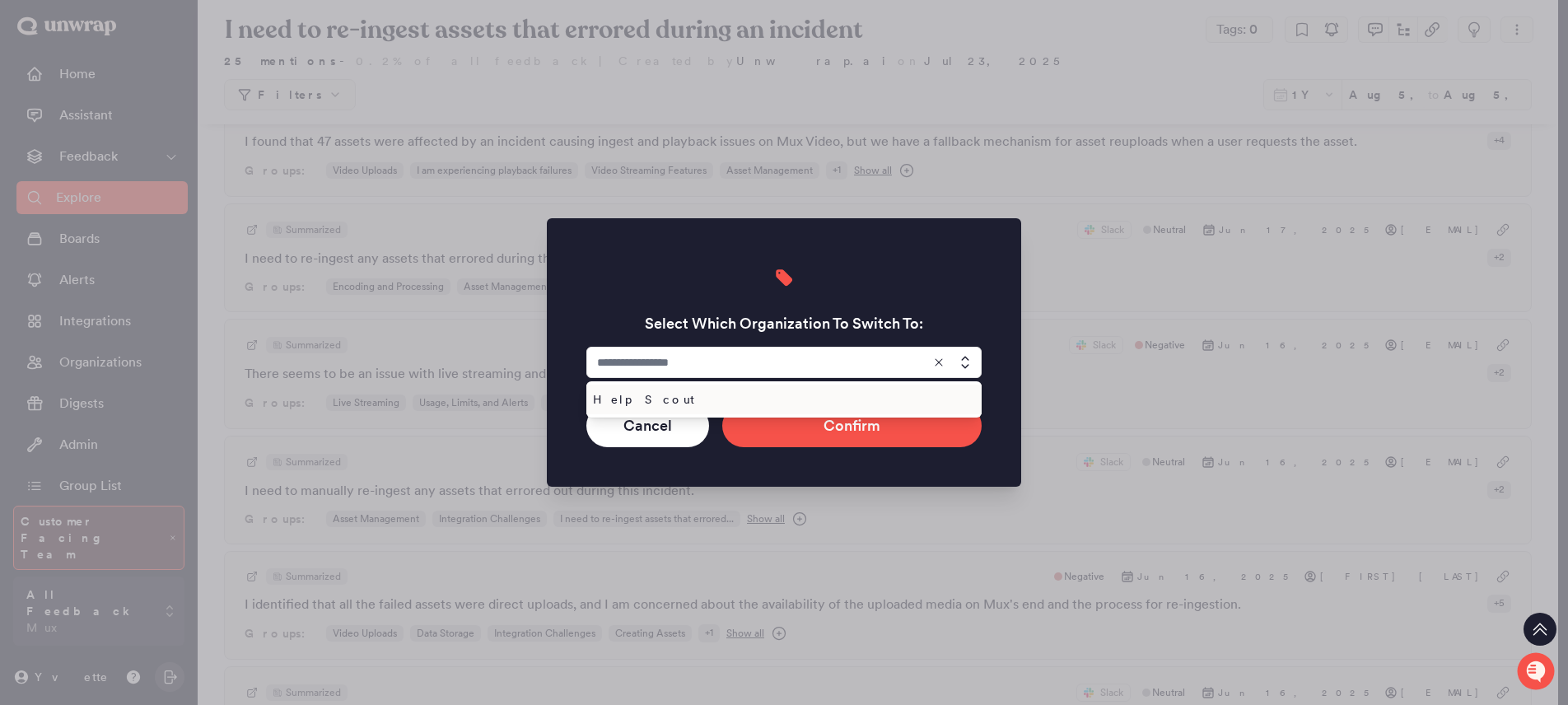 type on "**********" 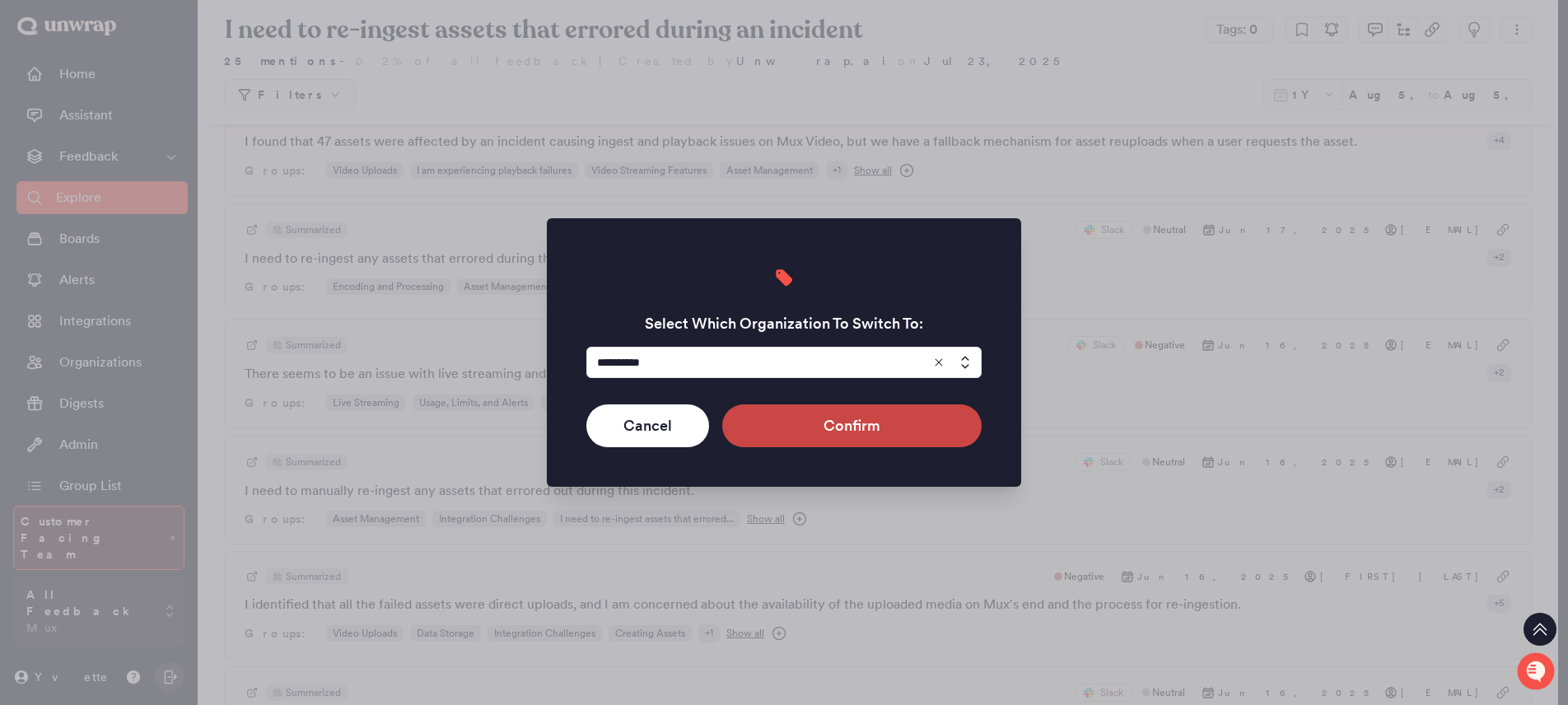 click on "Confirm" at bounding box center [852, 426] 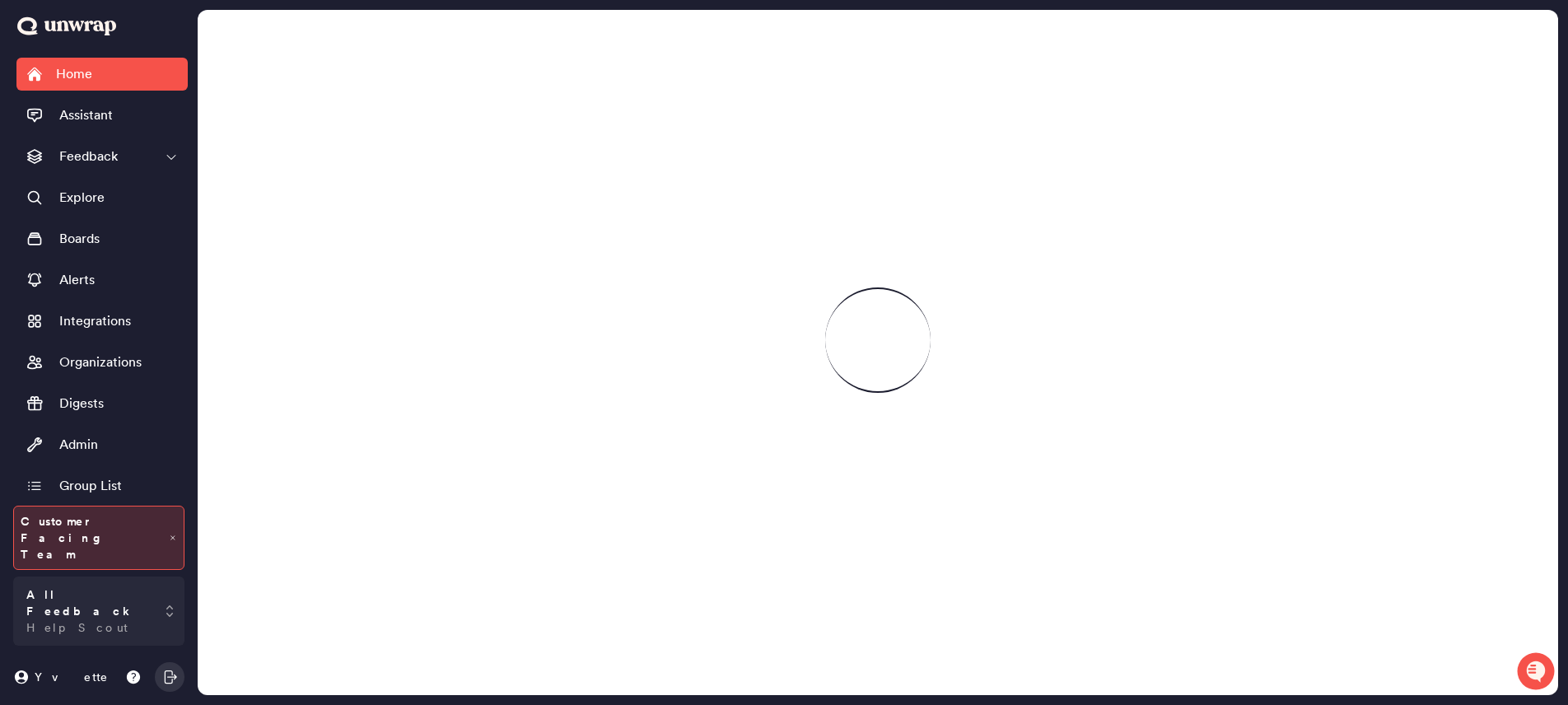 scroll, scrollTop: 0, scrollLeft: 0, axis: both 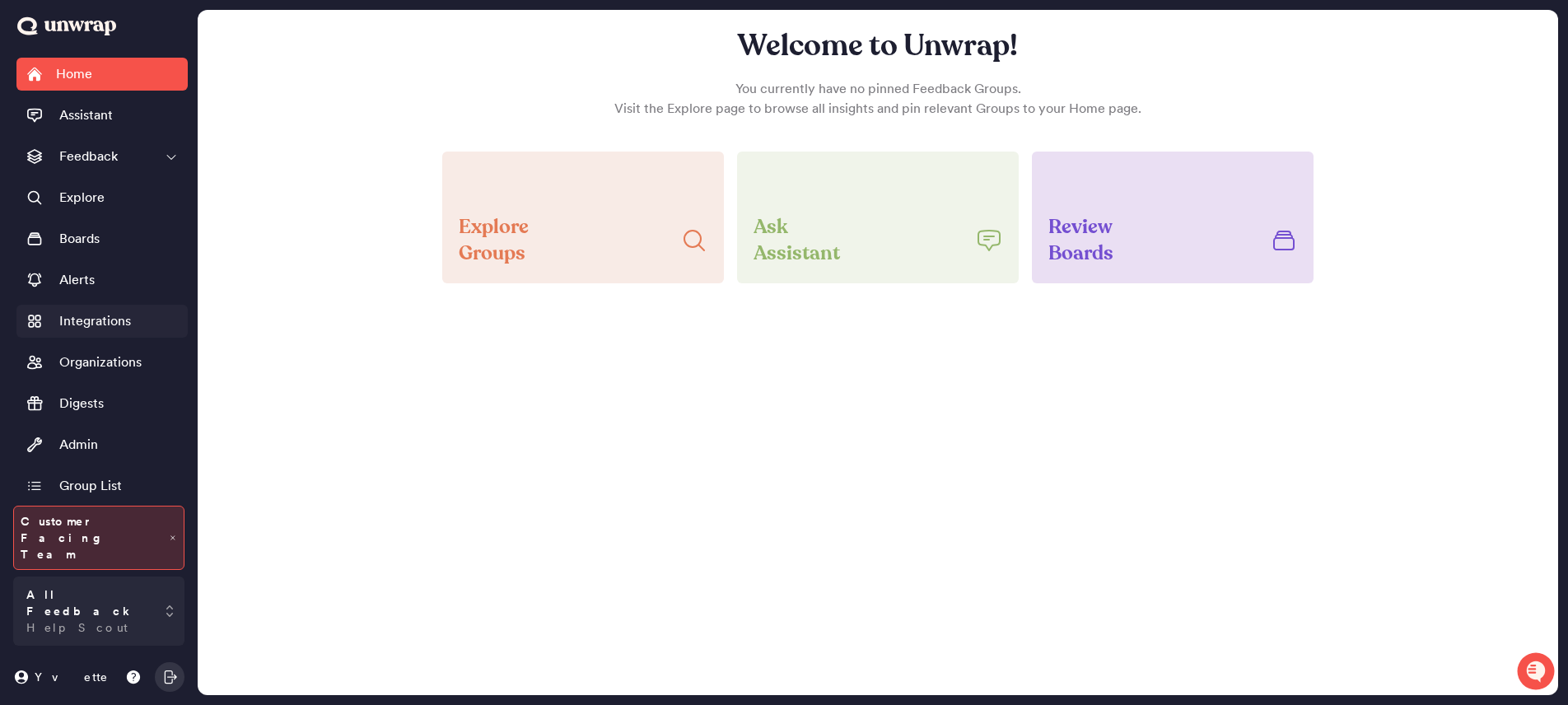 click on "Integrations" at bounding box center [95, 321] 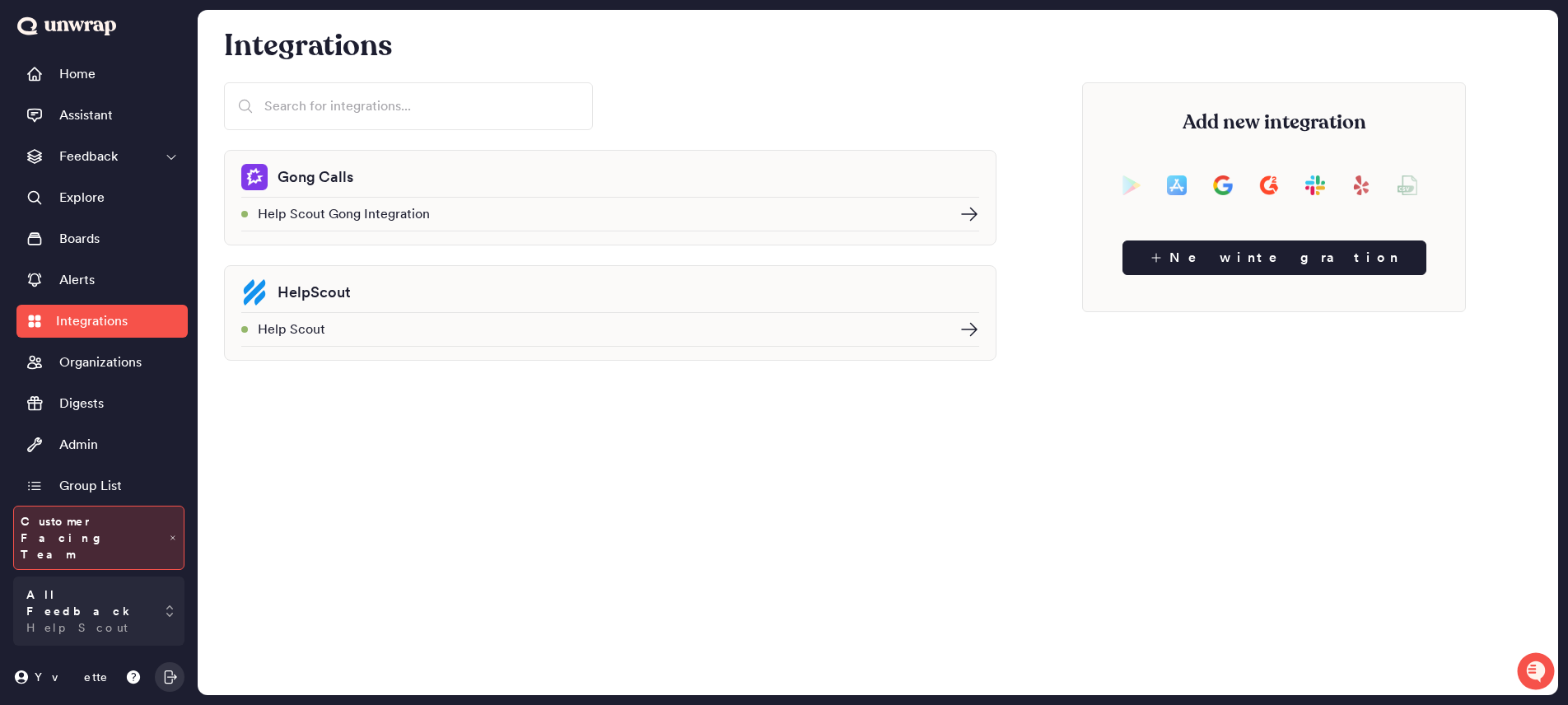 click 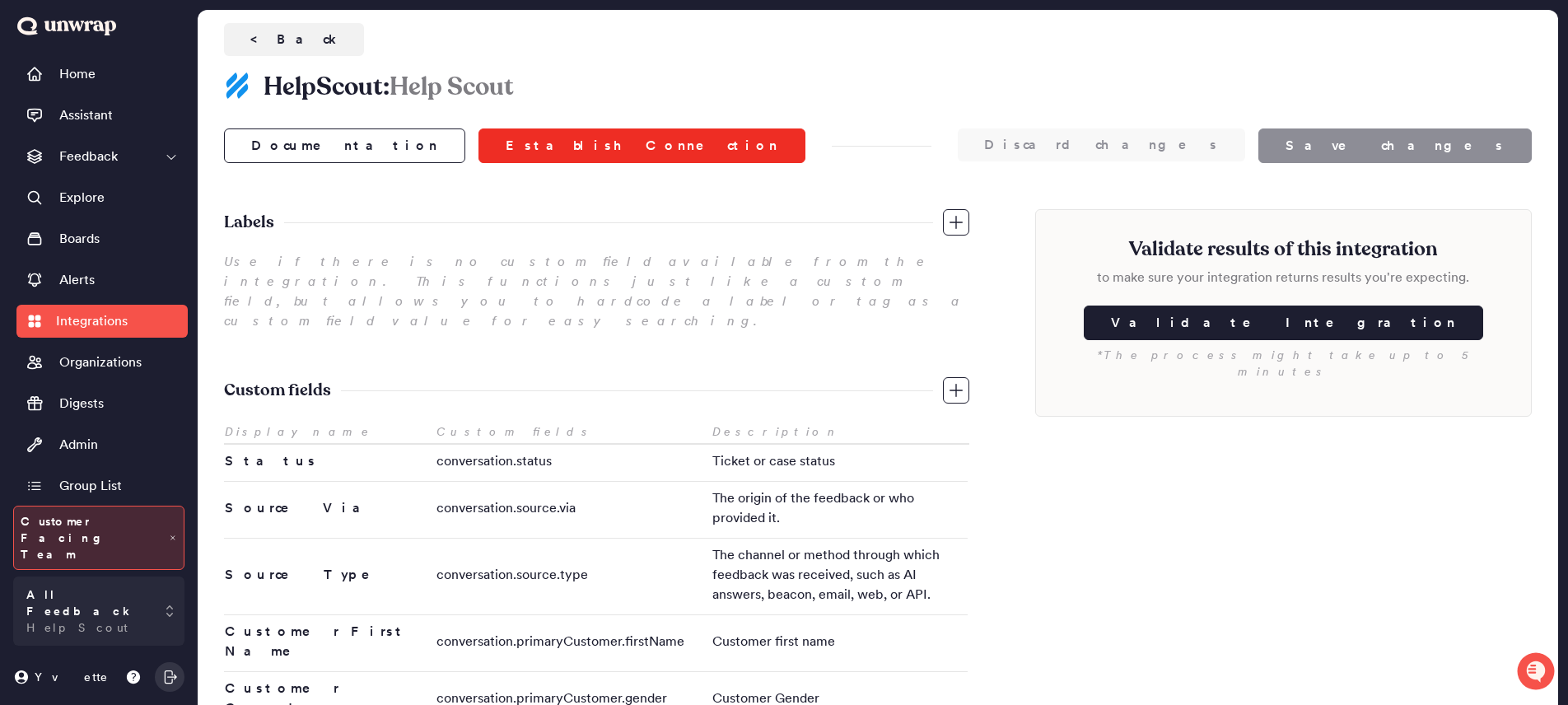 click on "Establish Connection" at bounding box center (642, 146) 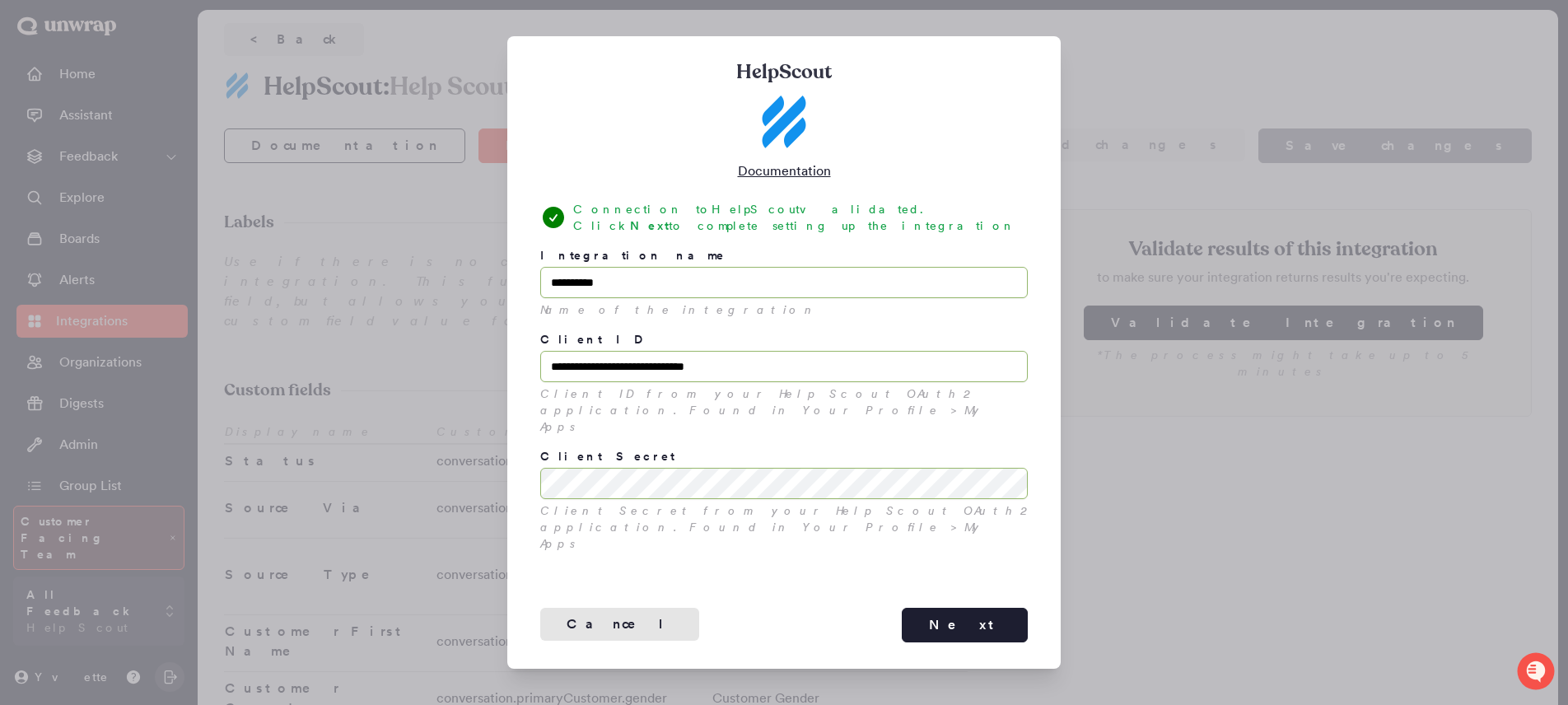 click on "Cancel" at bounding box center (619, 624) 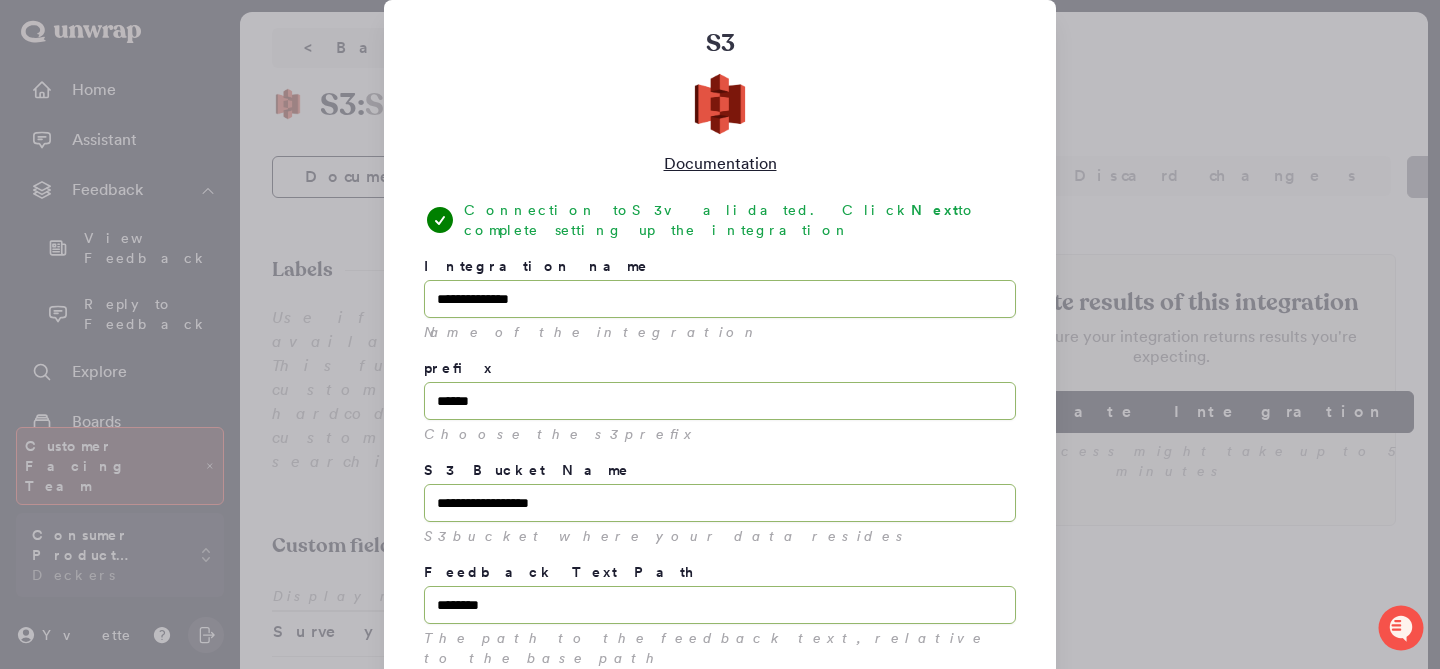 scroll, scrollTop: 0, scrollLeft: 0, axis: both 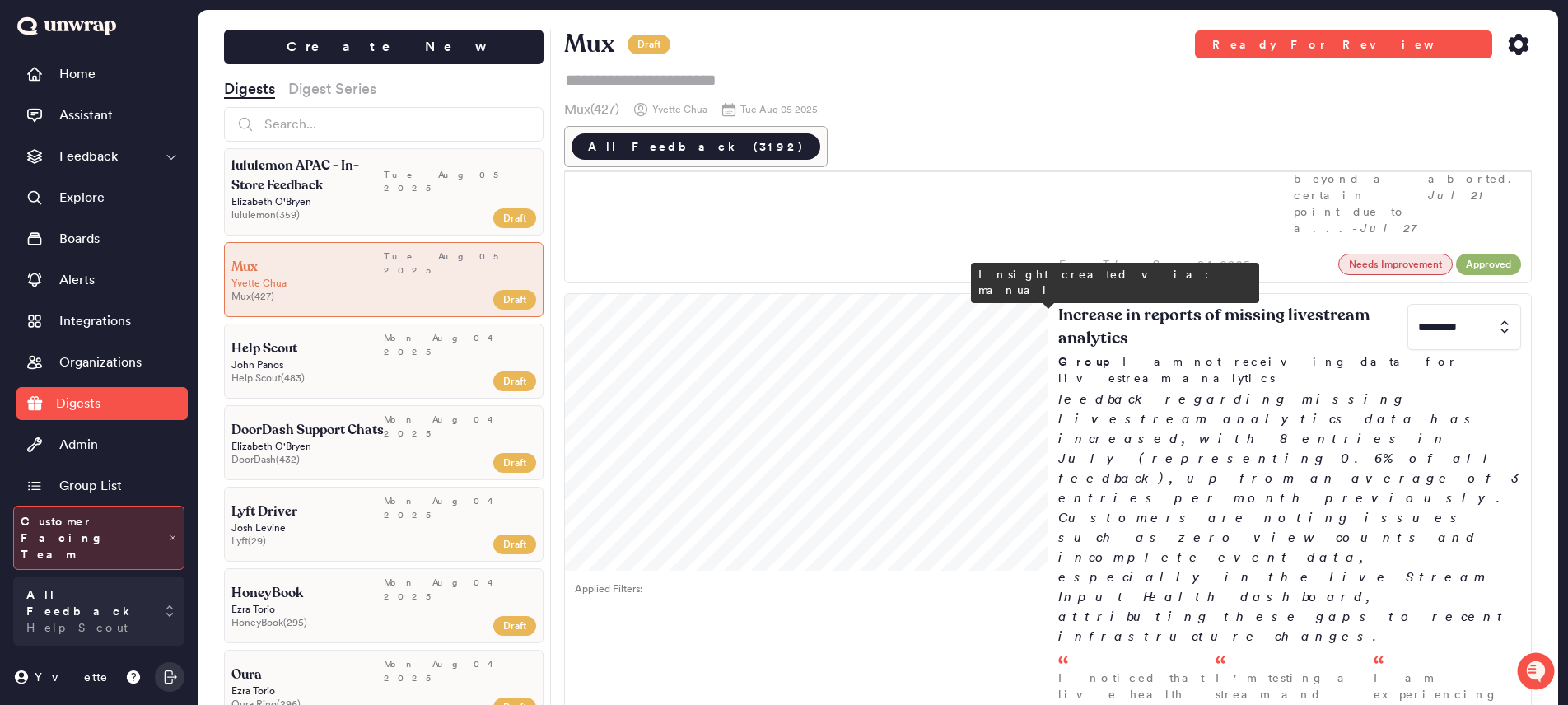 click on "Fewer customers are reporting stream freezes during live broadcasts, with related feedback steadily declining since reaching 6 entries (0.5% of total feedback) in April and dropping to zero reports in July.  Previous issues were commonly attributed to factors such as network instability—including temporary bandwidth problems and cloud service outages—as well as encoder performance challenges like..." at bounding box center (1290, 1241) 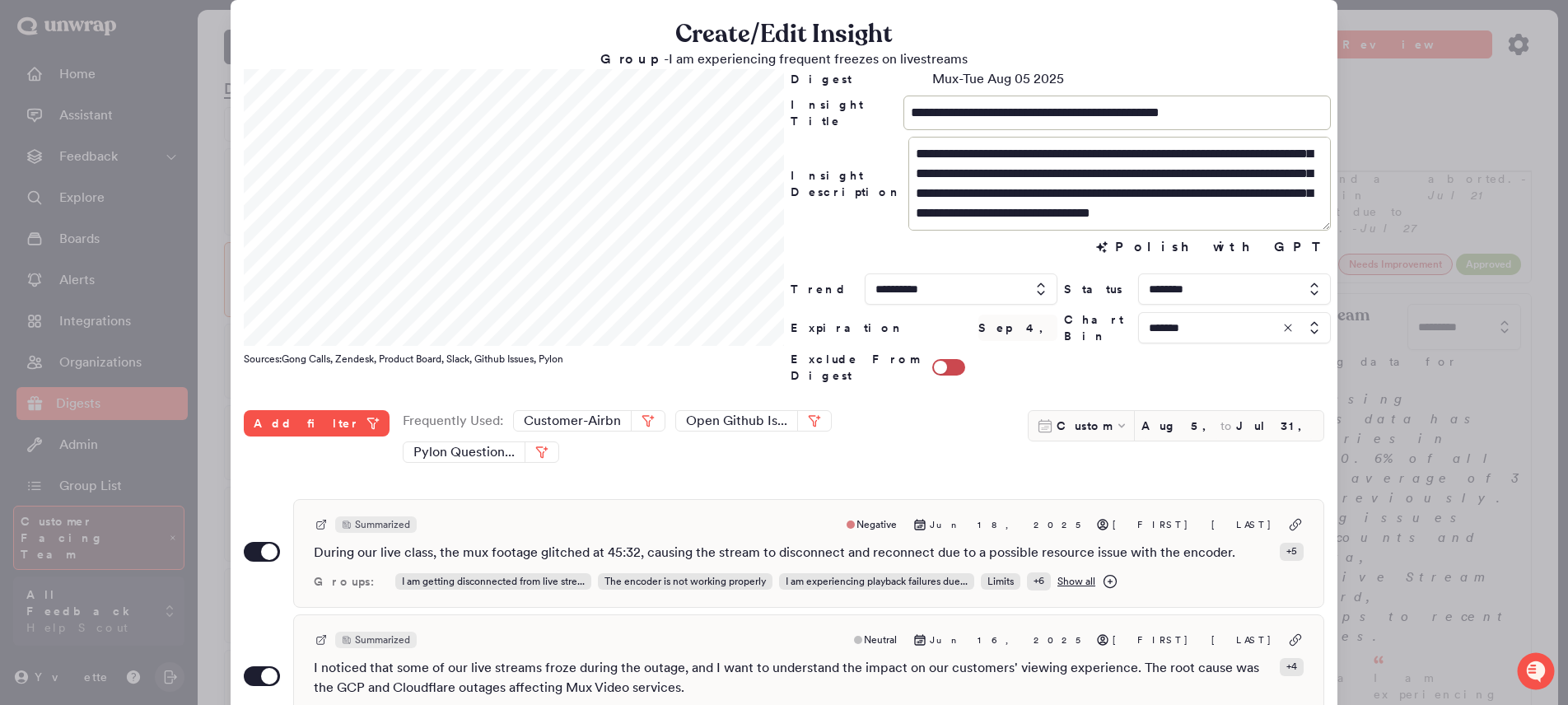 scroll, scrollTop: 59, scrollLeft: 0, axis: vertical 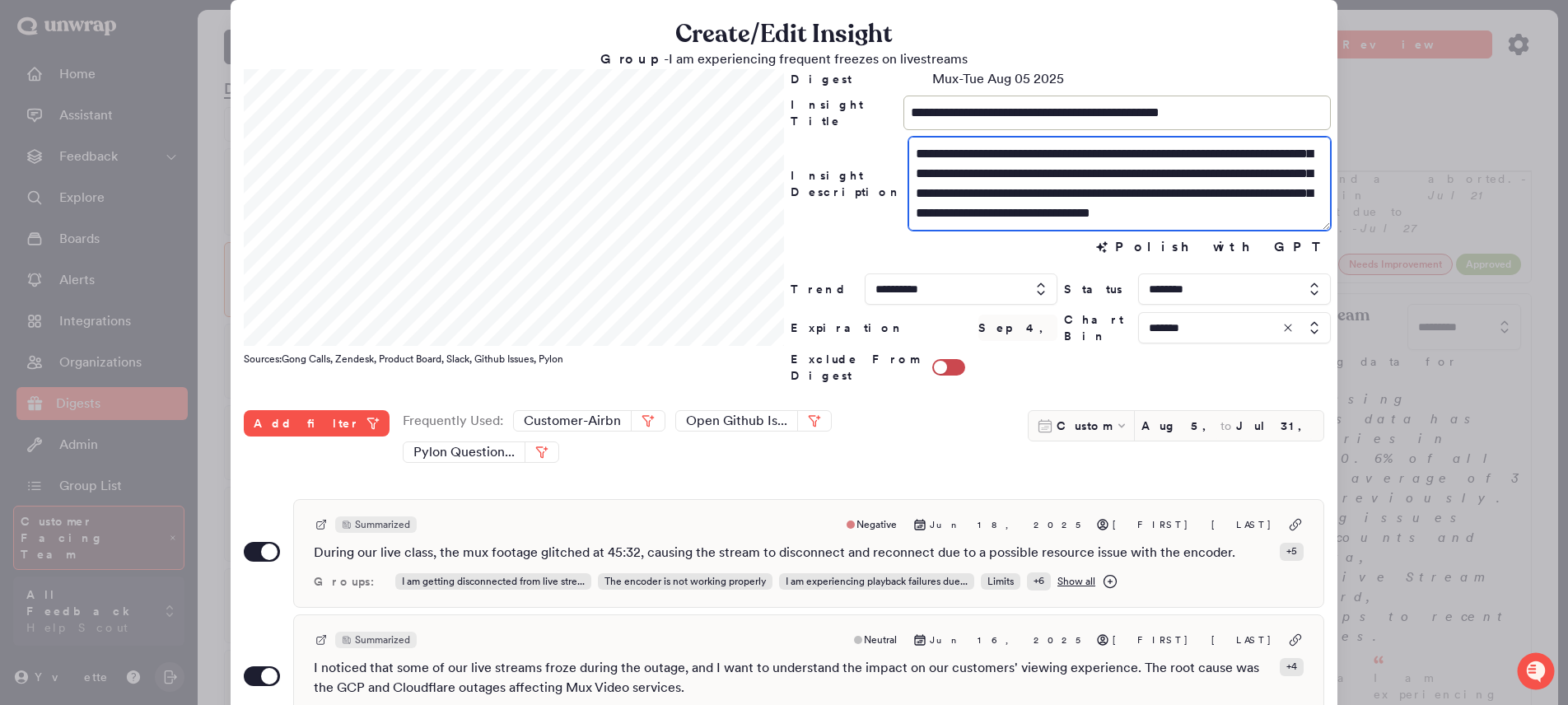 click on "**********" at bounding box center [1119, 184] 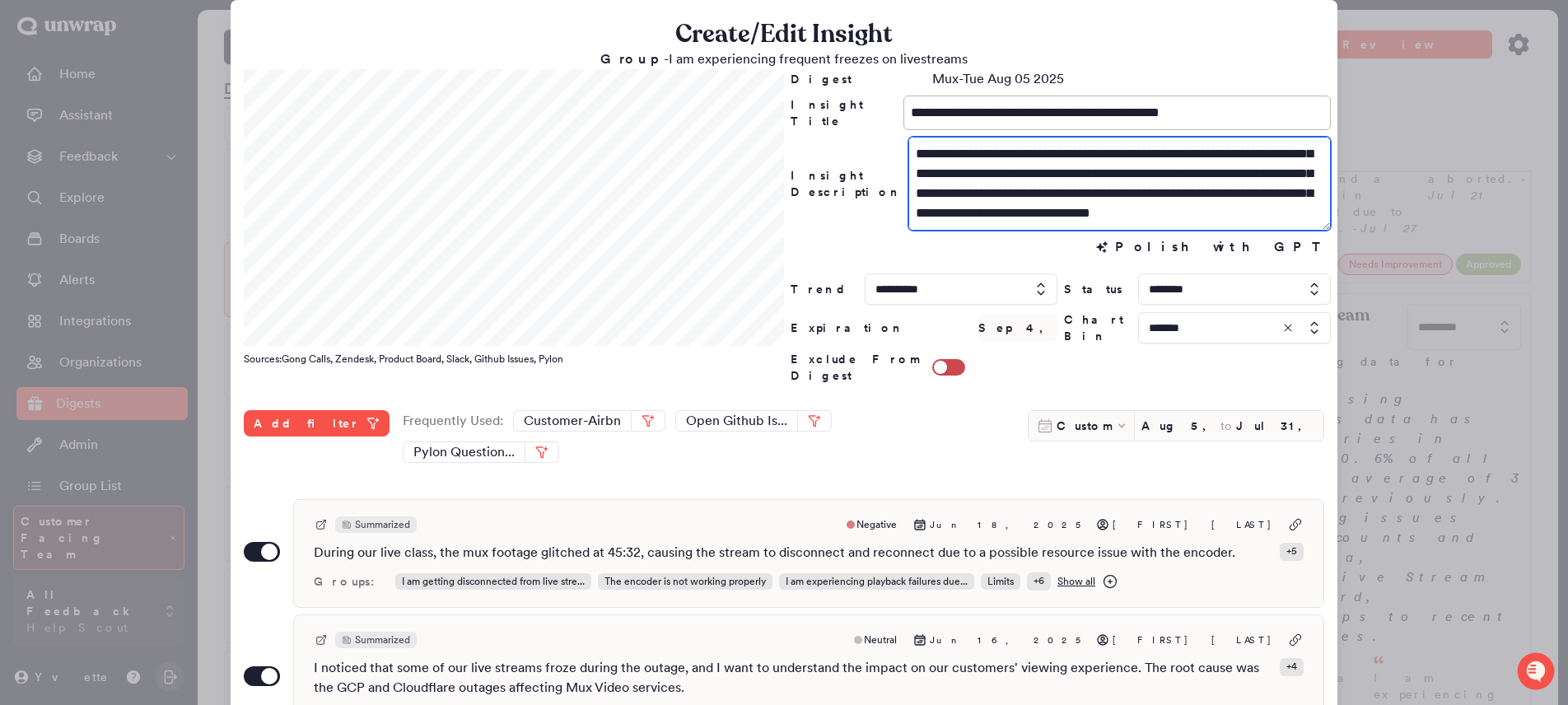 click on "**********" at bounding box center [1119, 184] 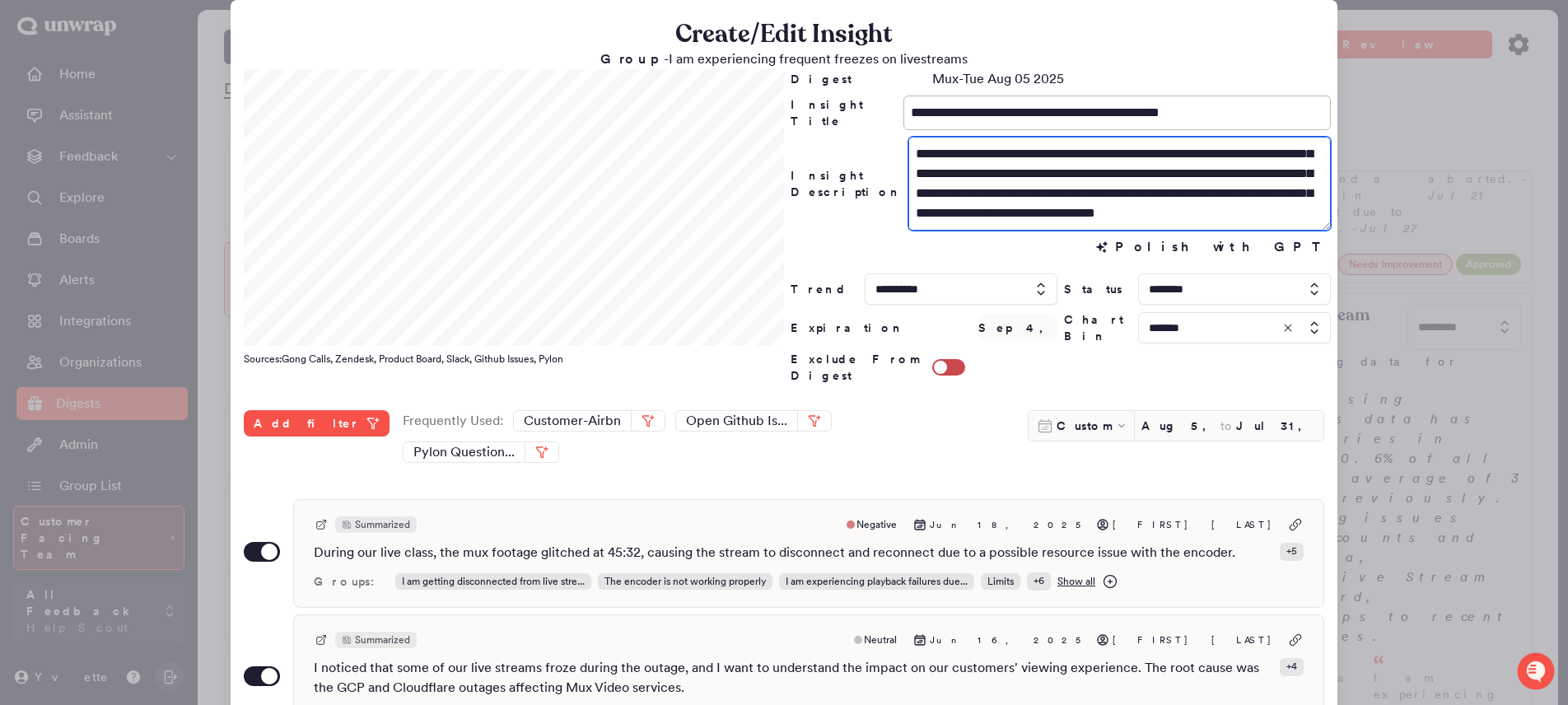 paste on "**********" 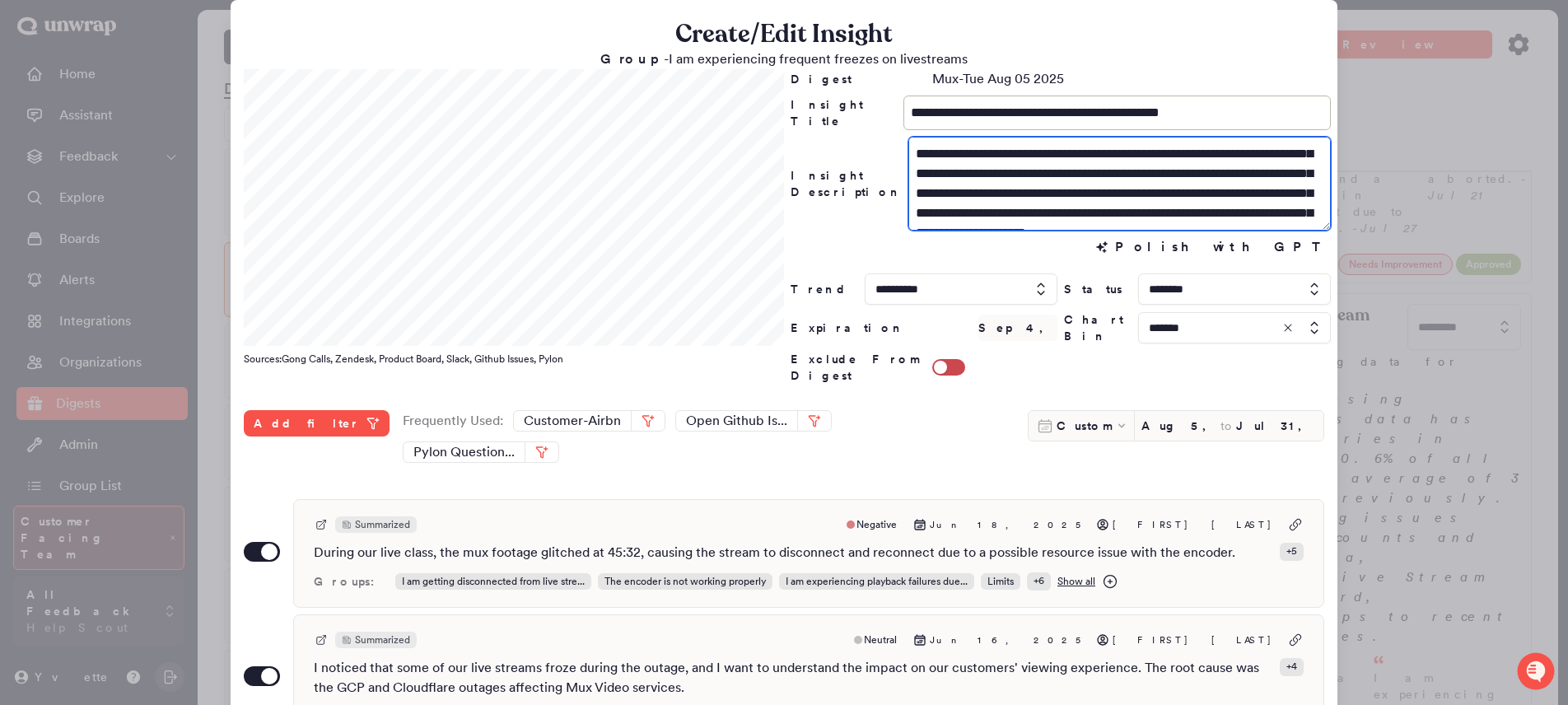 scroll, scrollTop: 110, scrollLeft: 0, axis: vertical 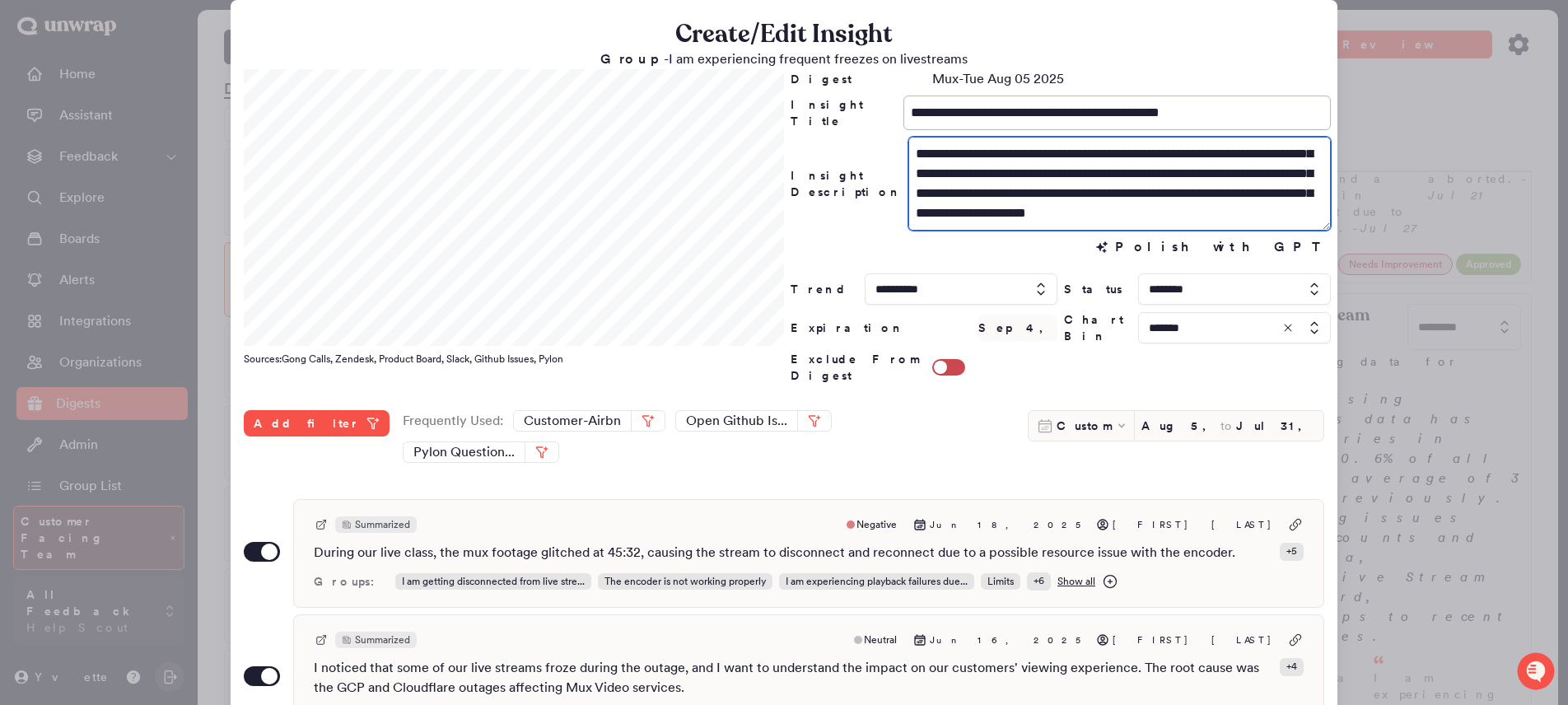 click on "**********" at bounding box center (1119, 184) 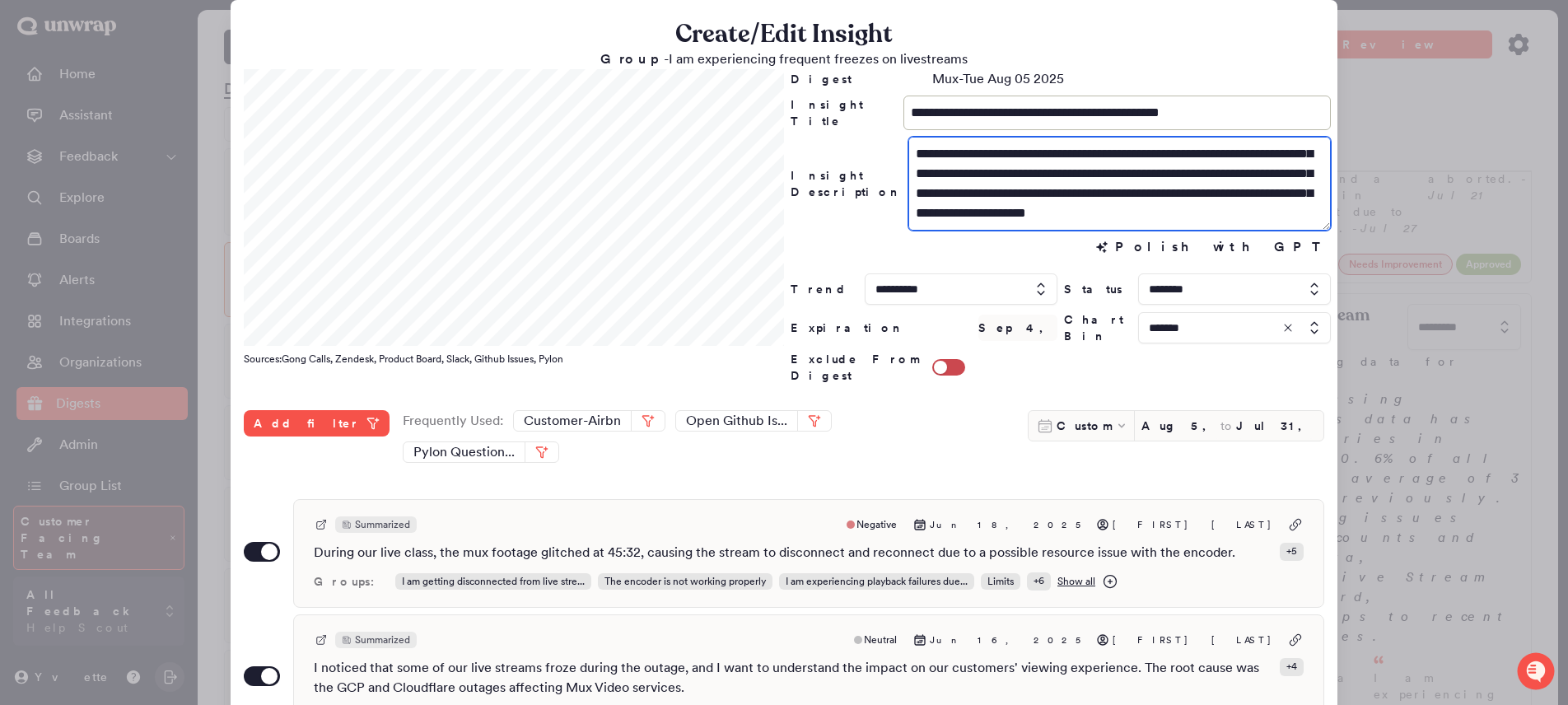 click on "**********" at bounding box center [1119, 184] 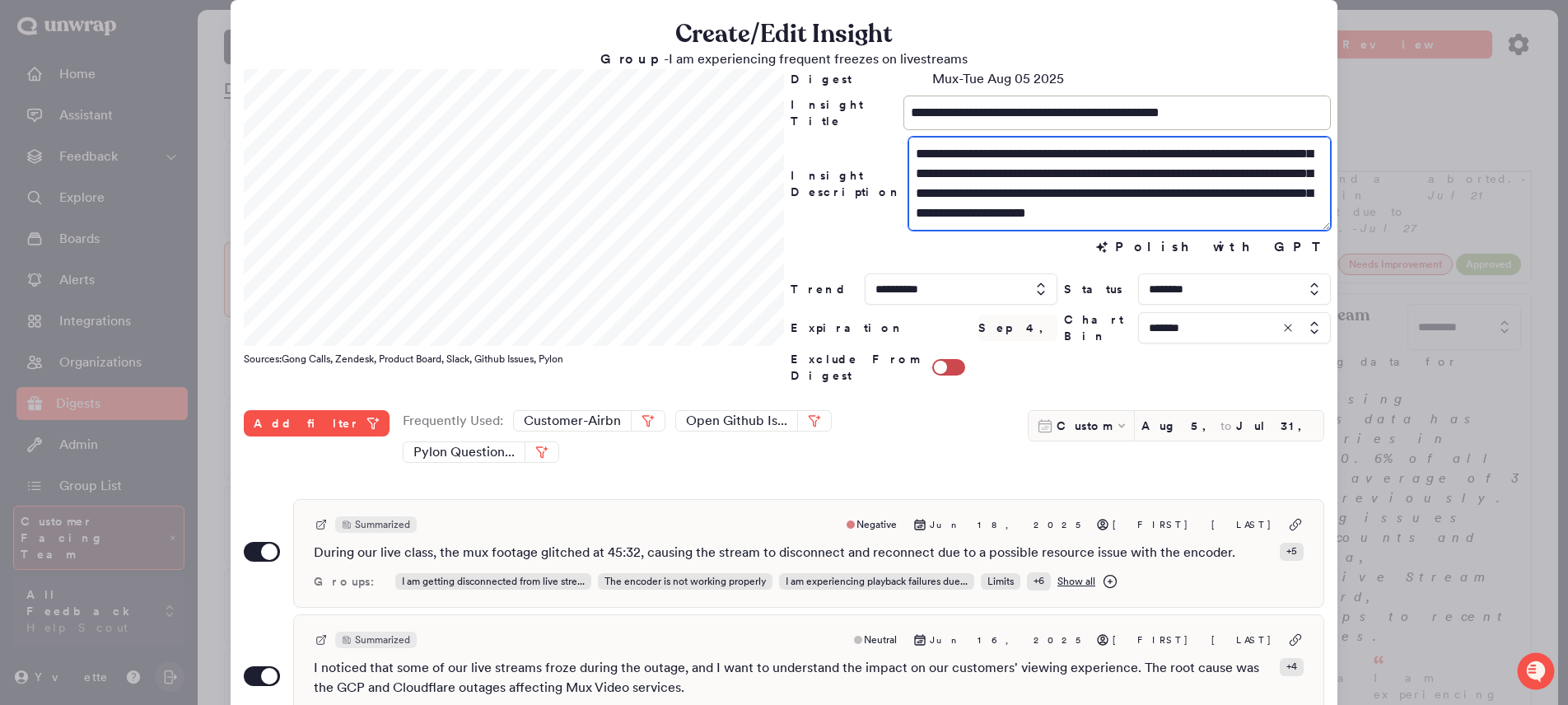 click on "**********" at bounding box center [1119, 184] 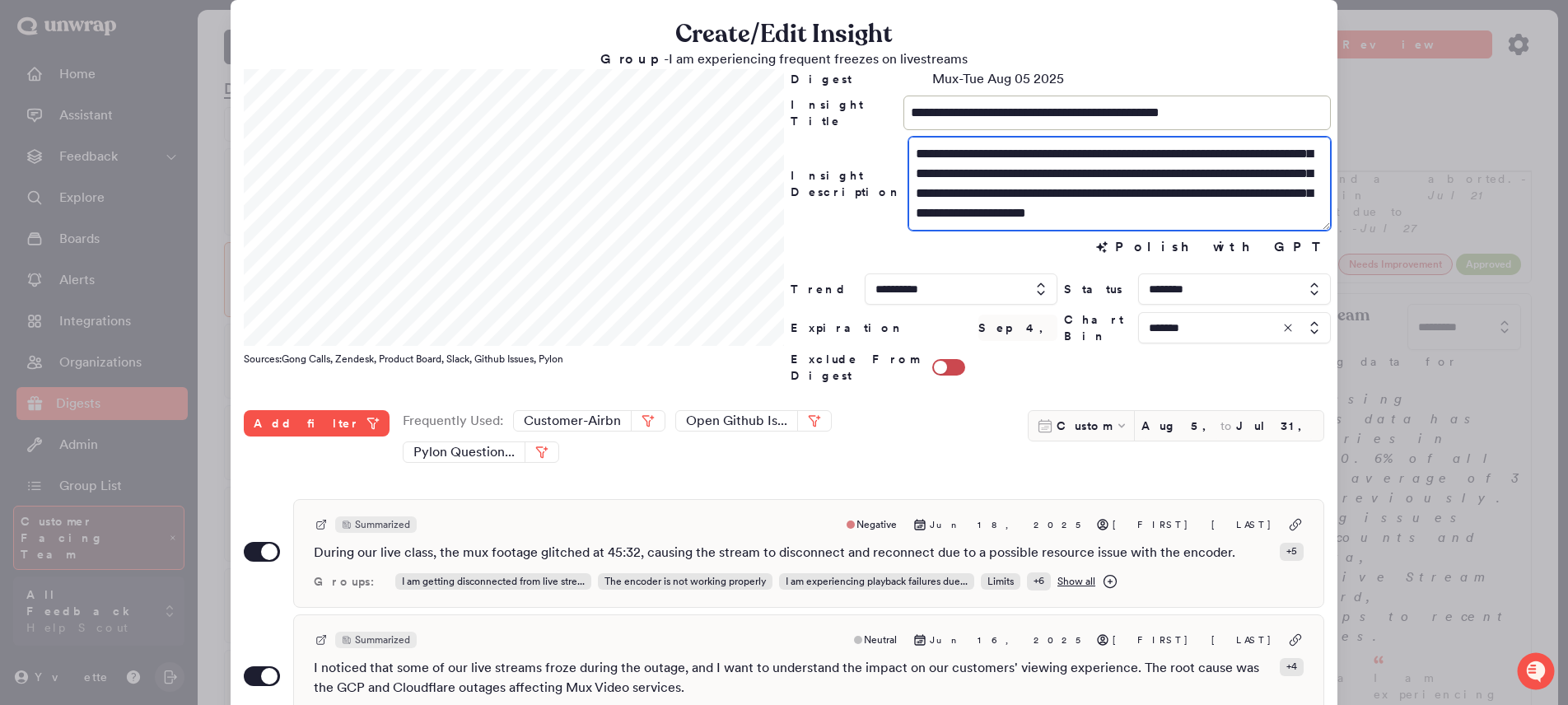 click on "**********" at bounding box center (1119, 184) 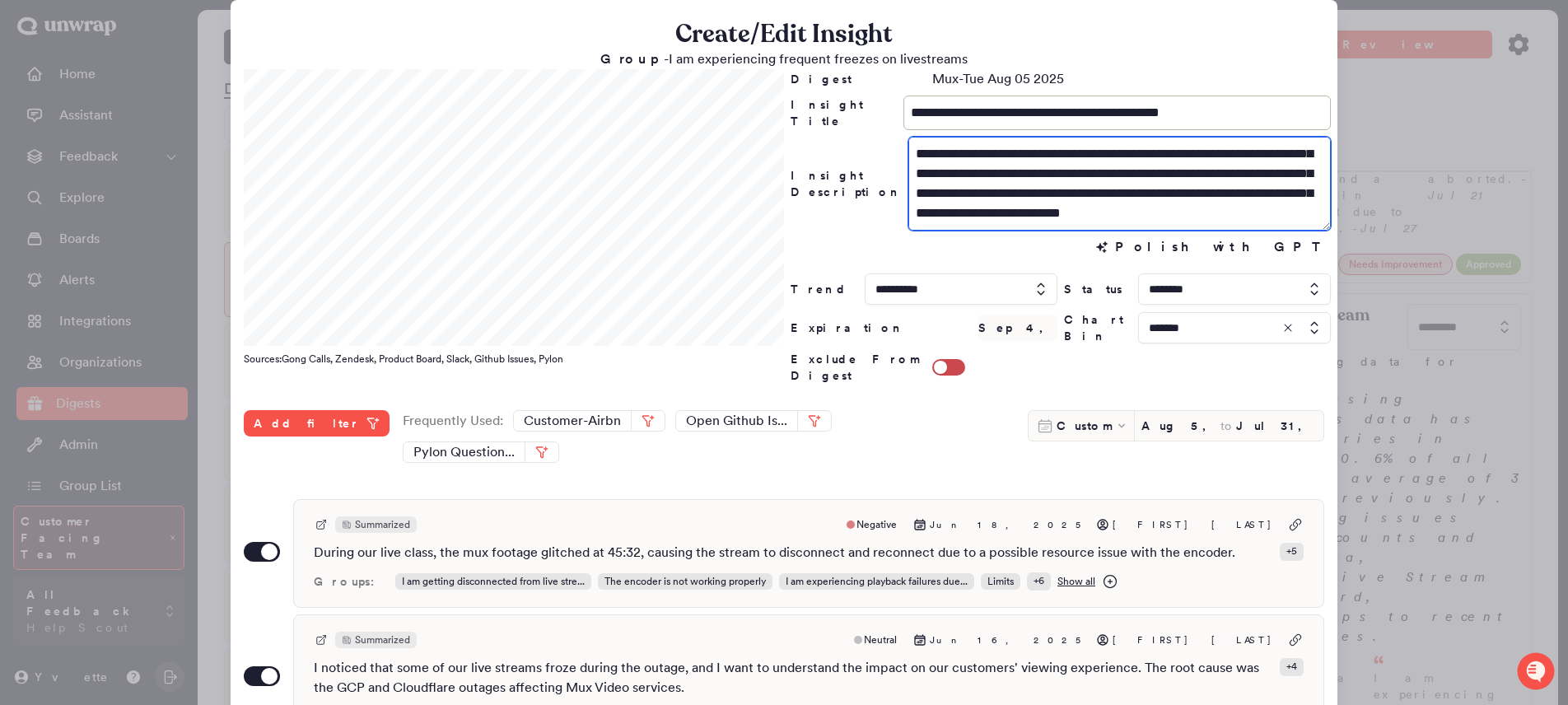 scroll, scrollTop: 99, scrollLeft: 0, axis: vertical 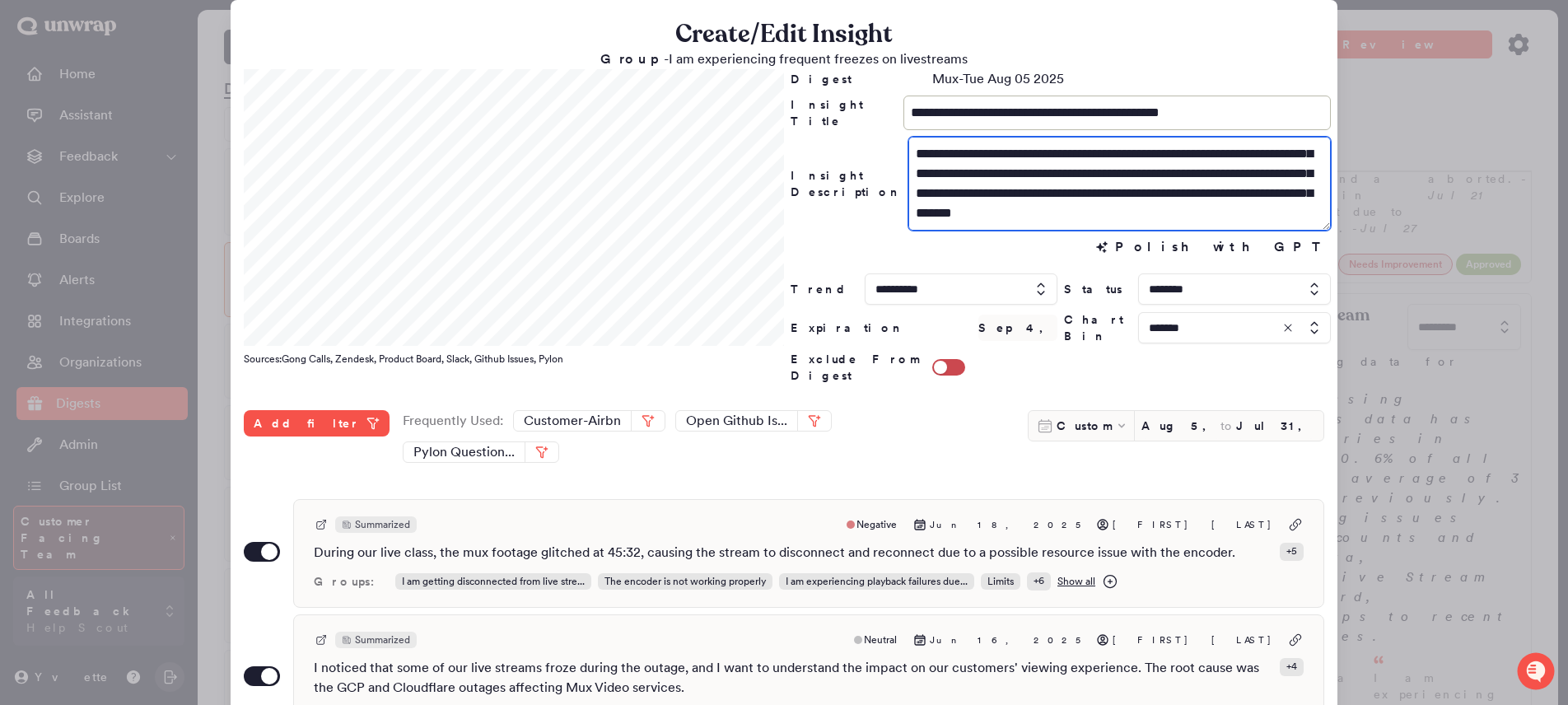 click on "**********" at bounding box center (1119, 184) 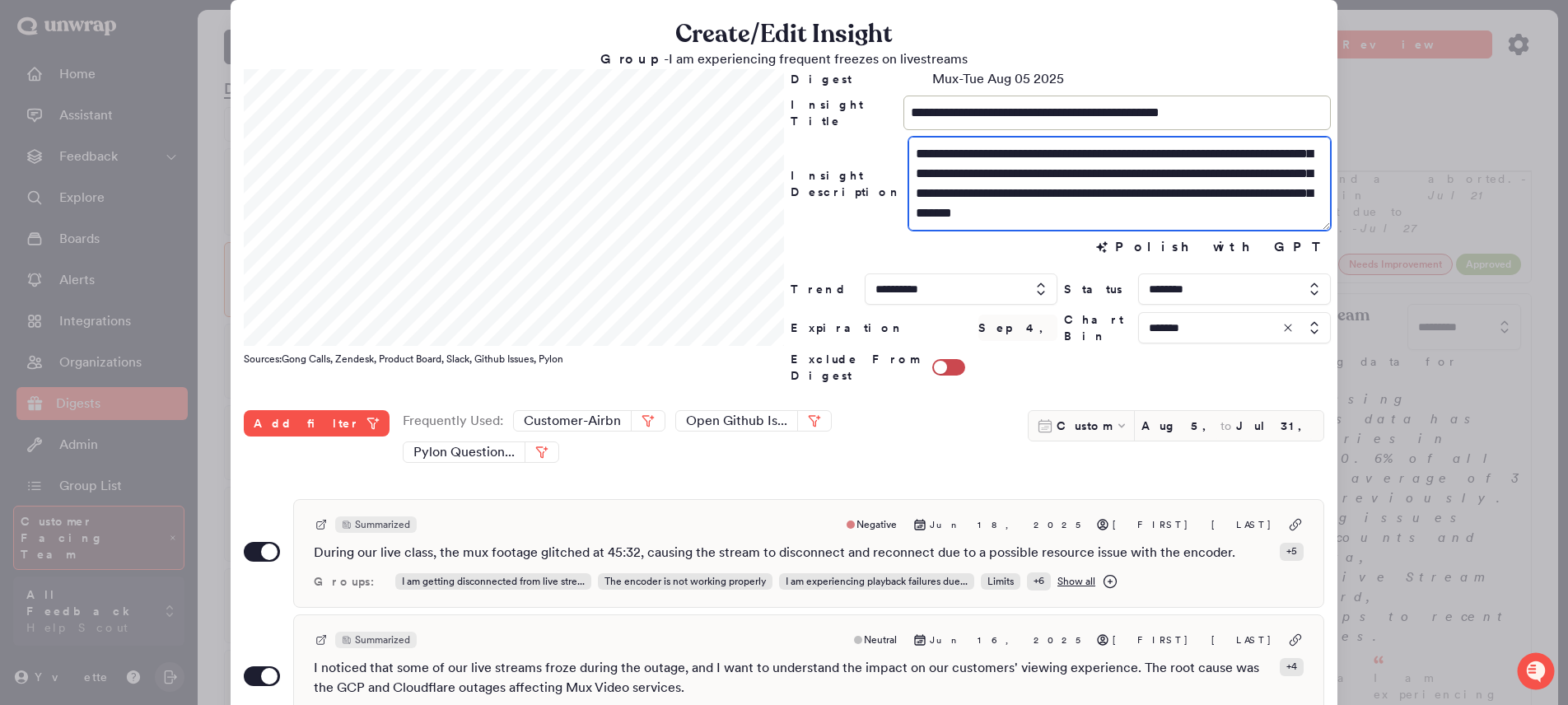click on "**********" at bounding box center (1119, 184) 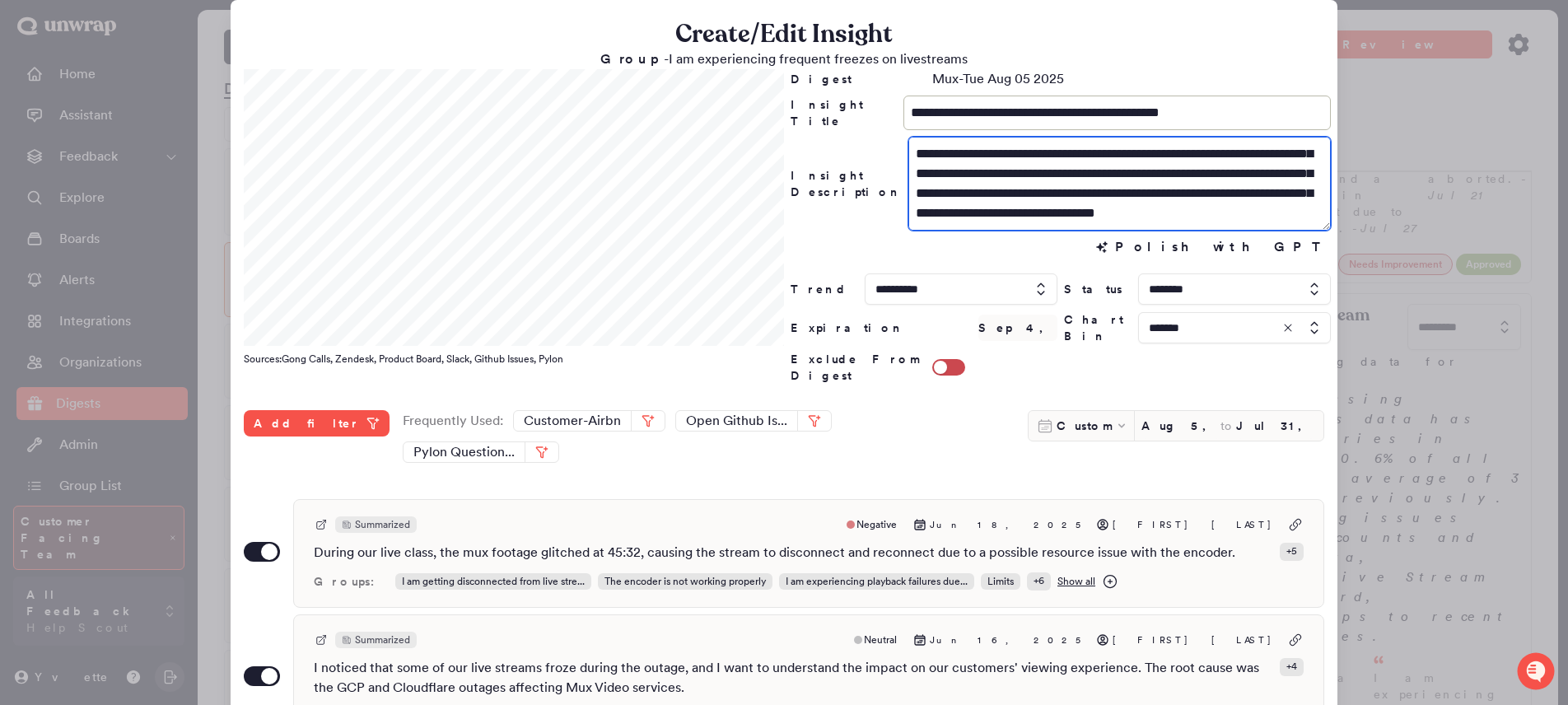 paste on "**********" 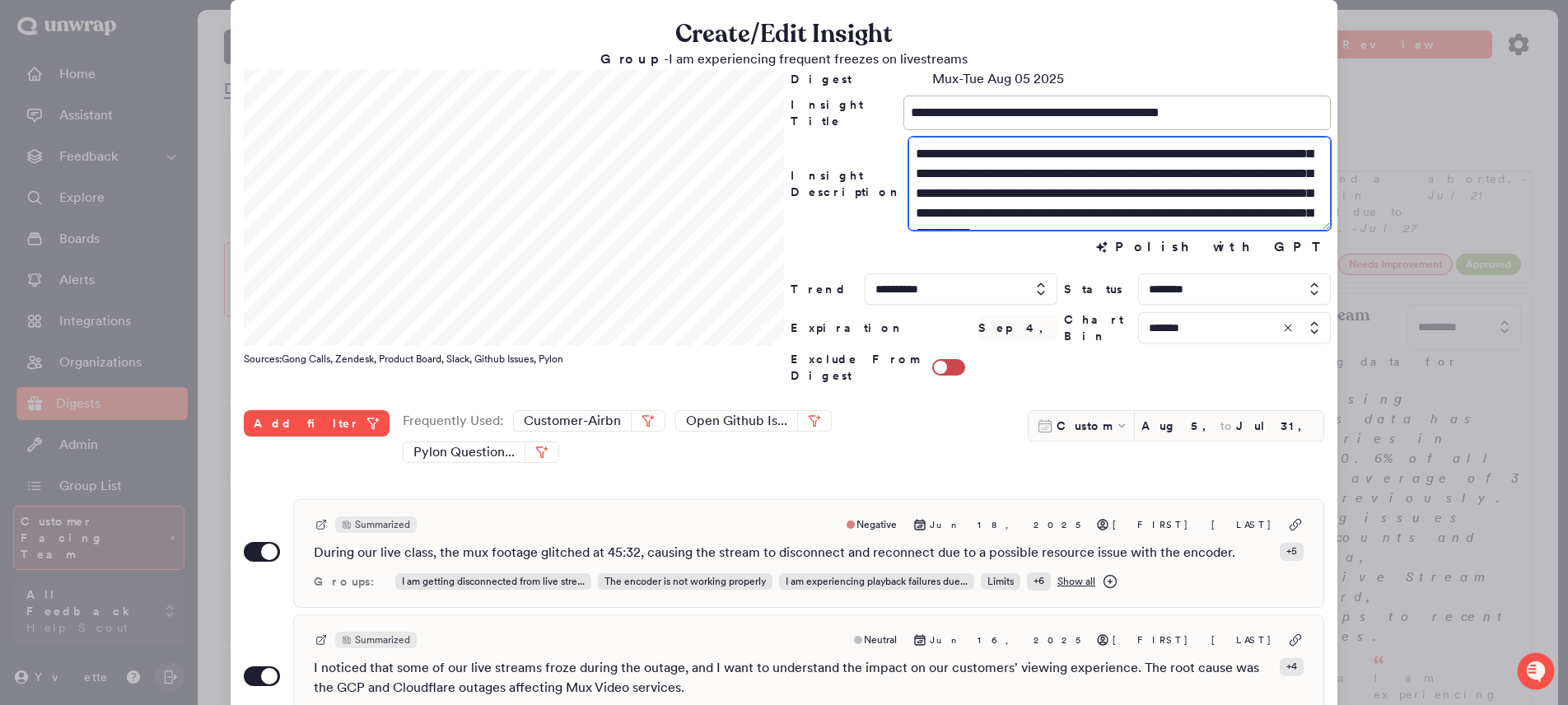 scroll, scrollTop: 119, scrollLeft: 0, axis: vertical 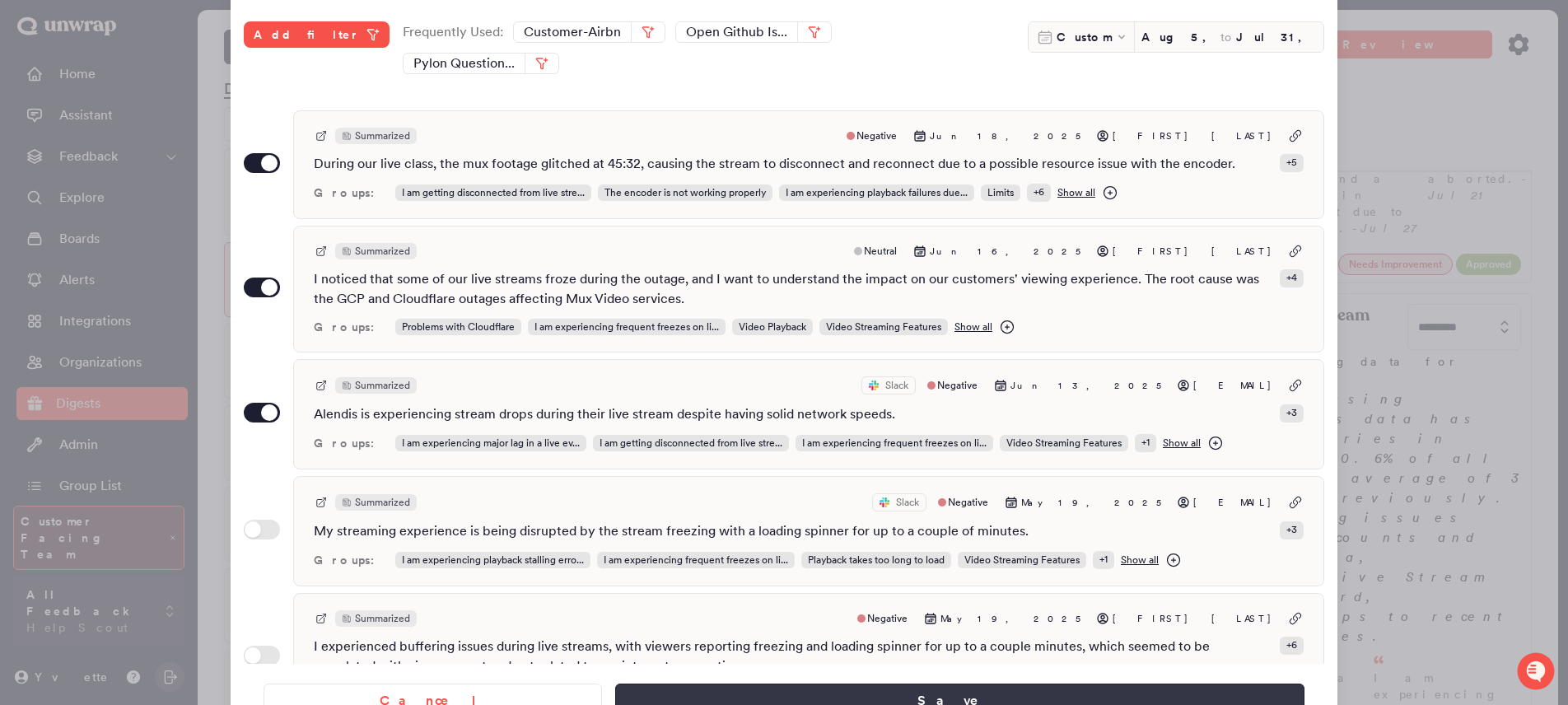 type on "**********" 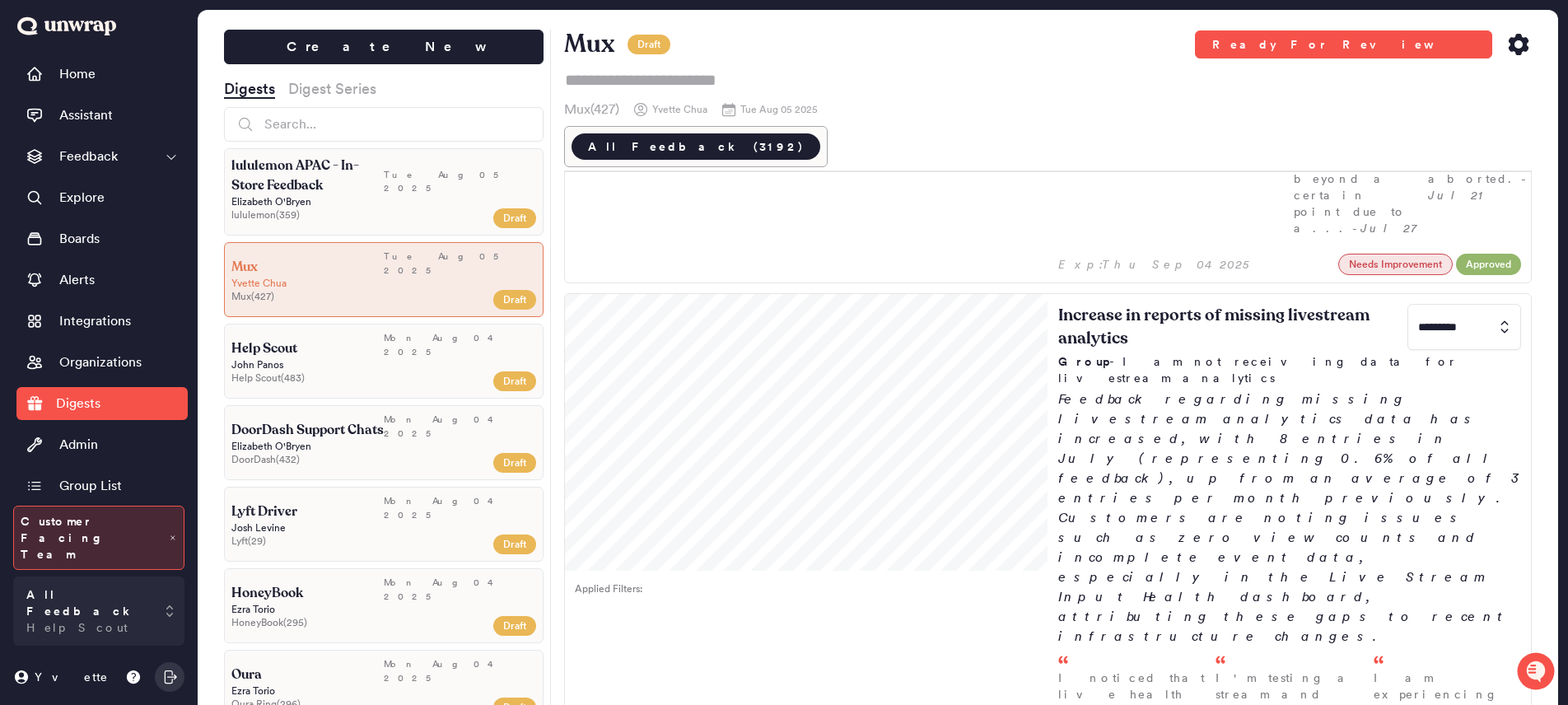 click on "Fewer customers are reporting stream freezes during live broadcasts, with related feedback steadily declining since reaching 6 entries (0.5% of total feedback) in April and dropping to zero reports in July.  Previous issues were commonly attributed to factors such as network instability—including temporary bandwidth problems and cloud service outages—as well as encoder performance challenges like..." at bounding box center [1290, 1241] 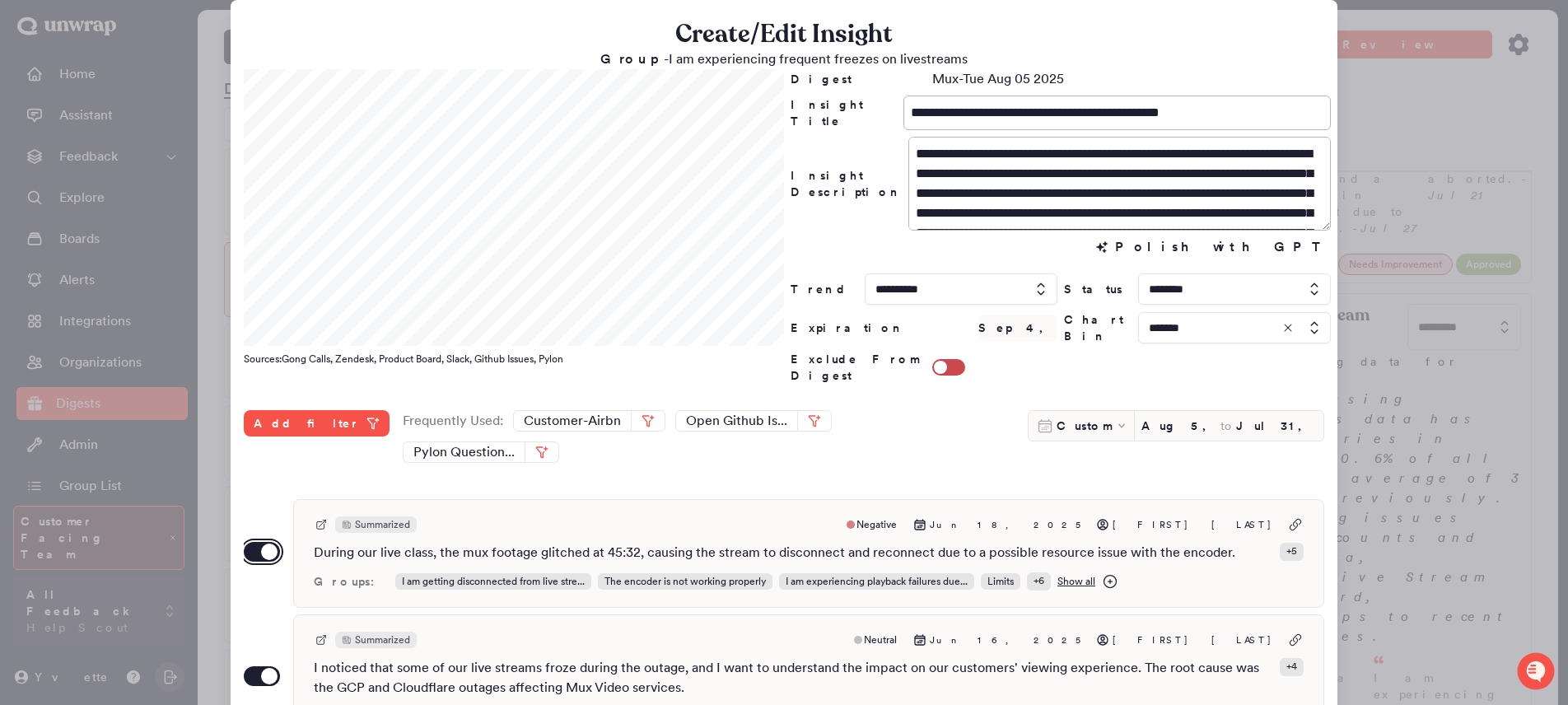 click on "Use setting" at bounding box center (262, 552) 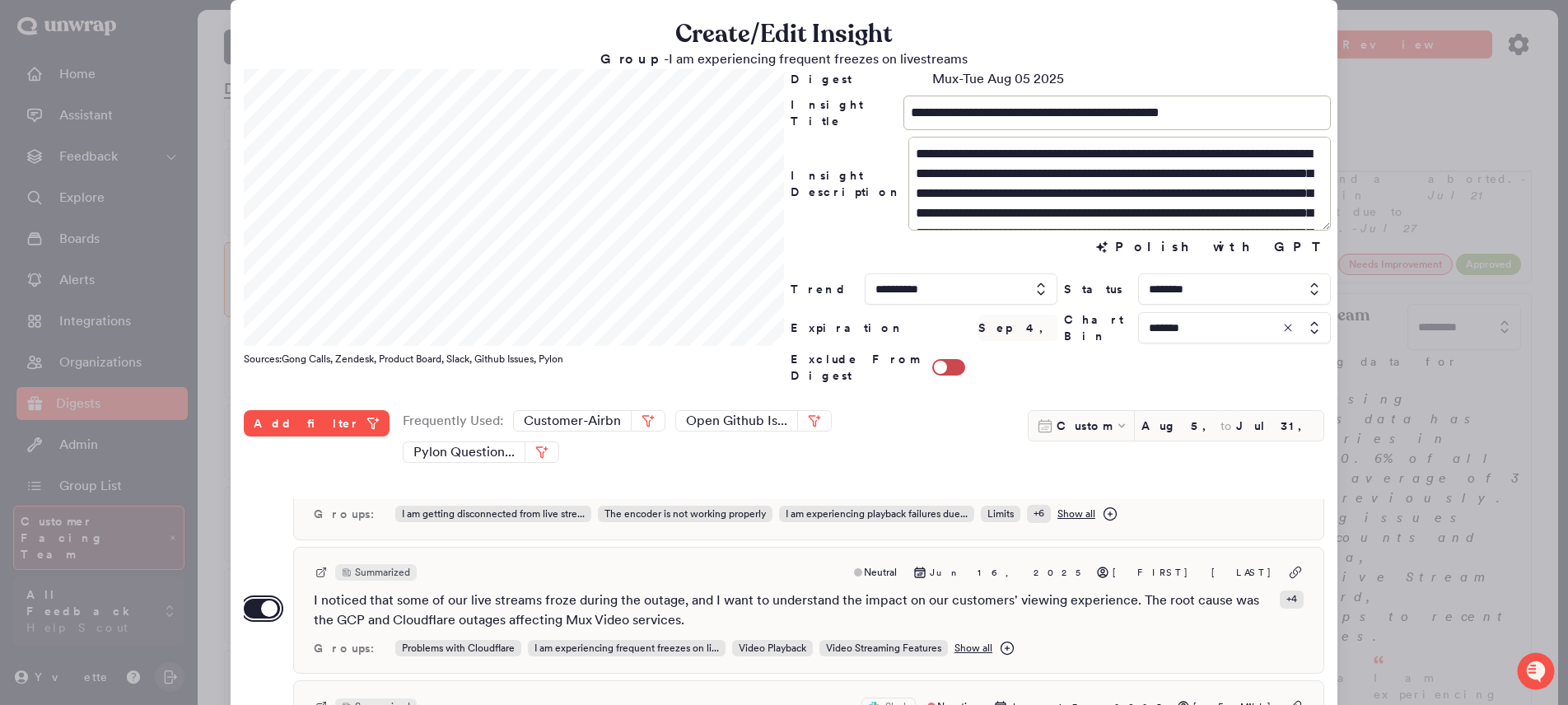 click on "Use setting" at bounding box center (262, 609) 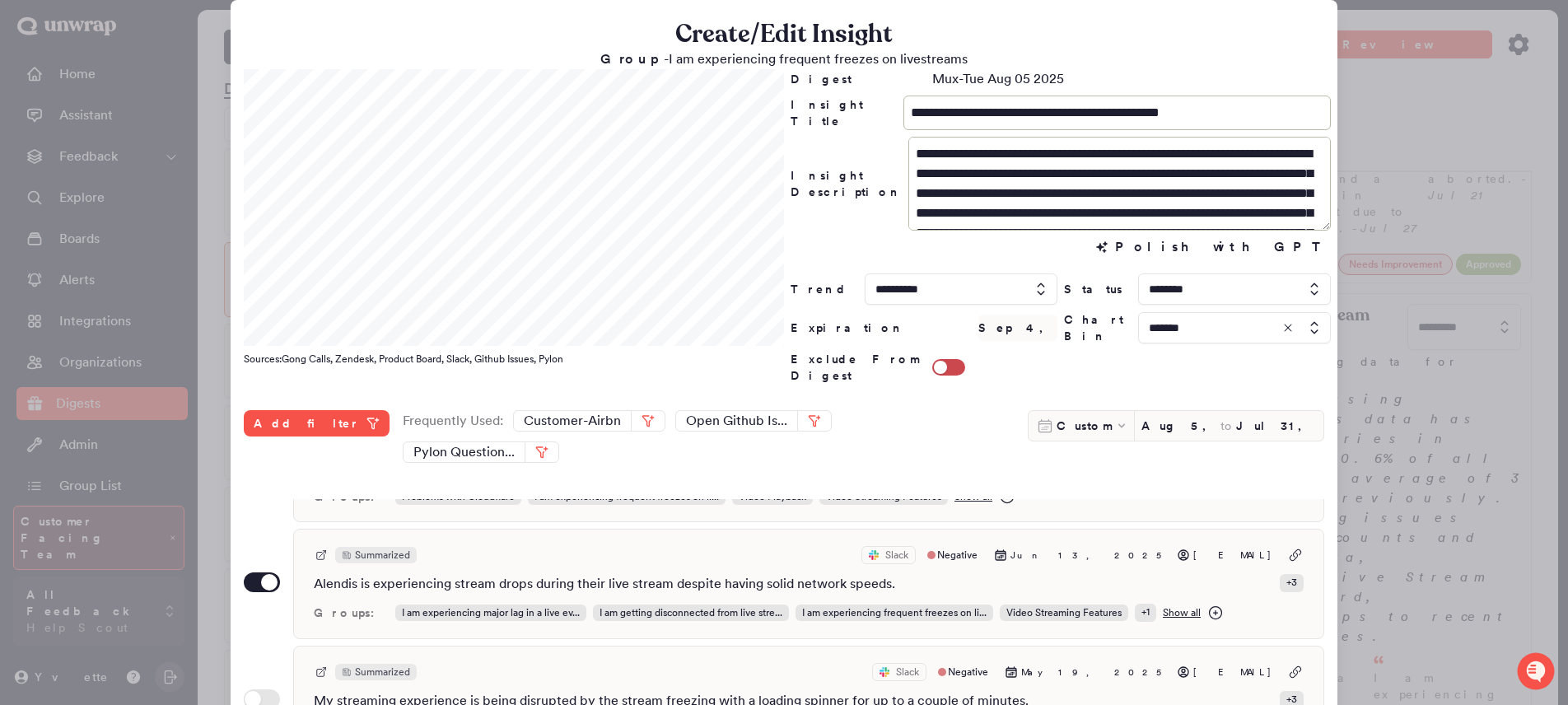 scroll, scrollTop: 244, scrollLeft: 0, axis: vertical 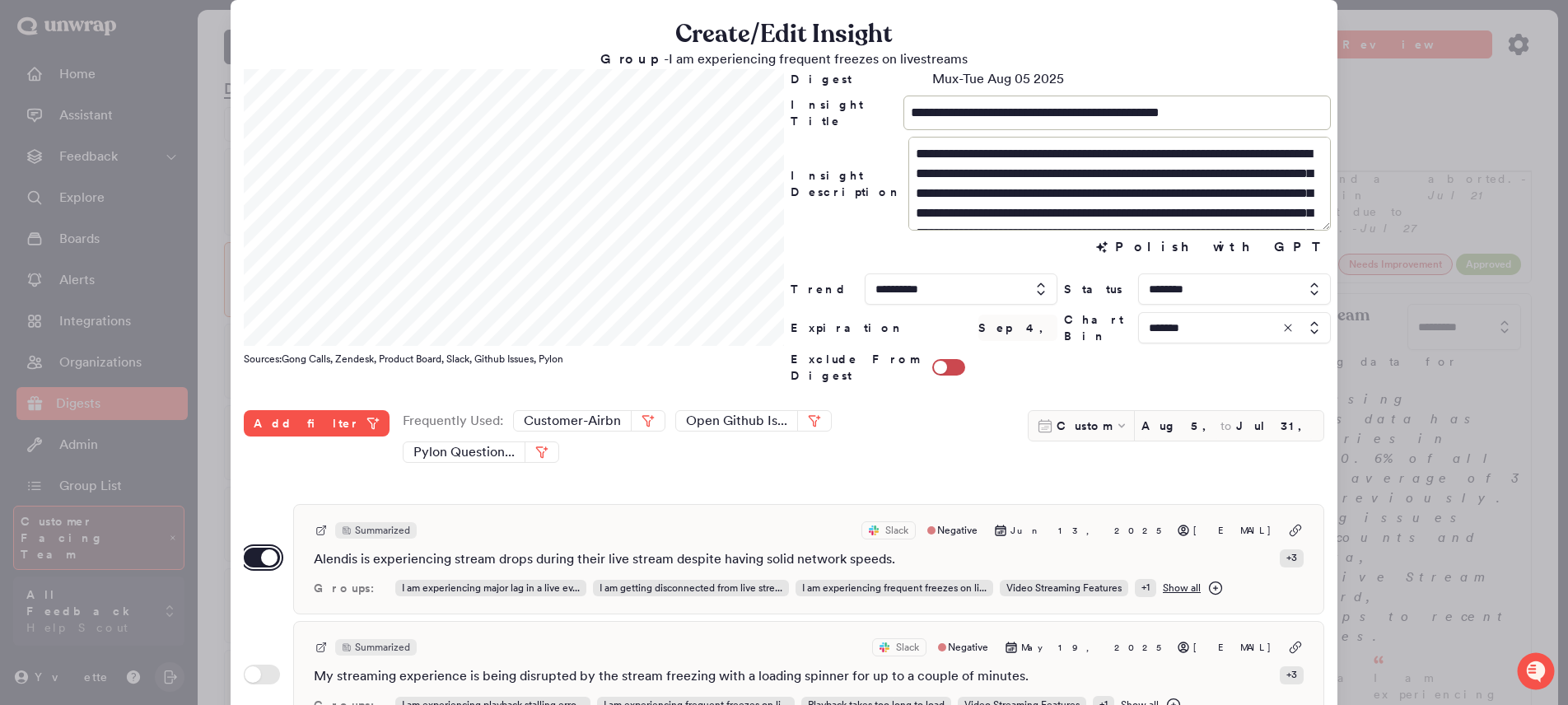 click on "Use setting" at bounding box center [262, 558] 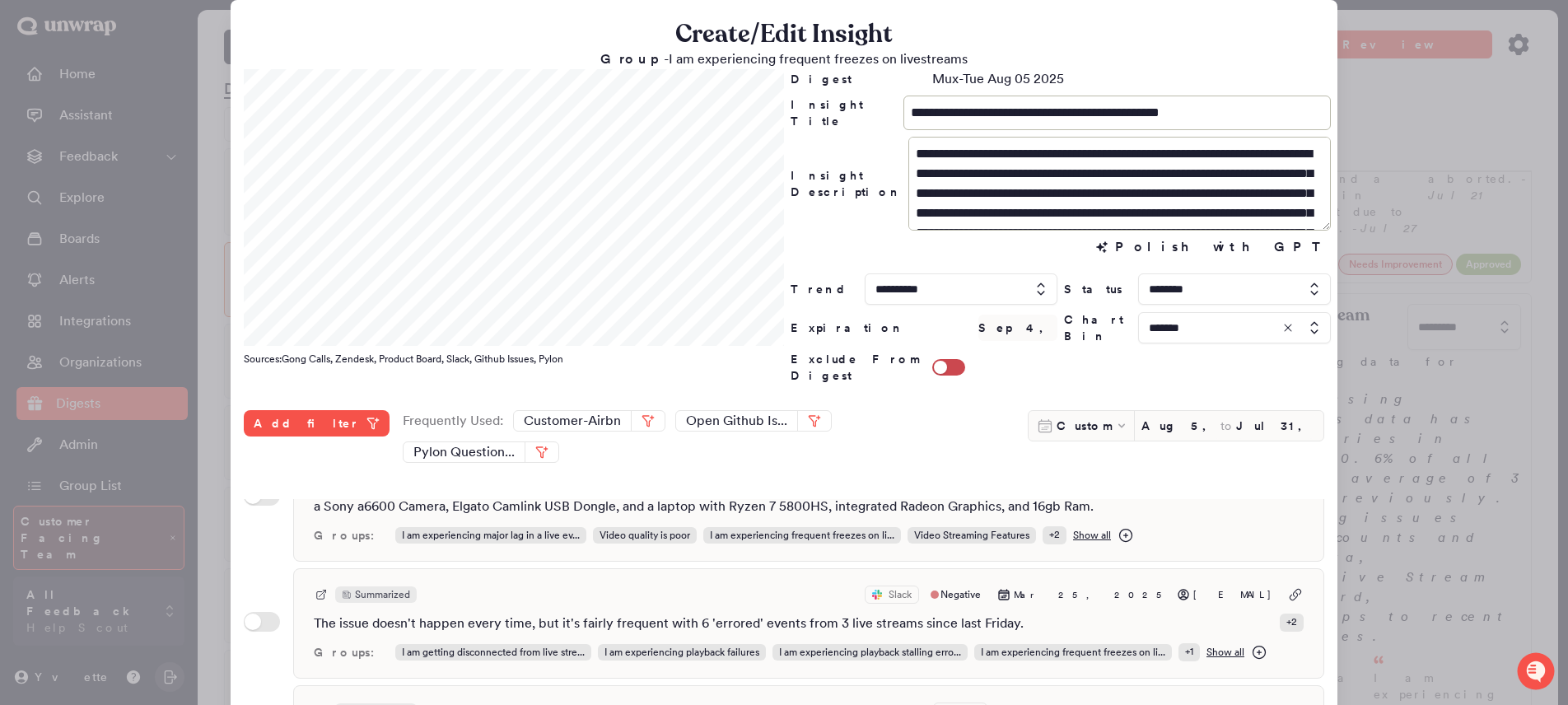 scroll, scrollTop: 2059, scrollLeft: 0, axis: vertical 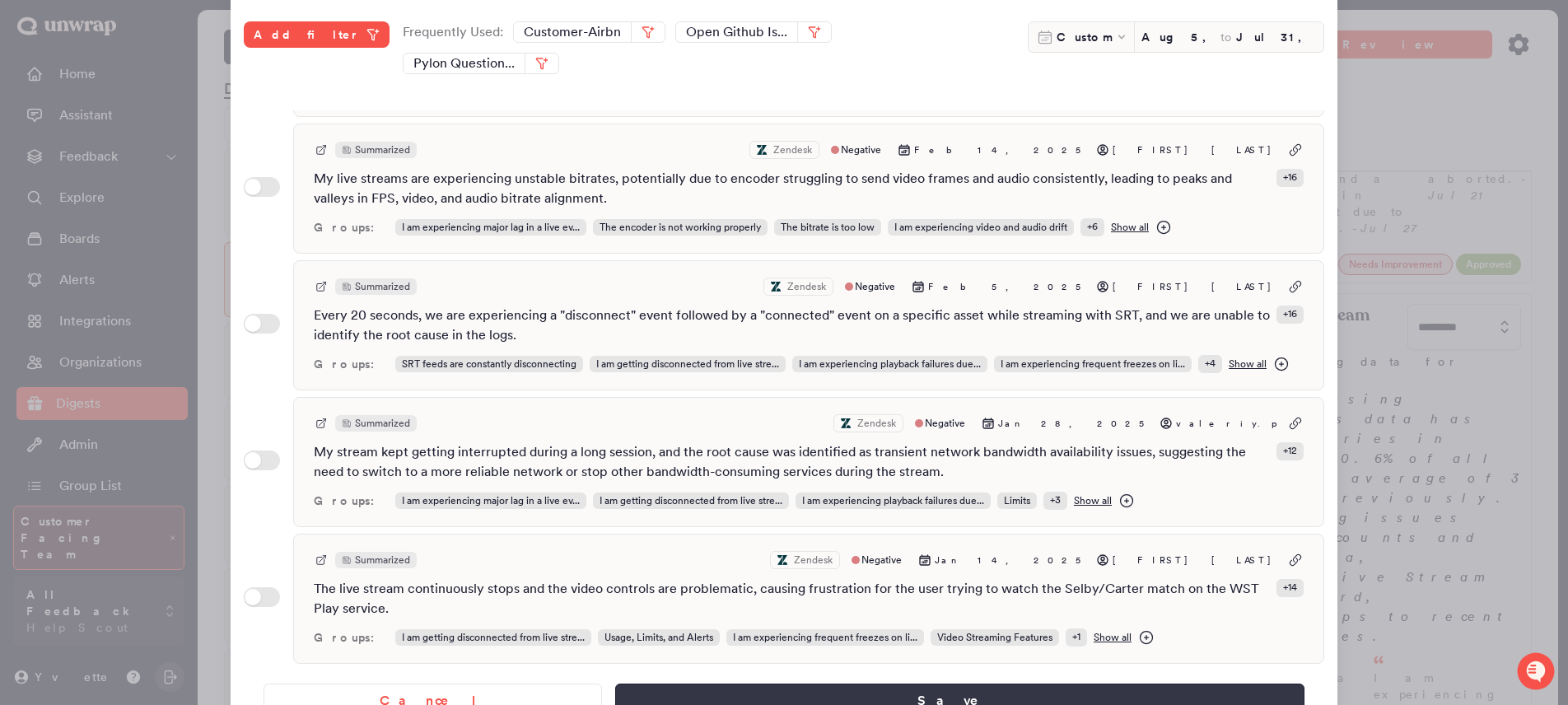 click on "Save" at bounding box center [959, 701] 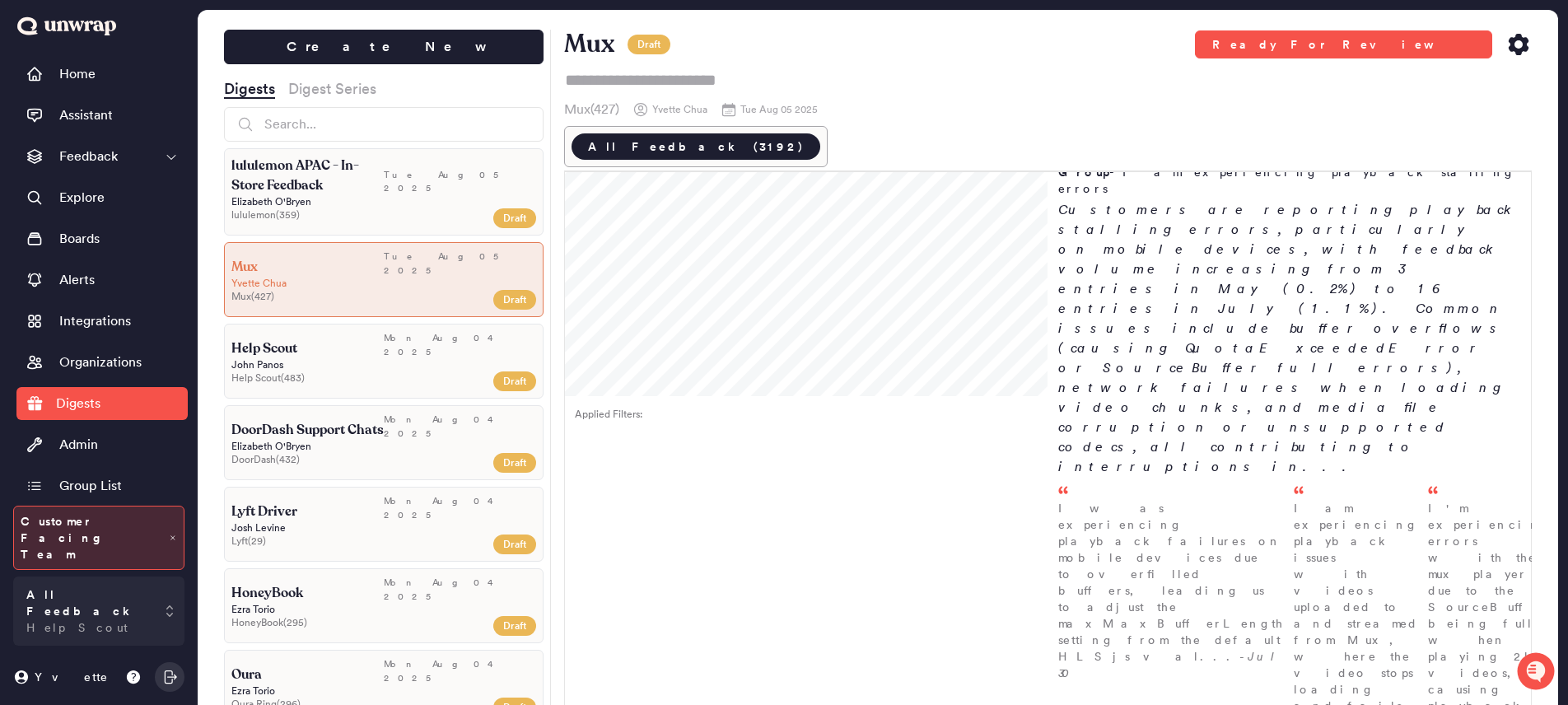 scroll, scrollTop: 0, scrollLeft: 0, axis: both 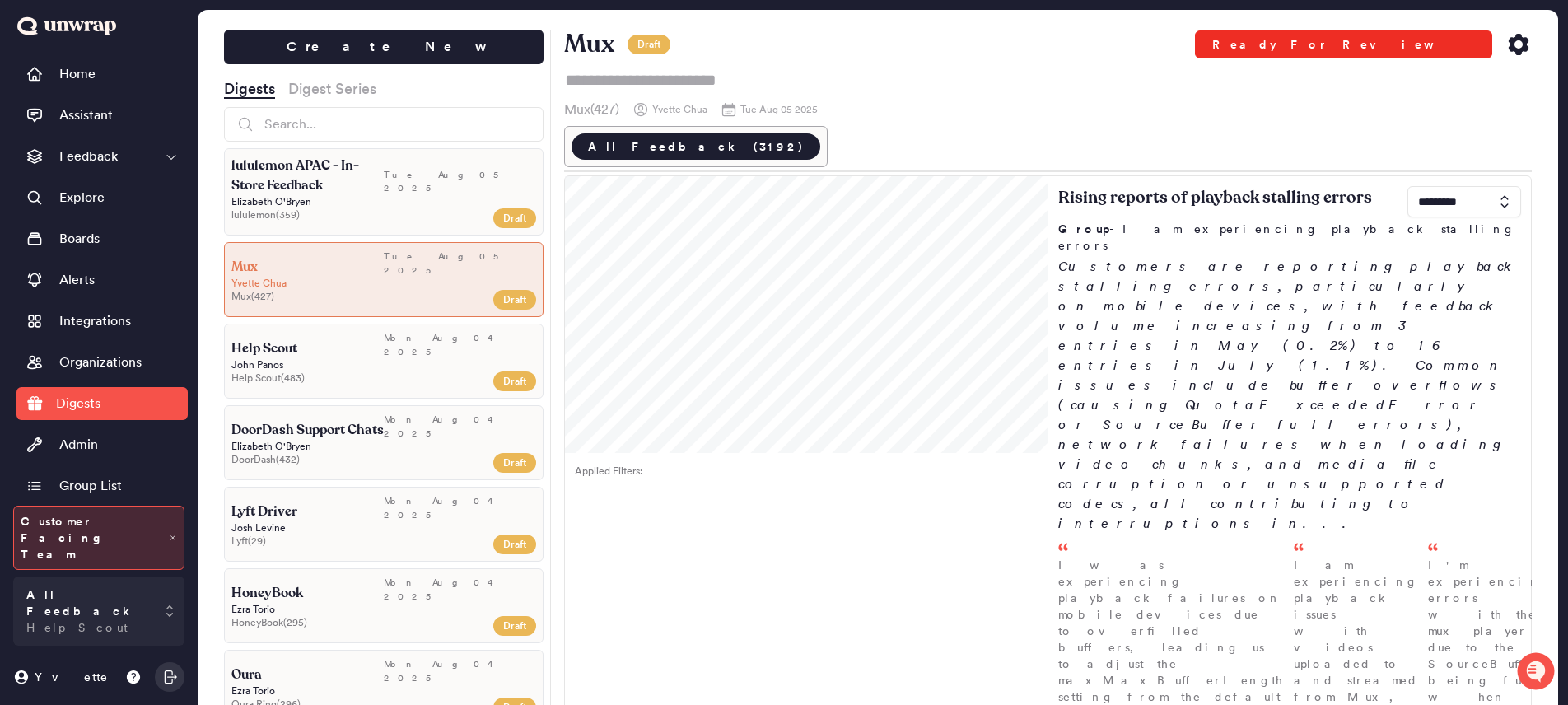 click on "Ready For Review" at bounding box center (1343, 44) 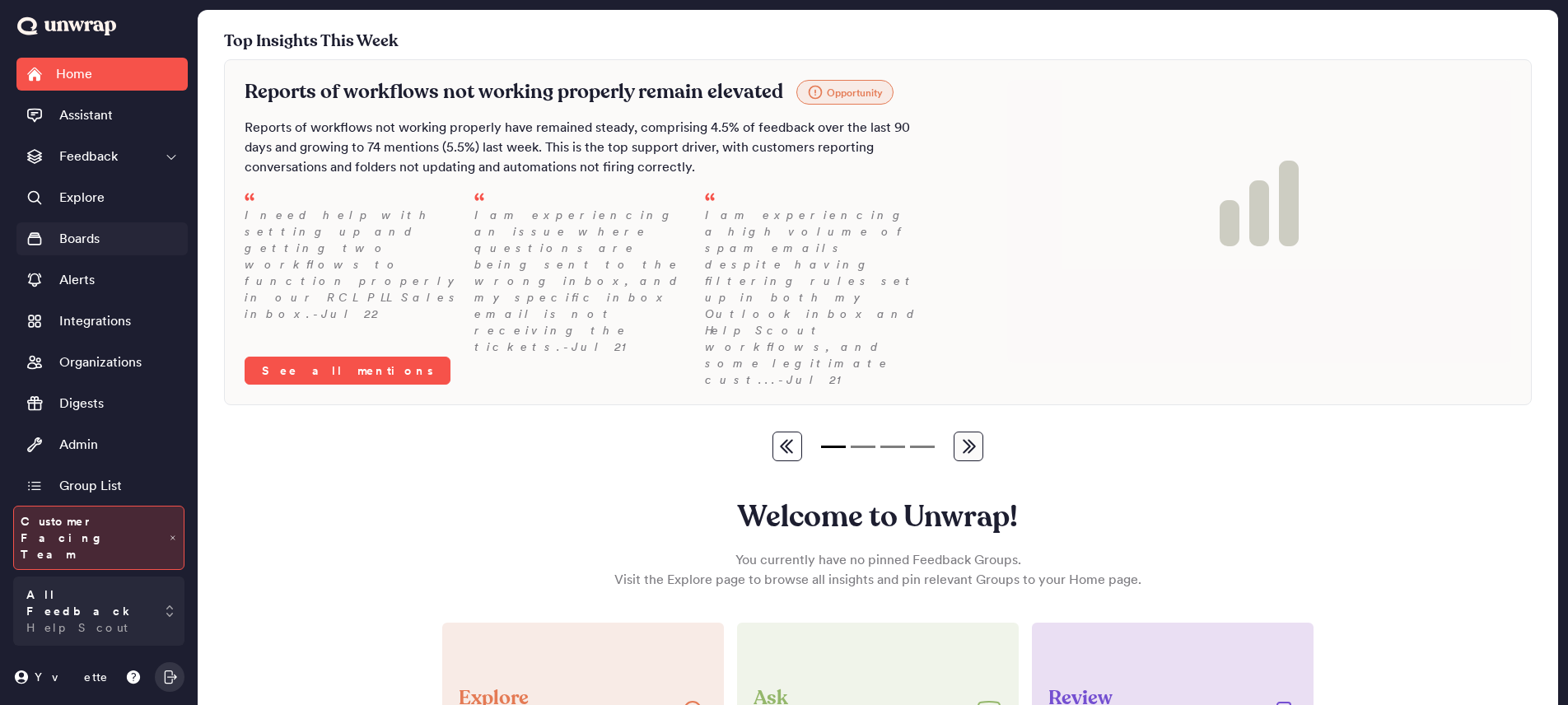 scroll, scrollTop: 0, scrollLeft: 0, axis: both 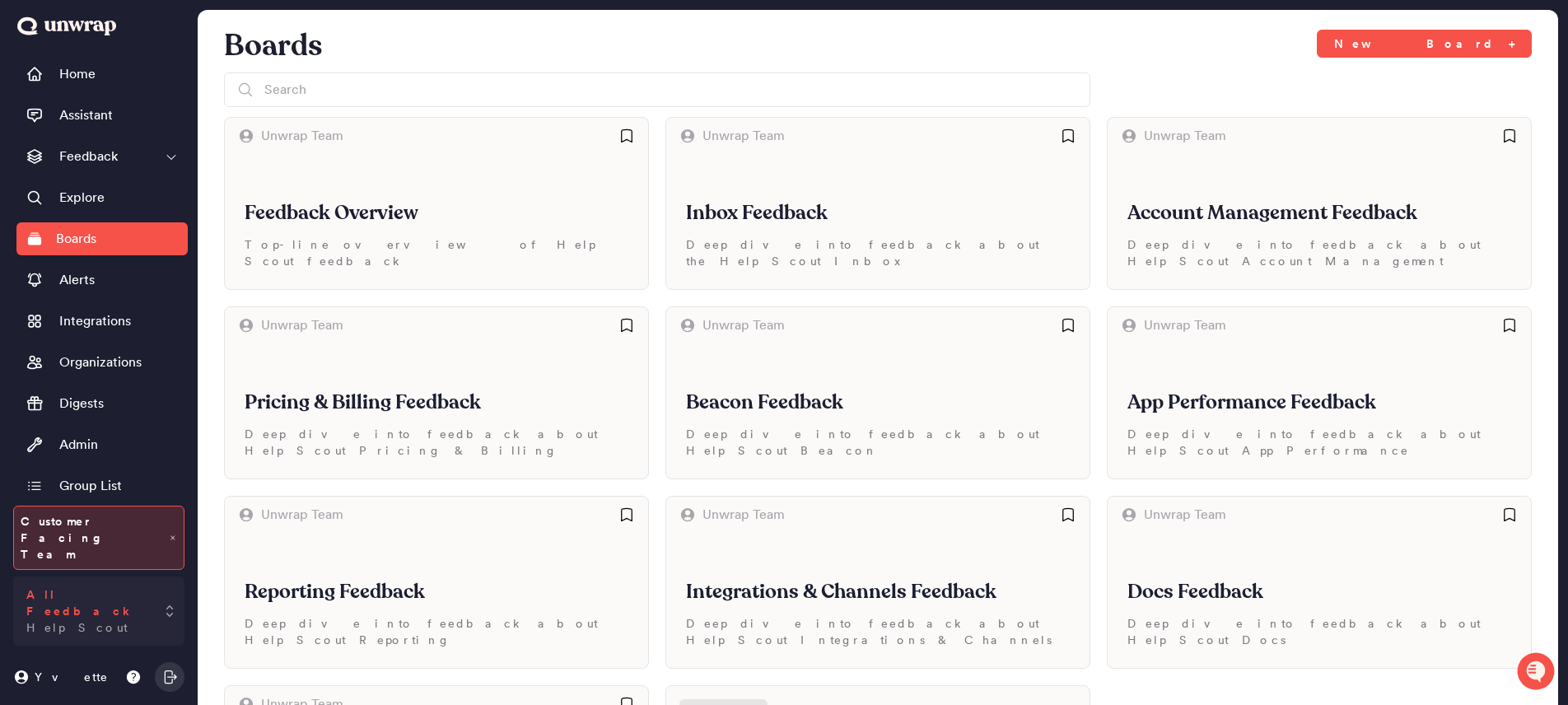 click on "All Feedback Help Scout" at bounding box center [99, 611] 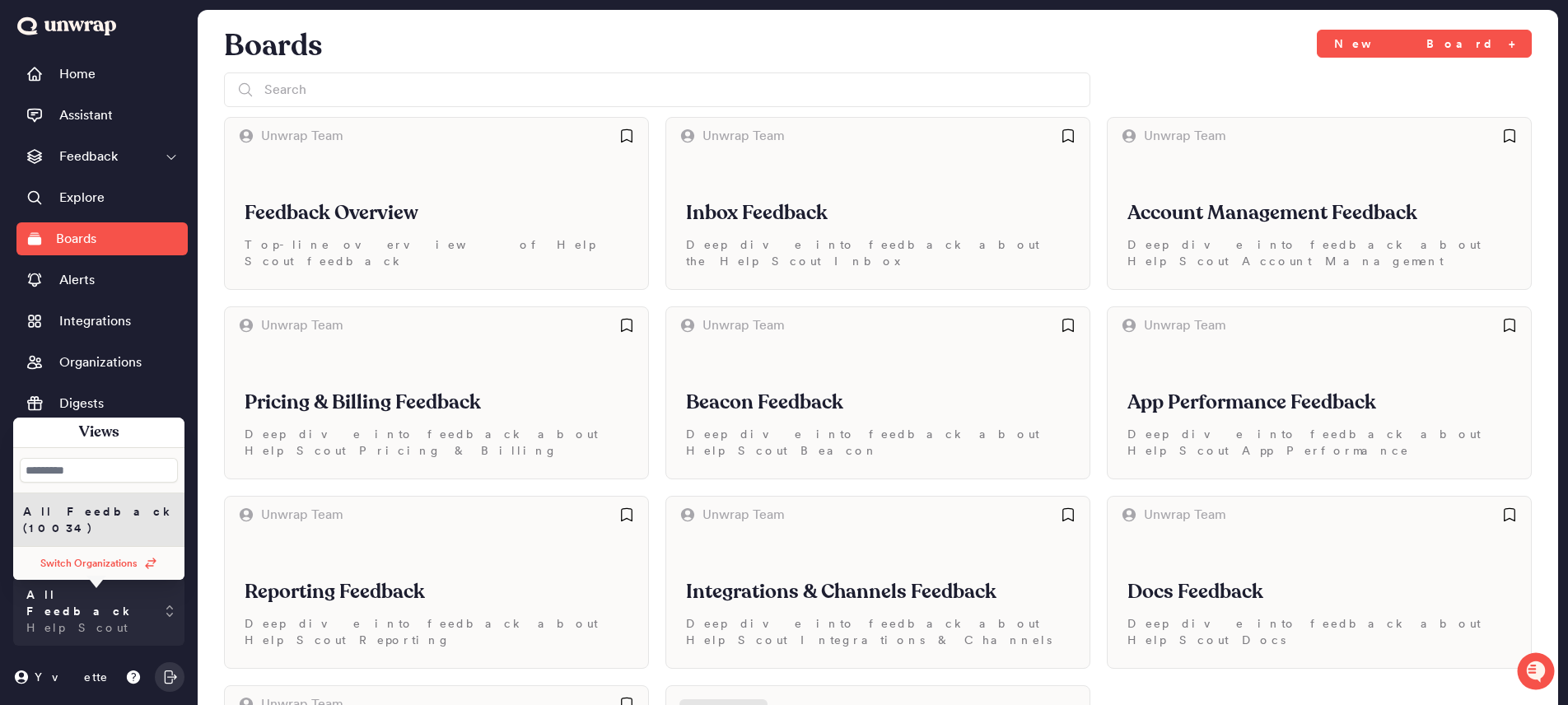 click on "Switch Organizations" at bounding box center [99, 563] 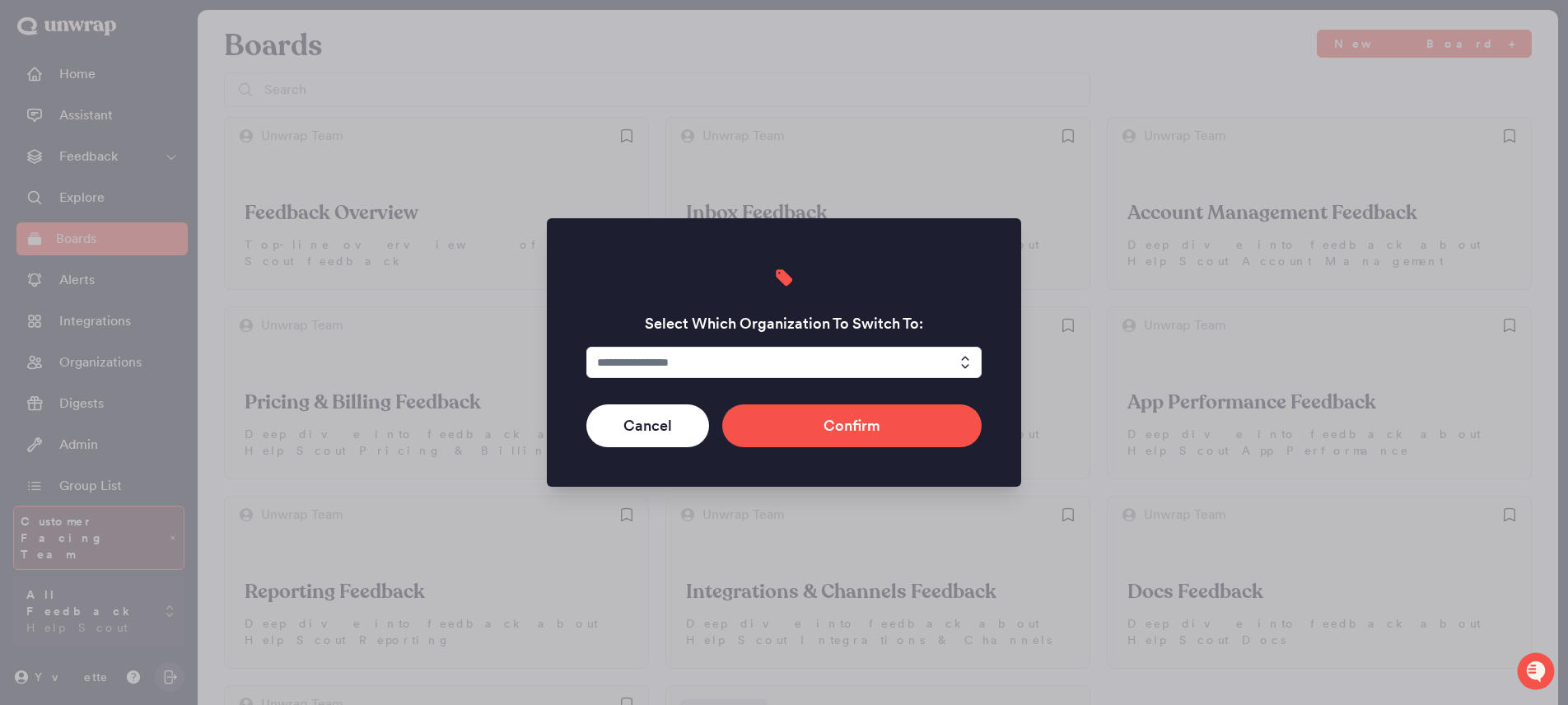 click at bounding box center [784, 362] 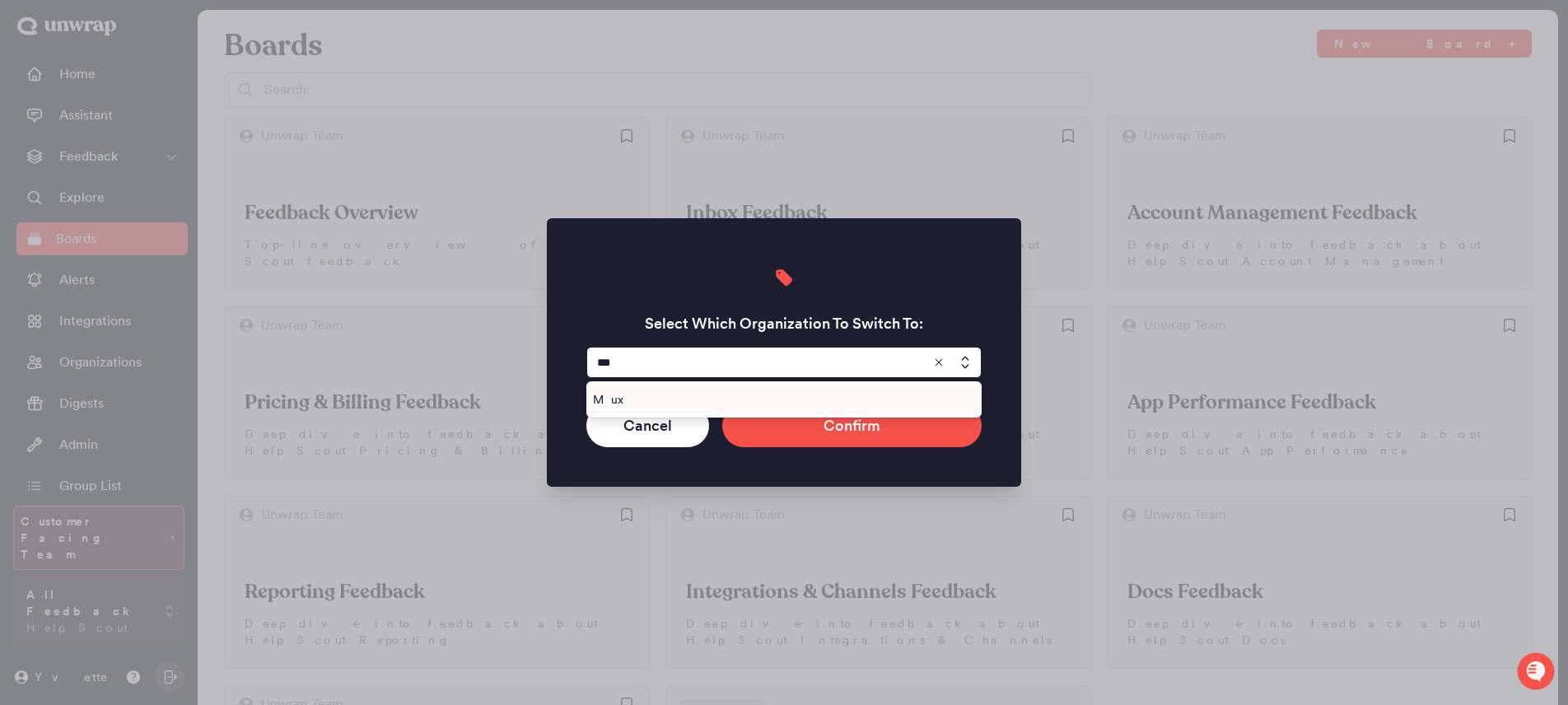 type on "***" 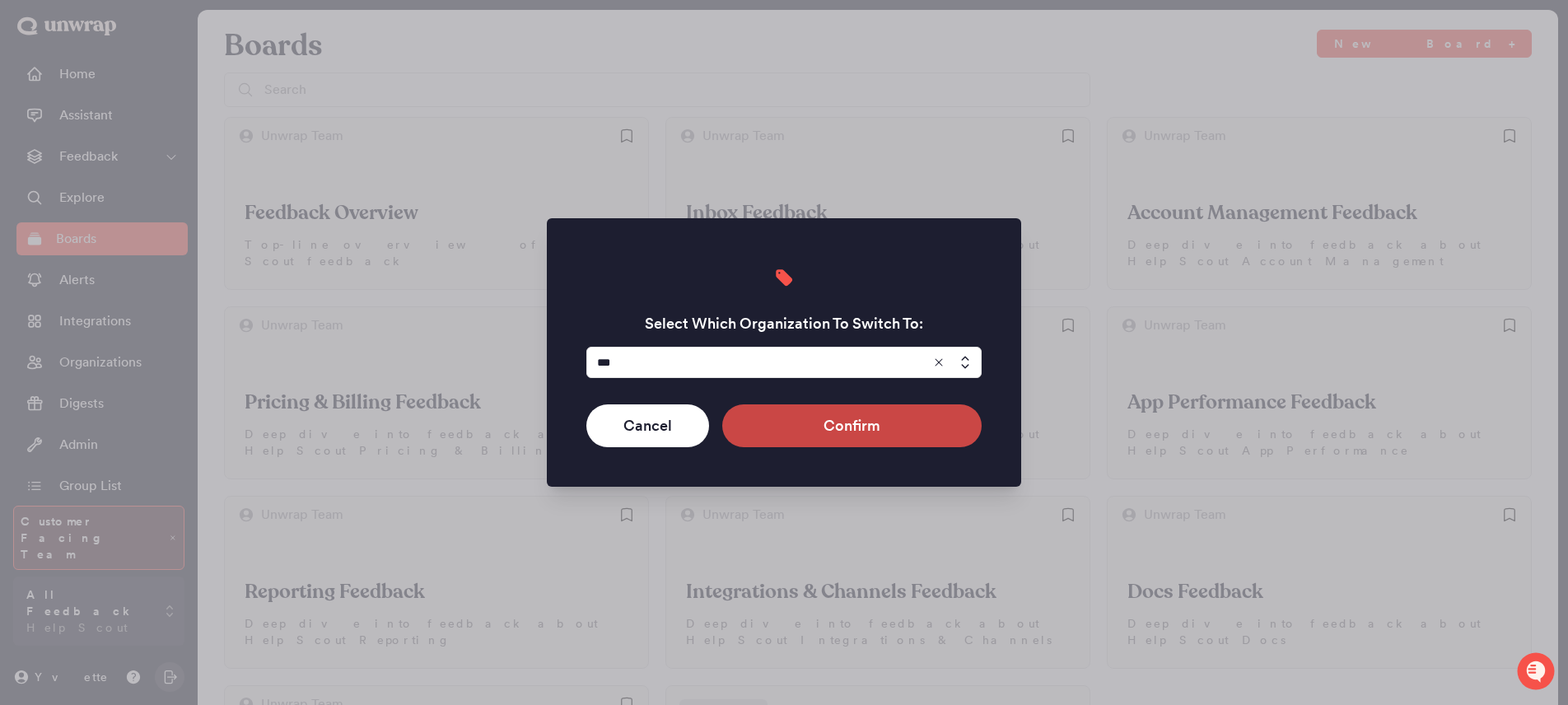 click on "Confirm" at bounding box center [852, 426] 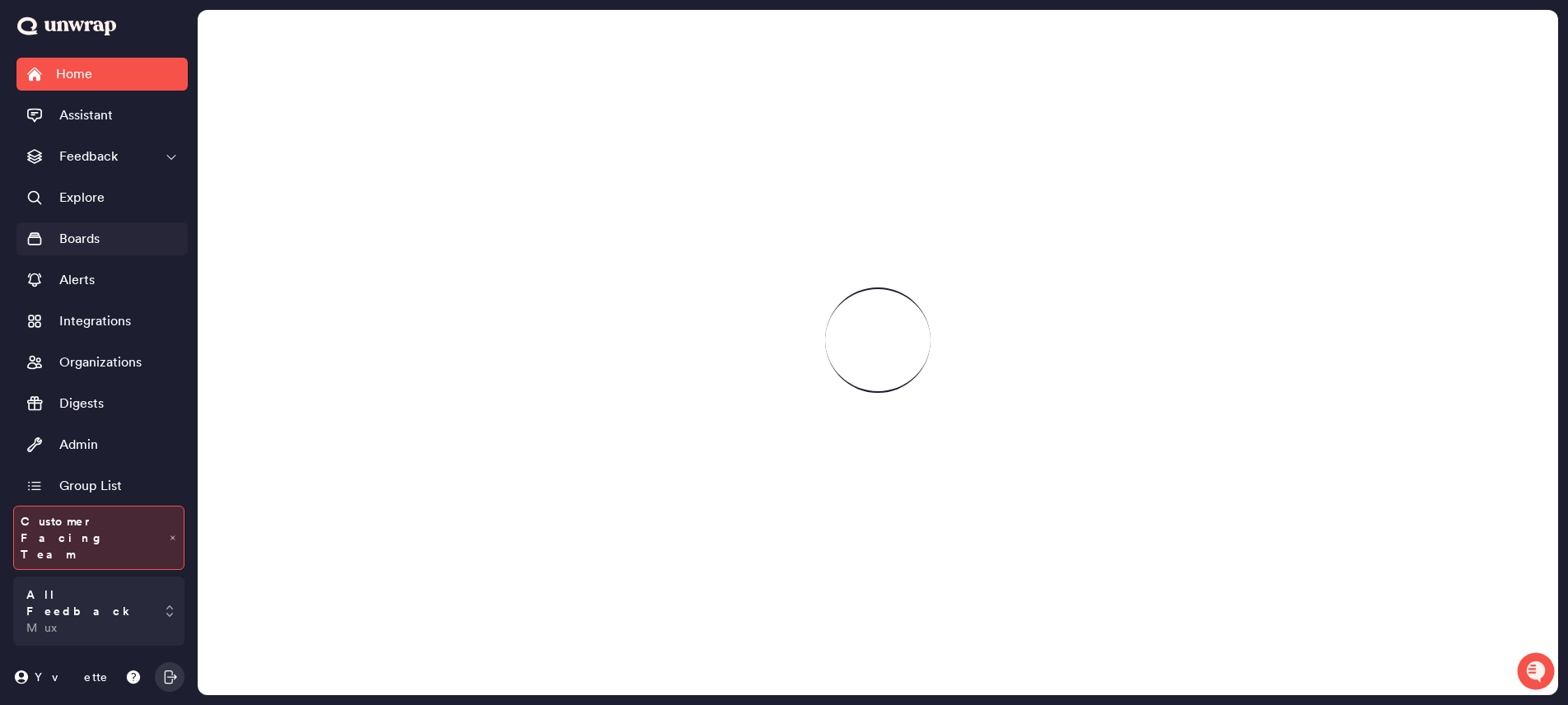 click on "Boards" at bounding box center [102, 239] 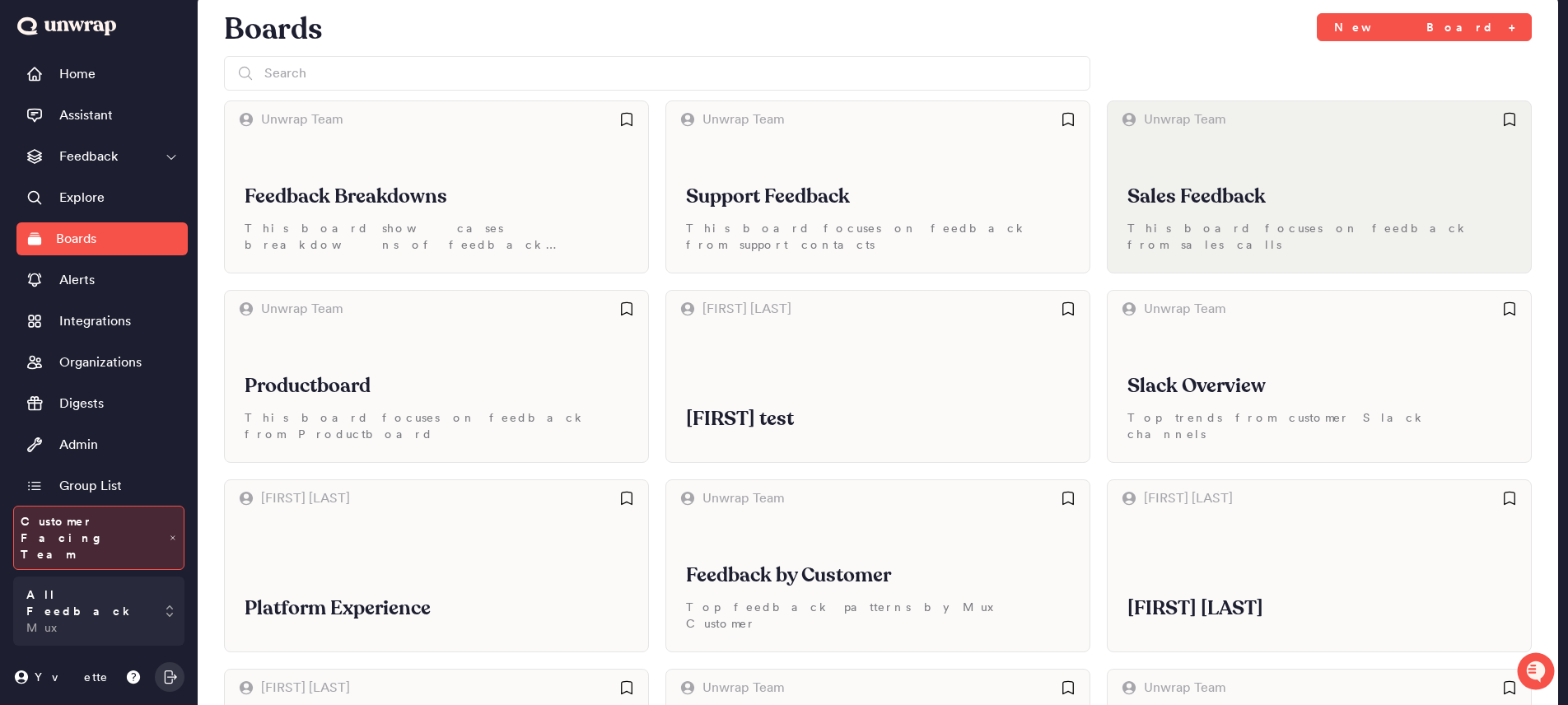 scroll, scrollTop: 12, scrollLeft: 0, axis: vertical 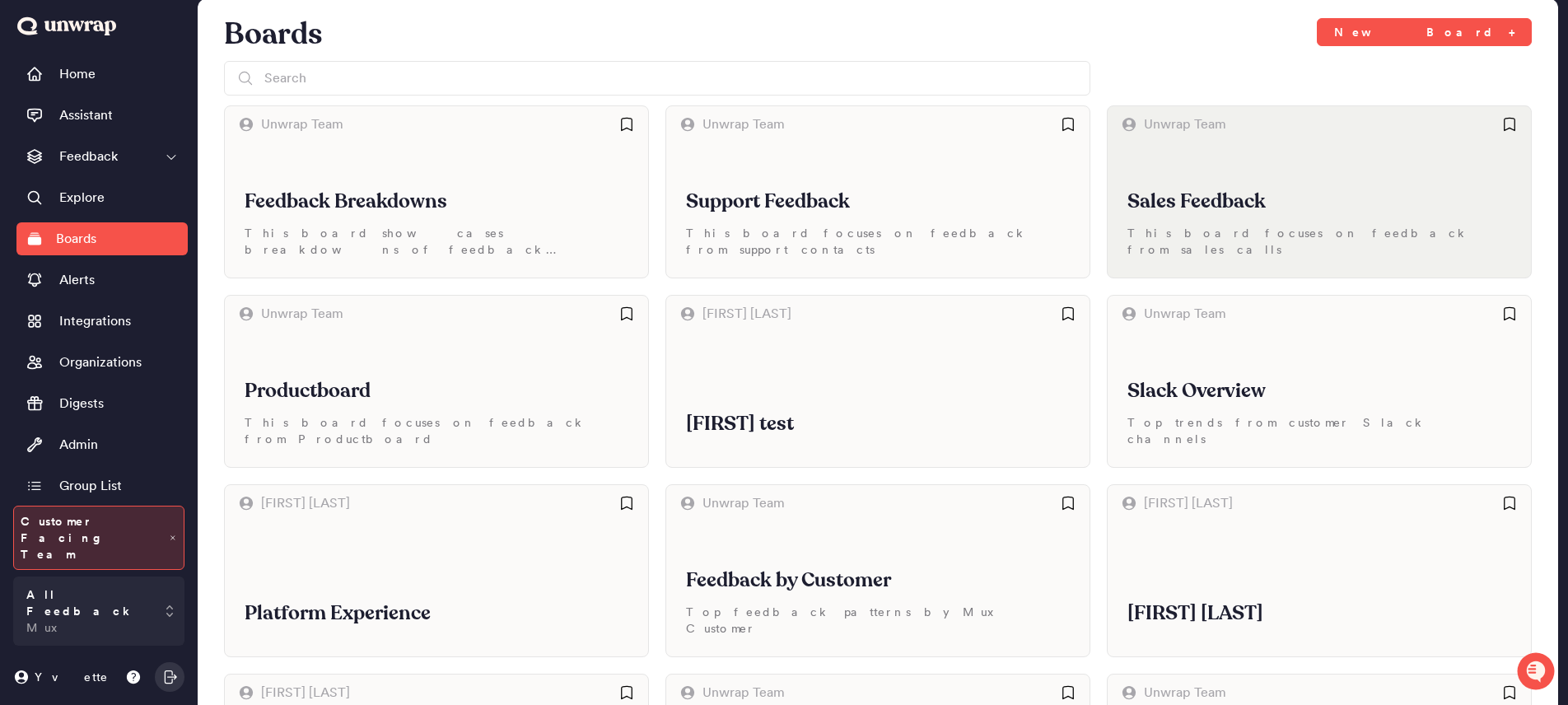 click on "Sales Feedback This board focuses on feedback from sales calls" at bounding box center [1319, 210] 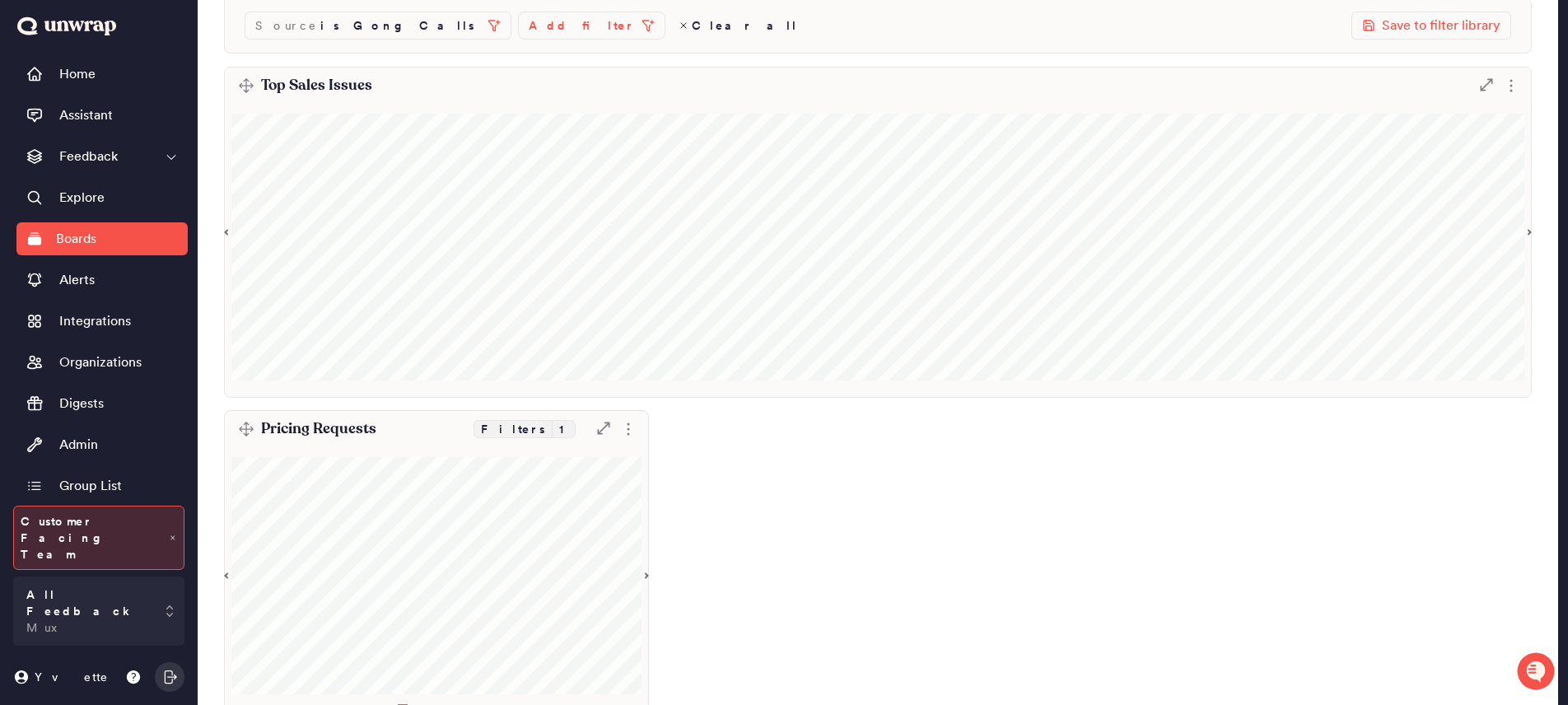 scroll, scrollTop: 170, scrollLeft: 0, axis: vertical 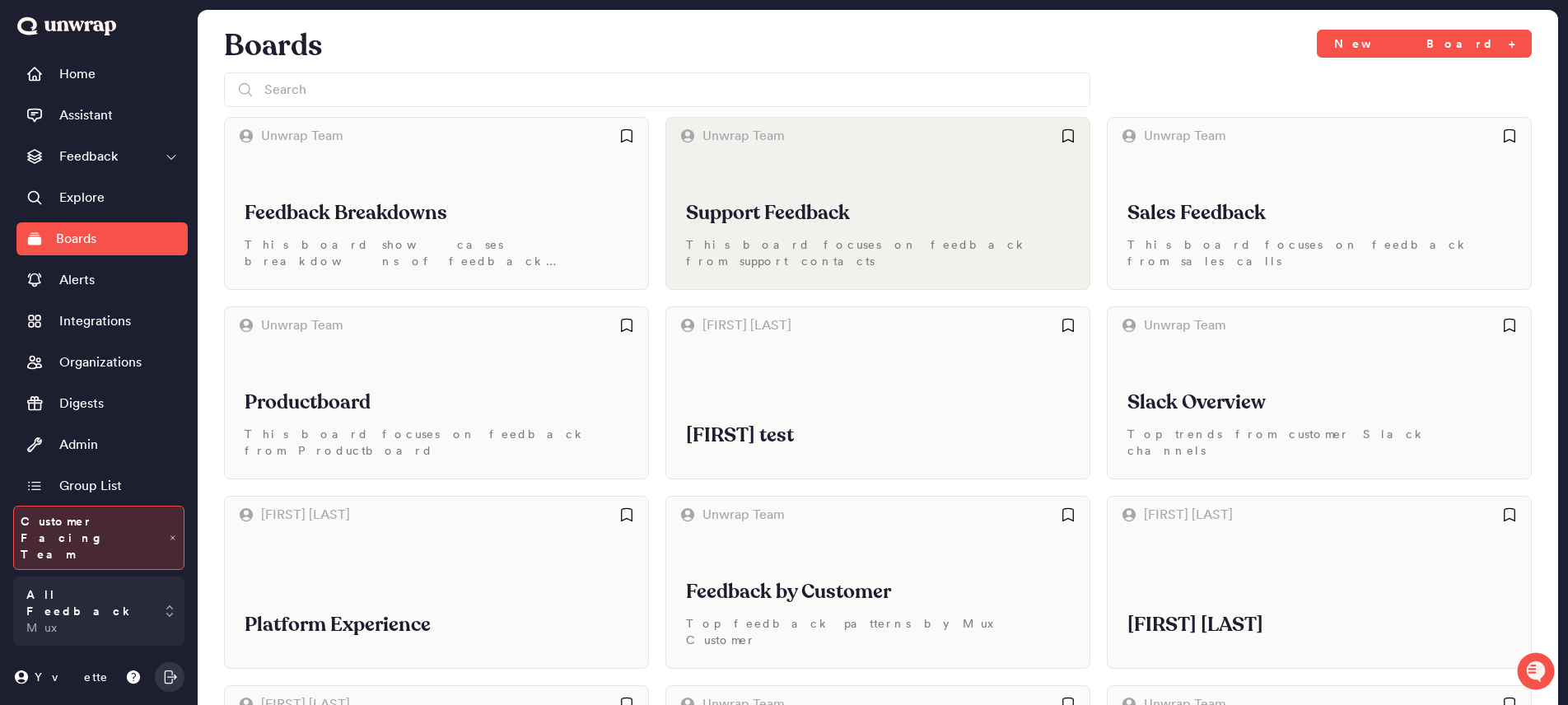 click on "Support Feedback" at bounding box center [878, 213] 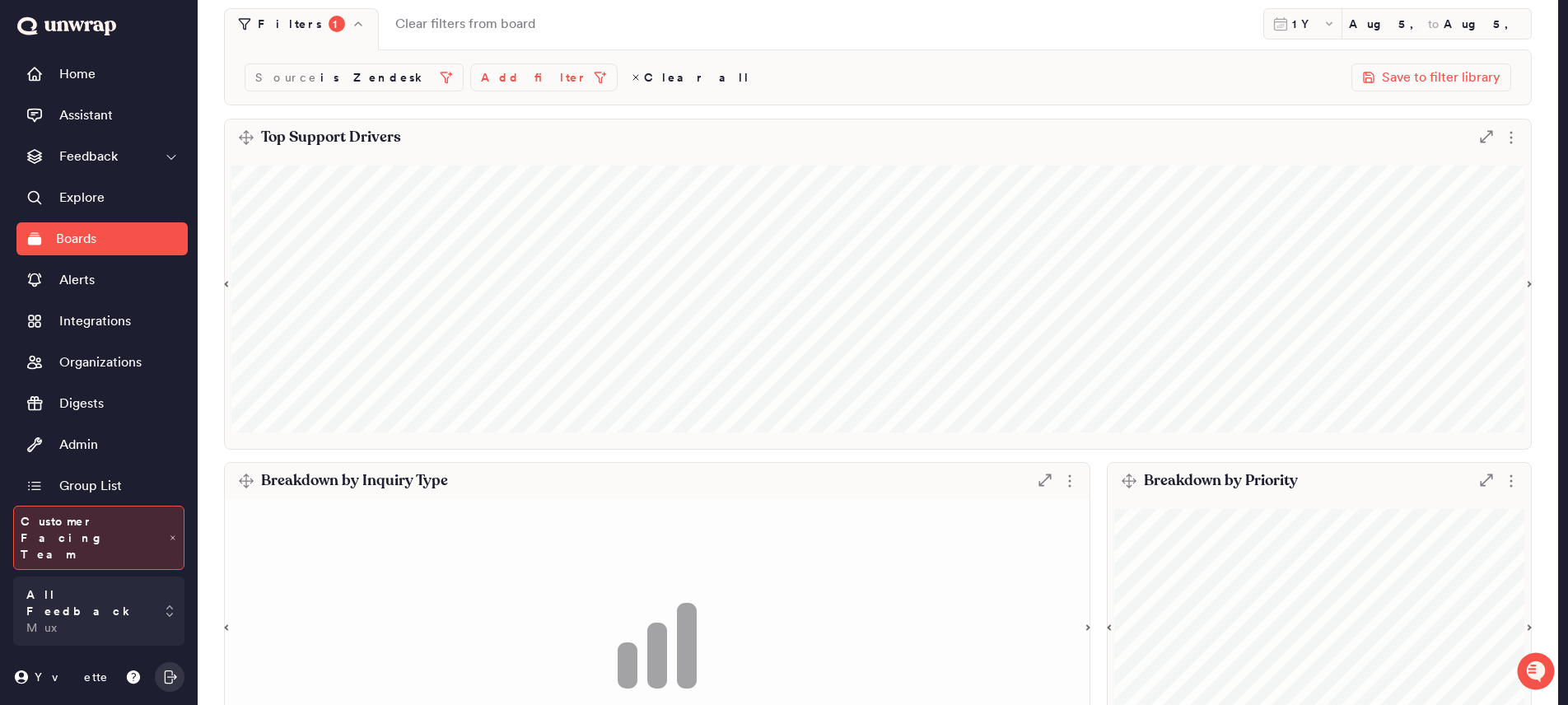 scroll, scrollTop: 234, scrollLeft: 0, axis: vertical 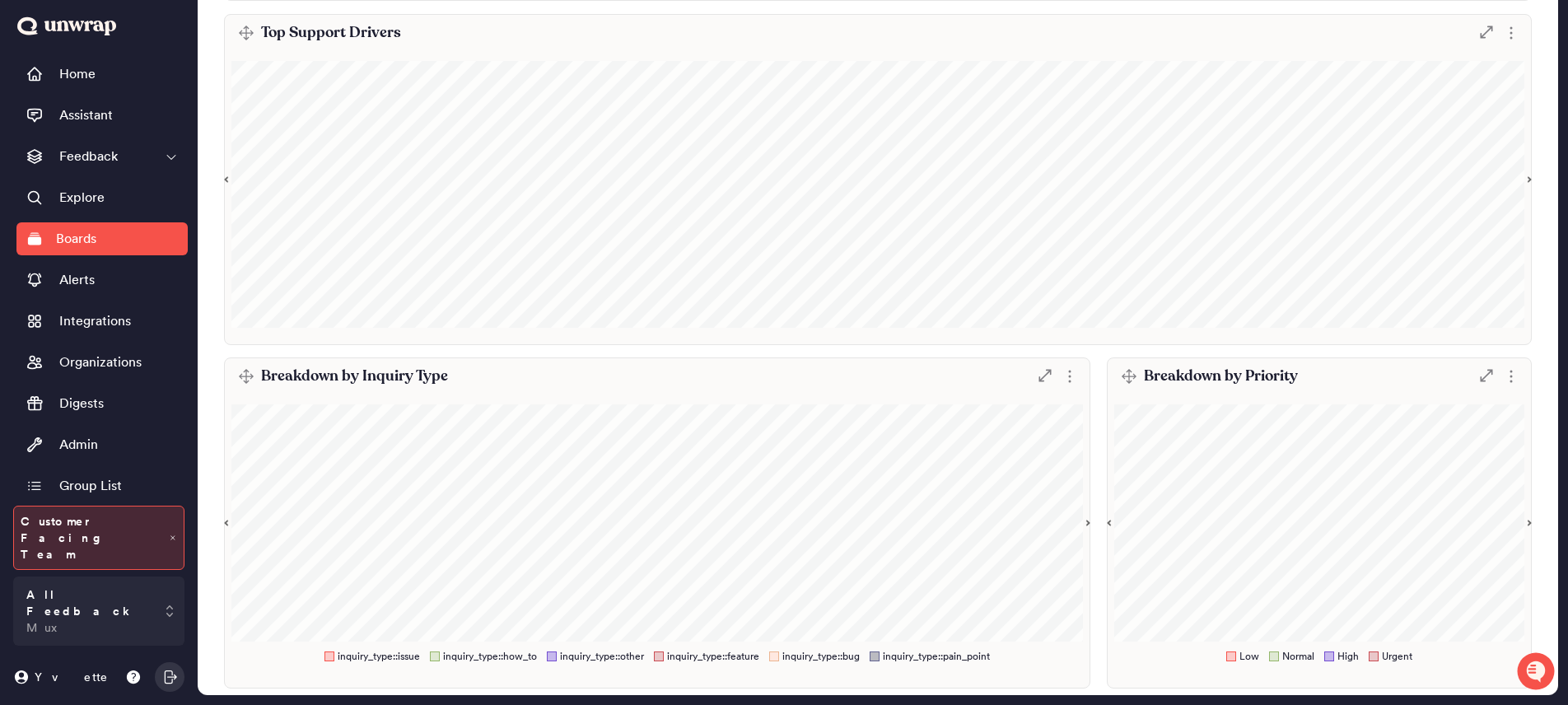 click on "Breakdown by Priority
.st0 {
fill: #7e7d82;
}" at bounding box center [1319, 376] 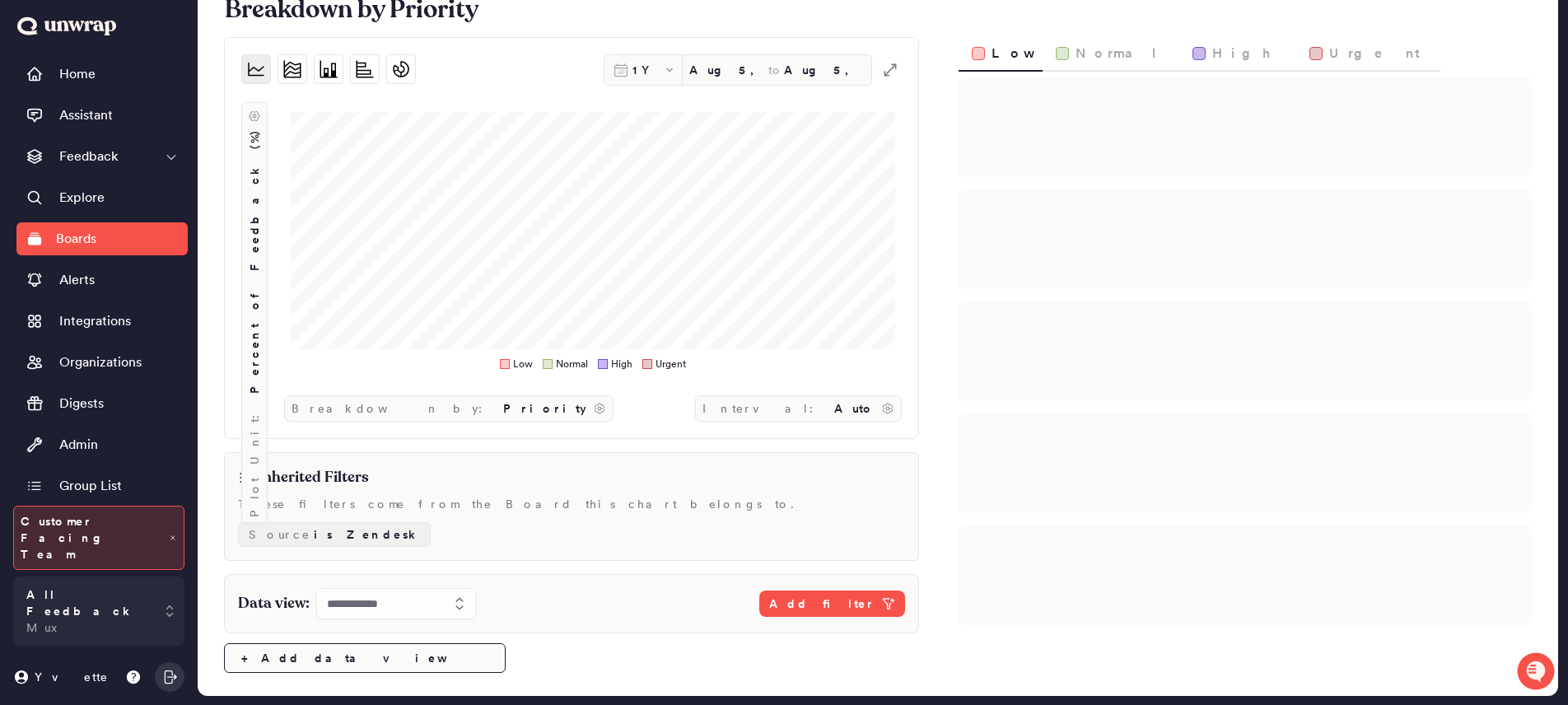 scroll, scrollTop: 74, scrollLeft: 0, axis: vertical 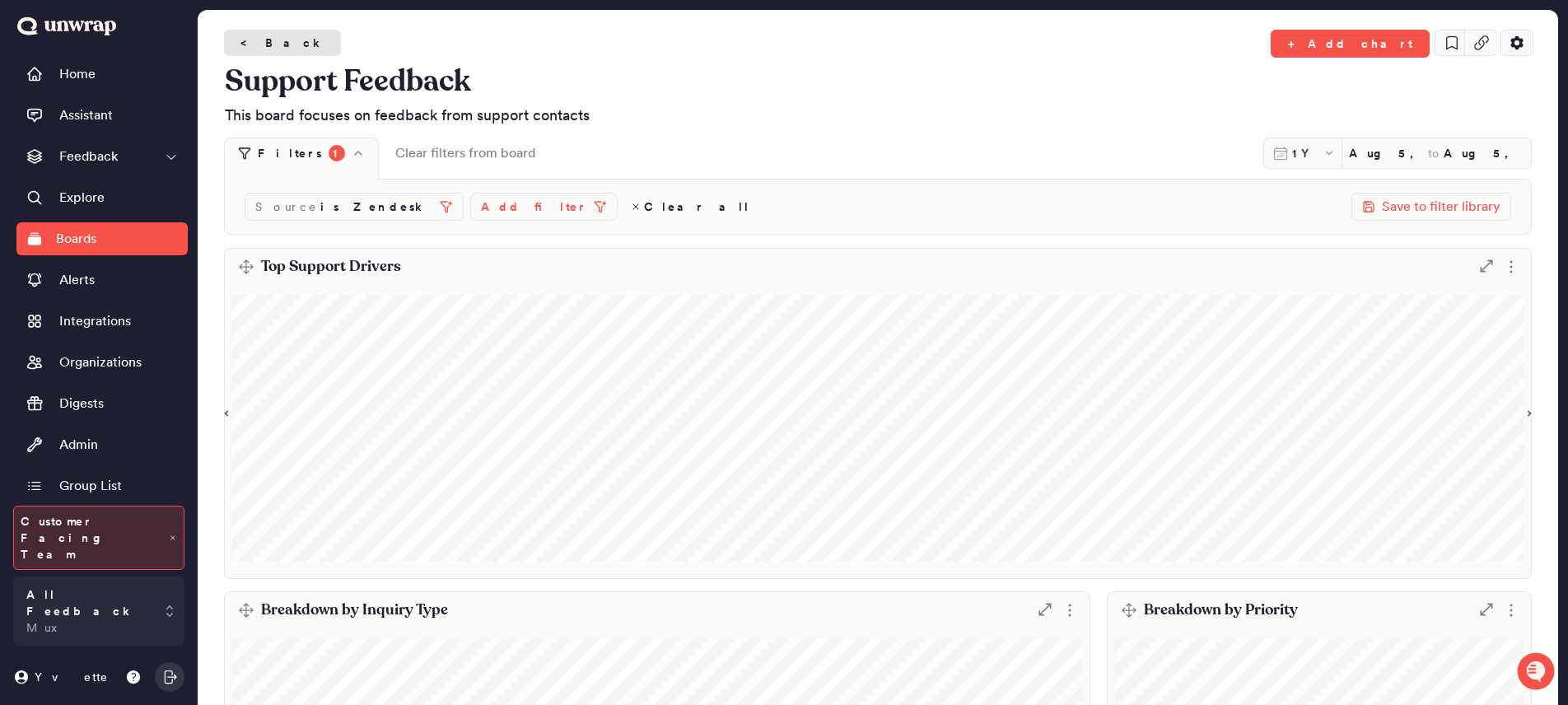 click on "< Back" at bounding box center (282, 43) 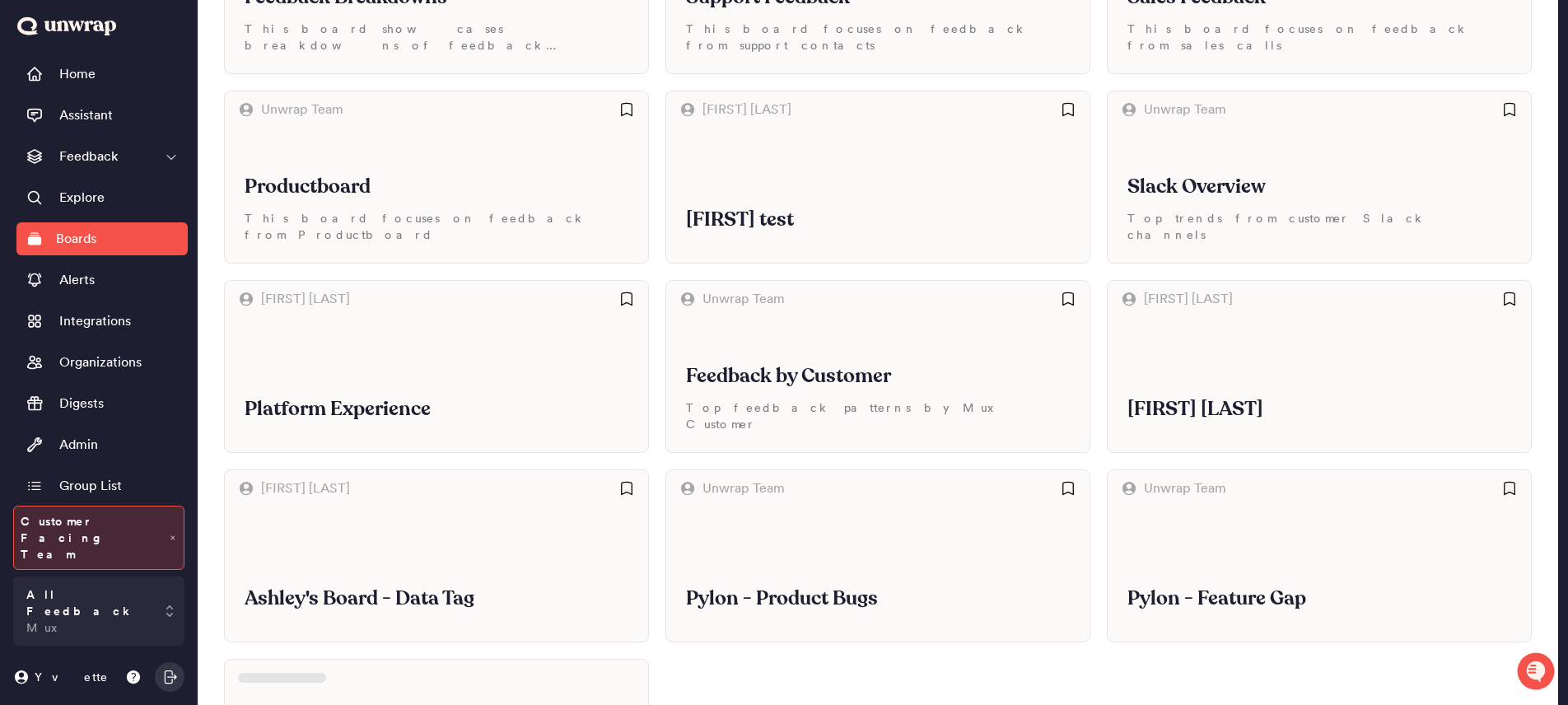 scroll, scrollTop: 236, scrollLeft: 0, axis: vertical 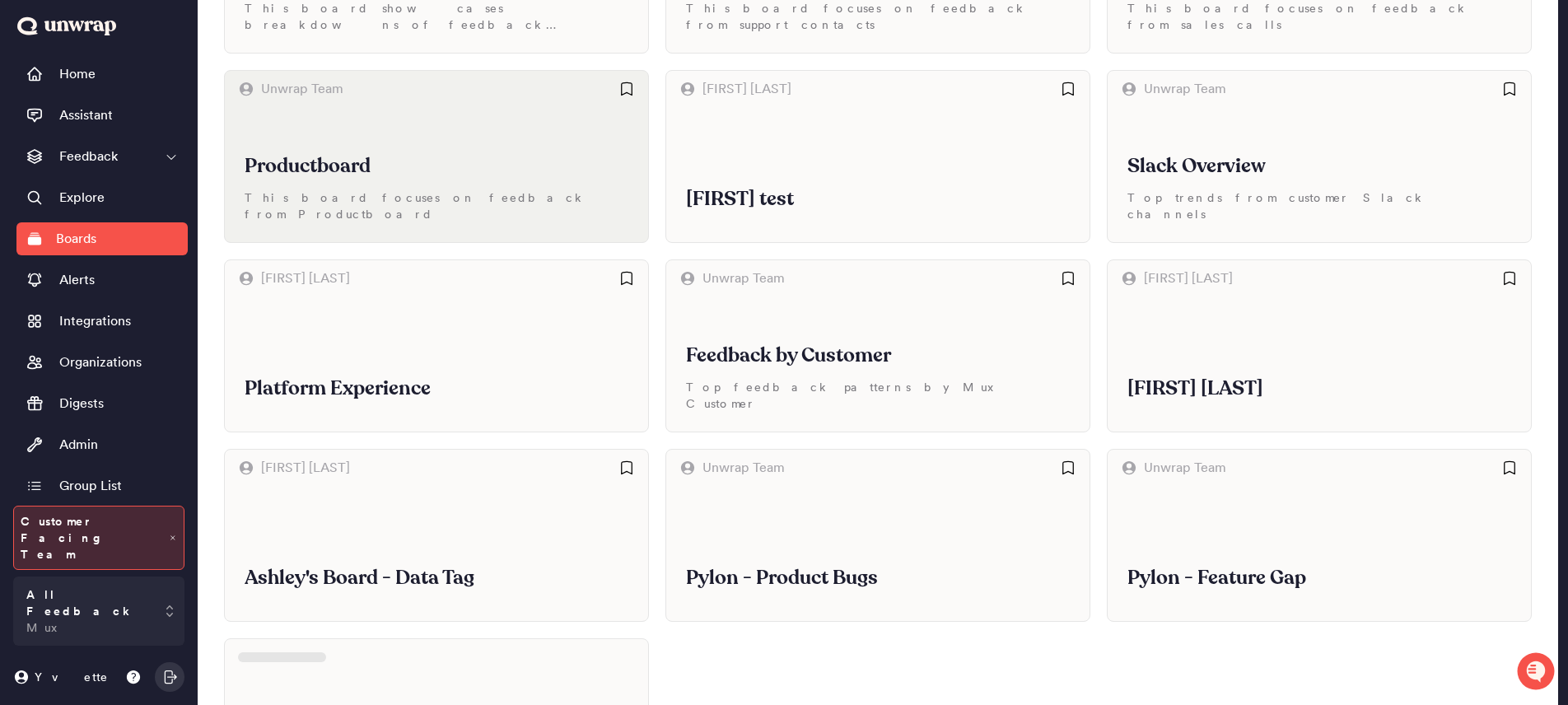 click on "This board focuses on feedback from Productboard" at bounding box center (436, 206) 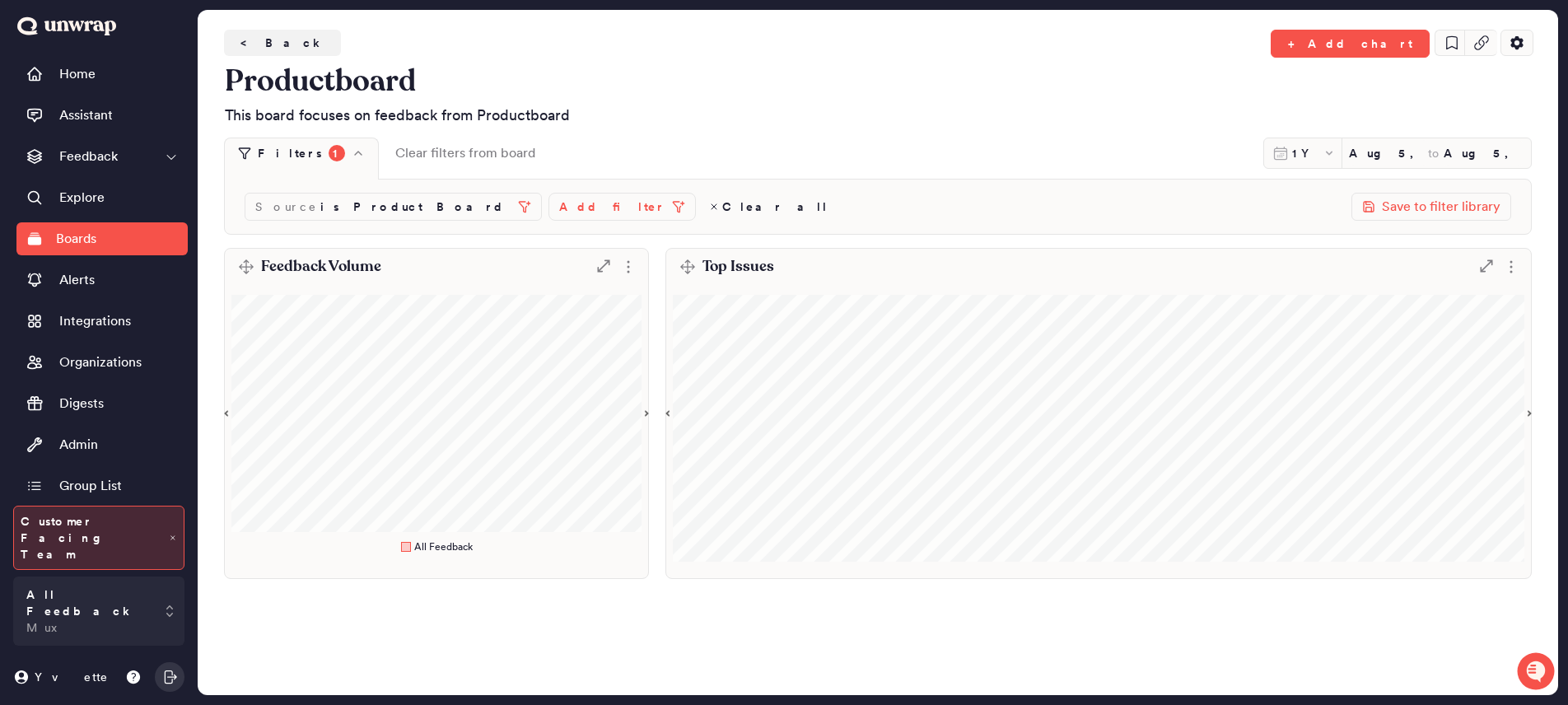 click on "Feedback Volume" at bounding box center (321, 267) 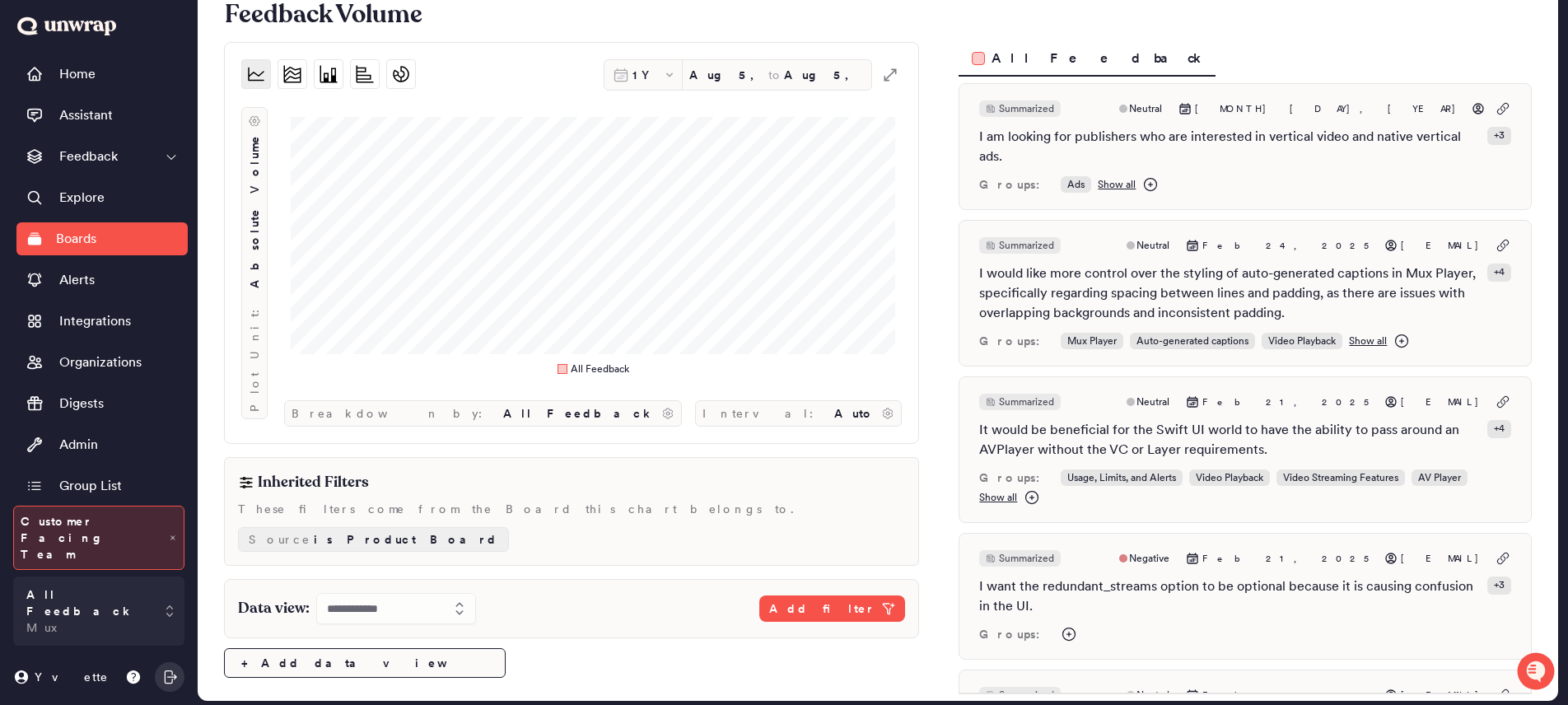 scroll, scrollTop: 74, scrollLeft: 0, axis: vertical 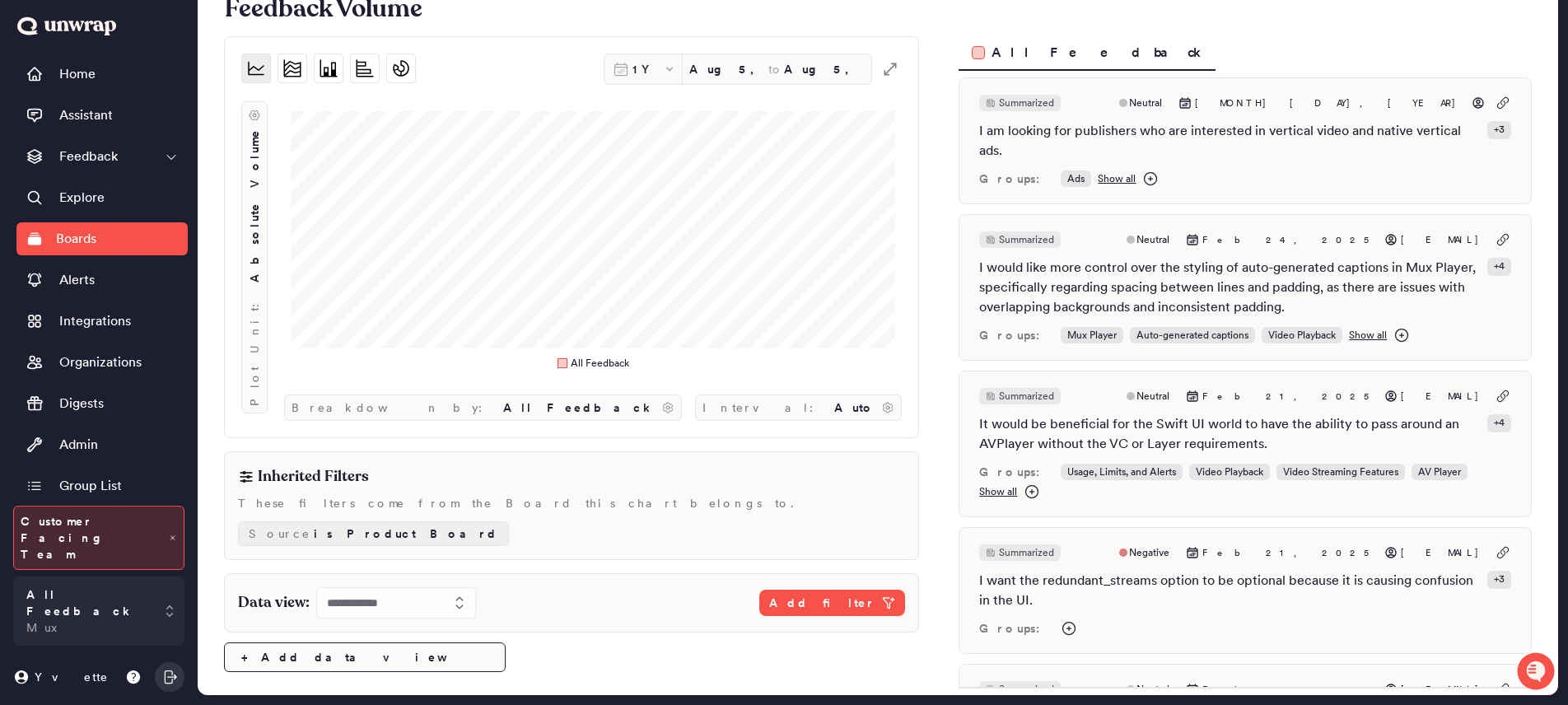 click on "Plot Unit: Absolute Volume" at bounding box center (254, 240) 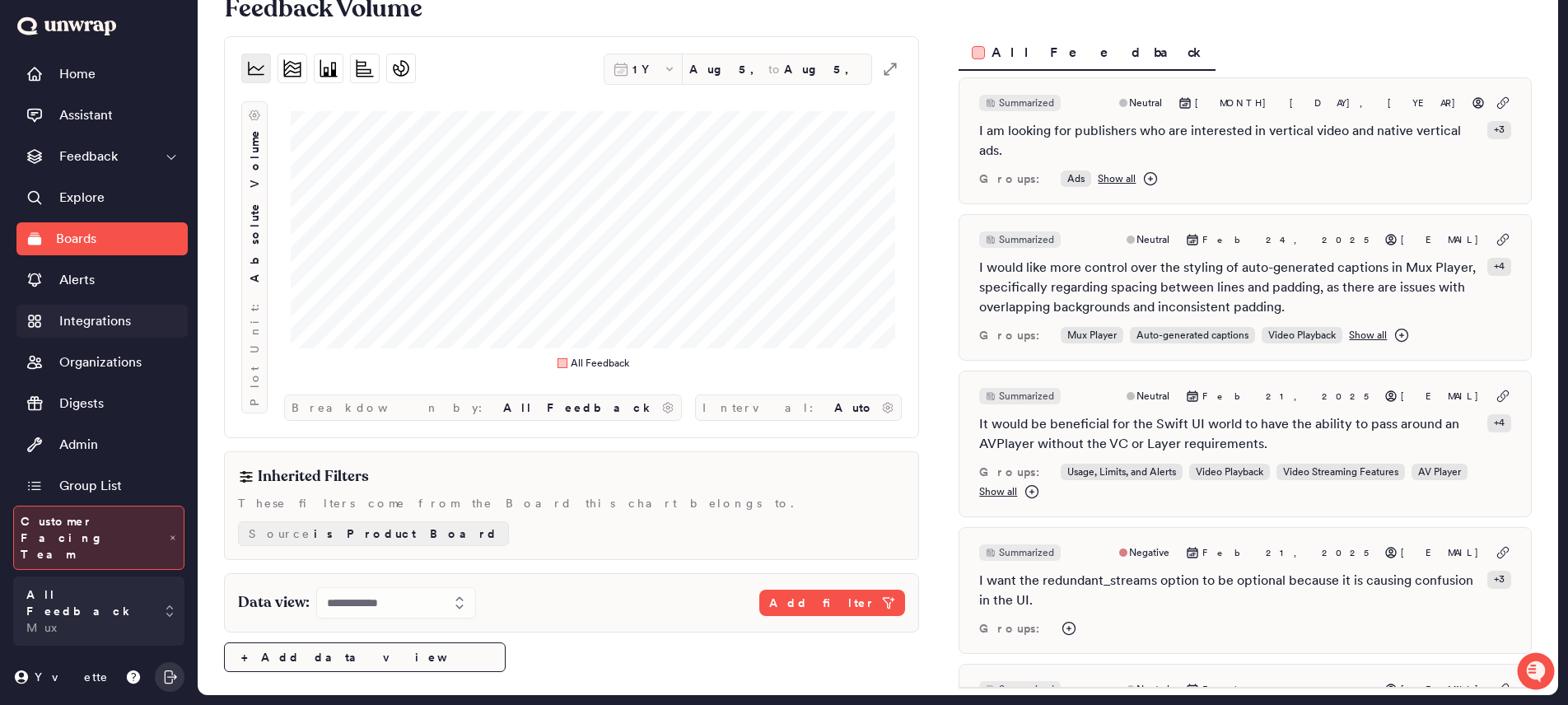 click on "Integrations" at bounding box center [95, 321] 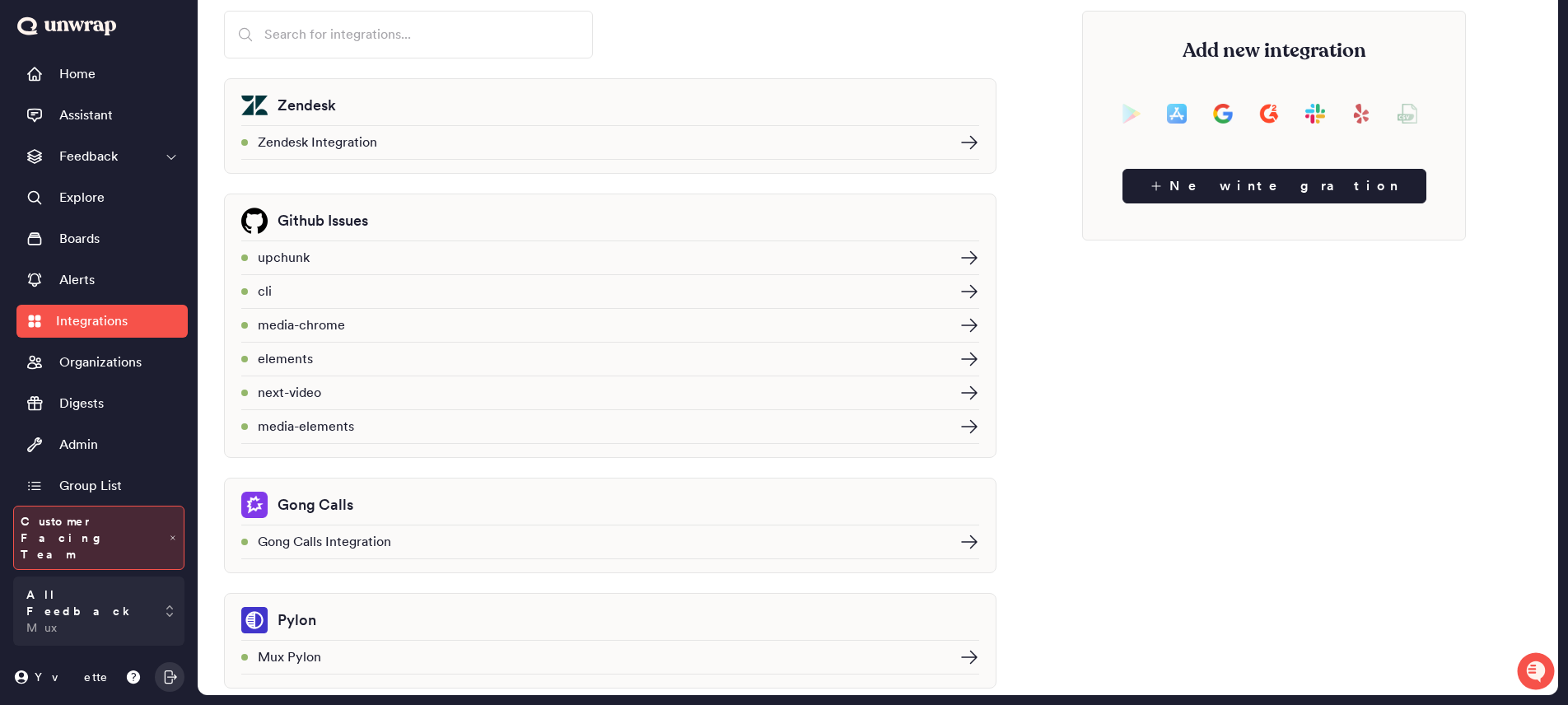 scroll, scrollTop: 0, scrollLeft: 0, axis: both 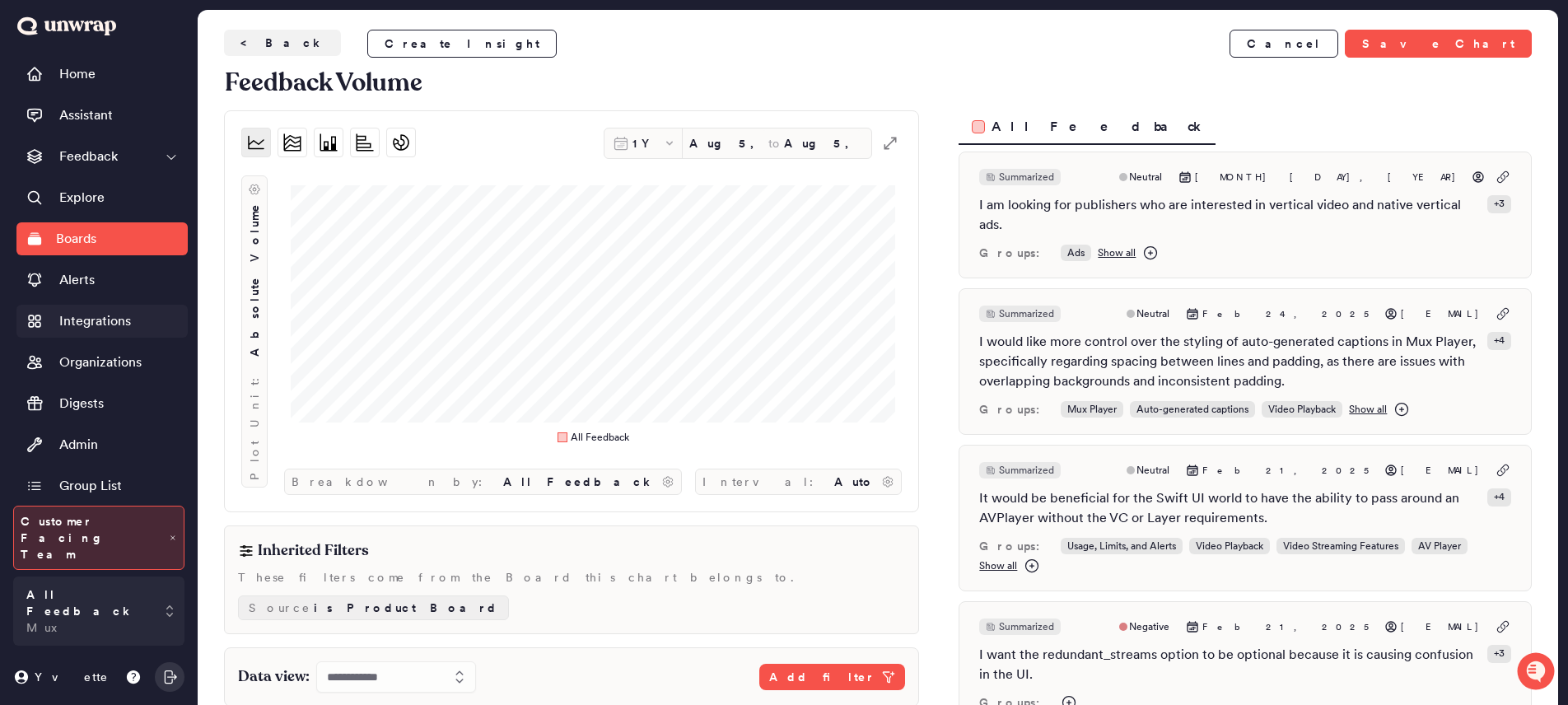 click on "Integrations" at bounding box center [95, 321] 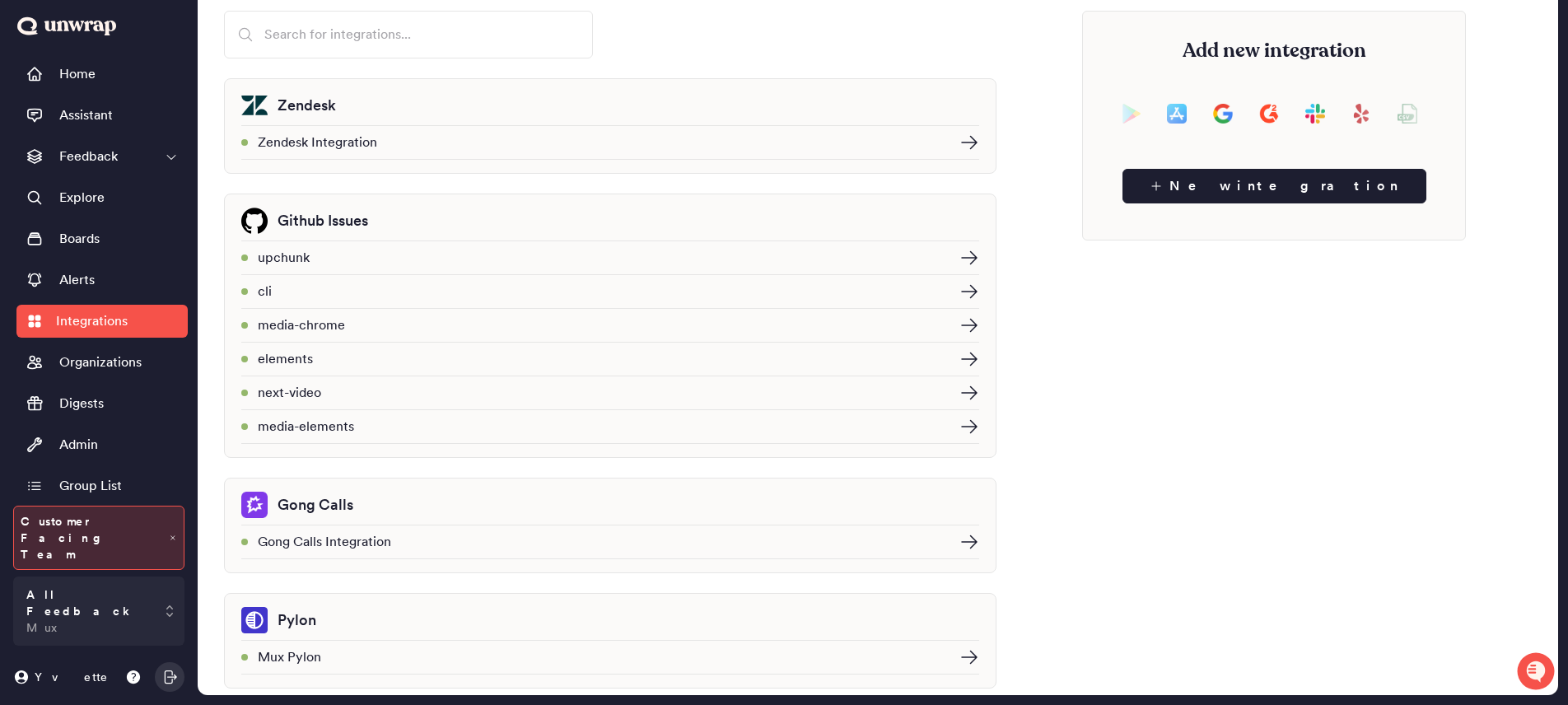 scroll, scrollTop: 0, scrollLeft: 0, axis: both 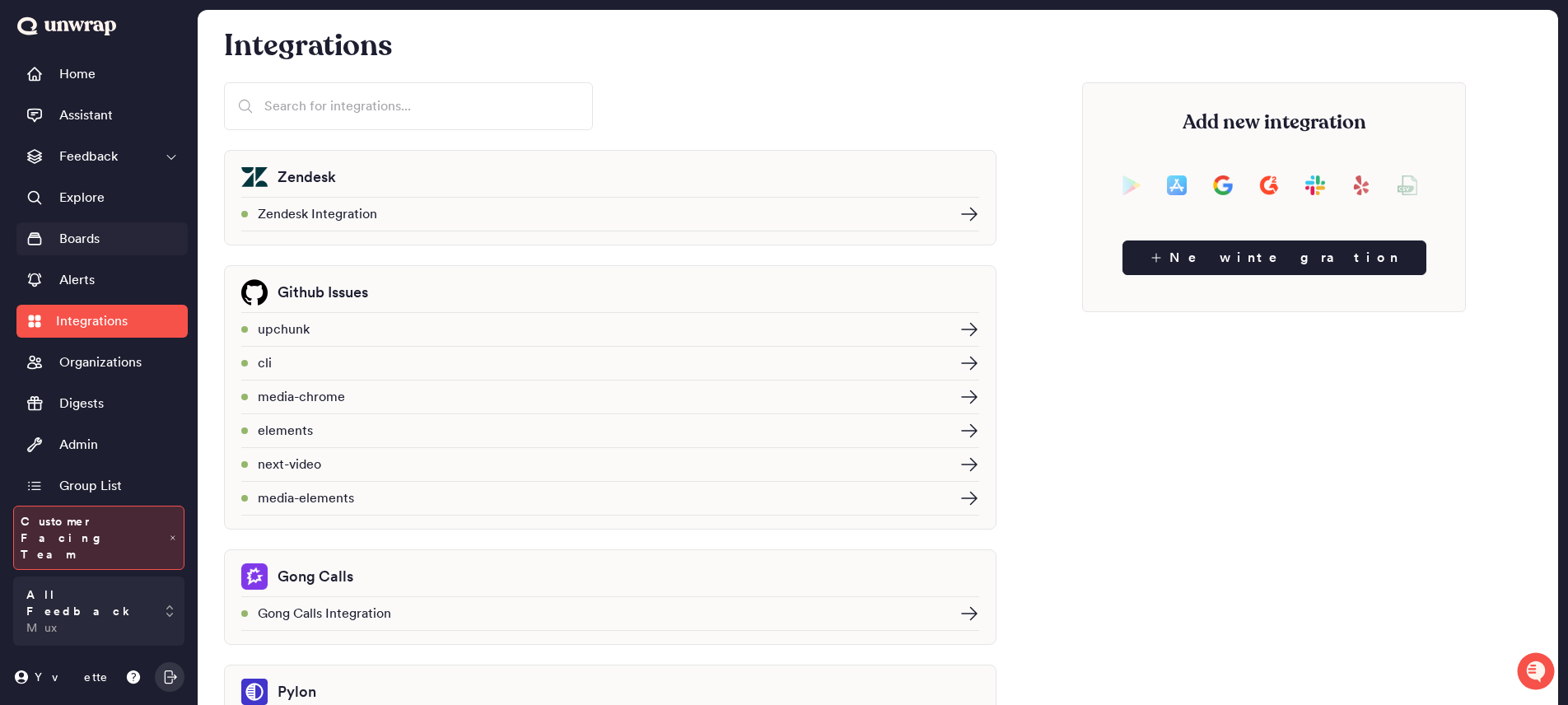 click on "Boards" at bounding box center (102, 239) 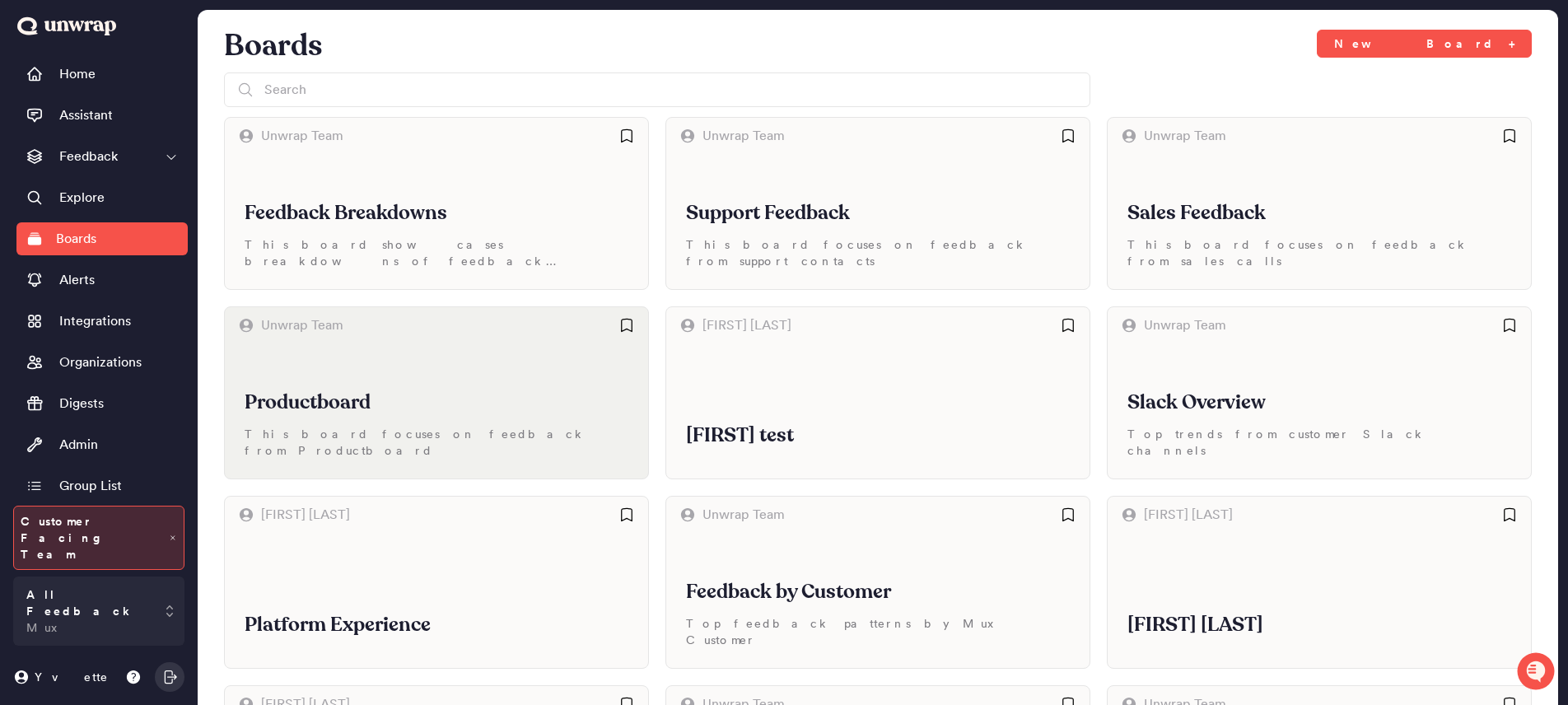 click on "Productboard This board focuses on feedback from Productboard" at bounding box center (436, 411) 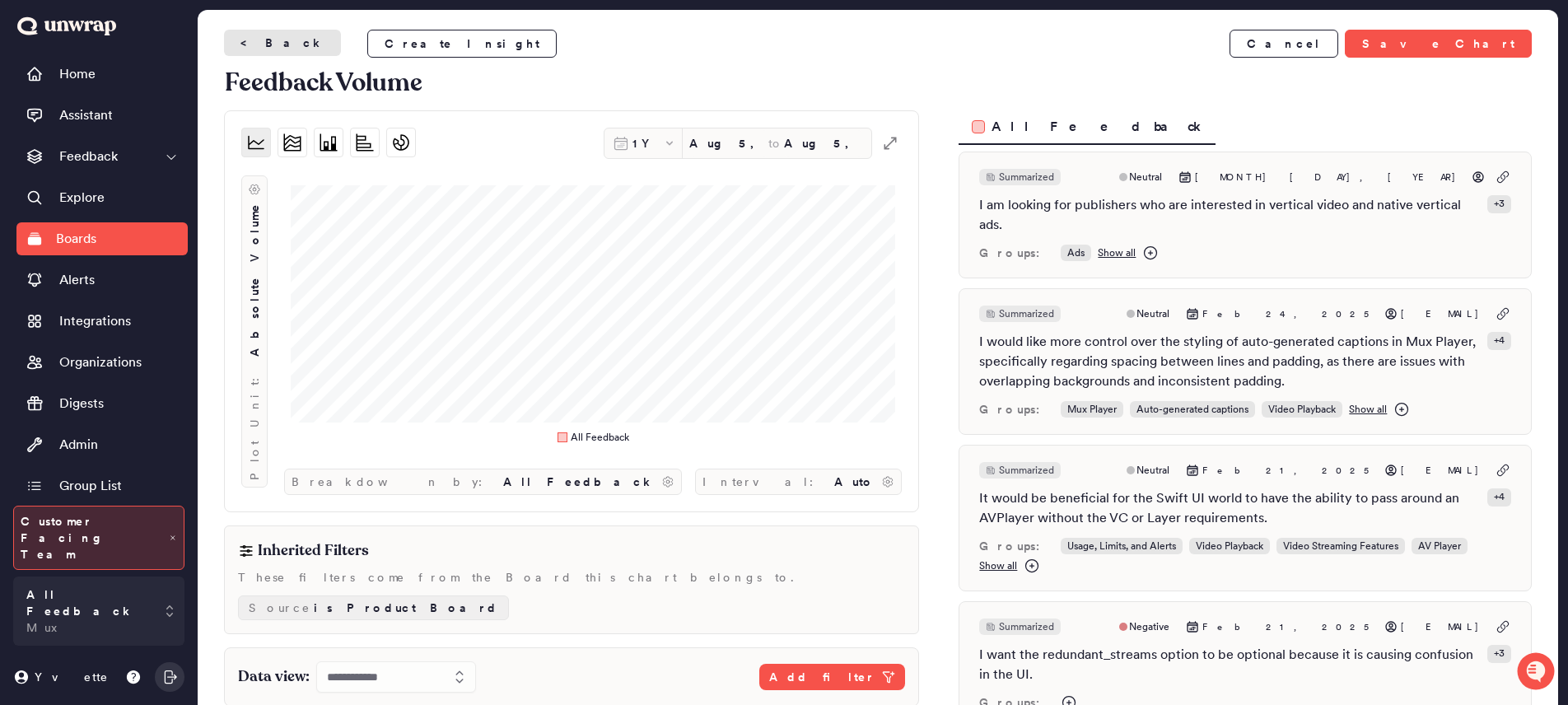 click on "< Back" at bounding box center (282, 43) 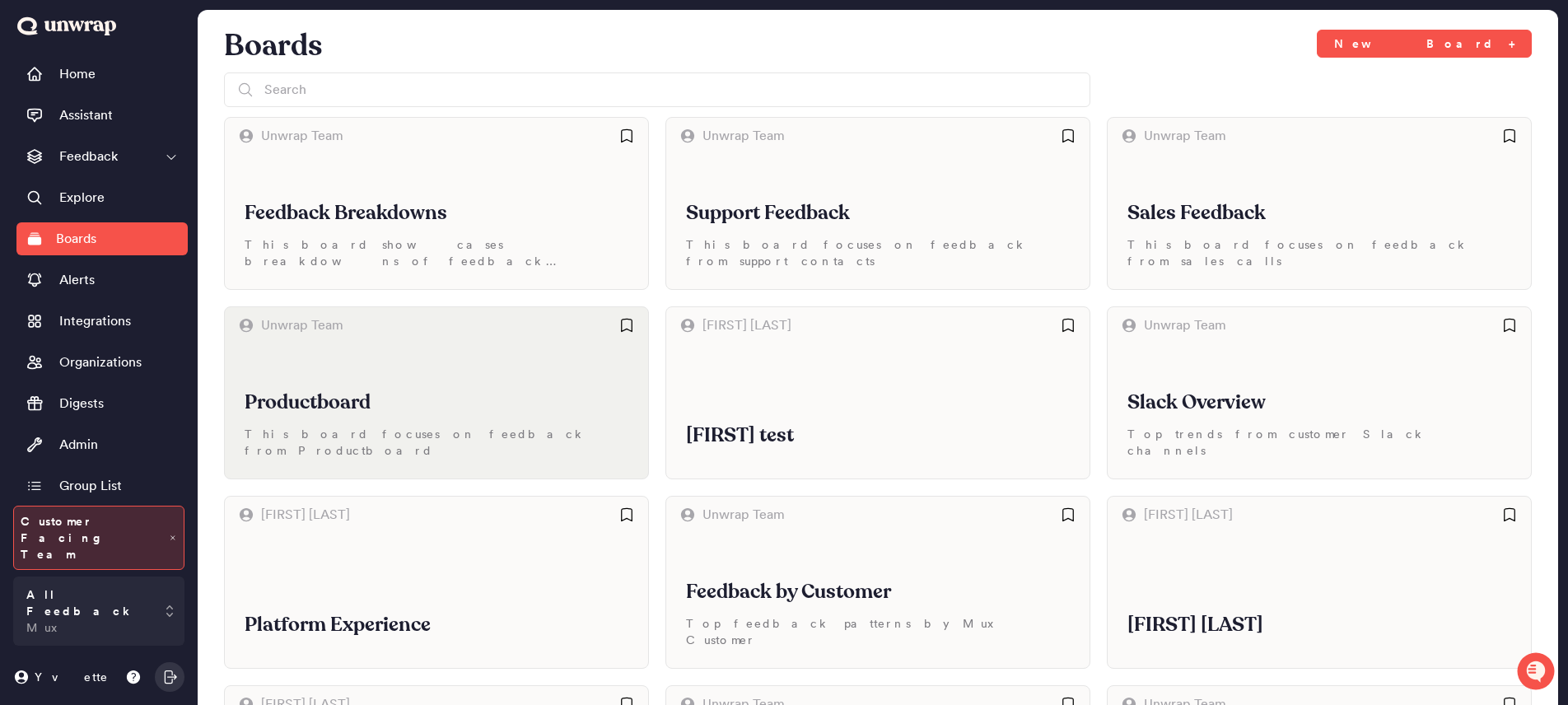 click on "Productboard This board focuses on feedback from Productboard" at bounding box center (436, 411) 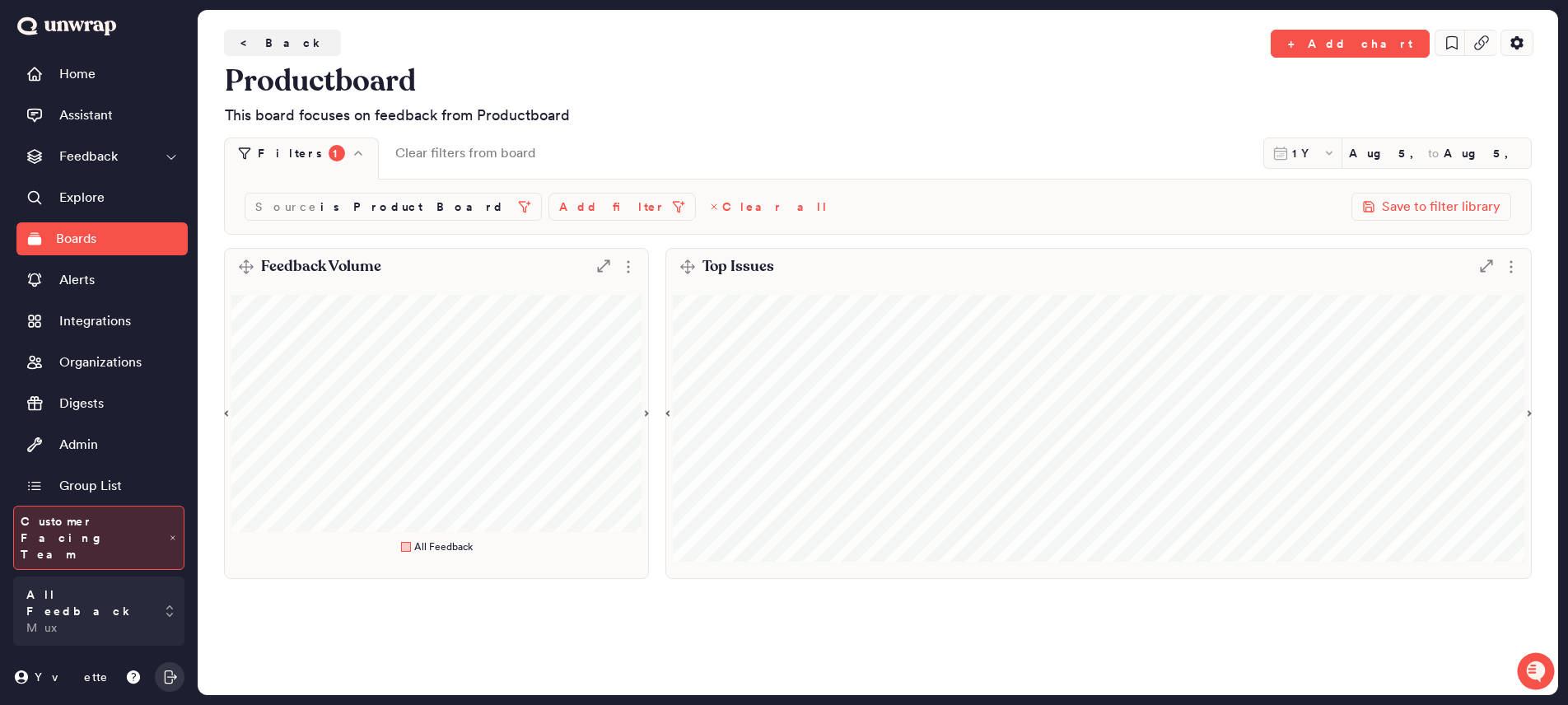 click on "Clear all" at bounding box center (775, 207) 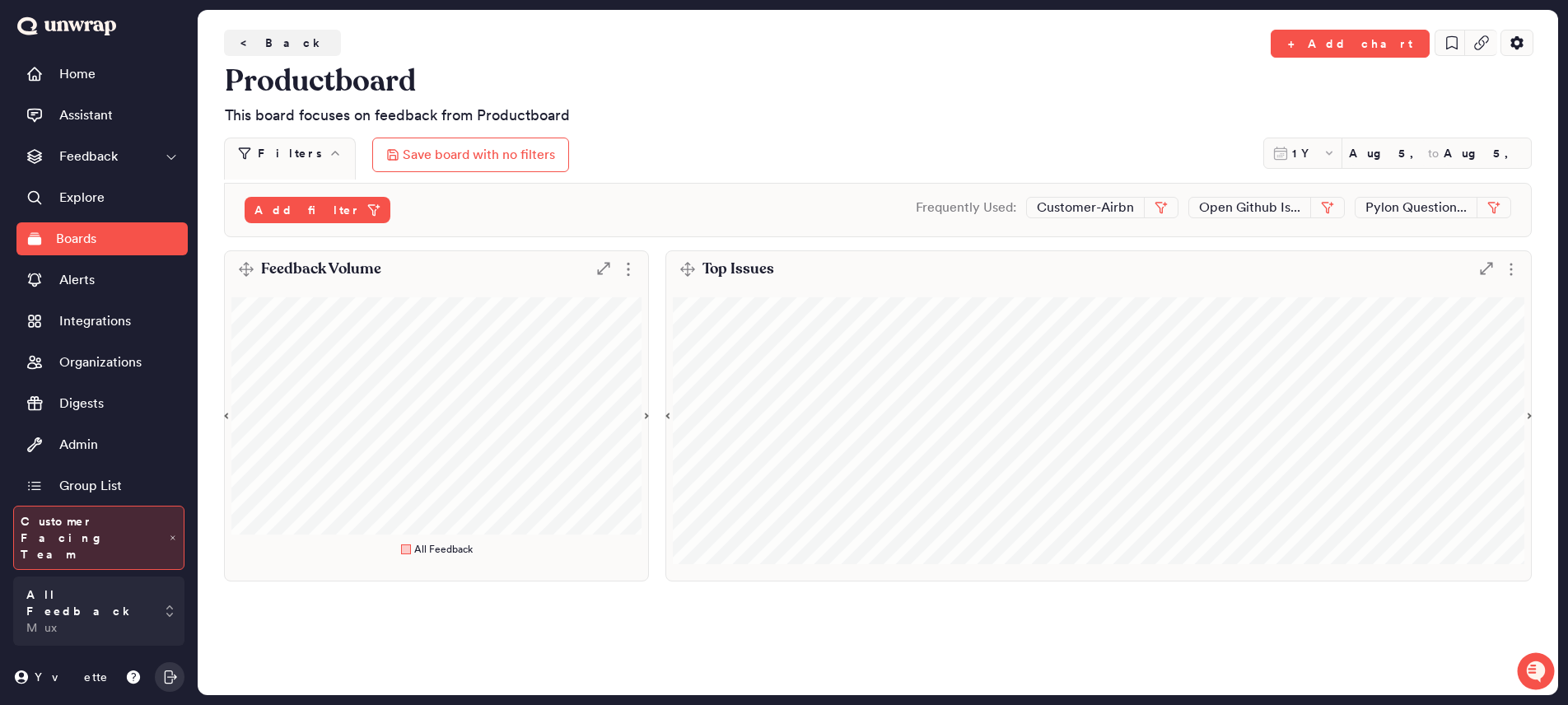 click 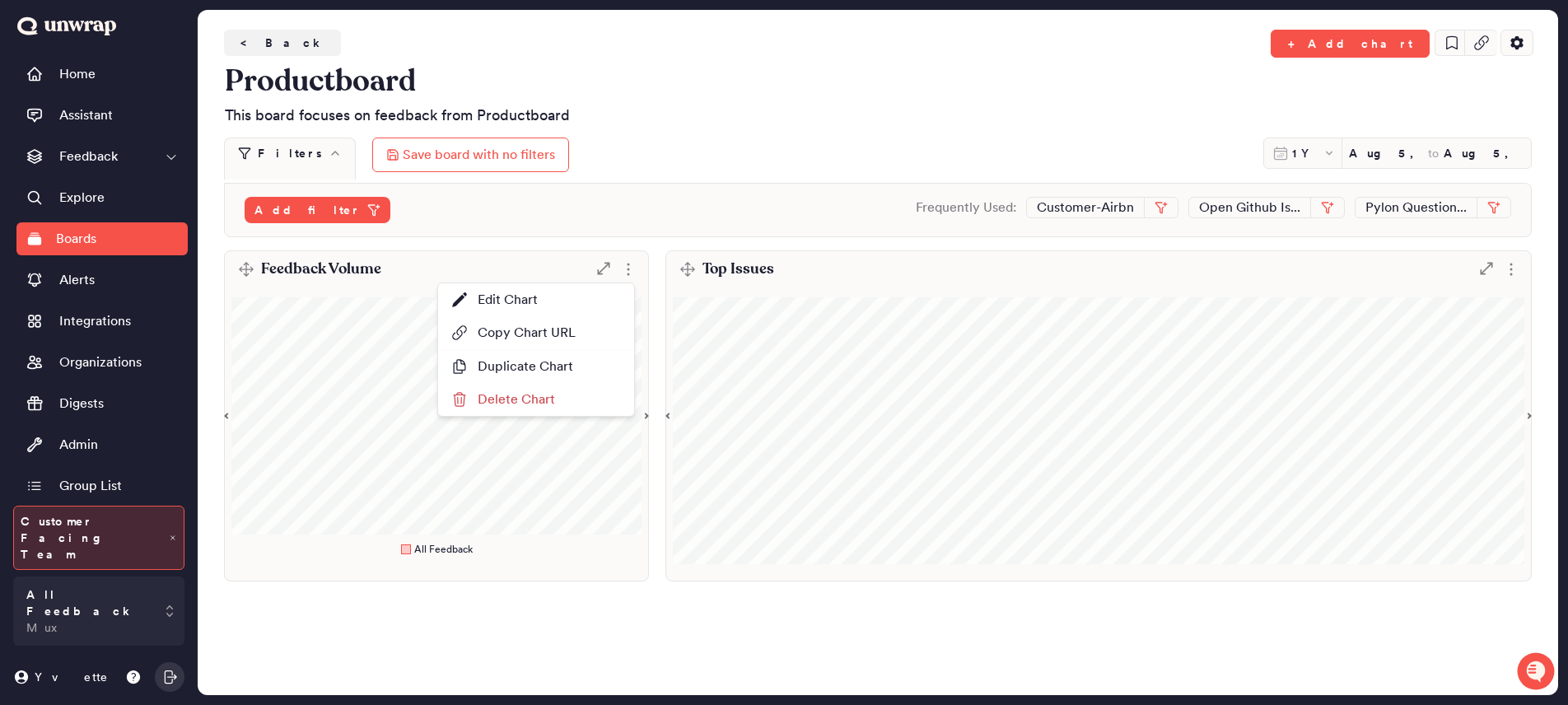 click on "Filters Save board with no filters 1Y Aug 5, 2024 to Aug 5, 2025" at bounding box center (878, 161) 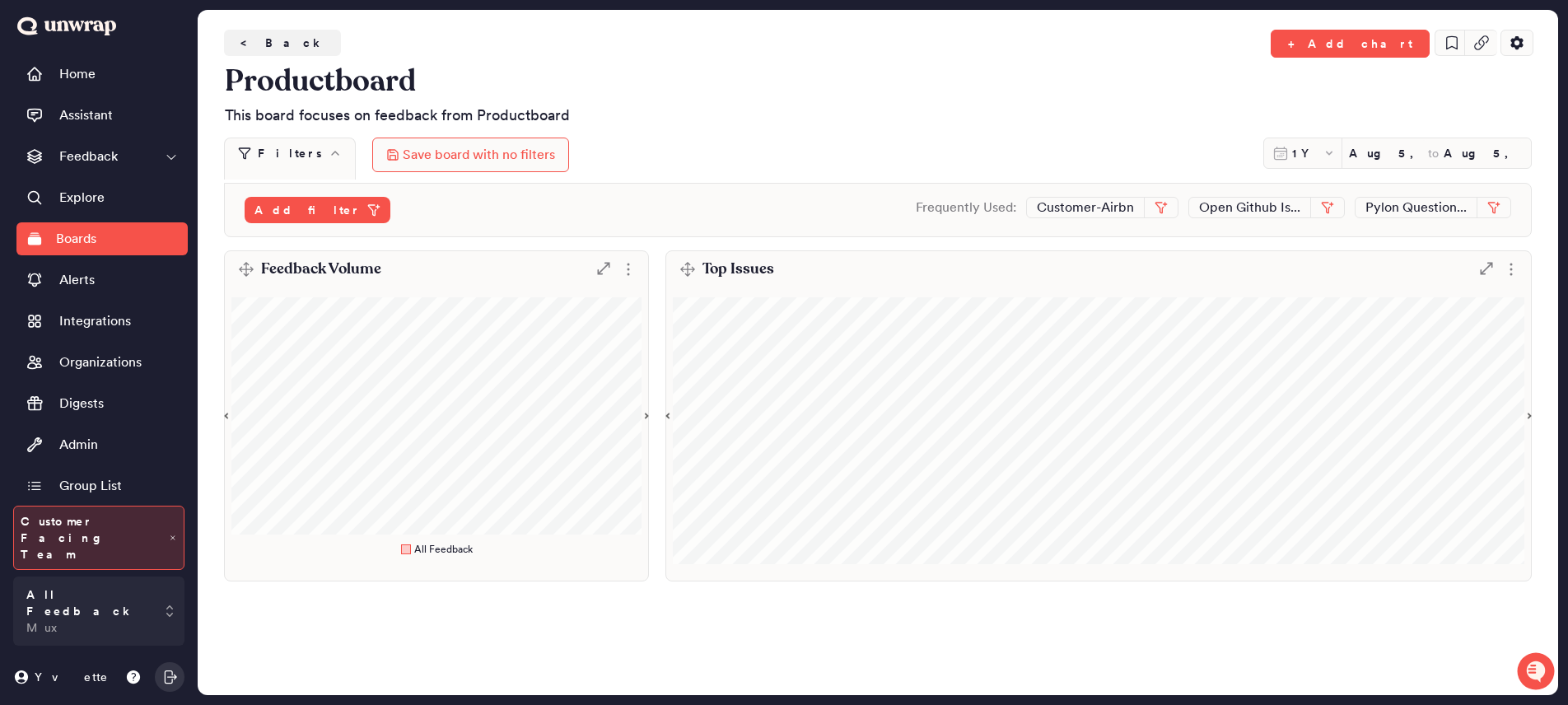 click on "Save board with no filters" at bounding box center [470, 155] 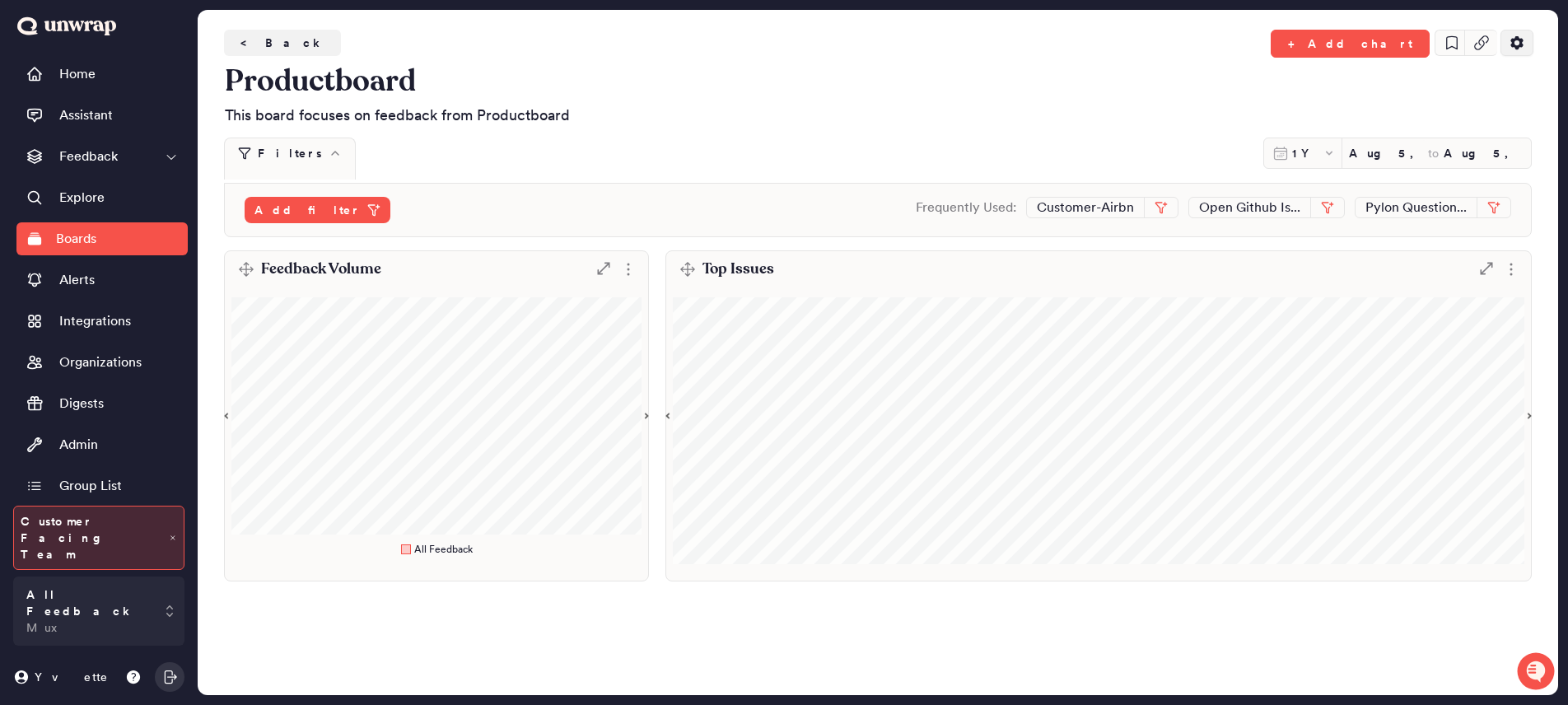 click 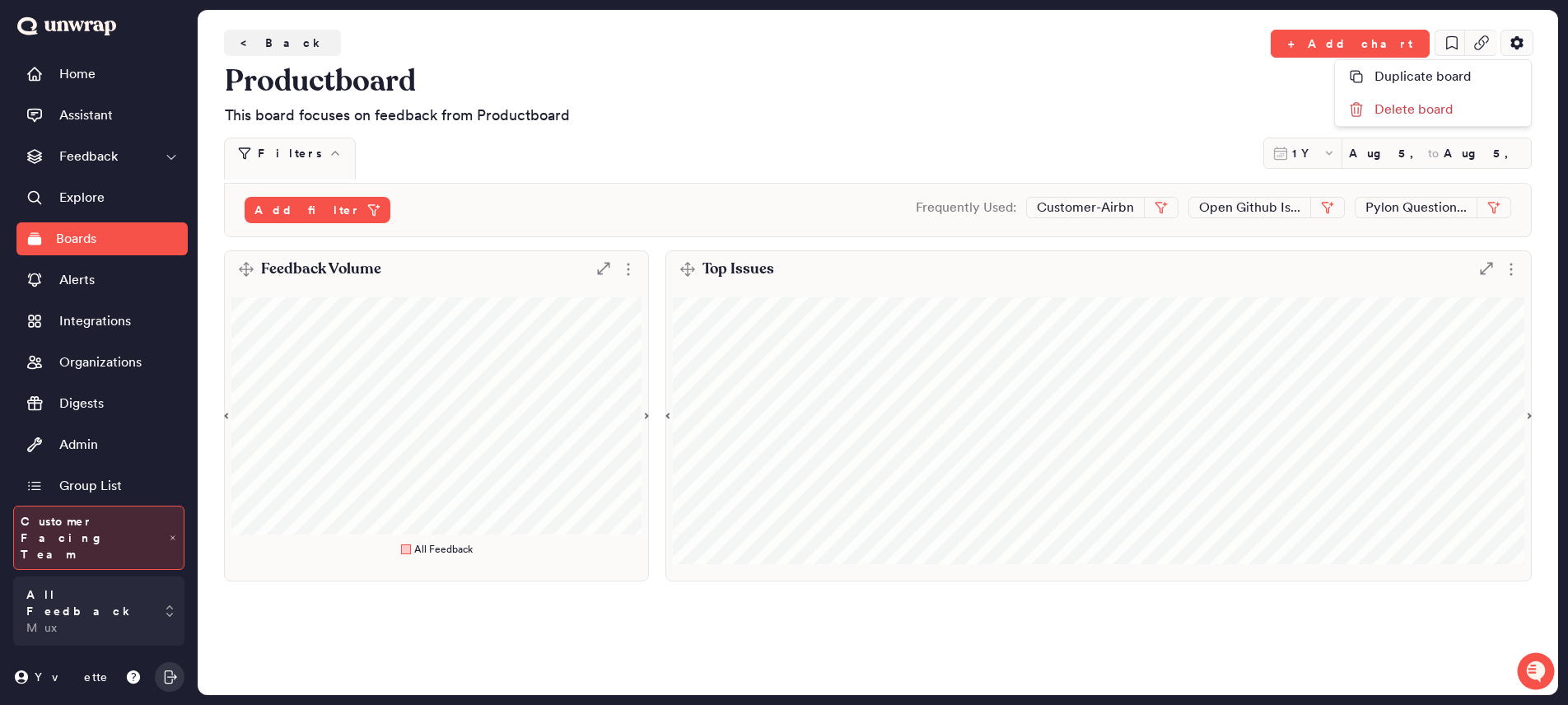 click on "Delete board" at bounding box center (1433, 110) 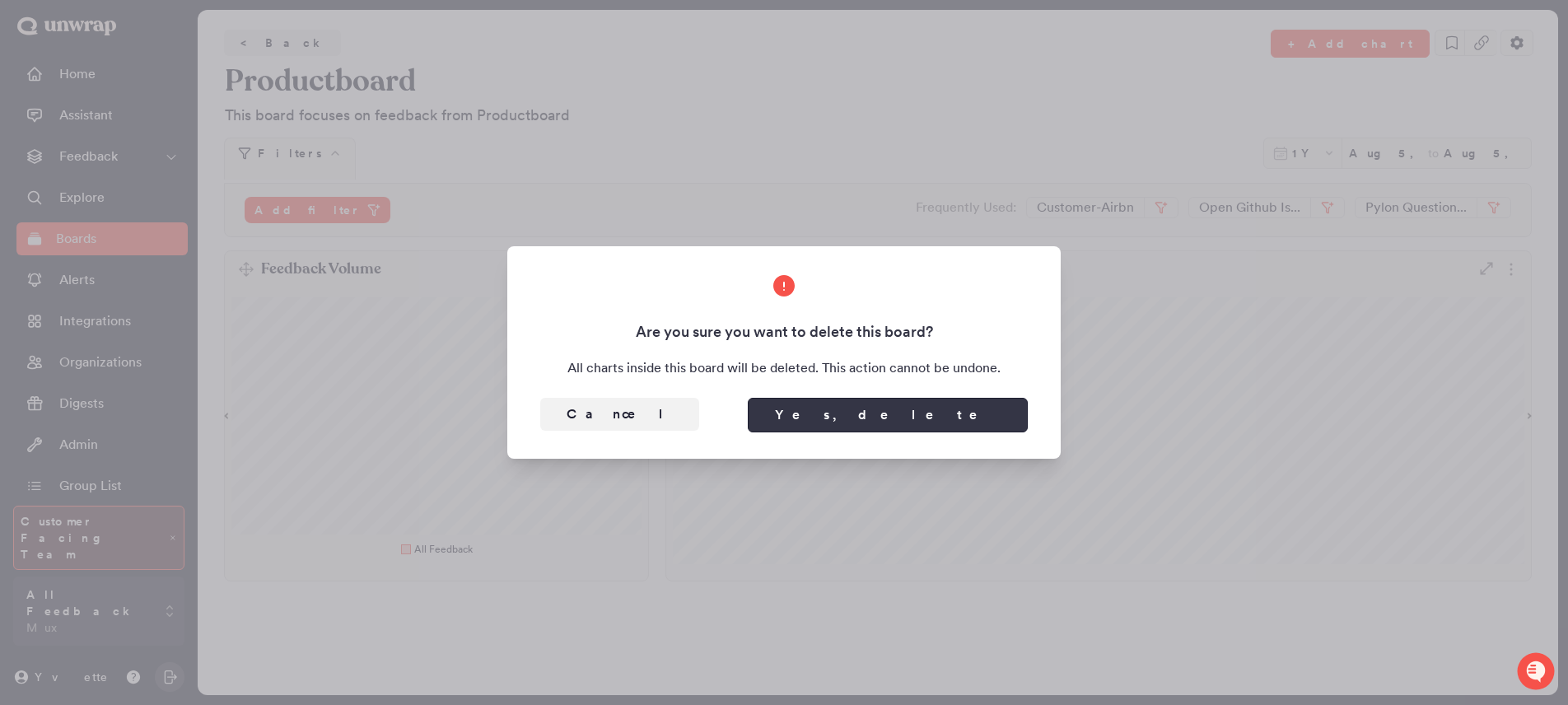 click on "Yes, delete" at bounding box center (888, 415) 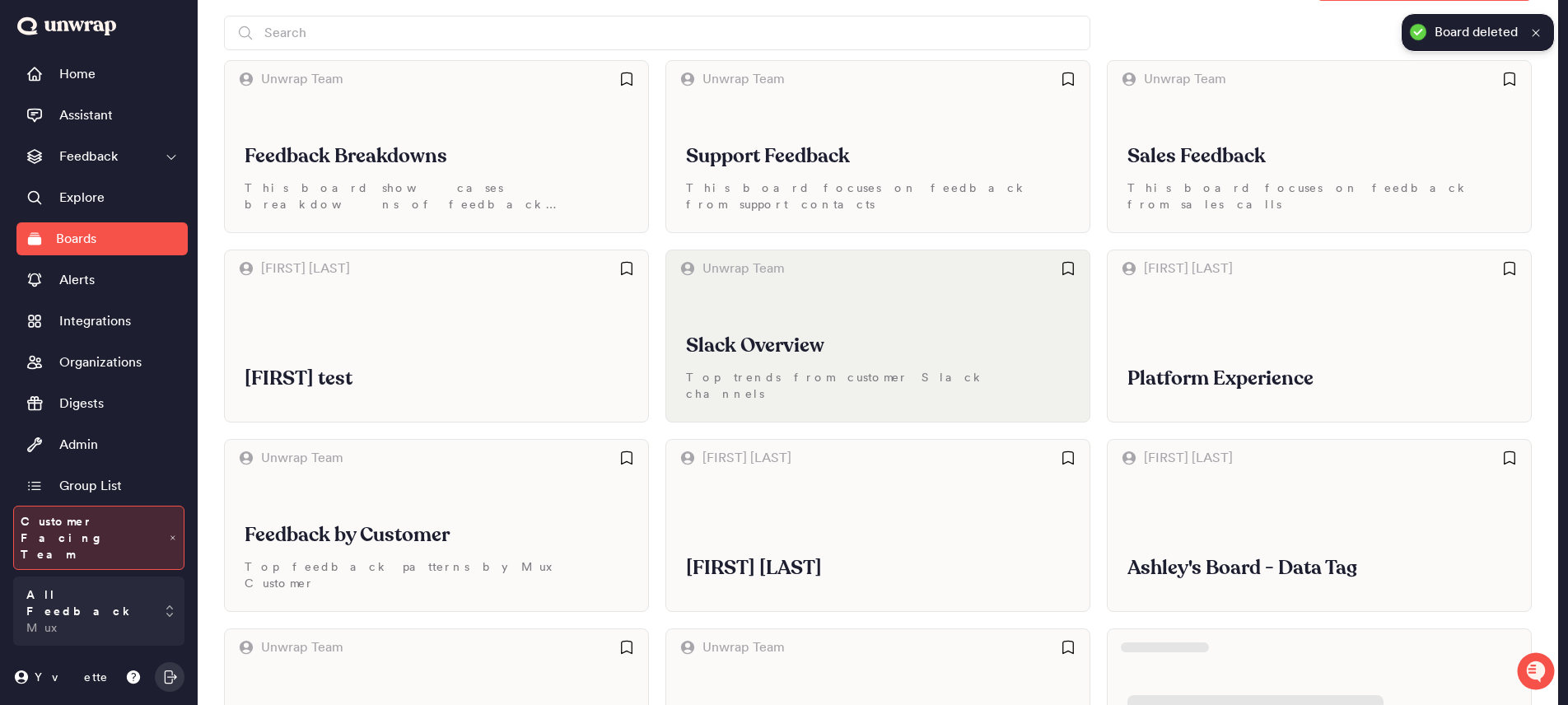 scroll, scrollTop: 85, scrollLeft: 0, axis: vertical 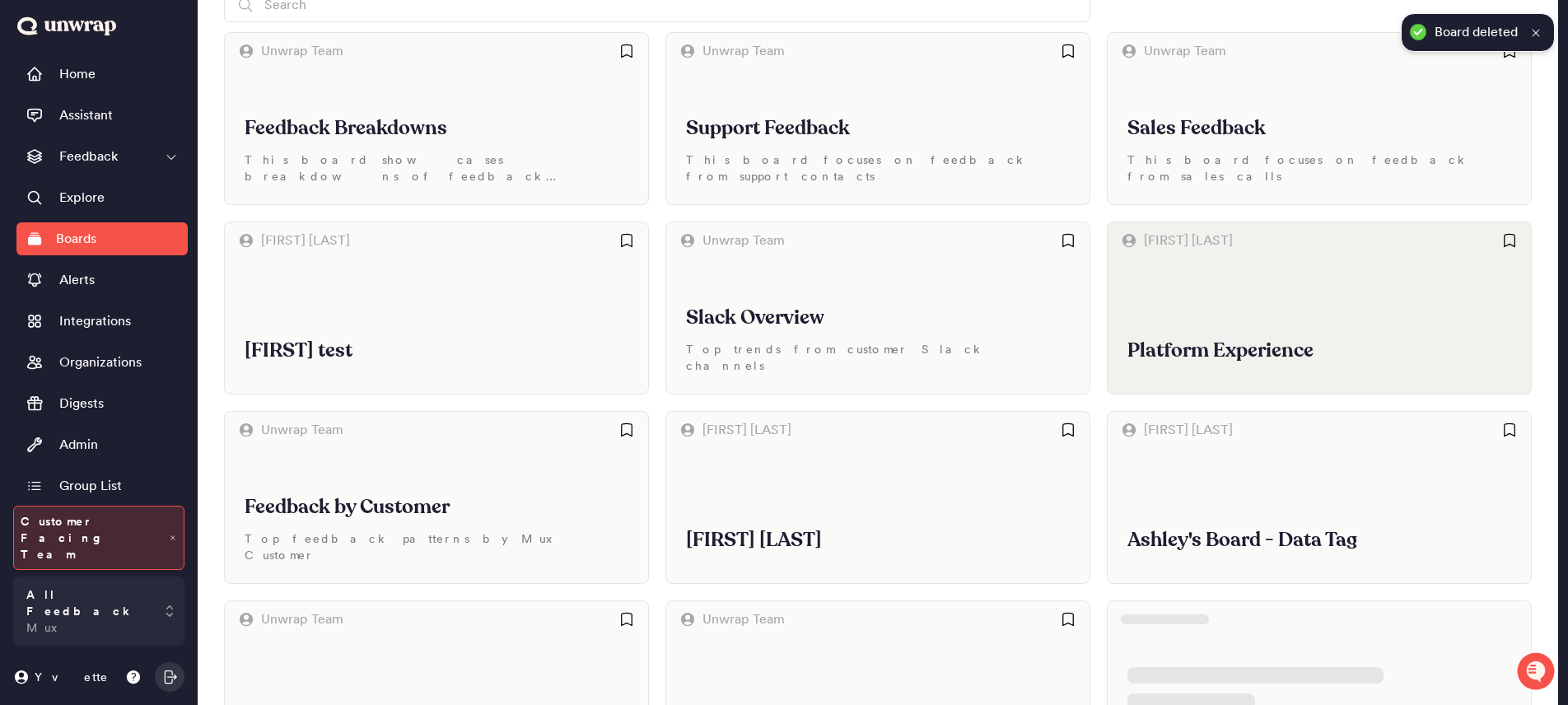 click on "Platform Experience" at bounding box center (1319, 351) 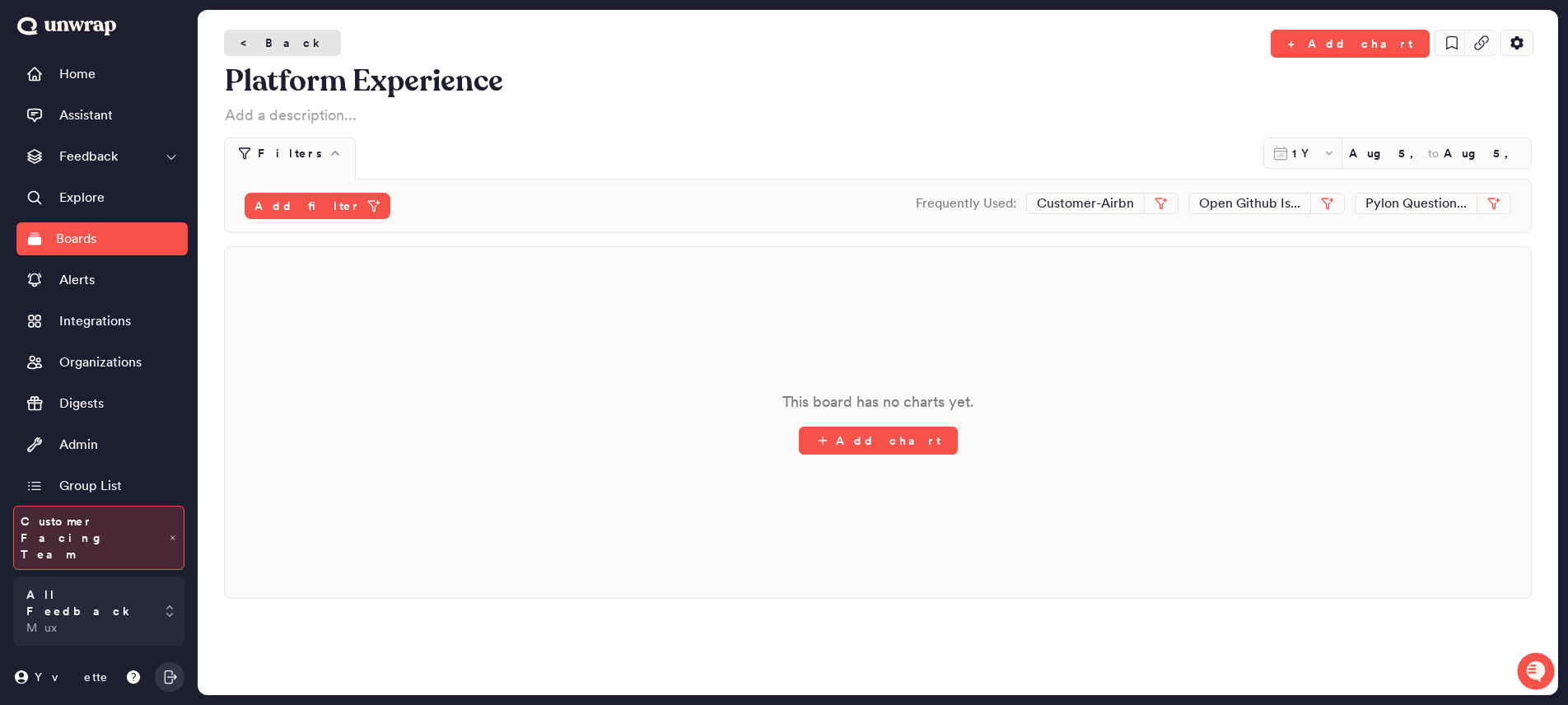 click on "< Back" at bounding box center (282, 43) 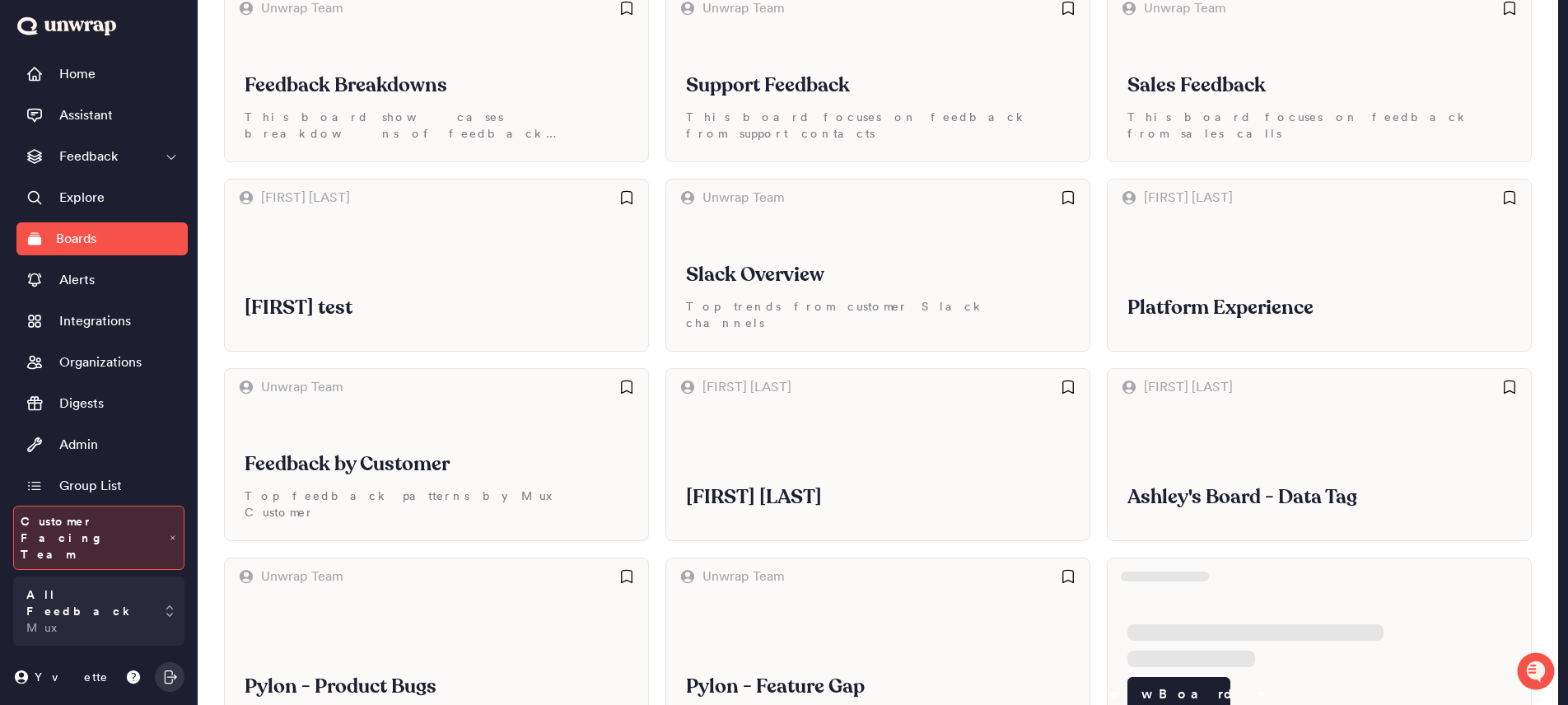 scroll, scrollTop: 170, scrollLeft: 0, axis: vertical 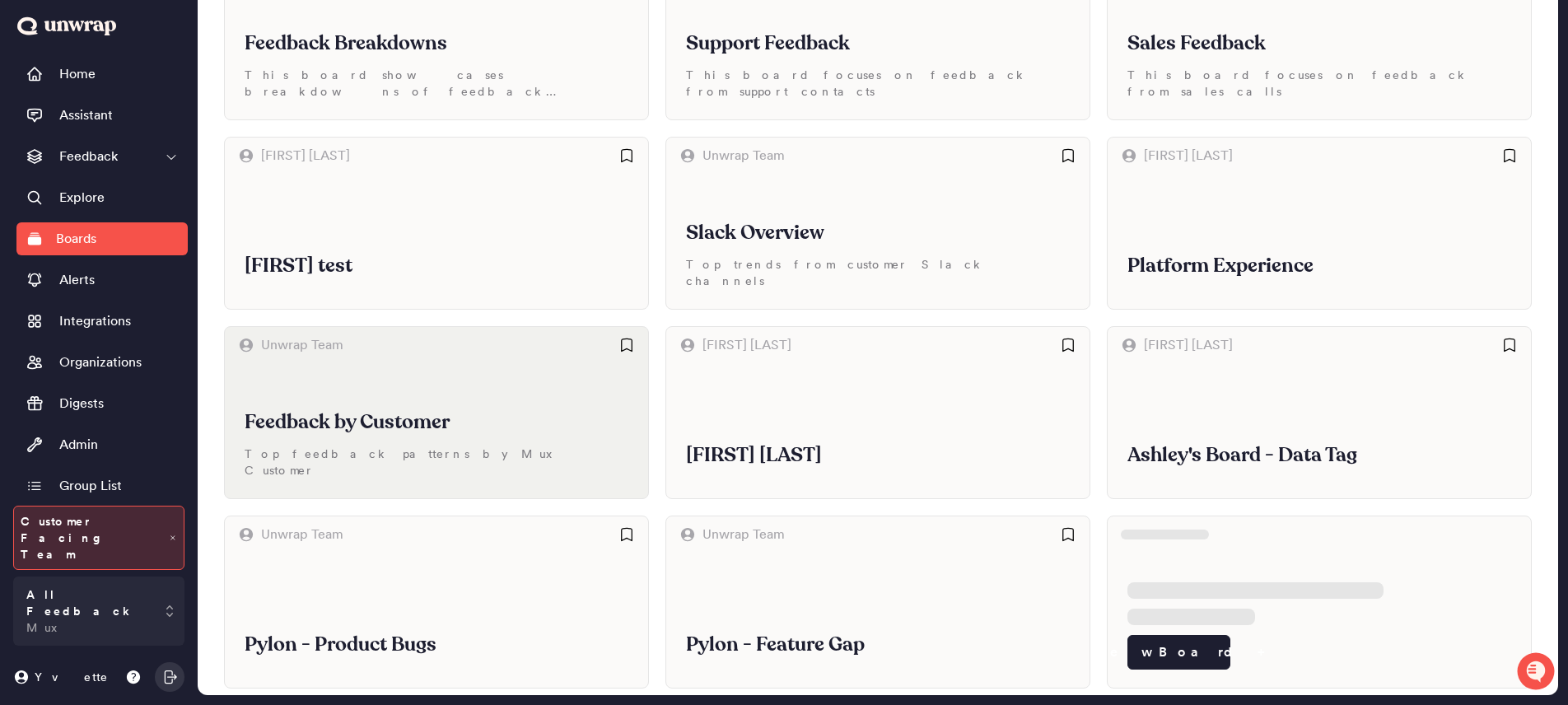 click on "Feedback by Customer Top feedback patterns by Mux Customer" at bounding box center [436, 431] 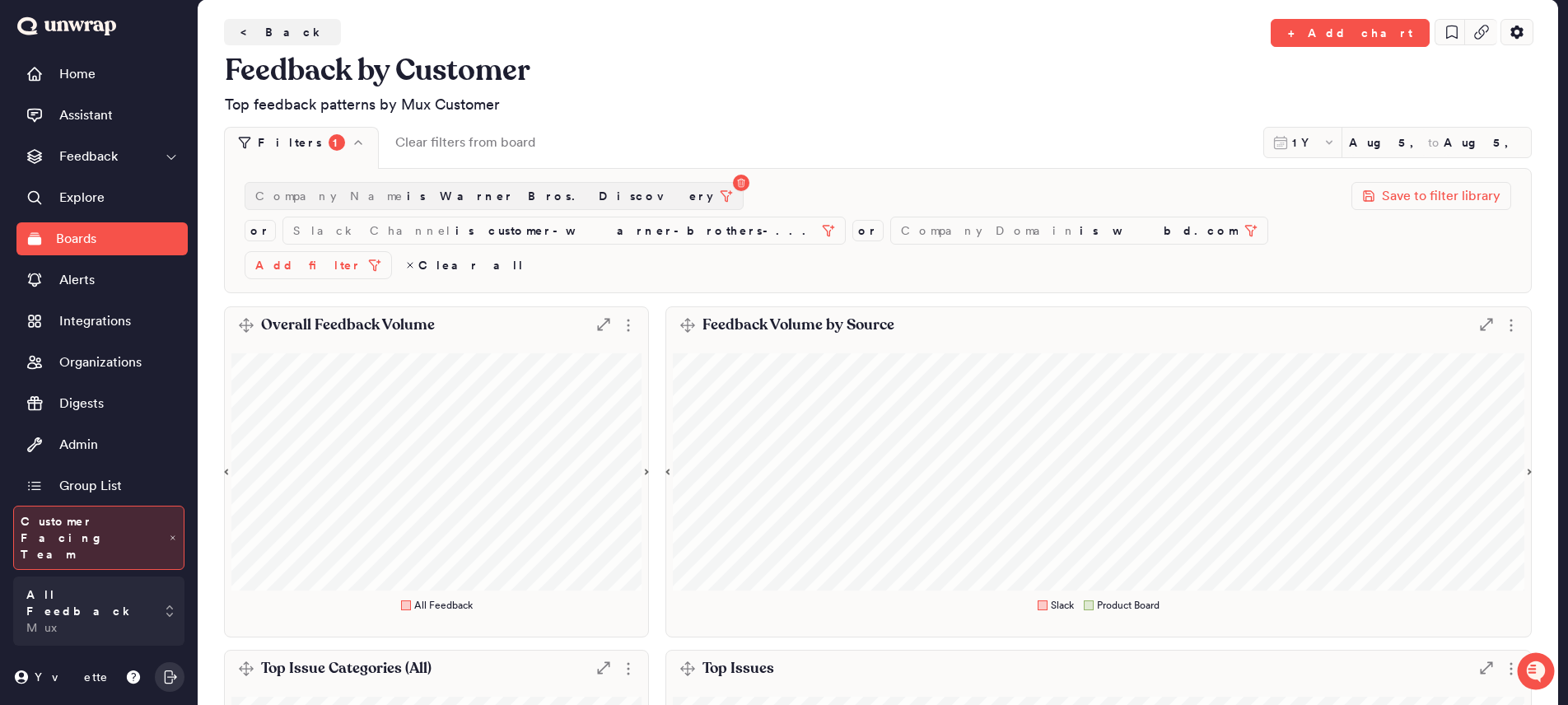 scroll, scrollTop: 0, scrollLeft: 0, axis: both 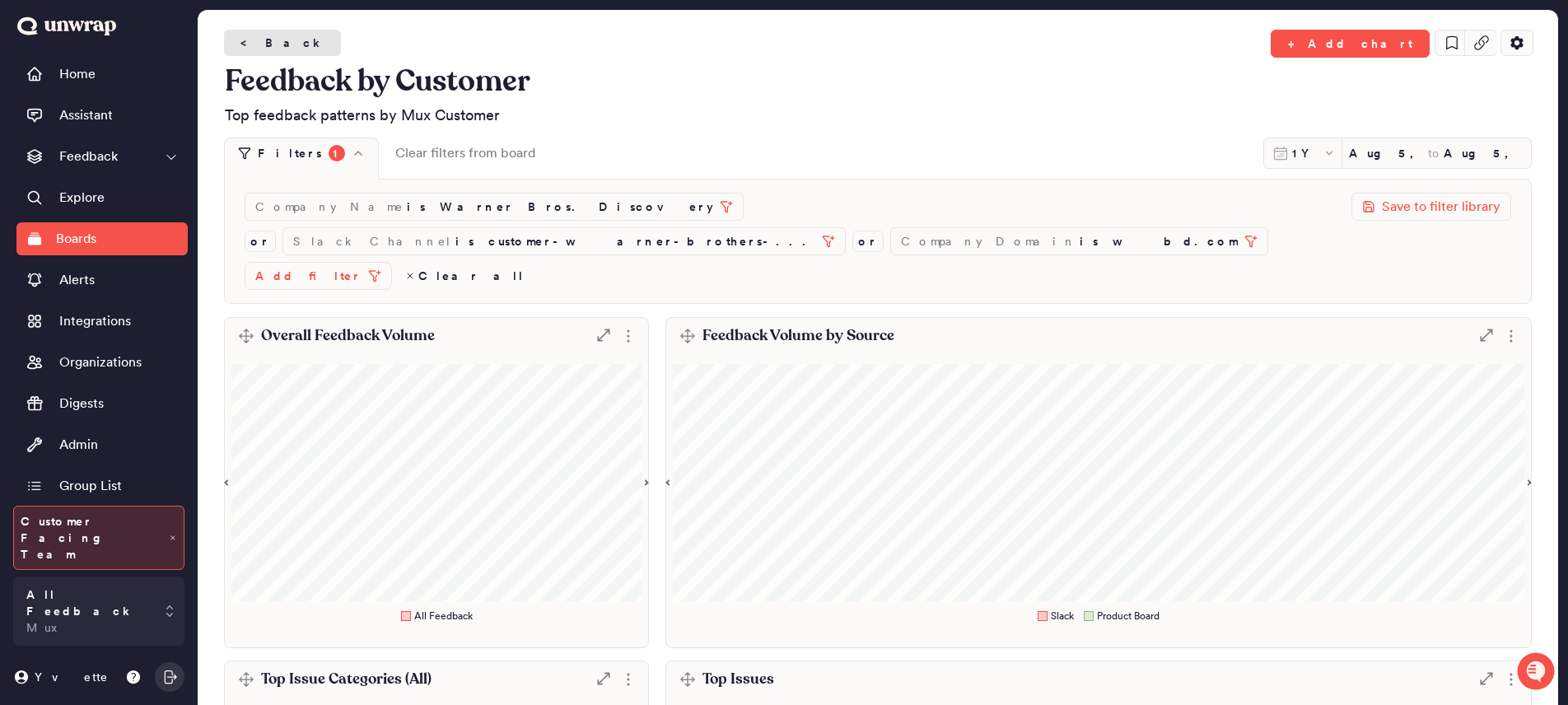 click on "< Back" at bounding box center [282, 43] 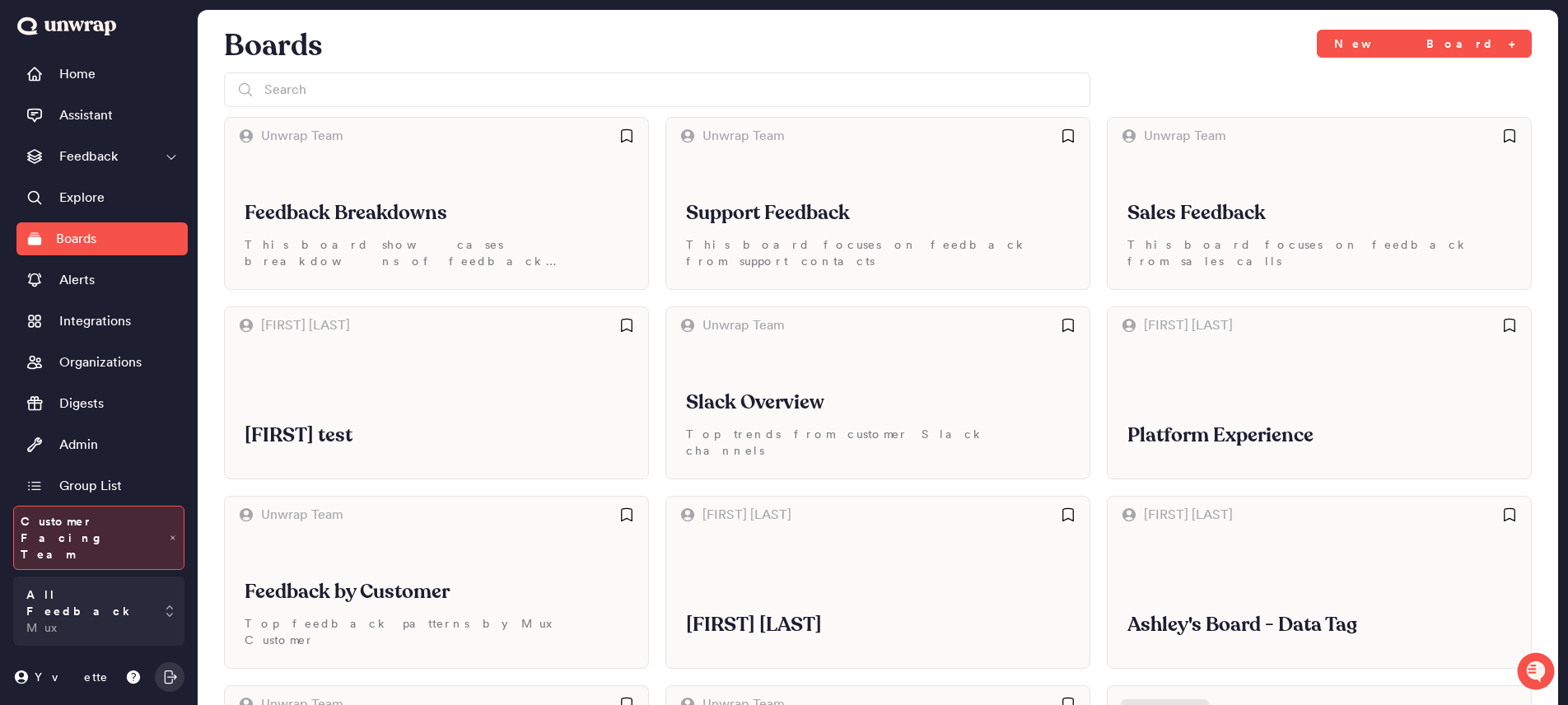 scroll, scrollTop: 170, scrollLeft: 0, axis: vertical 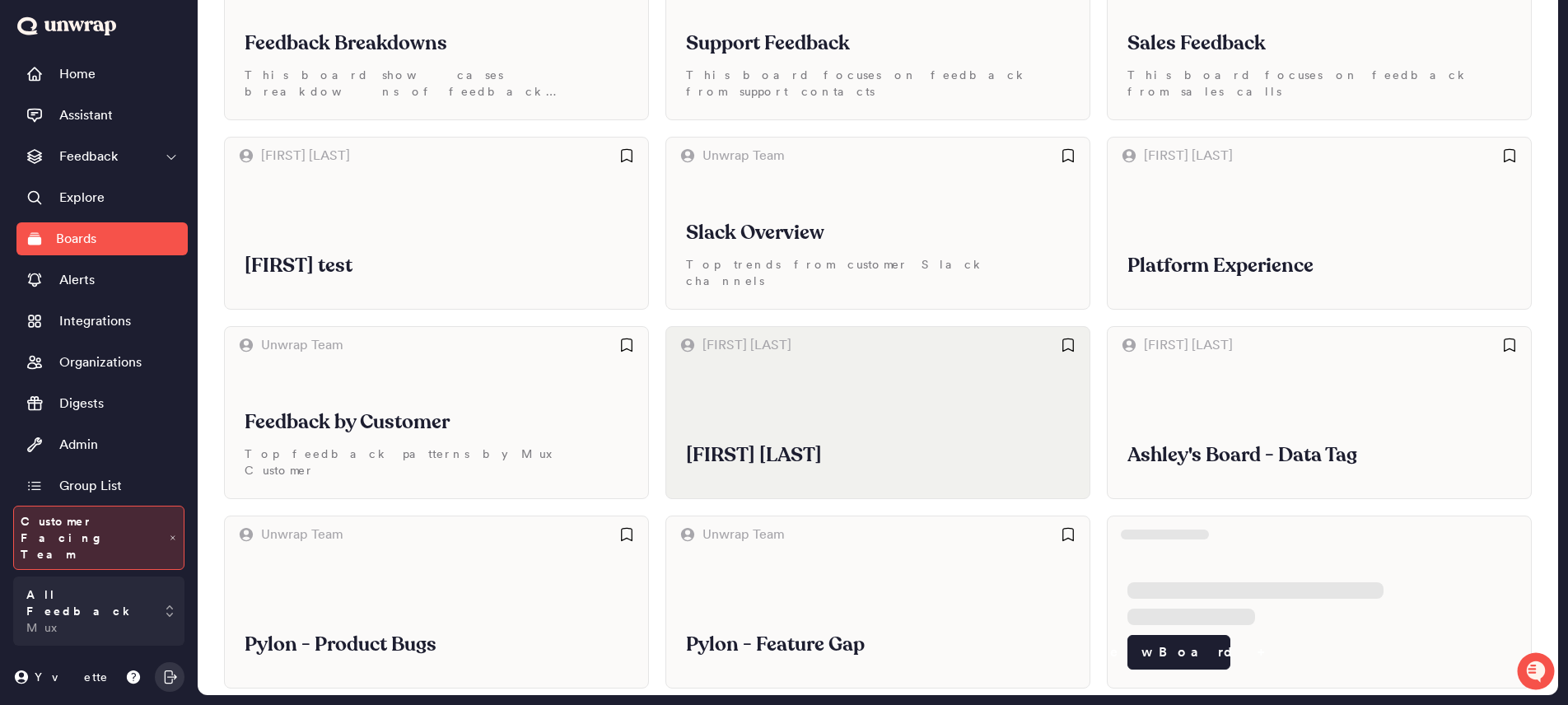 click on "Rachel Support" at bounding box center [878, 431] 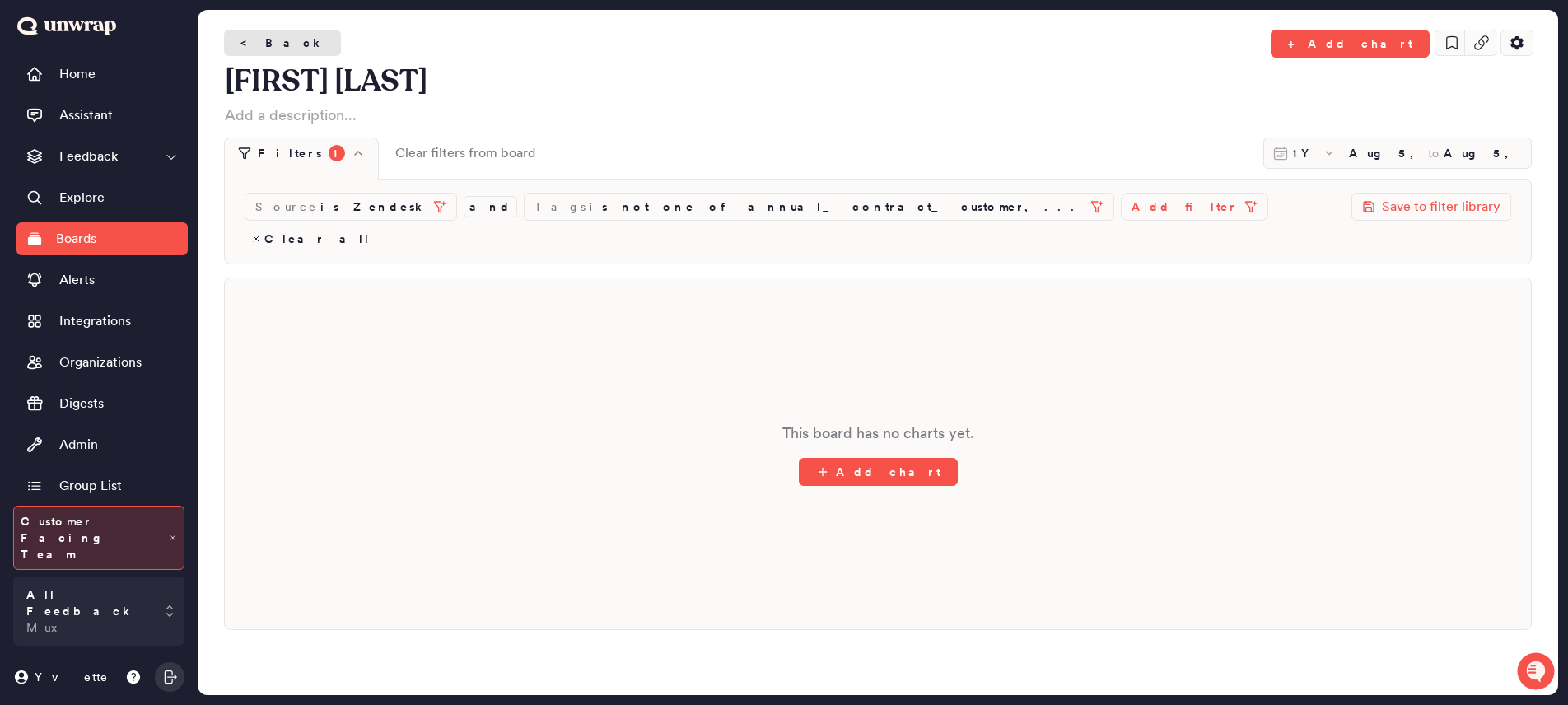 click on "< Back" at bounding box center (282, 43) 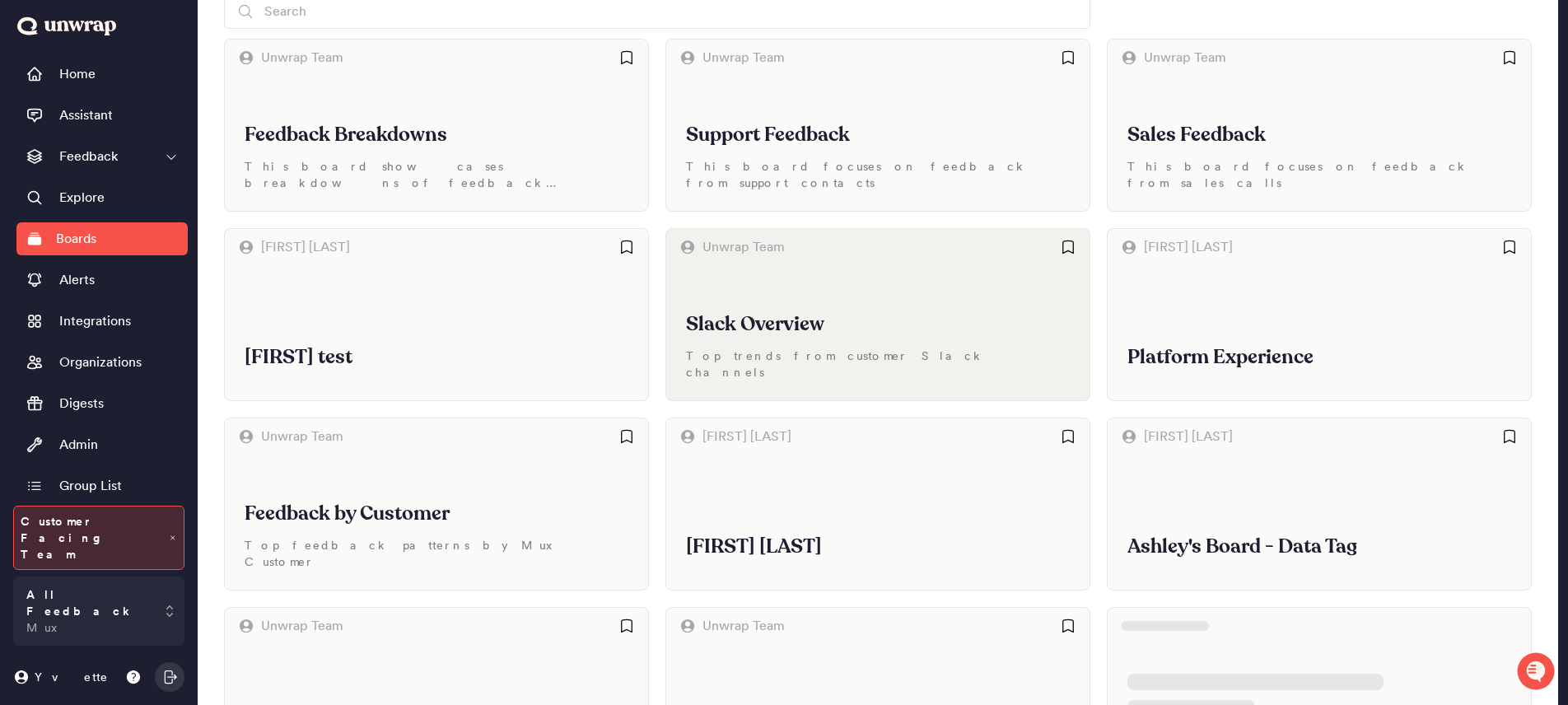 scroll, scrollTop: 170, scrollLeft: 0, axis: vertical 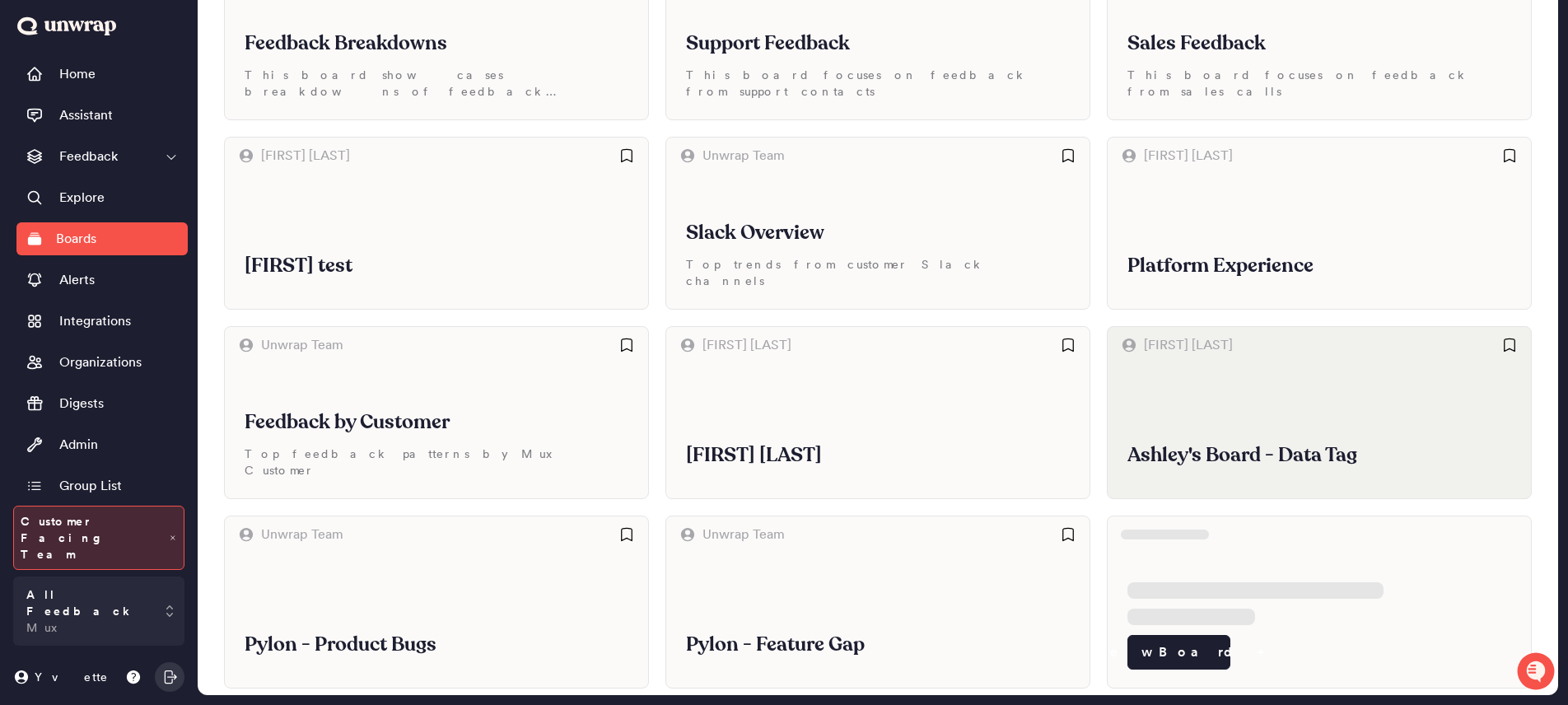 click on "Ashley's Board - Data Tag" at bounding box center [1319, 455] 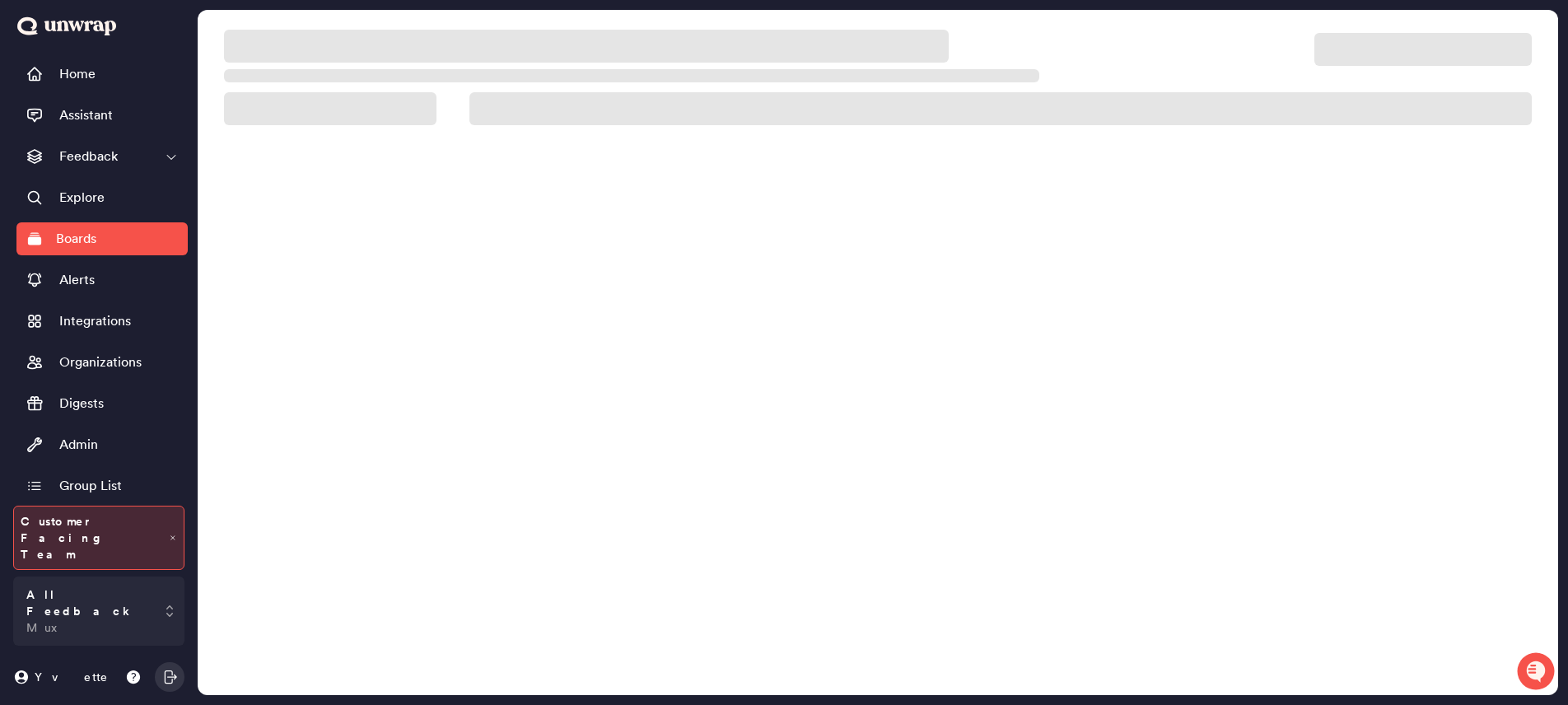 scroll, scrollTop: 0, scrollLeft: 0, axis: both 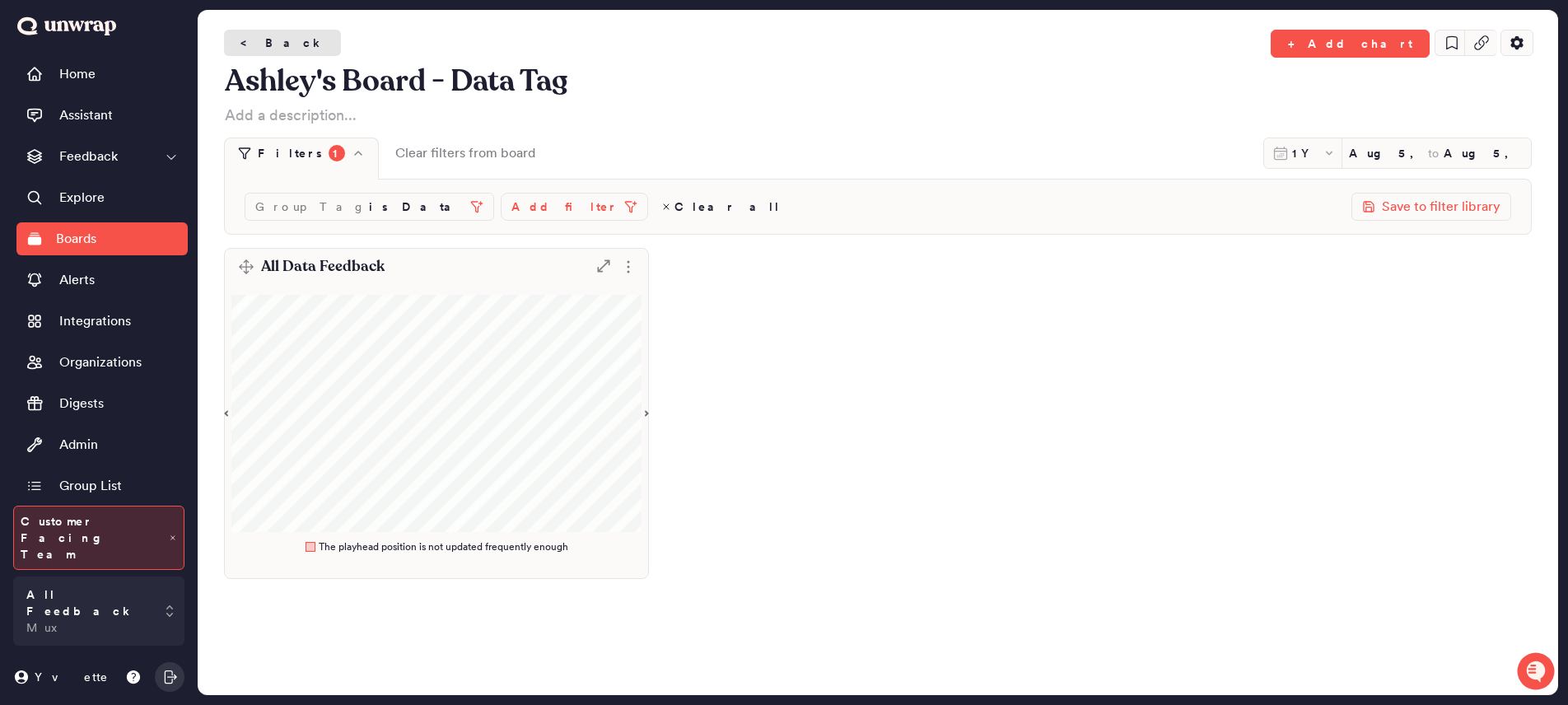 click on "< Back" at bounding box center (282, 43) 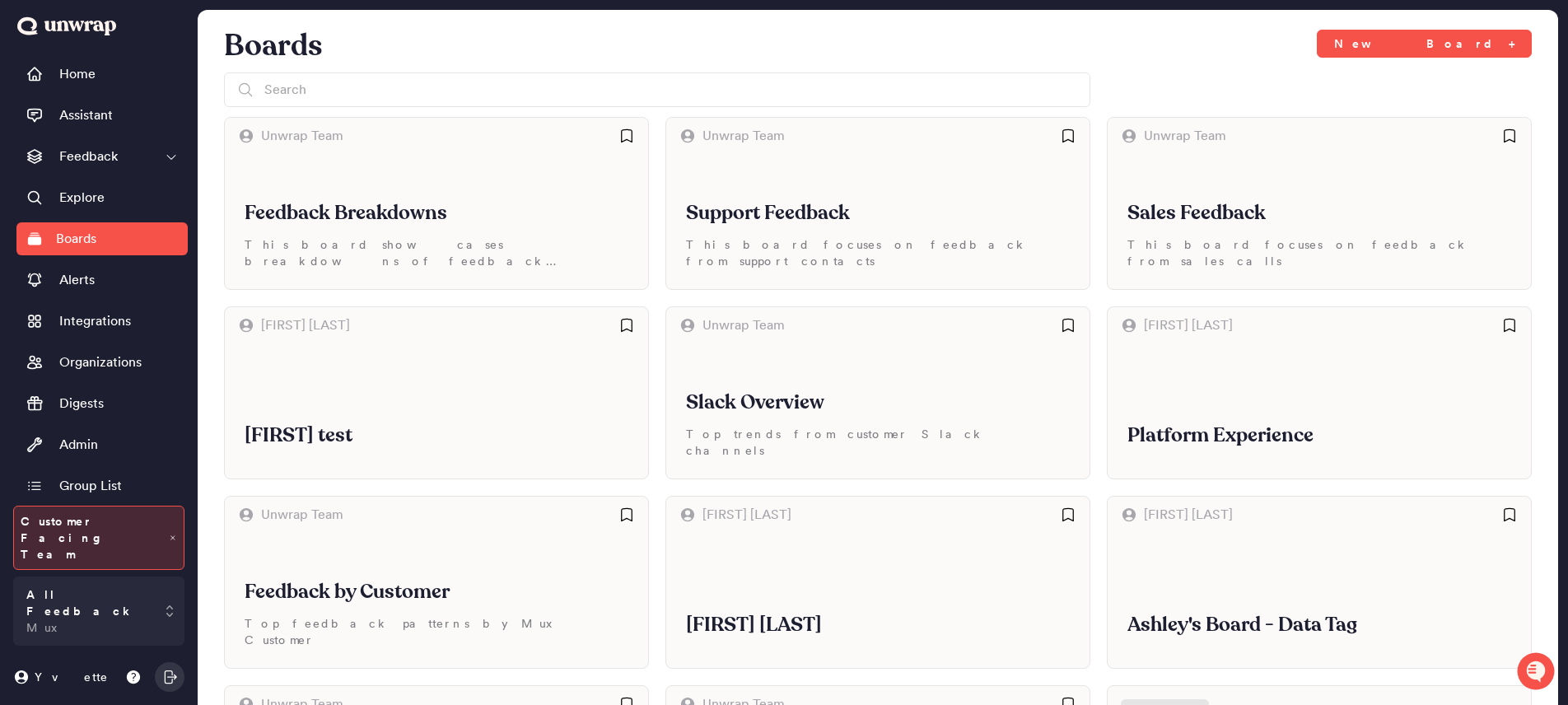 scroll, scrollTop: 170, scrollLeft: 0, axis: vertical 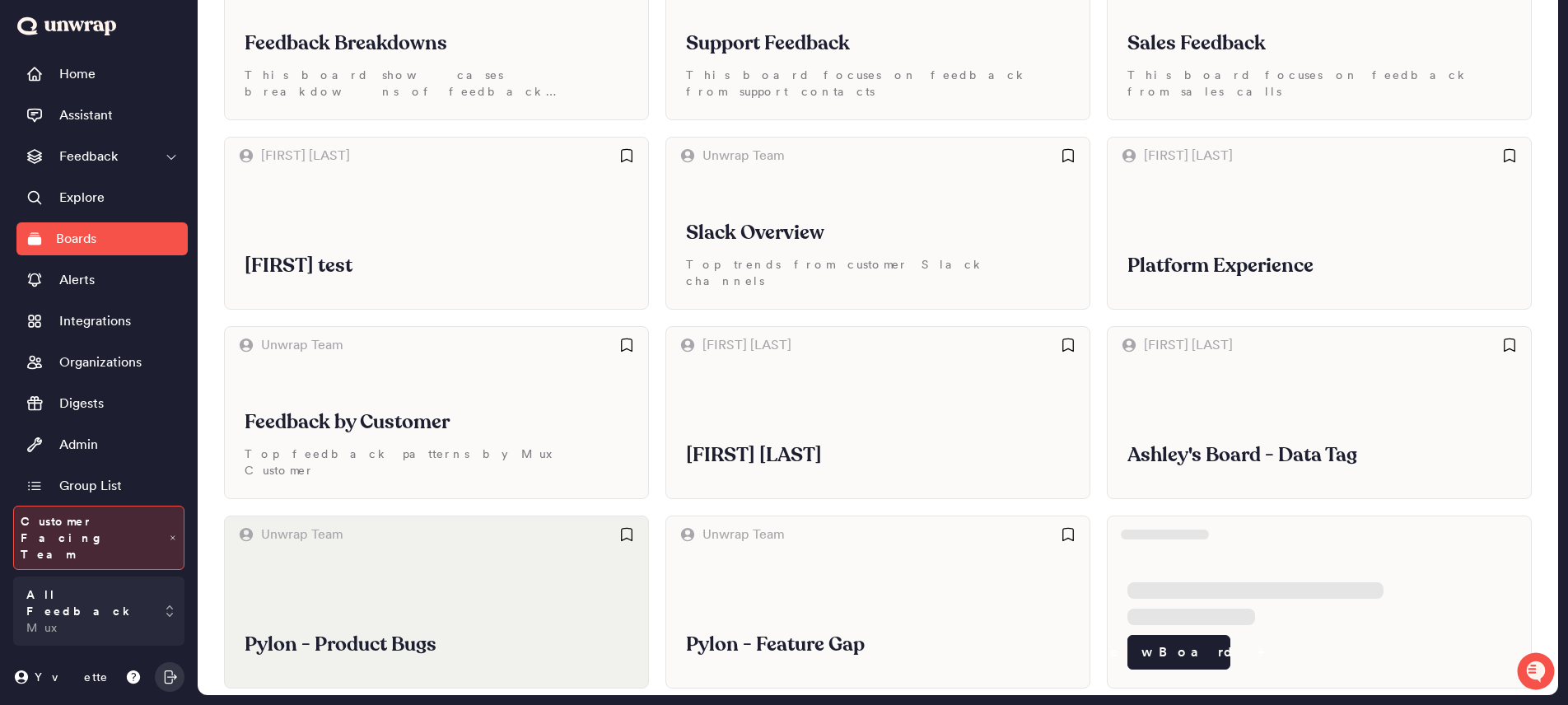 click on "Pylon - Product Bugs" at bounding box center (436, 620) 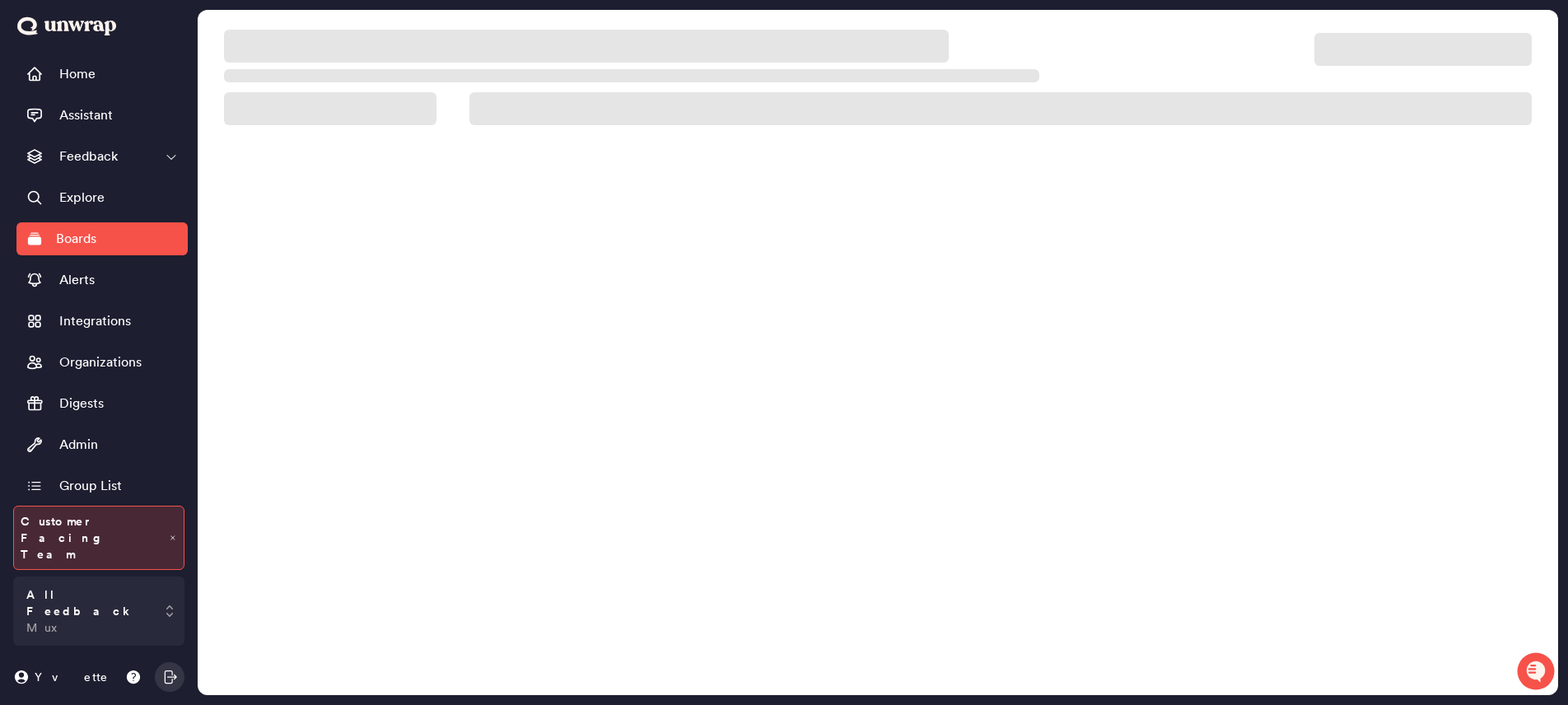 scroll, scrollTop: 0, scrollLeft: 0, axis: both 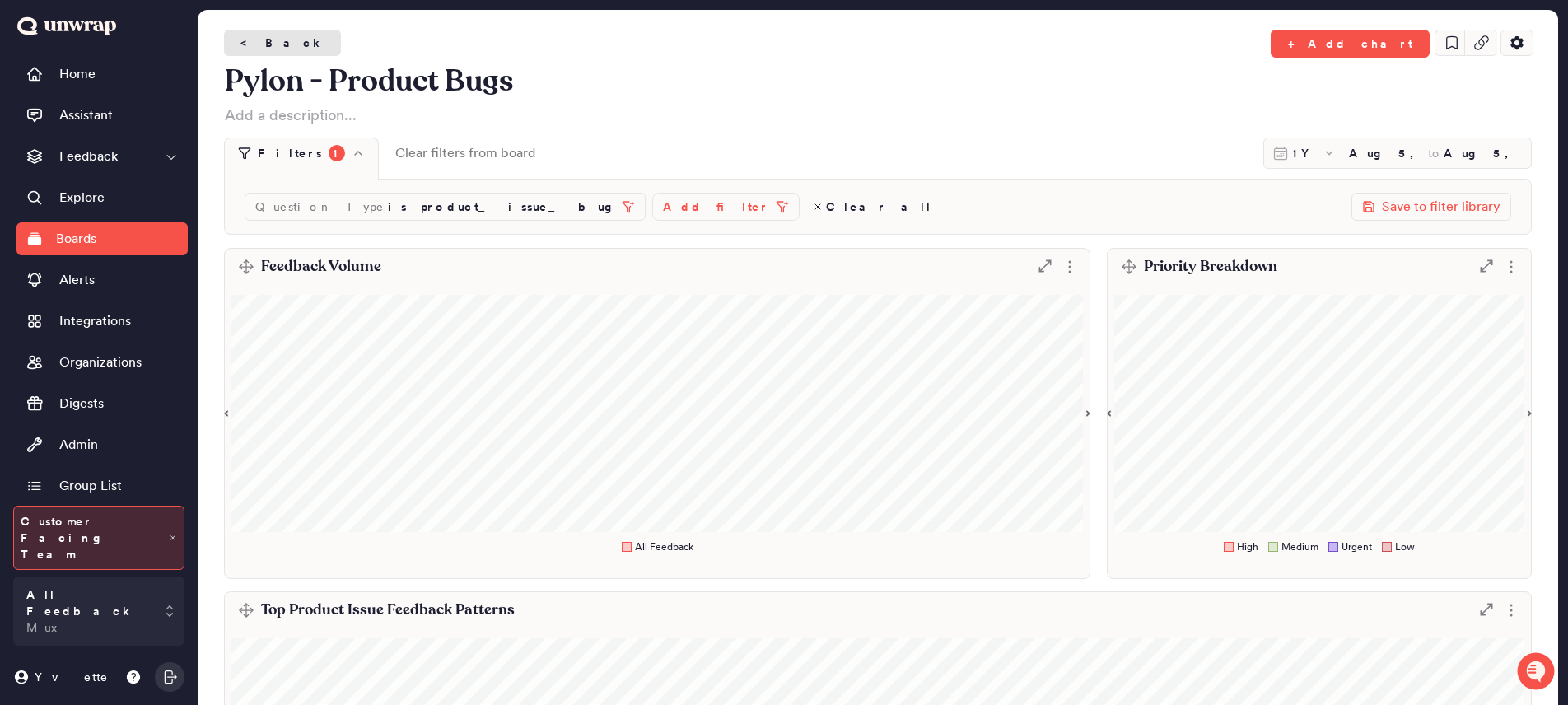 click on "< Back" at bounding box center (282, 43) 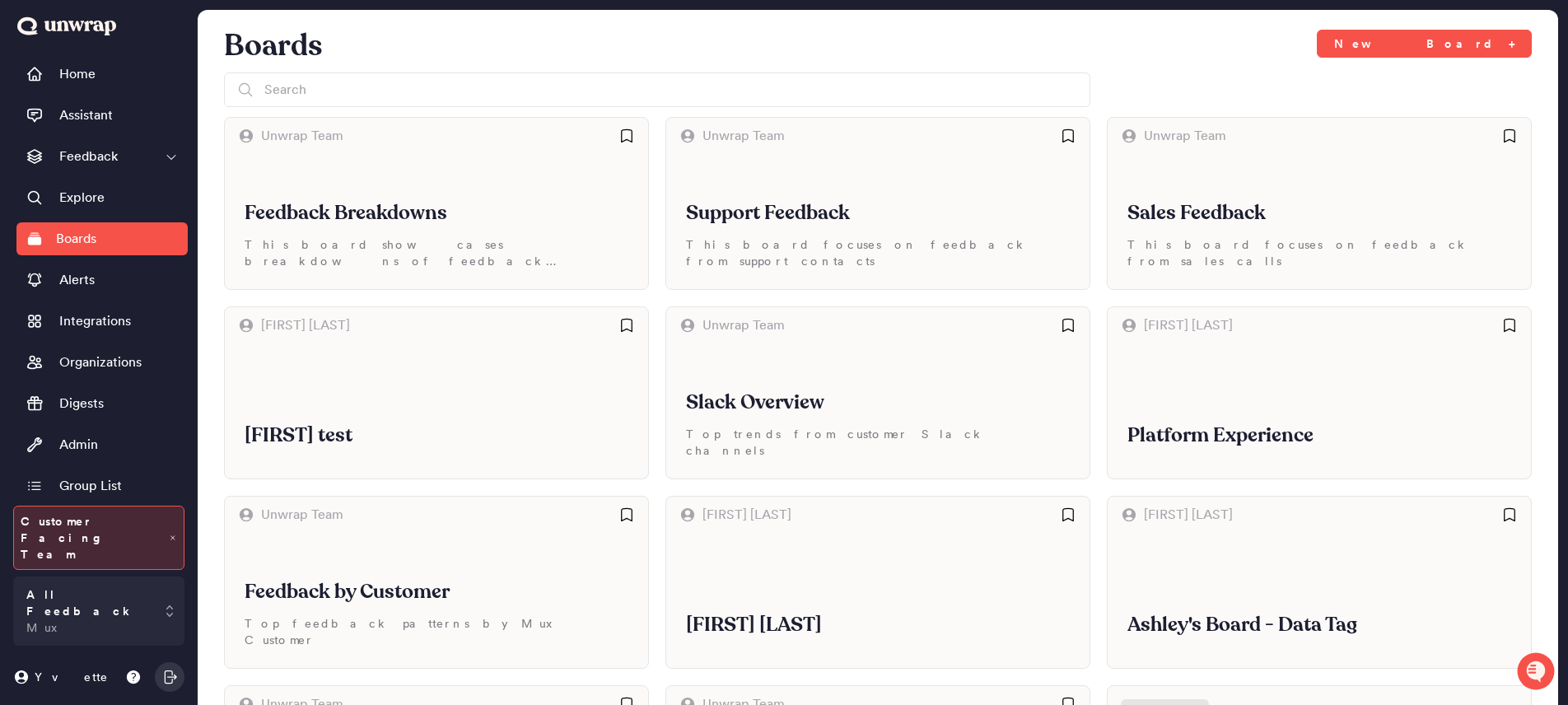 scroll, scrollTop: 170, scrollLeft: 0, axis: vertical 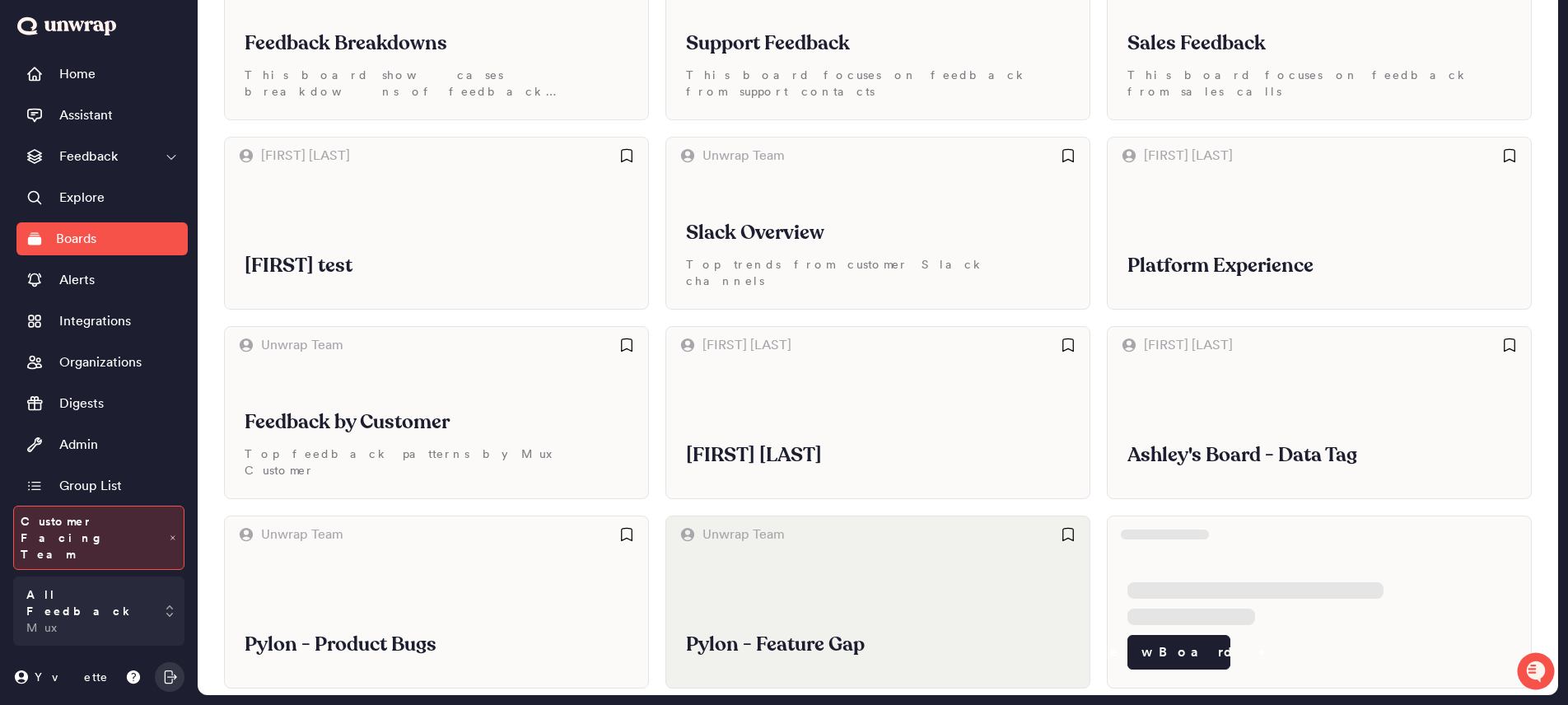click on "Unwrap Team" at bounding box center [878, 535] 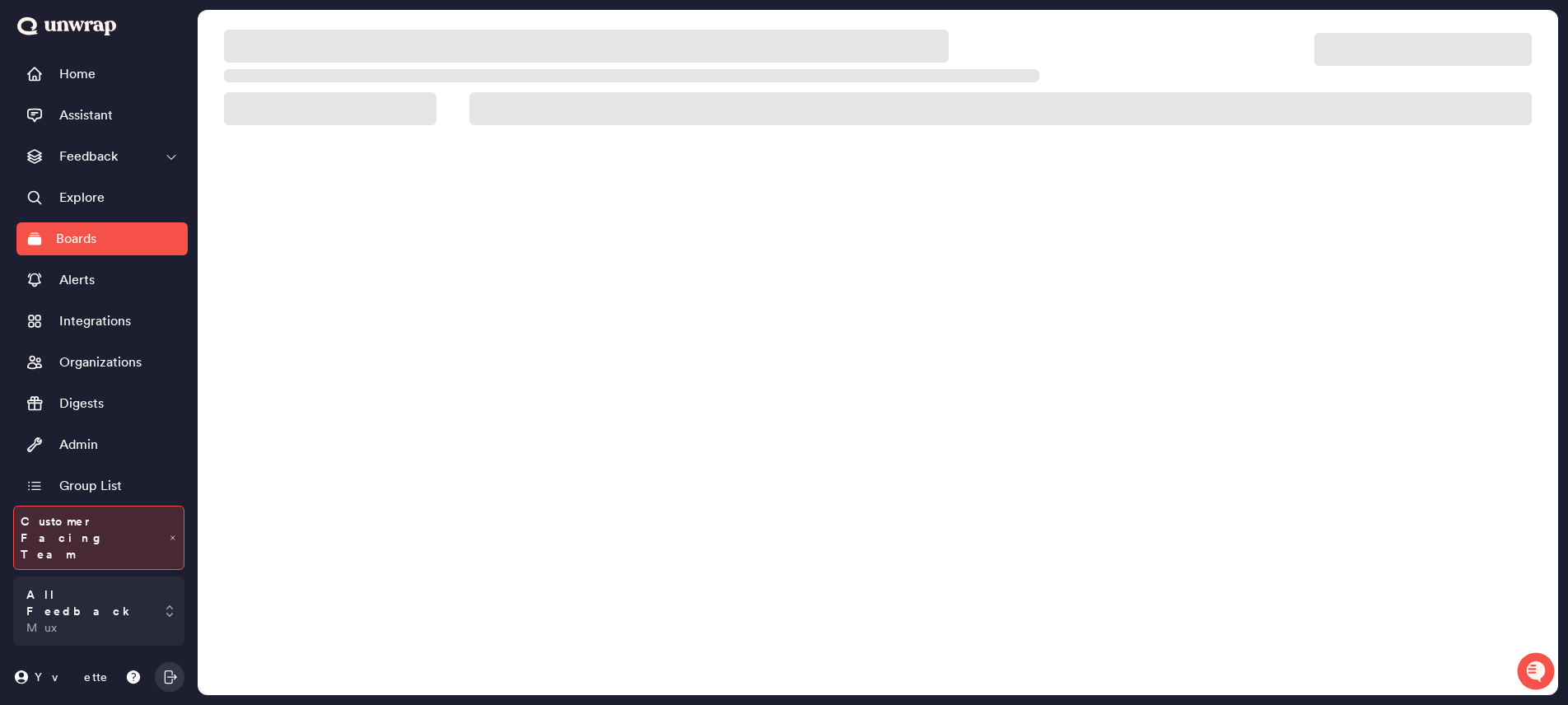 scroll, scrollTop: 0, scrollLeft: 0, axis: both 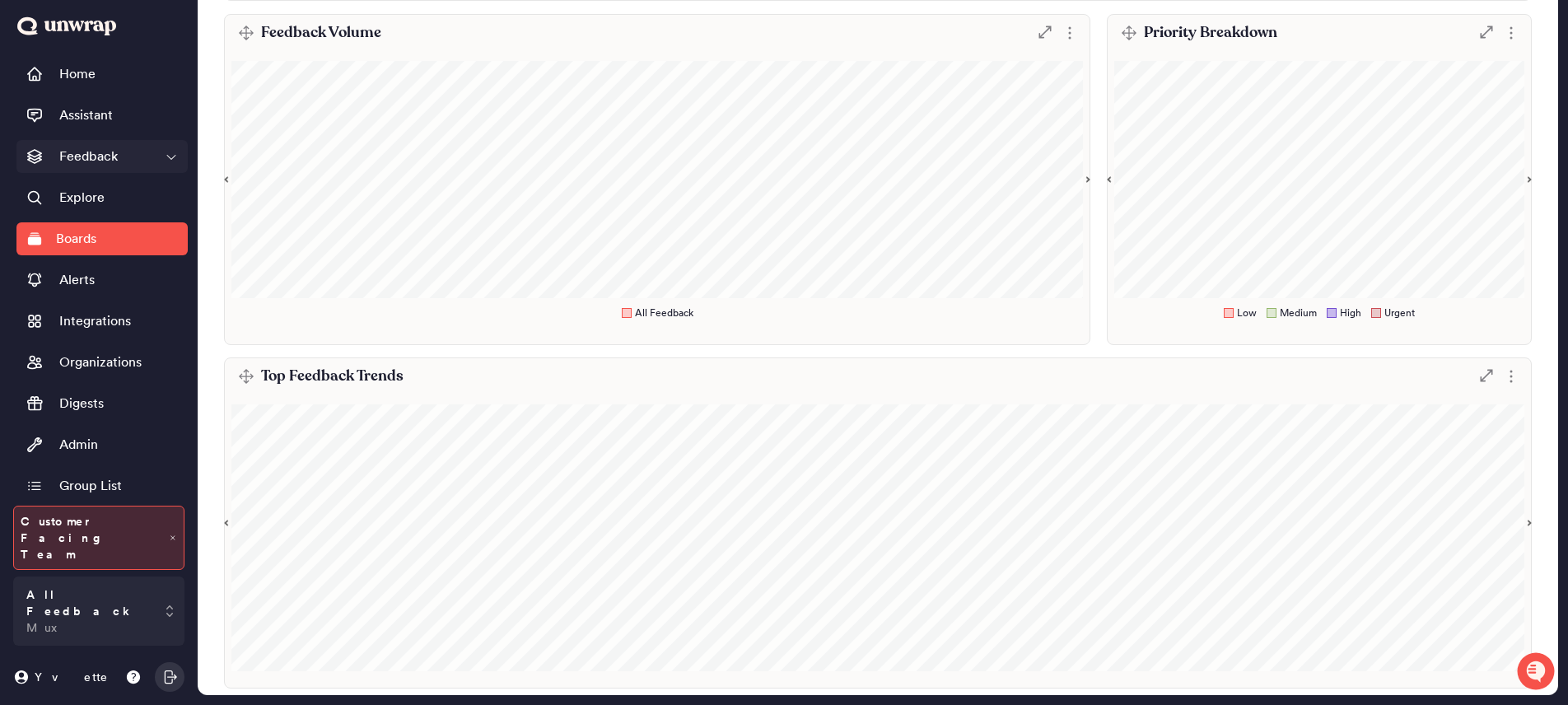 click on "Feedback" at bounding box center [102, 156] 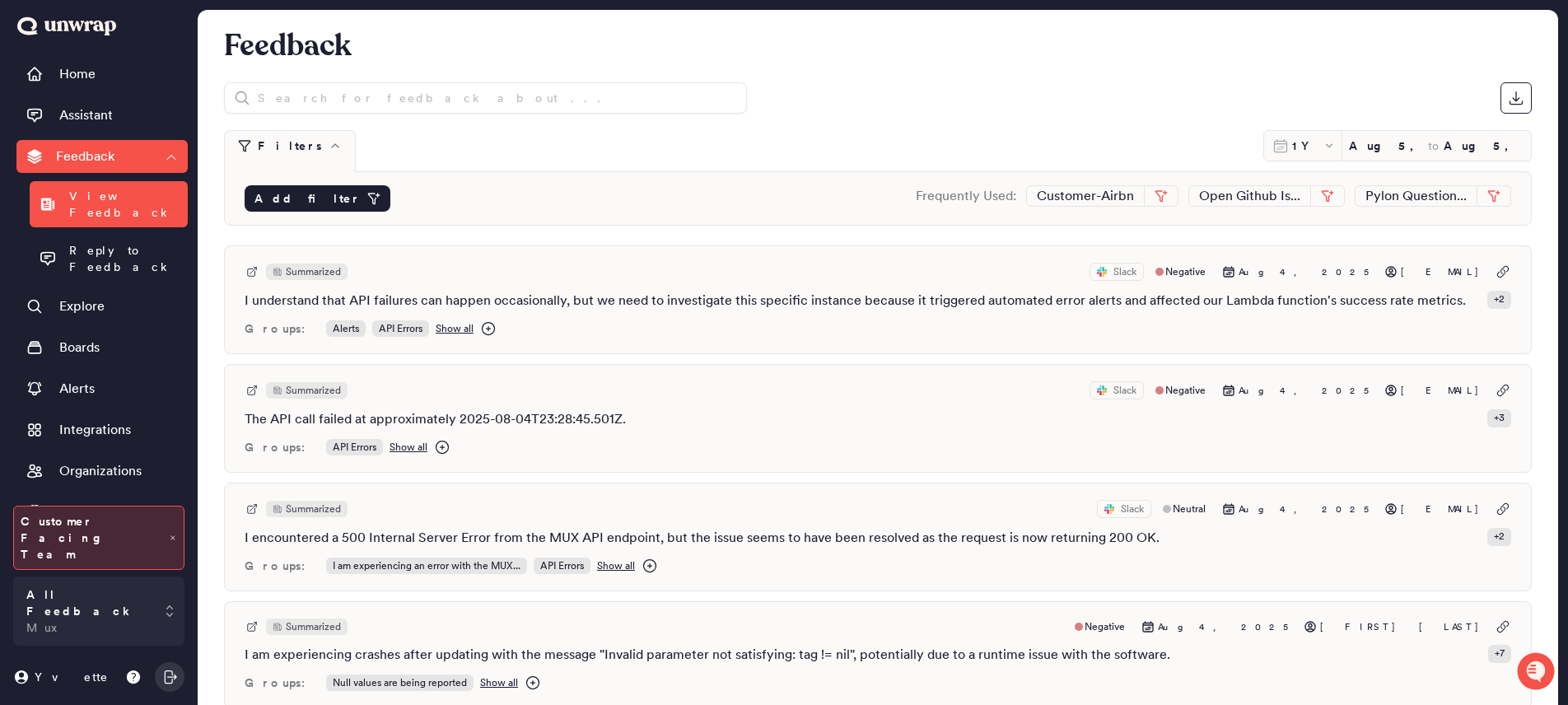 click on "Add filter" at bounding box center (317, 198) 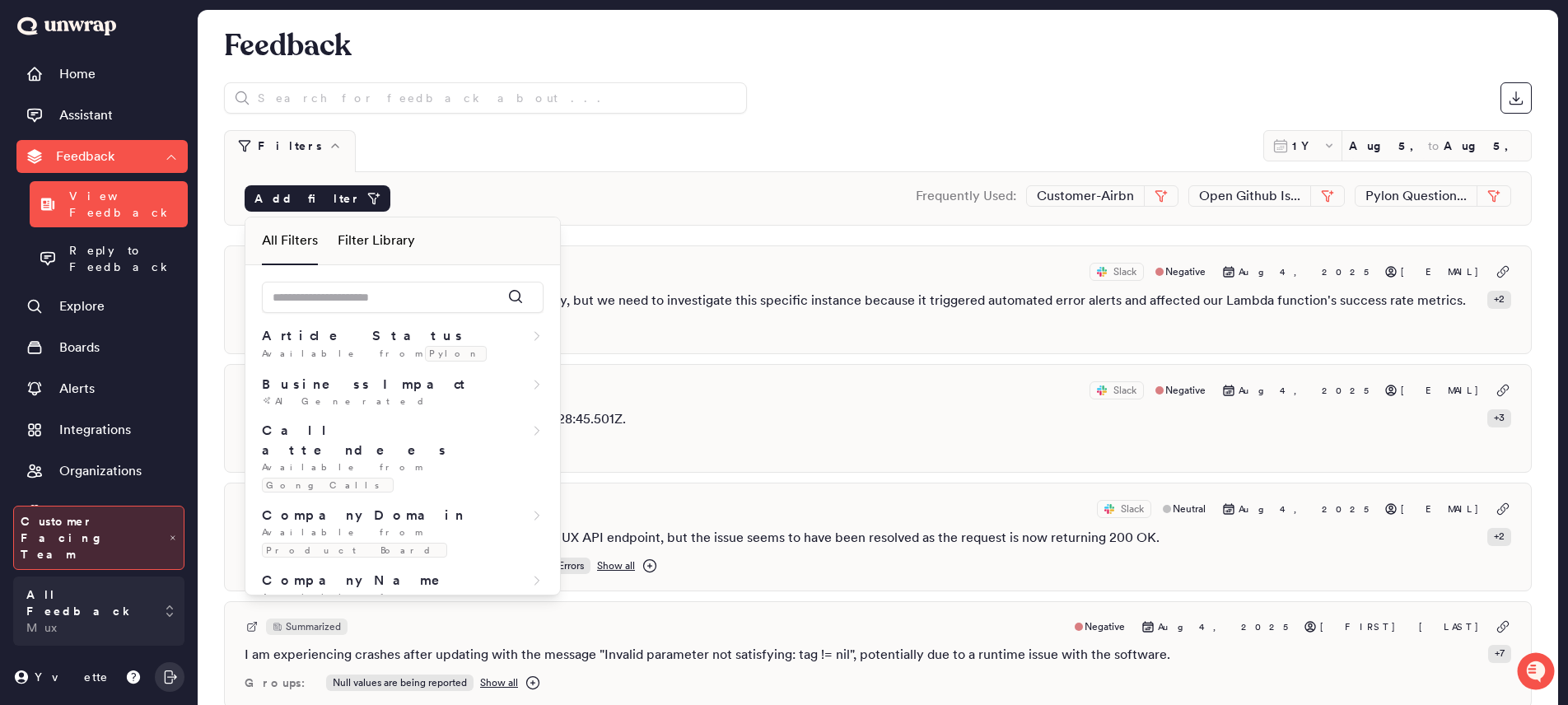 click on "Add filter Frequently Used: Customer-Airbn Open Github Is... Pylon Question..." at bounding box center (878, 198) 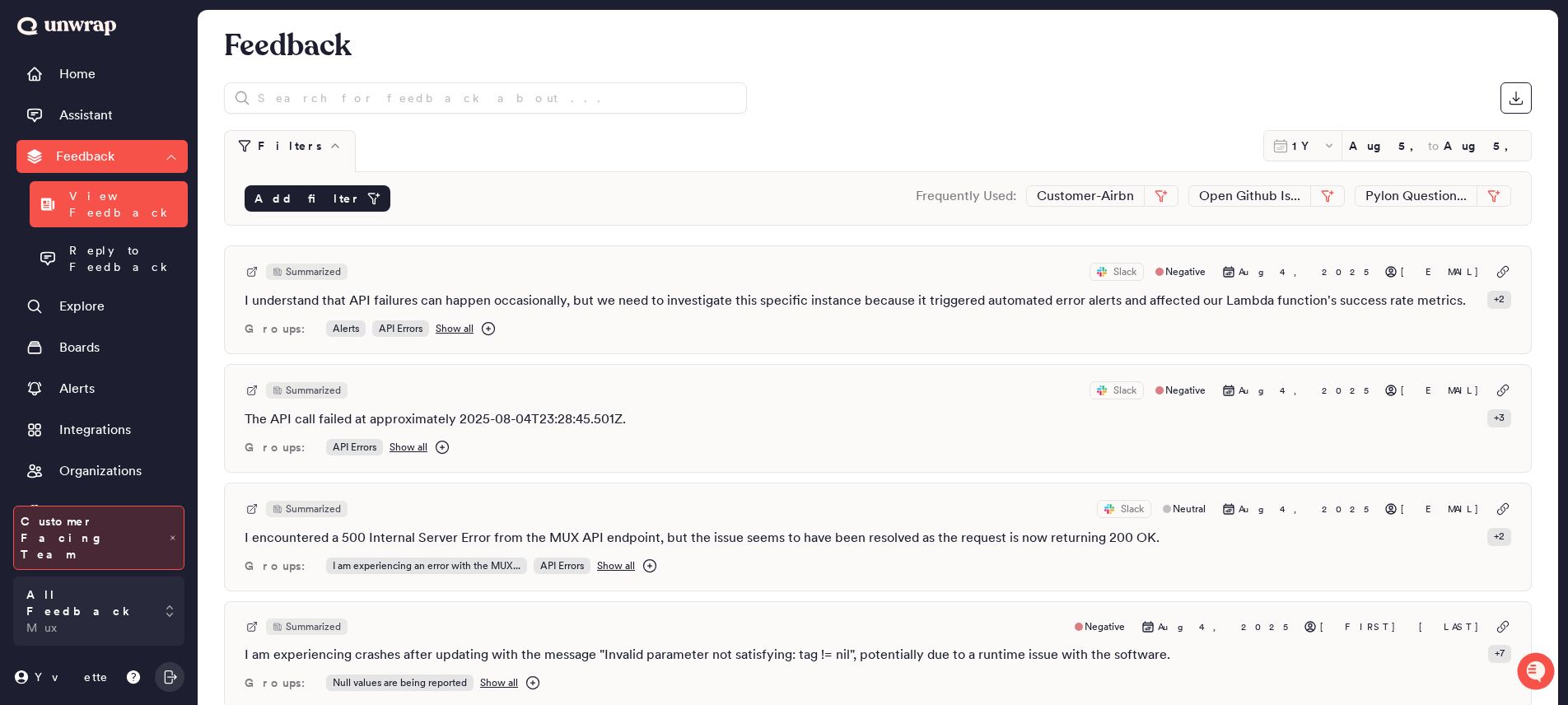 click on "Add filter" at bounding box center [307, 198] 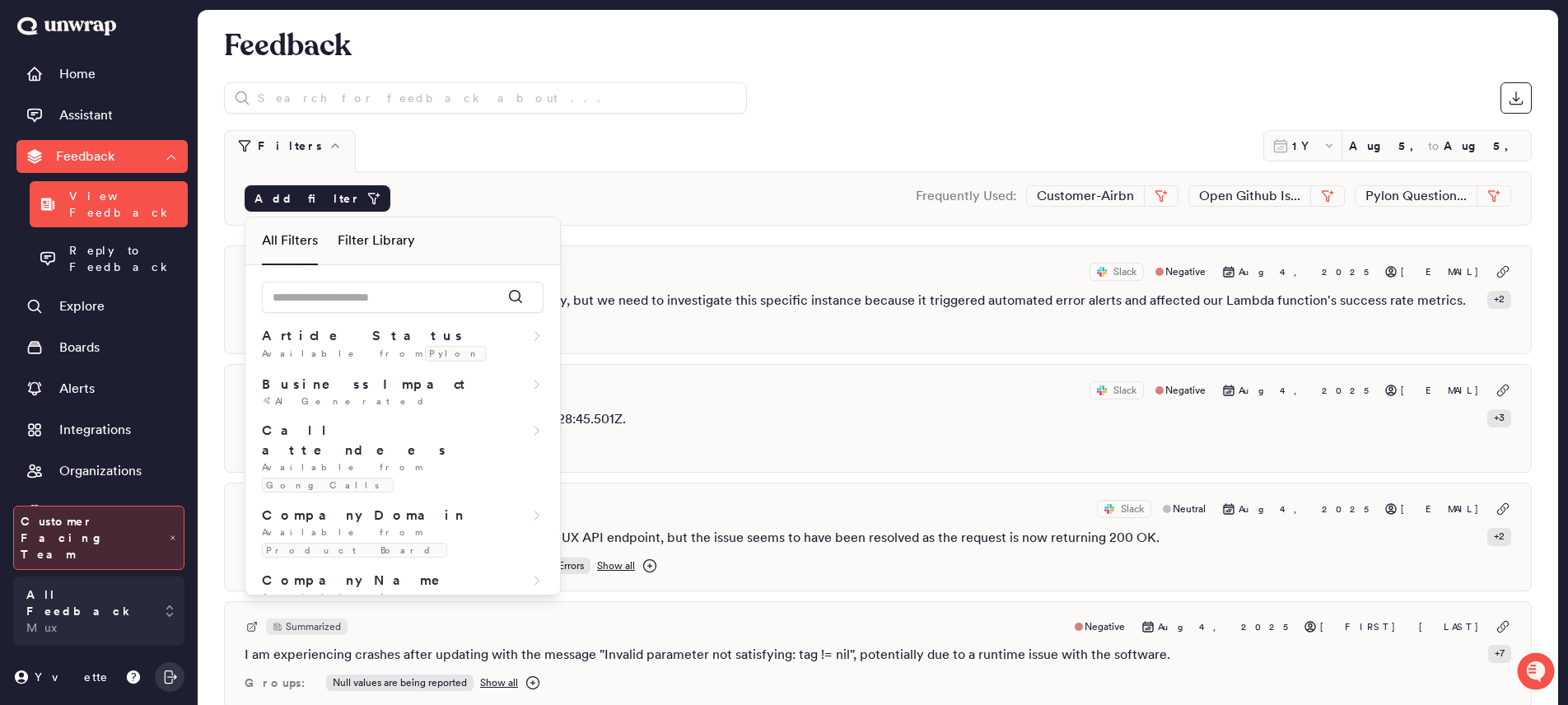 click on "Filter Library" at bounding box center [376, 240] 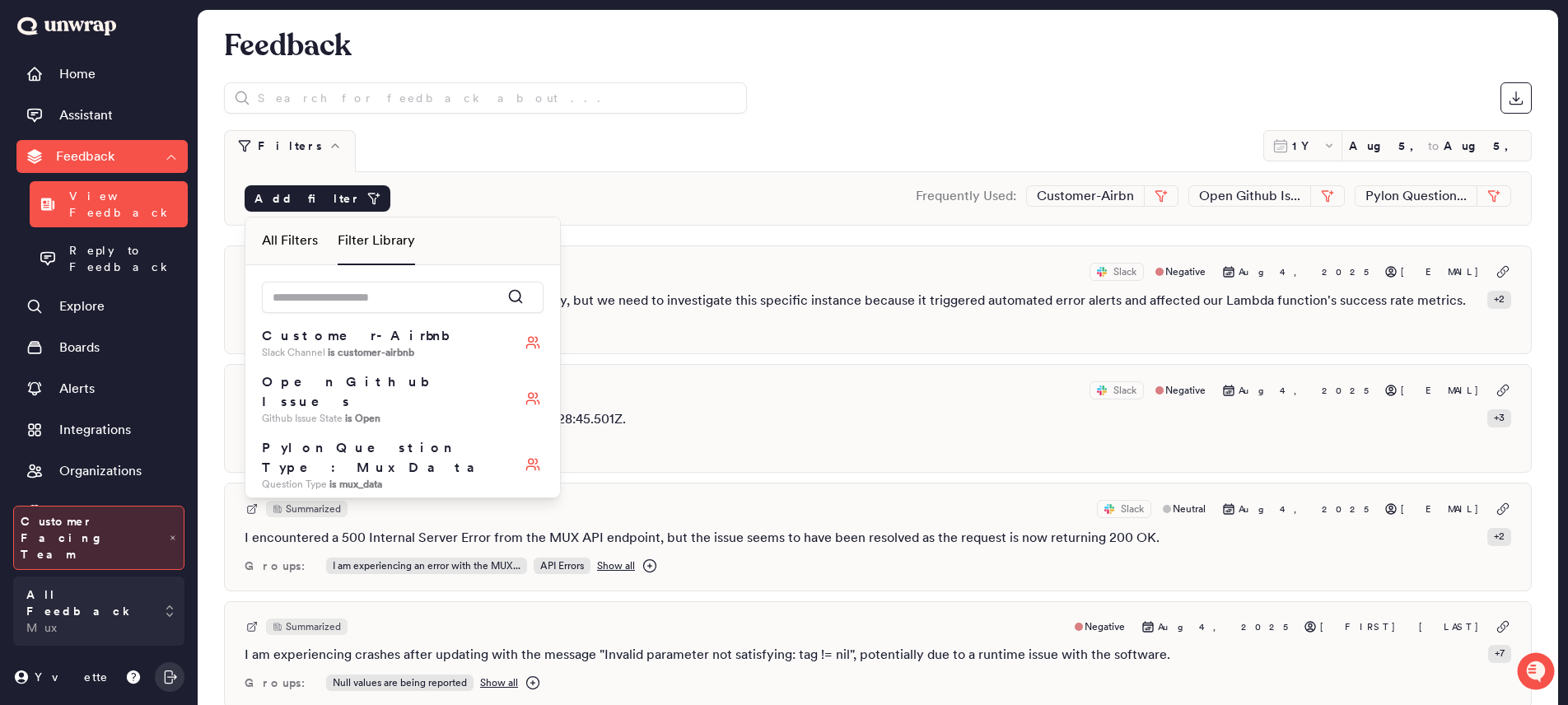 click on "Add filter Frequently Used: Customer-Airbn Open Github Is... Pylon Question..." at bounding box center (878, 198) 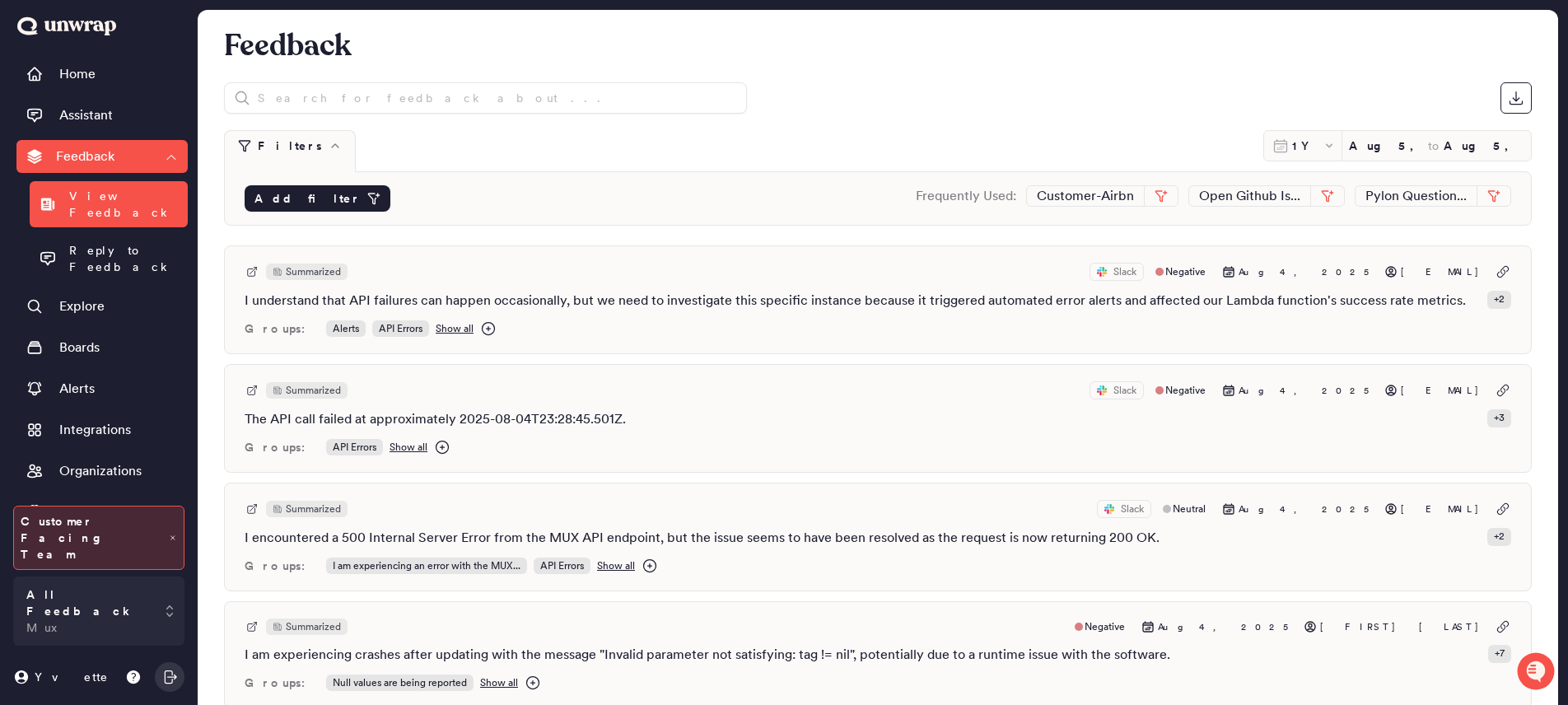 click on "Add filter" at bounding box center (317, 198) 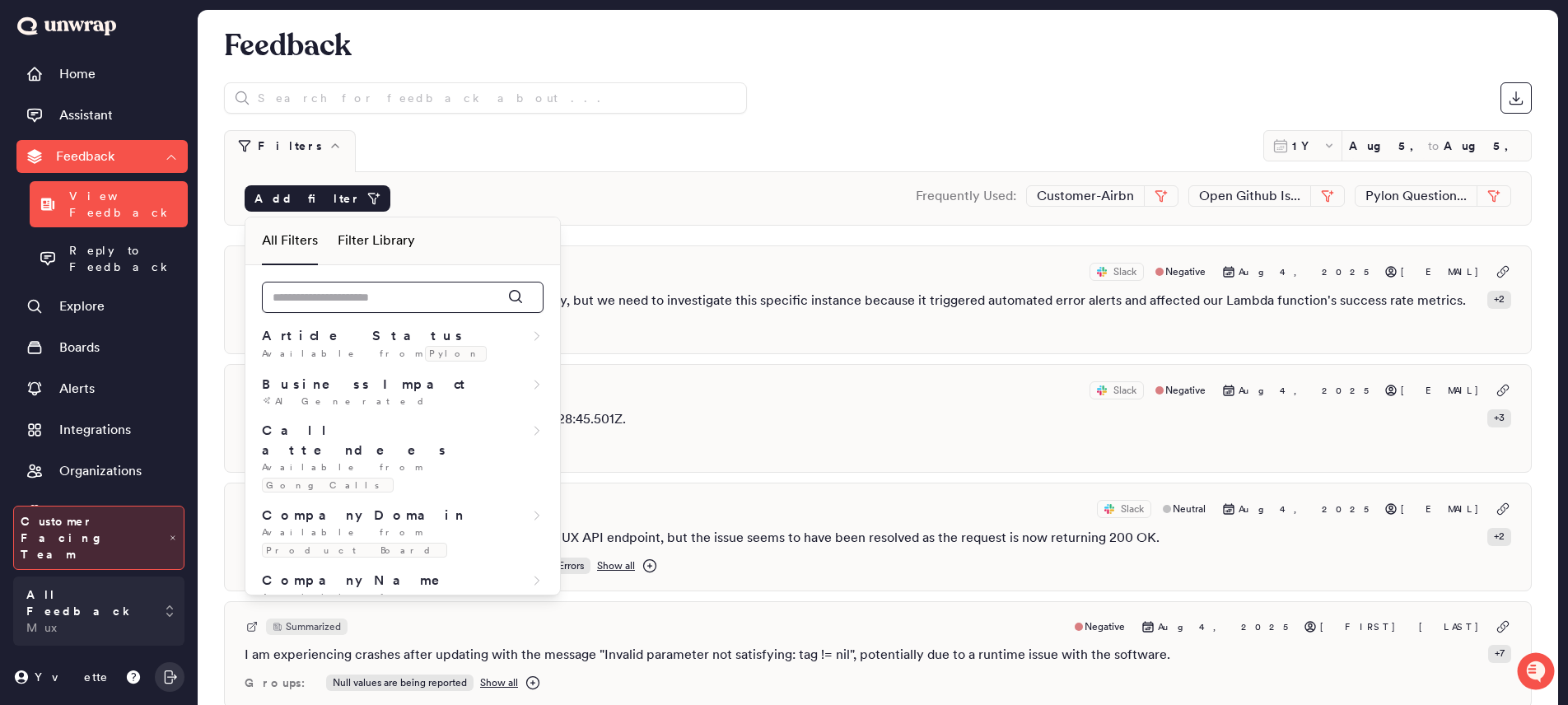 click at bounding box center (403, 297) 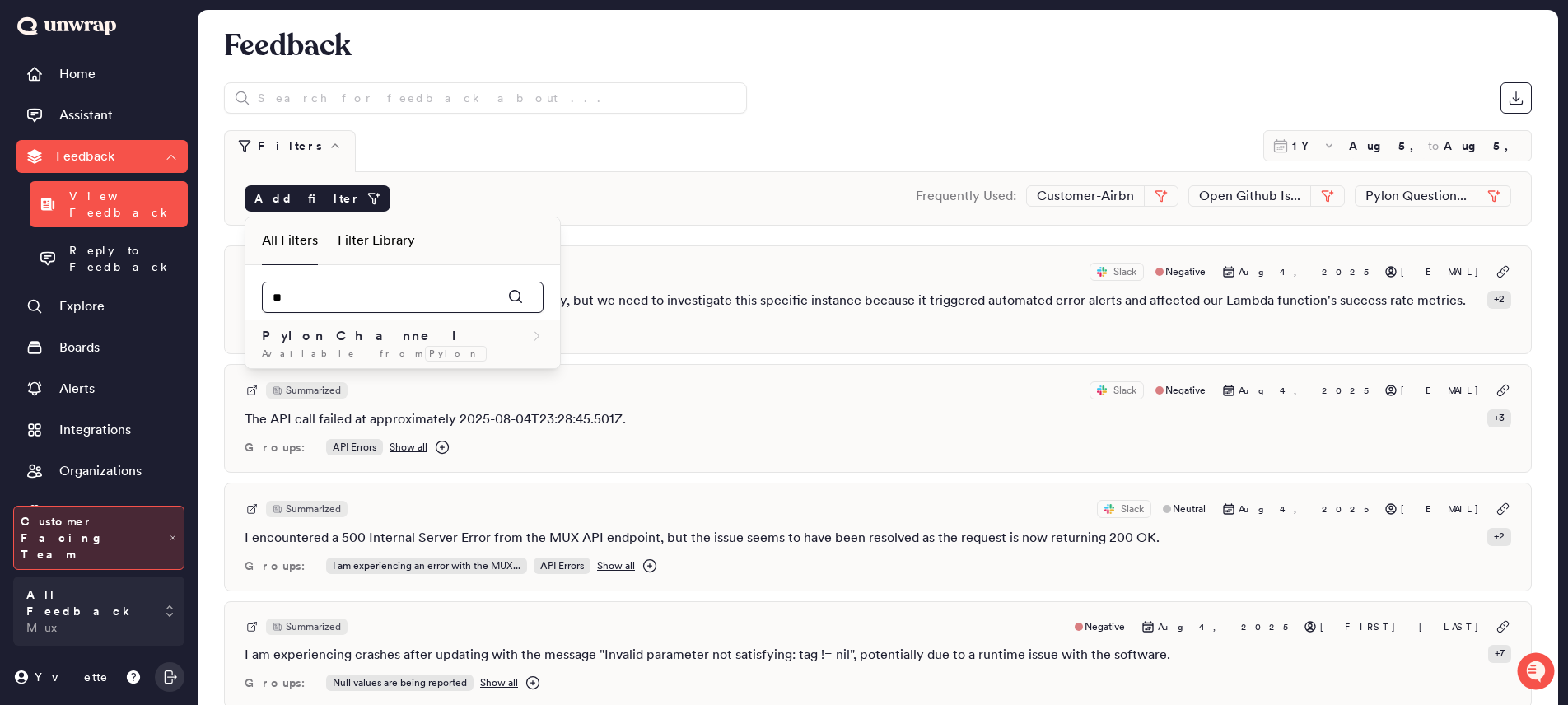 type on "*" 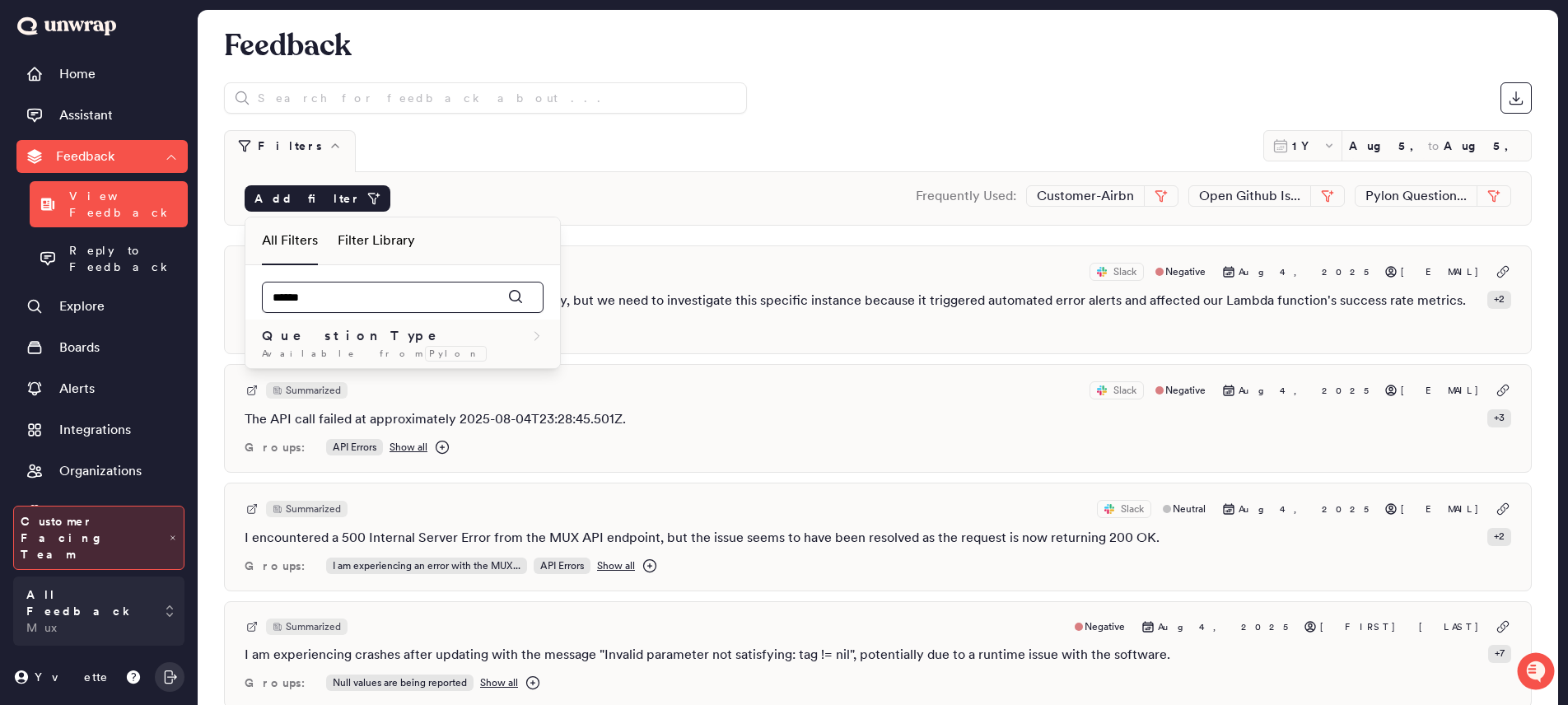 type on "******" 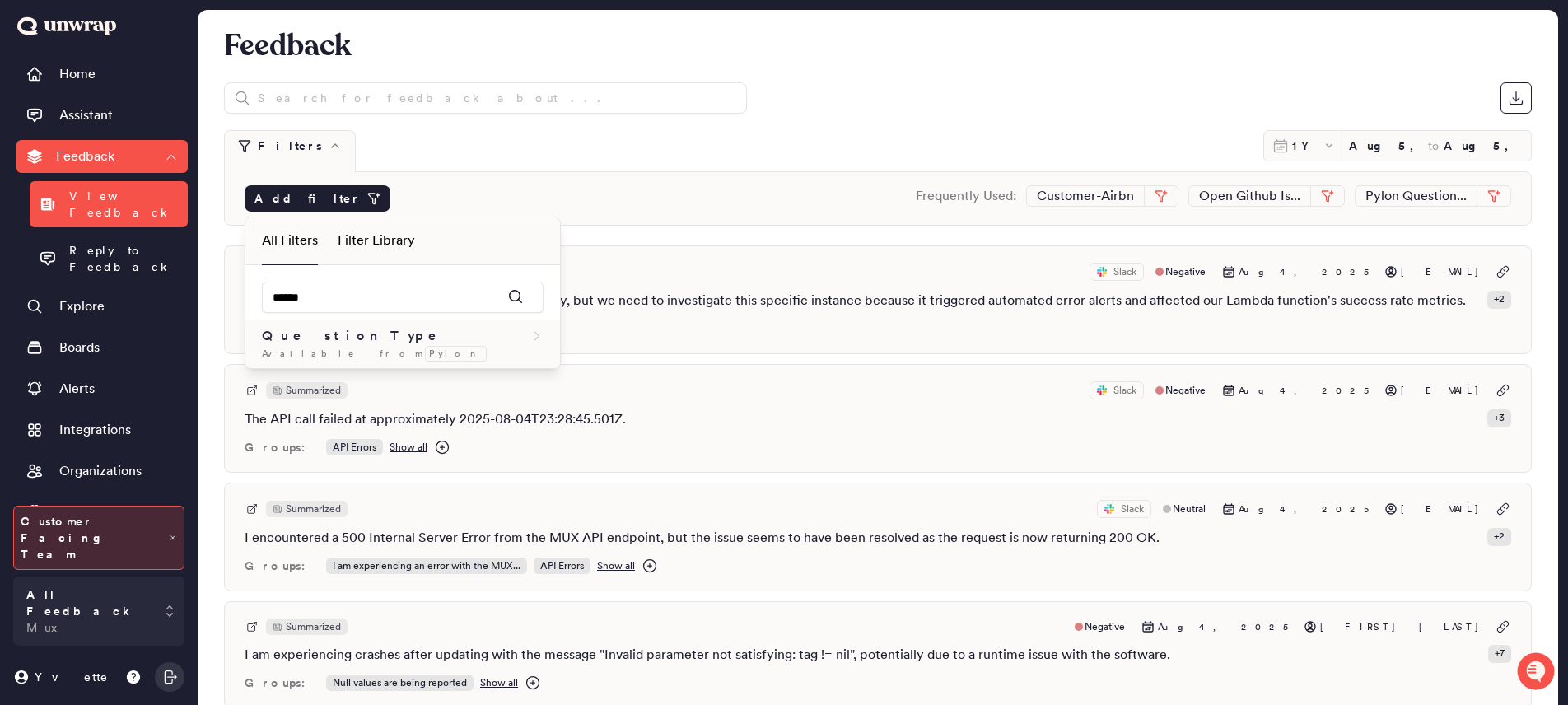 click on "Available from Pylon" at bounding box center (403, 353) 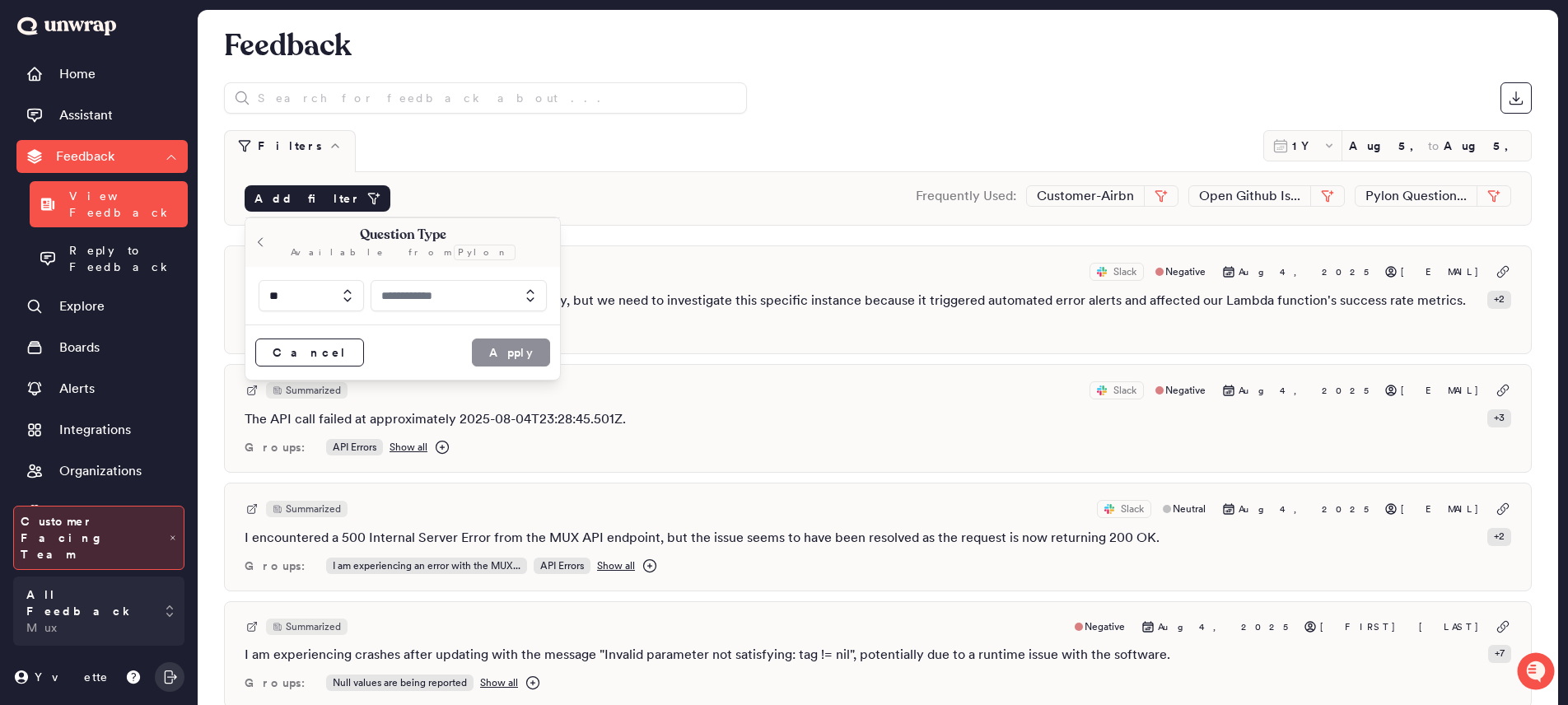 click at bounding box center (459, 296) 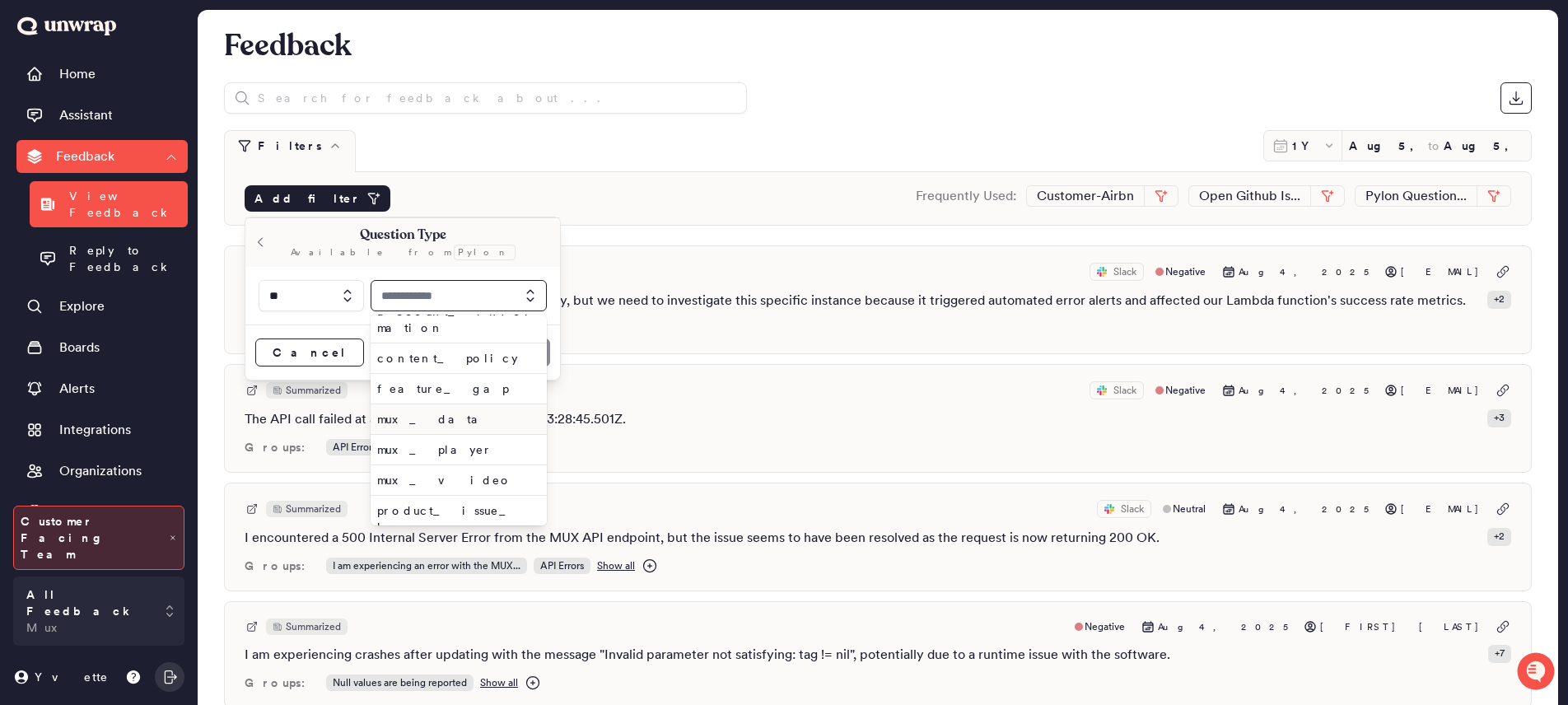 scroll, scrollTop: 69, scrollLeft: 0, axis: vertical 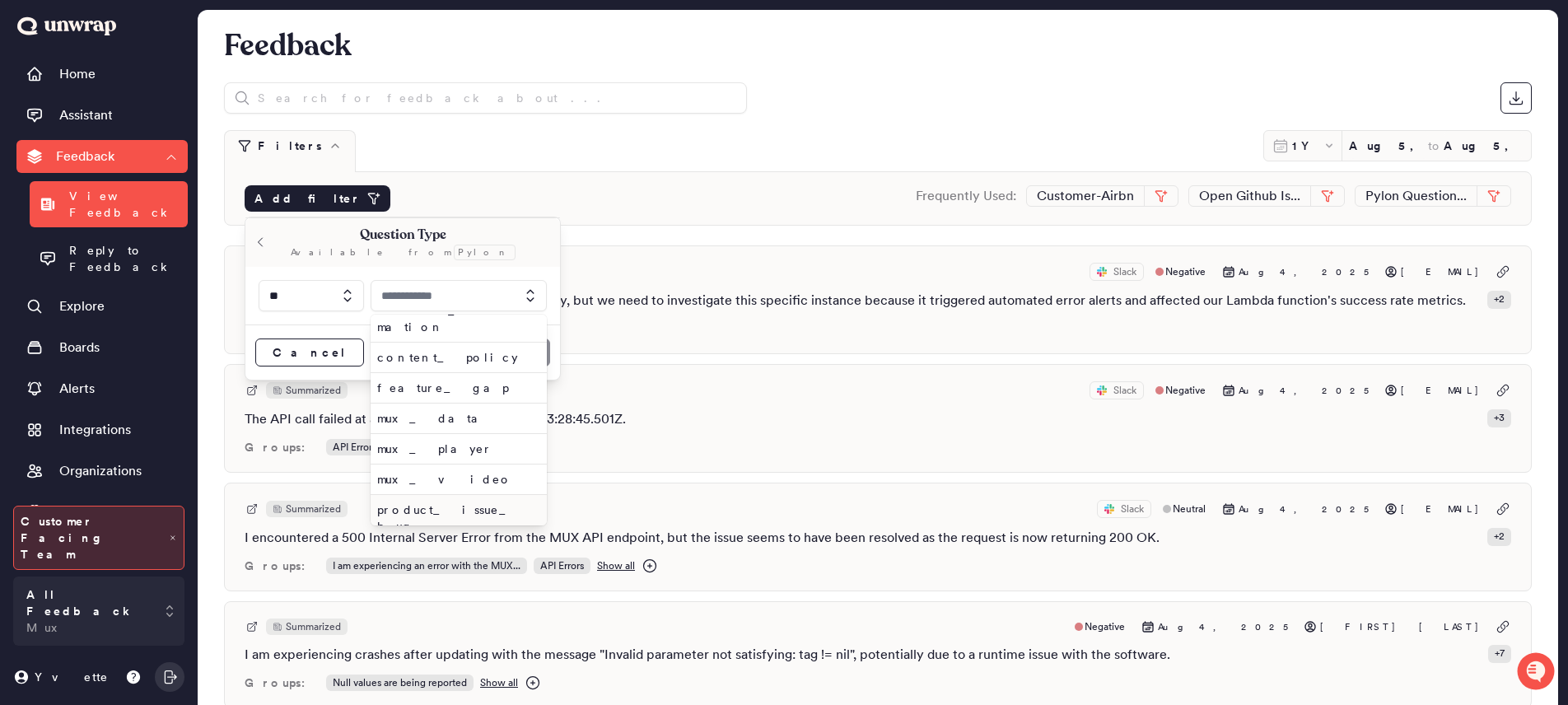 click on "product_issue_bug" at bounding box center (455, 518) 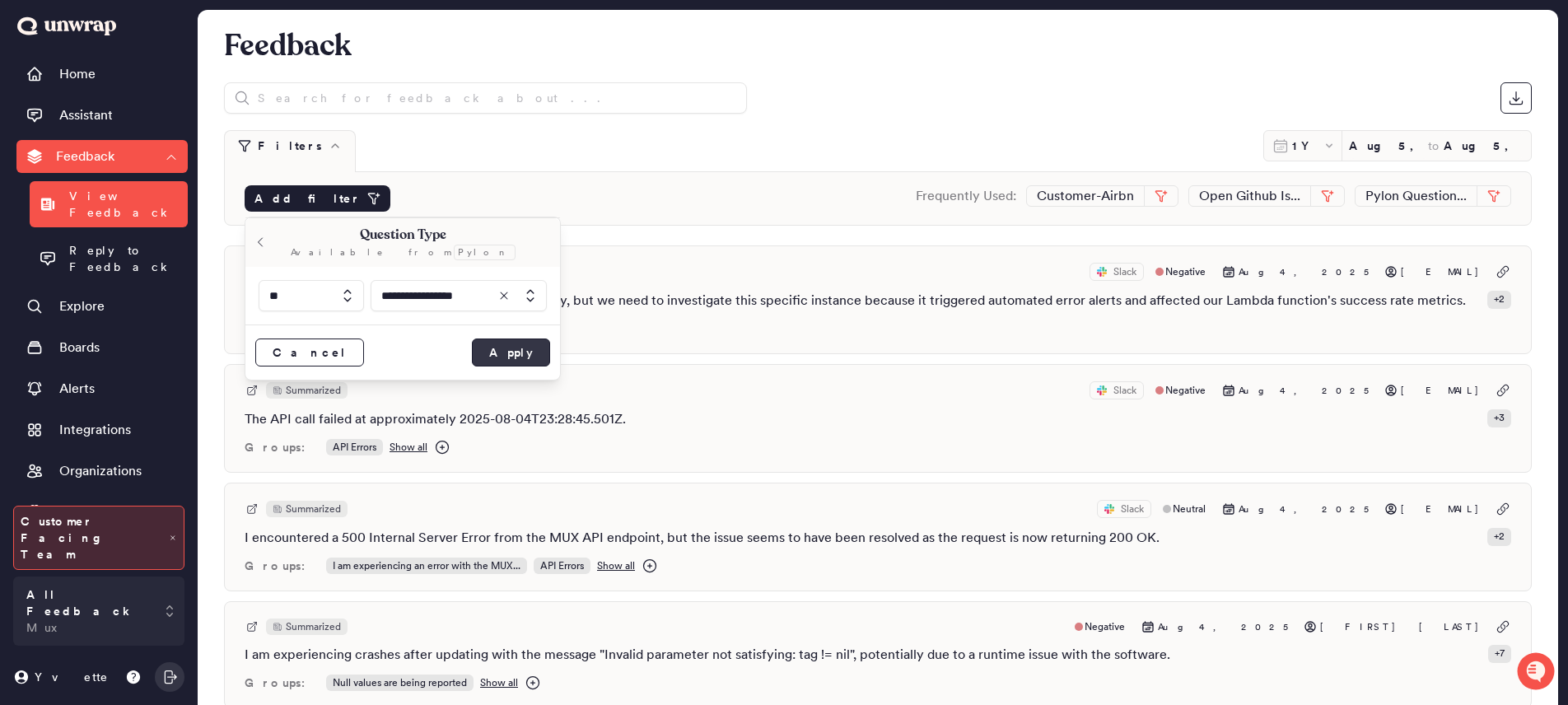 click on "Apply" at bounding box center [511, 352] 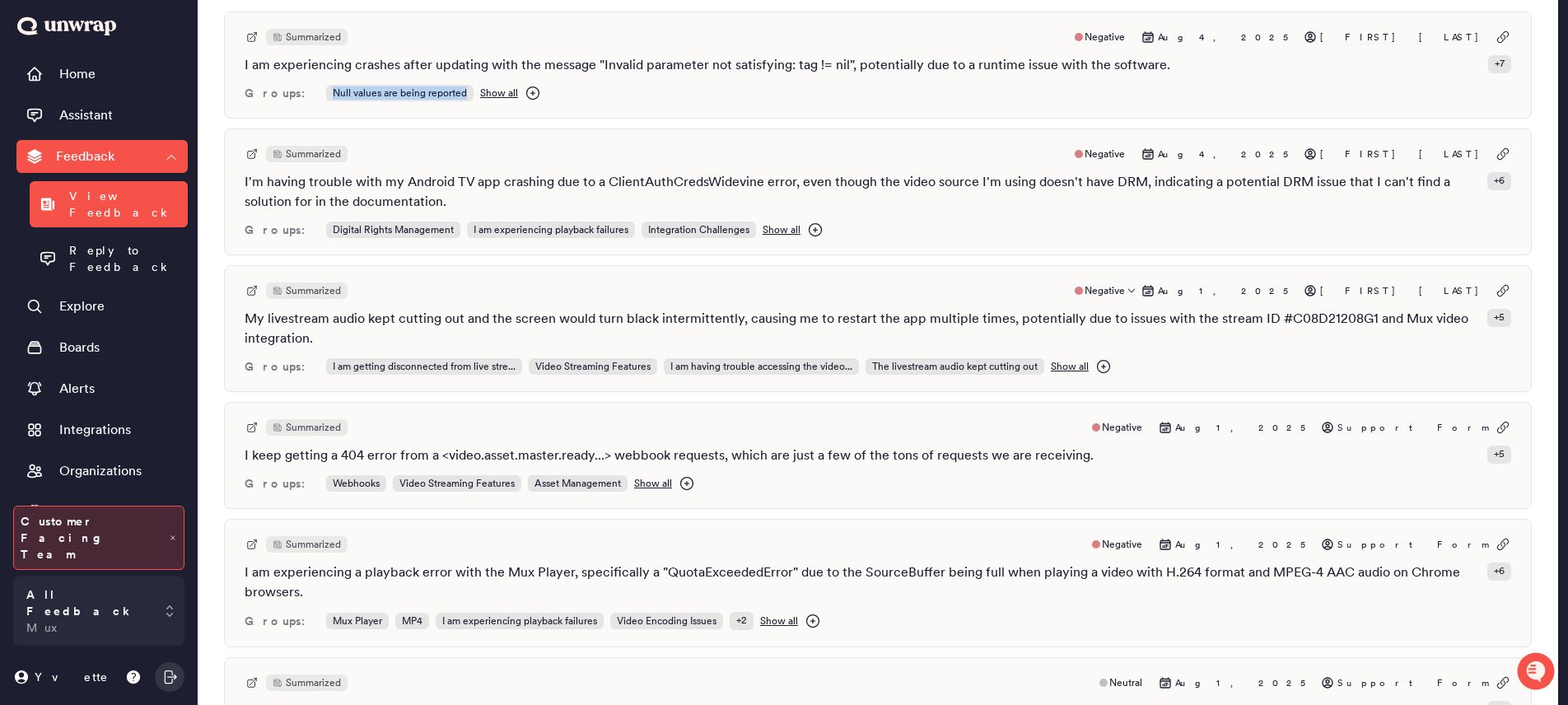 scroll, scrollTop: 242, scrollLeft: 0, axis: vertical 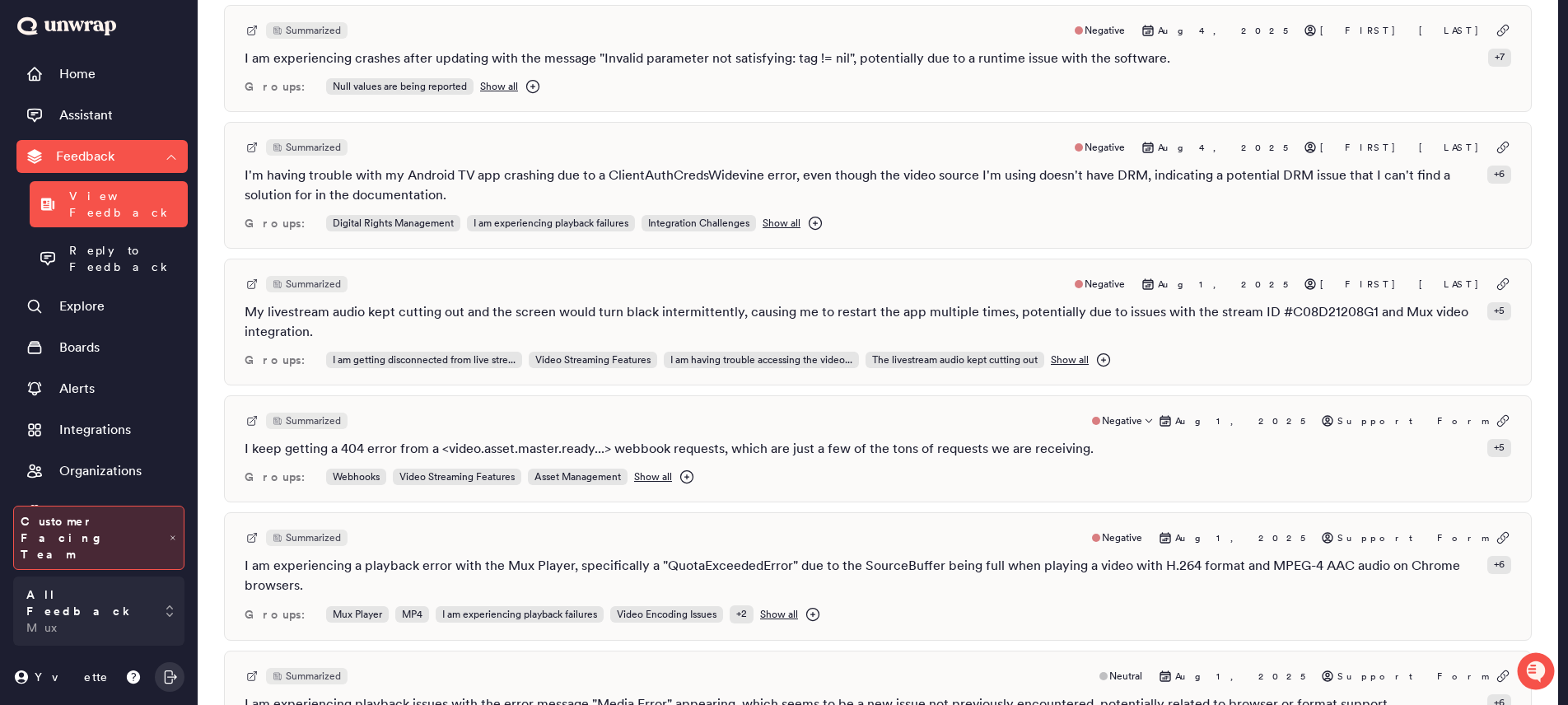 click on "Summarized Negative Aug 1, 2025 Support Form I keep getting a 404 error from a <video.asset.master.ready...> webbook requests, which are just a few of the tons of requests we are receiving.    + 5 Groups: Webhooks Video Streaming Features Asset Management Show all" at bounding box center [878, 449] 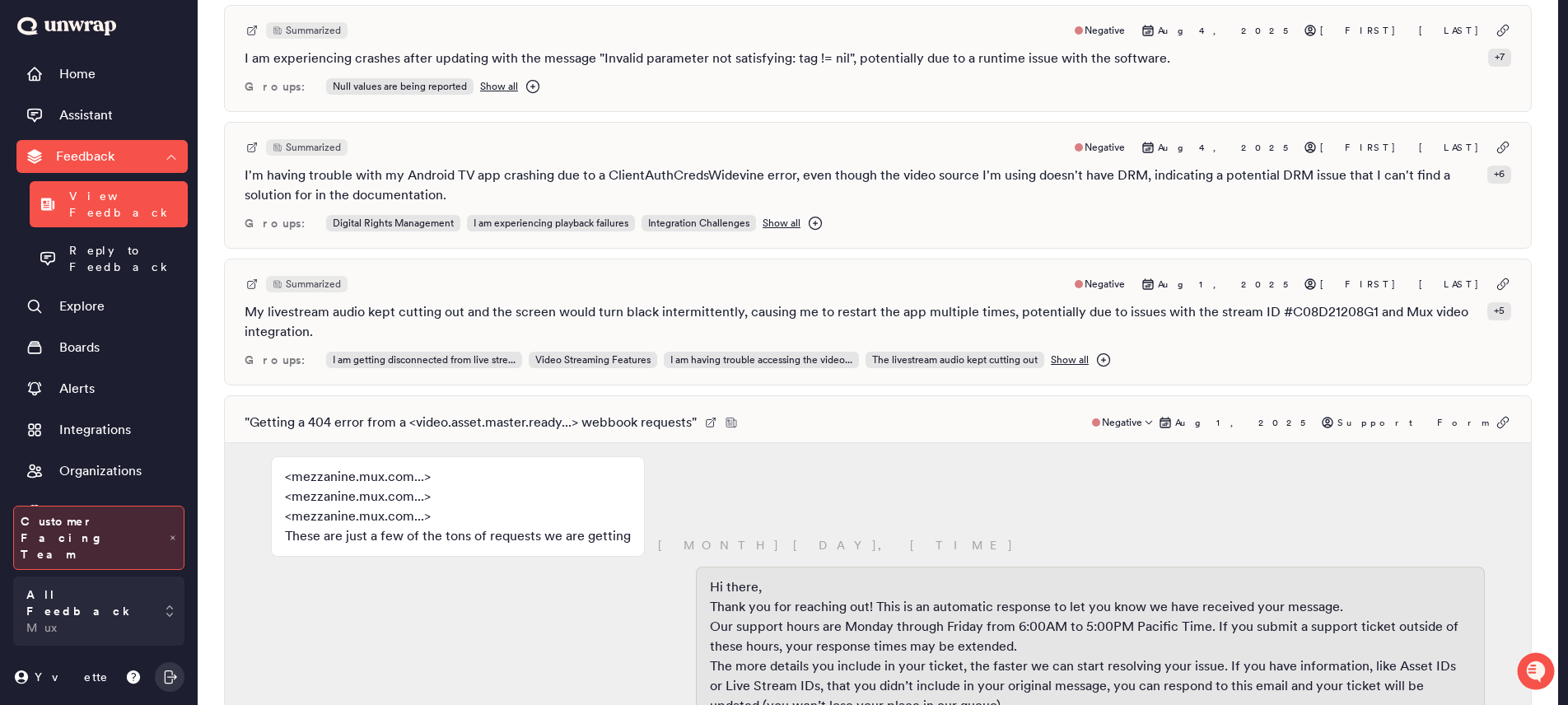 click on "" Getting a 404 error from a <video.asset.master.ready...> webbook requests " Negative Aug 1, 2025 Support Form" at bounding box center (878, 423) 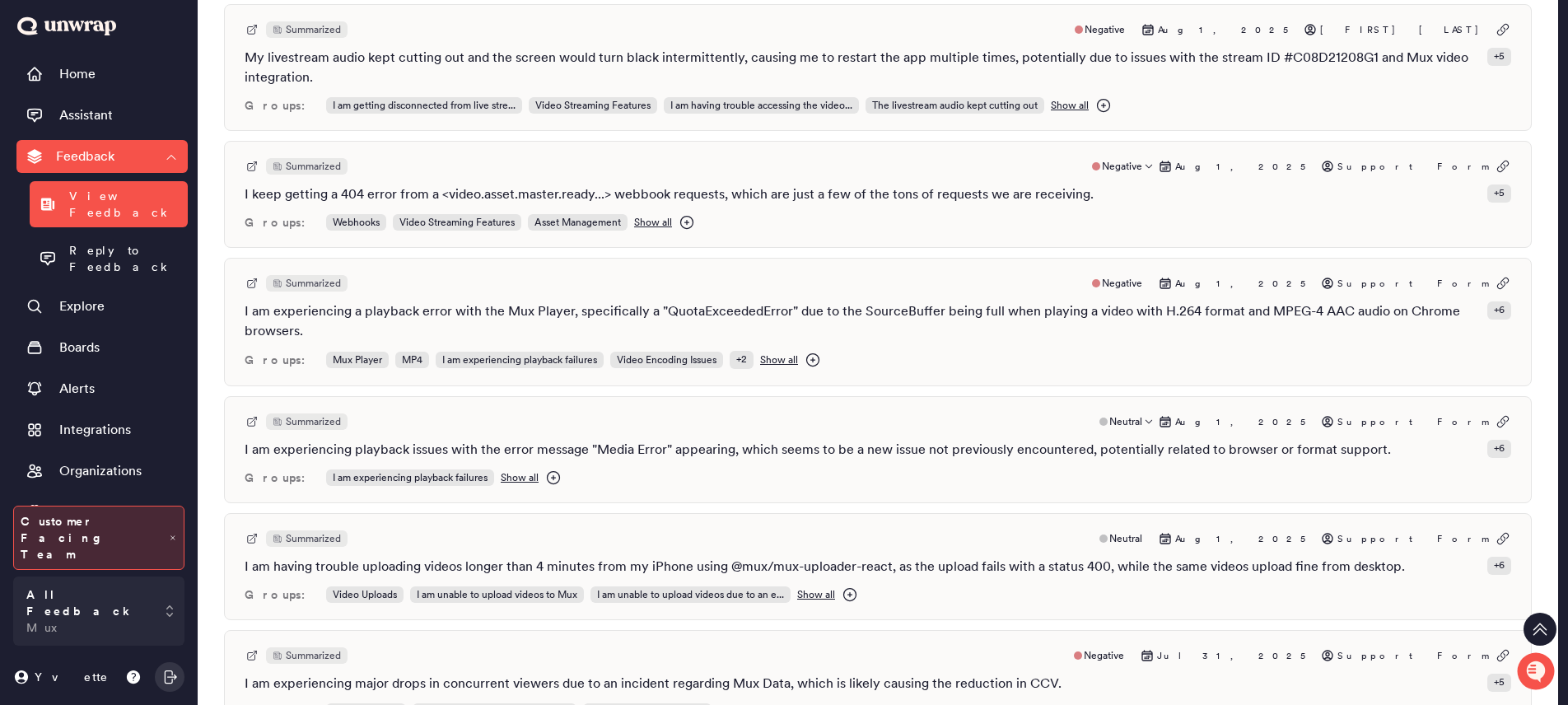 scroll, scrollTop: 498, scrollLeft: 0, axis: vertical 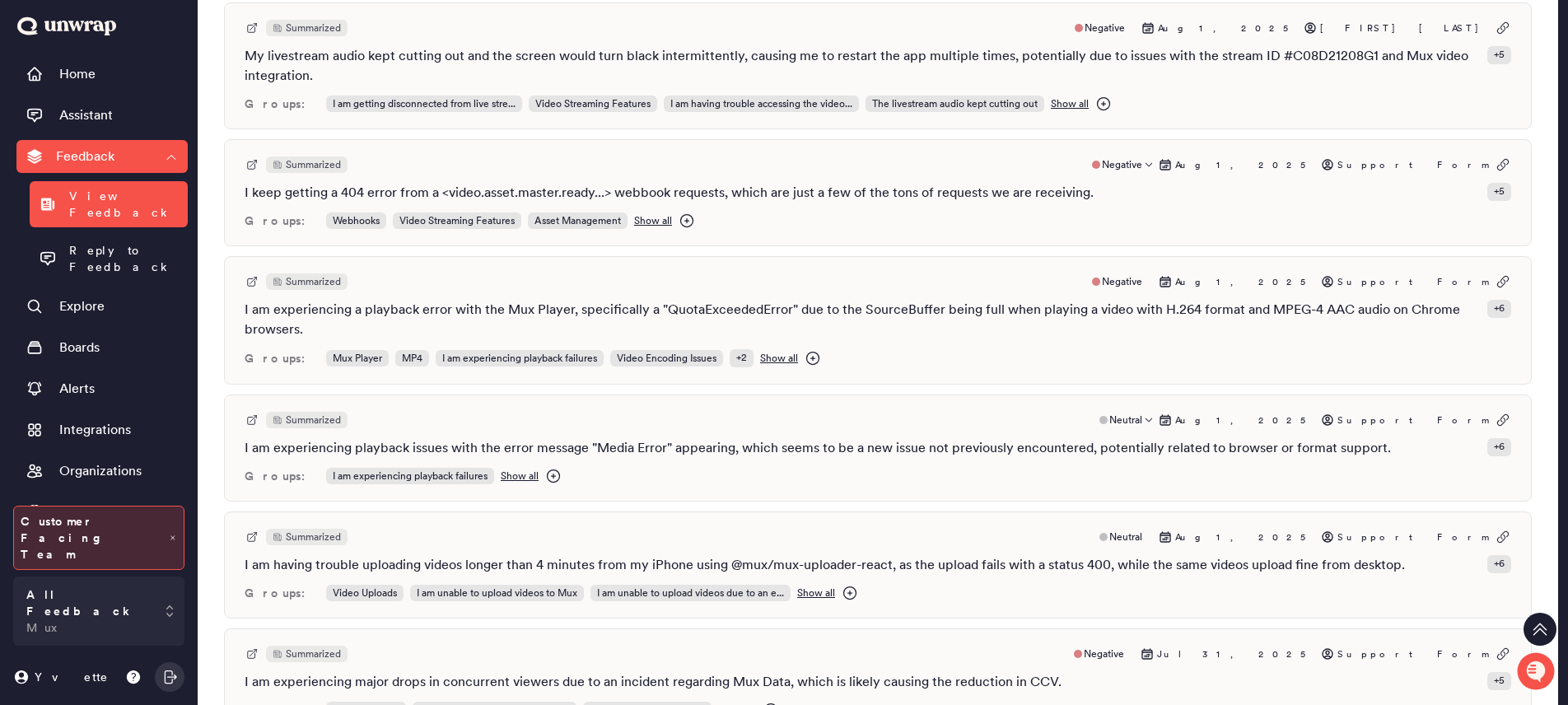 click on "Groups: I am experiencing playback failures Show all" at bounding box center [878, 476] 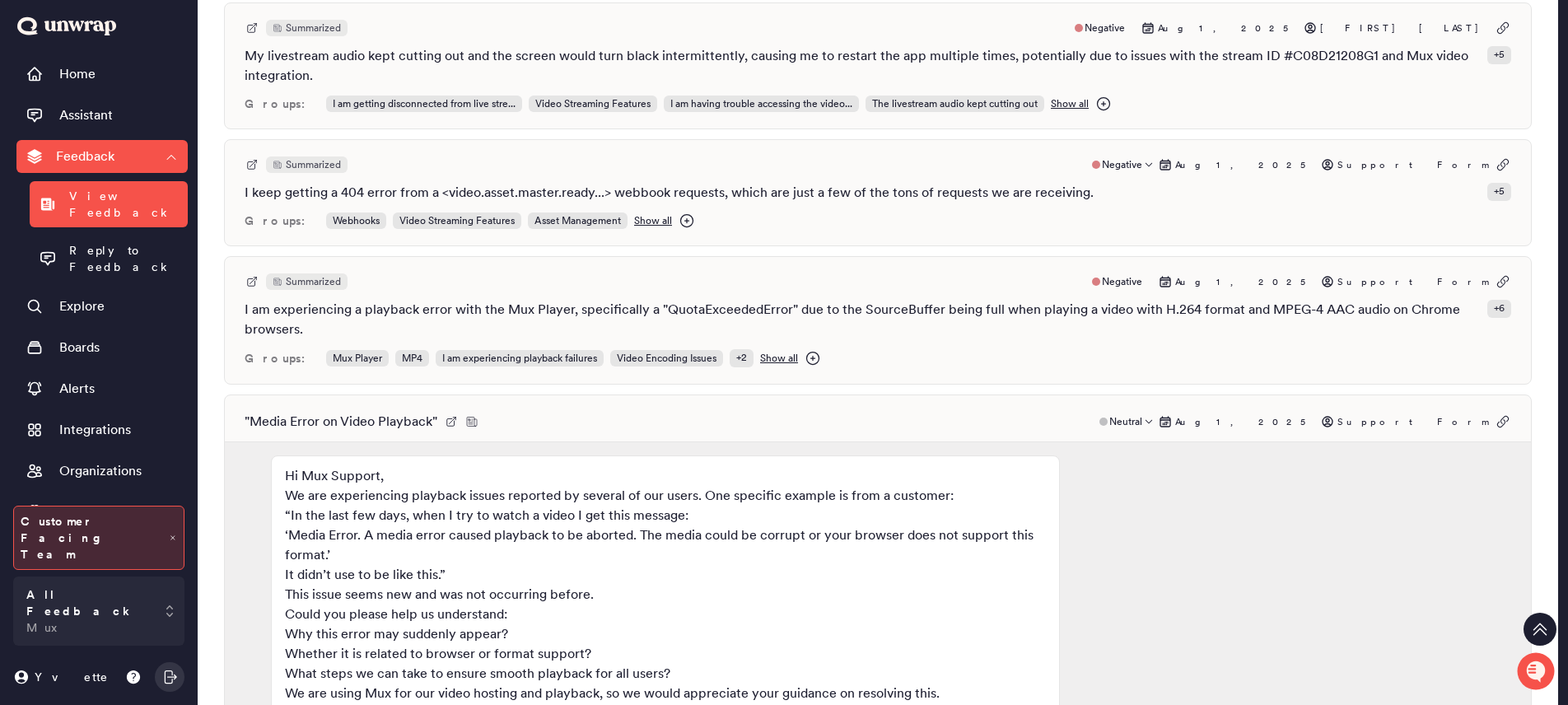 click on "" Media Error on Video Playback " Neutral Aug 1, 2025 Support Form" at bounding box center (878, 422) 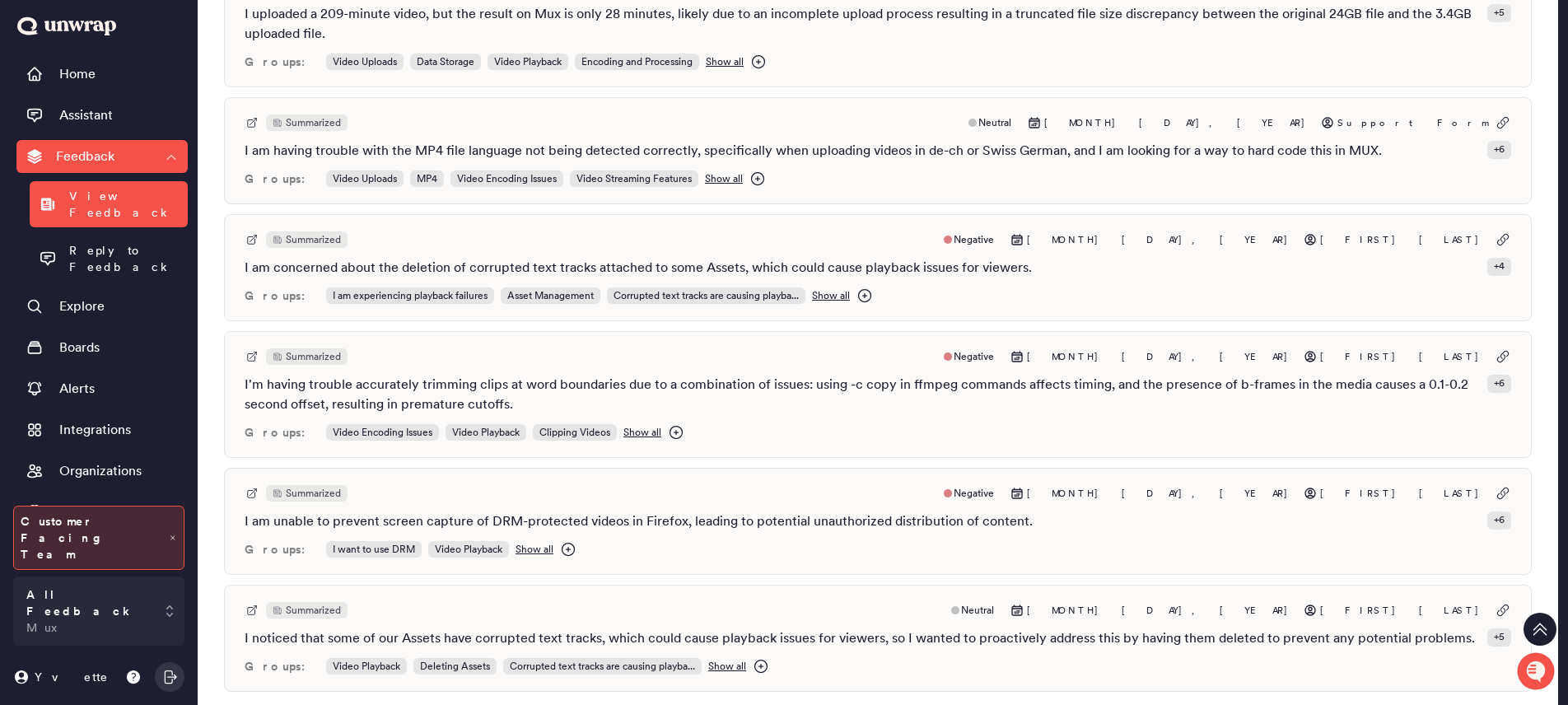 scroll, scrollTop: 5777, scrollLeft: 0, axis: vertical 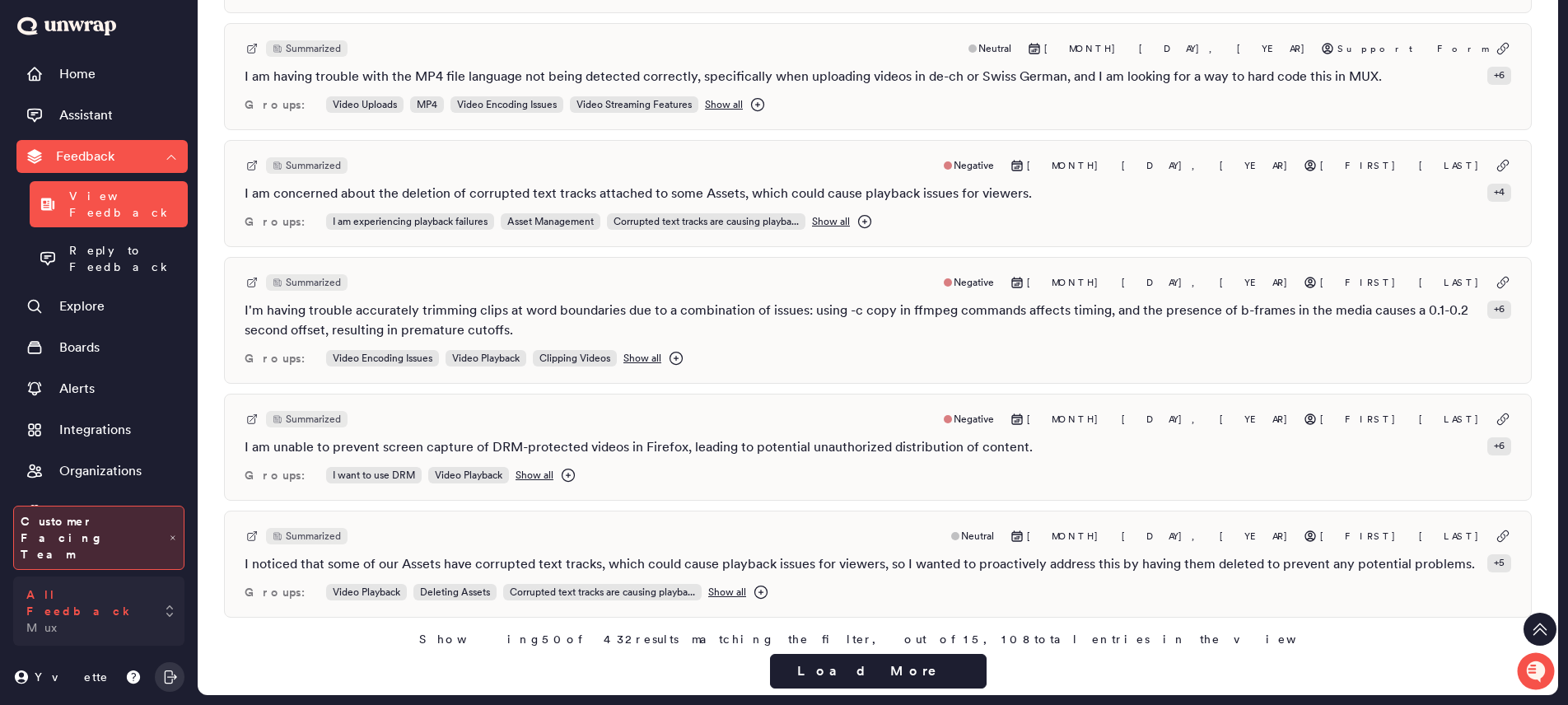 click on "All Feedback Mux" at bounding box center [99, 611] 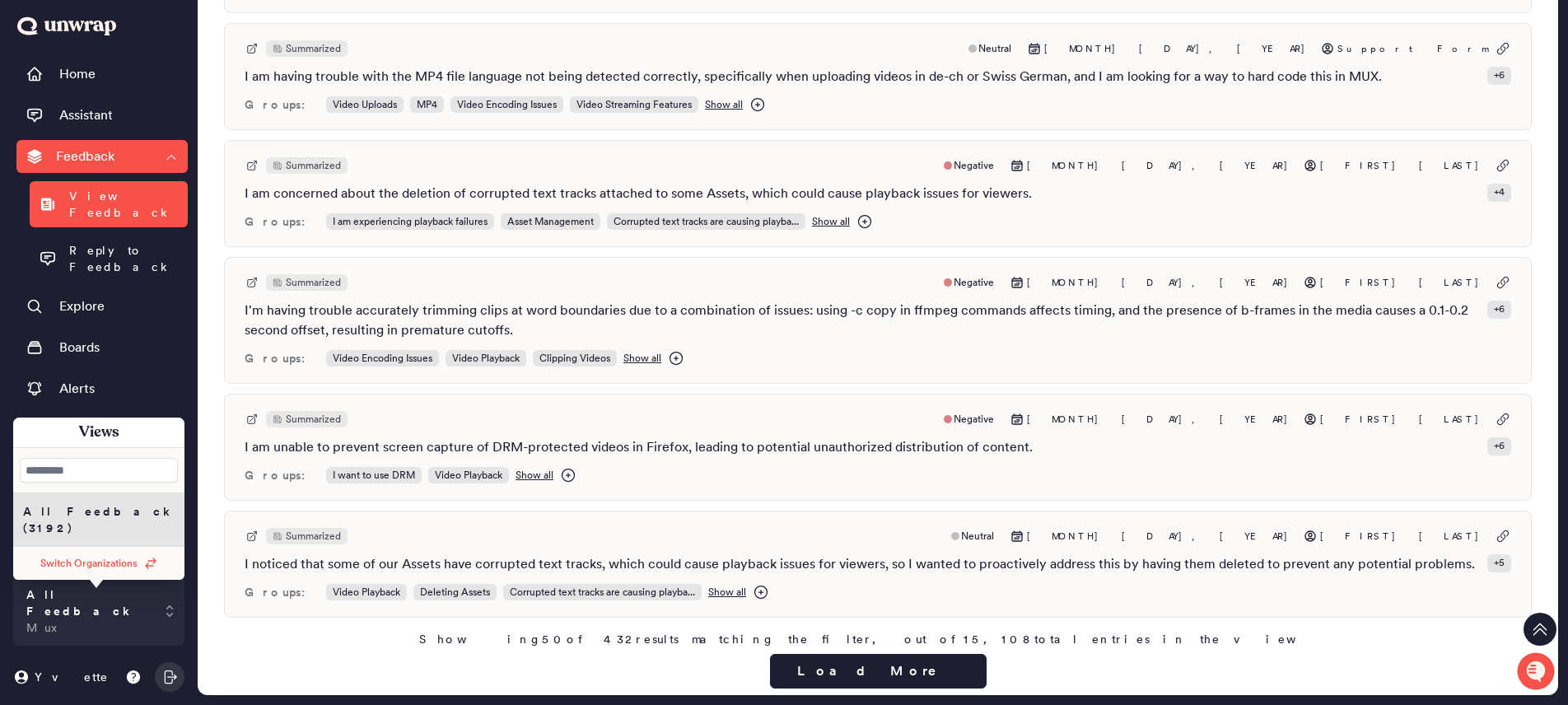 click on "Switch Organizations" at bounding box center [99, 563] 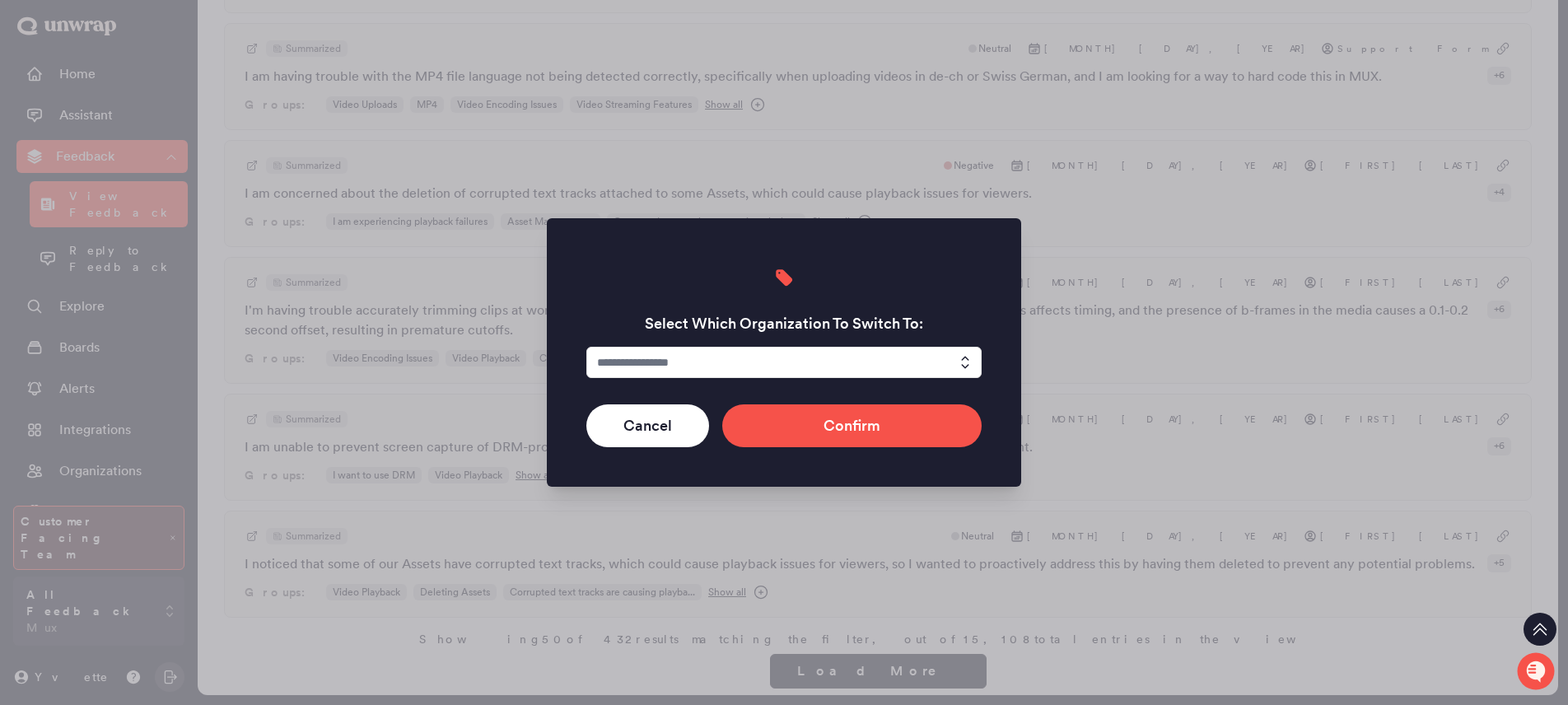 click at bounding box center [784, 362] 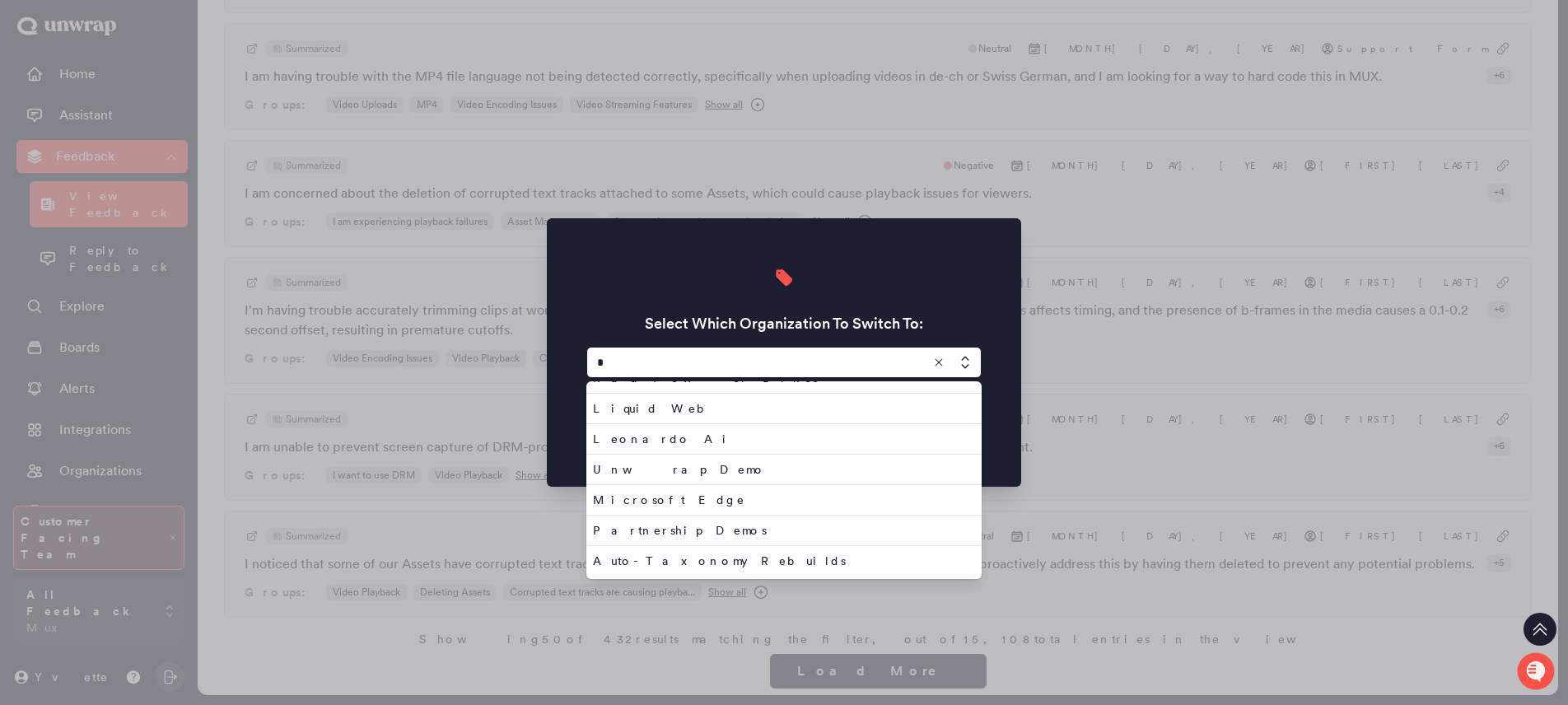 scroll, scrollTop: 0, scrollLeft: 0, axis: both 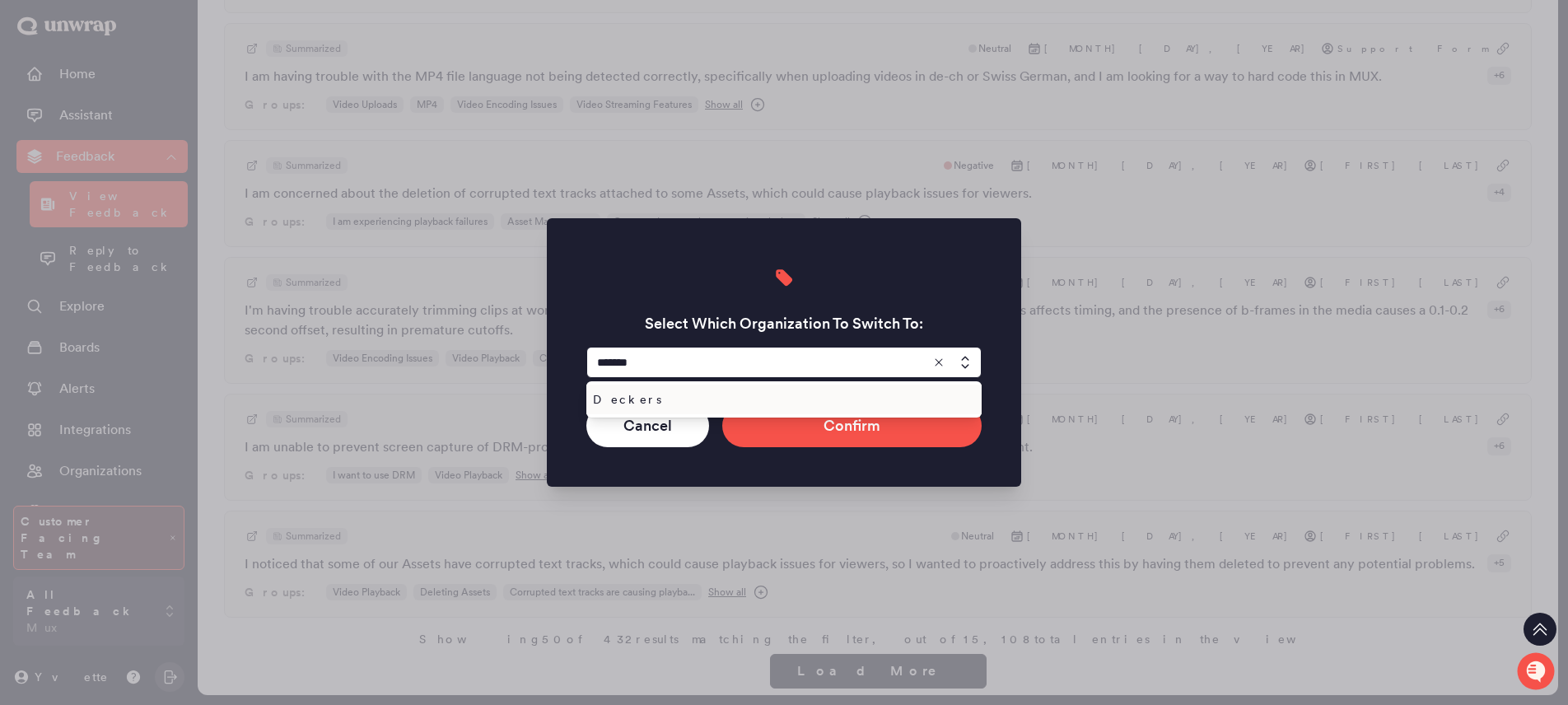 type on "*******" 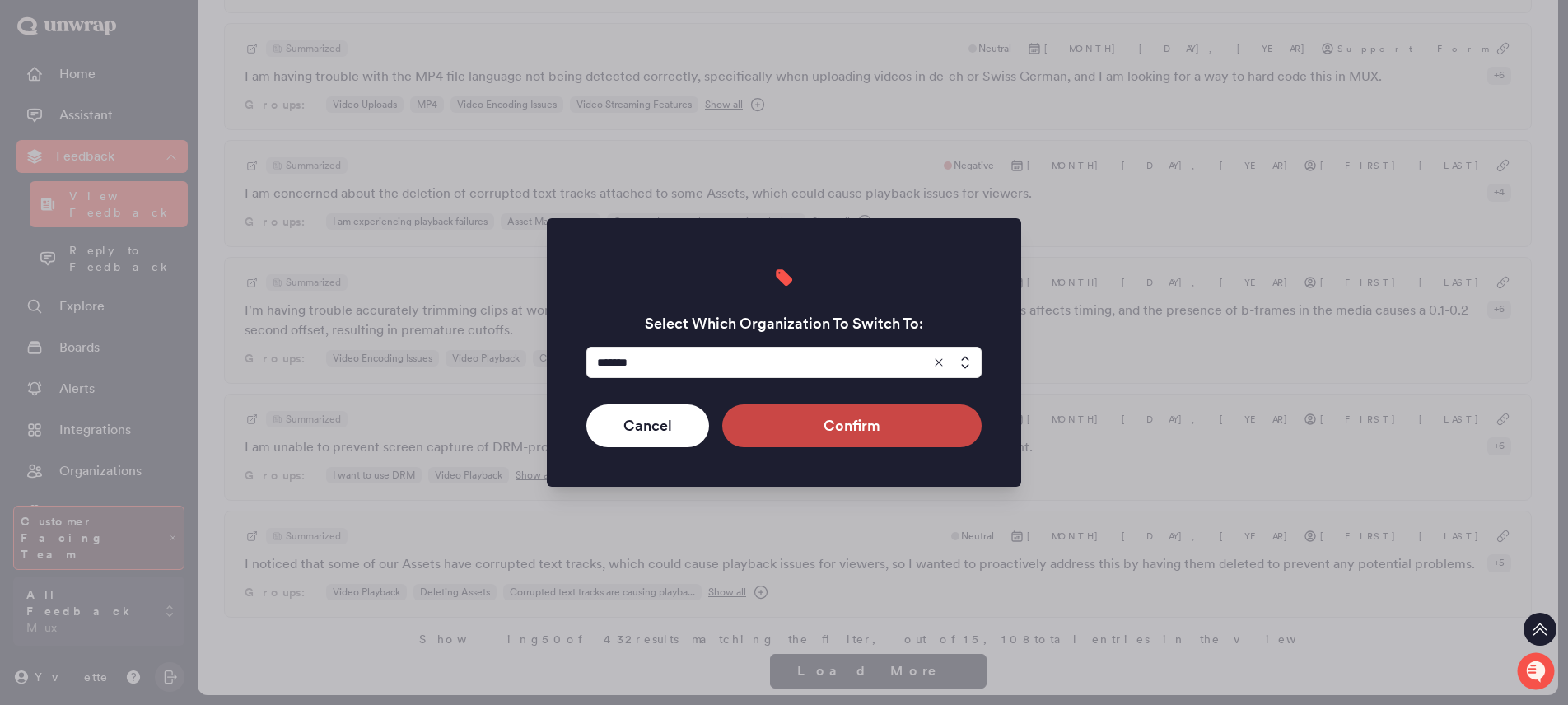 click on "Confirm" at bounding box center (852, 426) 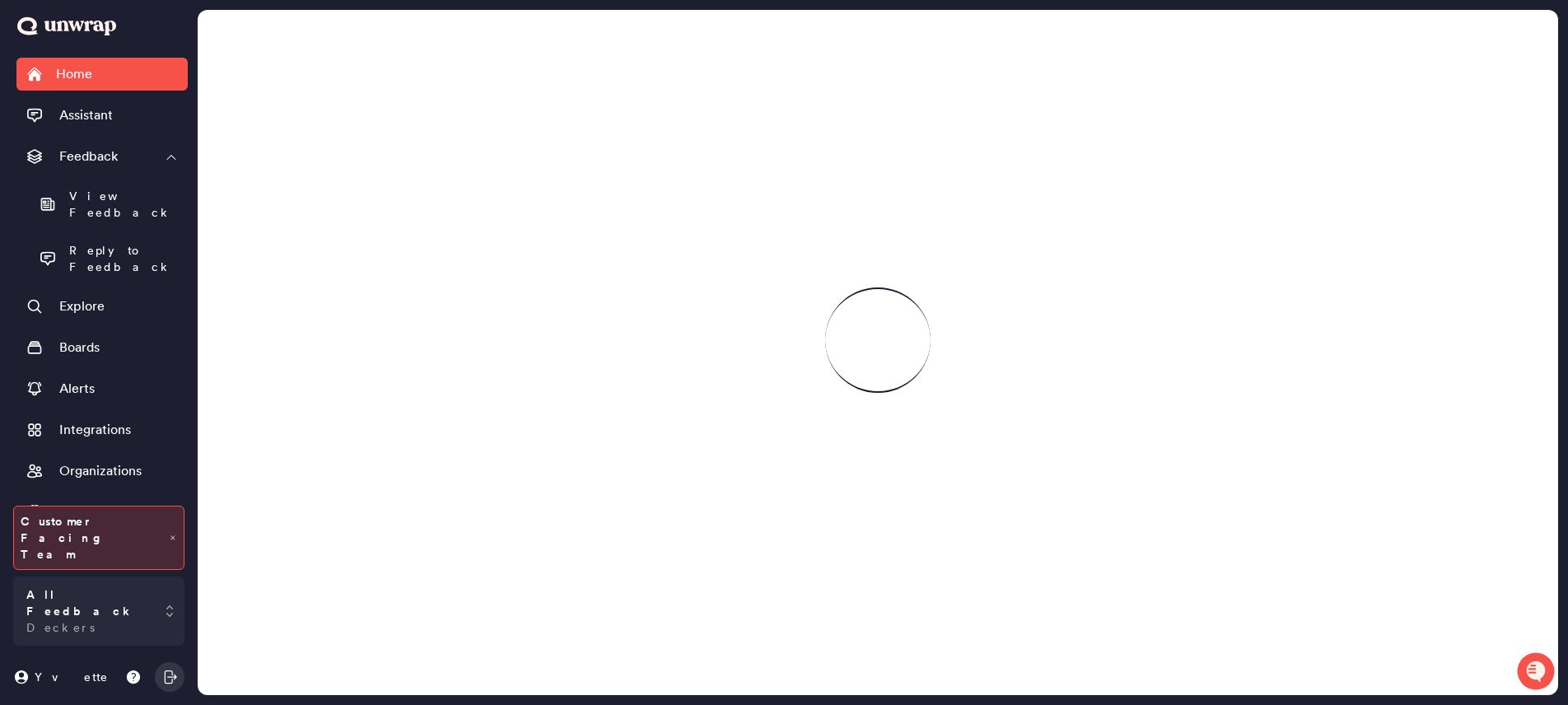 scroll, scrollTop: 0, scrollLeft: 0, axis: both 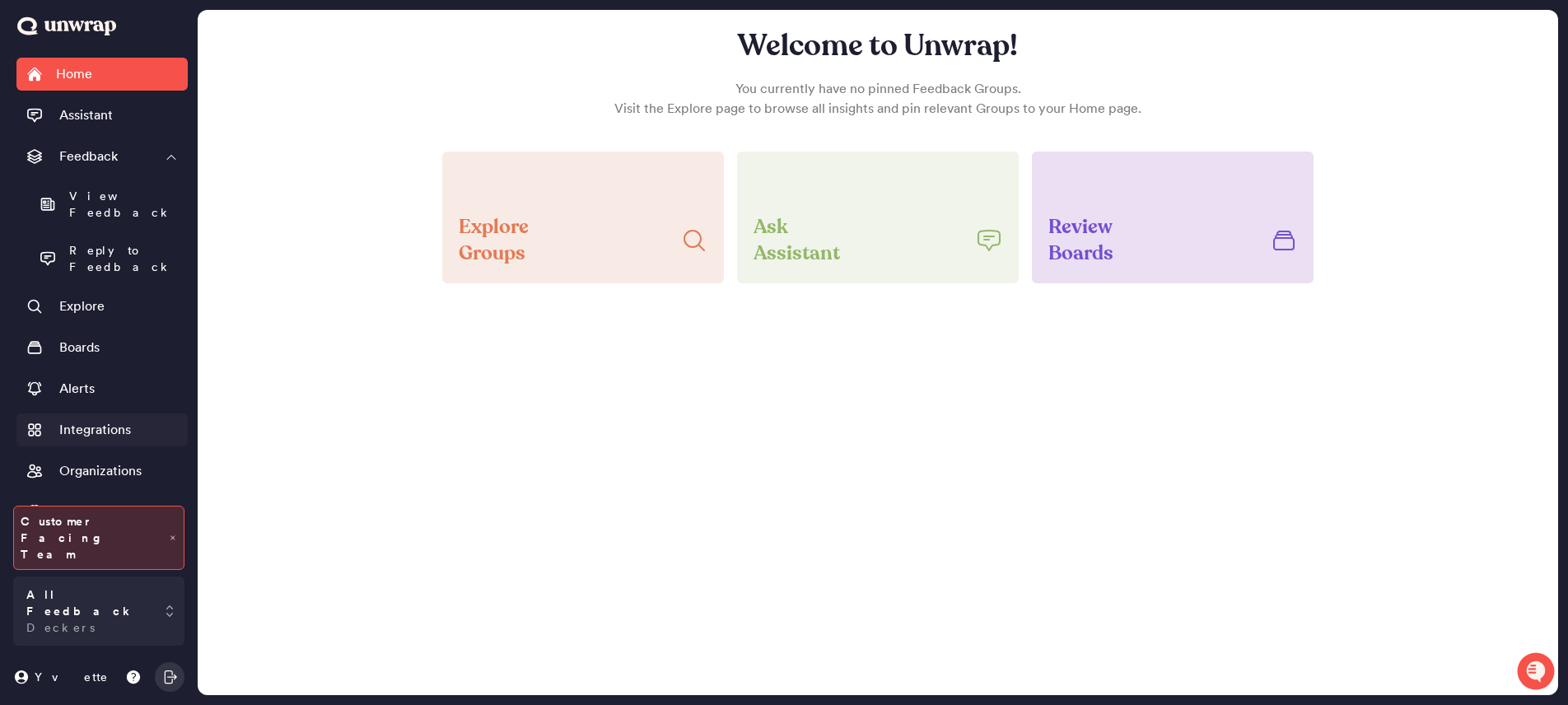 click on "Integrations" at bounding box center [95, 430] 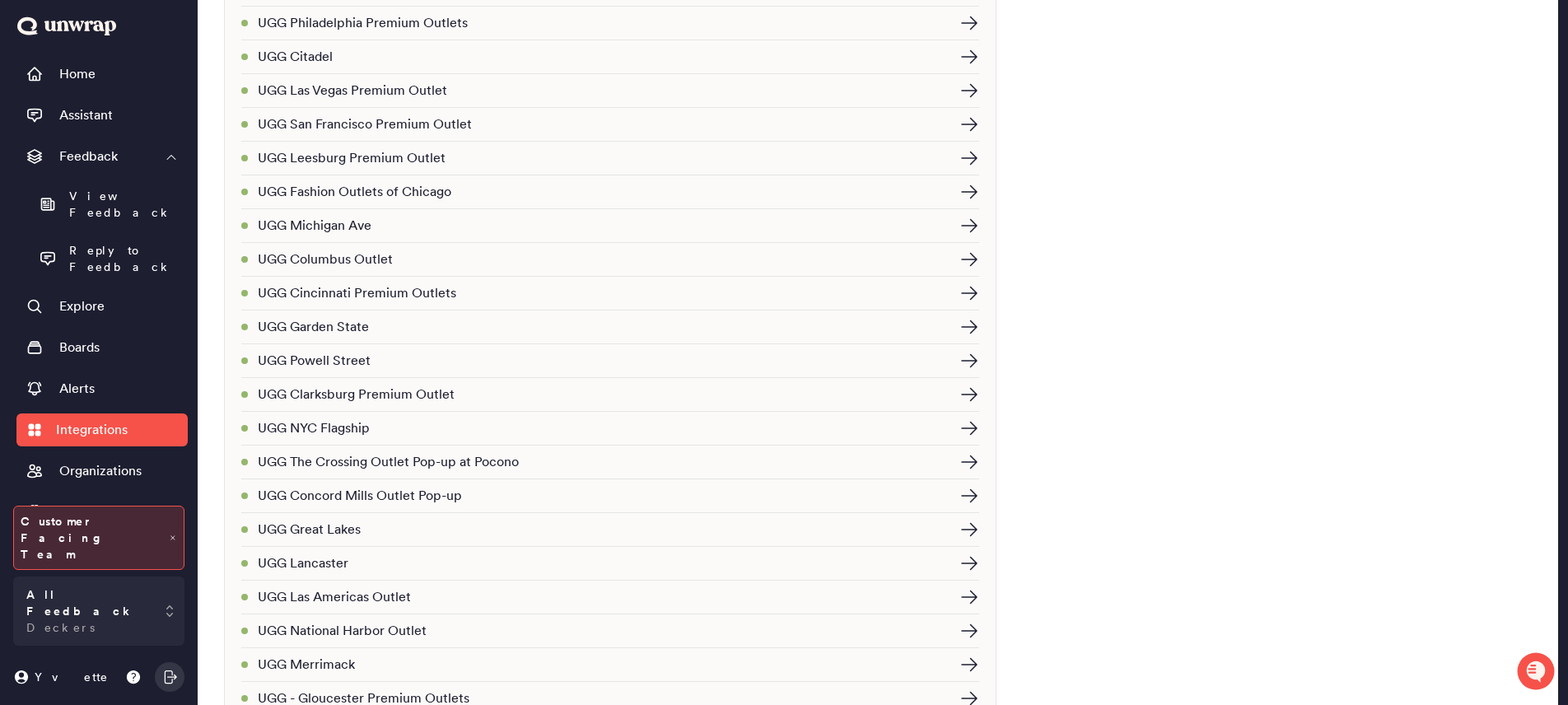 scroll, scrollTop: 917, scrollLeft: 0, axis: vertical 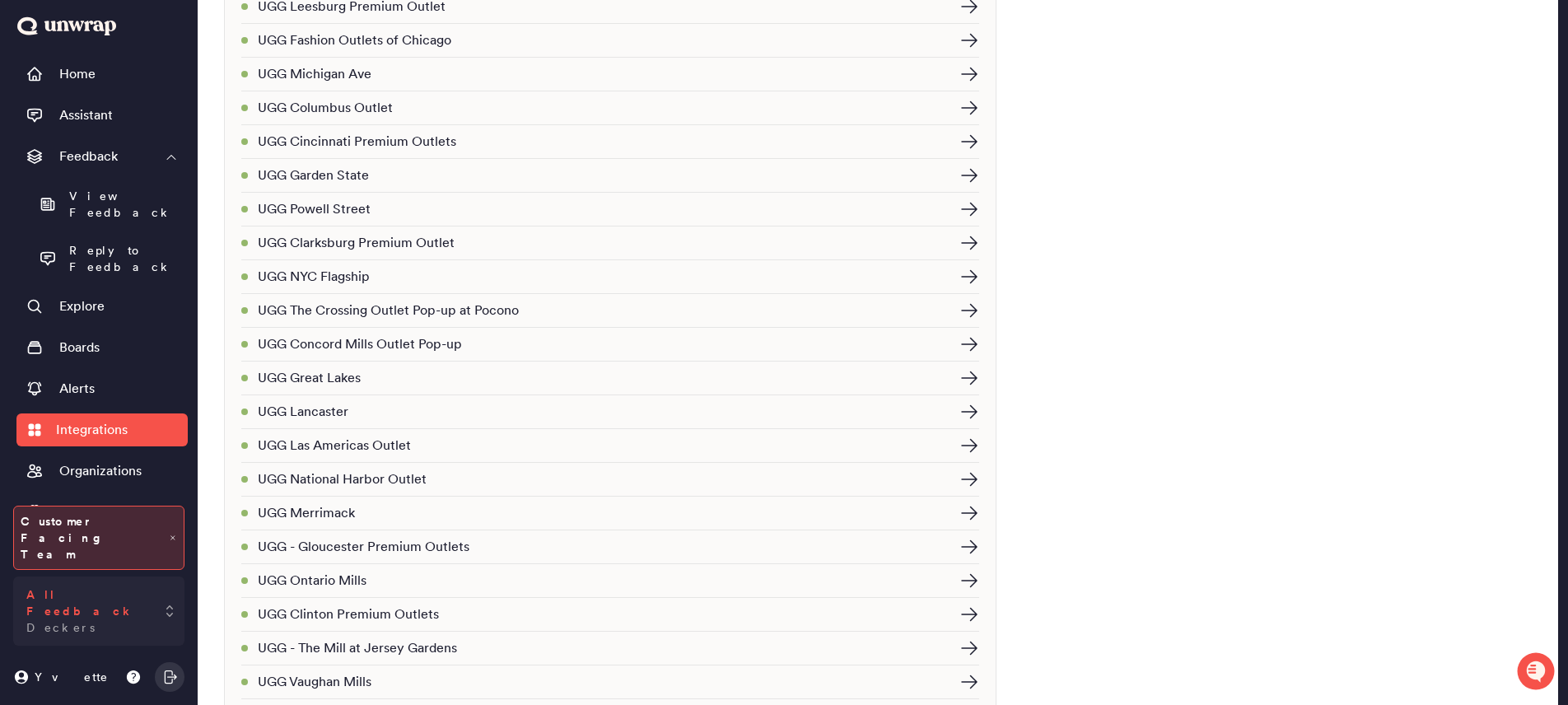 click on "All Feedback" at bounding box center [87, 603] 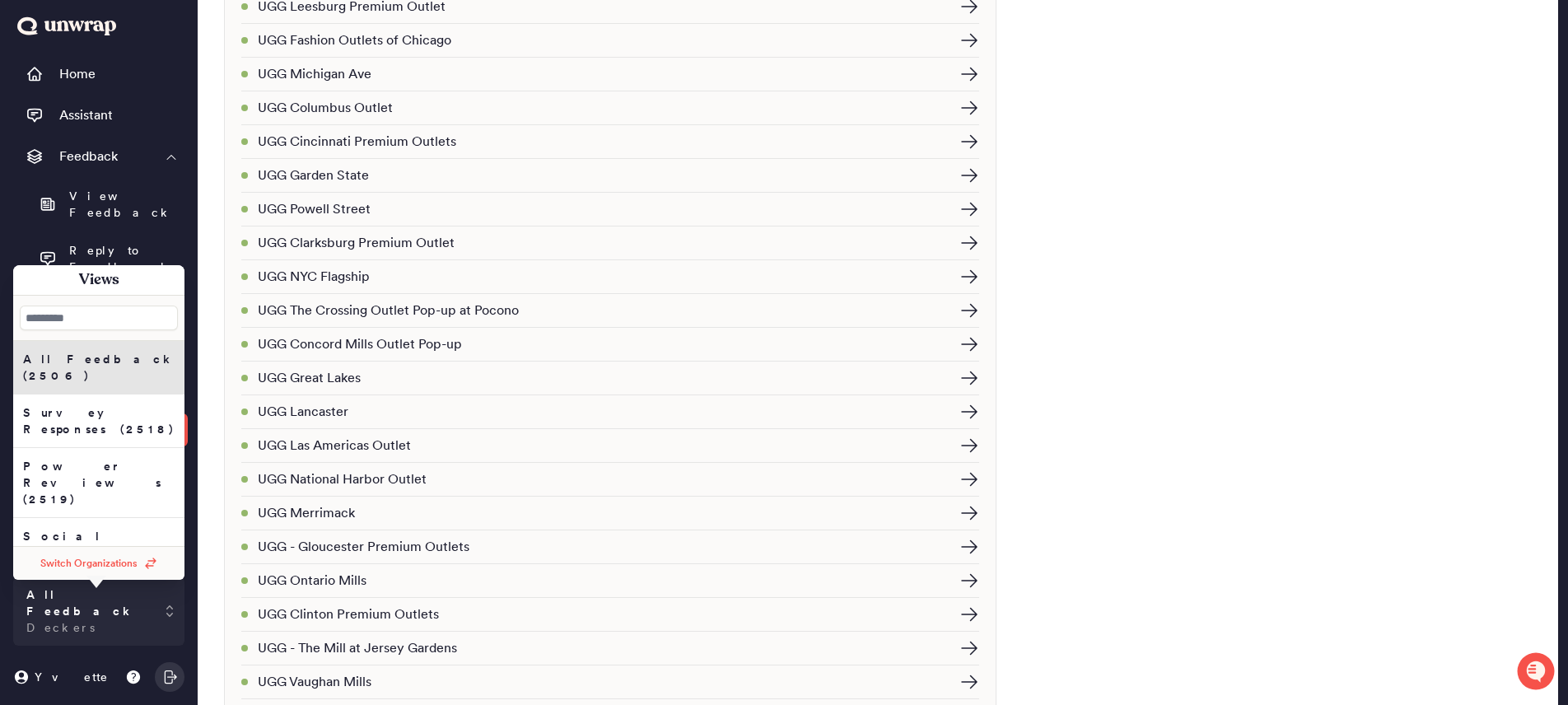 click on "Consumer Product Feedback (3471)" at bounding box center [99, 421] 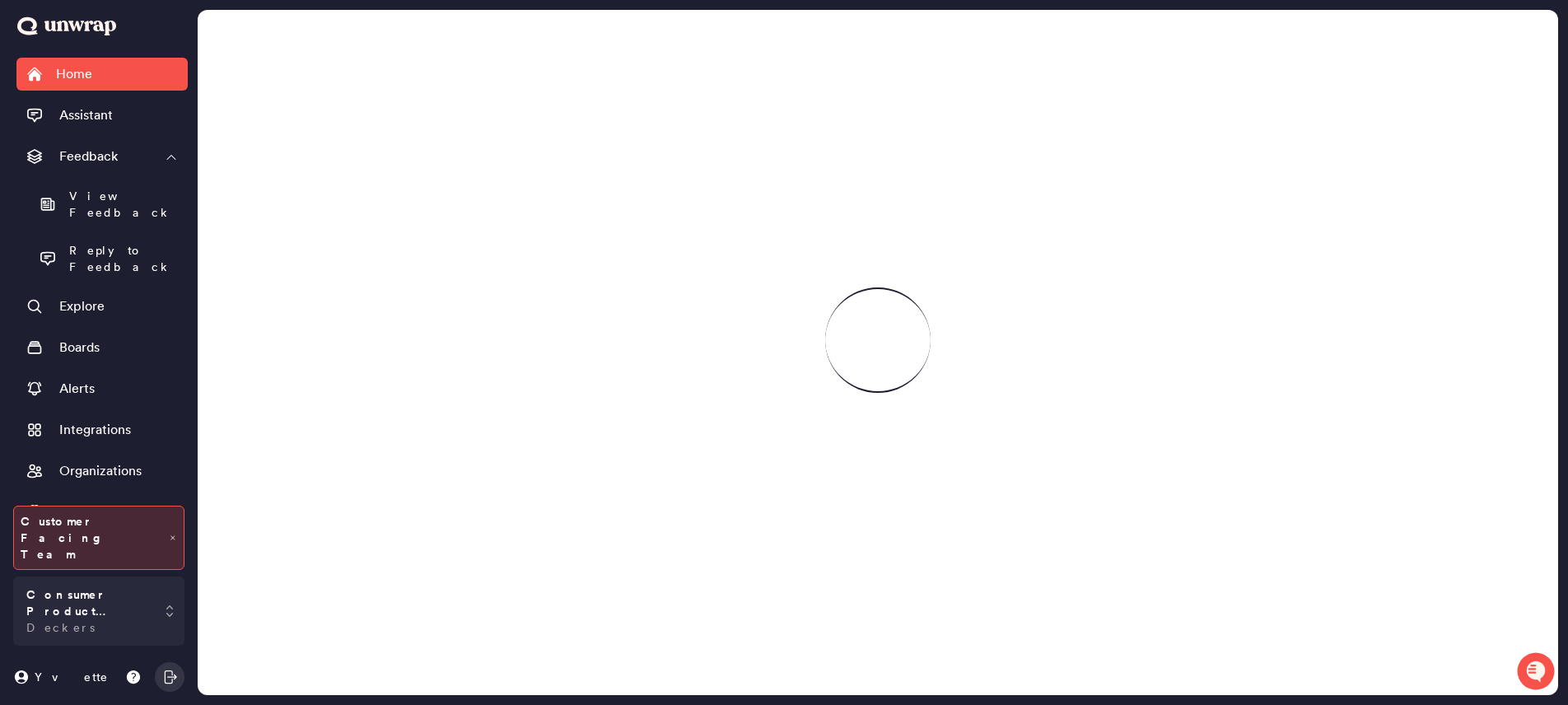 scroll, scrollTop: 0, scrollLeft: 0, axis: both 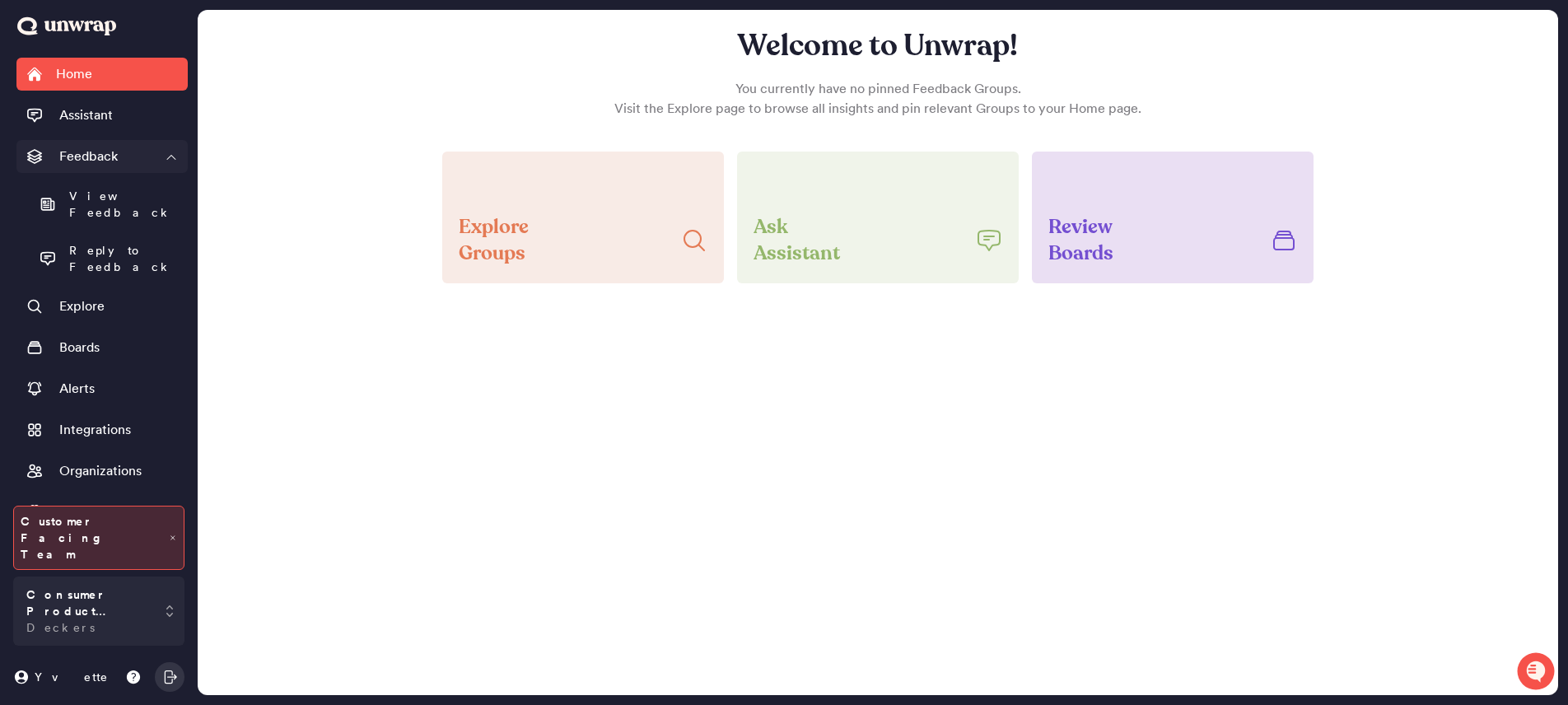 click on "Feedback" at bounding box center (88, 156) 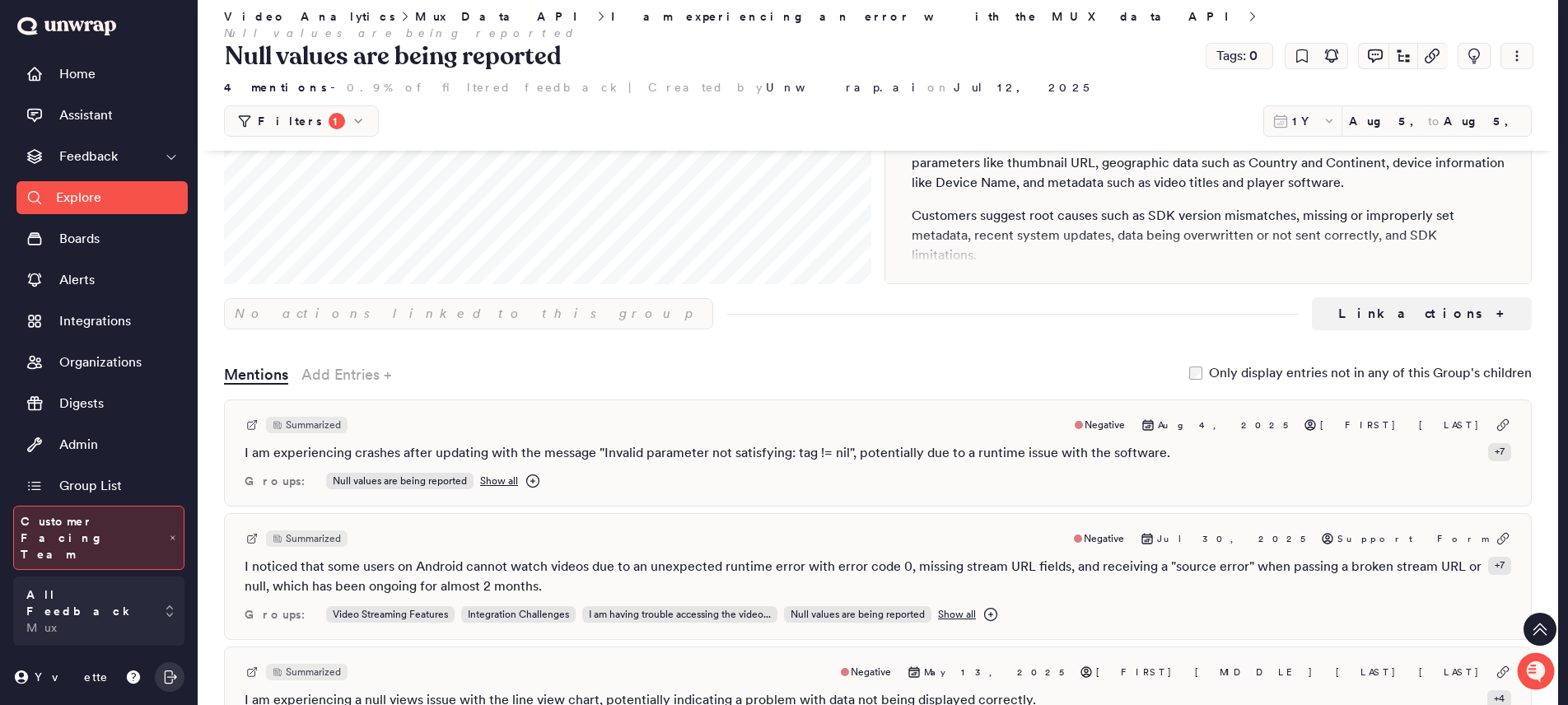 scroll, scrollTop: 0, scrollLeft: 0, axis: both 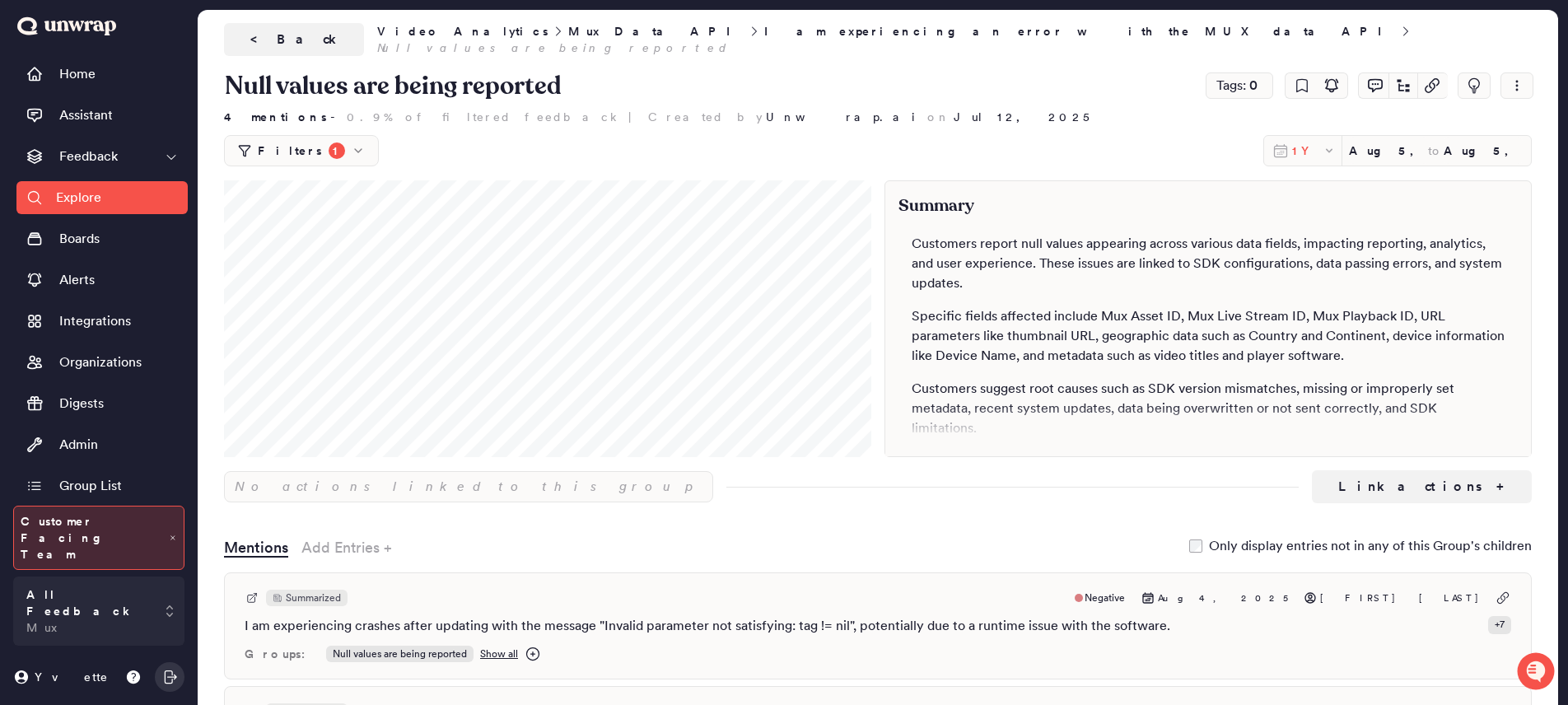 click on "1Y" at bounding box center [1305, 151] 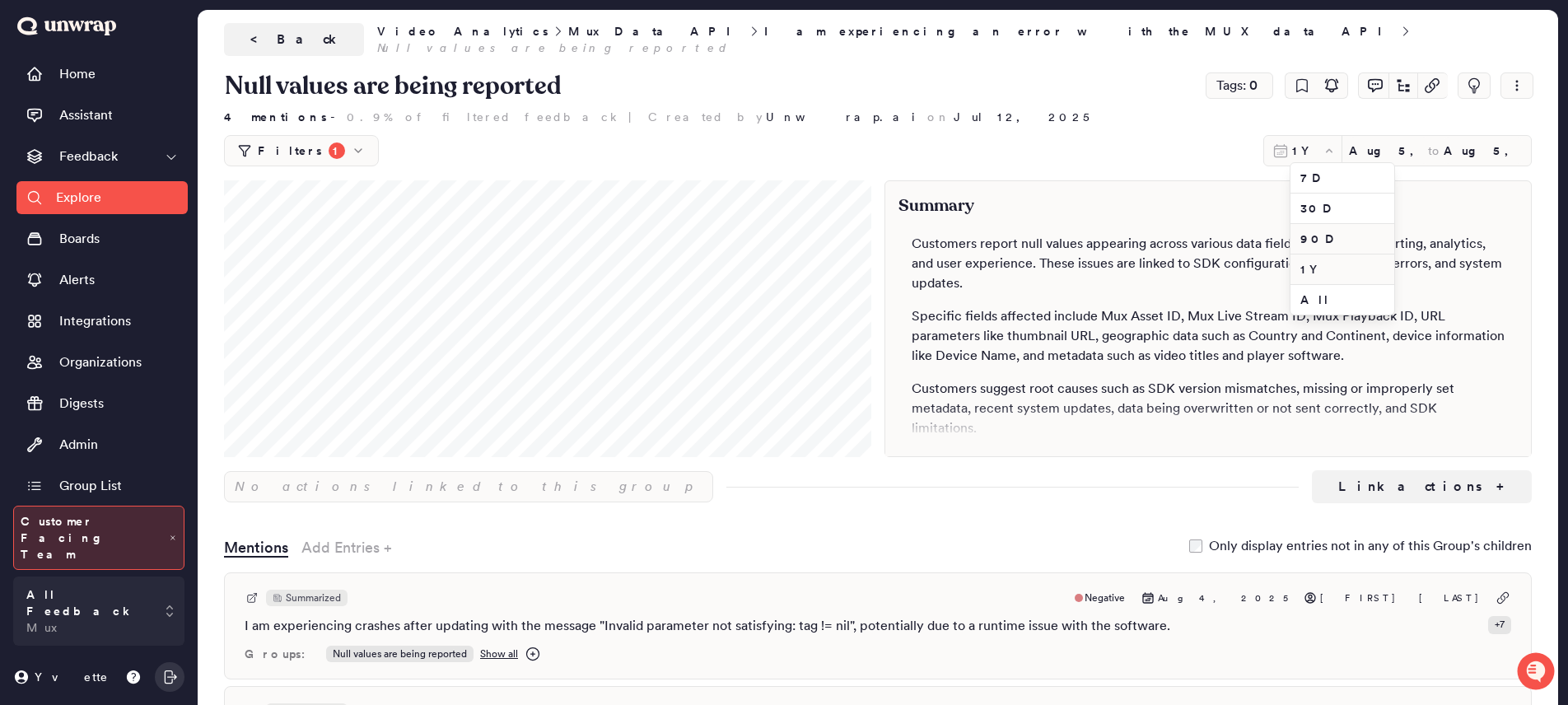 click on "90D" at bounding box center [1342, 239] 